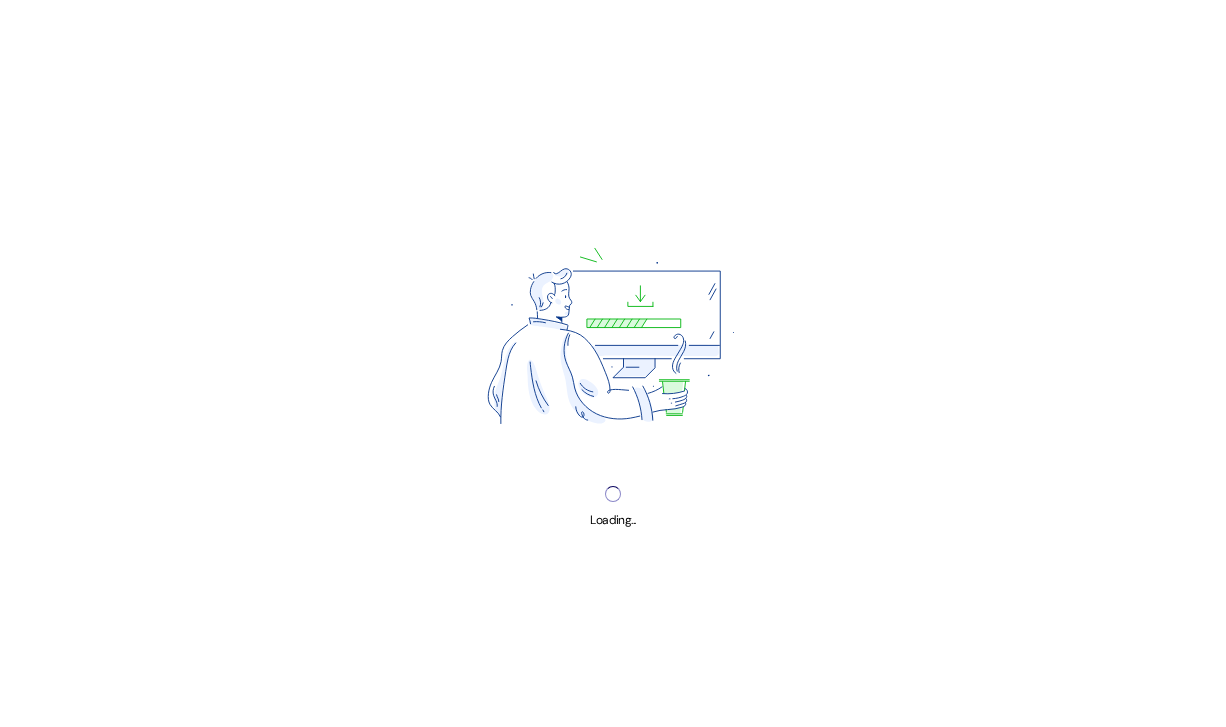 scroll, scrollTop: 0, scrollLeft: 0, axis: both 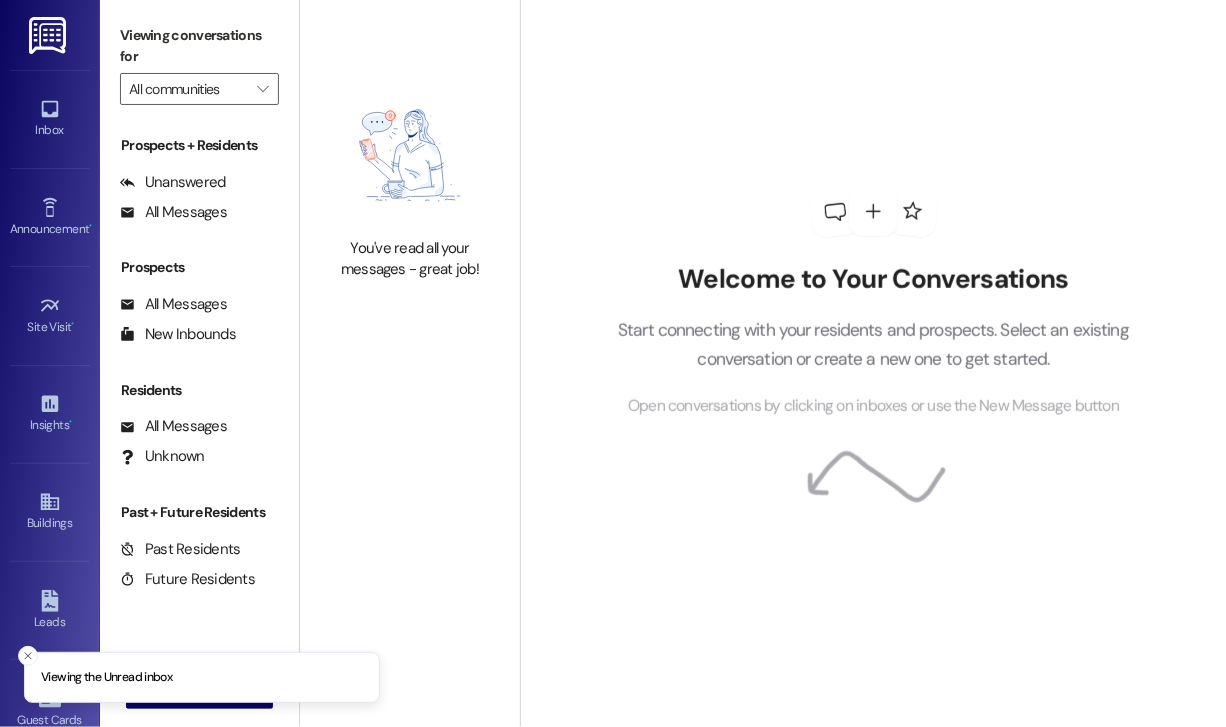 type on "The Met Rockville" 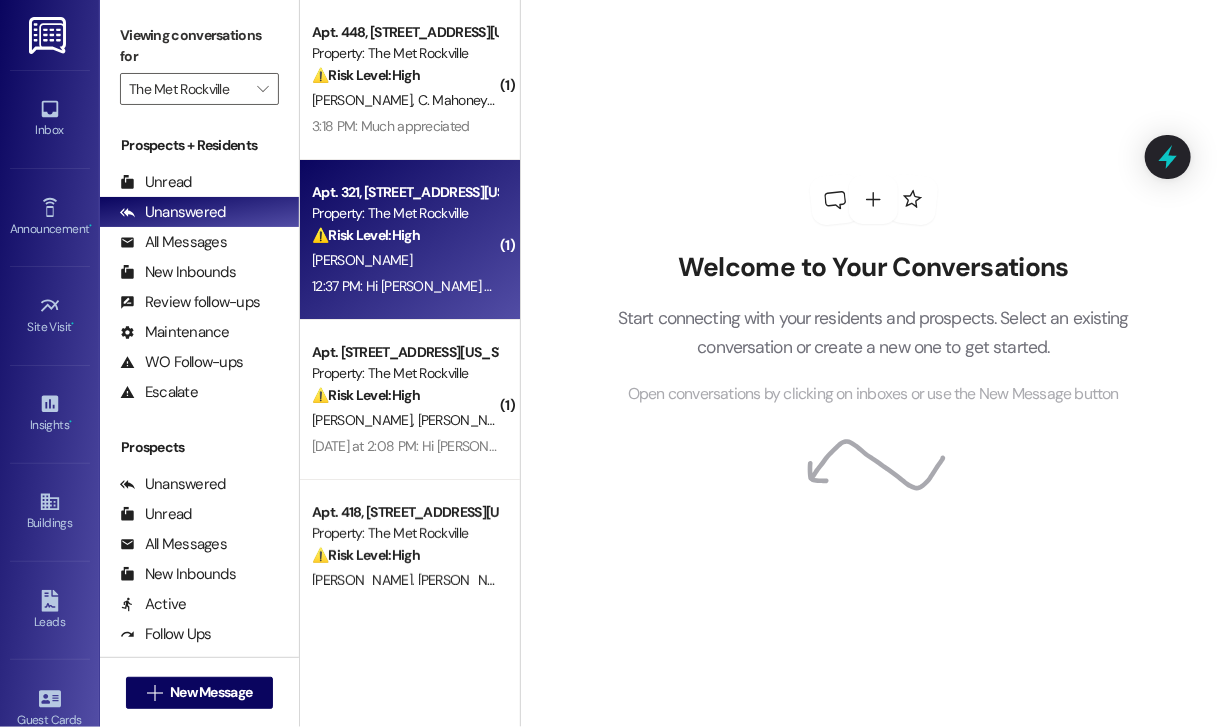 click on "12:37 PM: Hi [PERSON_NAME] can you give me a breakdown of the charges 12:37 PM: Hi [PERSON_NAME] can you give me a breakdown of the charges" at bounding box center [404, 286] 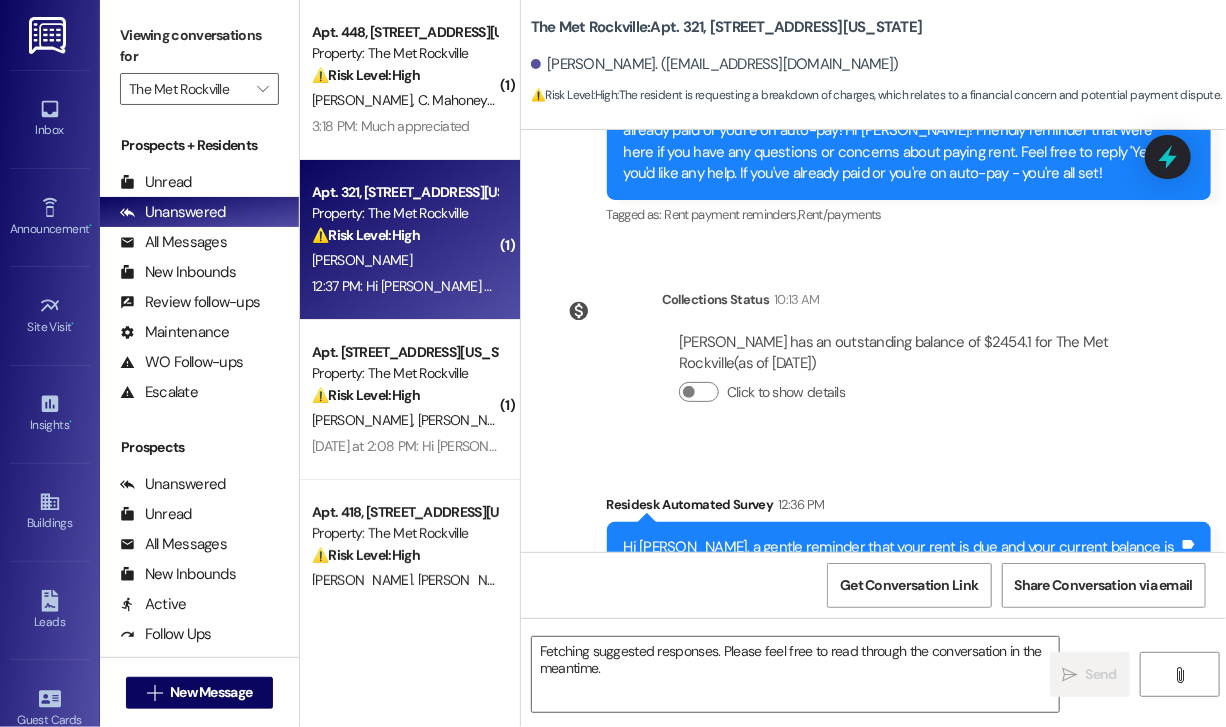 scroll, scrollTop: 5377, scrollLeft: 0, axis: vertical 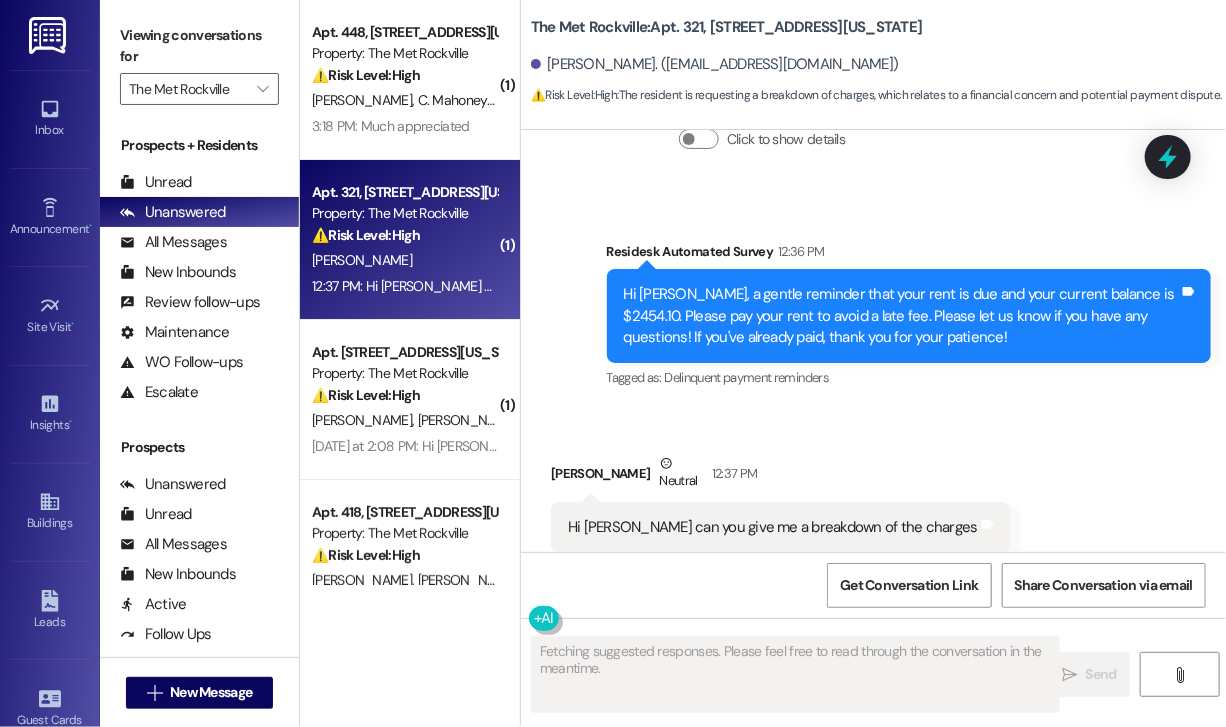 click on "Survey, sent via SMS Residesk Automated Survey 12:36 PM Hi [PERSON_NAME], a gentle reminder that your rent is due and your current balance is $2454.10. Please pay your rent to avoid a late fee. Please let us know if you have any questions! If you've already paid, thank you for your patience! Tags and notes Tagged as:   Delinquent payment reminders Click to highlight conversations about Delinquent payment reminders" at bounding box center (909, 317) 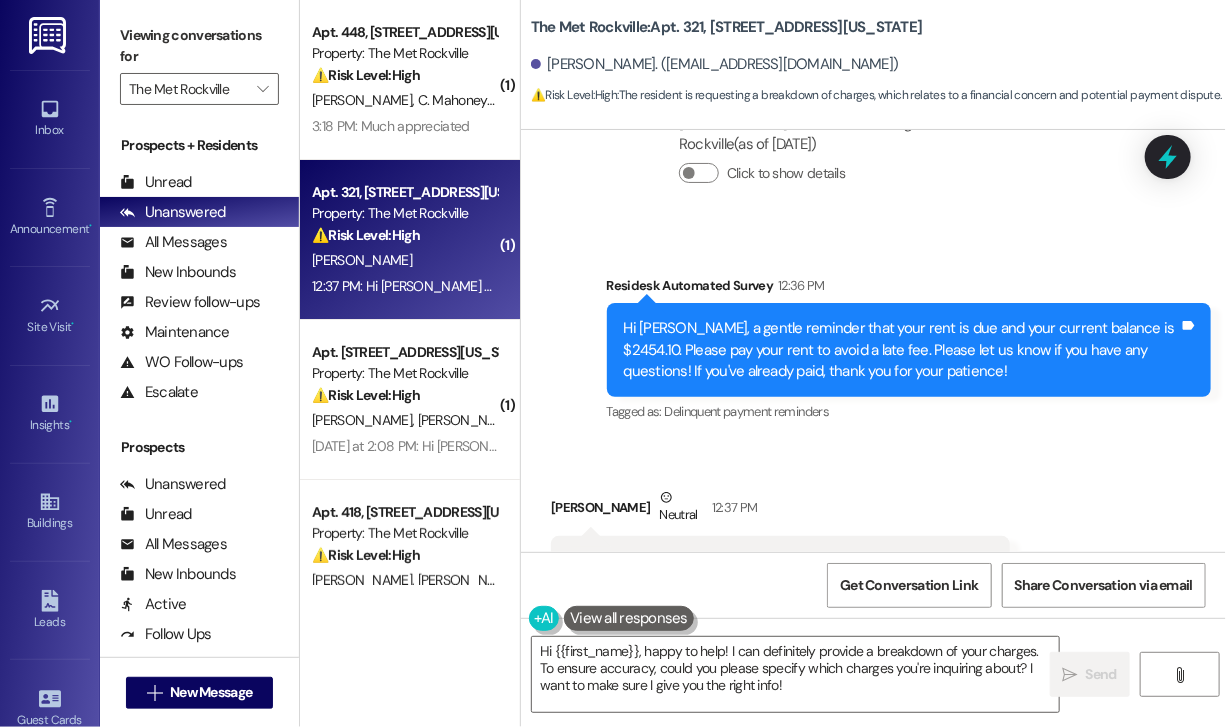 scroll, scrollTop: 5377, scrollLeft: 0, axis: vertical 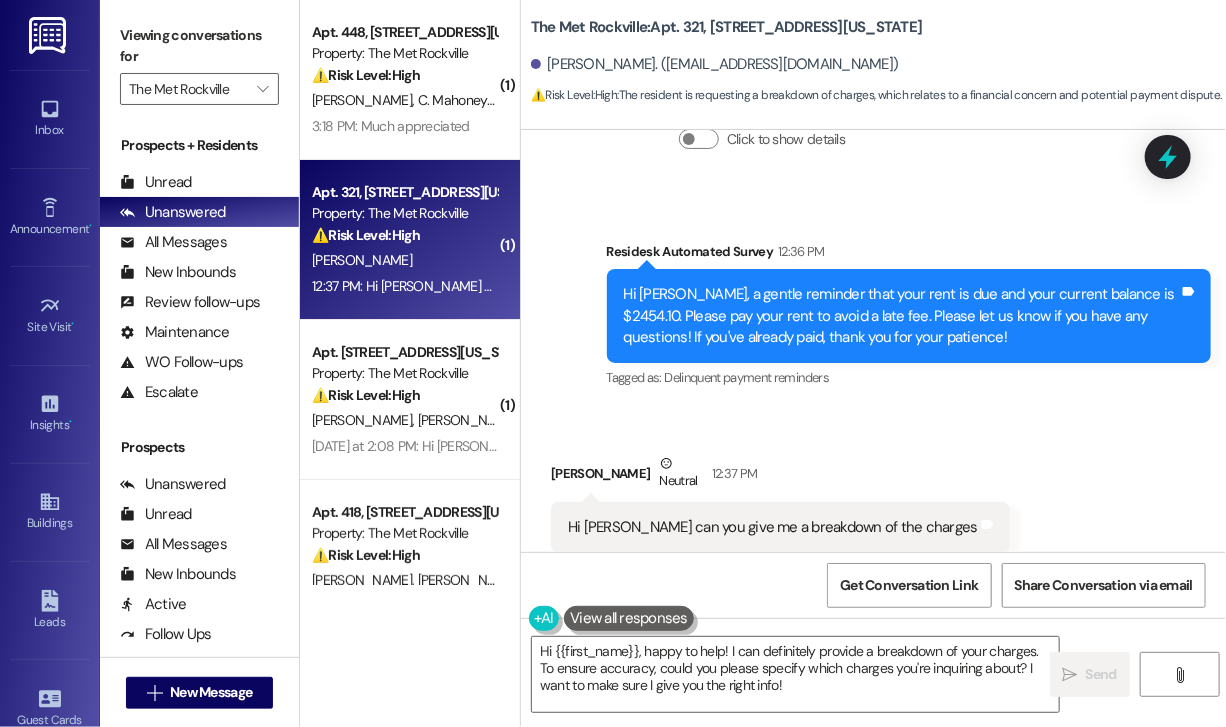 click on "Hi Jay can you give me a breakdown of the charges" at bounding box center (773, 527) 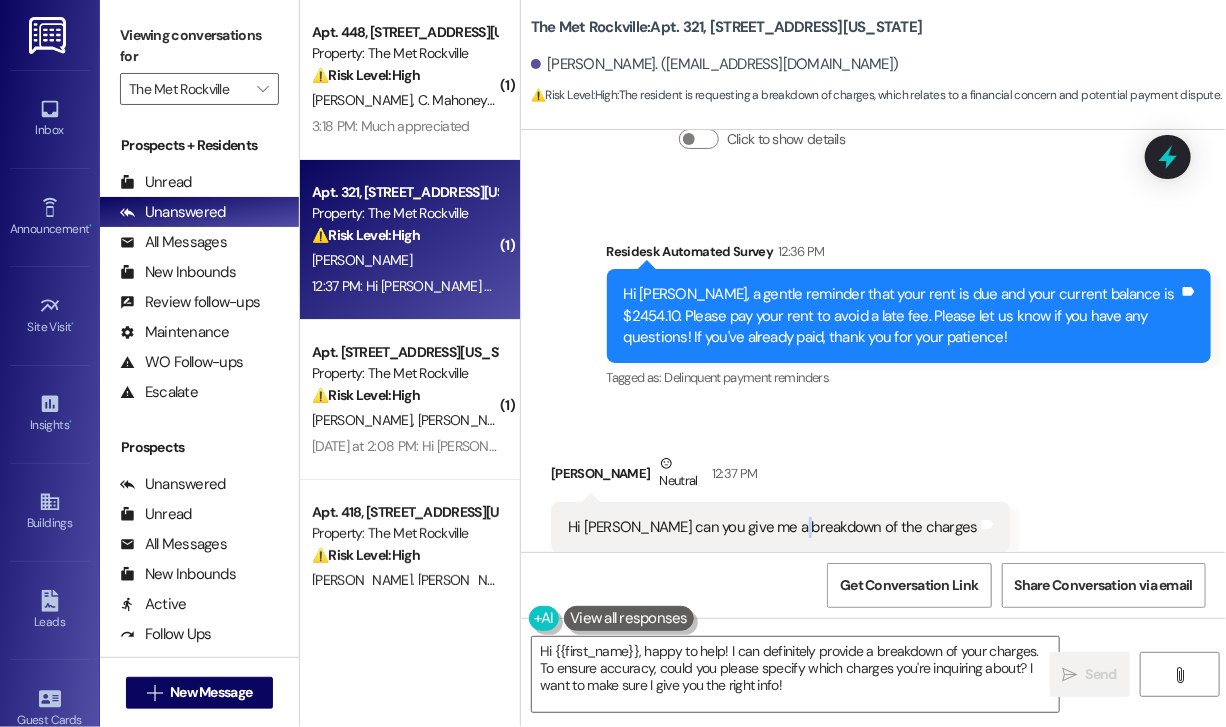 click on "Hi Jay can you give me a breakdown of the charges" at bounding box center [773, 527] 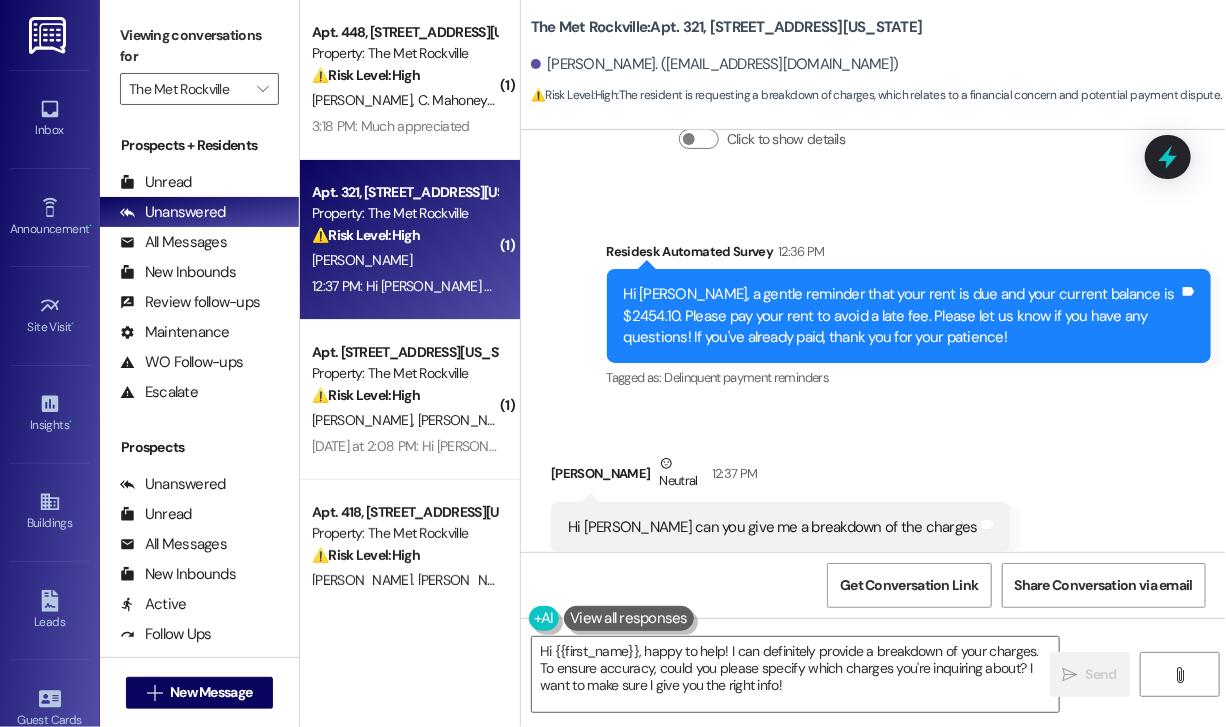 click on "Received via SMS Kara Baer   Neutral 12:37 PM Hi Jay can you give me a breakdown of the charges Tags and notes Tagged as:   Charges Click to highlight conversations about Charges" at bounding box center [780, 518] 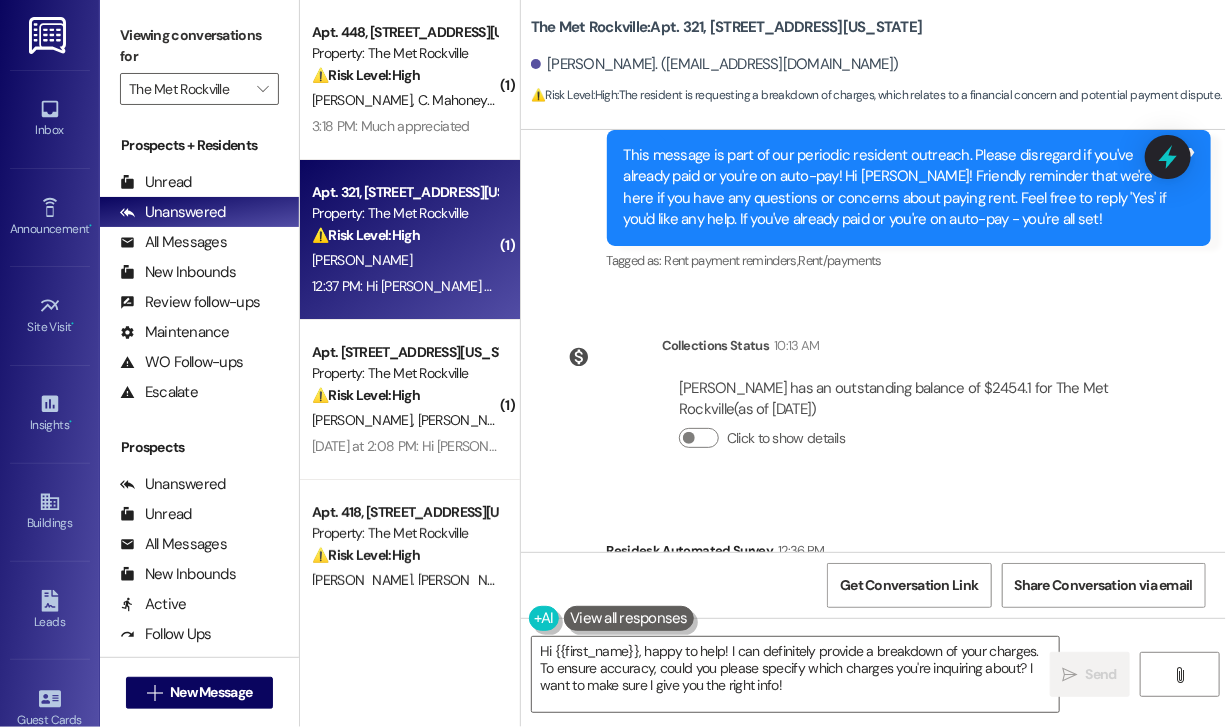 scroll, scrollTop: 5077, scrollLeft: 0, axis: vertical 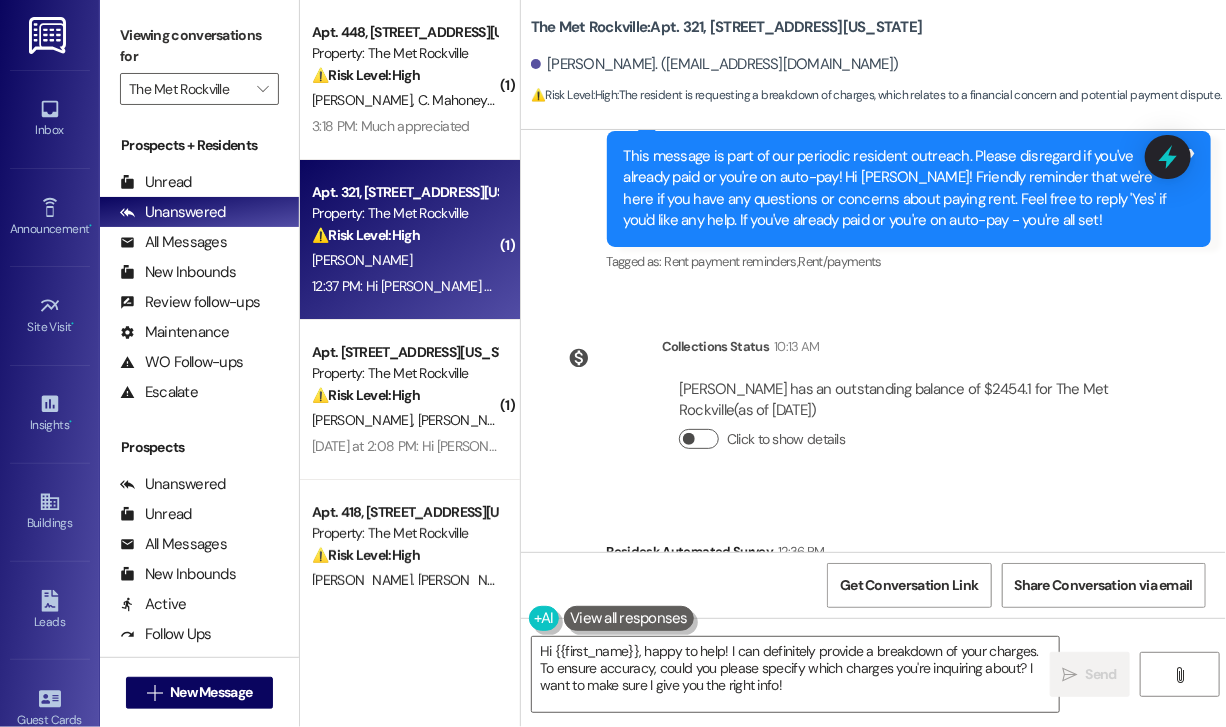 click on "Click to show details" at bounding box center (699, 439) 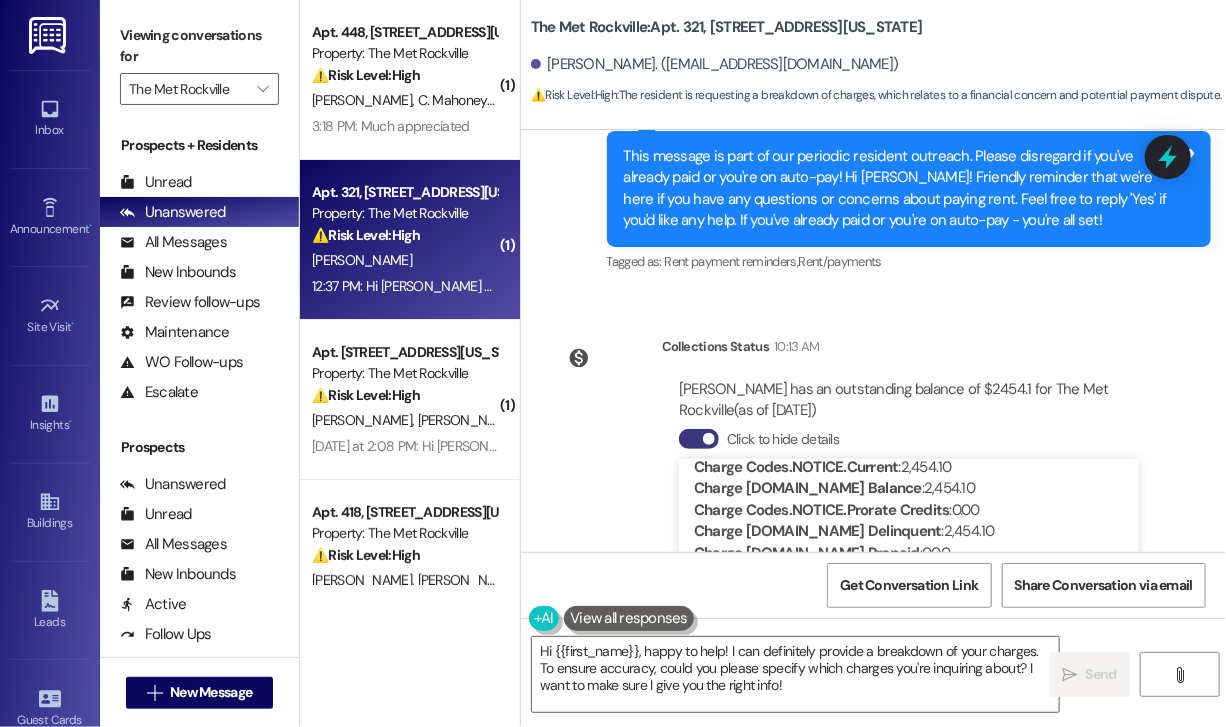 scroll, scrollTop: 234, scrollLeft: 0, axis: vertical 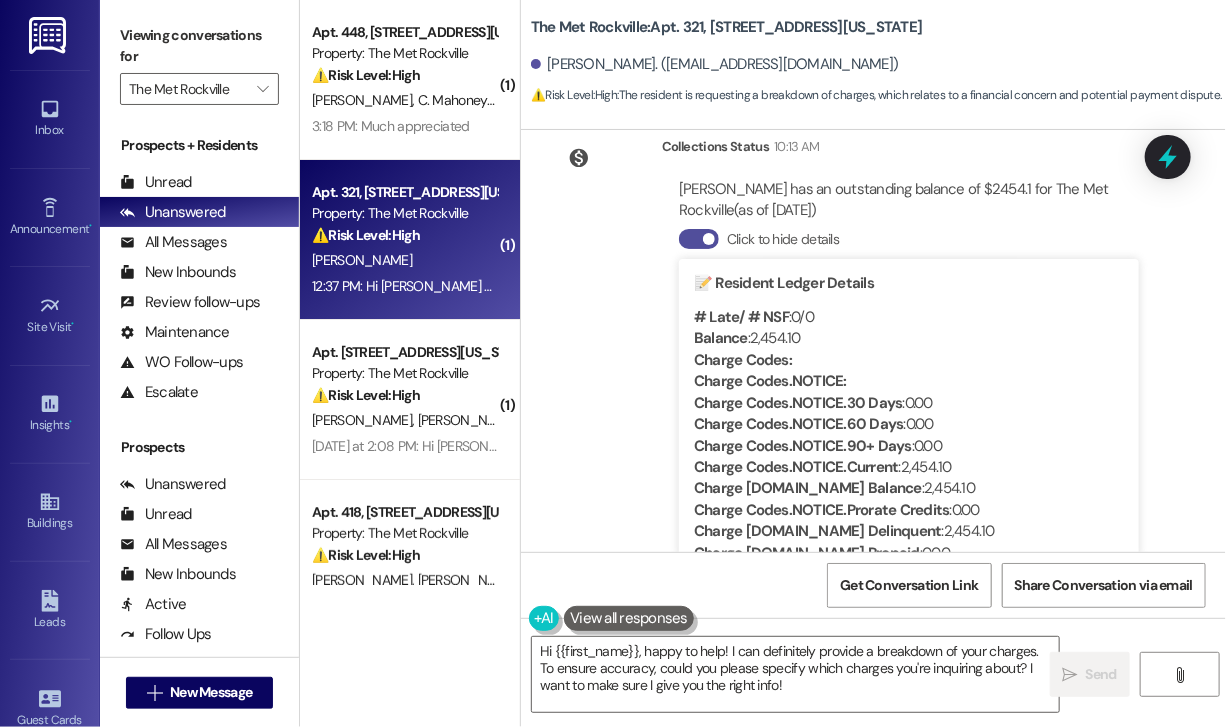 click on "Click to hide details" at bounding box center [699, 239] 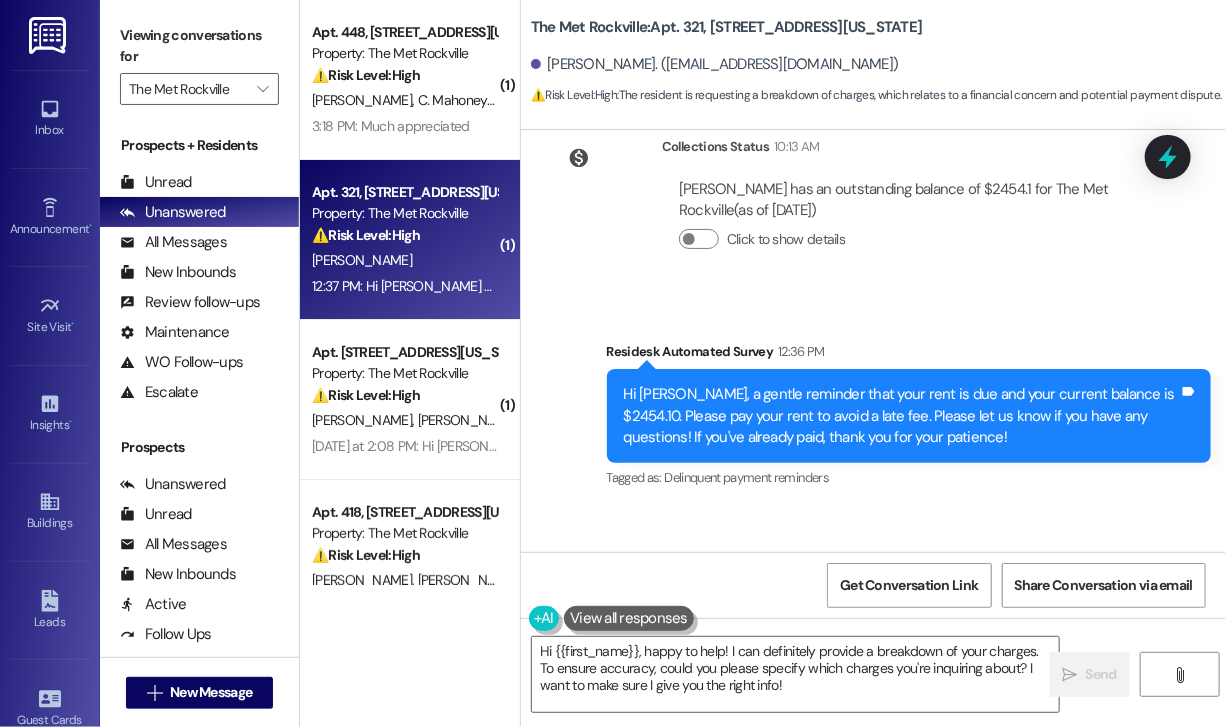scroll, scrollTop: 5377, scrollLeft: 0, axis: vertical 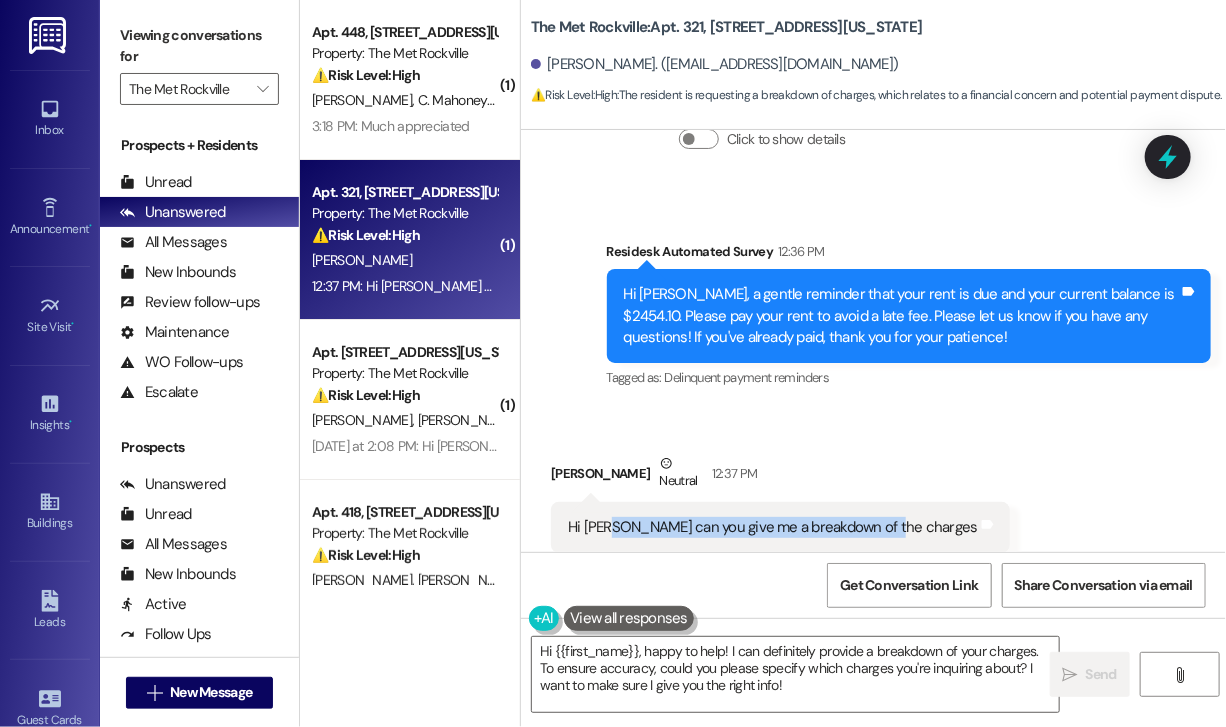 drag, startPoint x: 611, startPoint y: 481, endPoint x: 884, endPoint y: 481, distance: 273 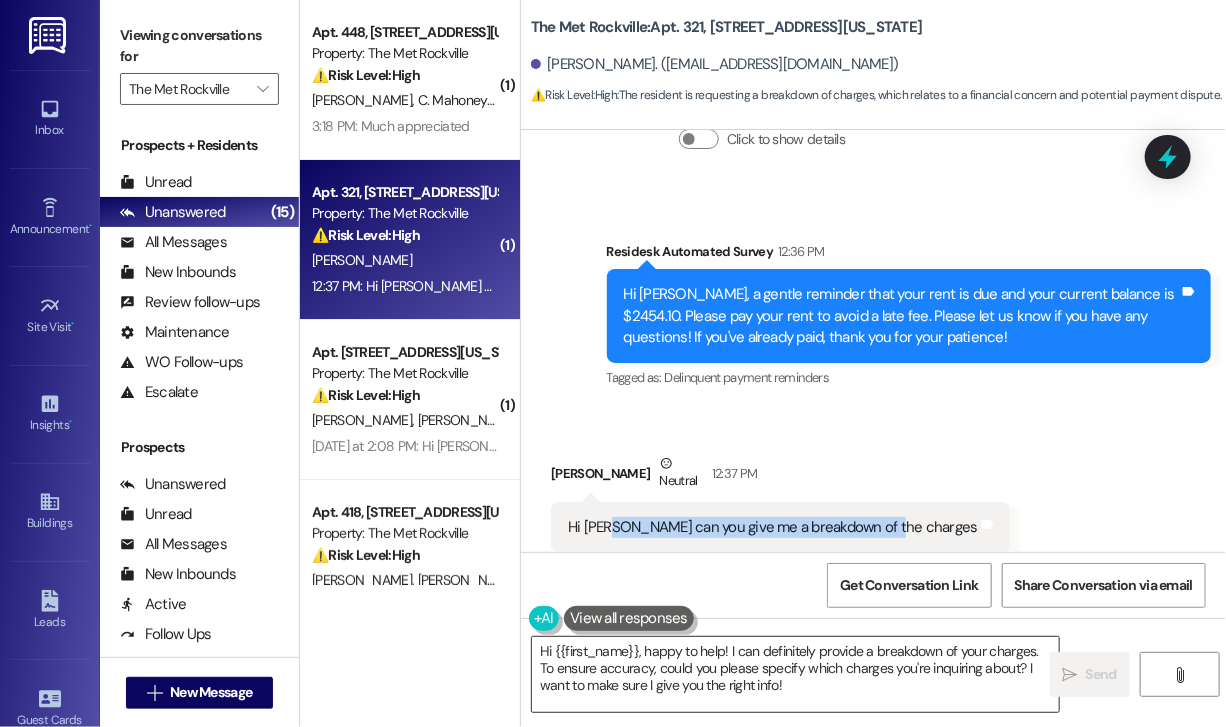 click on "Hi {{first_name}}, happy to help! I can definitely provide a breakdown of your charges. To ensure accuracy, could you please specify which charges you're inquiring about? I want to make sure I give you the right info!" at bounding box center [795, 674] 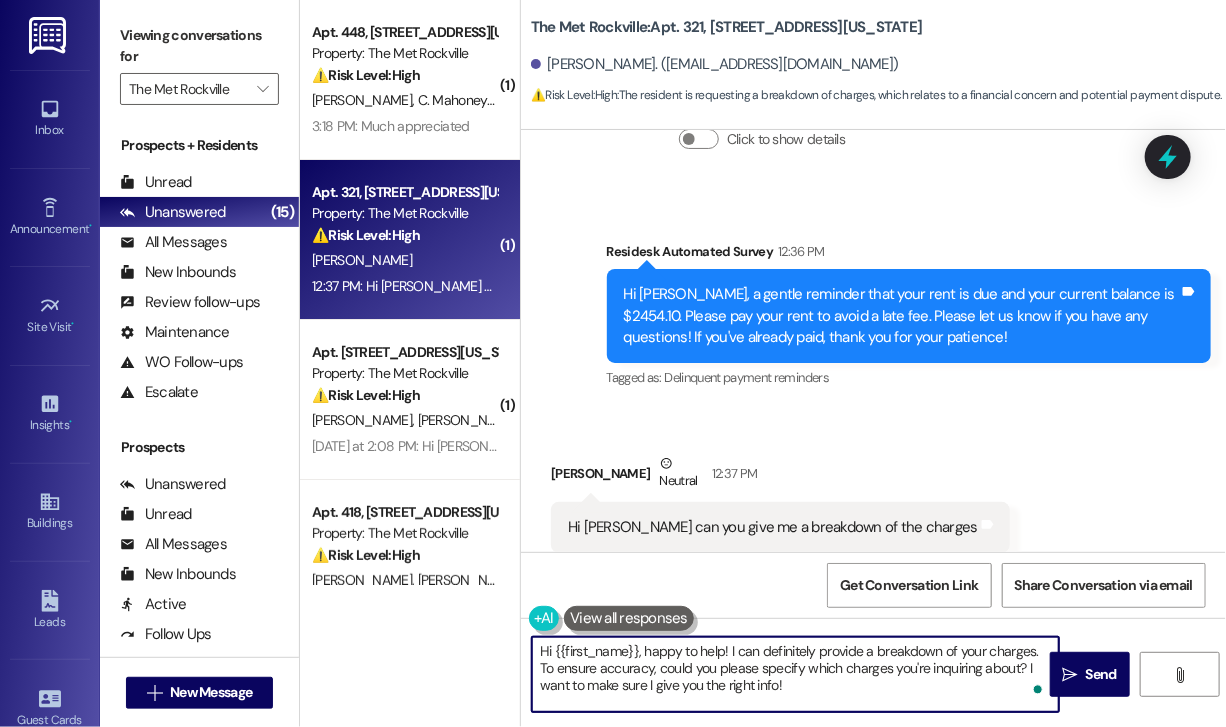 drag, startPoint x: 798, startPoint y: 698, endPoint x: 637, endPoint y: 647, distance: 168.88458 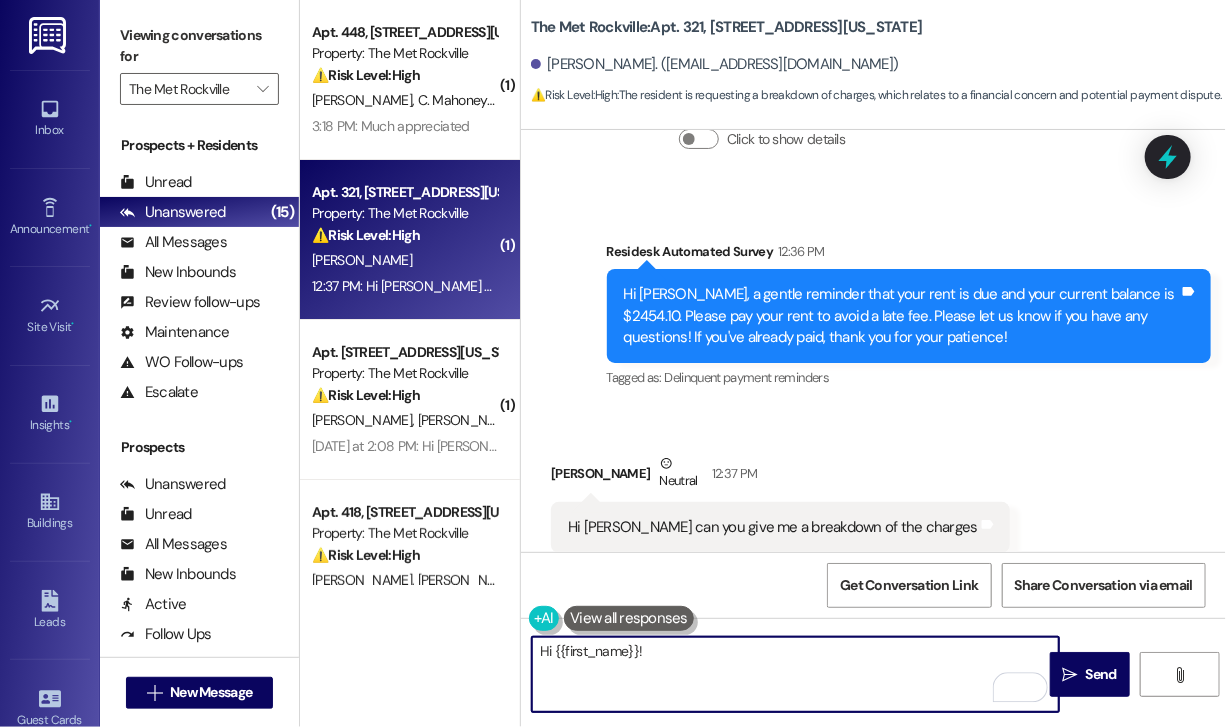 paste on "Thanks for reaching out! Just to make sure we provide the correct info—are you referring to the current charges showing in your portal, or a specific month's charges you're questioning? Let me know so I can pull the right breakdown for you." 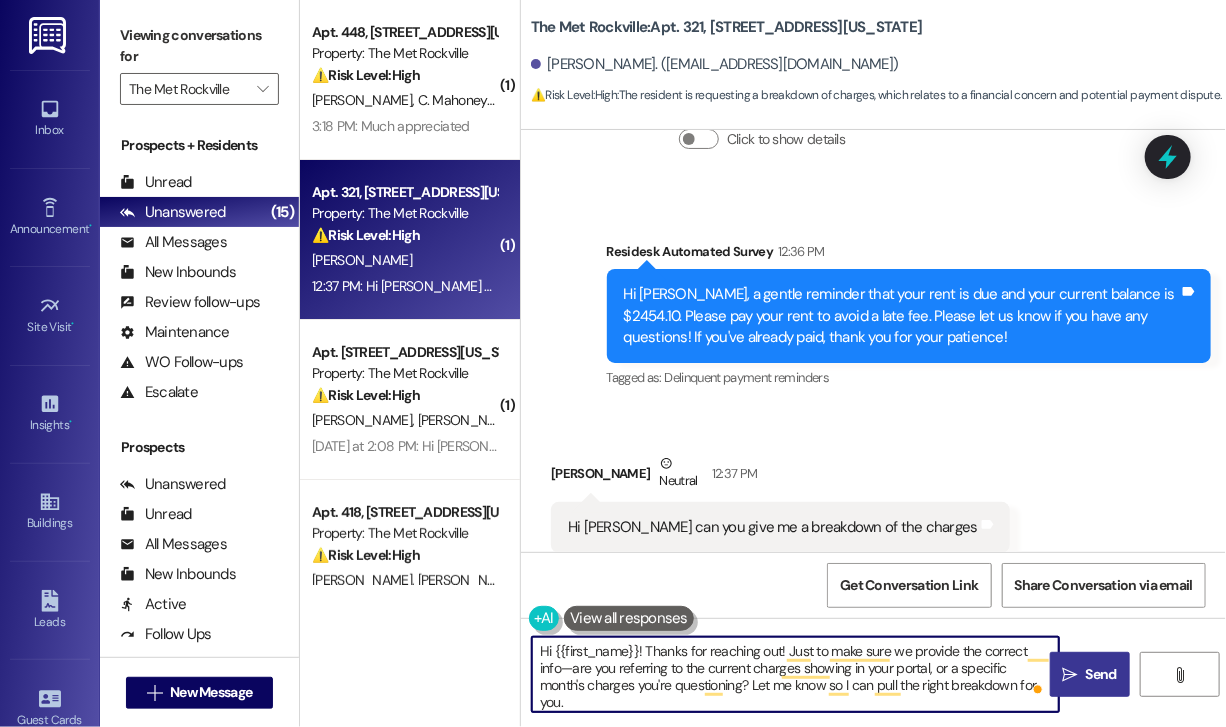 type on "Hi {{first_name}}! Thanks for reaching out! Just to make sure we provide the correct info—are you referring to the current charges showing in your portal, or a specific month's charges you're questioning? Let me know so I can pull the right breakdown for you." 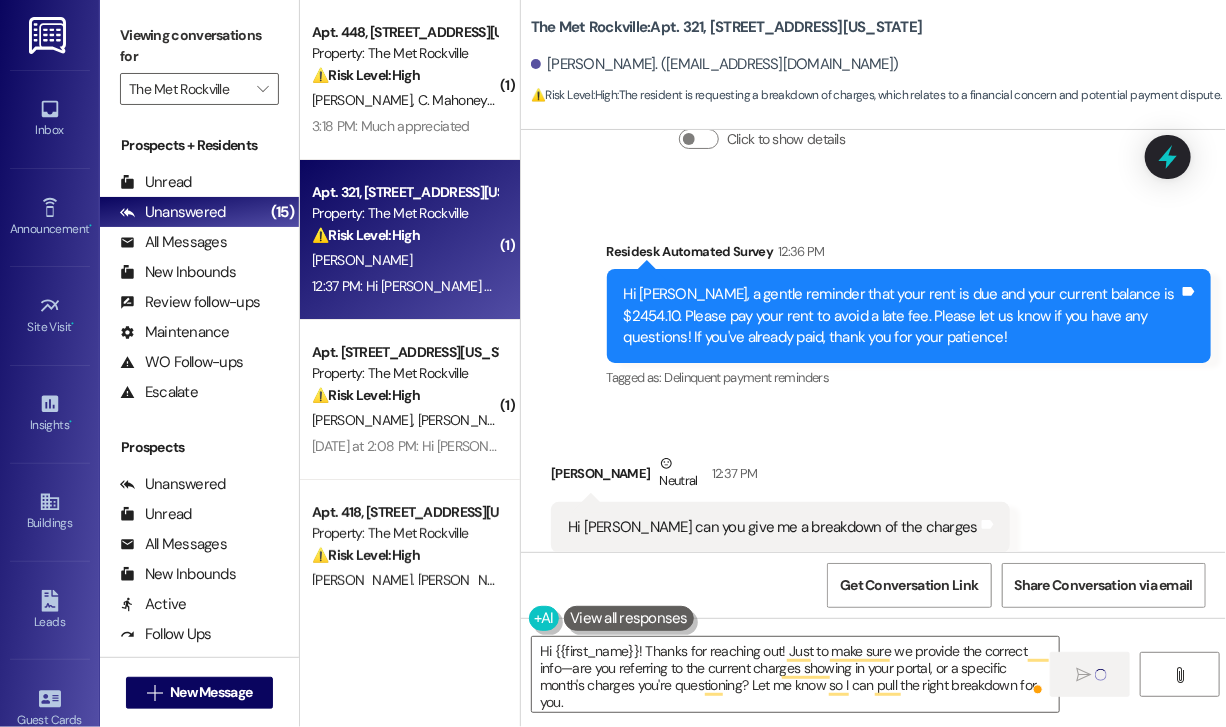 type 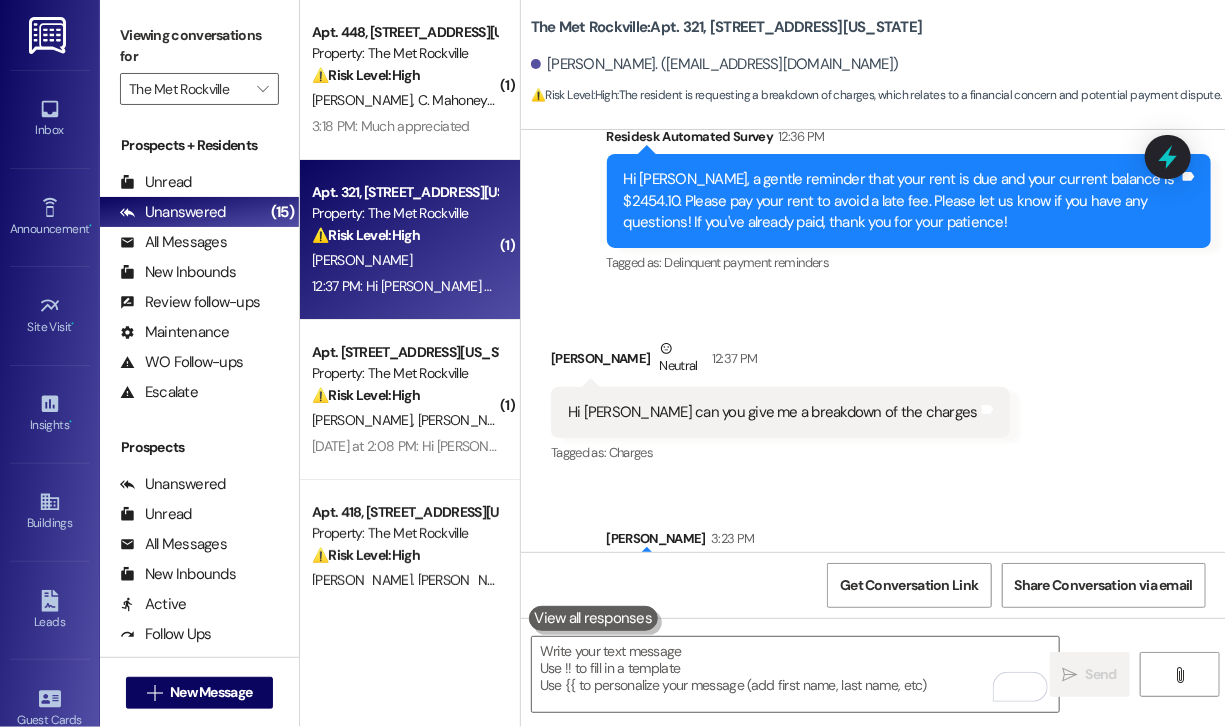scroll, scrollTop: 5559, scrollLeft: 0, axis: vertical 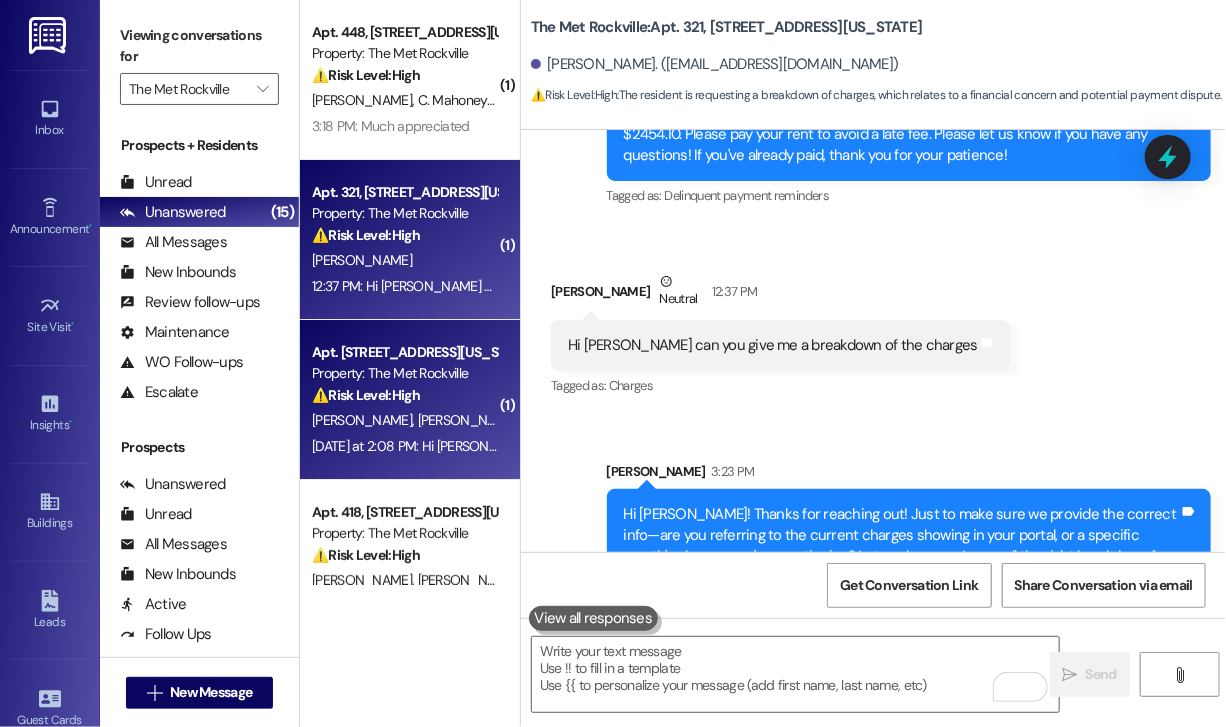 click on "⚠️  Risk Level:  High The resident claims to have submitted rent via check last week, but the initial message indicates an outstanding balance. This discrepancy requires investigation to avoid late fees or potential eviction issues." at bounding box center [404, 395] 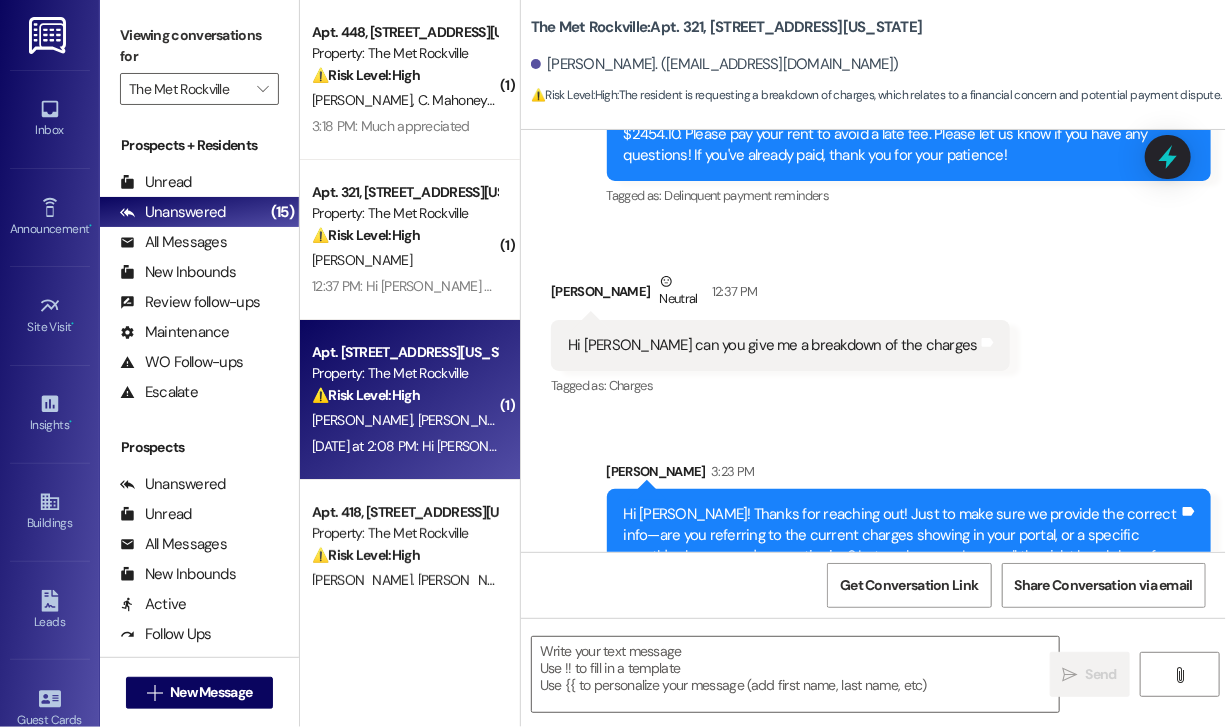 type on "Fetching suggested responses. Please feel free to read through the conversation in the meantime." 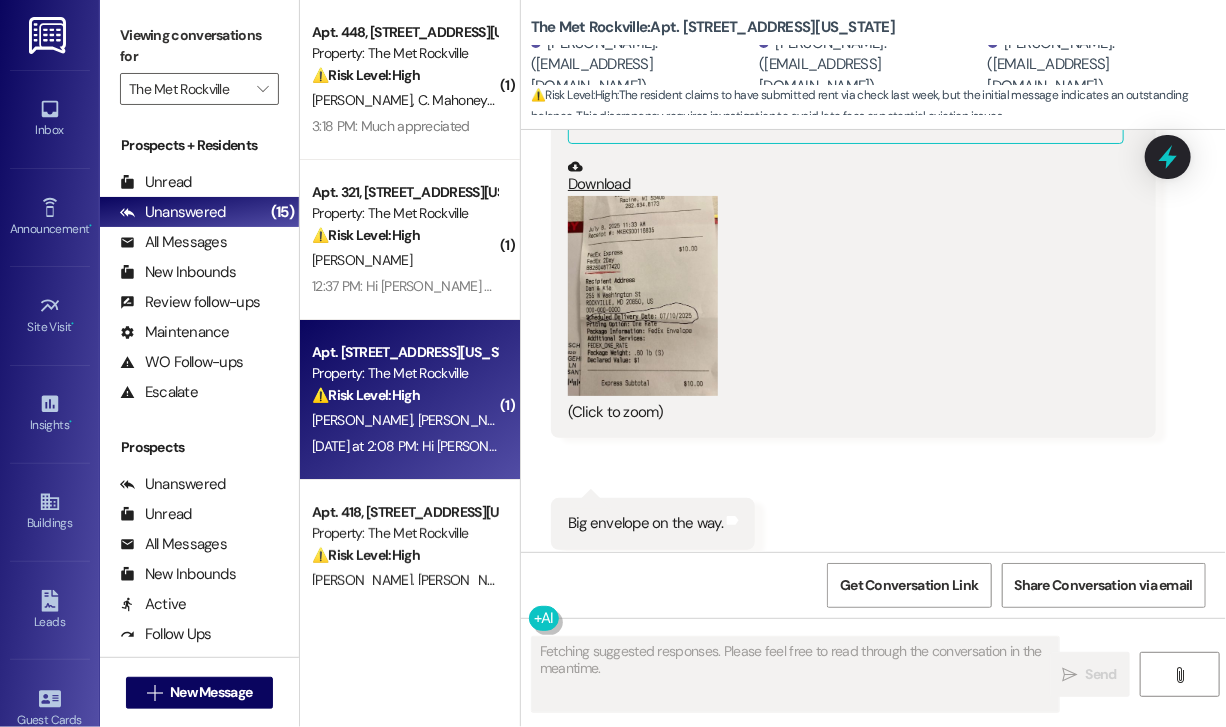 scroll, scrollTop: 2500, scrollLeft: 0, axis: vertical 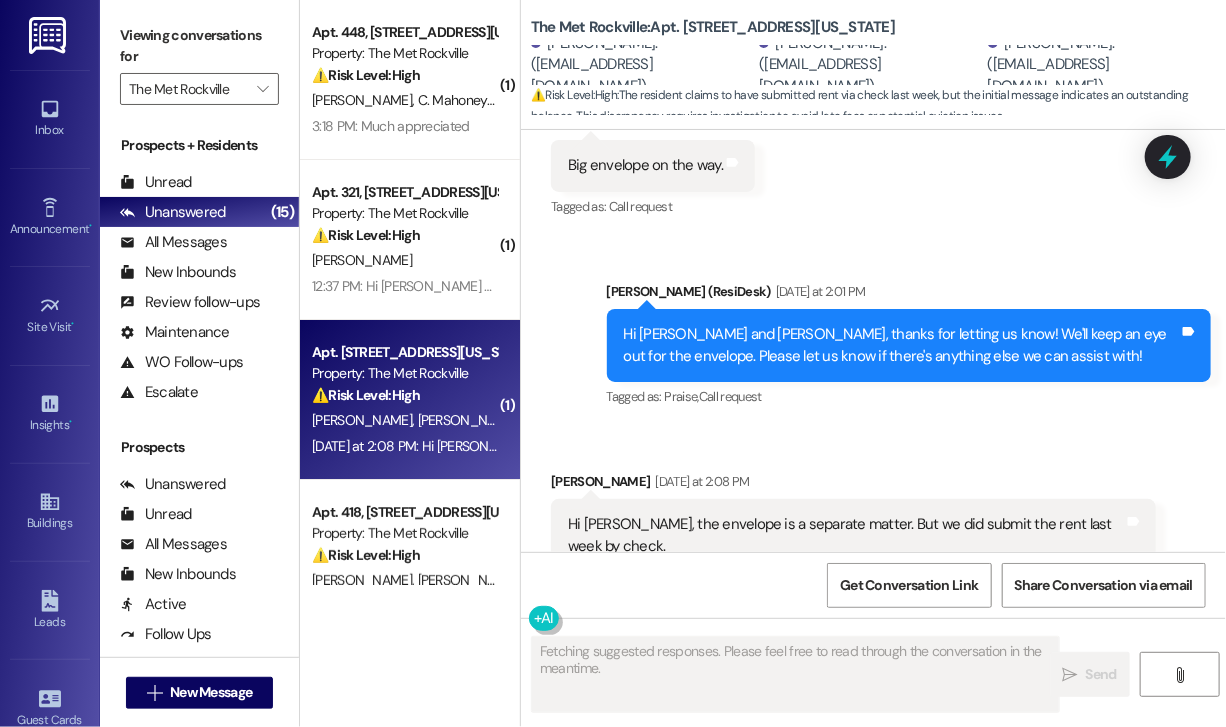 click on "Daniel Gehrz Yesterday at 2:08 PM" at bounding box center (853, 485) 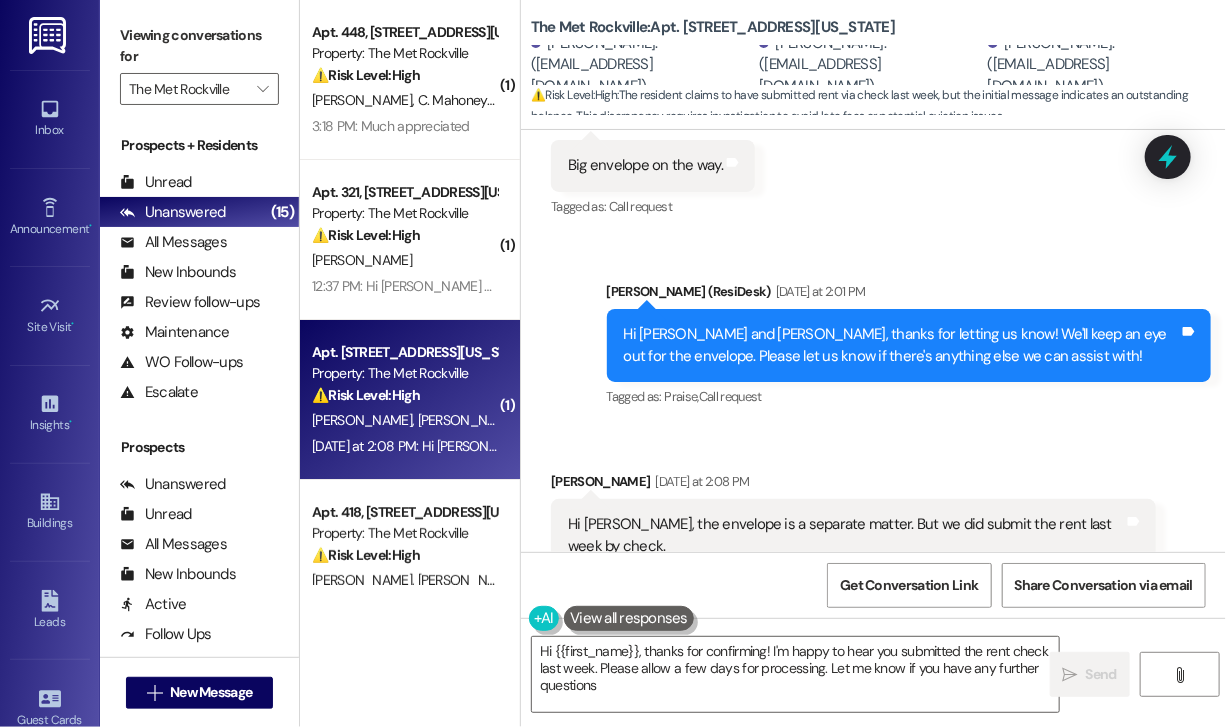 type on "Hi {{first_name}}, thanks for confirming! I'm happy to hear you submitted the rent check last week. Please allow a few days for processing. Let me know if you have any further questions!" 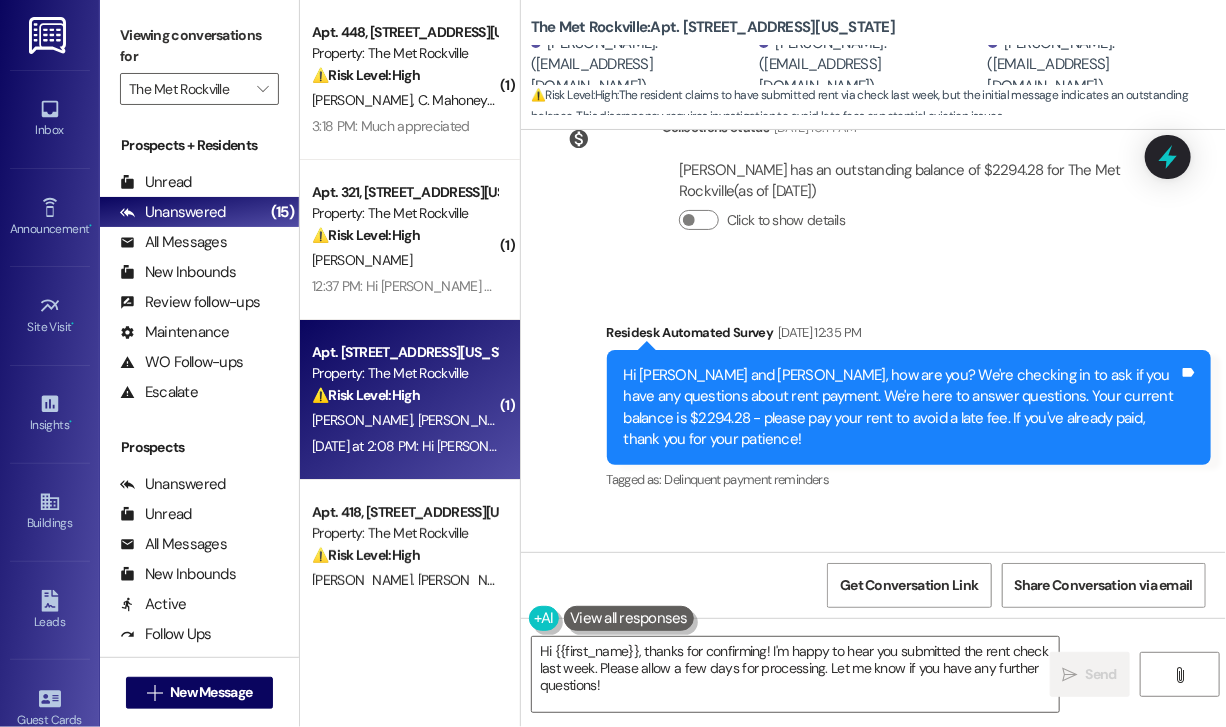 scroll, scrollTop: 1900, scrollLeft: 0, axis: vertical 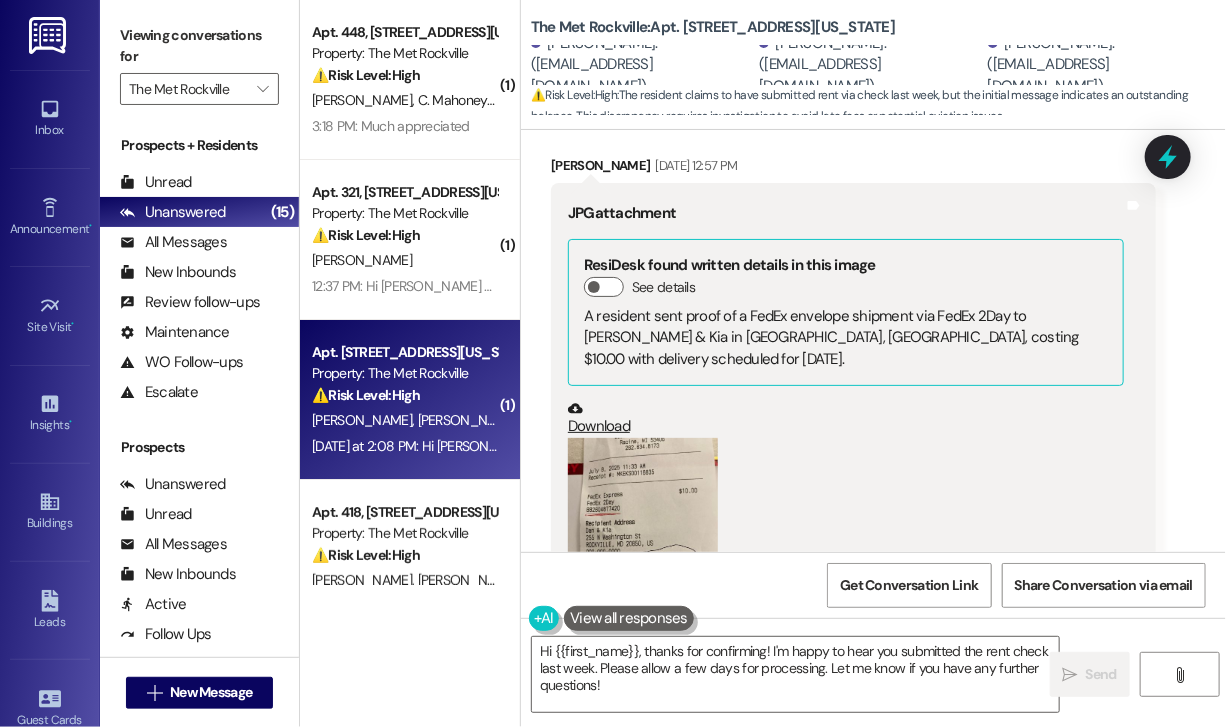 click at bounding box center (643, 538) 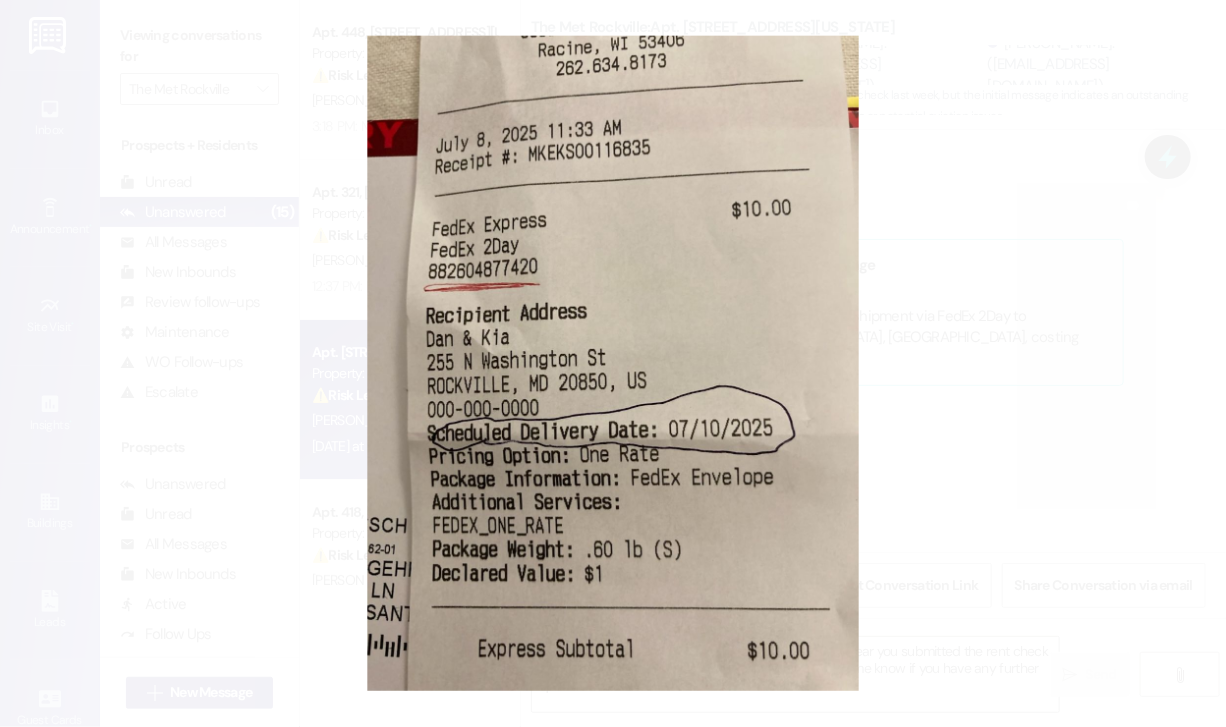 click at bounding box center [613, 363] 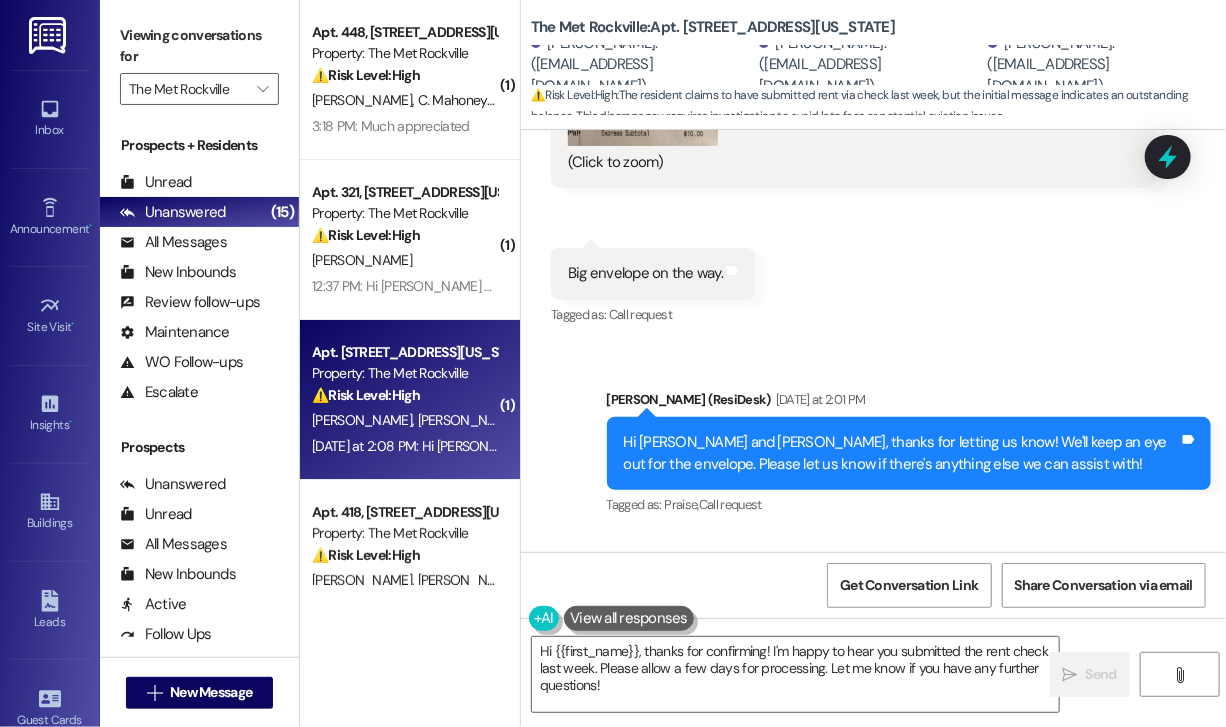 scroll, scrollTop: 2500, scrollLeft: 0, axis: vertical 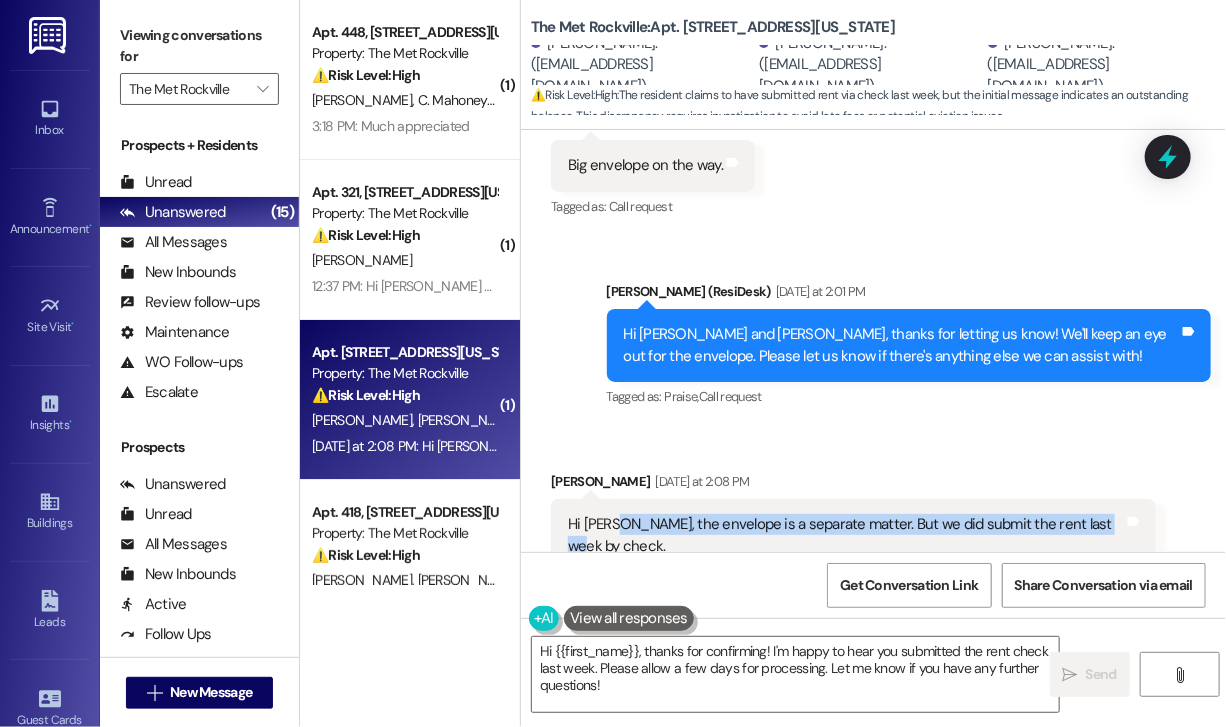 drag, startPoint x: 608, startPoint y: 481, endPoint x: 1106, endPoint y: 492, distance: 498.12146 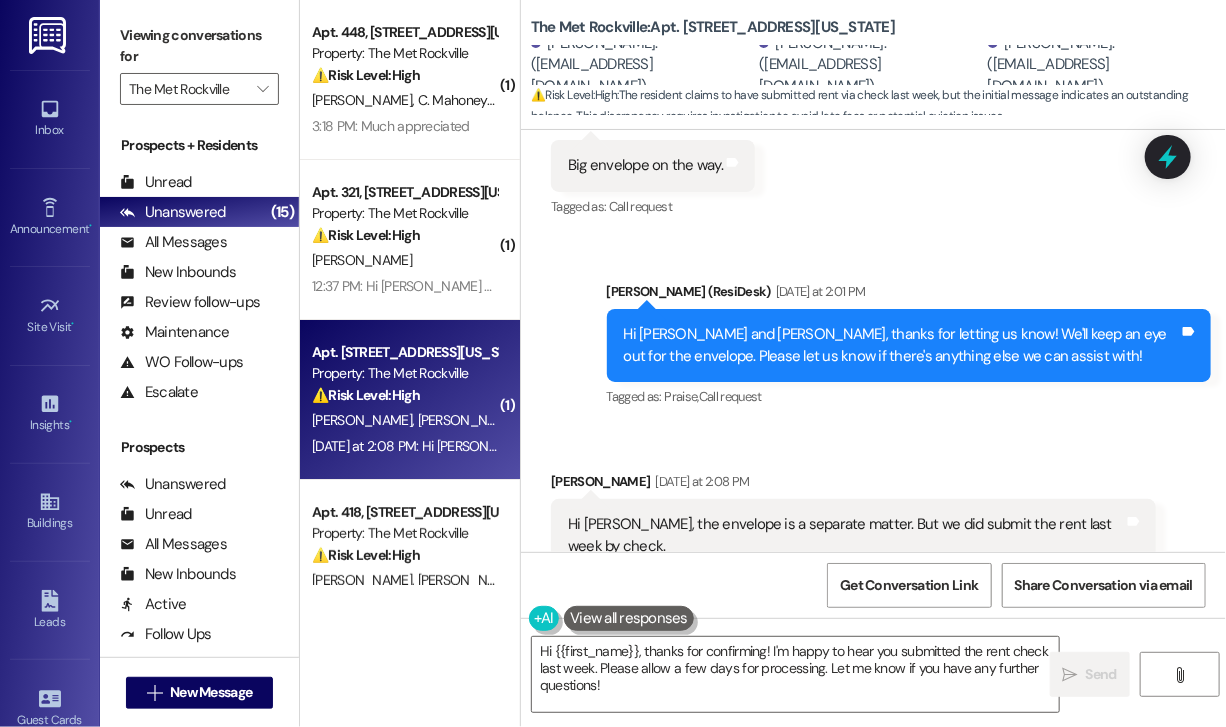 click on "Received via SMS Daniel Gehrz Yesterday at 2:08 PM Hi Jay, the envelope is a separate matter. But we did submit the rent last week by check. Tags and notes Tagged as:   Rent/payments Click to highlight conversations about Rent/payments" at bounding box center (873, 521) 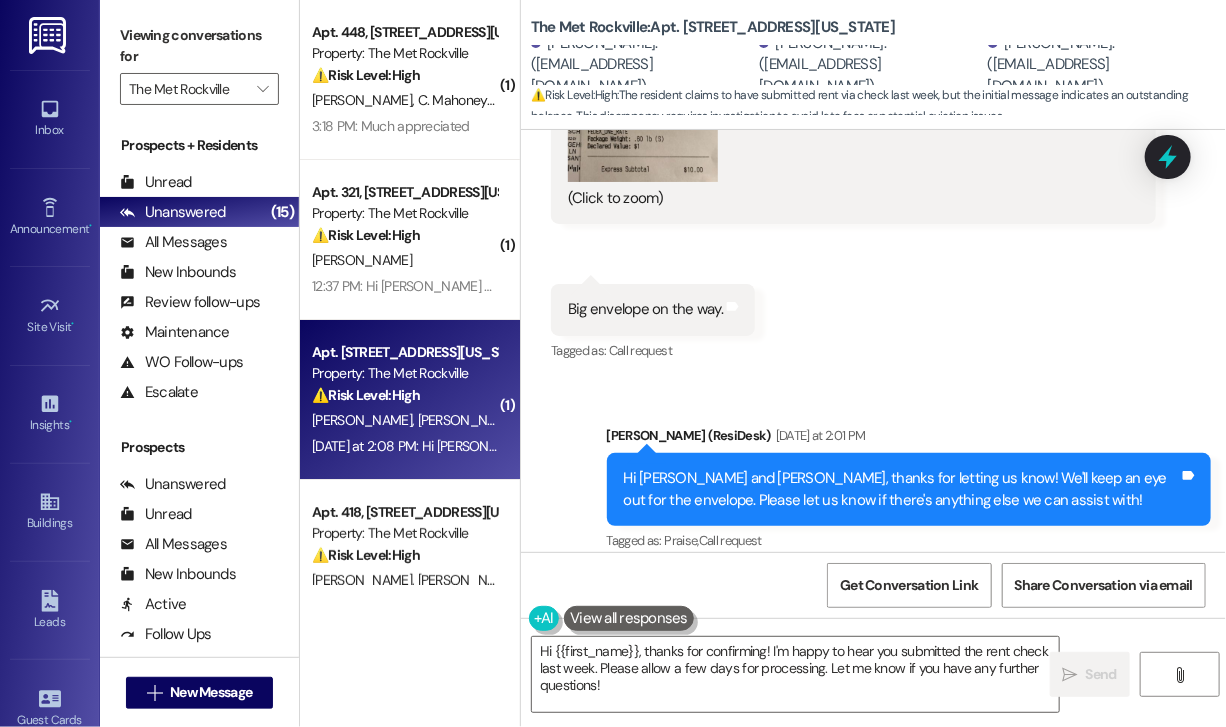 scroll, scrollTop: 2200, scrollLeft: 0, axis: vertical 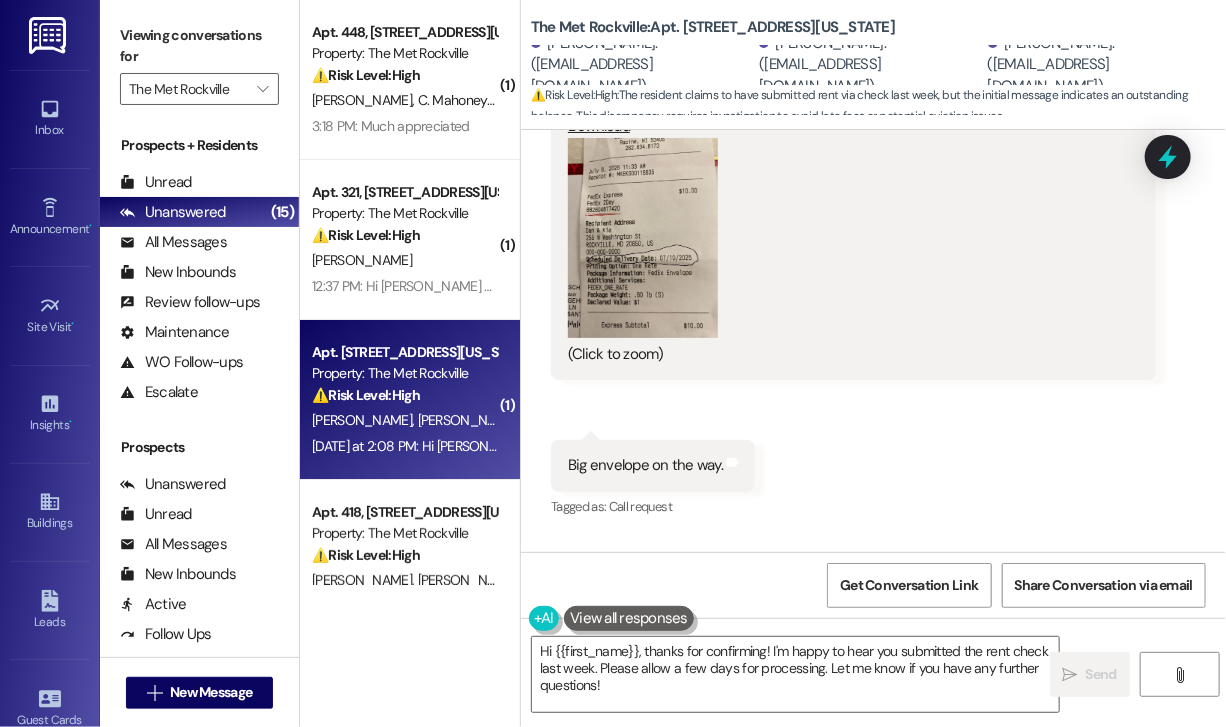click at bounding box center [643, 238] 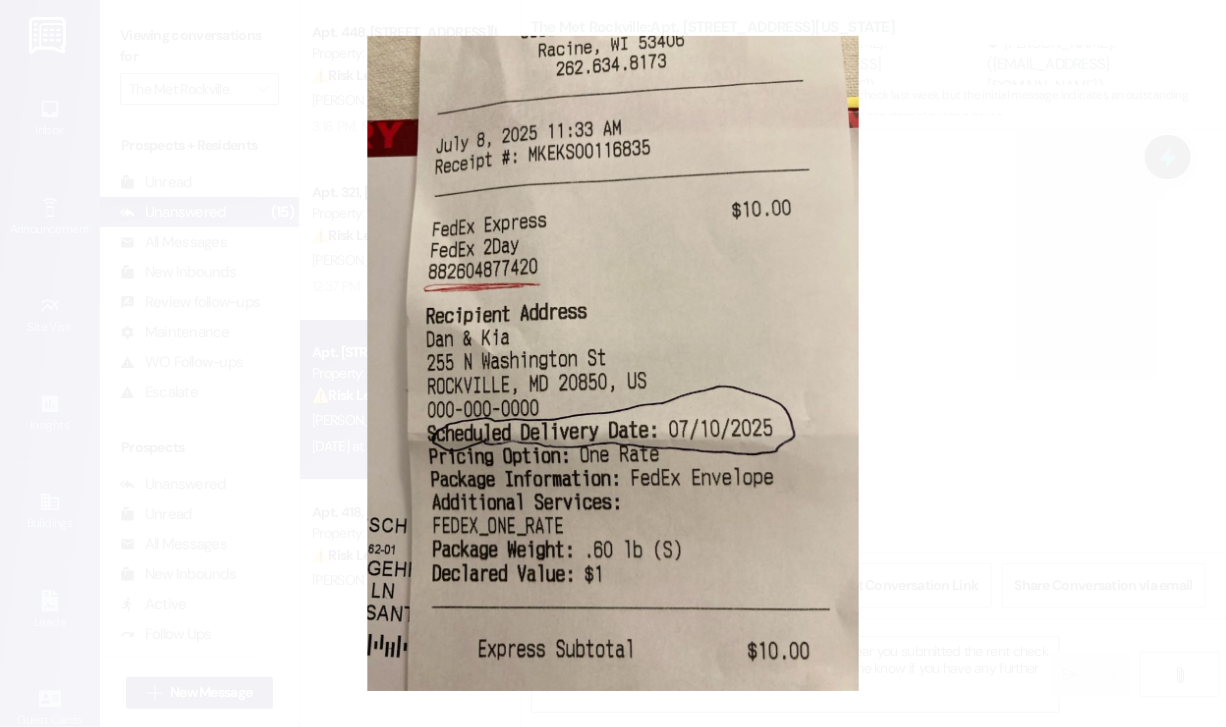 click at bounding box center [613, 363] 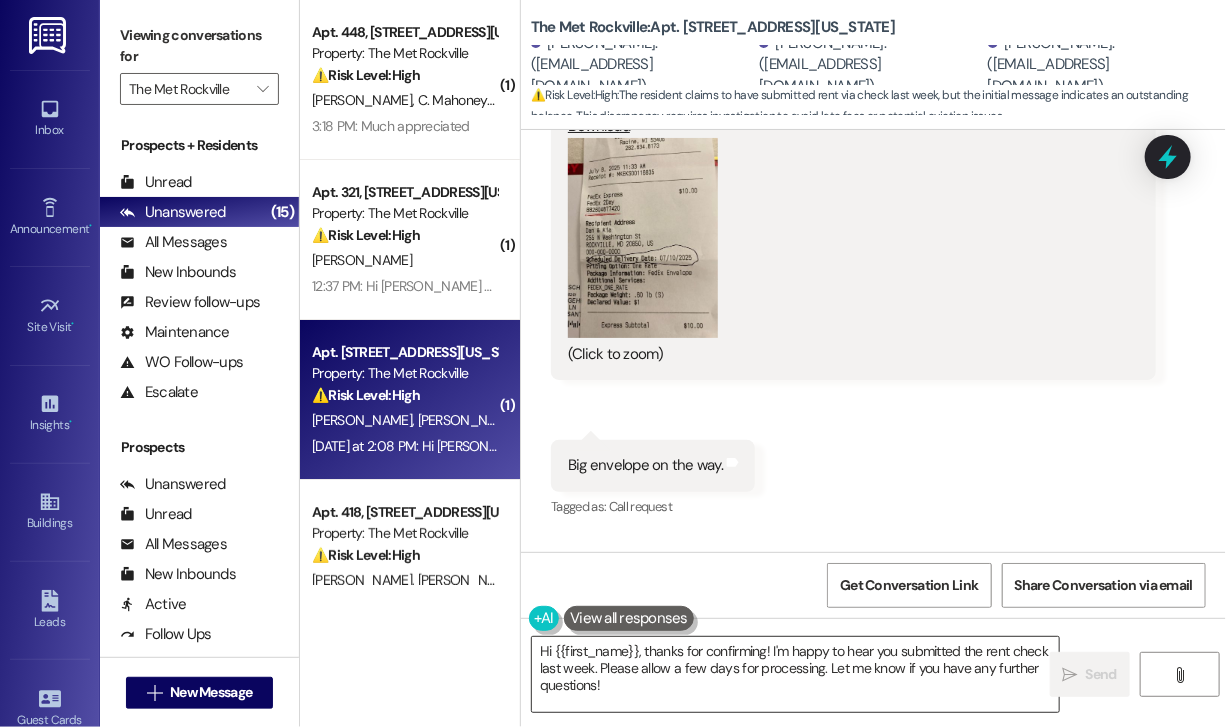 click on "Hi {{first_name}}, thanks for confirming! I'm happy to hear you submitted the rent check last week. Please allow a few days for processing. Let me know if you have any further questions!" at bounding box center (795, 674) 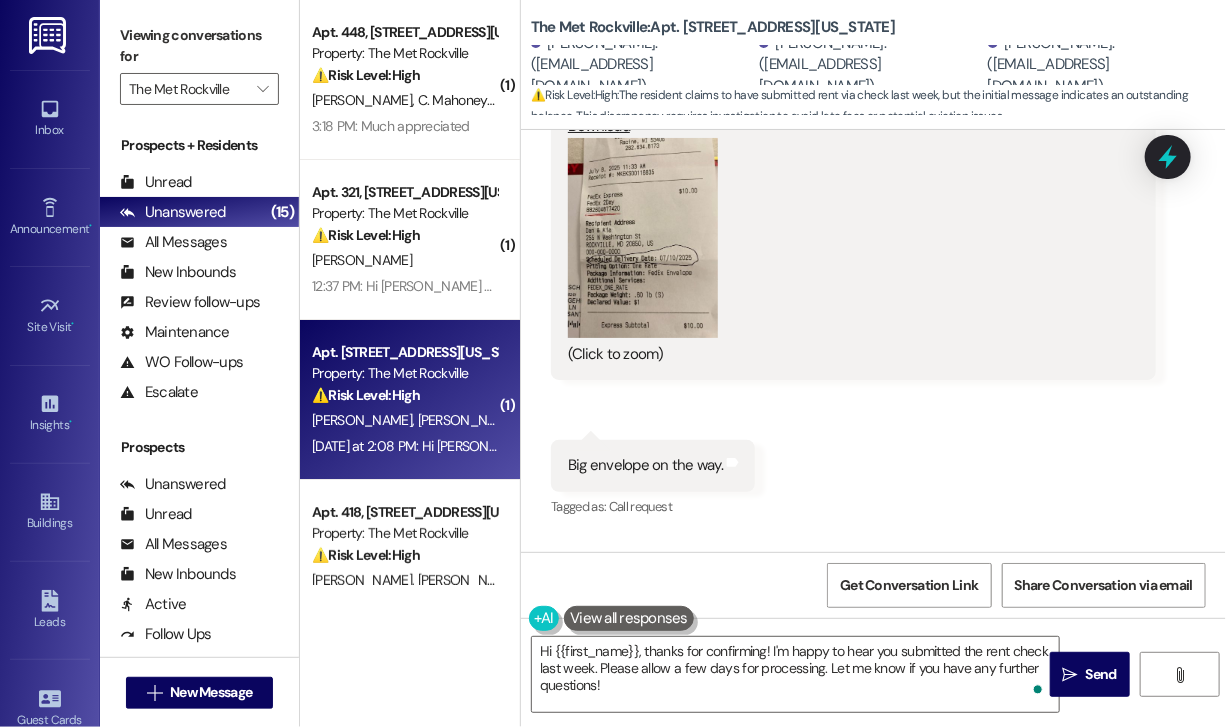 click at bounding box center [643, 238] 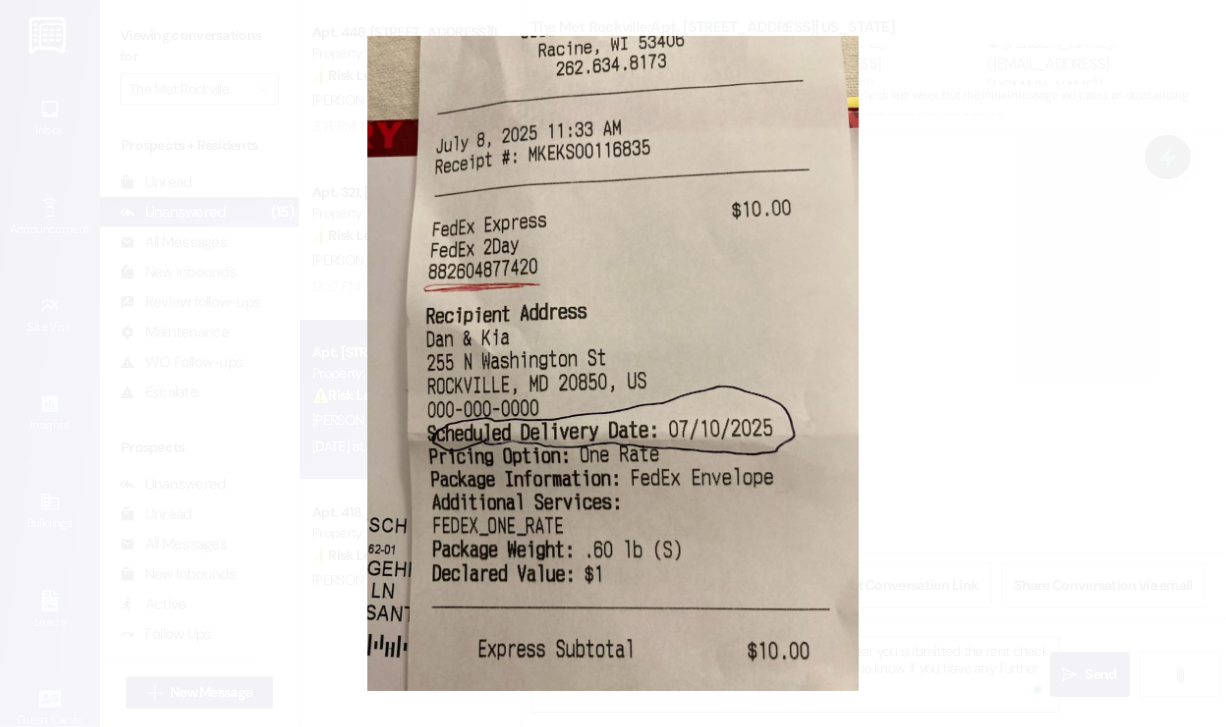 type 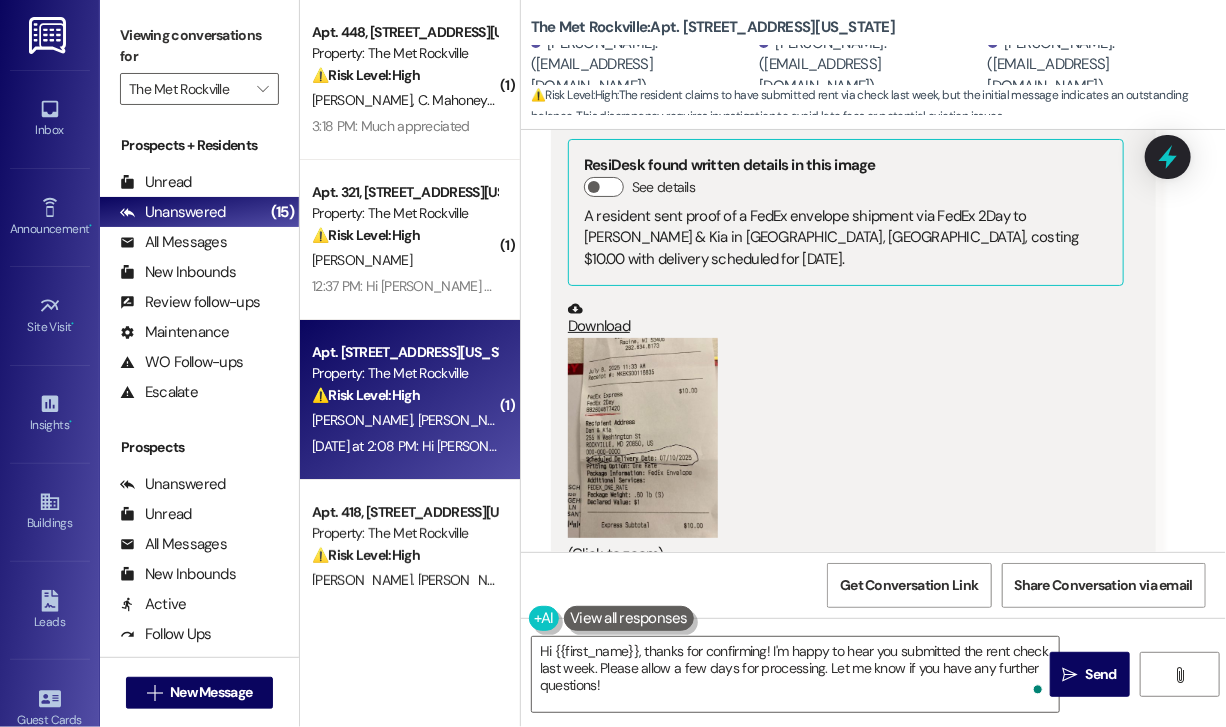 scroll, scrollTop: 2500, scrollLeft: 0, axis: vertical 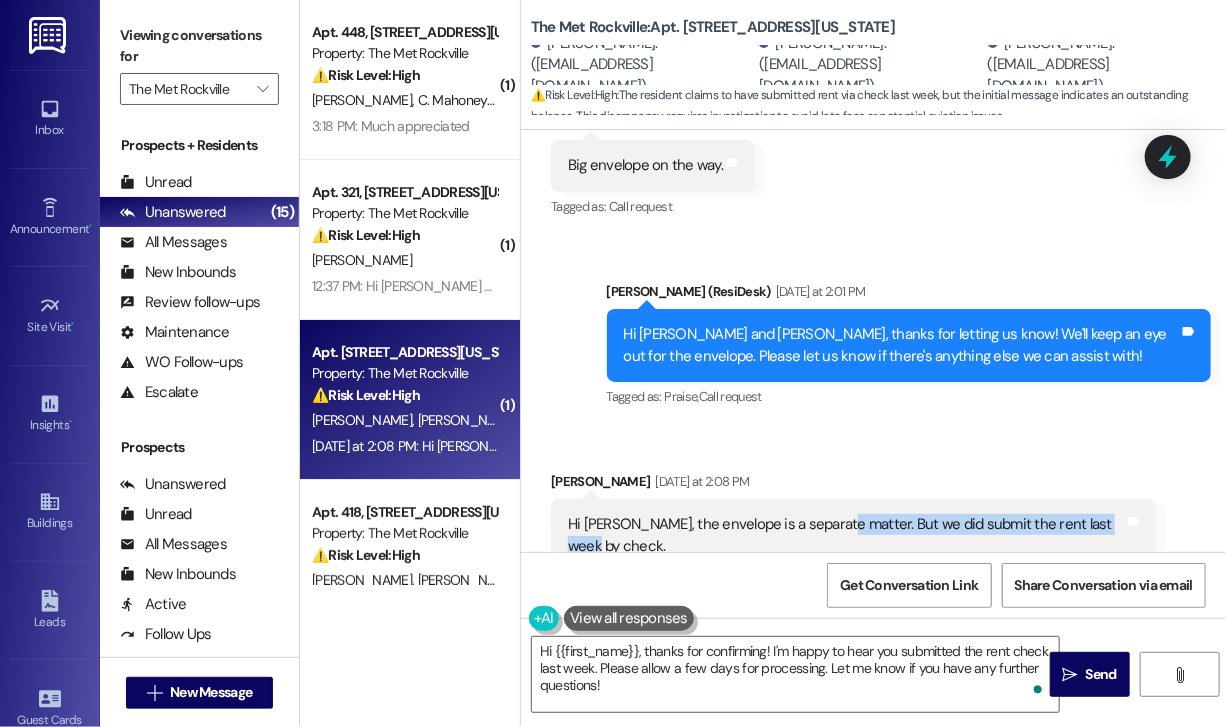 drag, startPoint x: 824, startPoint y: 482, endPoint x: 1112, endPoint y: 483, distance: 288.00174 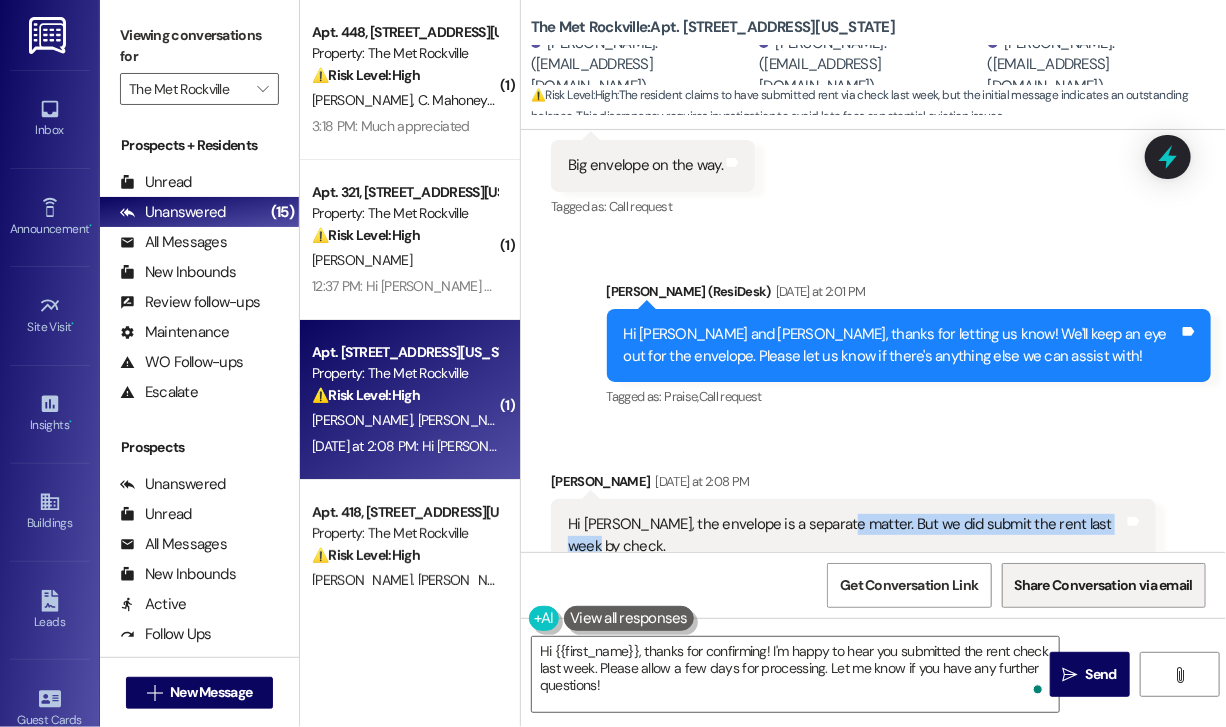 copy on "But we did submit the rent last week by check." 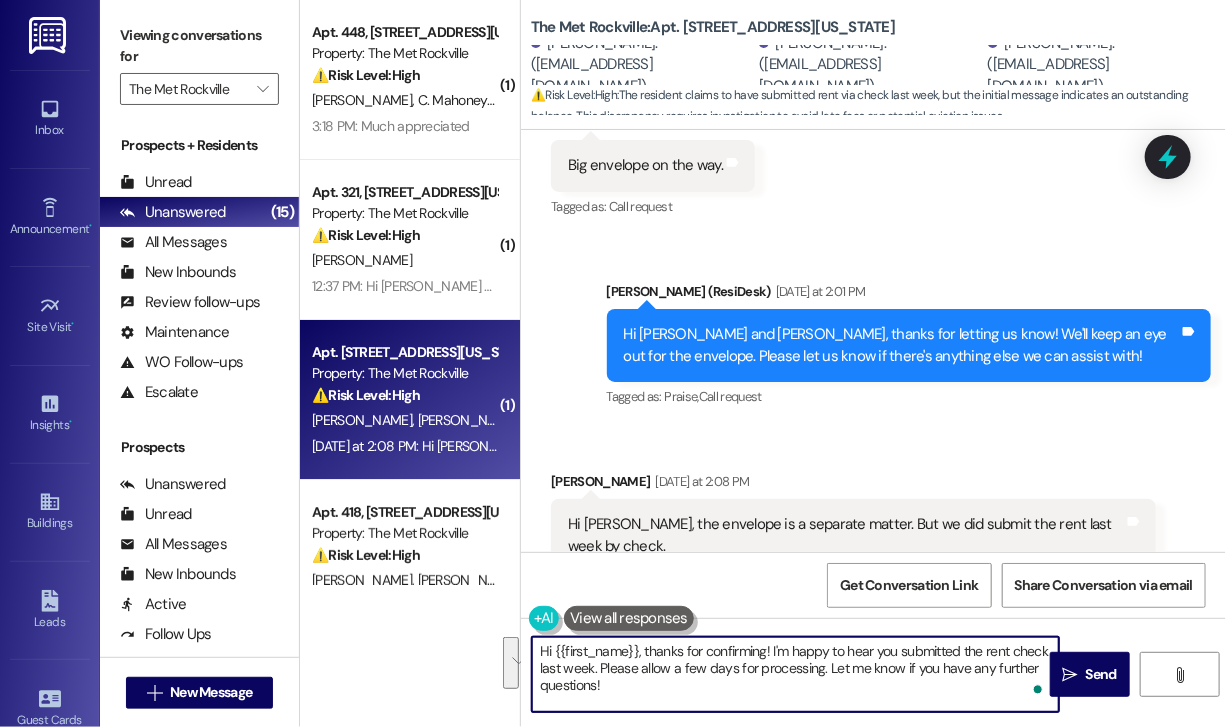drag, startPoint x: 697, startPoint y: 688, endPoint x: 769, endPoint y: 651, distance: 80.9506 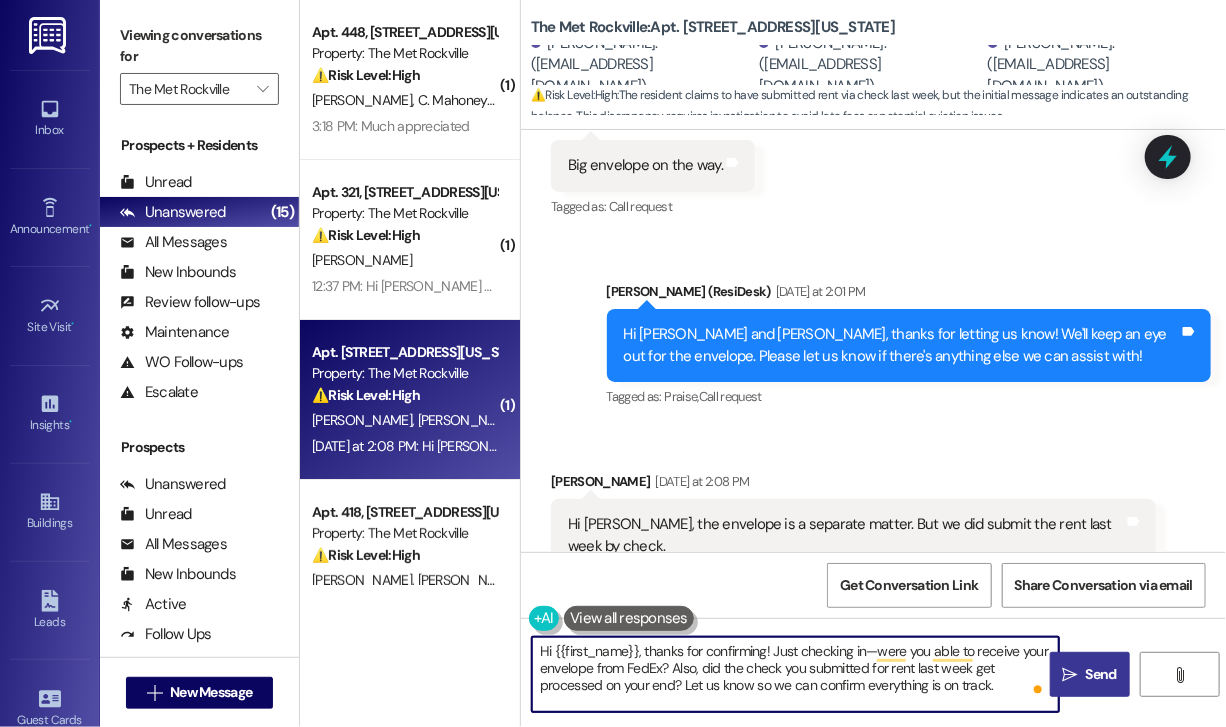 type on "Hi {{first_name}}, thanks for confirming! Just checking in—were you able to receive your envelope from FedEx? Also, did the check you submitted for rent last week get processed on your end? Let us know so we can confirm everything is on track." 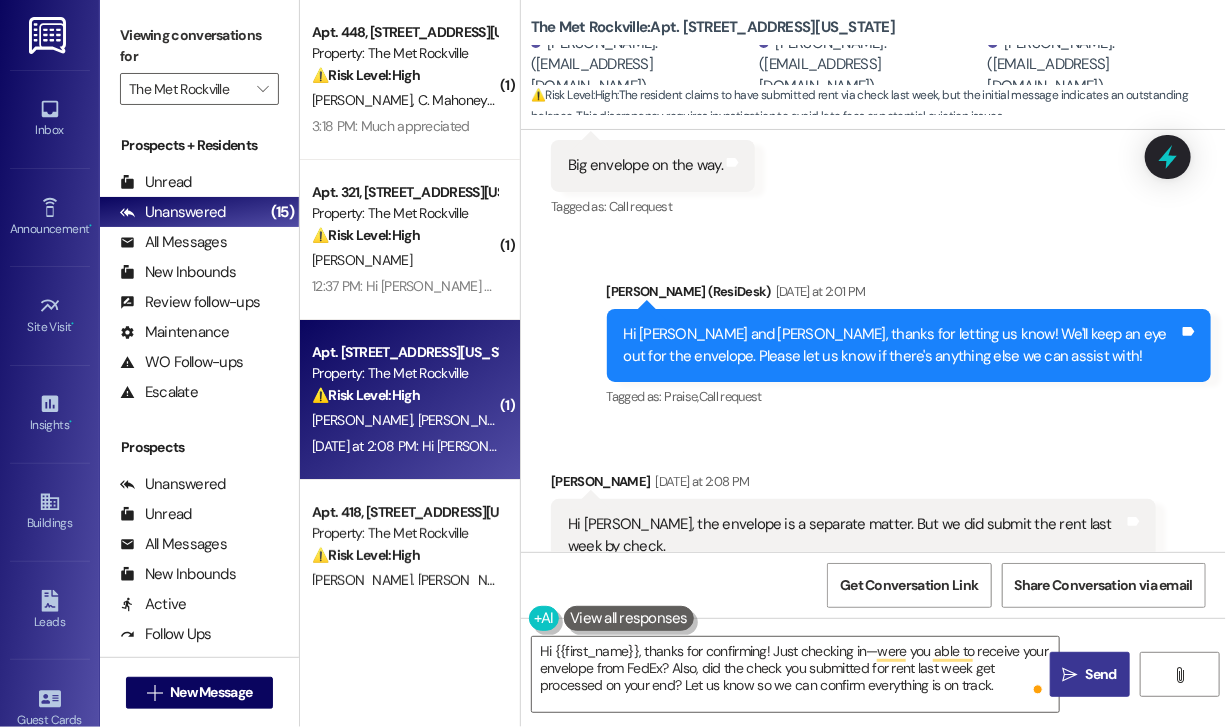 click on " Send" at bounding box center (1090, 674) 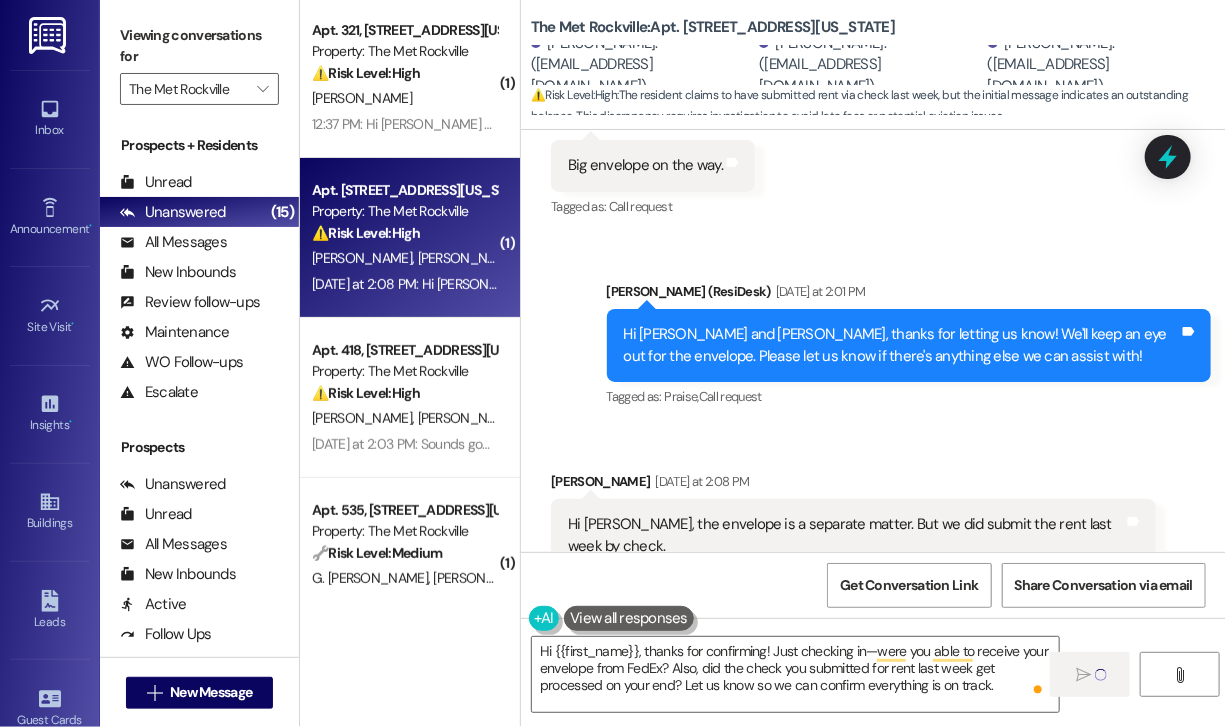 scroll, scrollTop: 200, scrollLeft: 0, axis: vertical 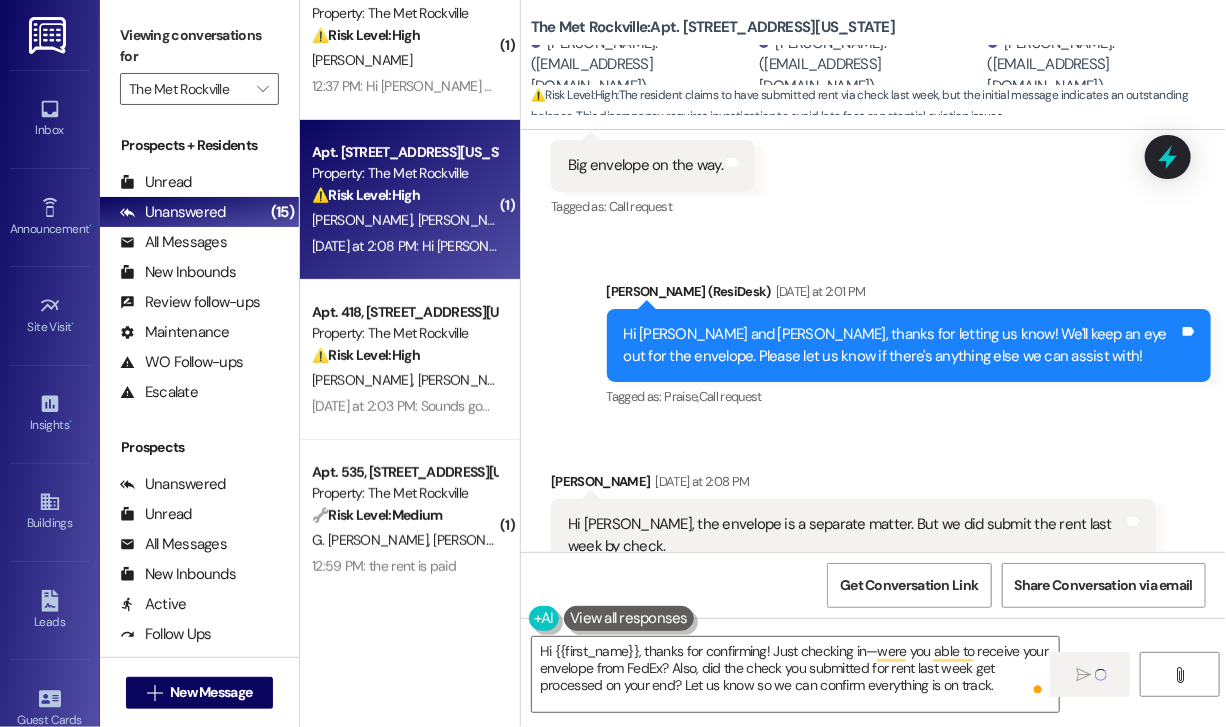 click on "Yesterday at 2:03 PM: Sounds good thank you  Yesterday at 2:03 PM: Sounds good thank you" at bounding box center (404, 406) 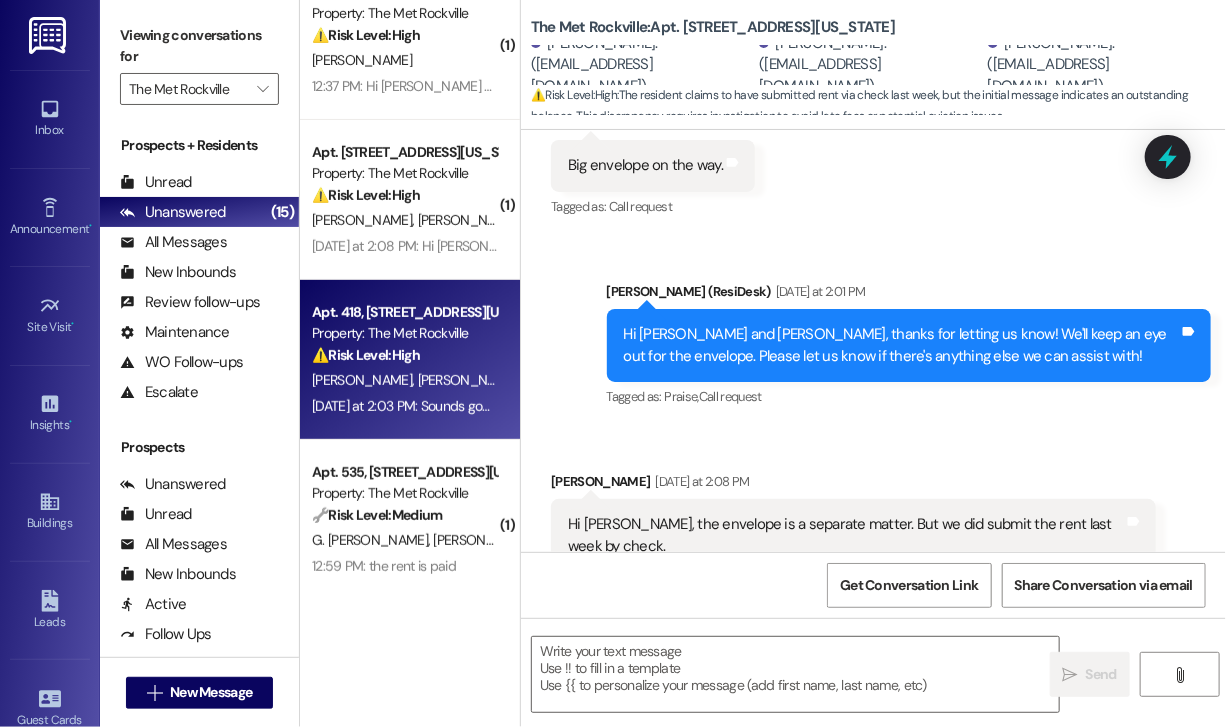scroll, scrollTop: 2499, scrollLeft: 0, axis: vertical 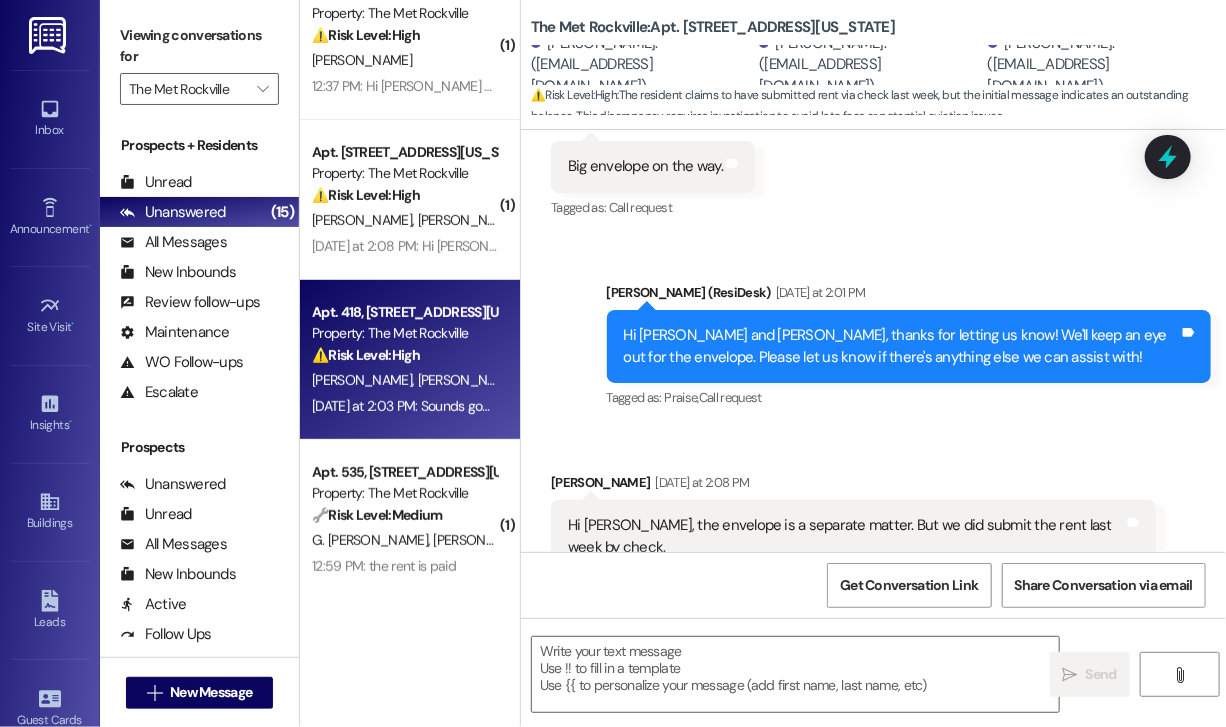 type on "Fetching suggested responses. Please feel free to read through the conversation in the meantime." 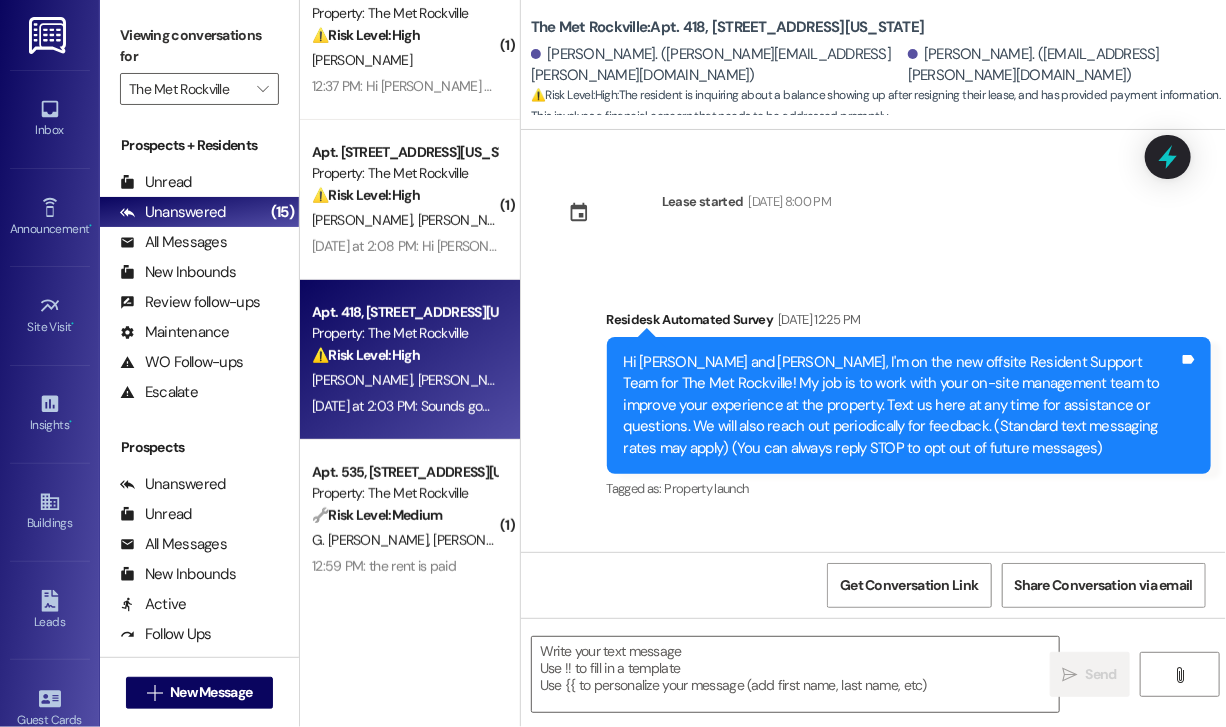scroll, scrollTop: 3039, scrollLeft: 0, axis: vertical 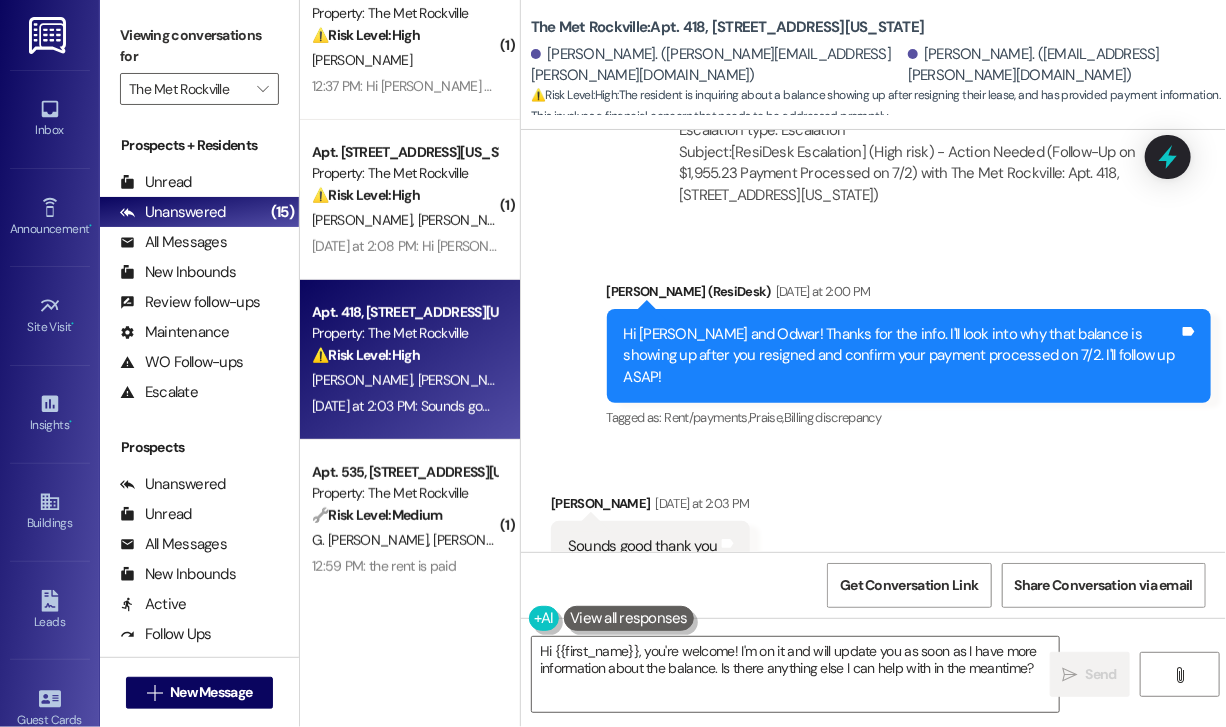 click on "Received via SMS Odwar Brizuela Yesterday at 2:03 PM Sounds good thank you  Tags and notes Tagged as:   Praise Click to highlight conversations about Praise" at bounding box center (873, 532) 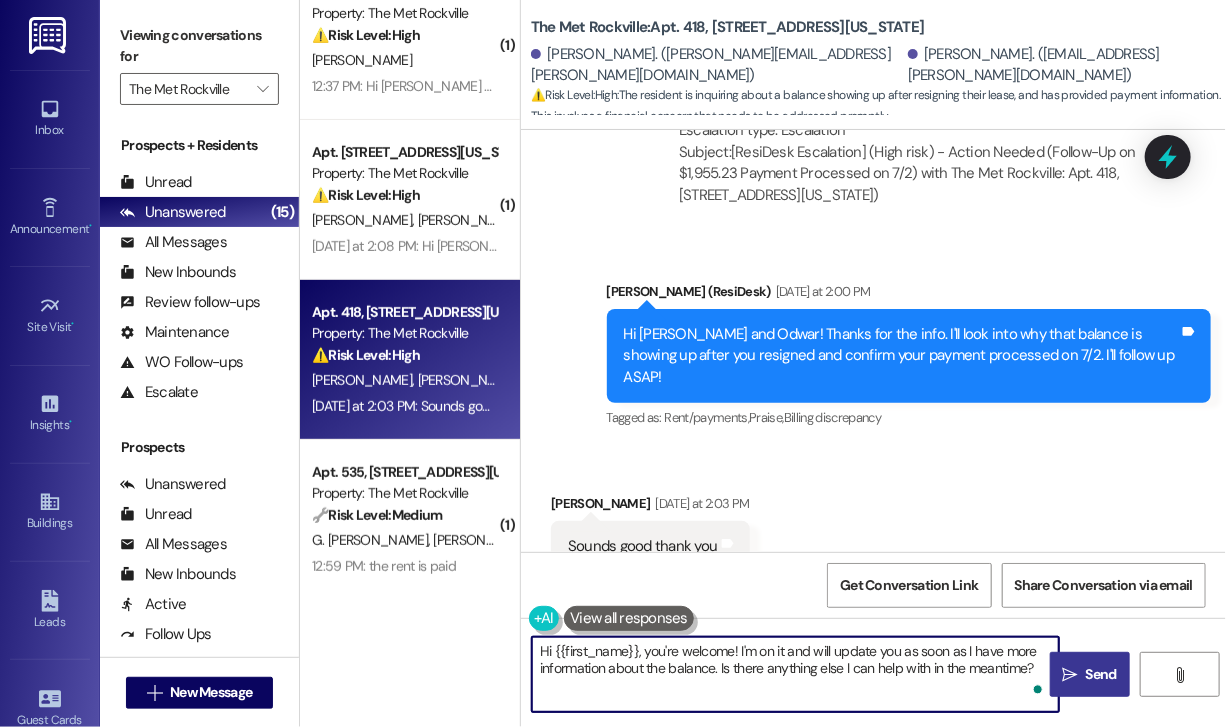 drag, startPoint x: 738, startPoint y: 652, endPoint x: 1049, endPoint y: 689, distance: 313.19324 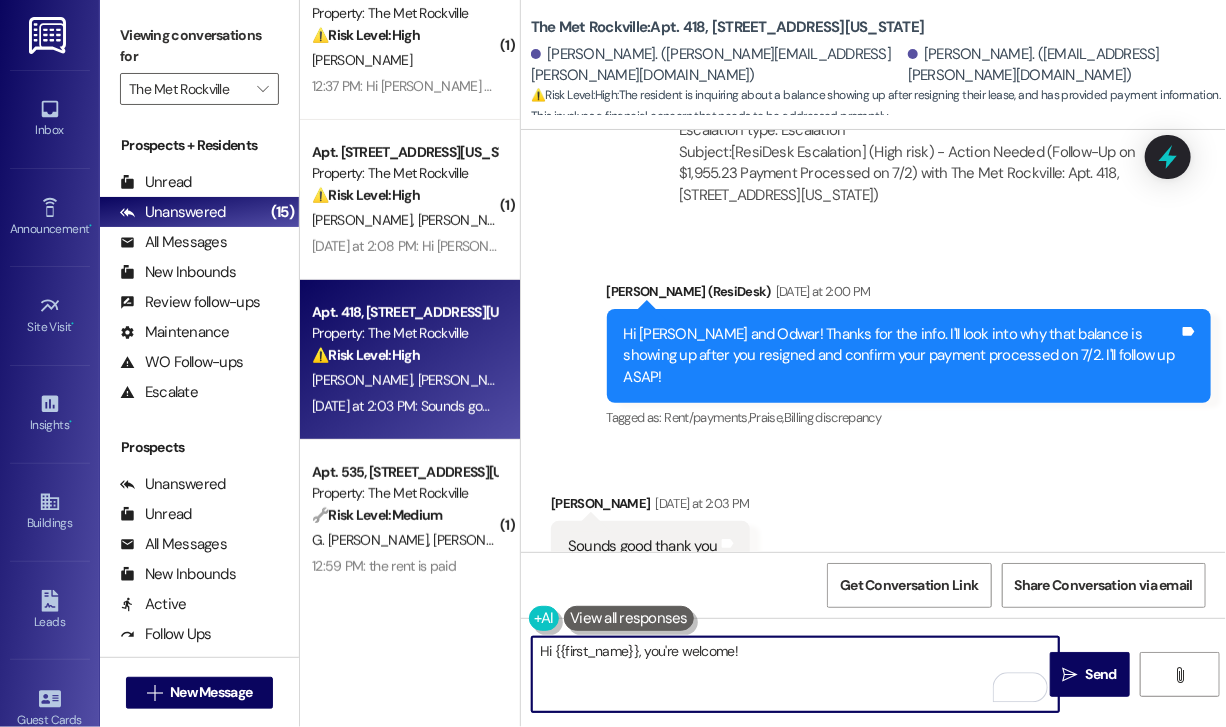 click on "Hi {{first_name}}, you're welcome!" at bounding box center [795, 674] 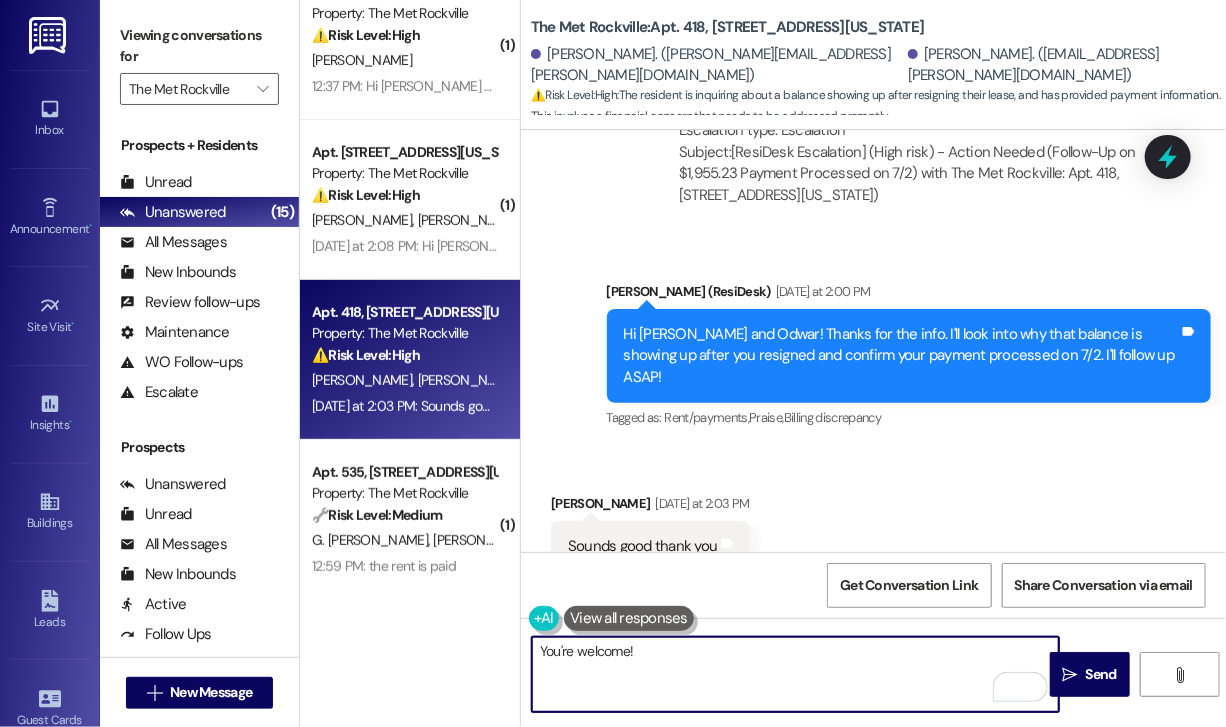 click on "You're welcome!" at bounding box center [795, 674] 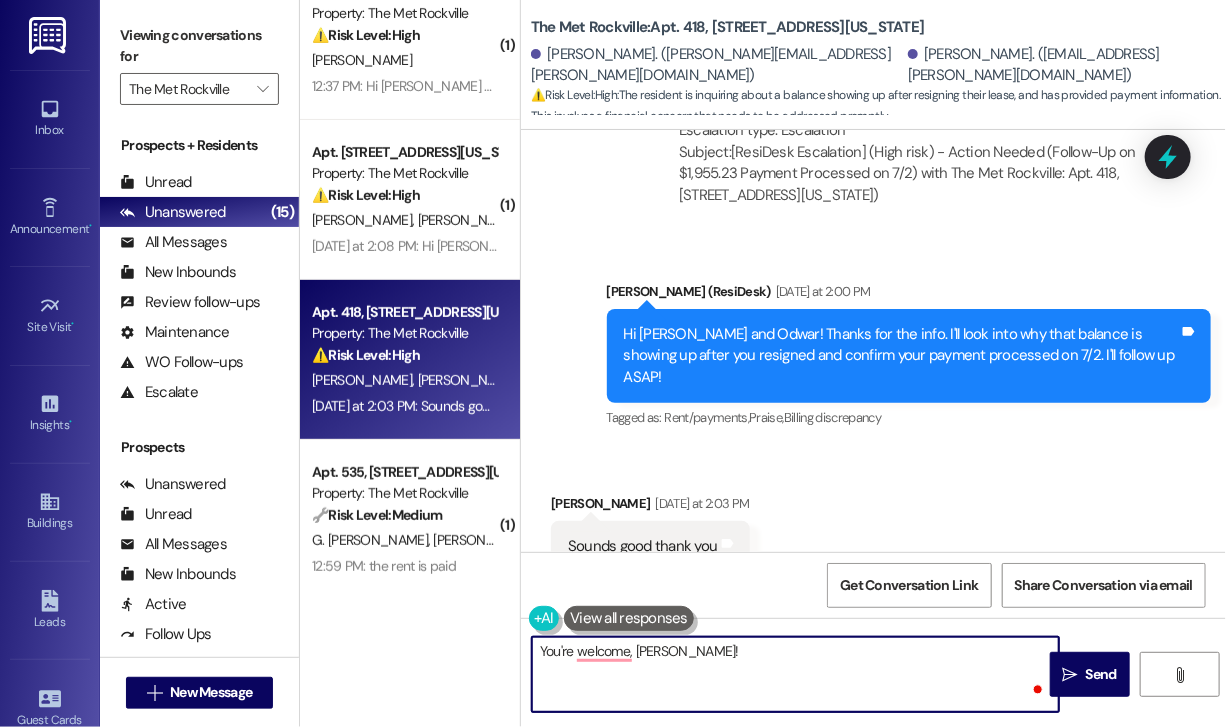 type on "You're welcome, Odwar!" 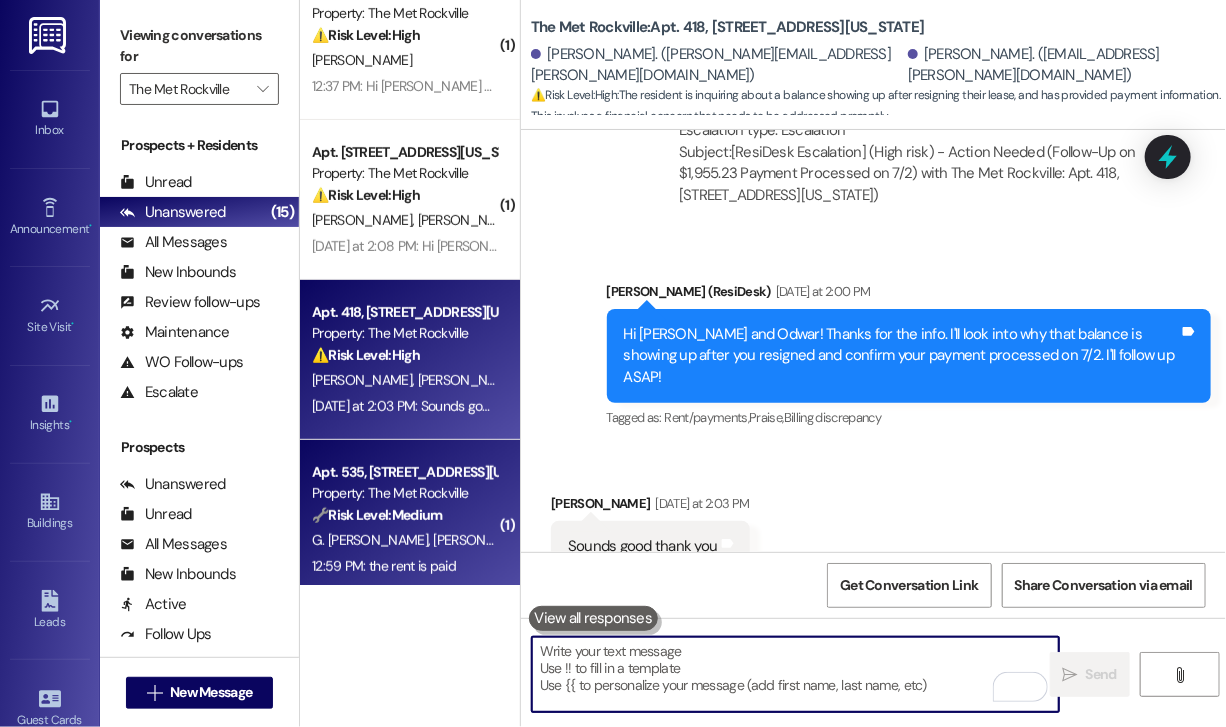 scroll, scrollTop: 3038, scrollLeft: 0, axis: vertical 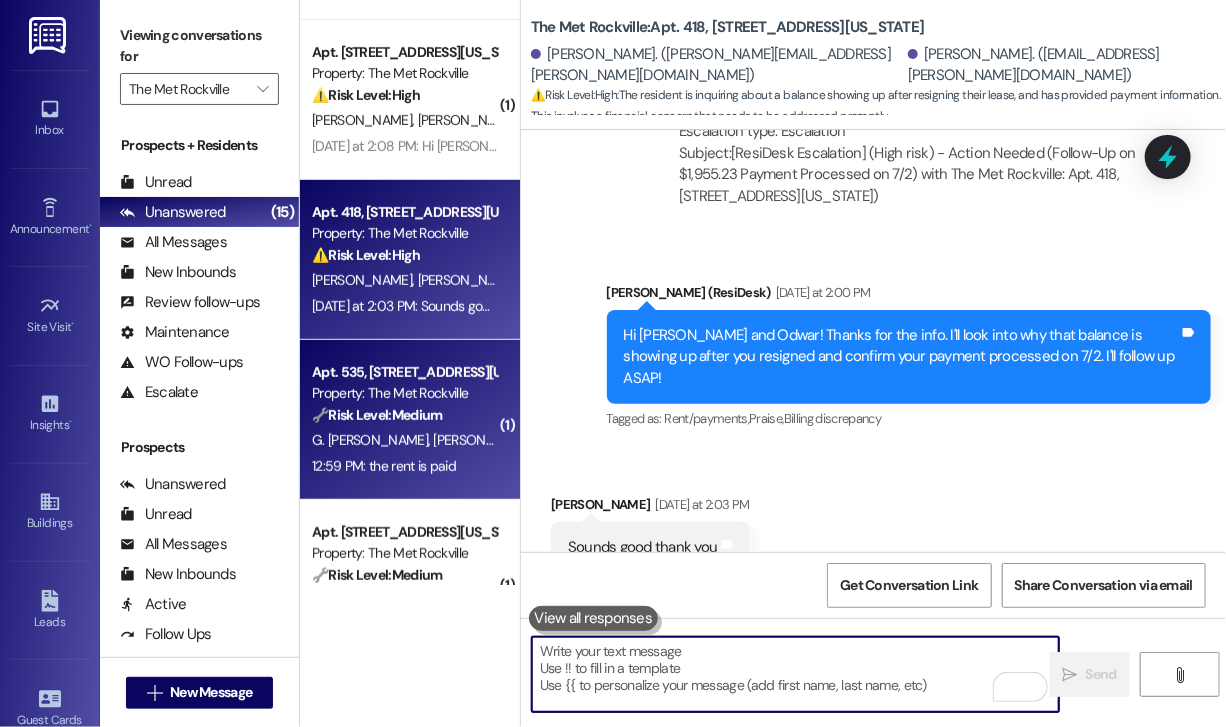 type 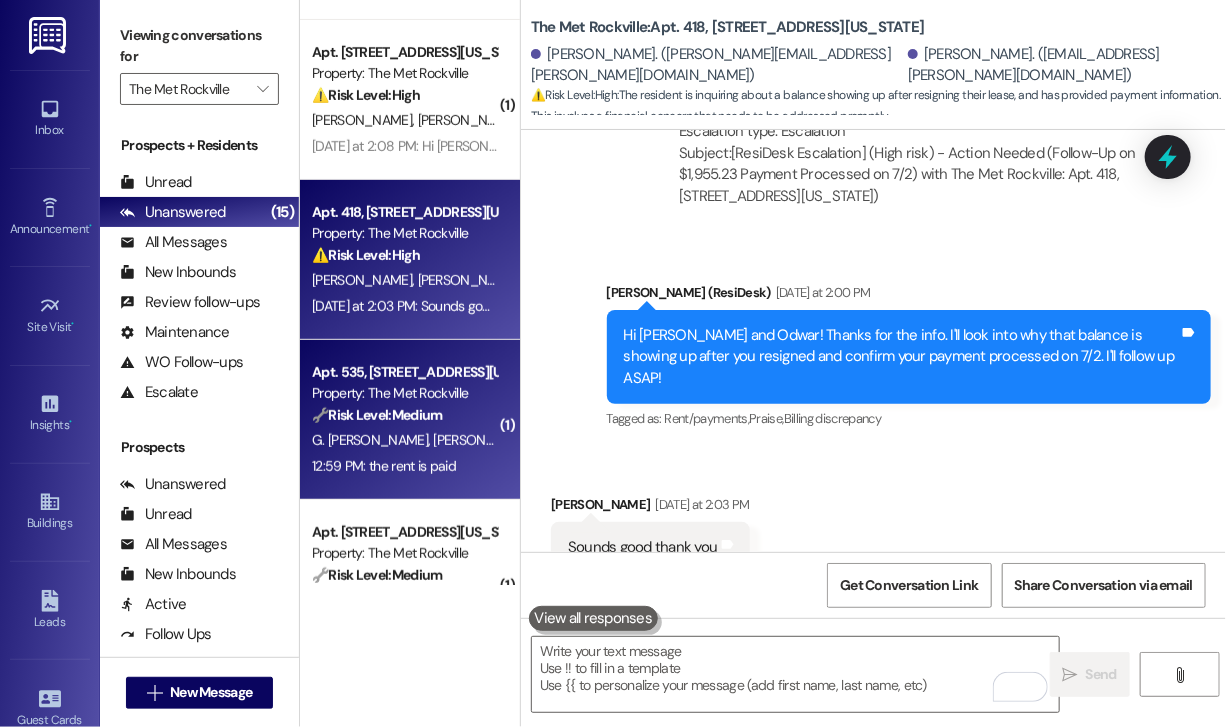 click on "12:59 PM: the rent is paid 12:59 PM: the rent is paid" at bounding box center [384, 466] 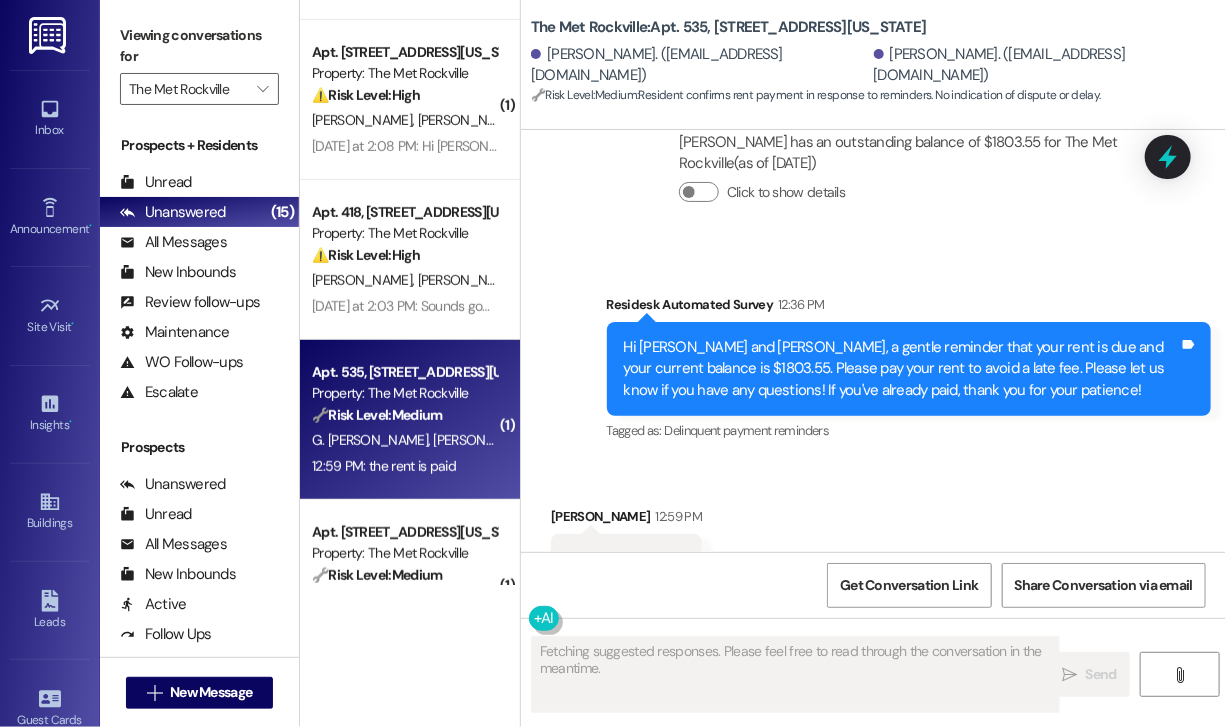 scroll, scrollTop: 2680, scrollLeft: 0, axis: vertical 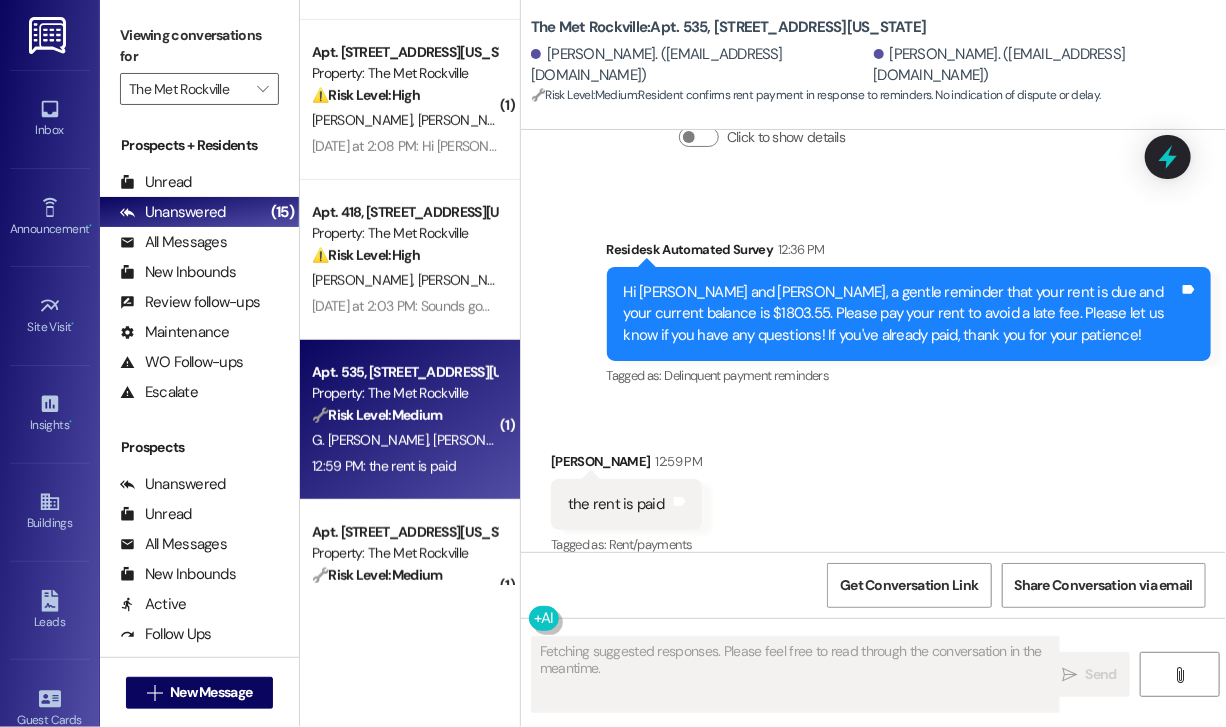 click on "Received via SMS Gilma Millan De Arango 12:59 PM the rent is paid Tags and notes Tagged as:   Rent/payments Click to highlight conversations about Rent/payments" at bounding box center [873, 490] 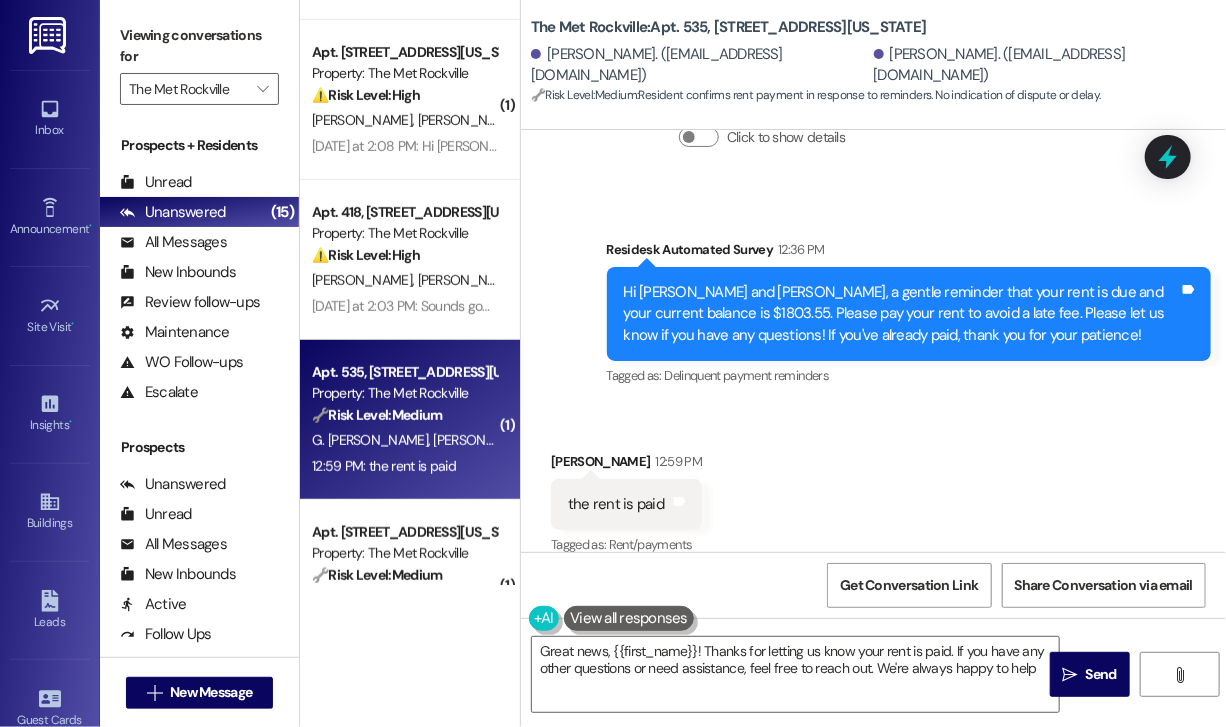 type on "Great news, {{first_name}}! Thanks for letting us know your rent is paid. If you have any other questions or need assistance, feel free to reach out. We're always happy to help!" 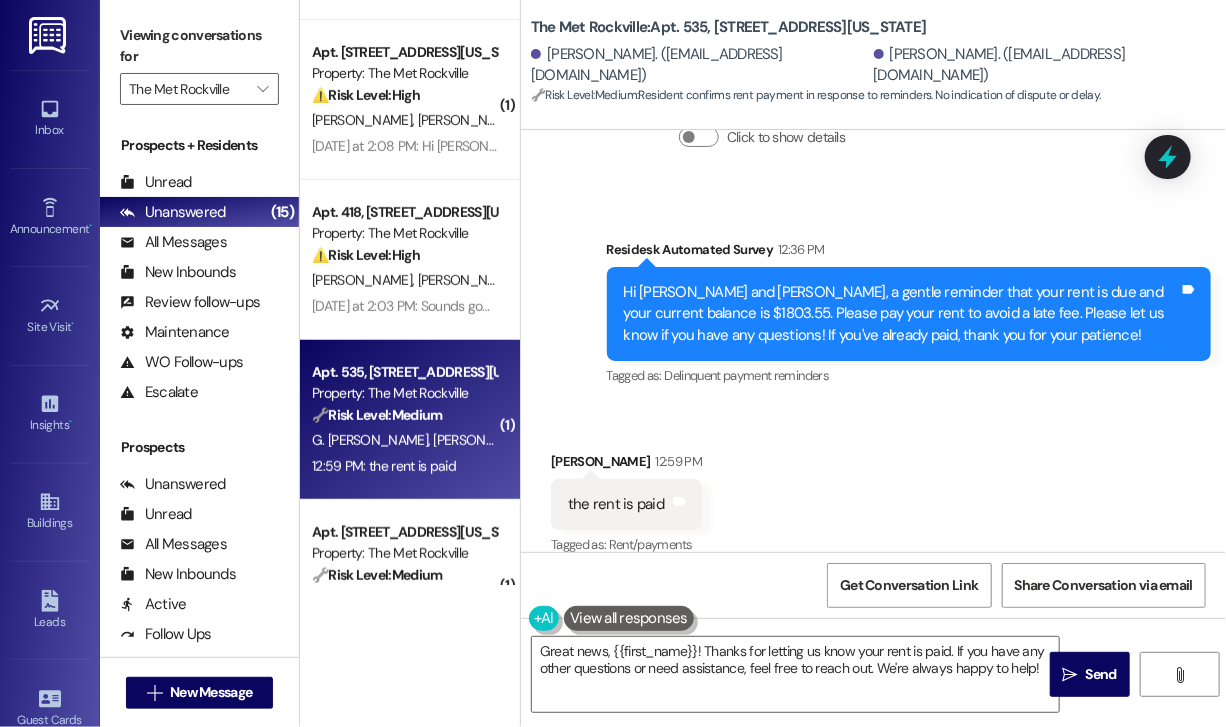 click on "Received via SMS Gilma Millan De Arango 12:59 PM the rent is paid Tags and notes Tagged as:   Rent/payments Click to highlight conversations about Rent/payments" at bounding box center [873, 490] 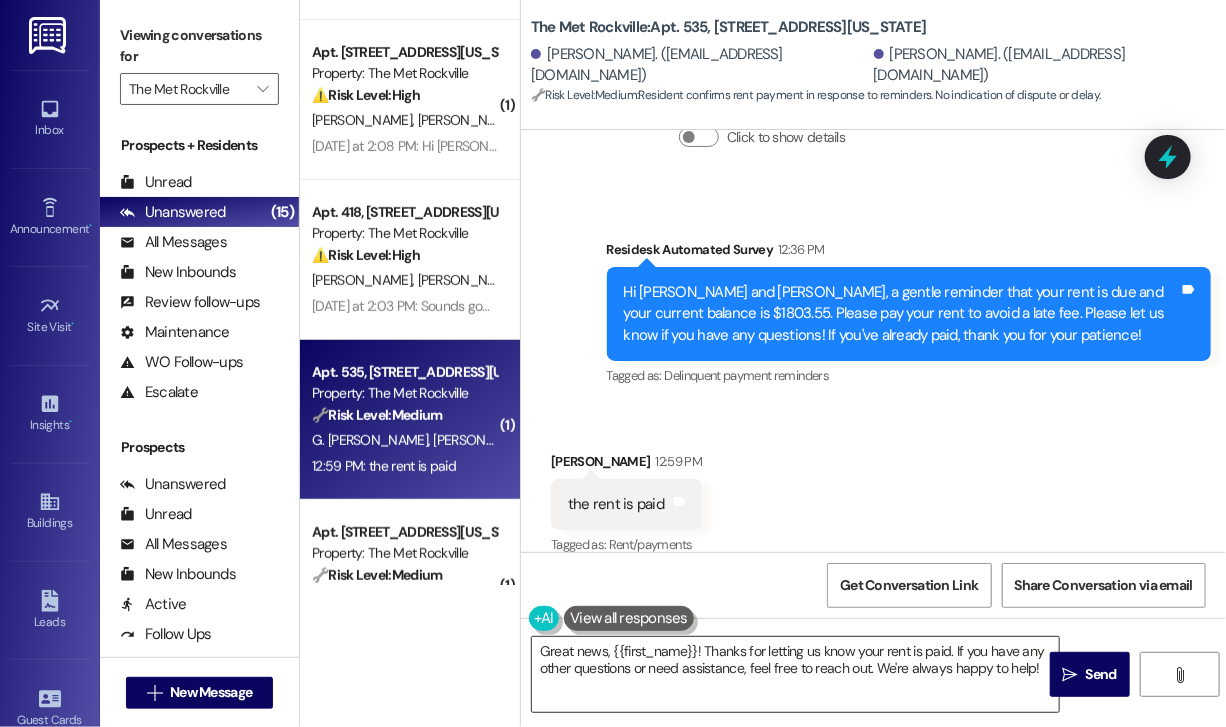 click on "Great news, {{first_name}}! Thanks for letting us know your rent is paid. If you have any other questions or need assistance, feel free to reach out. We're always happy to help!" at bounding box center (795, 674) 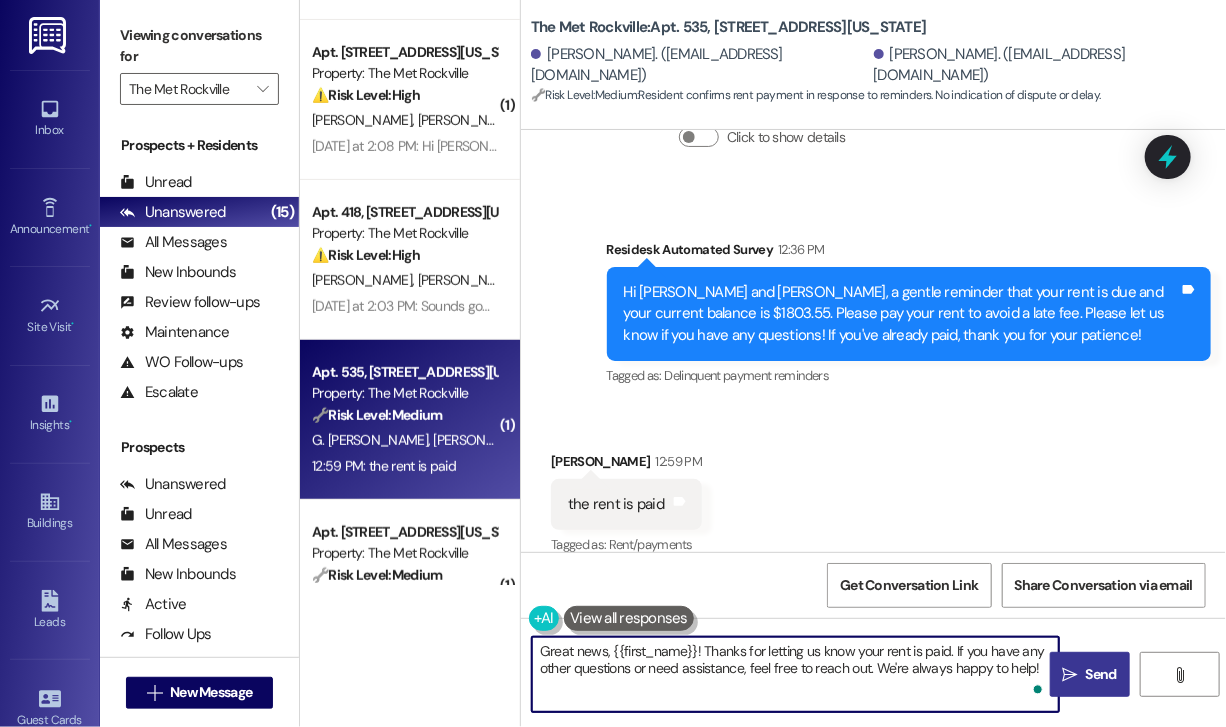 click on "Send" at bounding box center [1101, 674] 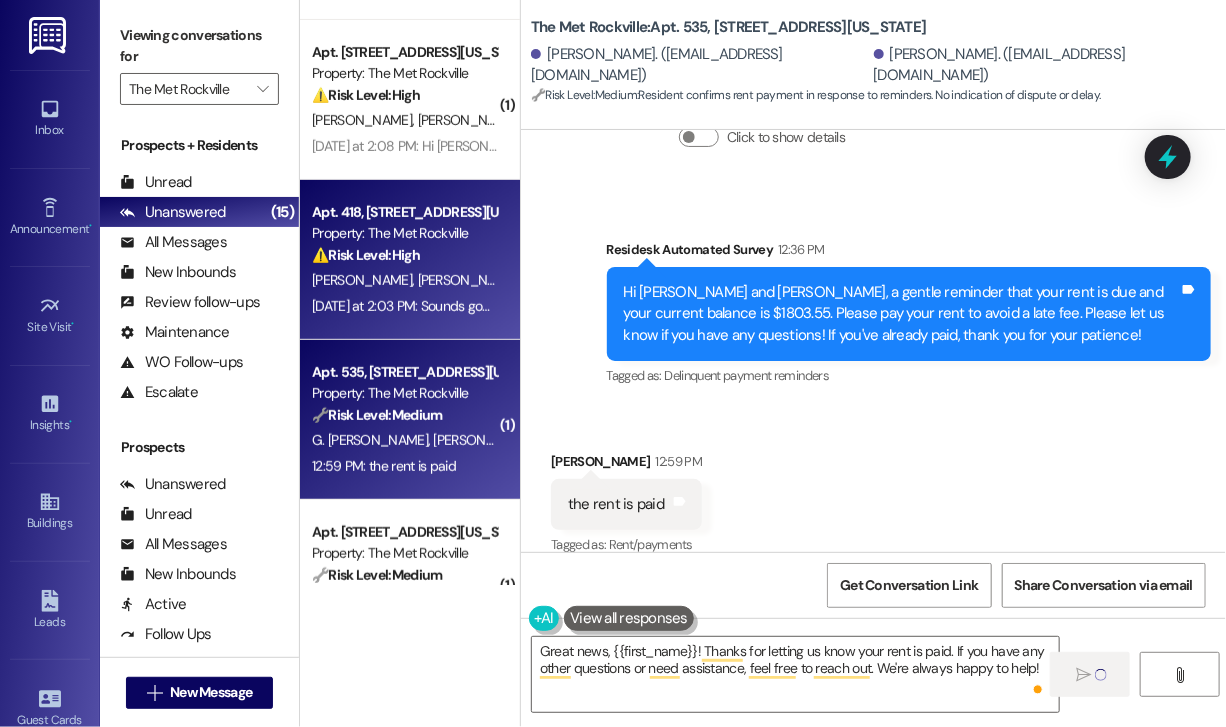 type 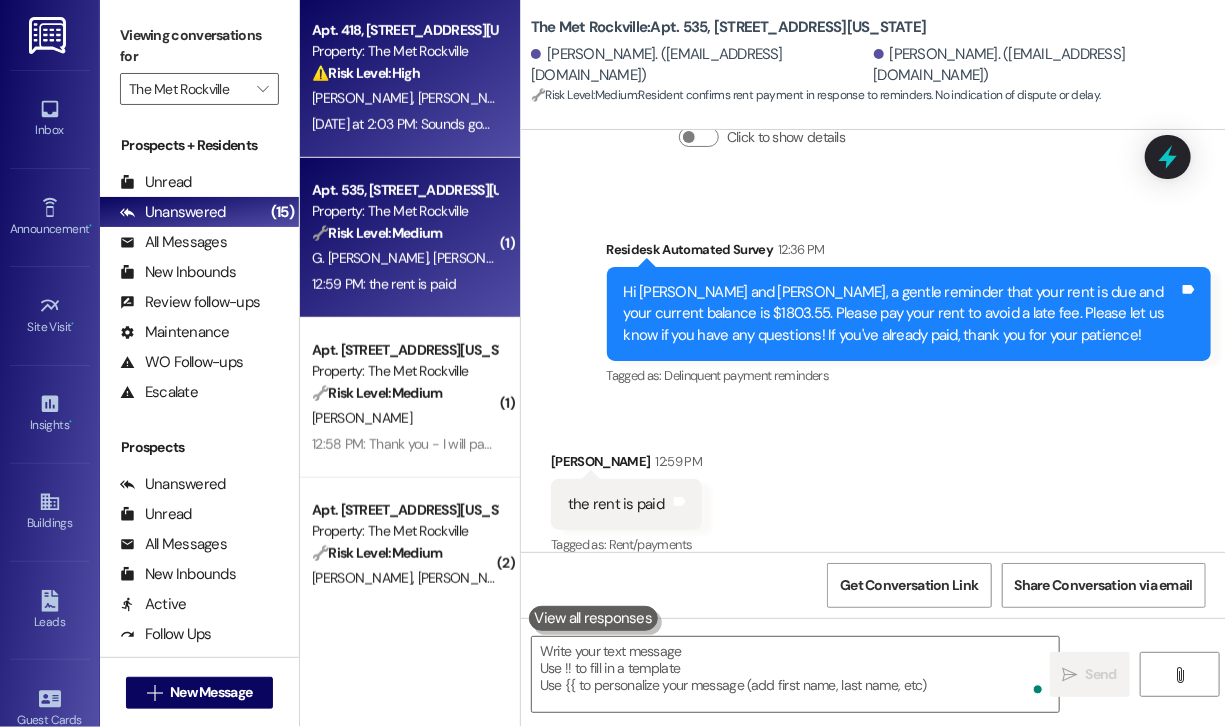 scroll, scrollTop: 500, scrollLeft: 0, axis: vertical 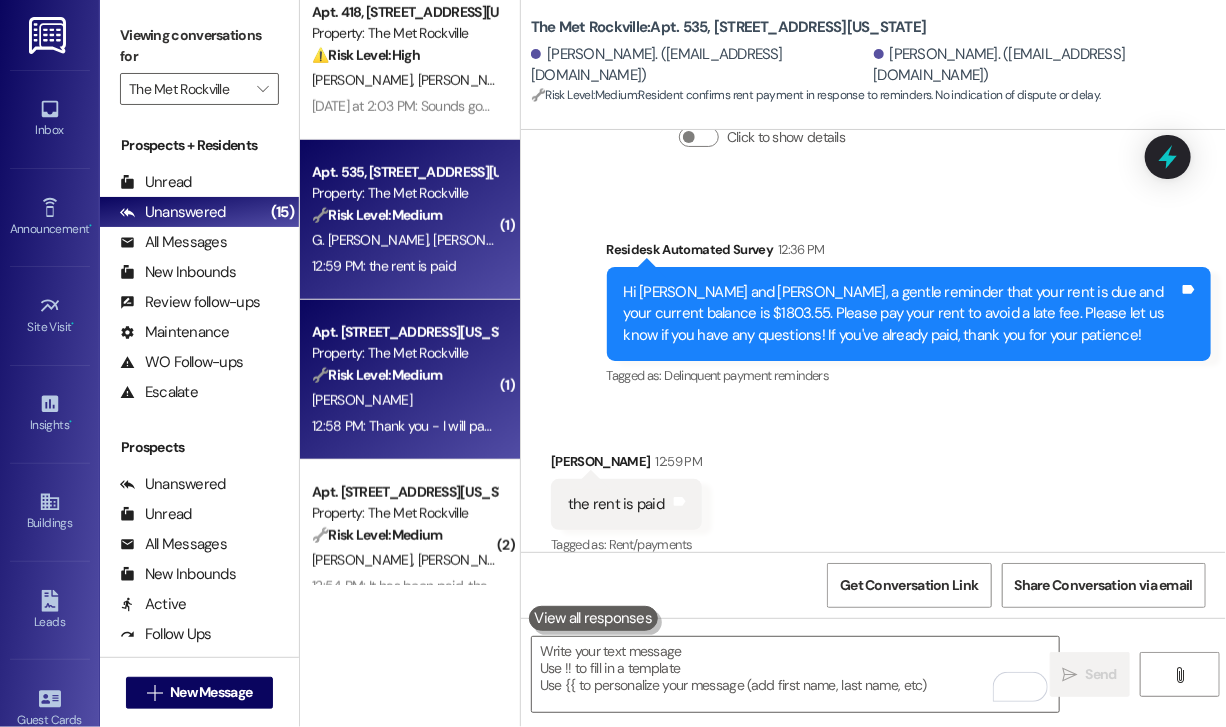 click on "Apt. 235, 225 N Washington St" at bounding box center [404, 332] 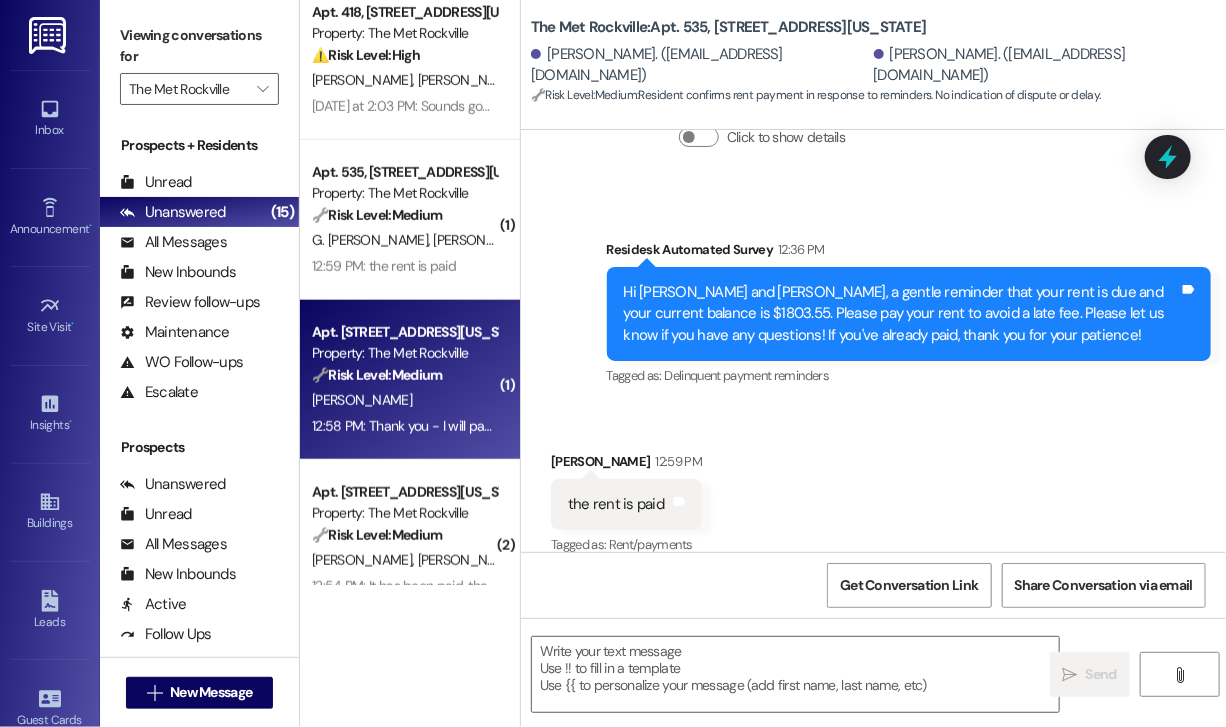 type on "Fetching suggested responses. Please feel free to read through the conversation in the meantime." 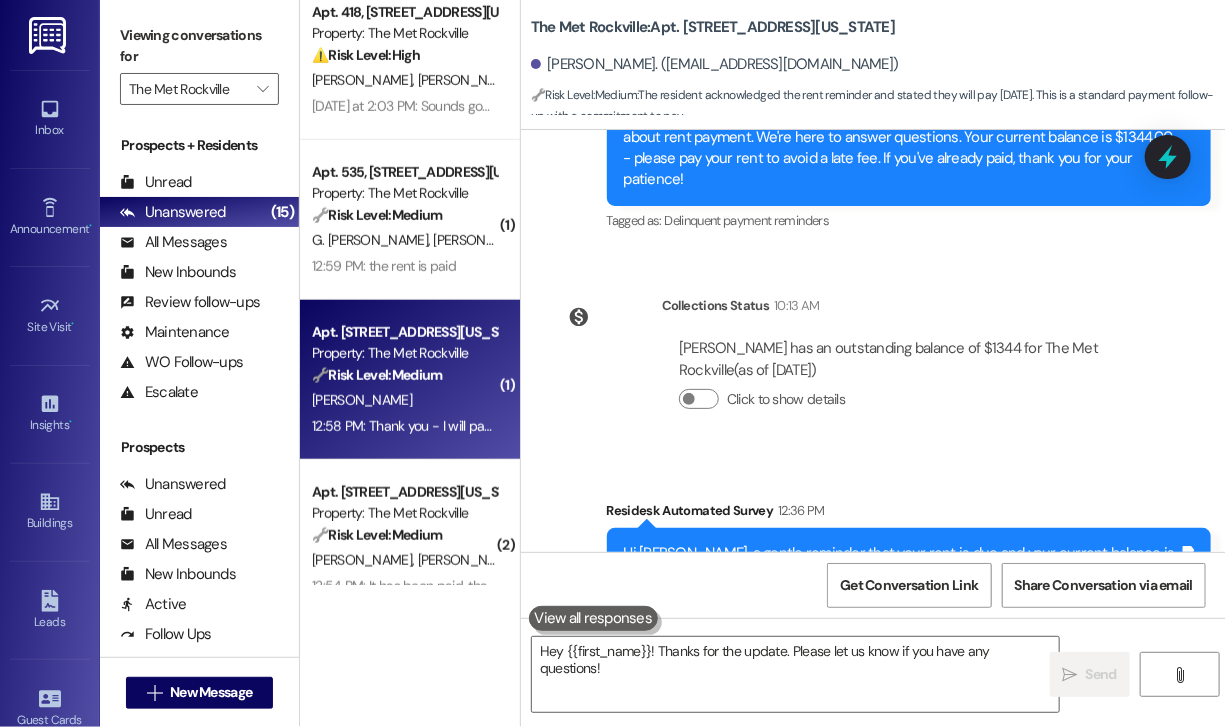 scroll, scrollTop: 2052, scrollLeft: 0, axis: vertical 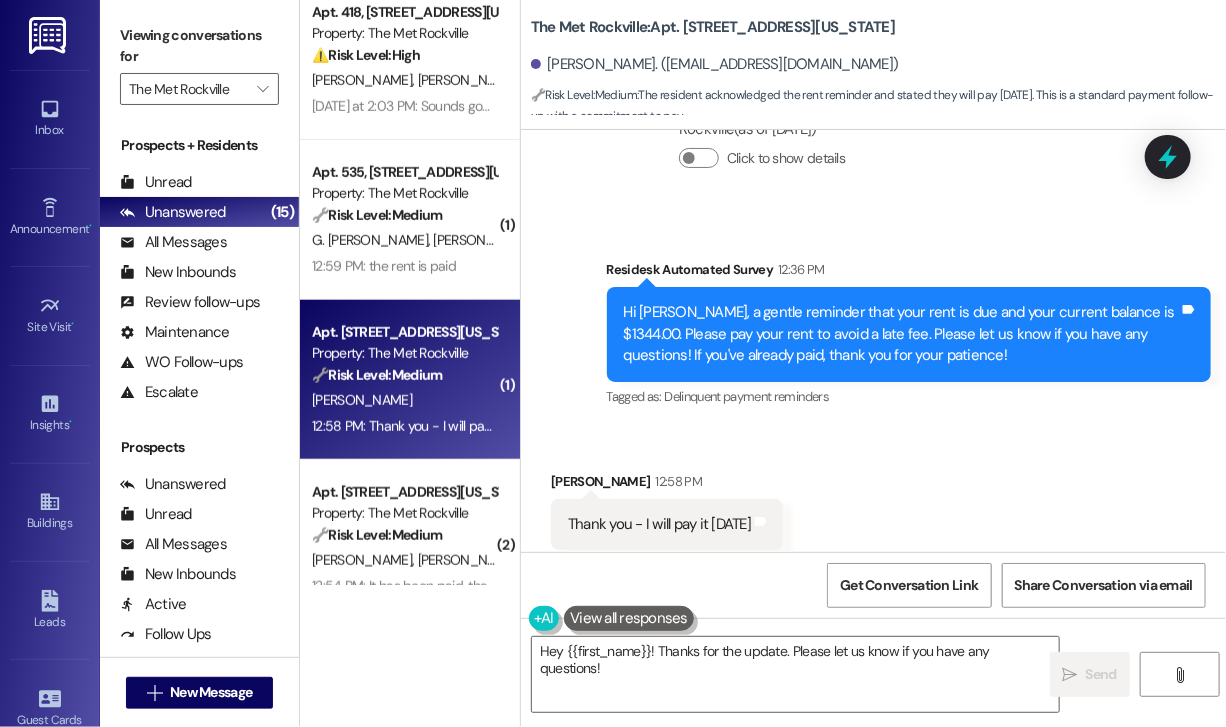 click on "Received via SMS Chenequa Holland 12:58 PM Thank you - I will pay it tomorrow Tags and notes Tagged as:   Rent/payments Click to highlight conversations about Rent/payments" at bounding box center (873, 510) 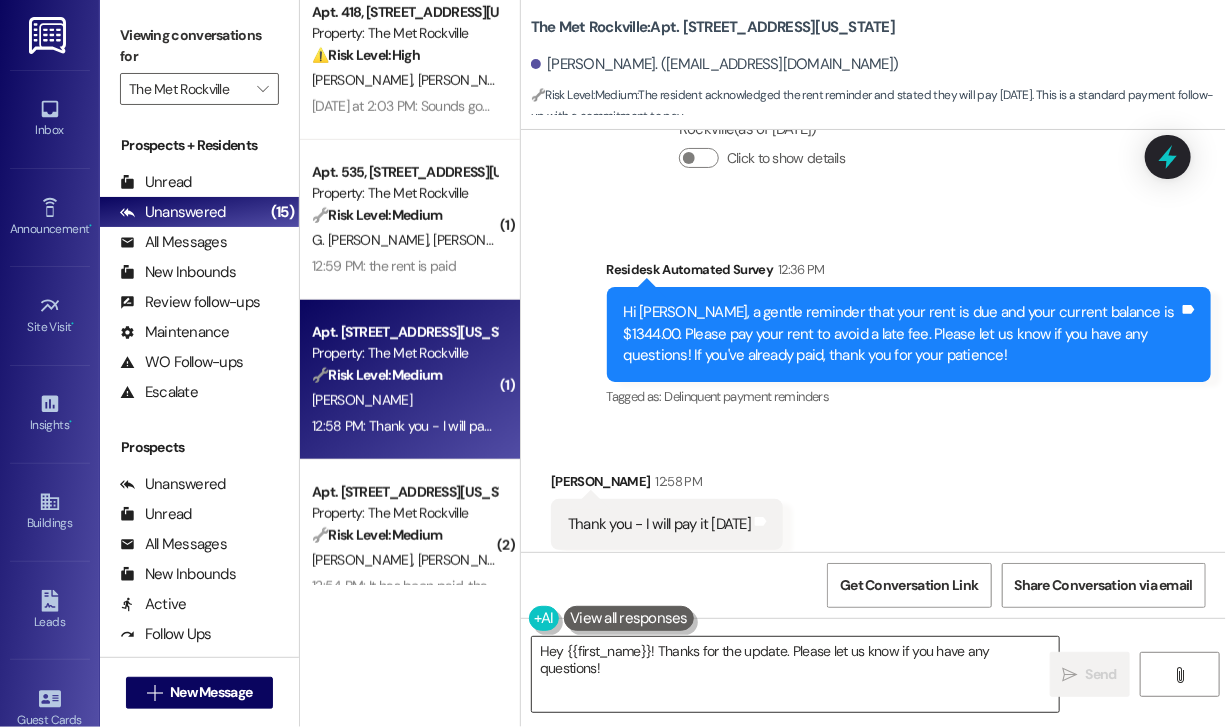 click on "Hey {{first_name}}! Thanks for the update. Please let us know if you have any questions!" at bounding box center [795, 674] 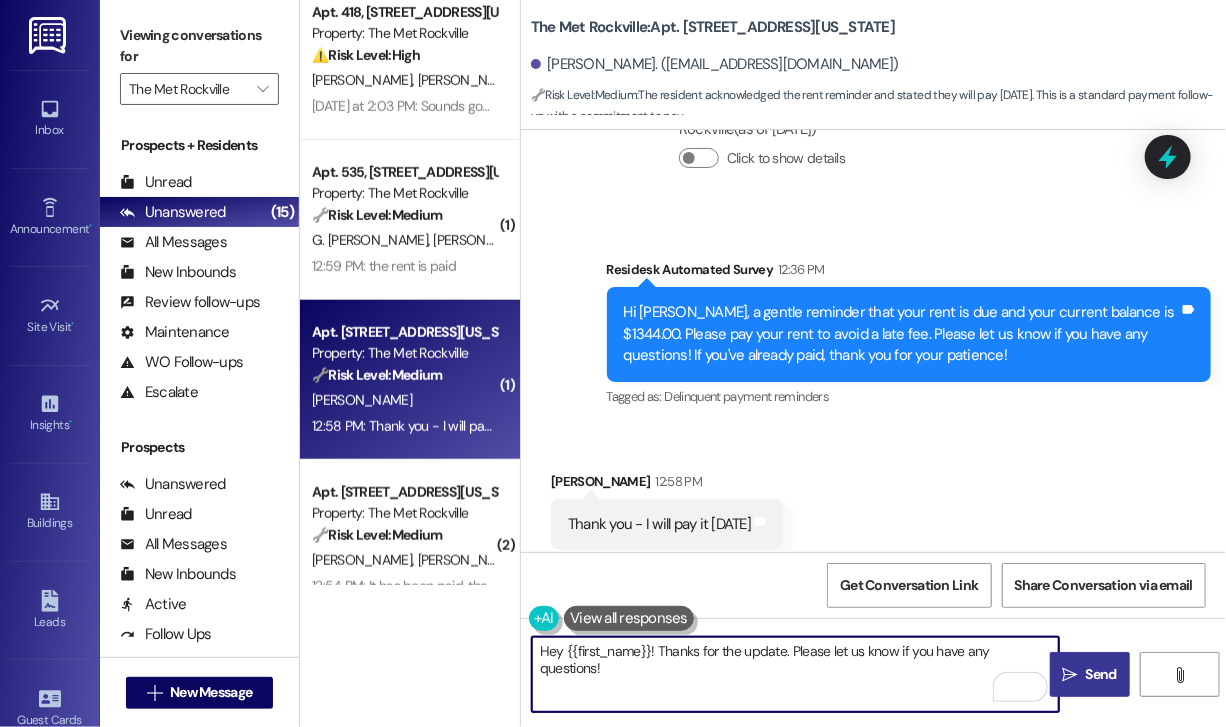click on "Send" at bounding box center [1101, 674] 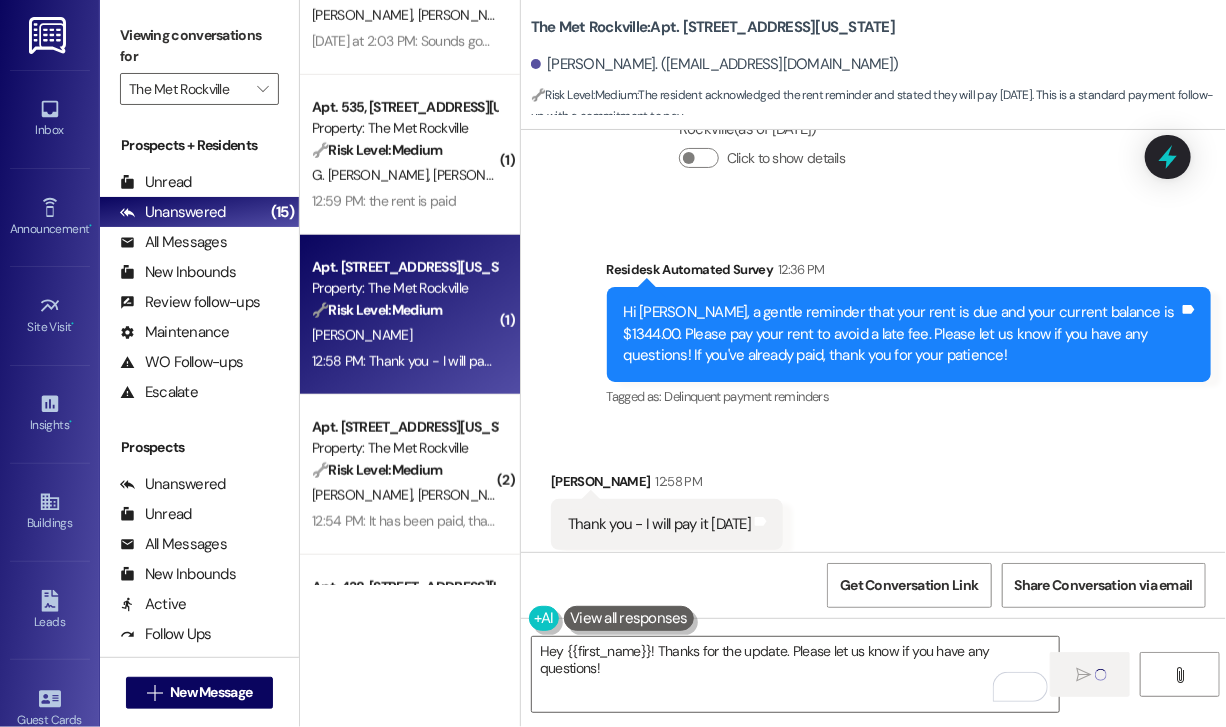 type on "Fetching suggested responses. Please feel free to read through the conversation in the meantime." 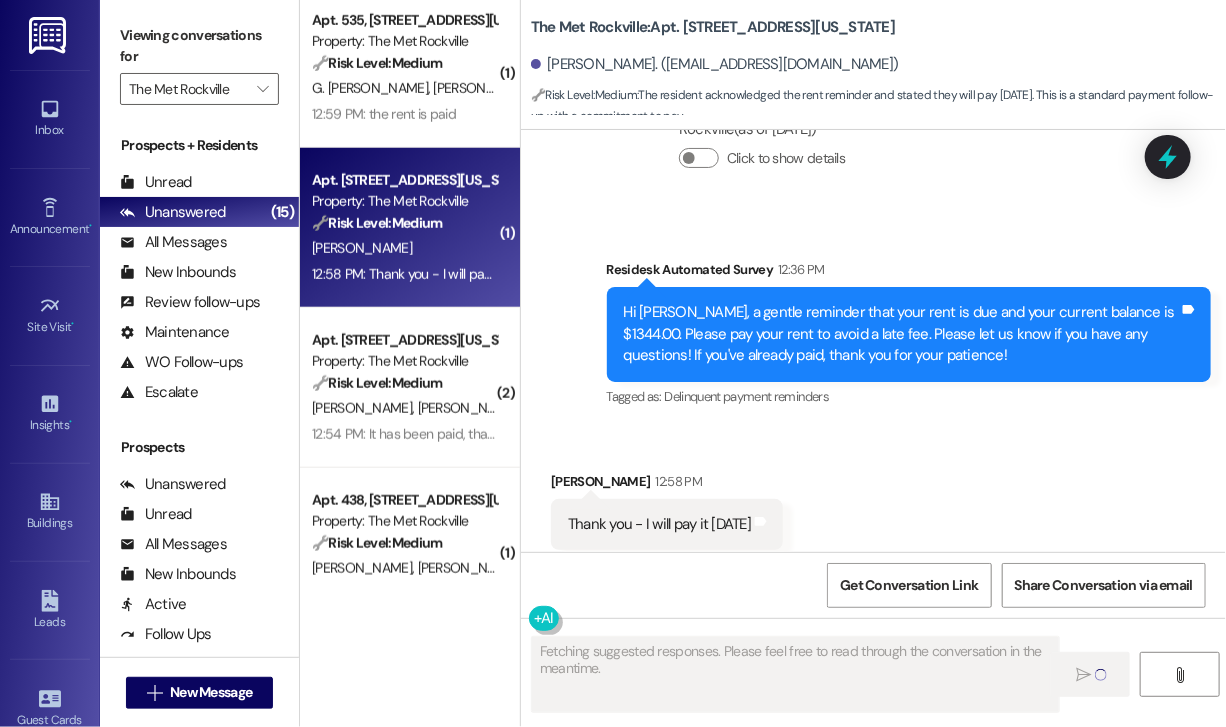 type 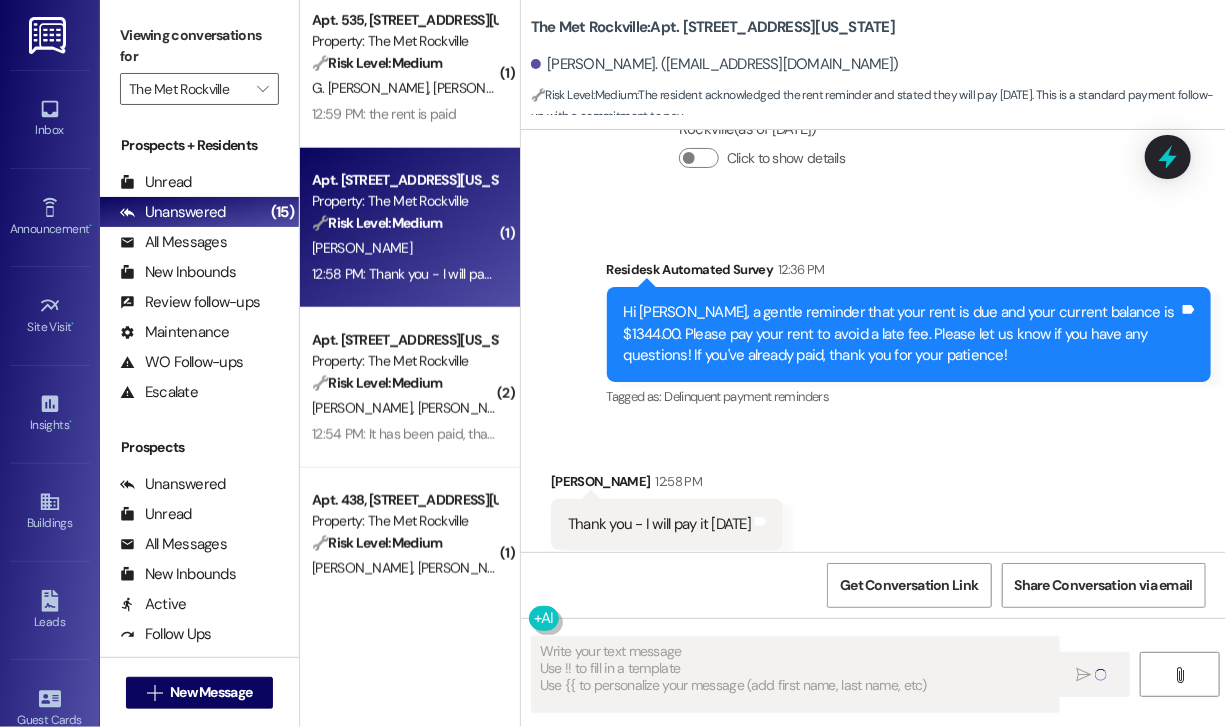 scroll, scrollTop: 700, scrollLeft: 0, axis: vertical 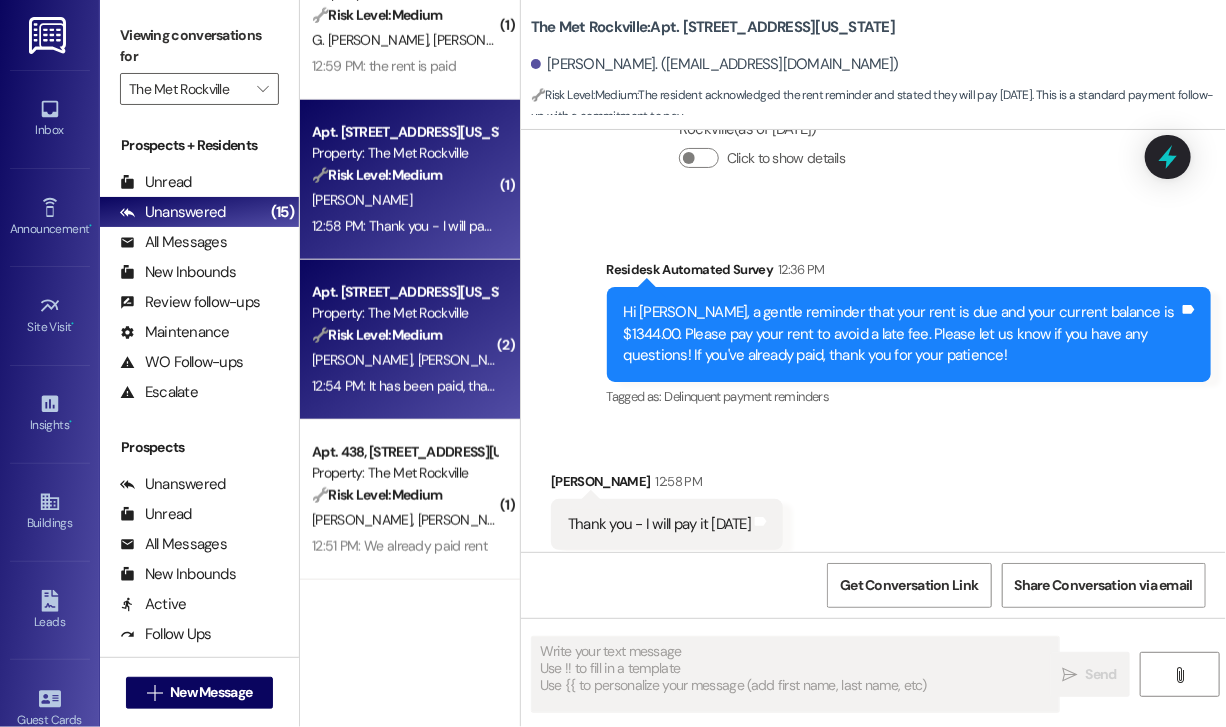 click on "🔧  Risk Level:  Medium" at bounding box center [377, 335] 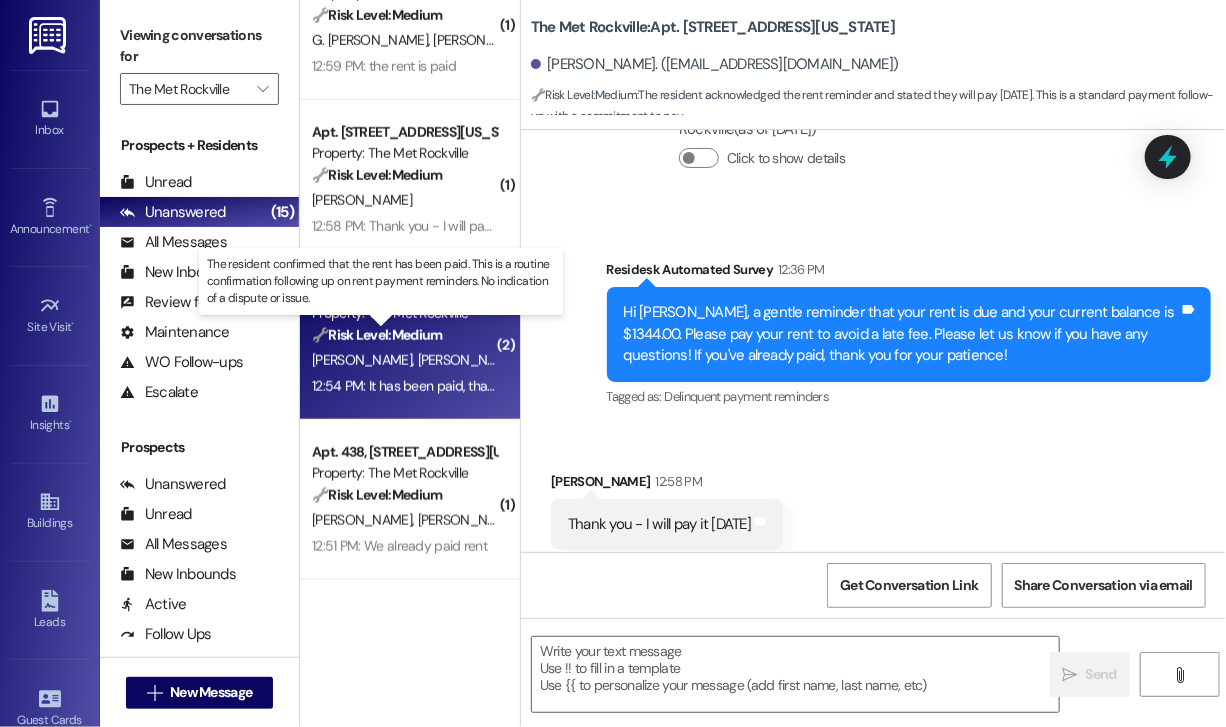 type on "Fetching suggested responses. Please feel free to read through the conversation in the meantime." 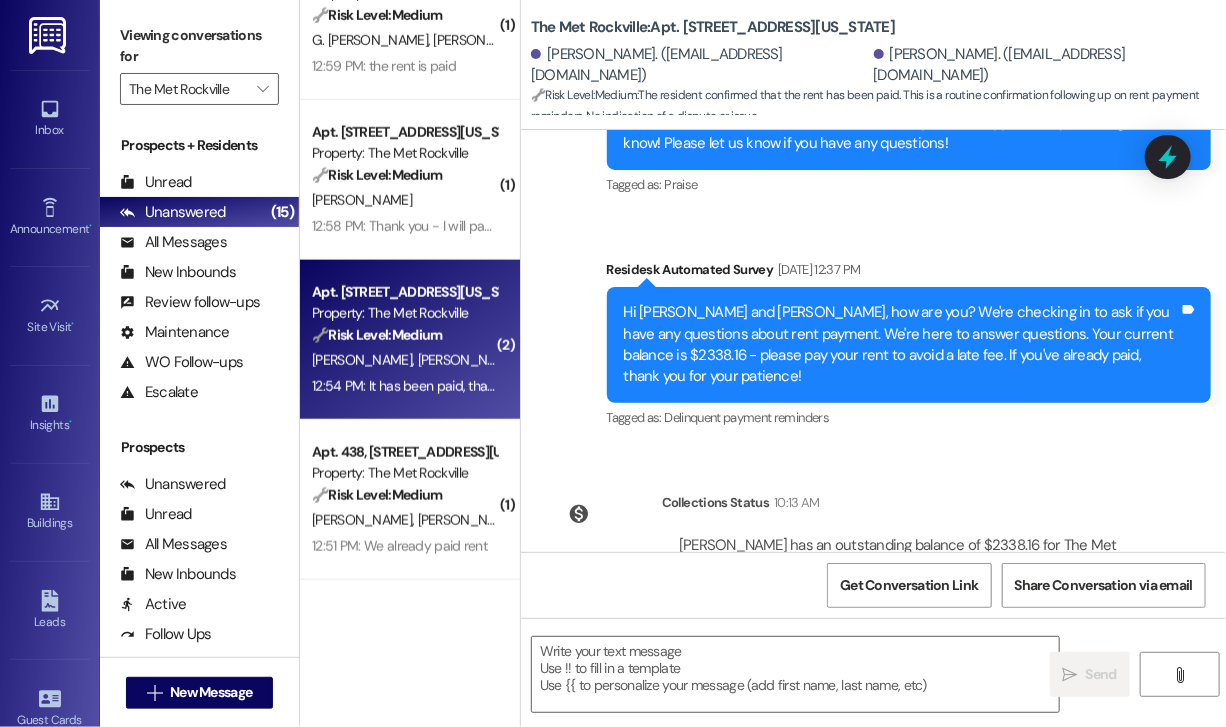 scroll, scrollTop: 5712, scrollLeft: 0, axis: vertical 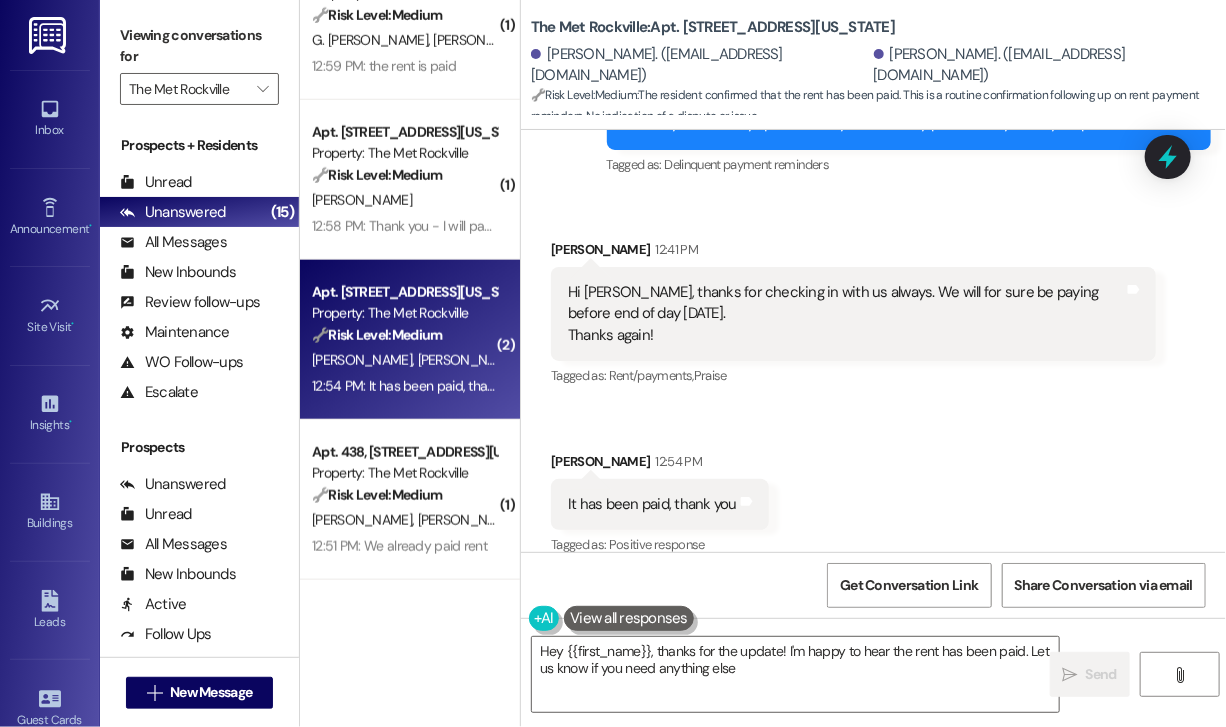 type on "Hey {{first_name}}, thanks for the update! I'm happy to hear the rent has been paid. Let us know if you need anything else!" 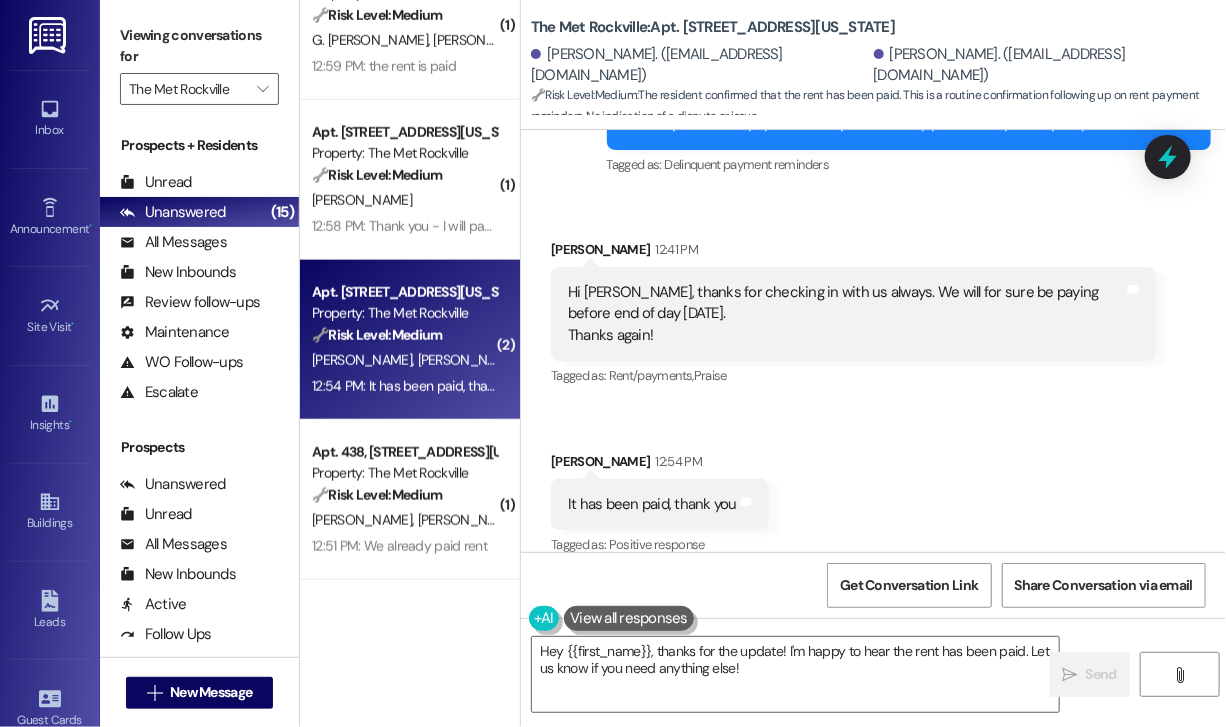 click on "Received via SMS Gabriella Dominguez 12:41 PM Hi Jay, thanks for checking in with us always. We will for sure be paying before end of day today.
Thanks again! Tags and notes Tagged as:   Rent/payments ,  Click to highlight conversations about Rent/payments Praise Click to highlight conversations about Praise Received via SMS Kizon Garrett 12:54 PM It has been paid, thank you  Tags and notes Tagged as:   Positive response Click to highlight conversations about Positive response" at bounding box center [873, 384] 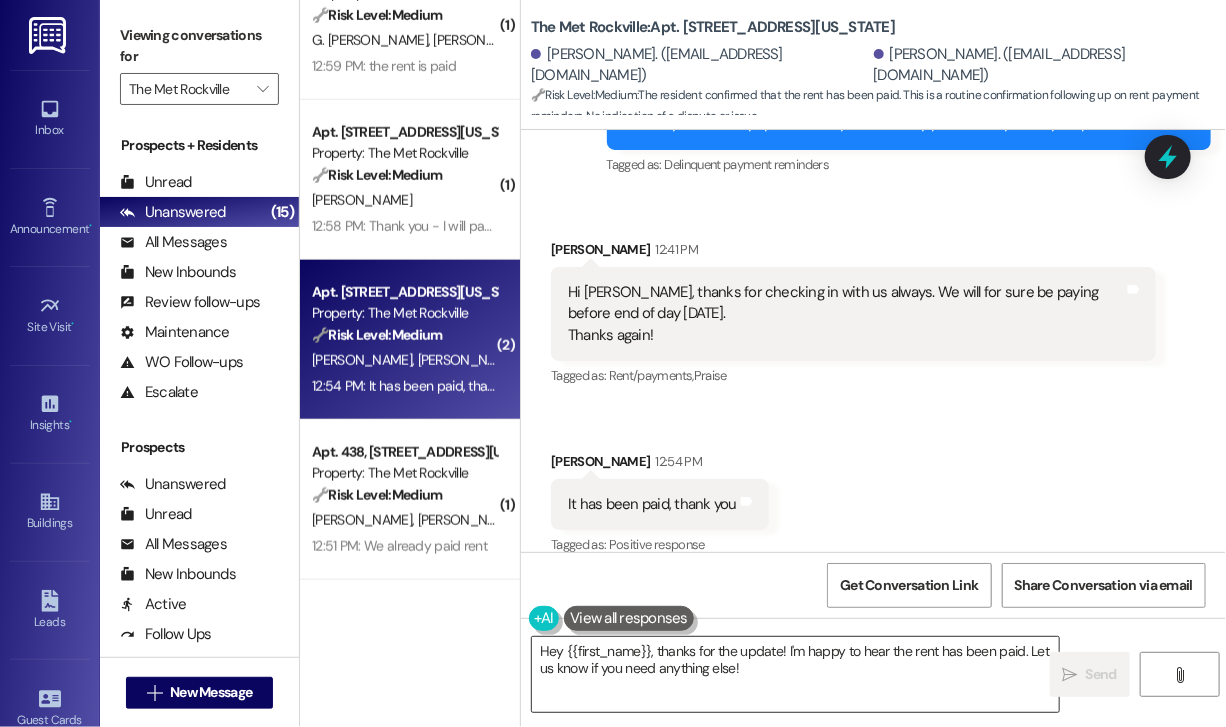click on "Hey {{first_name}}, thanks for the update! I'm happy to hear the rent has been paid. Let us know if you need anything else!" at bounding box center [795, 674] 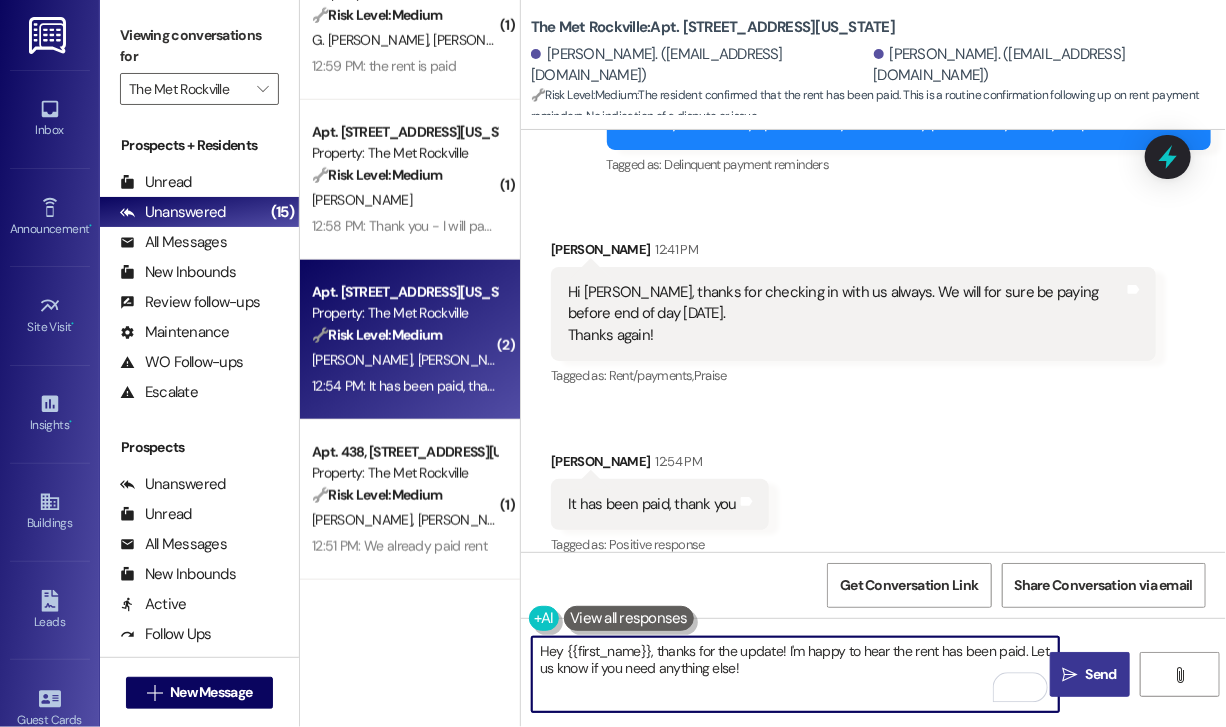 click on "Send" at bounding box center [1101, 674] 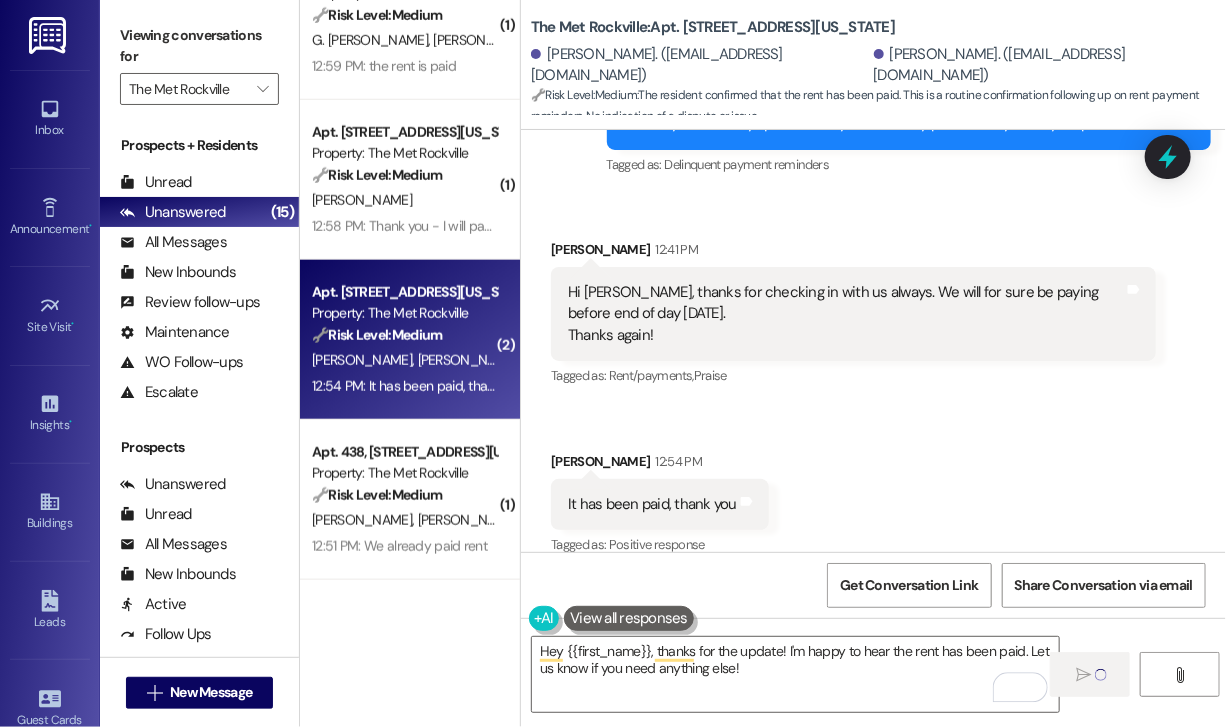 scroll, scrollTop: 900, scrollLeft: 0, axis: vertical 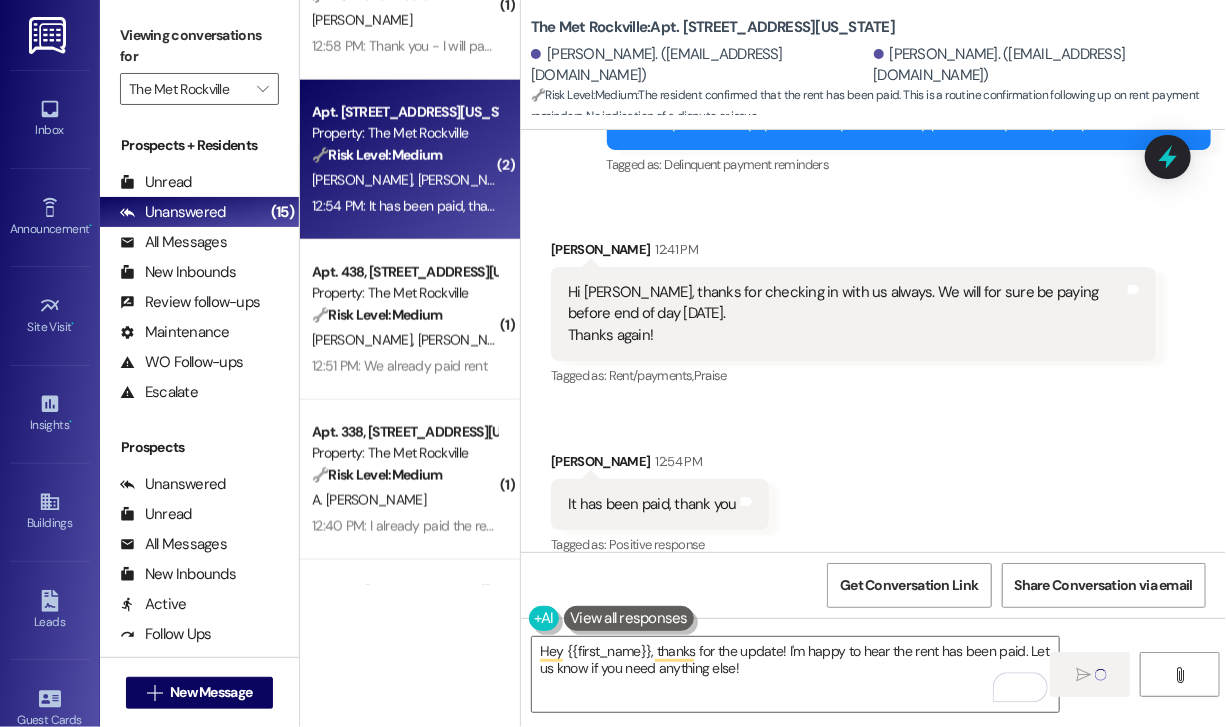 type 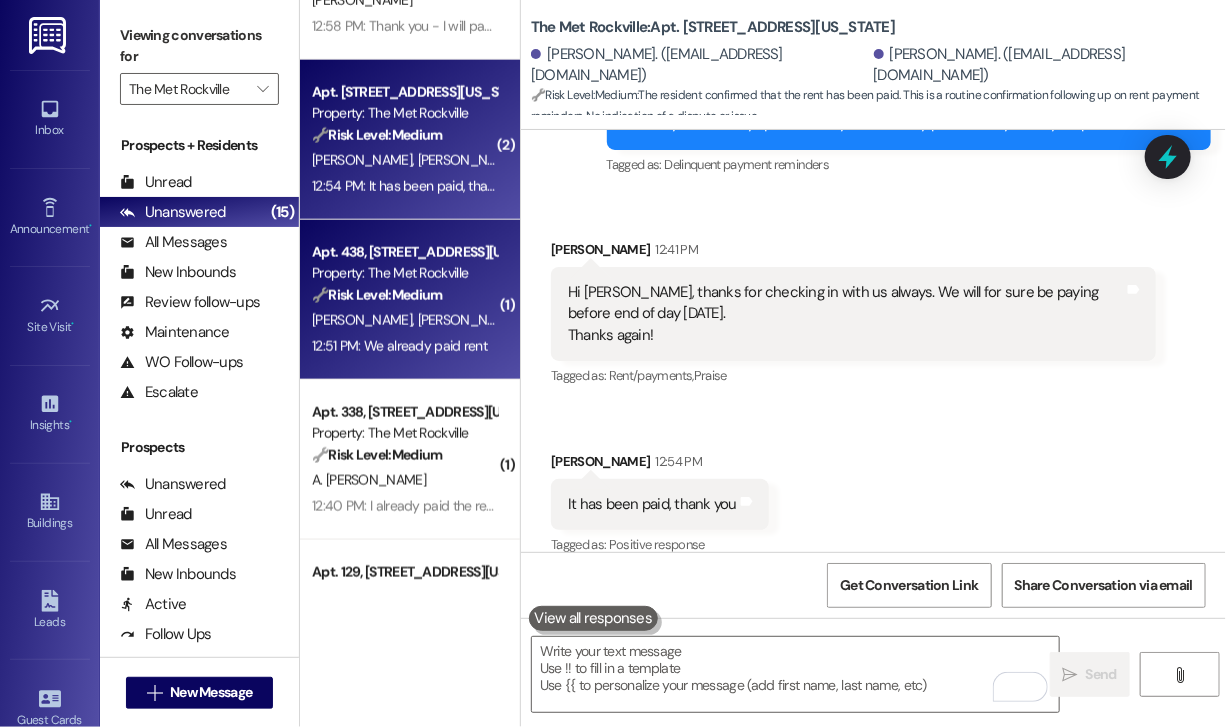 click on "12:51 PM: We already paid rent  12:51 PM: We already paid rent" at bounding box center [399, 346] 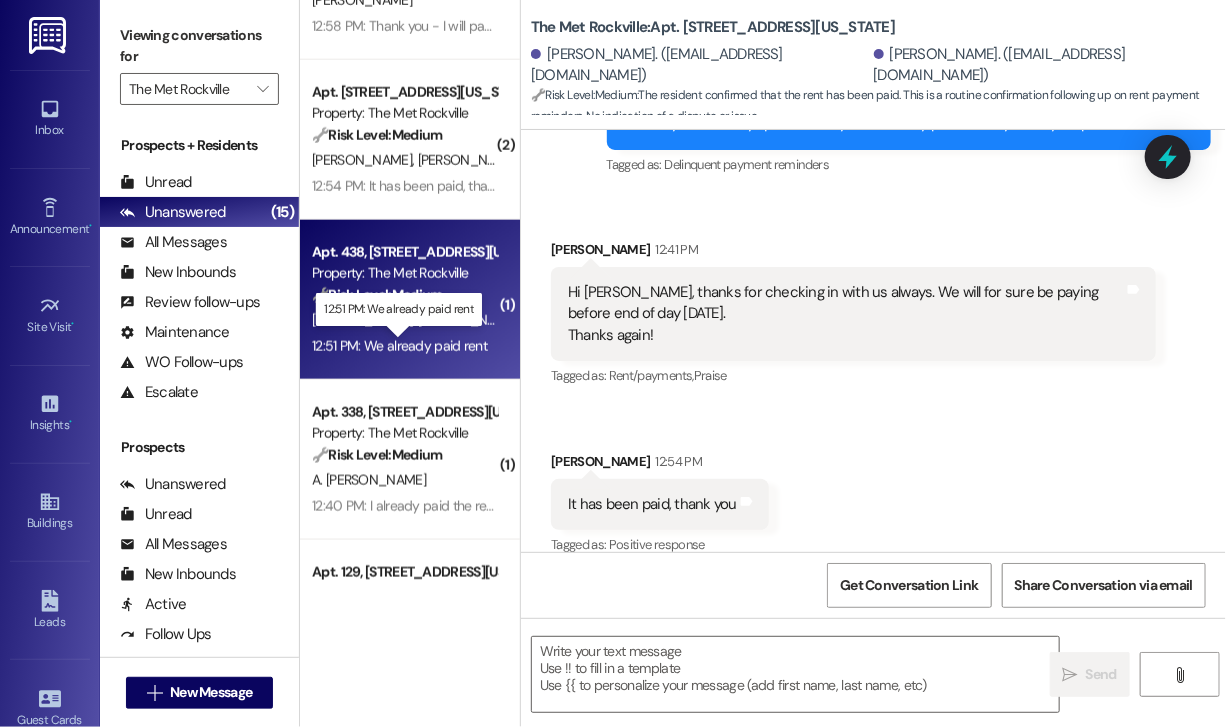 type on "Fetching suggested responses. Please feel free to read through the conversation in the meantime." 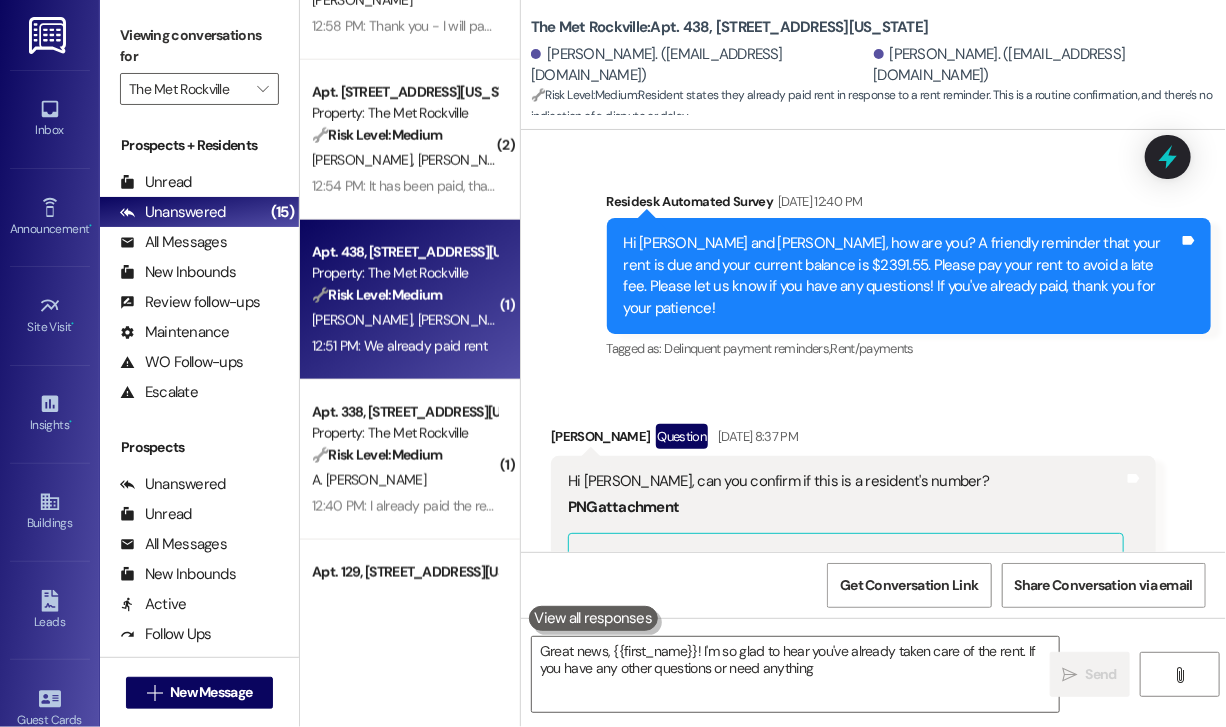 scroll, scrollTop: 3136, scrollLeft: 0, axis: vertical 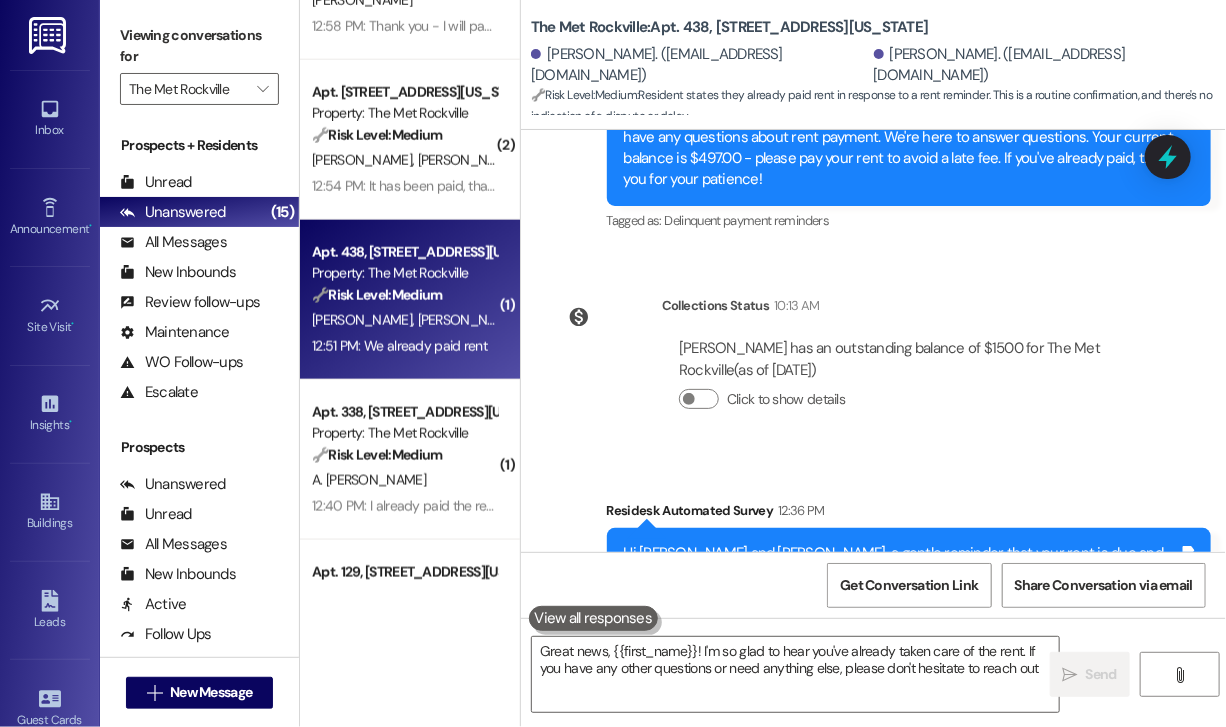 type on "Great news, {{first_name}}! I'm so glad to hear you've already taken care of the rent. If you have any other questions or need anything else, please don't hesitate to reach out!" 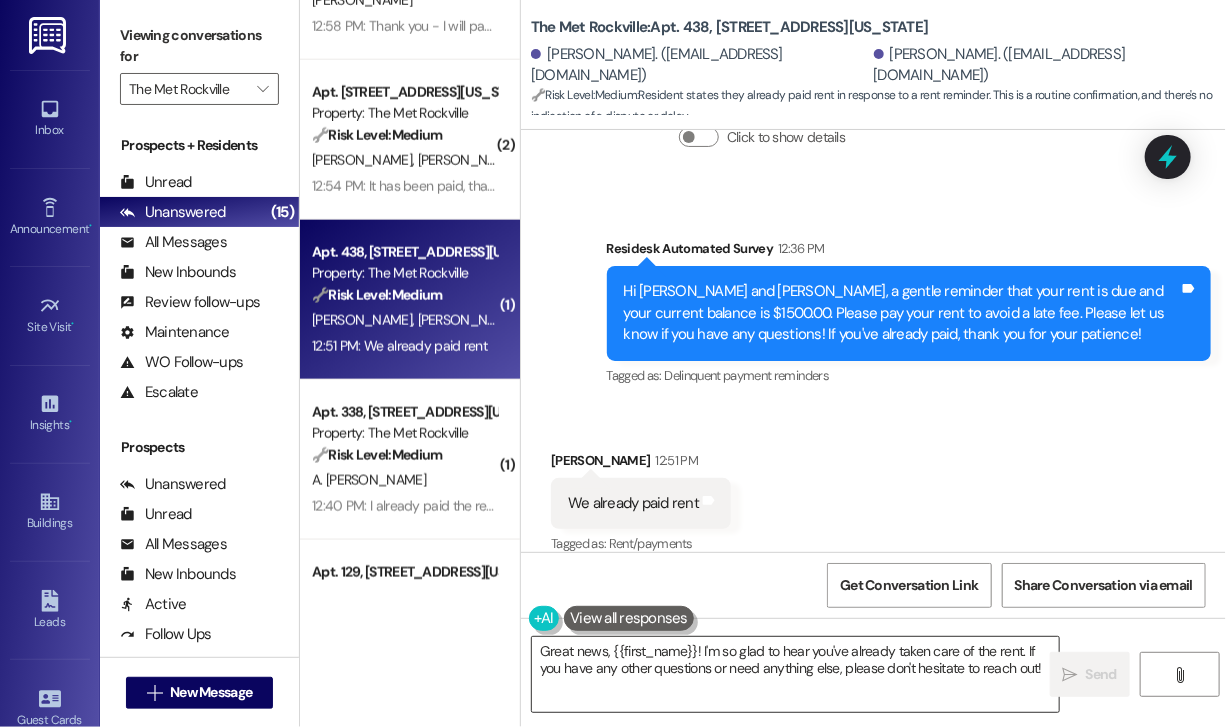 click on "Great news, {{first_name}}! I'm so glad to hear you've already taken care of the rent. If you have any other questions or need anything else, please don't hesitate to reach out!" at bounding box center [795, 674] 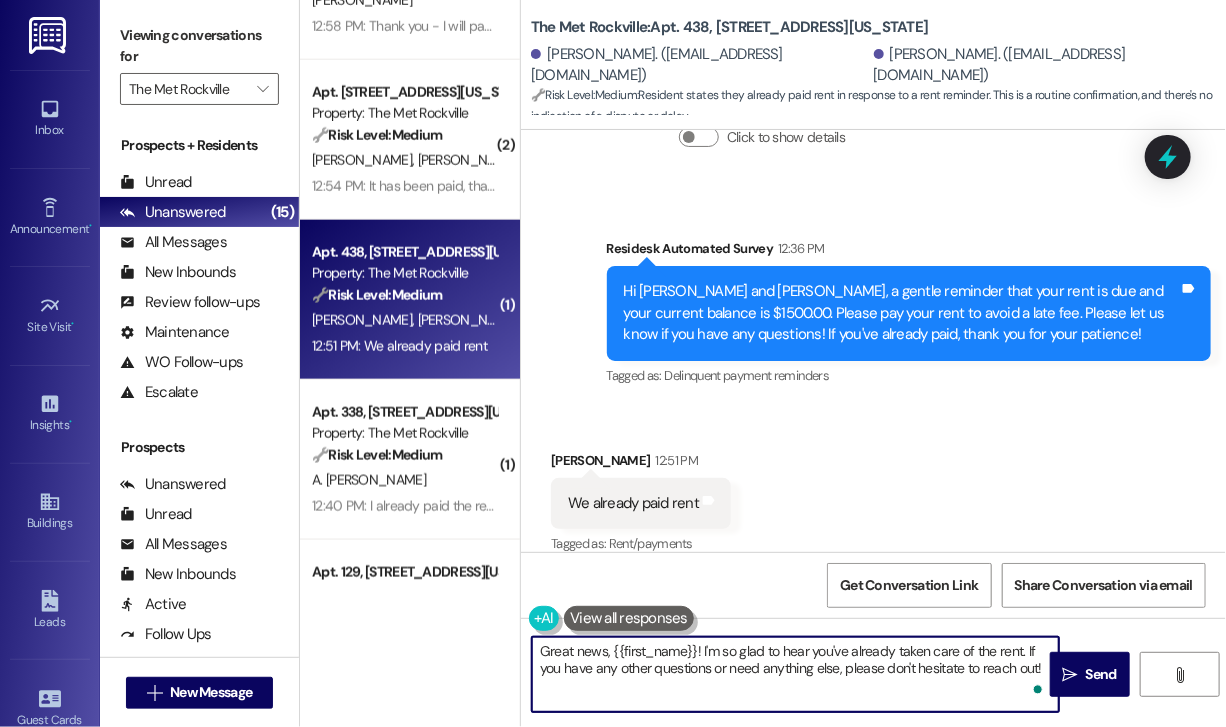 click on "Great news, {{first_name}}! I'm so glad to hear you've already taken care of the rent. If you have any other questions or need anything else, please don't hesitate to reach out!" at bounding box center [795, 674] 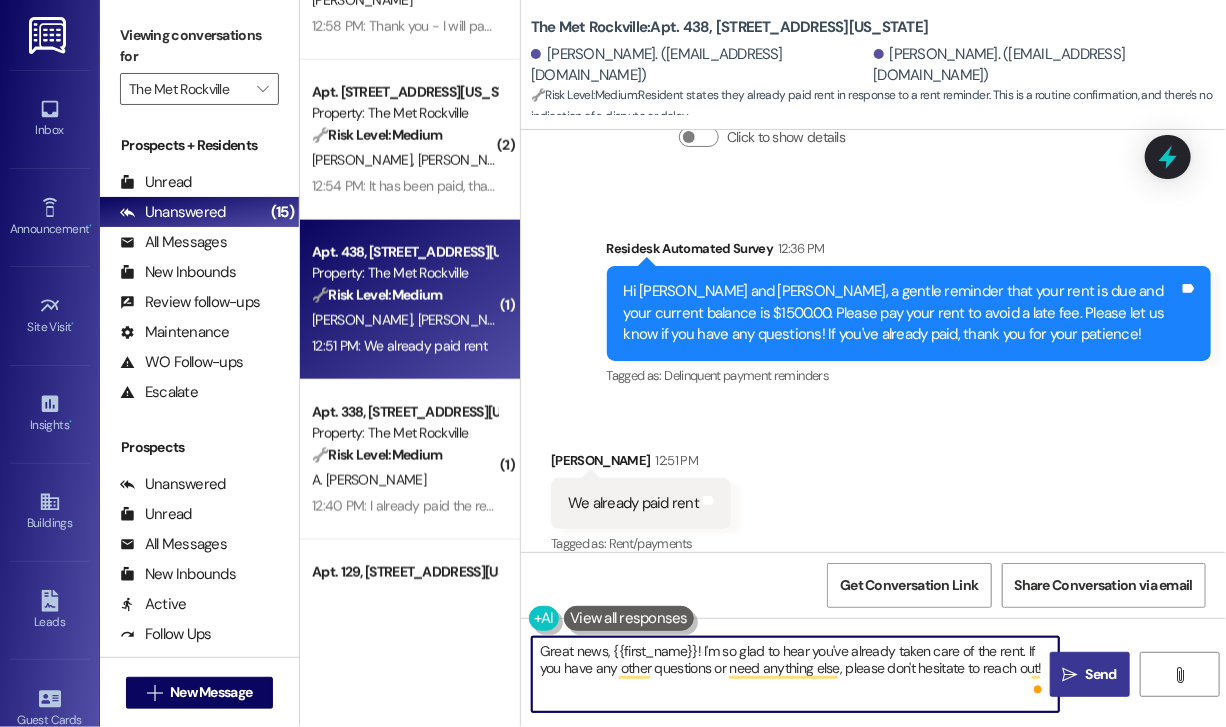 click on "Send" at bounding box center (1101, 674) 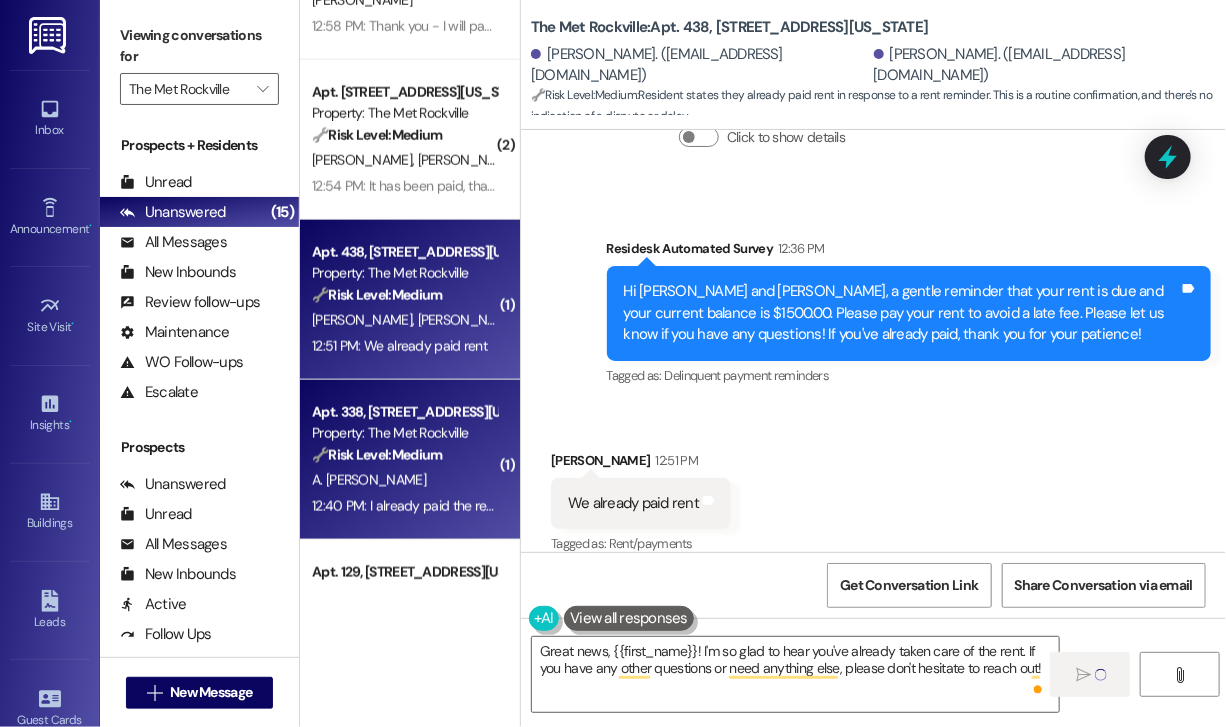 click on "A. Madrigal Guzman" at bounding box center (404, 480) 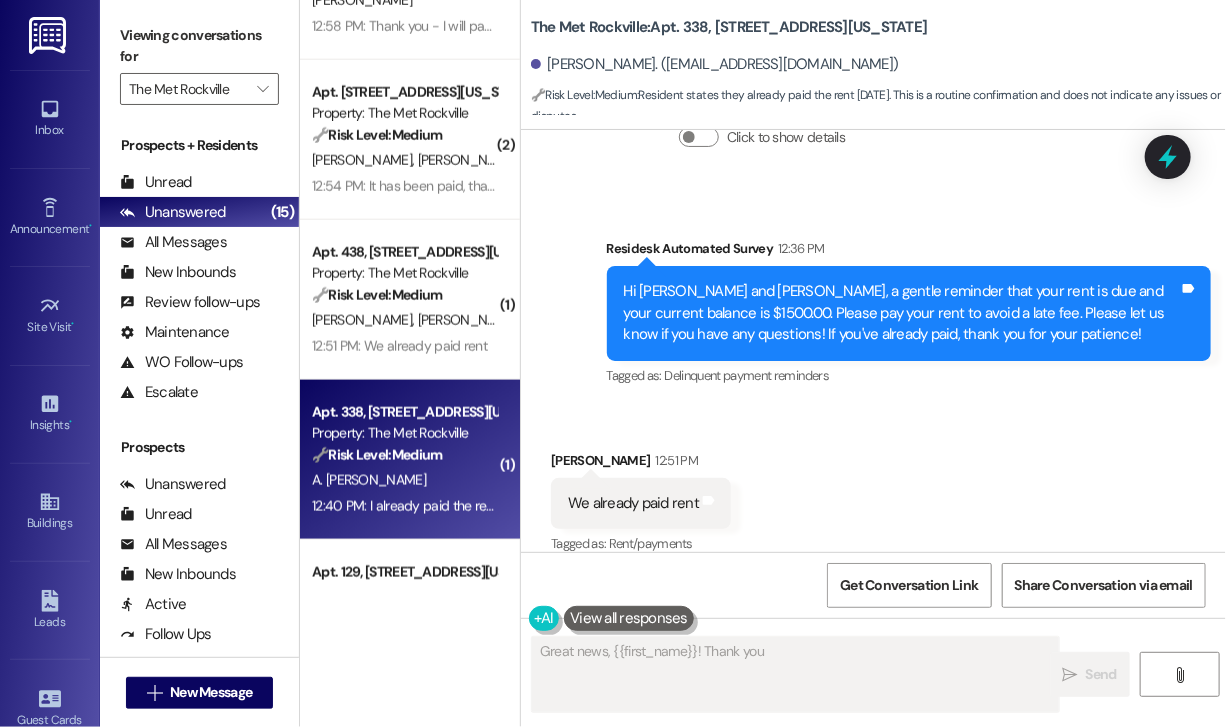 scroll, scrollTop: 1356, scrollLeft: 0, axis: vertical 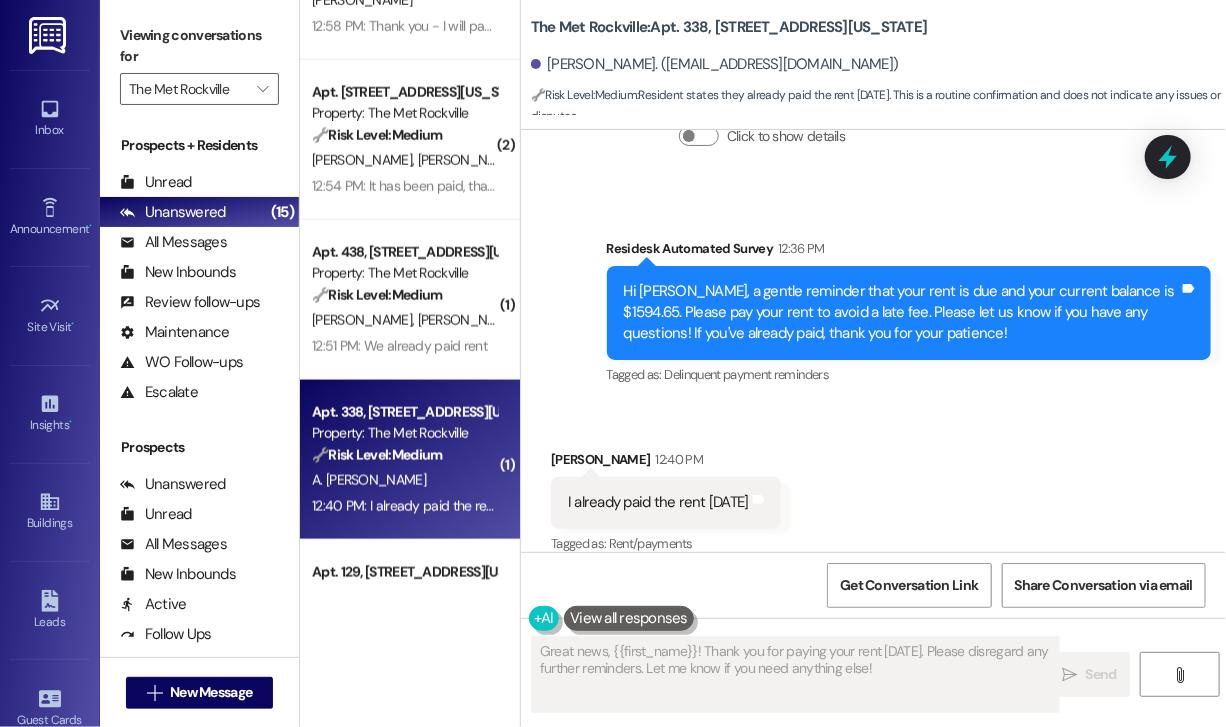 click on "Received via SMS Alex Madrigal Guzman 12:40 PM I already paid the rent today Tags and notes Tagged as:   Rent/payments Click to highlight conversations about Rent/payments" at bounding box center [873, 488] 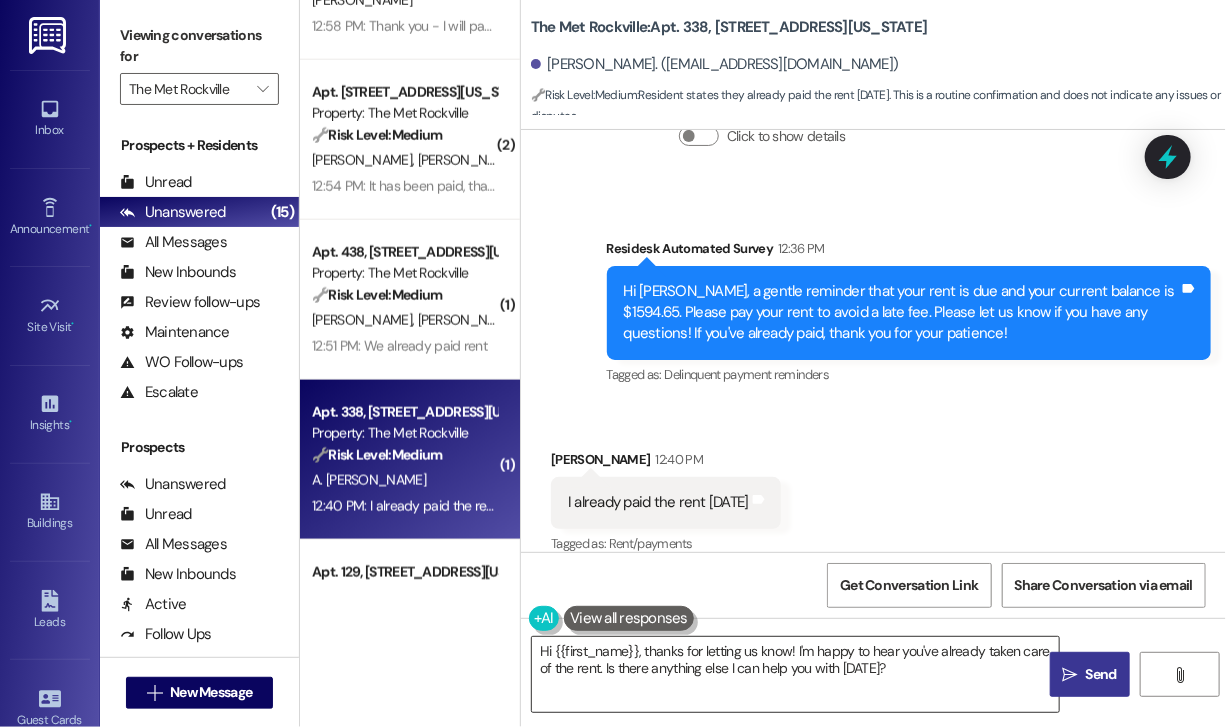 click on "Hi {{first_name}}, thanks for letting us know! I'm happy to hear you've already taken care of the rent. Is there anything else I can help you with today?" at bounding box center (795, 674) 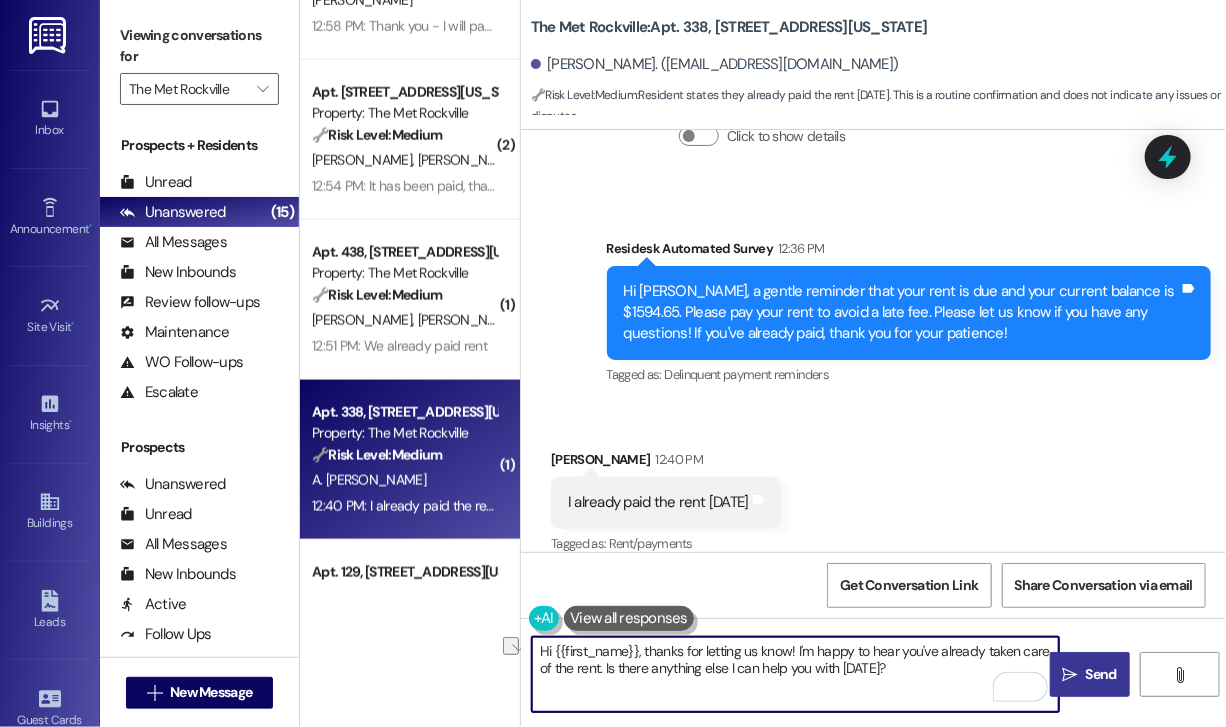 drag, startPoint x: 916, startPoint y: 674, endPoint x: 602, endPoint y: 671, distance: 314.01434 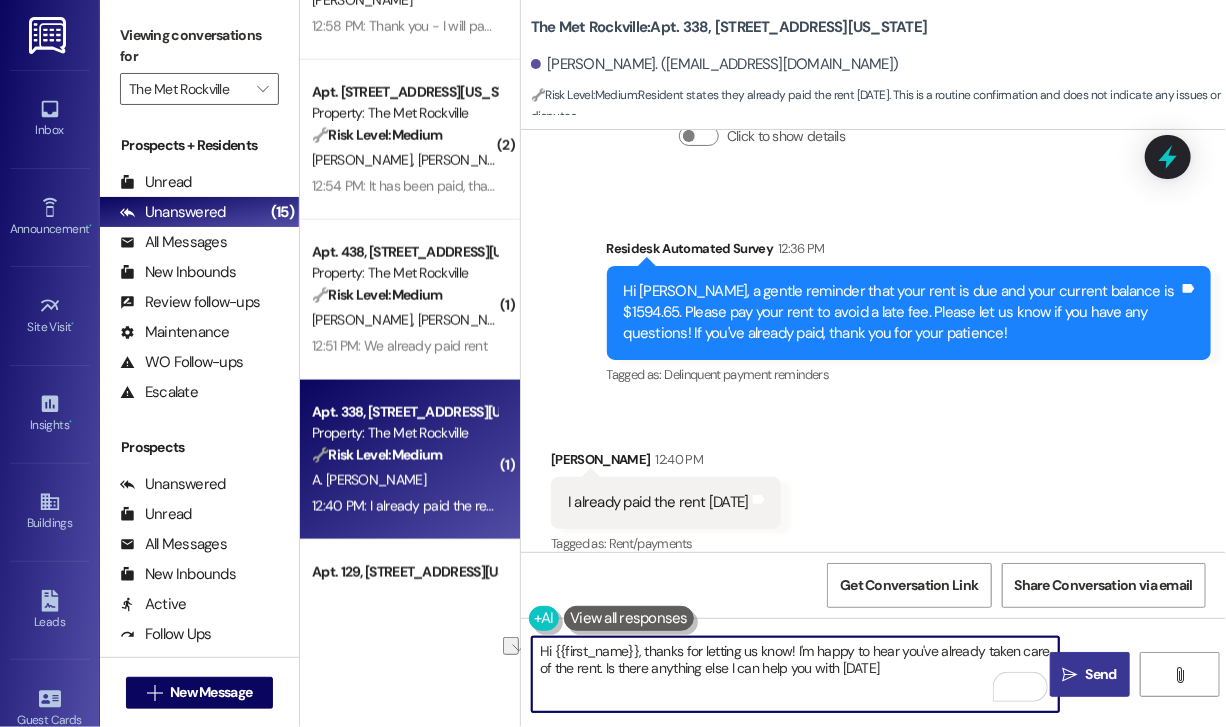 type on "Hi {{first_name}}, thanks for letting us know! I'm happy to hear you've already taken care of the rent. Is there anything else I can help you with today?" 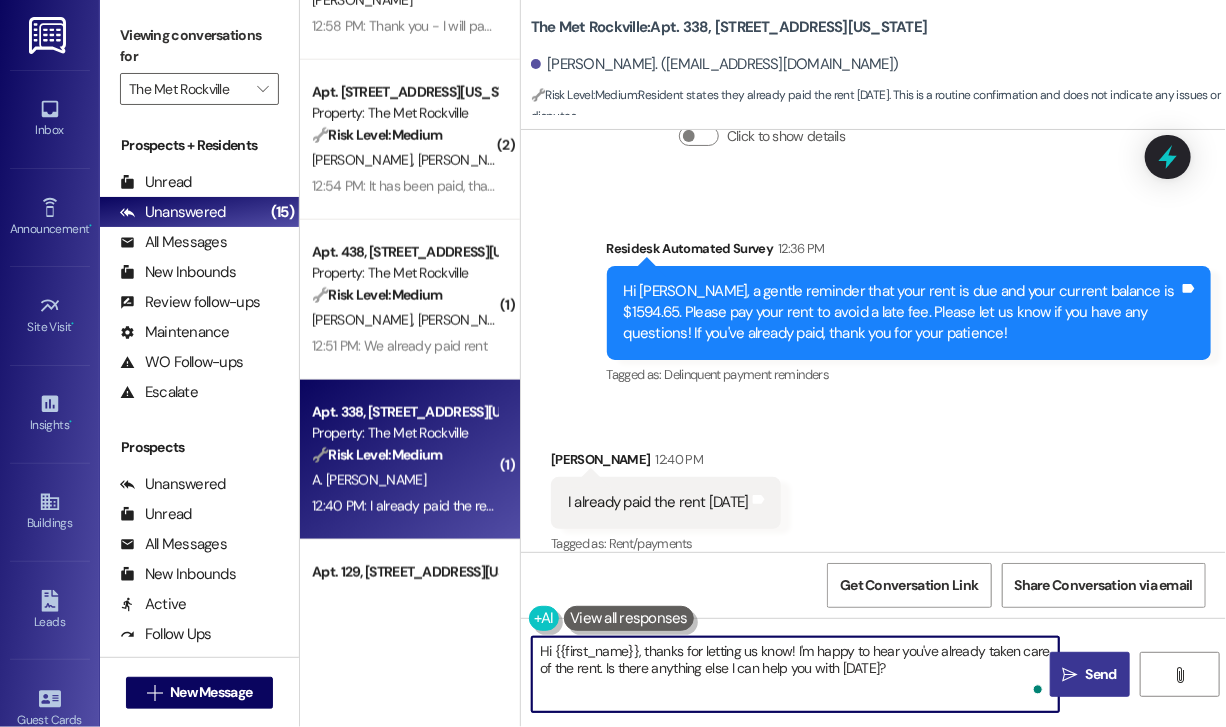 scroll, scrollTop: 1000, scrollLeft: 0, axis: vertical 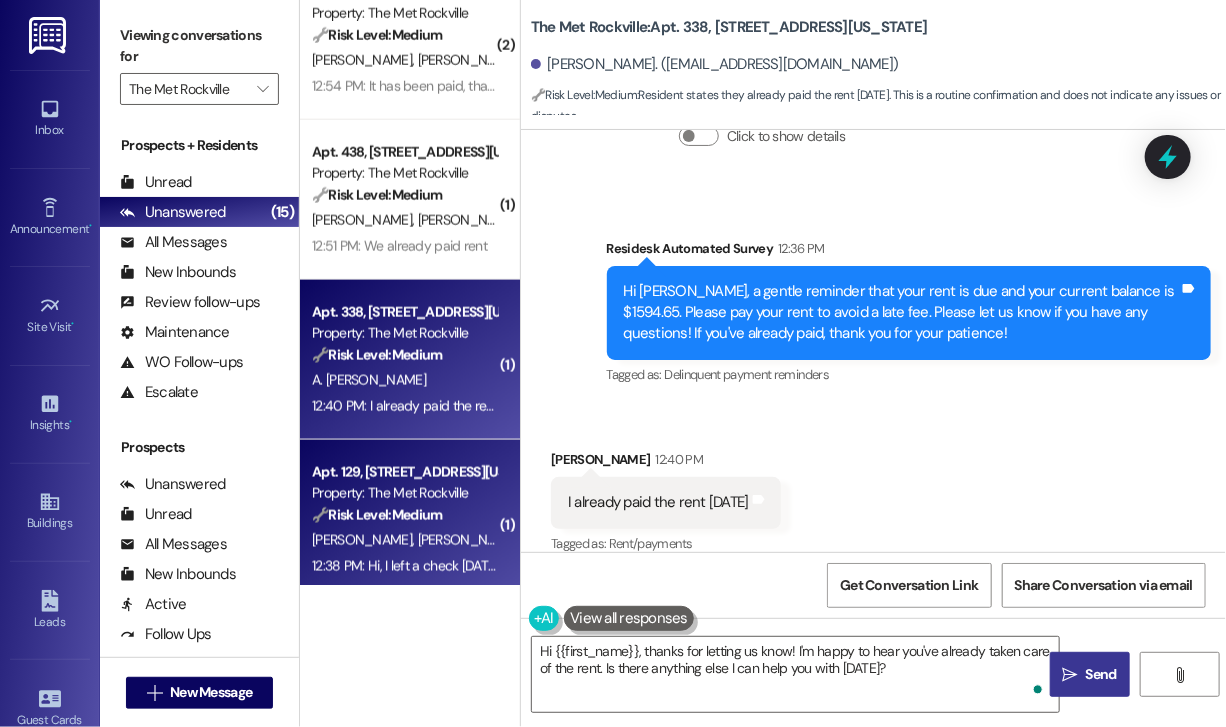 click on "Property: The Met Rockville" at bounding box center (404, 493) 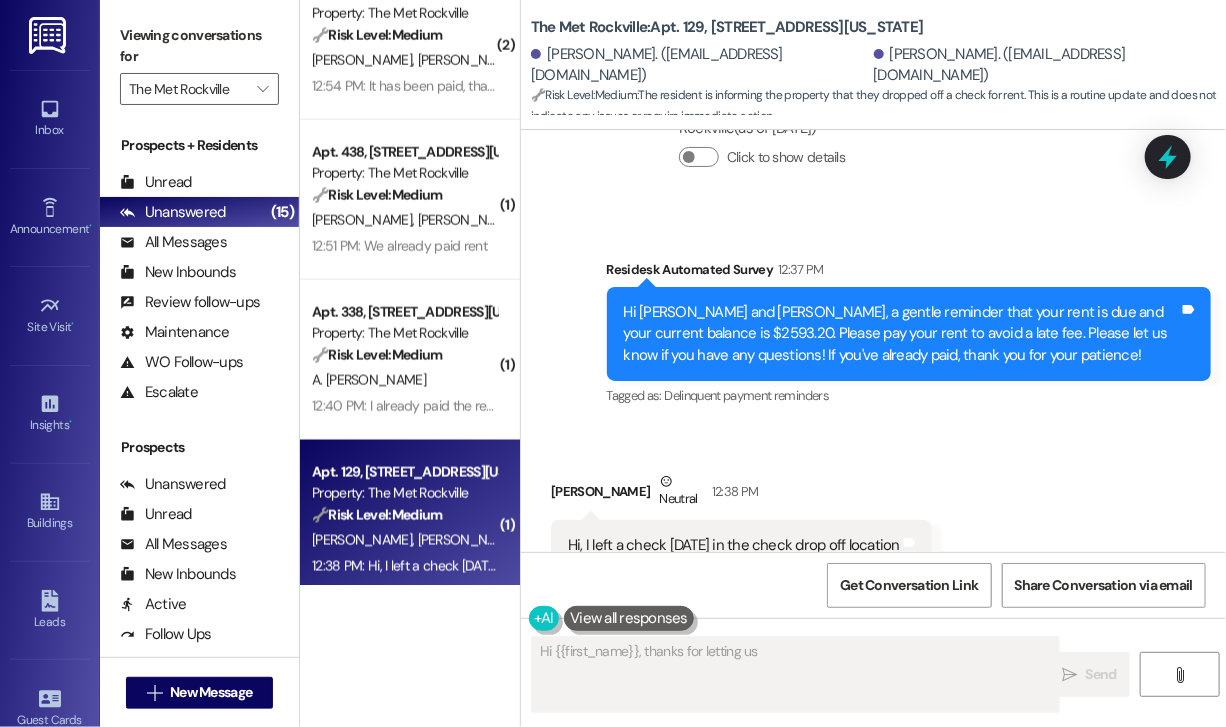 scroll, scrollTop: 1397, scrollLeft: 0, axis: vertical 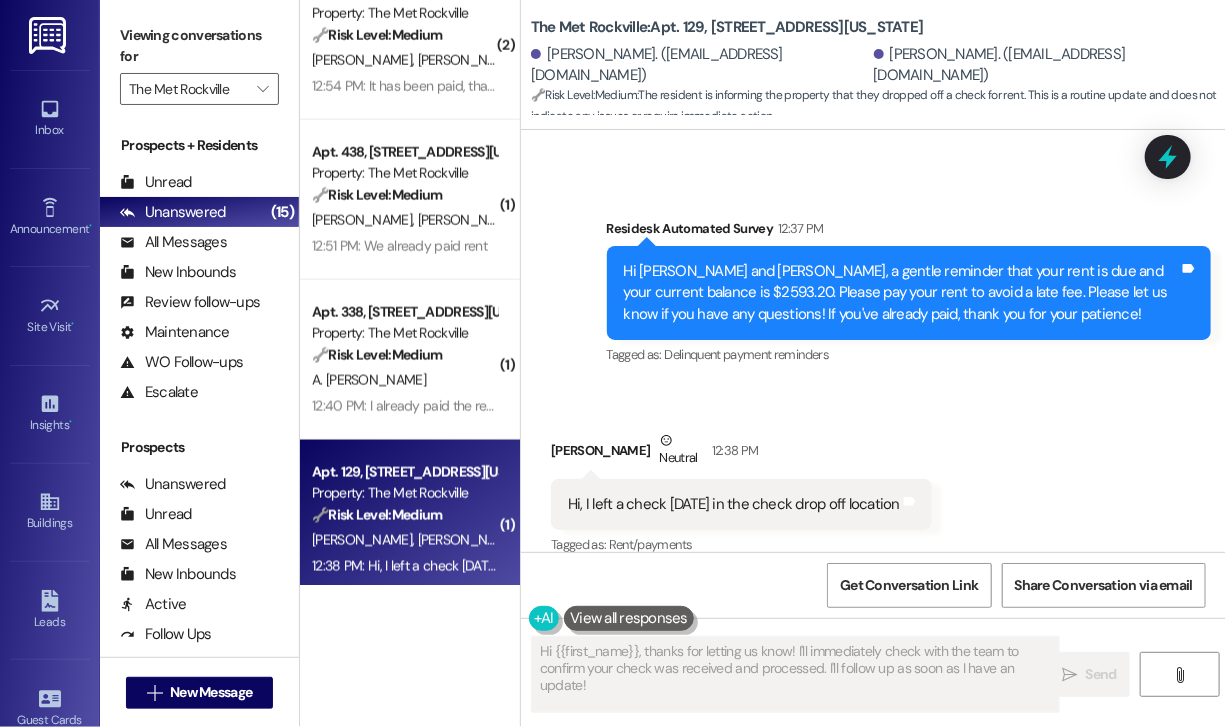 click on "Received via SMS Moon Choi   Neutral 12:38 PM Hi, I left a check yesterday in the check drop off location Tags and notes Tagged as:   Rent/payments Click to highlight conversations about Rent/payments" at bounding box center [873, 480] 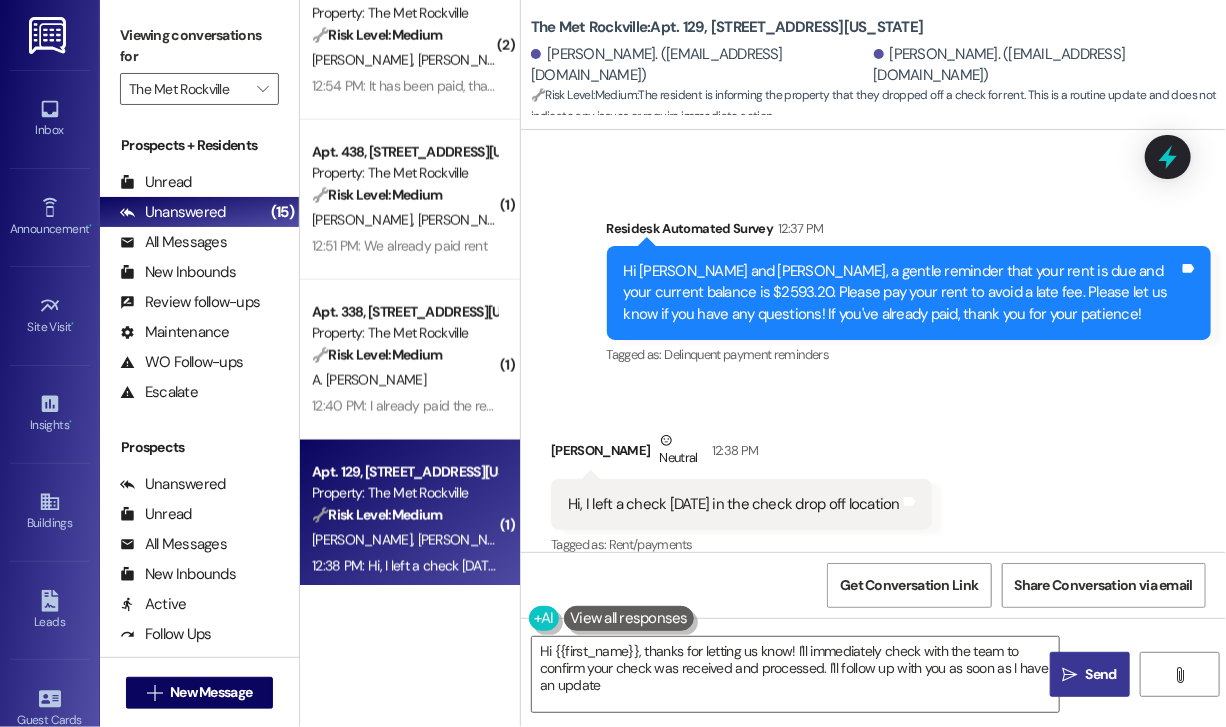 type on "Hi {{first_name}}, thanks for letting us know! I'll immediately check with the team to confirm your check was received and processed. I'll follow up with you as soon as I have an update!" 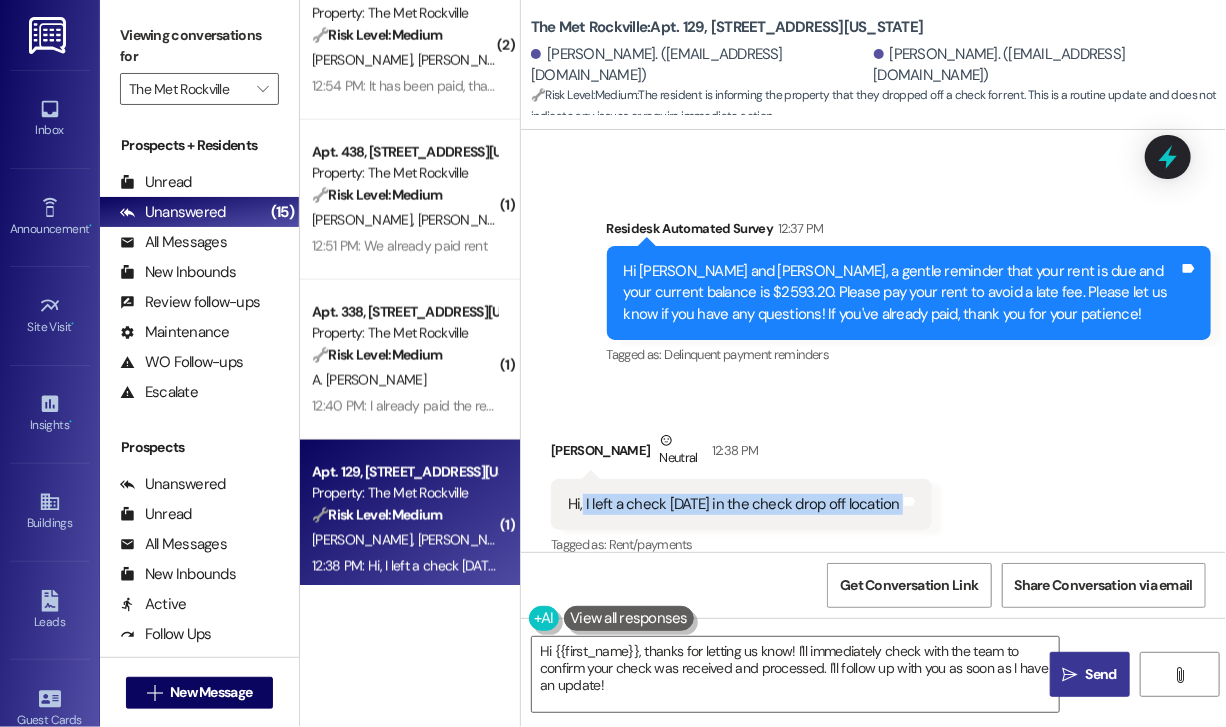 drag, startPoint x: 581, startPoint y: 481, endPoint x: 967, endPoint y: 494, distance: 386.21884 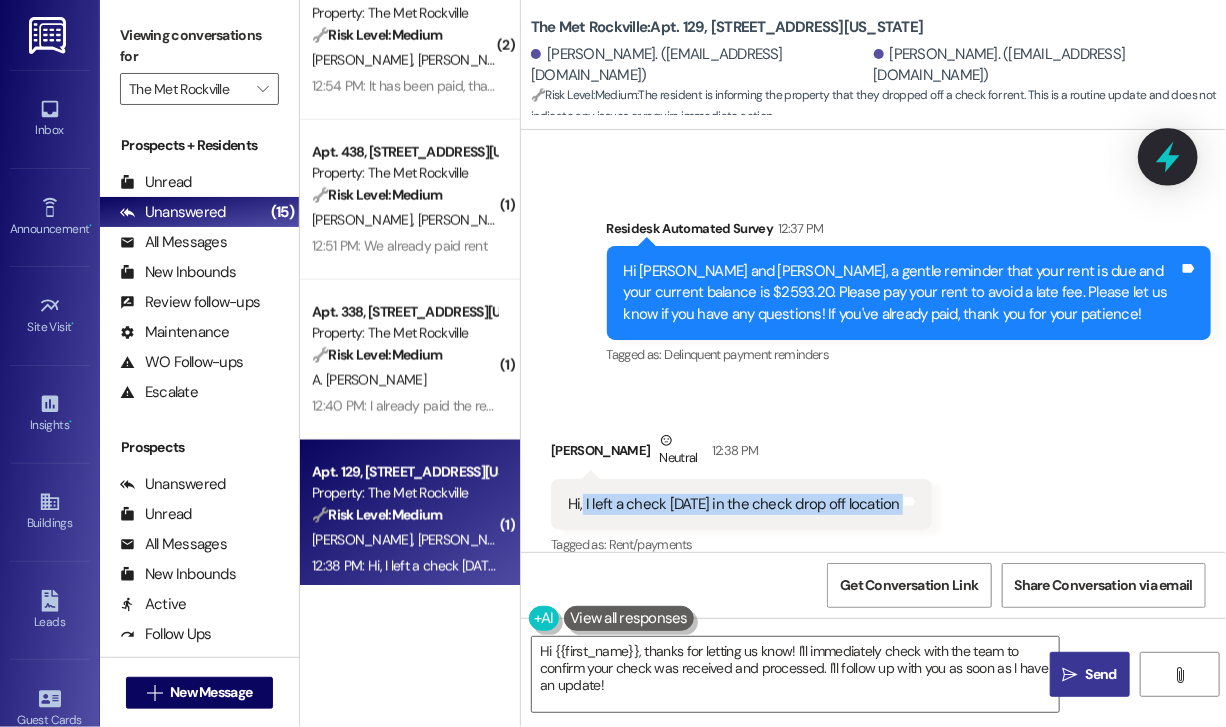 click 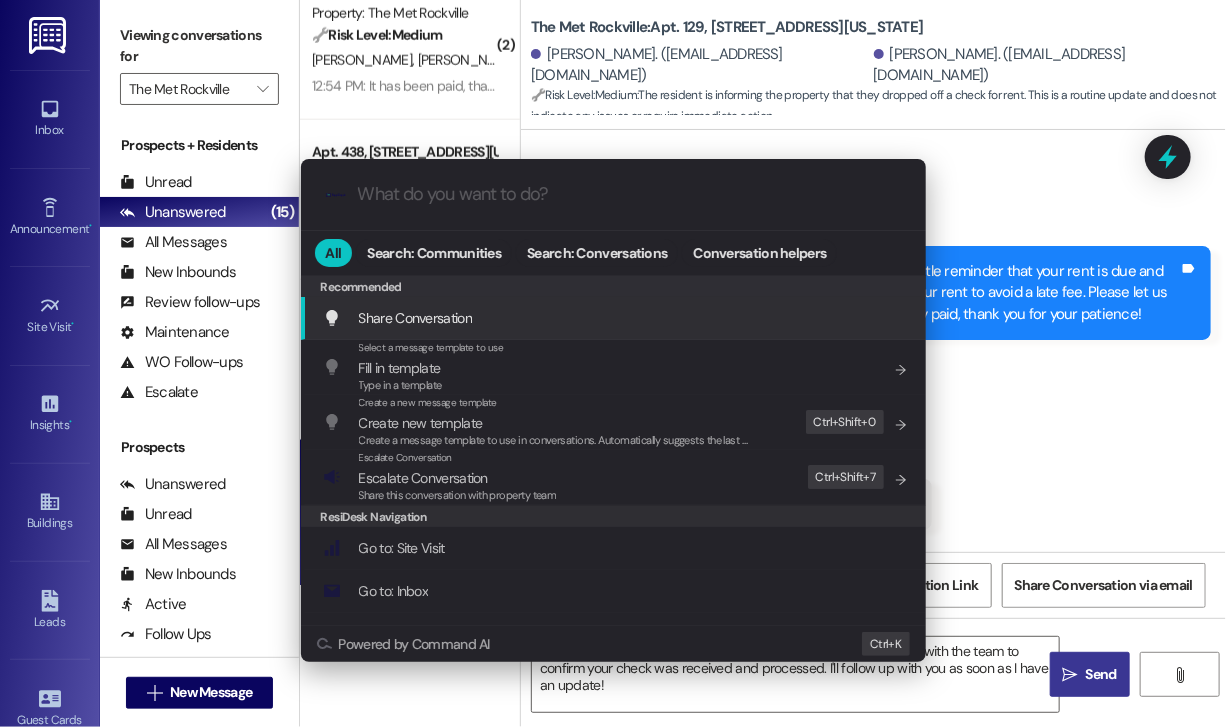 click at bounding box center [629, 194] 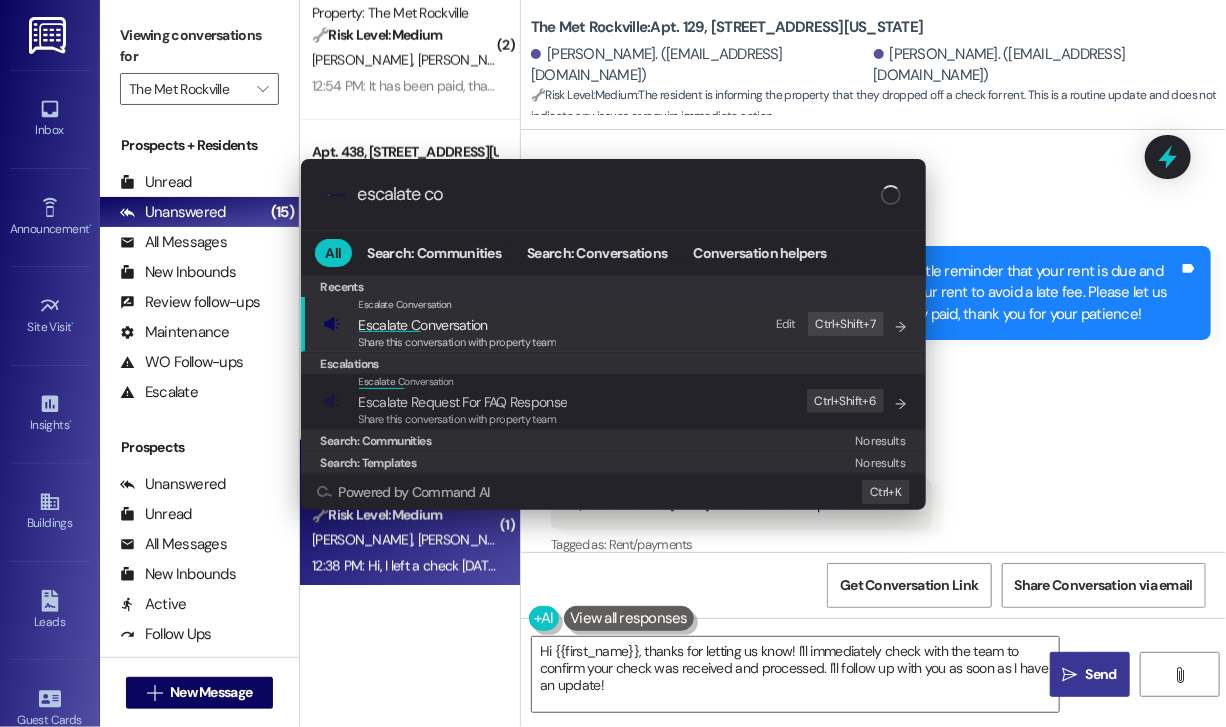 type on "escalate con" 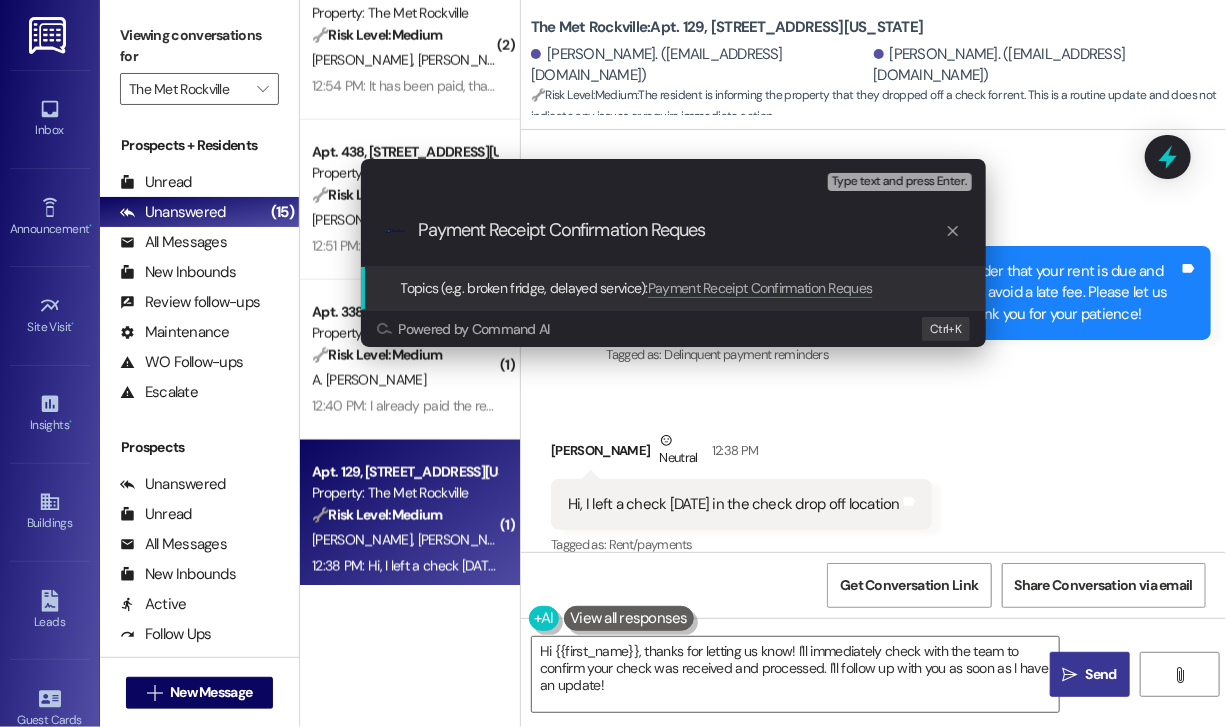type on "Payment Receipt Confirmation Request" 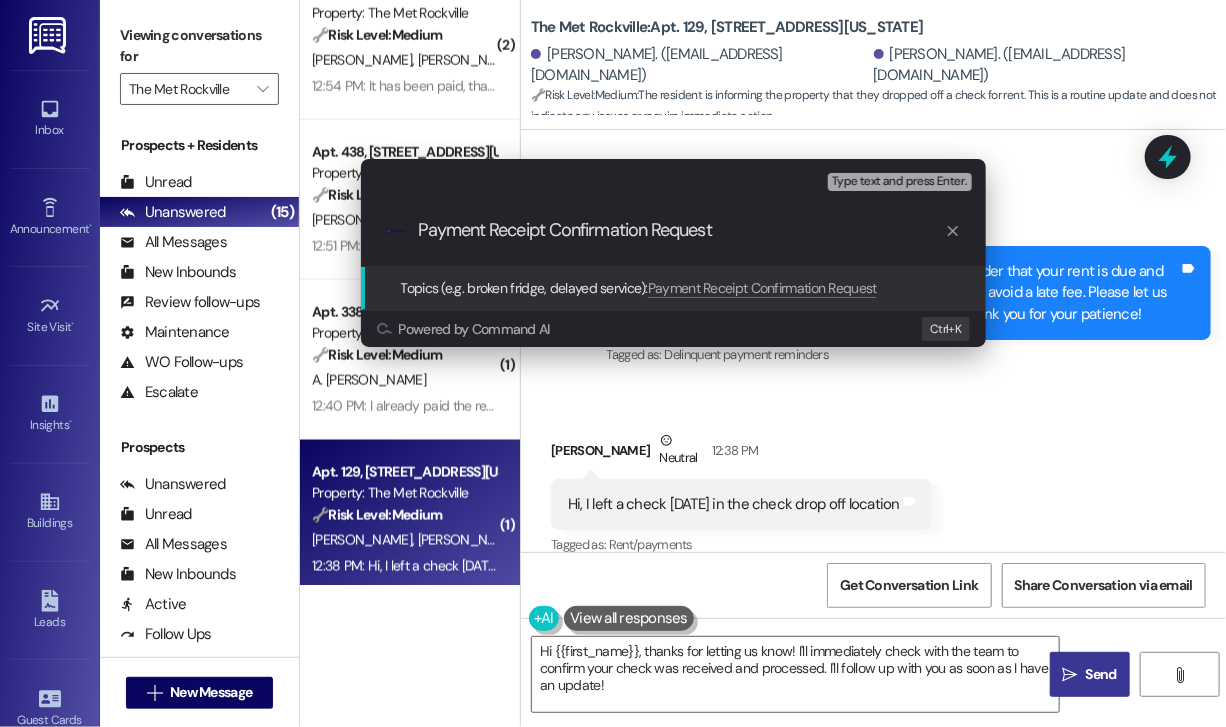 type 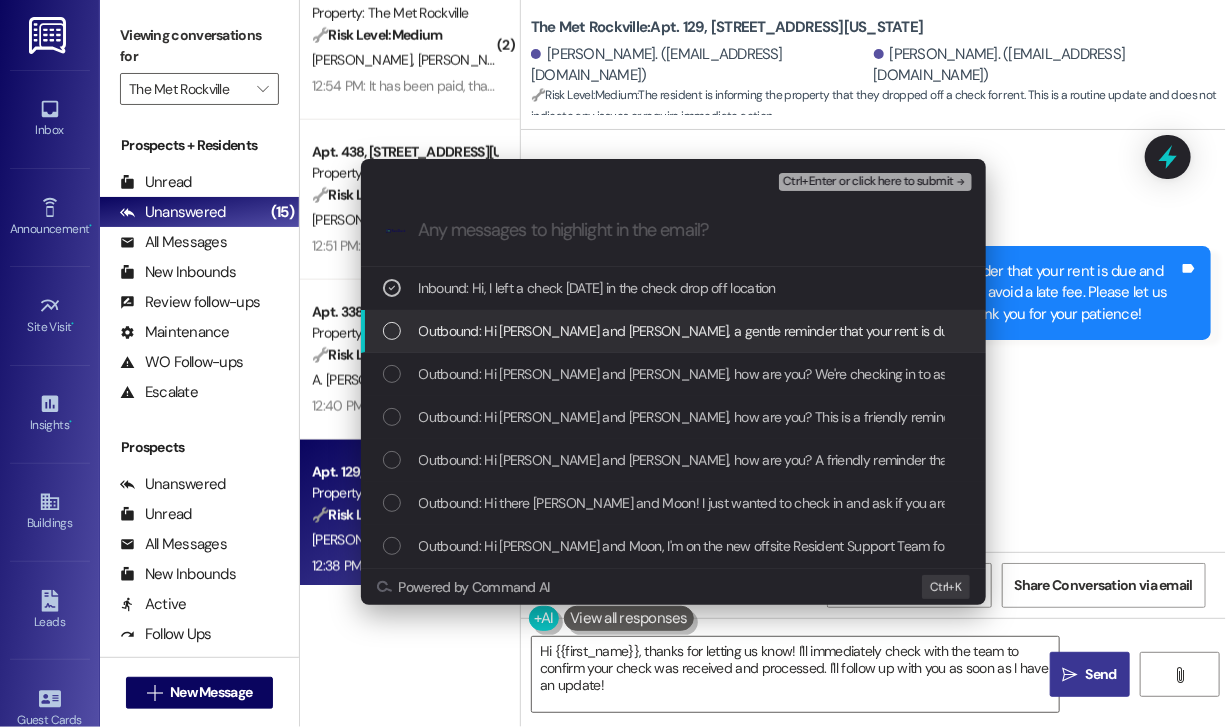 click on "Outbound: Hi Patrick and Moon, a gentle reminder that your rent is due and your current balance is $2593.20. Please pay your rent to avoid a late fee. Please let us know if you have any questions! If you've already paid, thank you for your patience!" at bounding box center [673, 331] 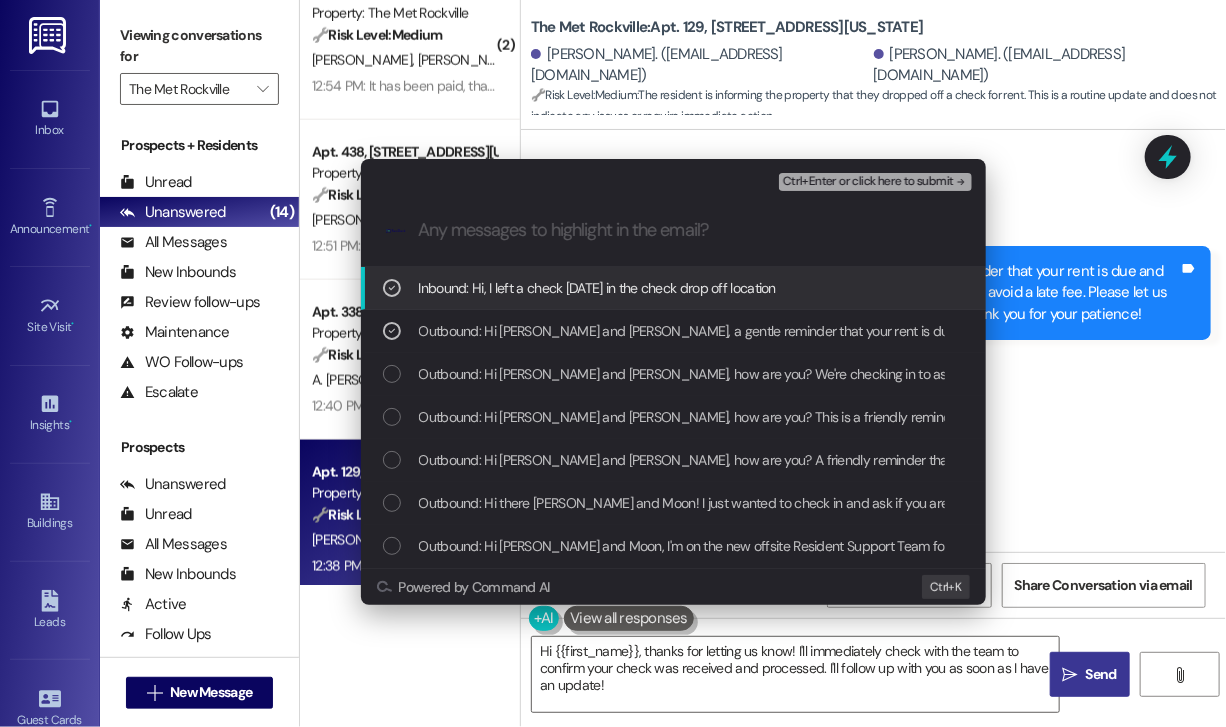 click on "Ctrl+Enter or click here to submit" at bounding box center [868, 182] 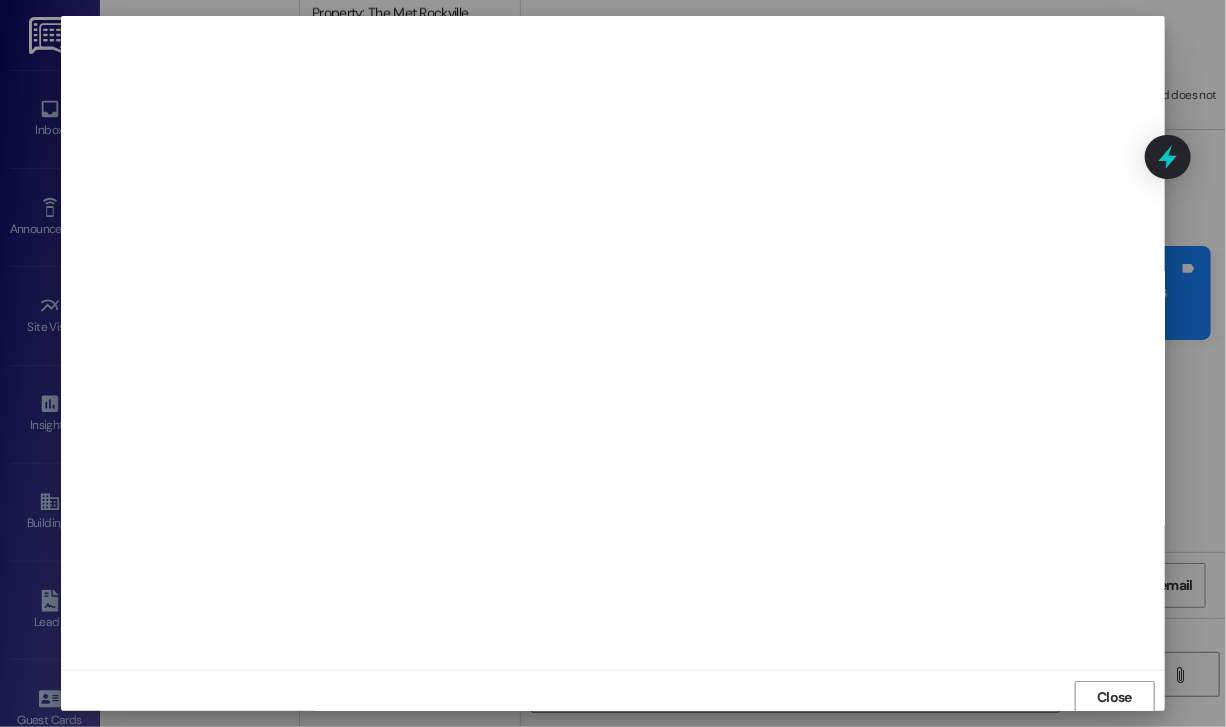 scroll, scrollTop: 2, scrollLeft: 0, axis: vertical 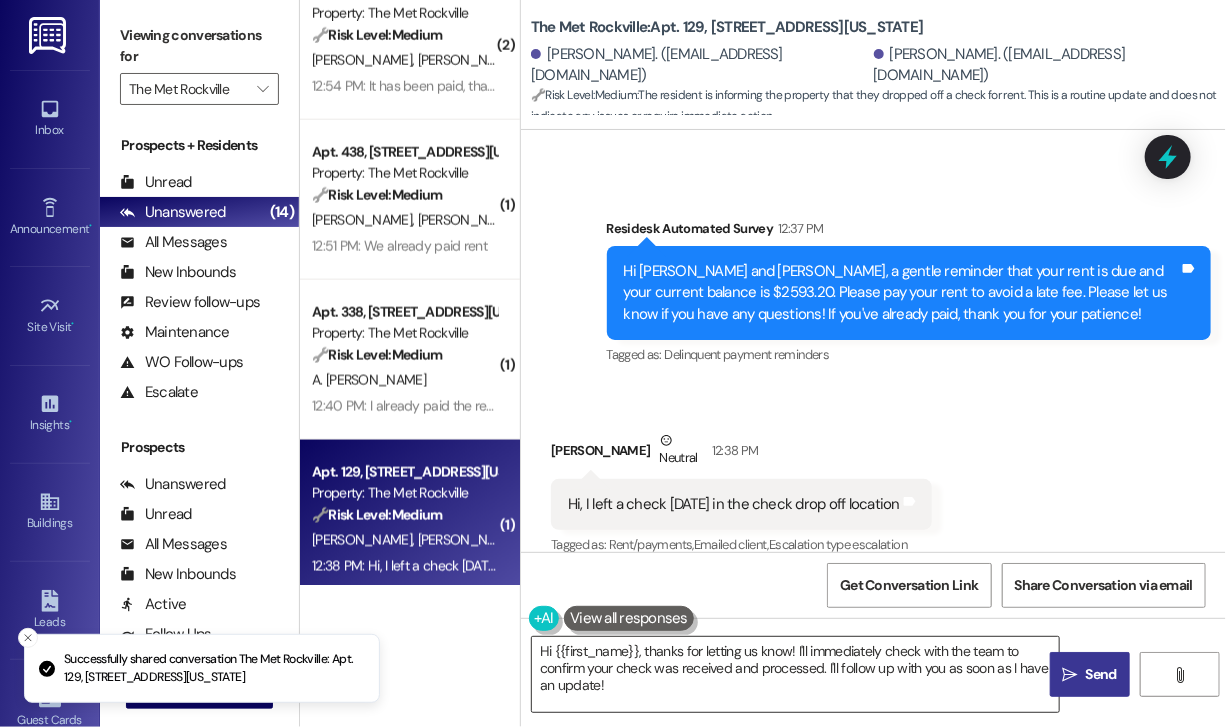 click on "Hi {{first_name}}, thanks for letting us know! I'll immediately check with the team to confirm your check was received and processed. I'll follow up with you as soon as I have an update!" at bounding box center (795, 674) 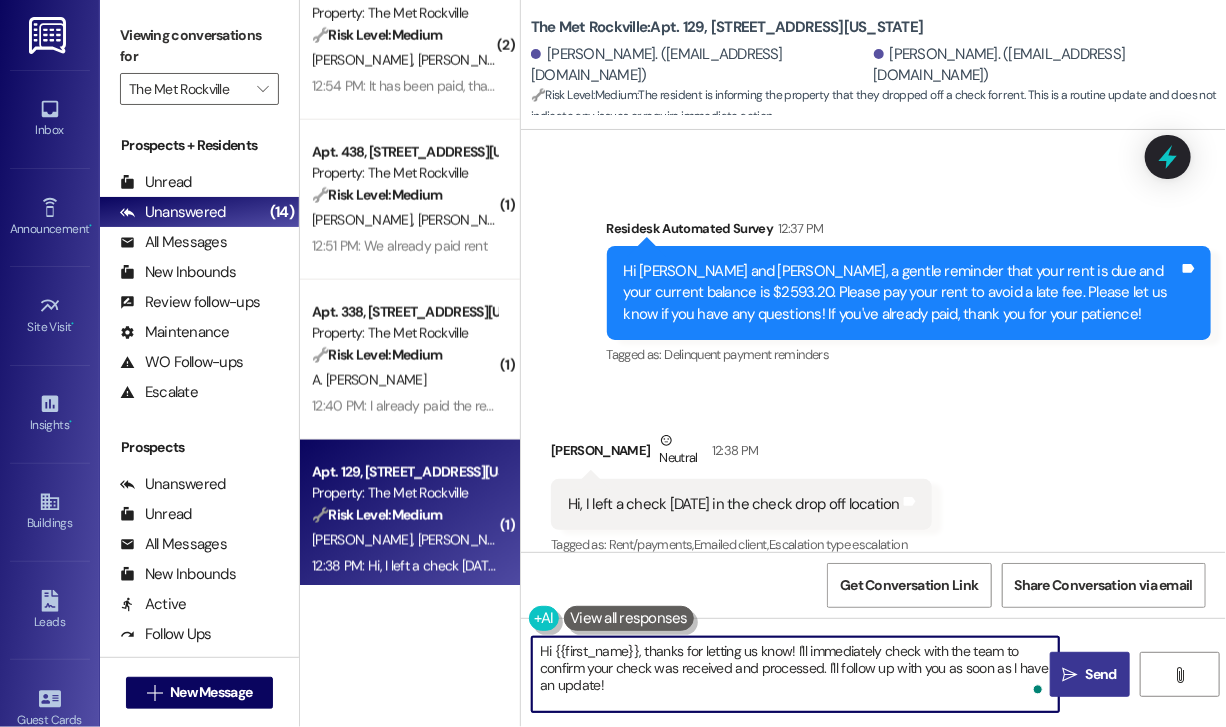 click on "Hi {{first_name}}, thanks for letting us know! I'll immediately check with the team to confirm your check was received and processed. I'll follow up with you as soon as I have an update!" at bounding box center (795, 674) 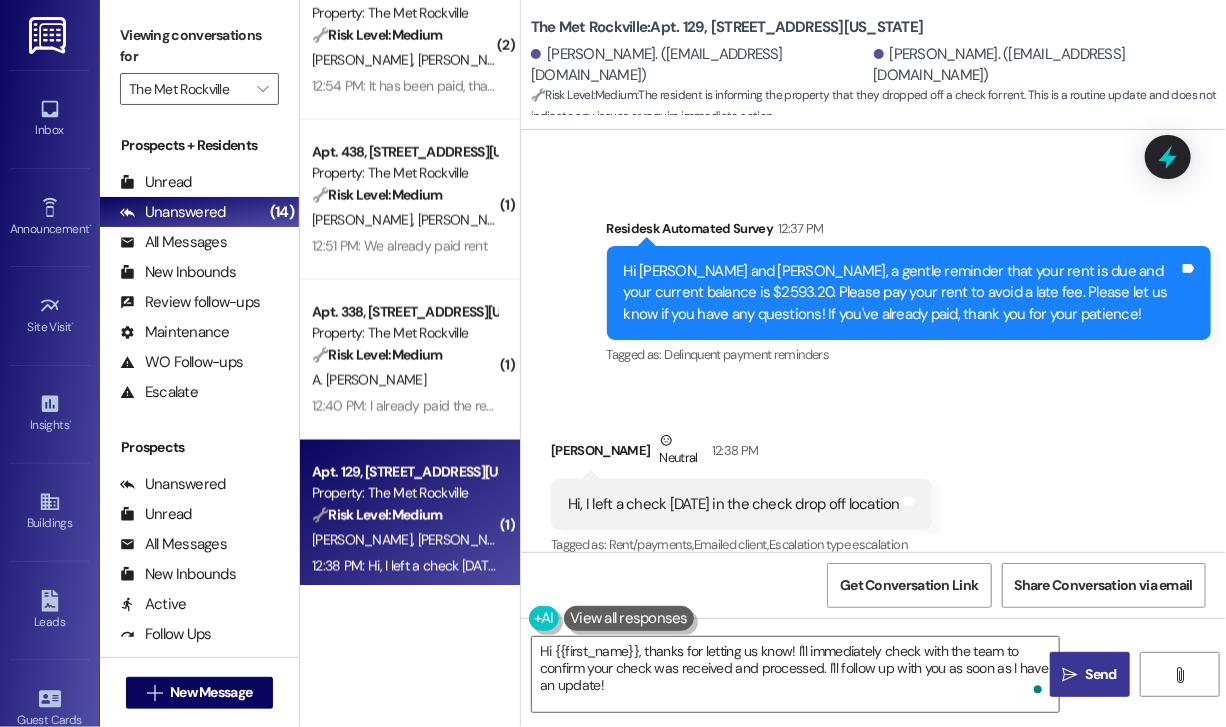 click on "" at bounding box center [1070, 675] 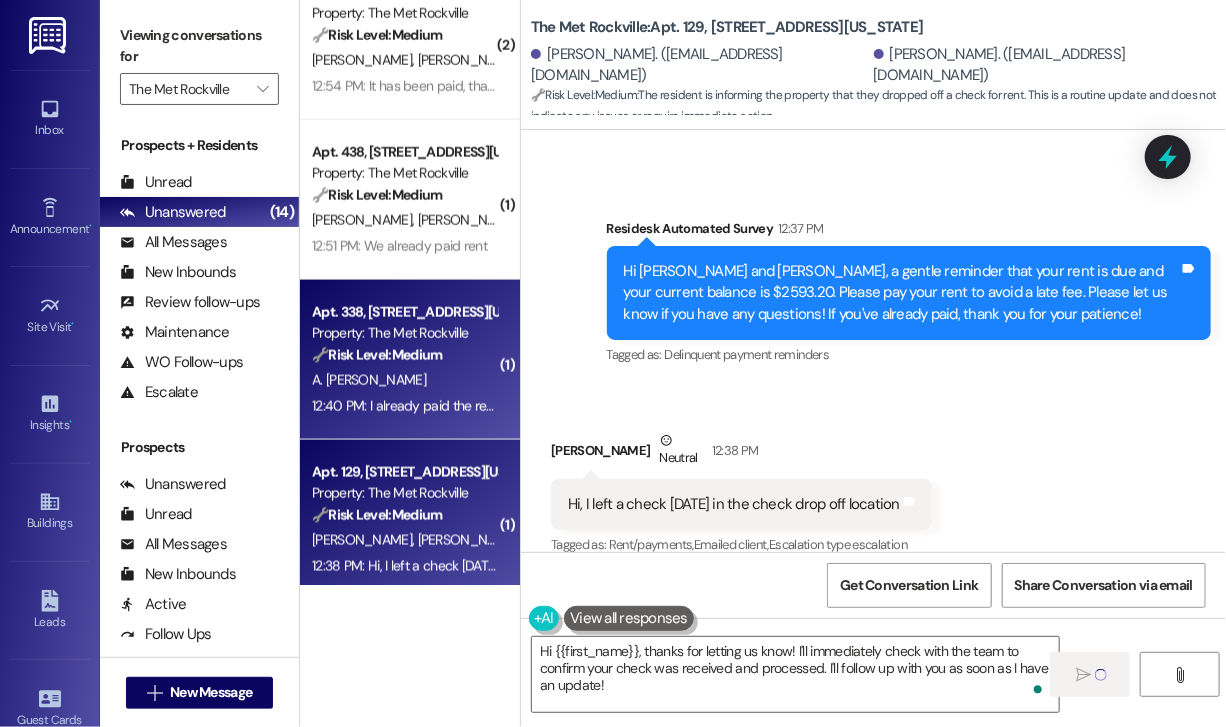 scroll, scrollTop: 1200, scrollLeft: 0, axis: vertical 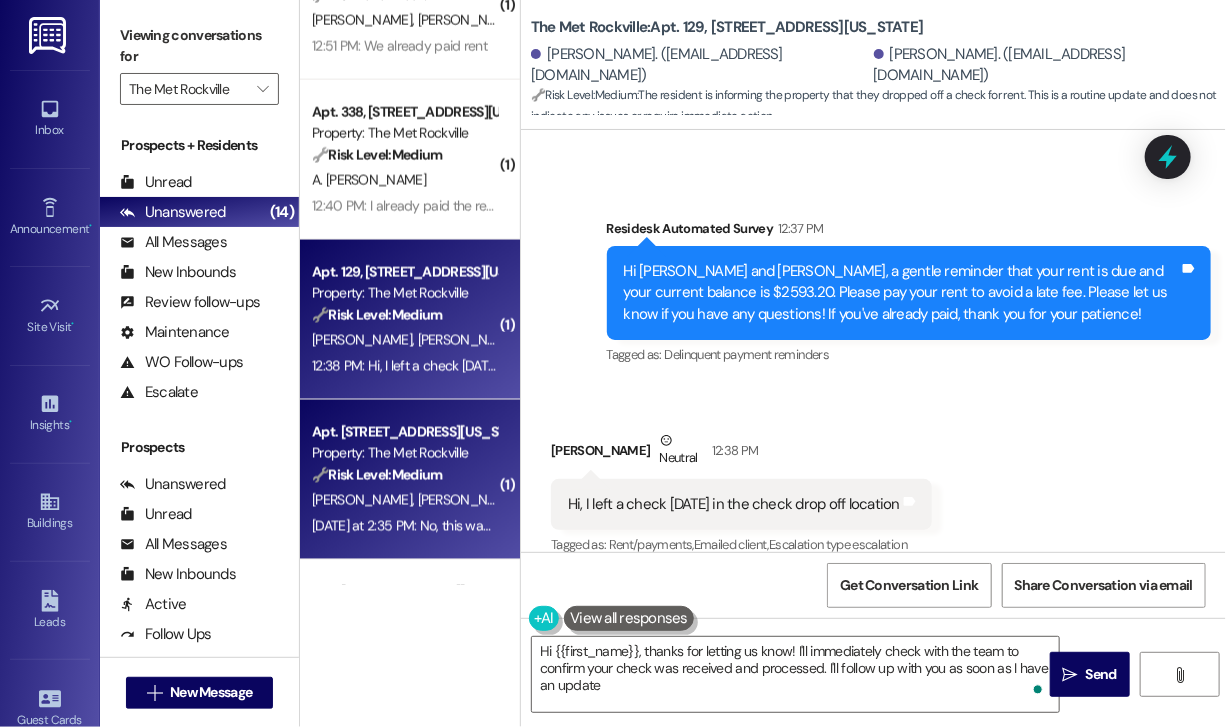 type on "Hi {{first_name}}, thanks for letting us know! I'll immediately check with the team to confirm your check was received and processed. I'll follow up with you as soon as I have an update!" 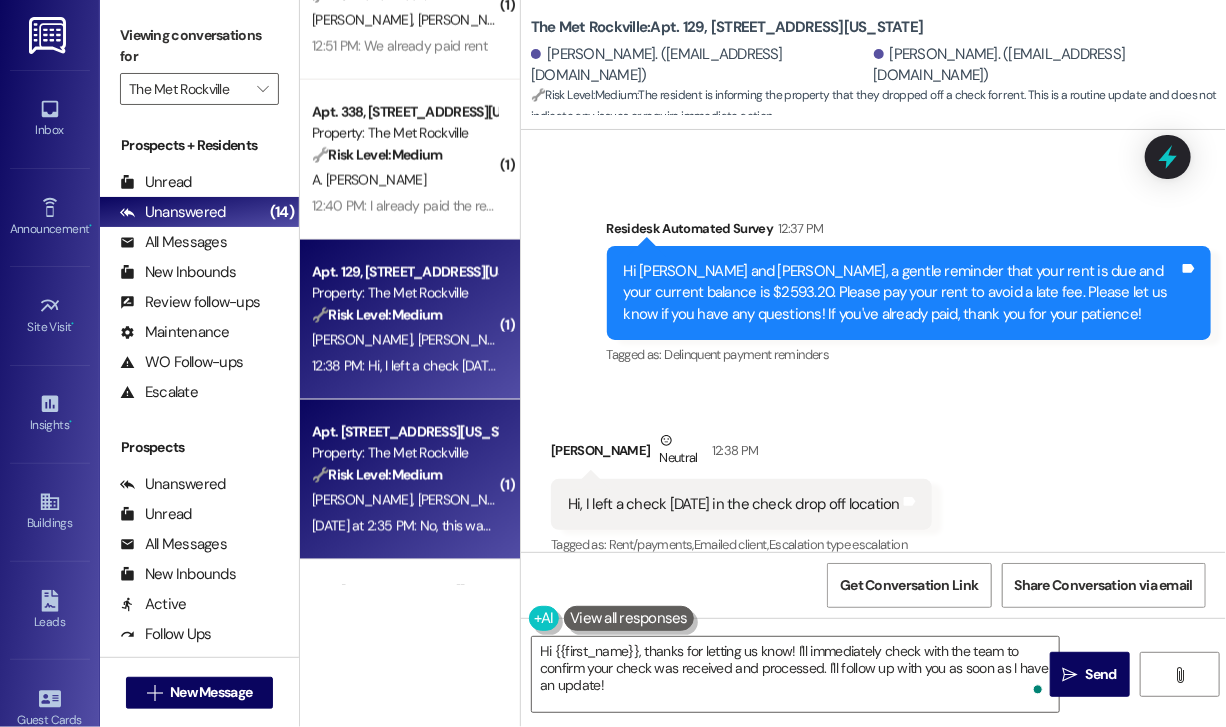 click on "🔧  Risk Level:  Medium" at bounding box center (377, 475) 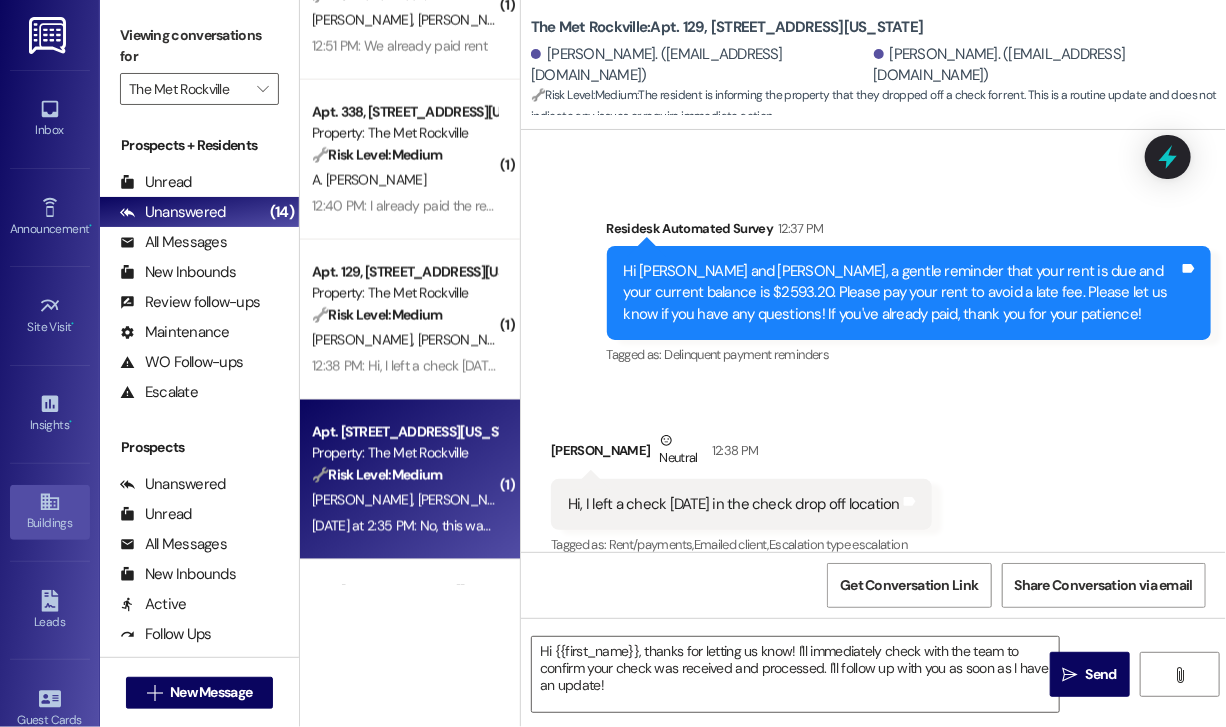 type on "Fetching suggested responses. Please feel free to read through the conversation in the meantime." 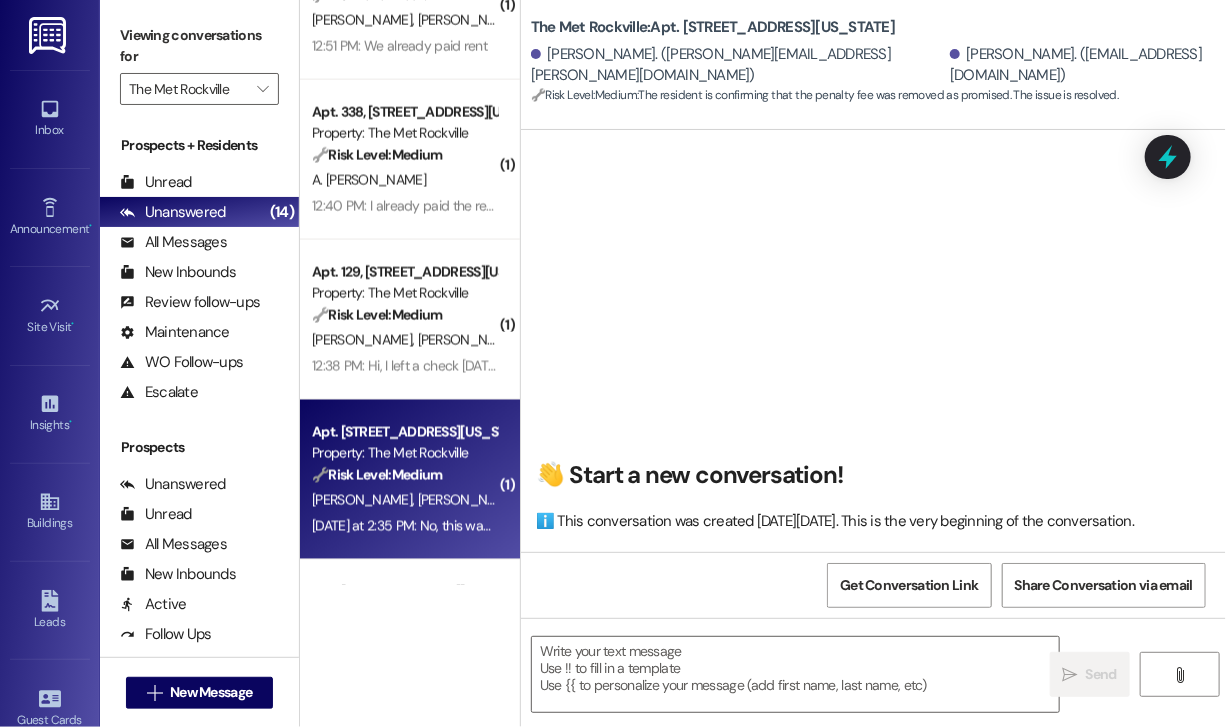 scroll, scrollTop: 8116, scrollLeft: 0, axis: vertical 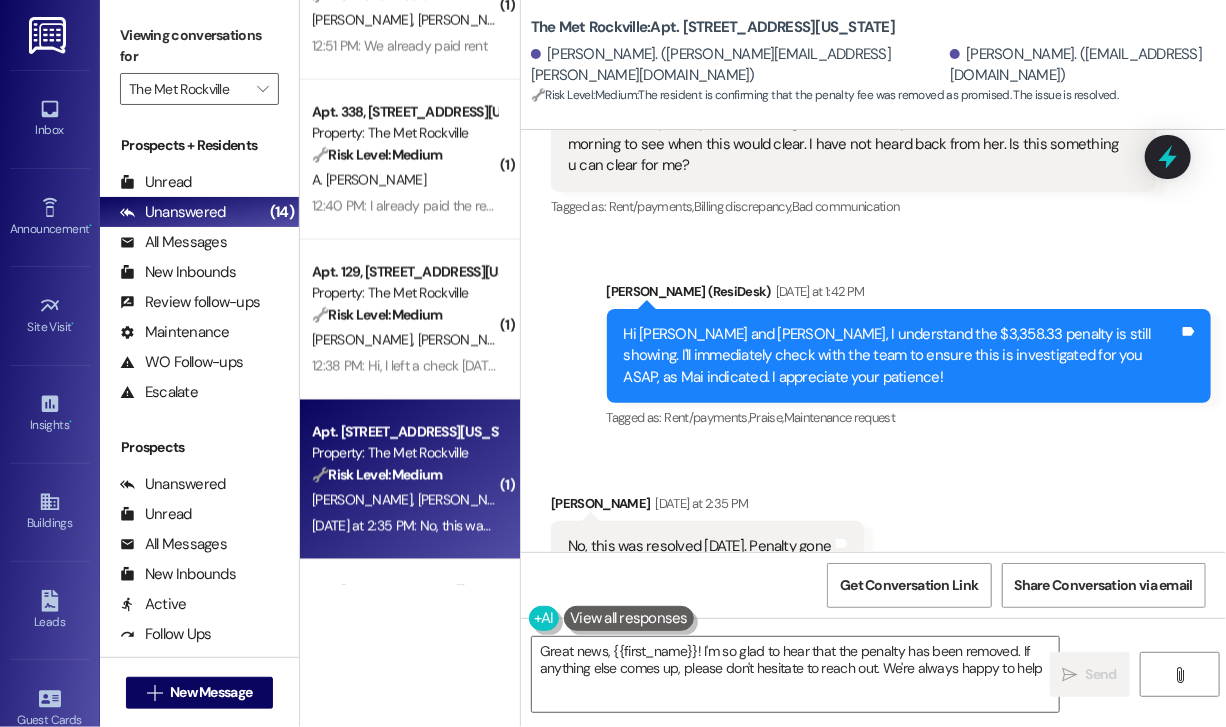 type on "Great news, {{first_name}}! I'm so glad to hear that the penalty has been removed. If anything else comes up, please don't hesitate to reach out. We're always happy to help!" 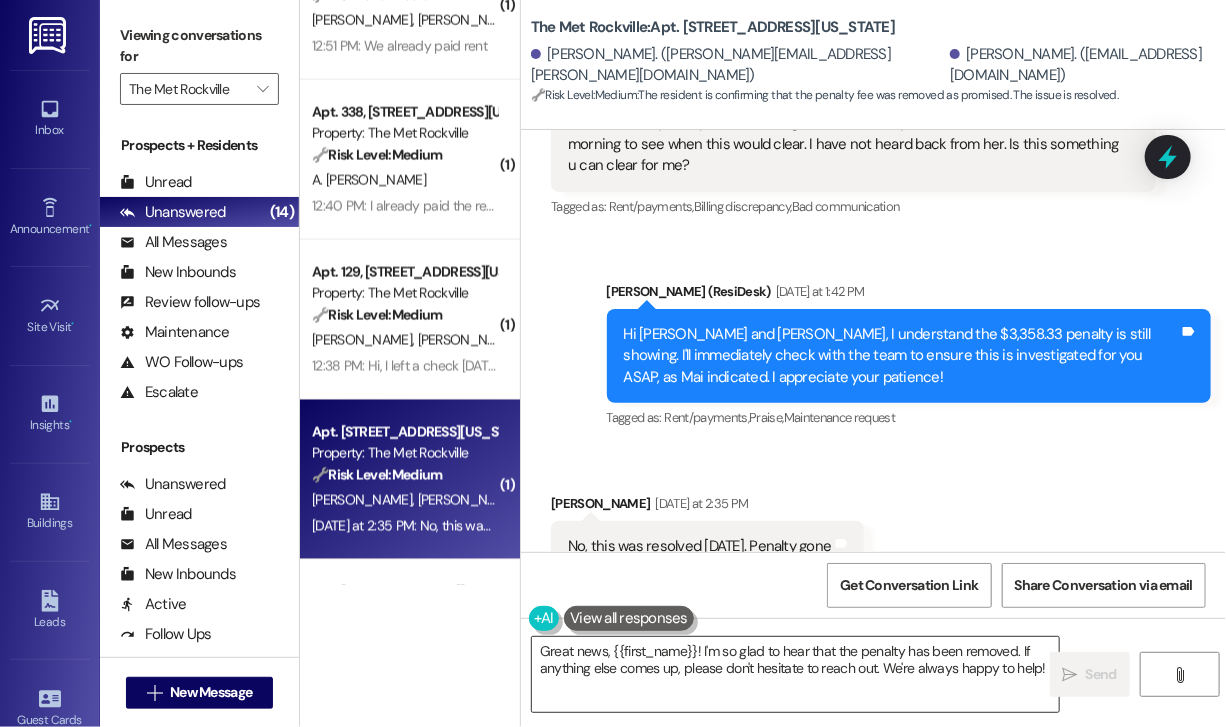 click on "Great news, {{first_name}}! I'm so glad to hear that the penalty has been removed. If anything else comes up, please don't hesitate to reach out. We're always happy to help!" at bounding box center [795, 674] 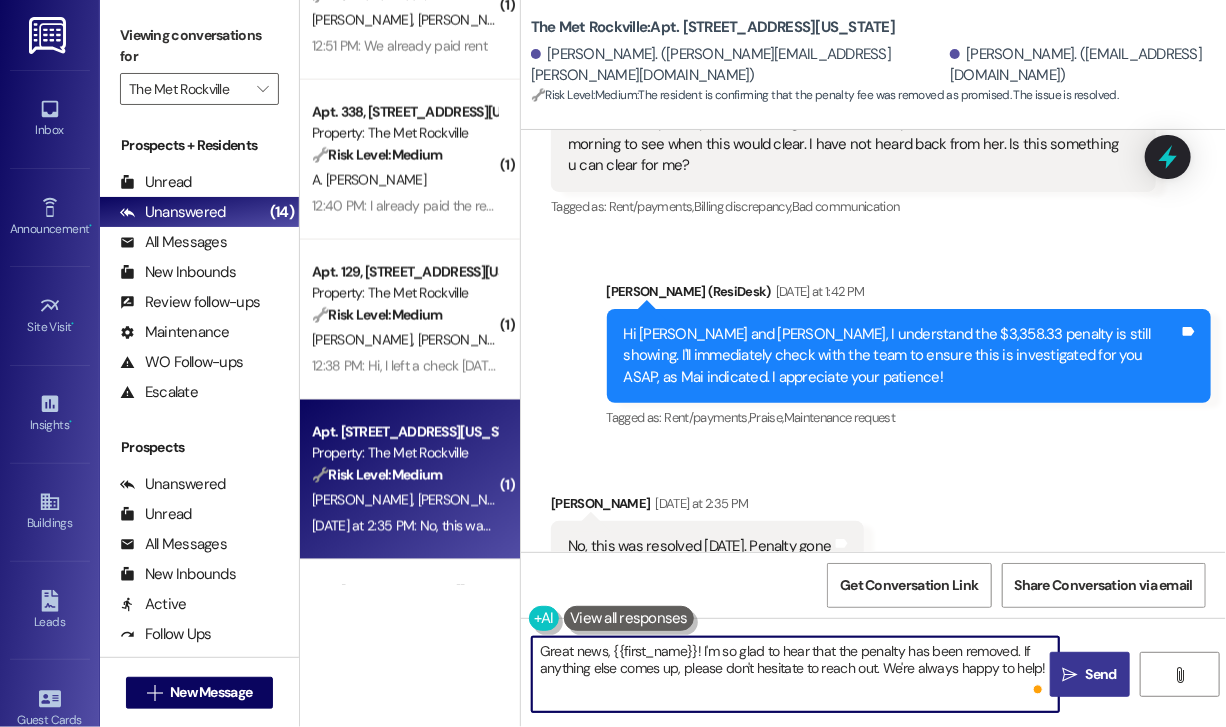 click on "" at bounding box center (1070, 675) 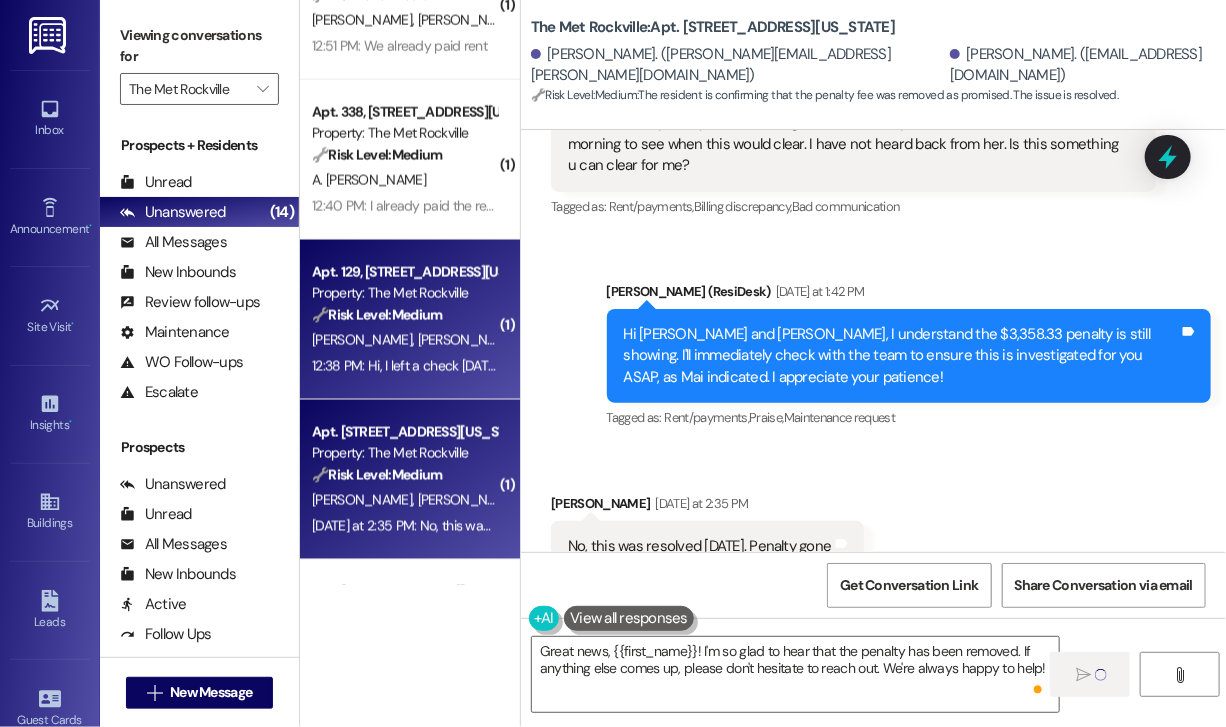 scroll, scrollTop: 1500, scrollLeft: 0, axis: vertical 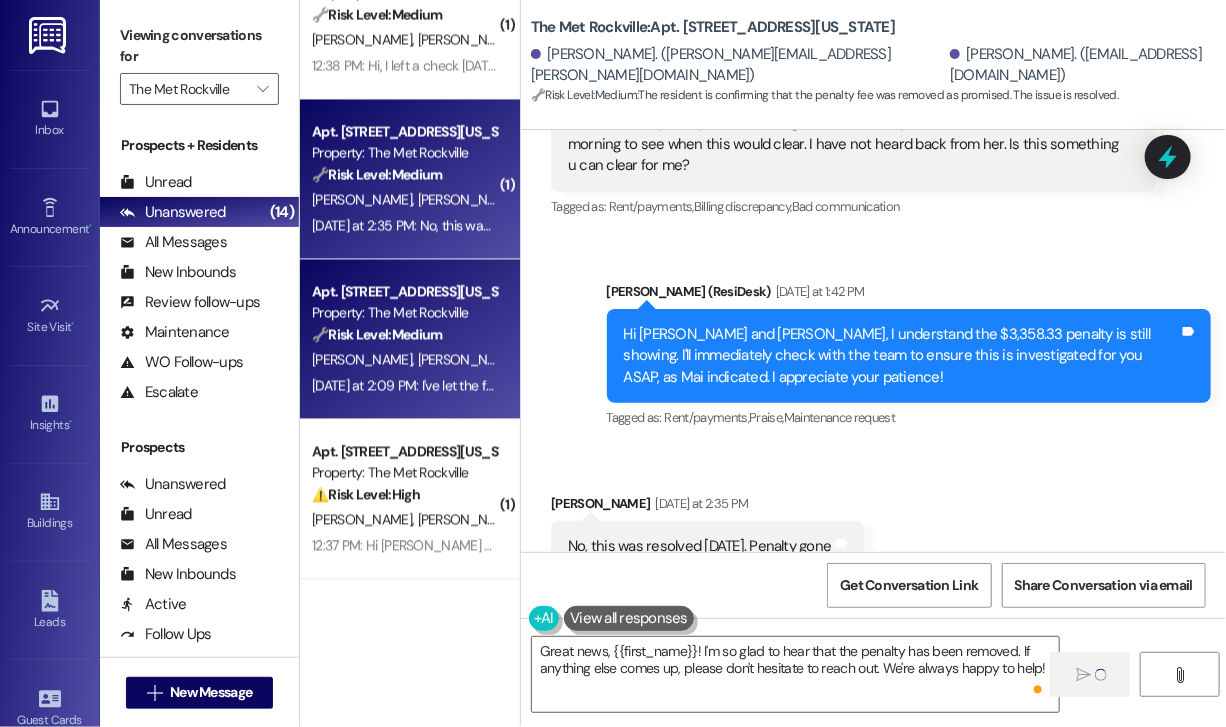 click on "🔧  Risk Level:  Medium" at bounding box center [377, 335] 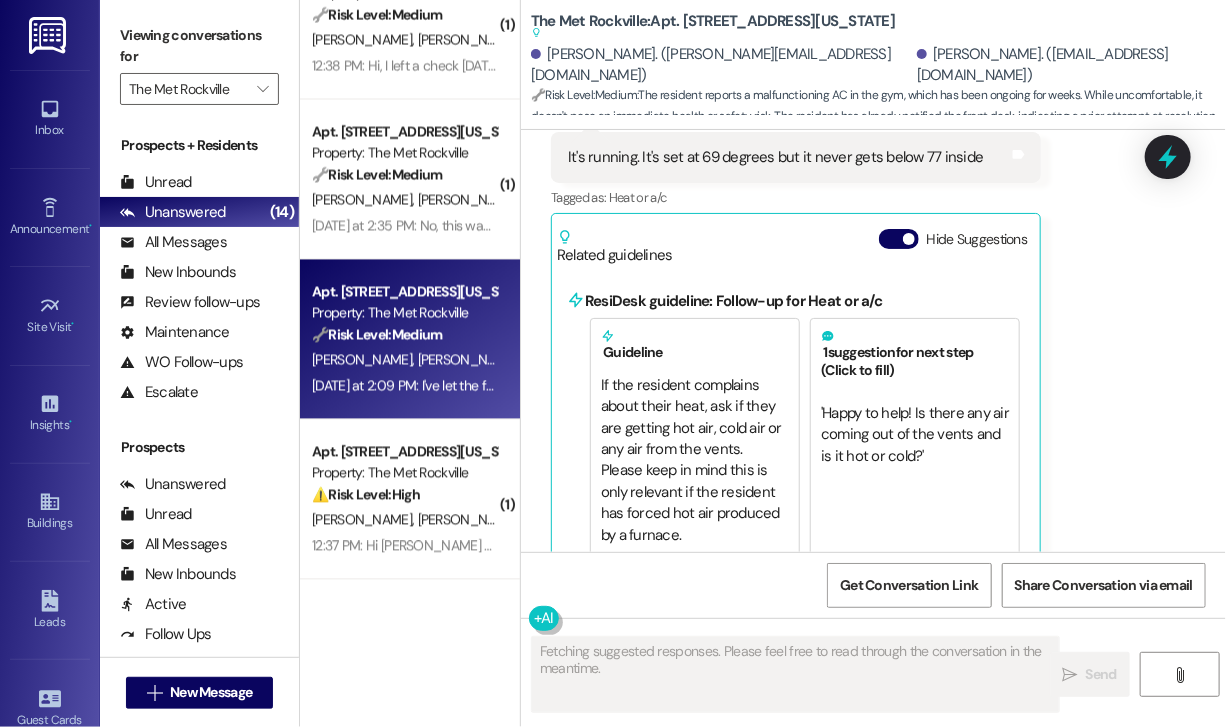 scroll, scrollTop: 2166, scrollLeft: 0, axis: vertical 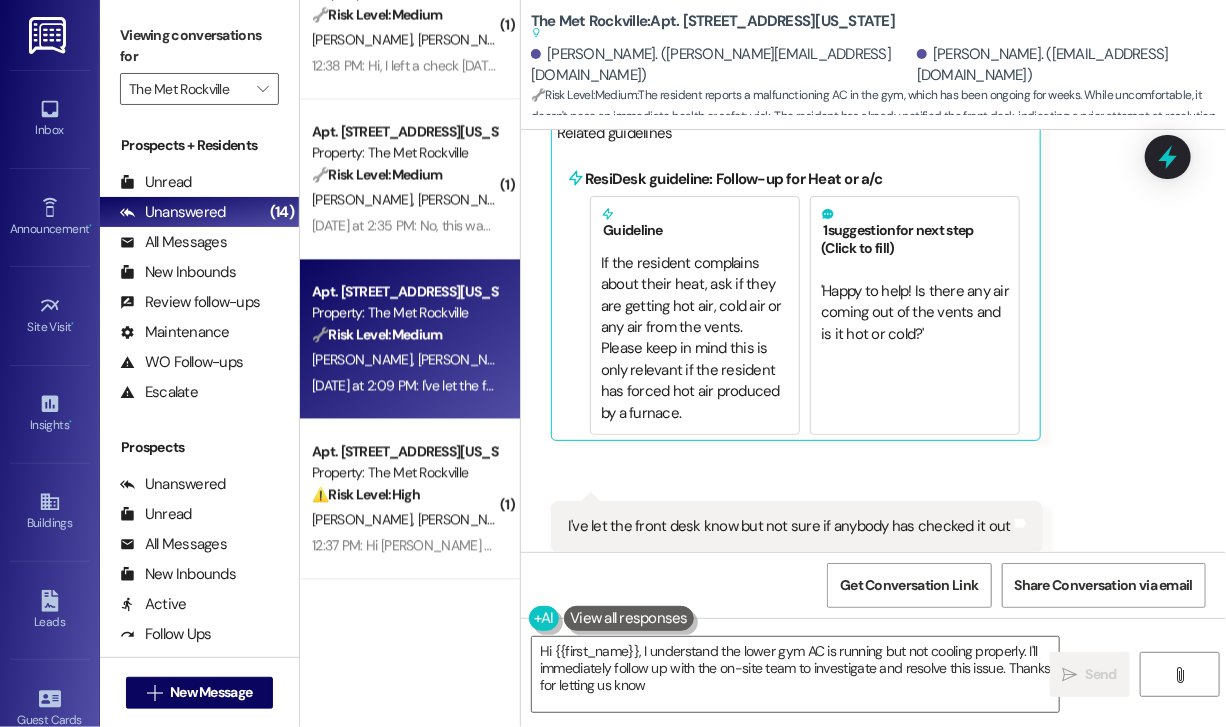 type on "Hi {{first_name}}, I understand the lower gym AC is running but not cooling properly. I'll immediately follow up with the on-site team to investigate and resolve this issue. Thanks for letting us know!" 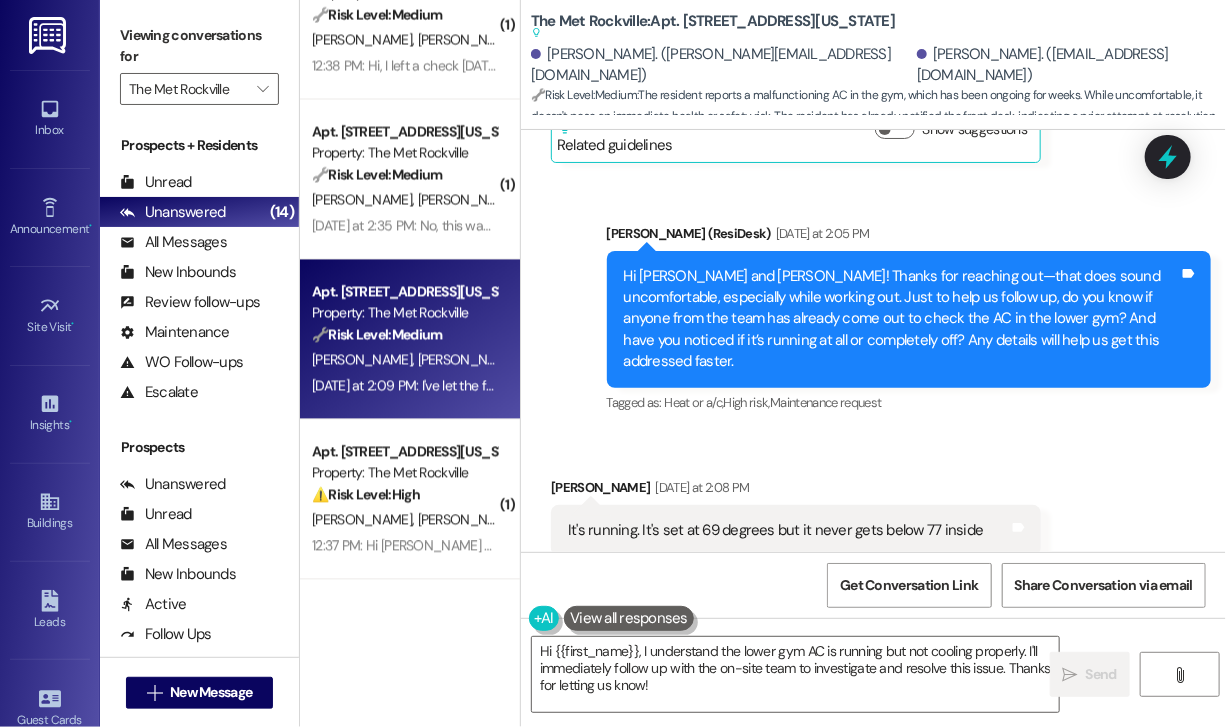 scroll, scrollTop: 1666, scrollLeft: 0, axis: vertical 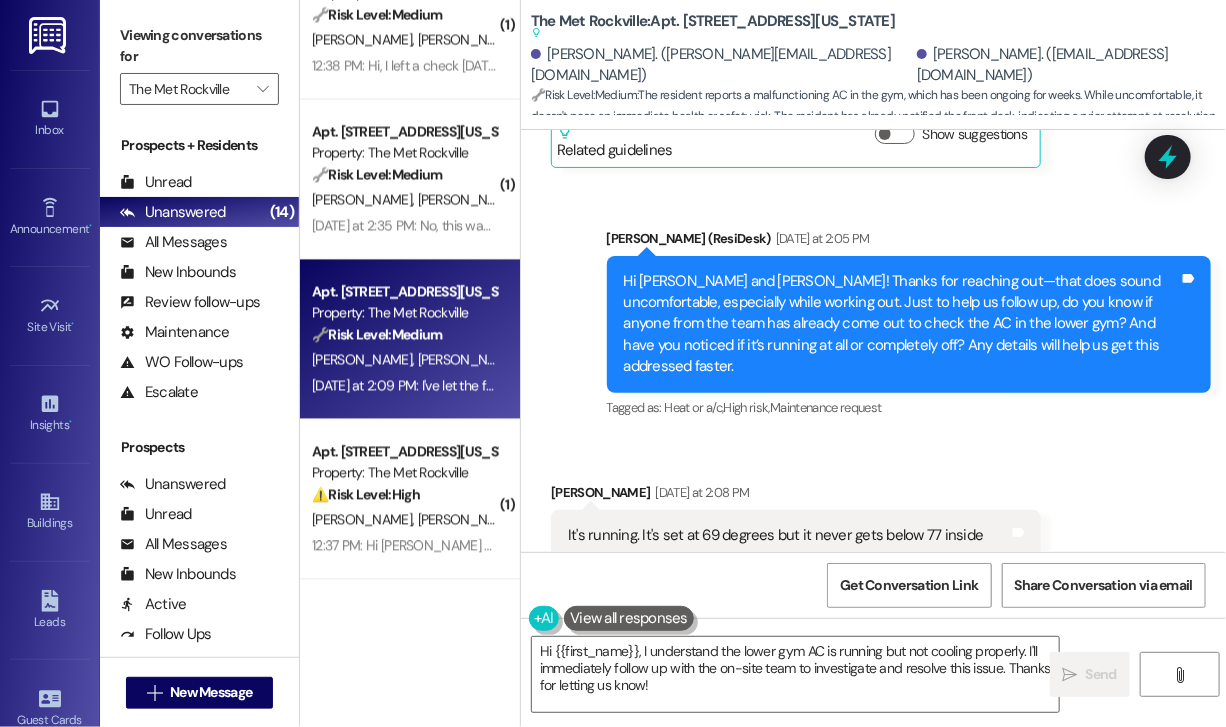 click on "Received via SMS Amy Yip Yesterday at 2:08 PM It's running. It's set at 69 degrees but it never gets below 77 inside Tags and notes Tagged as:   Heat or a/c Click to highlight conversations about Heat or a/c  Related guidelines Hide Suggestions ResiDesk guideline: Follow-up for Heat or a/c   Guideline If the resident complains about their heat, ask if they are getting hot air, cold air or any air from the vents.  Please keep in mind this is only relevant if the resident has forced hot air produced by a furnace.   1  suggestion  for next step (Click to fill) ' Happy to help! Is there any air coming out of the vents and is it hot or cold? ' Click to use this message in your reply Received via SMS 2:09 PM Amy Yip Yesterday at 2:09 PM I've let the front desk know but not sure if anybody has checked it out Tags and notes Tagged as:   Maintenance request Click to highlight conversations about Maintenance request" at bounding box center (873, 767) 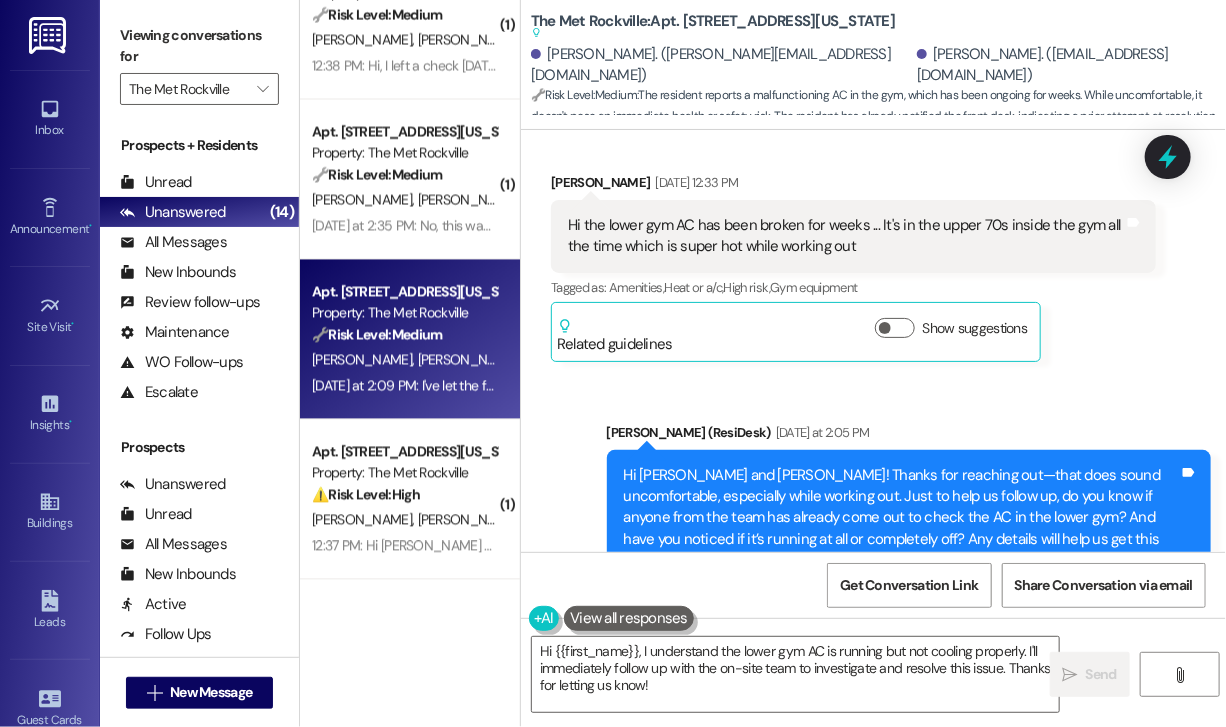 scroll, scrollTop: 1466, scrollLeft: 0, axis: vertical 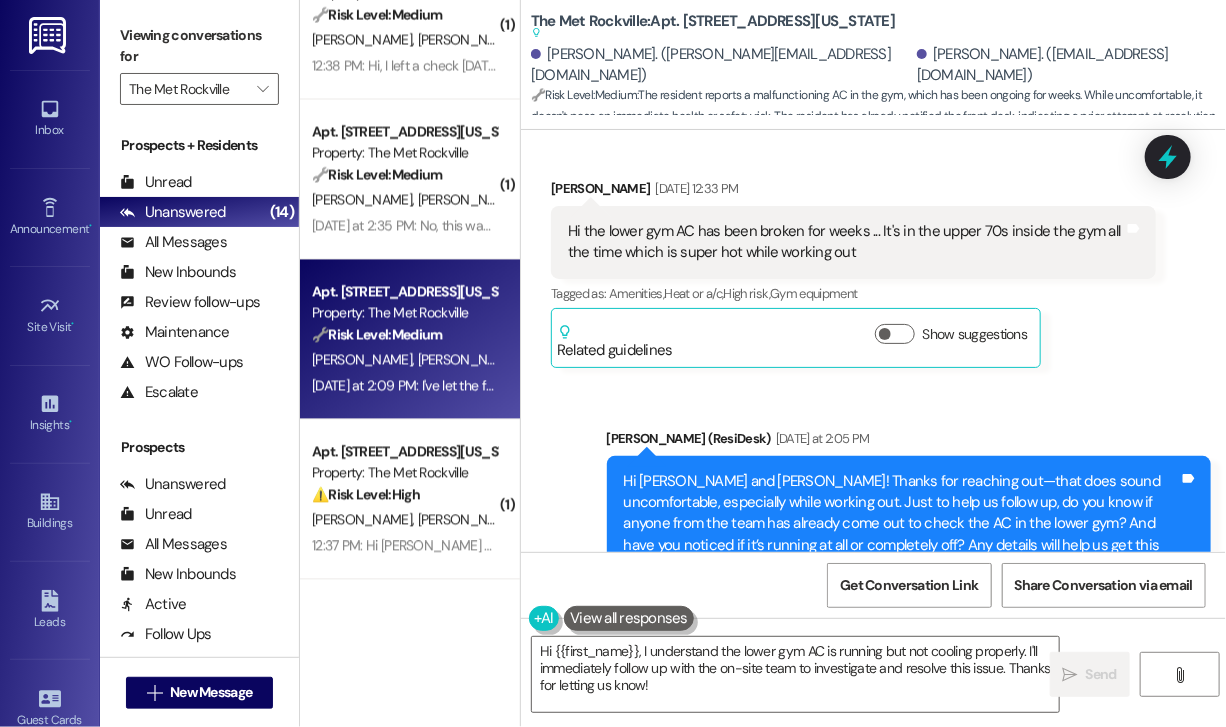 click on "Sent via SMS Jay  (ResiDesk) Yesterday at 2:05 PM Hi Gregory and Amy! Thanks for reaching out—that does sound uncomfortable, especially while working out. Just to help us follow up, do you know if anyone from the team has already come out to check the AC in the lower gym? And have you noticed if it’s running at all or completely off? Any details will help us get this addressed faster. Tags and notes Tagged as:   Heat or a/c ,  Click to highlight conversations about Heat or a/c High risk ,  Click to highlight conversations about High risk Maintenance request Click to highlight conversations about Maintenance request" at bounding box center (873, 510) 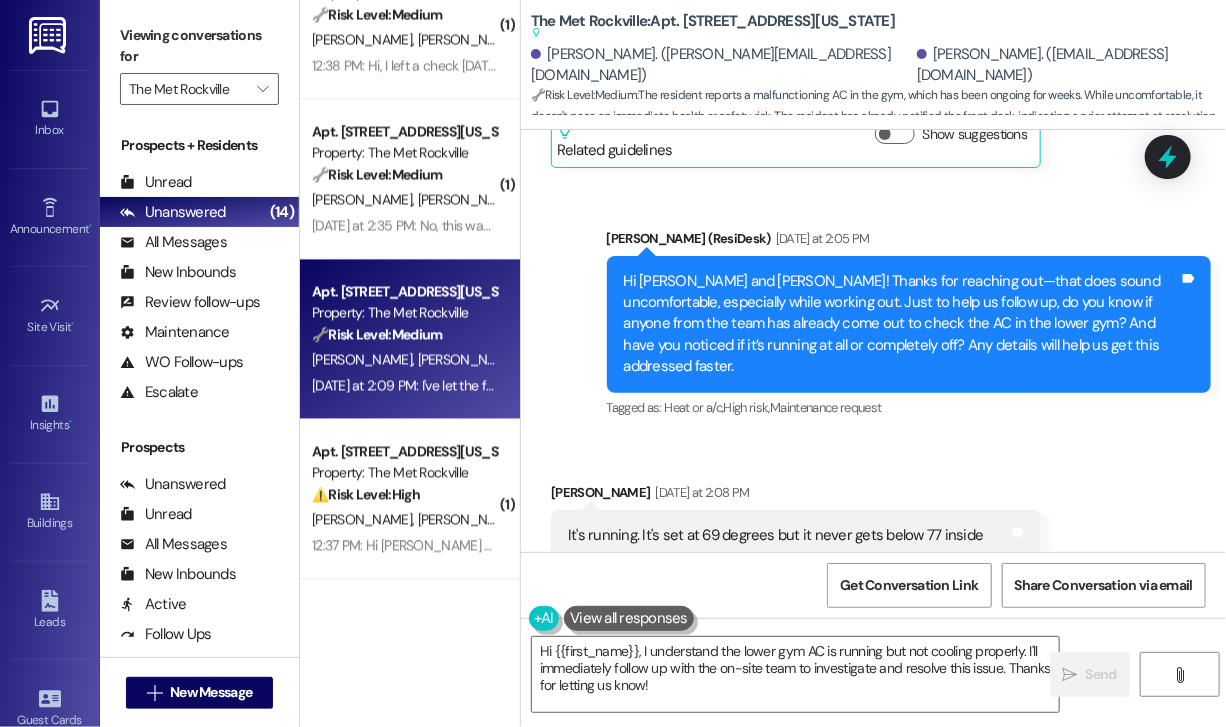 scroll, scrollTop: 1366, scrollLeft: 0, axis: vertical 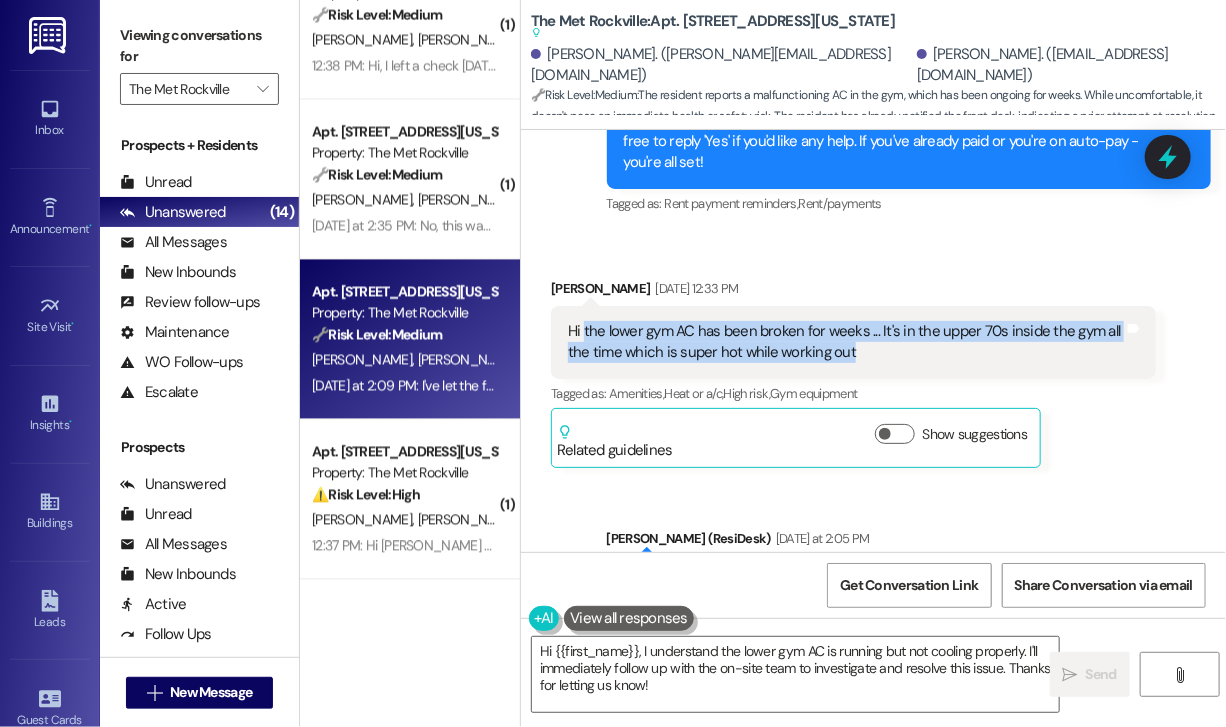 drag, startPoint x: 867, startPoint y: 326, endPoint x: 583, endPoint y: 306, distance: 284.70337 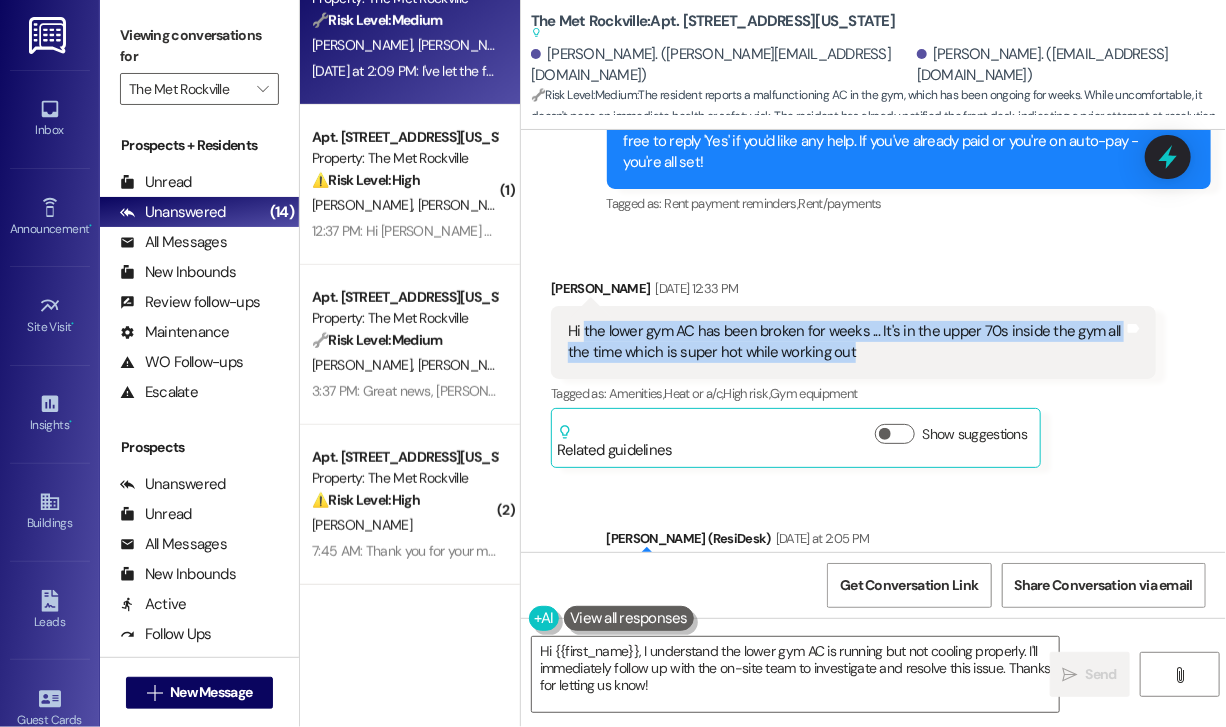 scroll, scrollTop: 375, scrollLeft: 0, axis: vertical 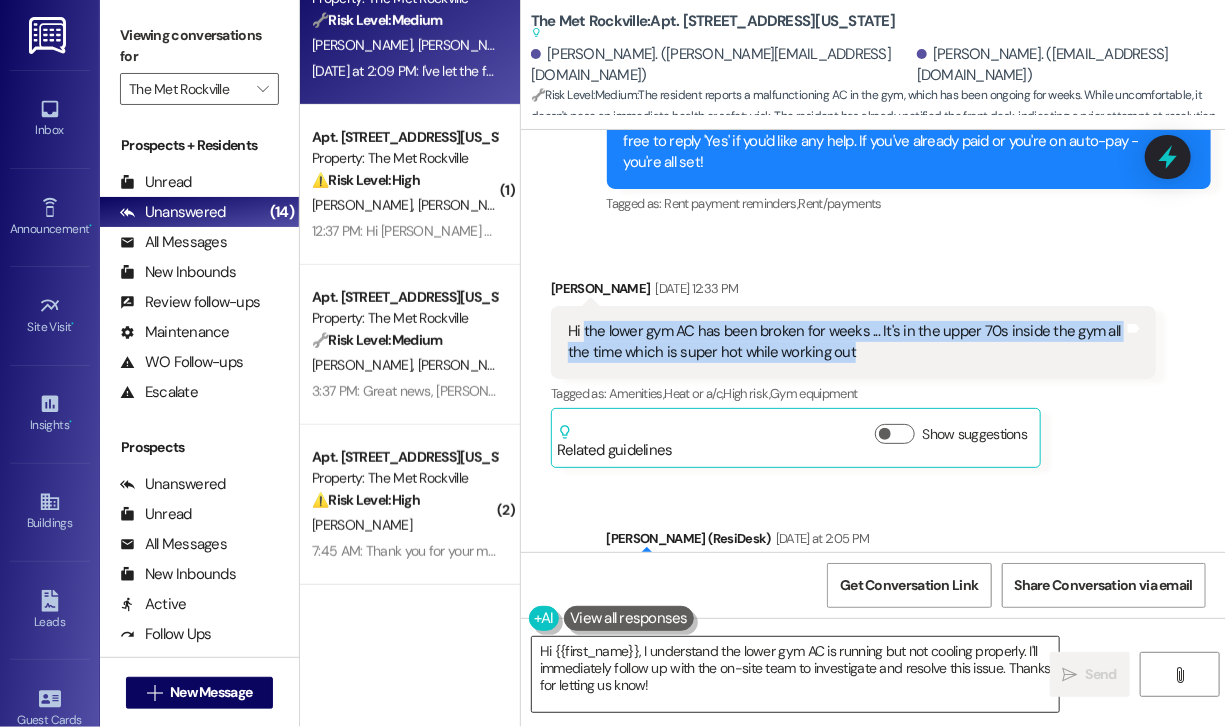 click on "Hi {{first_name}}, I understand the lower gym AC is running but not cooling properly. I'll immediately follow up with the on-site team to investigate and resolve this issue. Thanks for letting us know!" at bounding box center (795, 674) 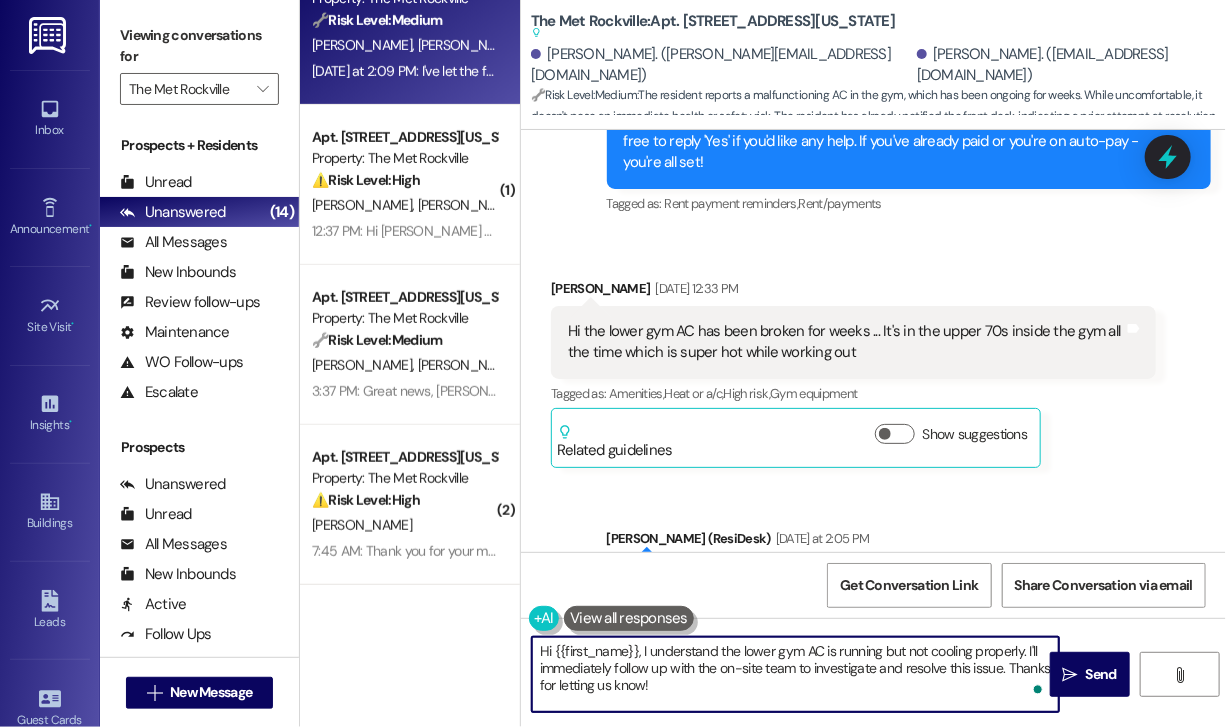click on "Hi {{first_name}}, I understand the lower gym AC is running but not cooling properly. I'll immediately follow up with the on-site team to investigate and resolve this issue. Thanks for letting us know!" at bounding box center [795, 674] 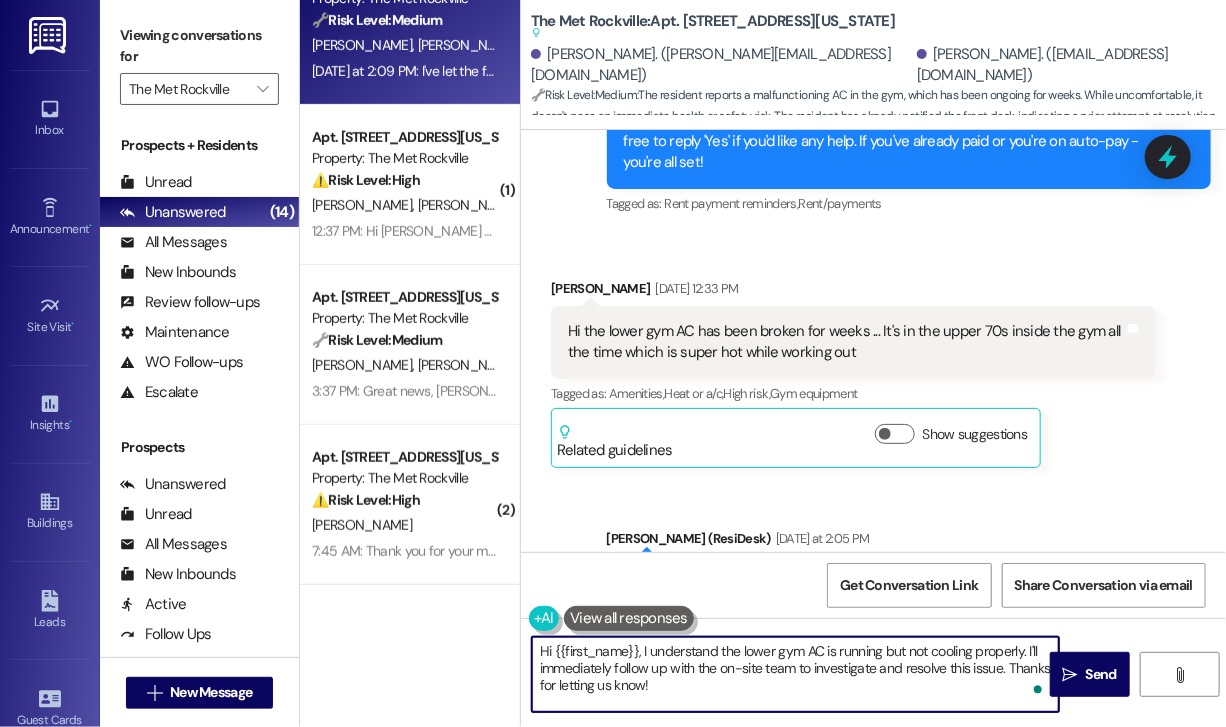 click on "Hi {{first_name}}, I understand the lower gym AC is running but not cooling properly. I'll immediately follow up with the on-site team to investigate and resolve this issue. Thanks for letting us know!" at bounding box center [795, 674] 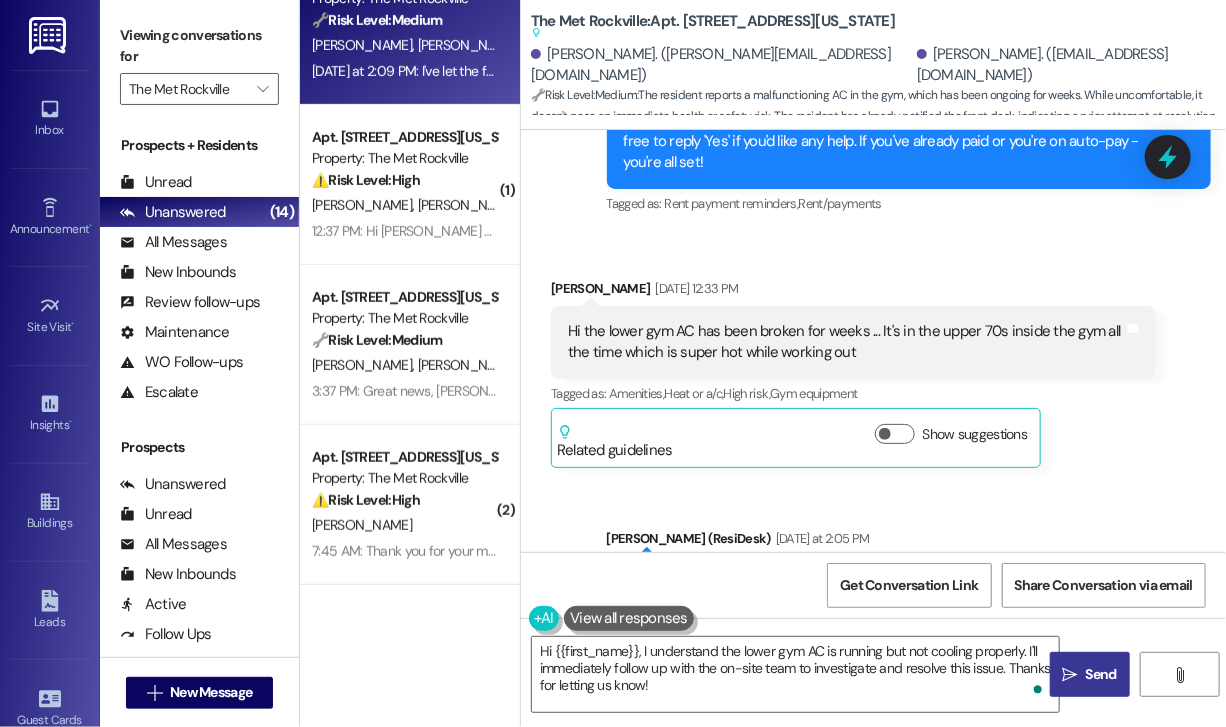 click on "Send" at bounding box center (1101, 674) 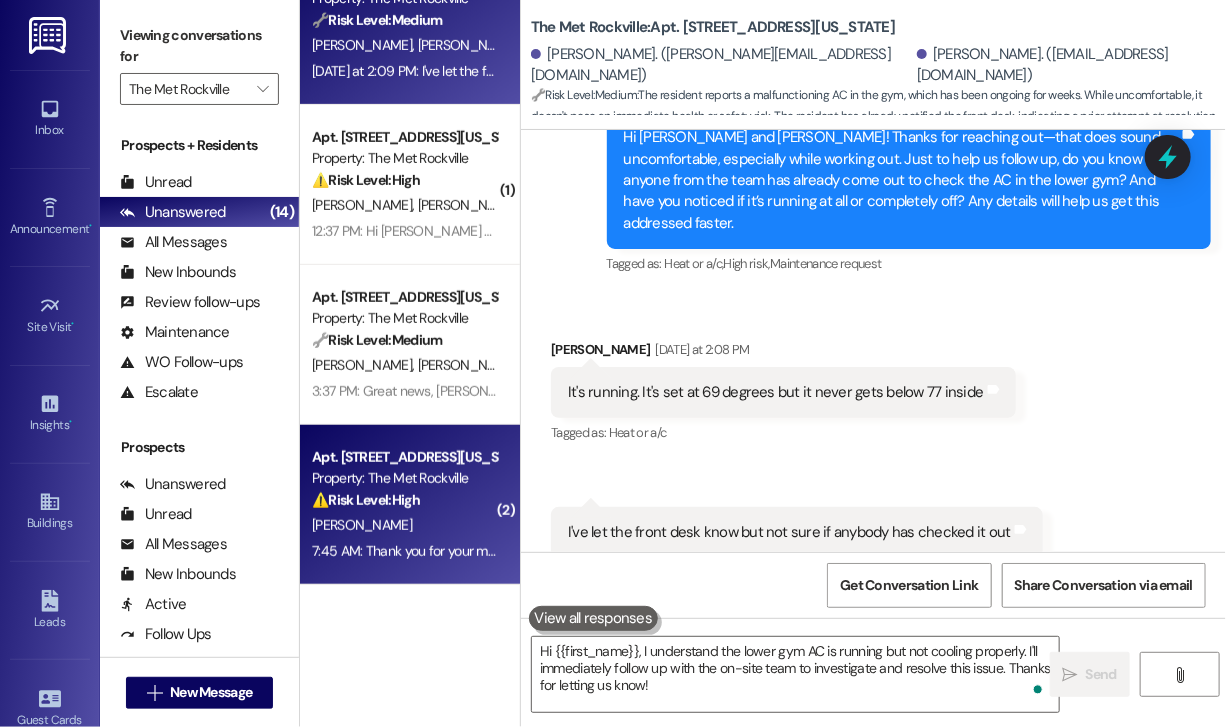 scroll, scrollTop: 1757, scrollLeft: 0, axis: vertical 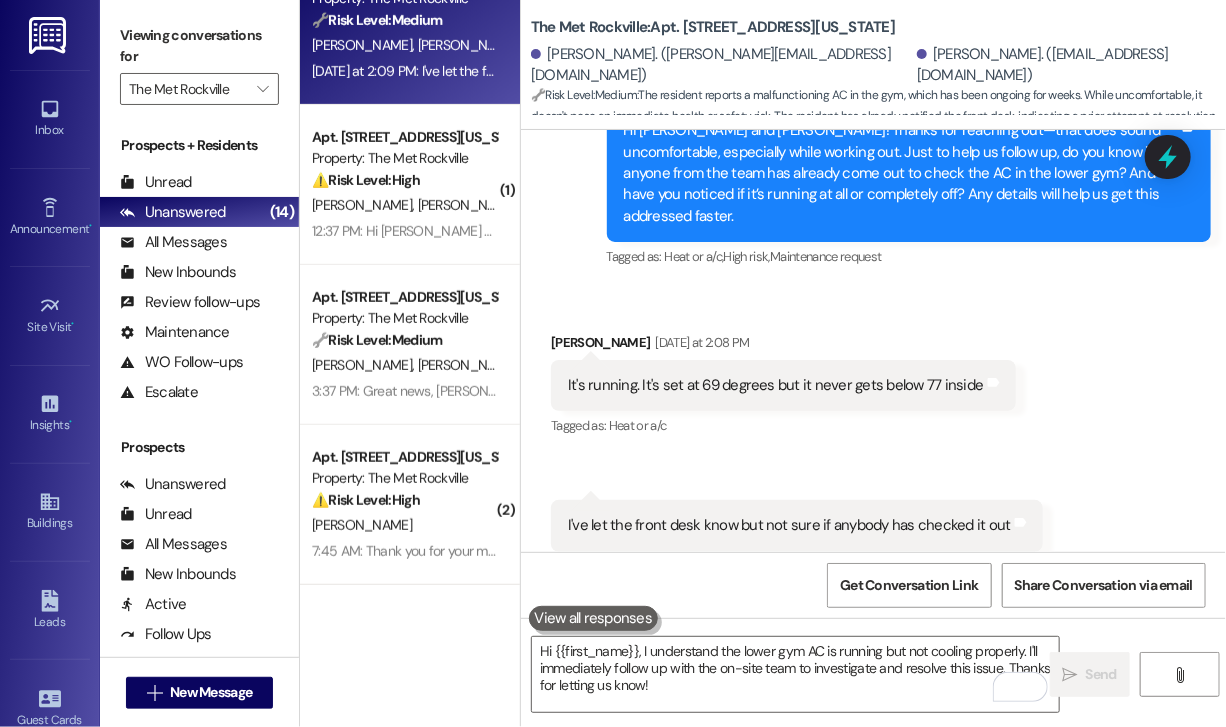 click on "Received via SMS Amy Yip Yesterday at 2:08 PM It's running. It's set at 69 degrees but it never gets below 77 inside Tags and notes Tagged as:   Heat or a/c Click to highlight conversations about Heat or a/c Received via SMS 2:09 PM Amy Yip Yesterday at 2:09 PM I've let the front desk know but not sure if anybody has checked it out Tags and notes Tagged as:   Maintenance request Click to highlight conversations about Maintenance request" at bounding box center [873, 442] 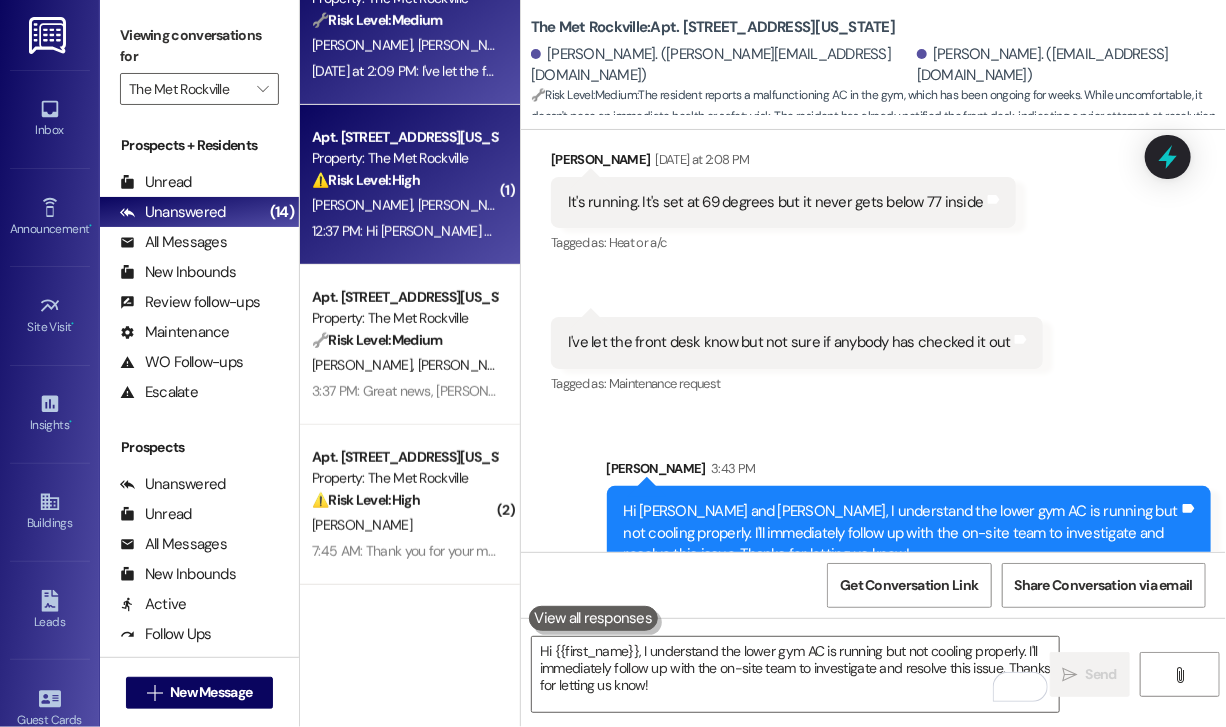 click on "12:37 PM: Hi Mary and Christopher, a gentle reminder that your rent is due and your current balance is $2314.77. Please pay your rent to avoid a late fee. Please let us know if you have any questions! If you've already paid, thank you for your patience! 12:37 PM: Hi Mary and Christopher, a gentle reminder that your rent is due and your current balance is $2314.77. Please pay your rent to avoid a late fee. Please let us know if you have any questions! If you've already paid, thank you for your patience!" at bounding box center [404, 231] 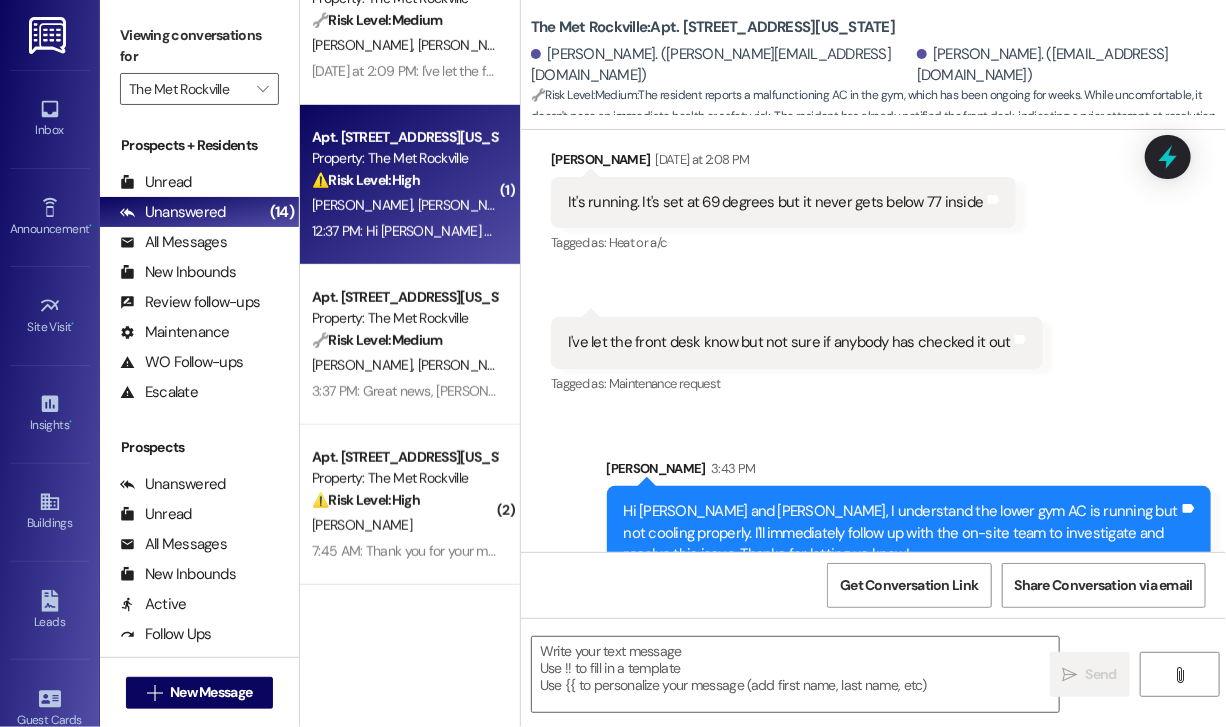 type on "Fetching suggested responses. Please feel free to read through the conversation in the meantime." 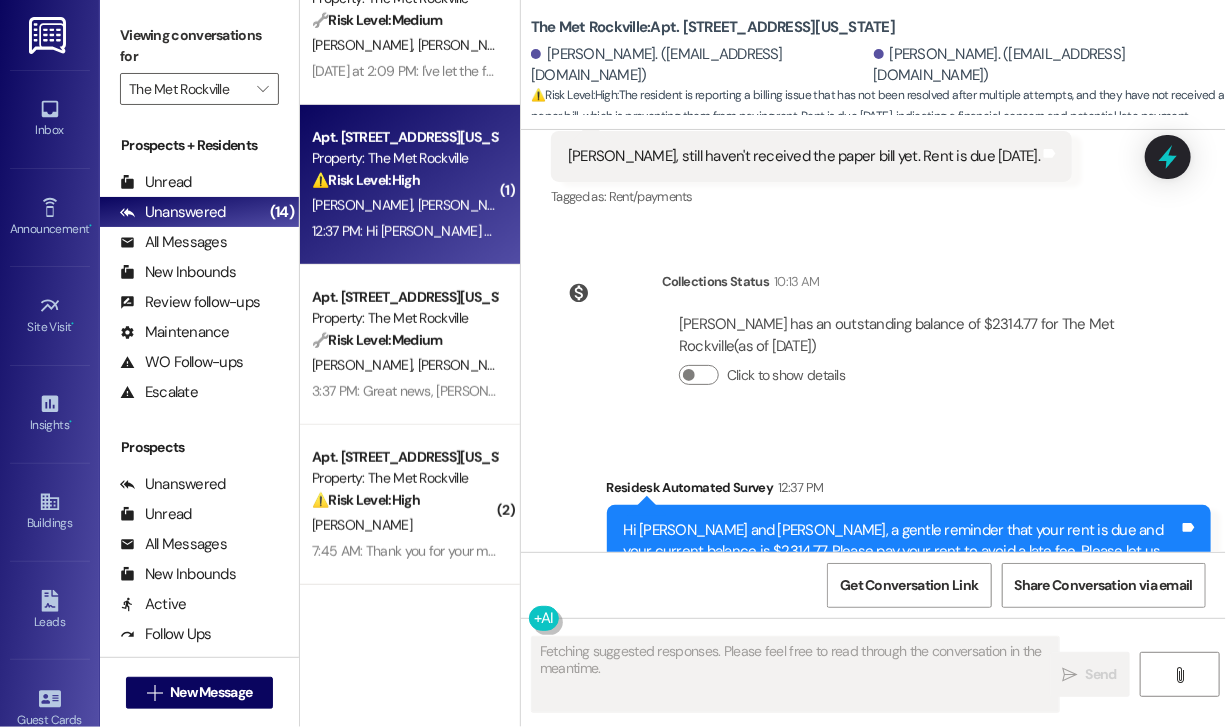 scroll, scrollTop: 15501, scrollLeft: 0, axis: vertical 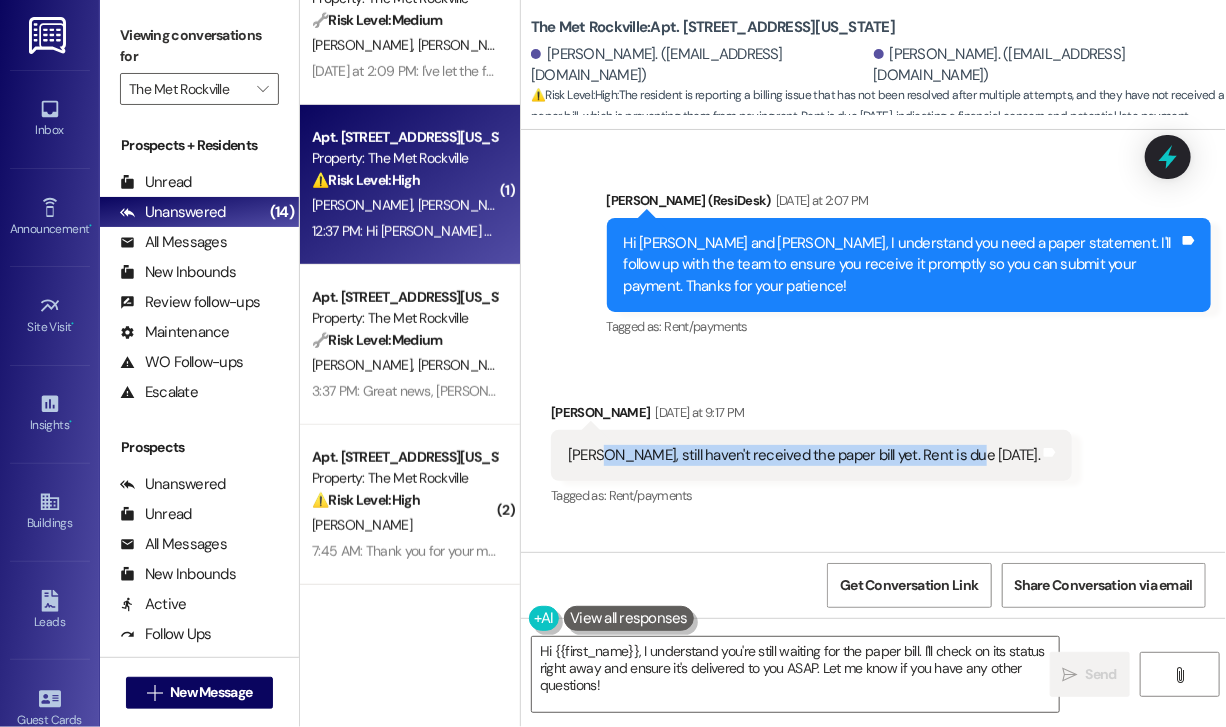 drag, startPoint x: 594, startPoint y: 365, endPoint x: 961, endPoint y: 369, distance: 367.0218 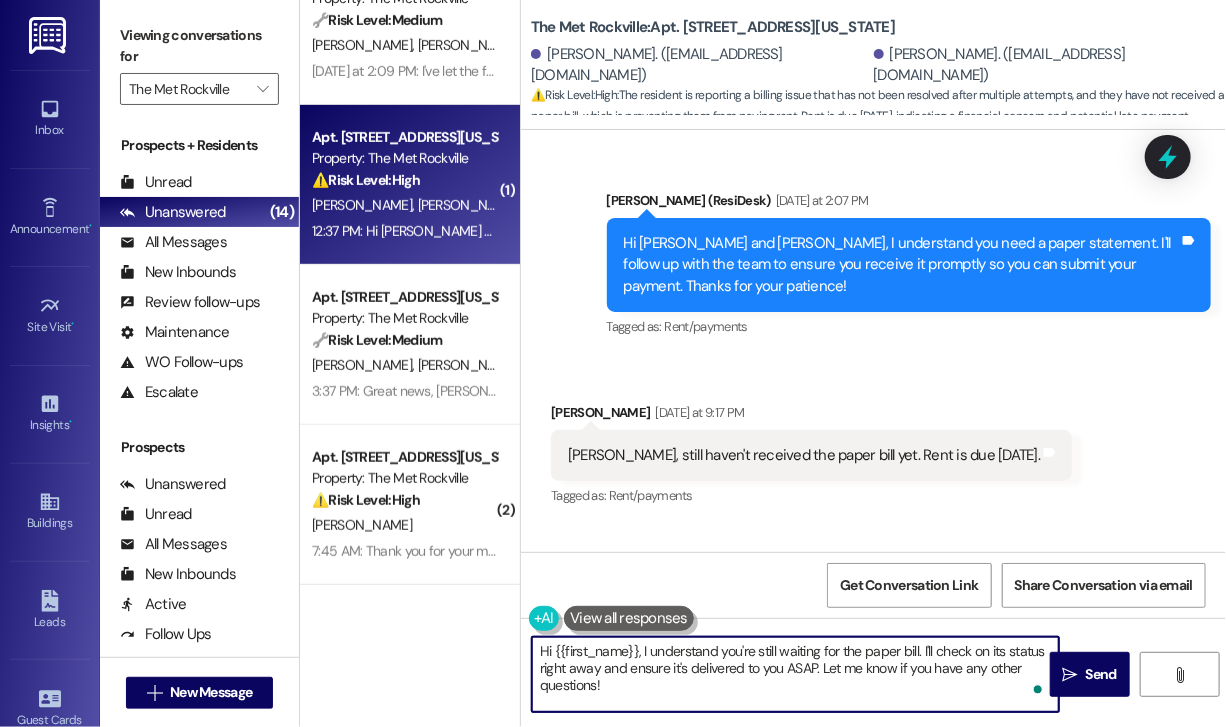drag, startPoint x: 625, startPoint y: 694, endPoint x: 639, endPoint y: 654, distance: 42.379242 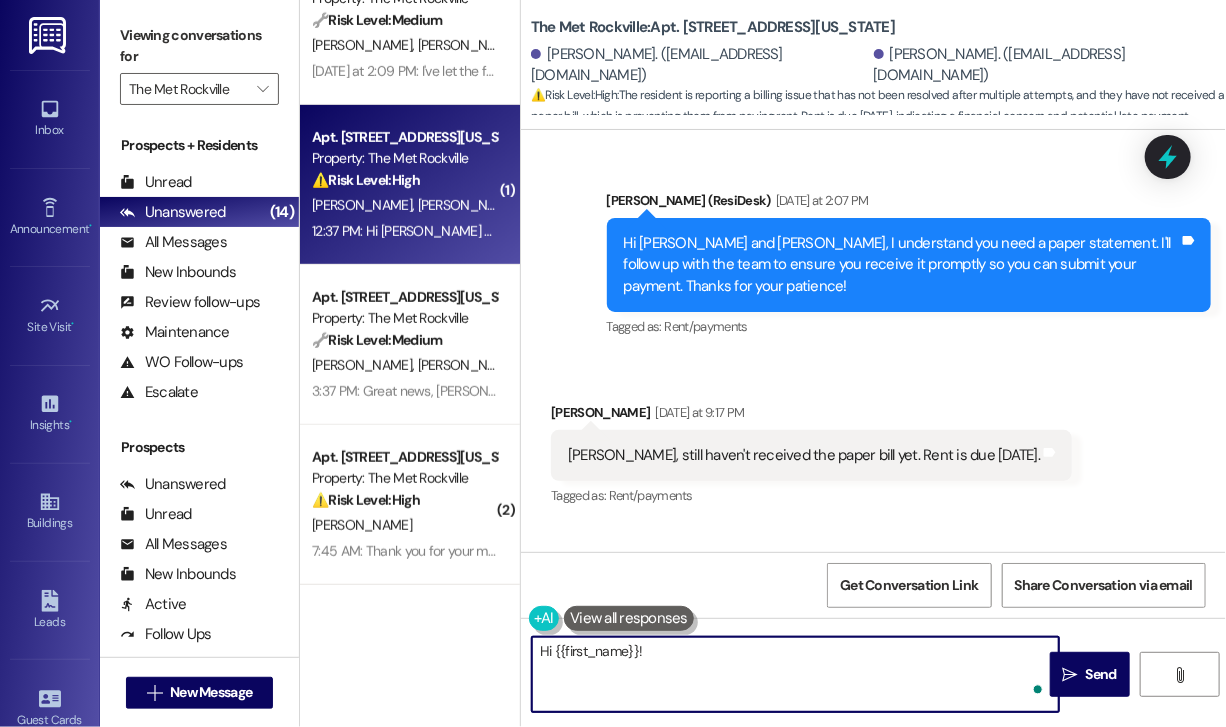 paste on "Thanks for the update! Have you had a chance to check your online portal to view your current balance? That might help while you’re waiting for the paper bill to arrive. Let me know if you need help accessing it." 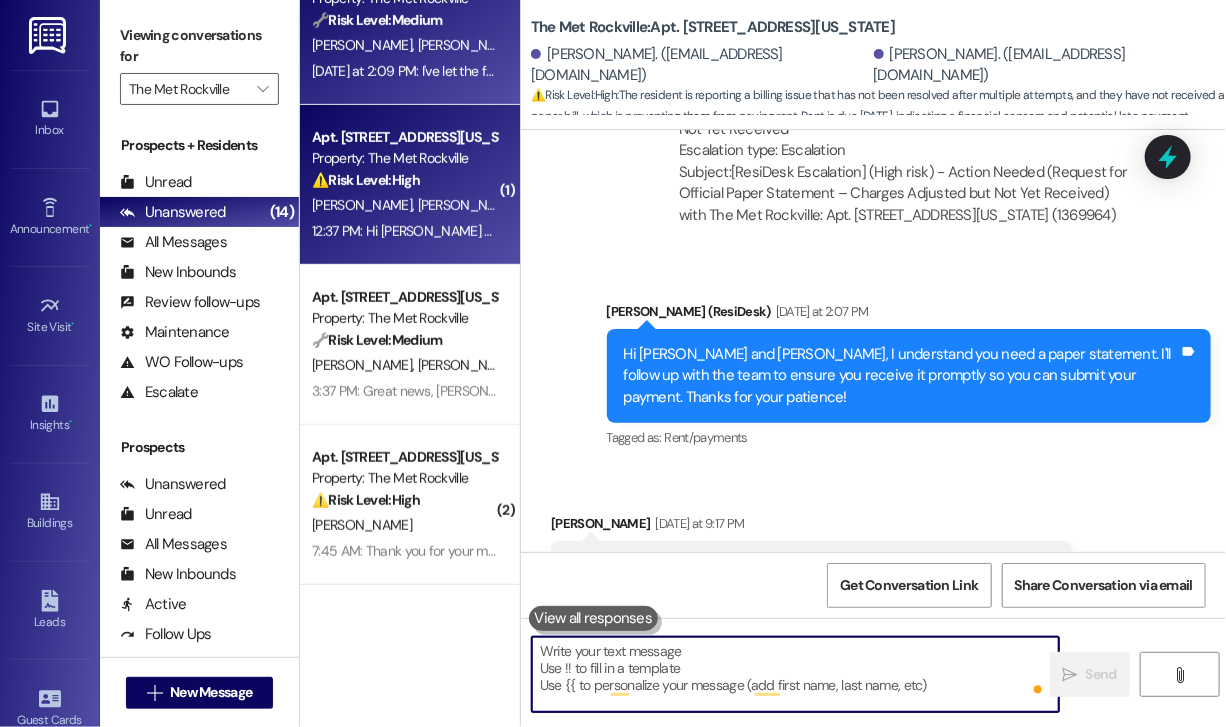 scroll, scrollTop: 15383, scrollLeft: 0, axis: vertical 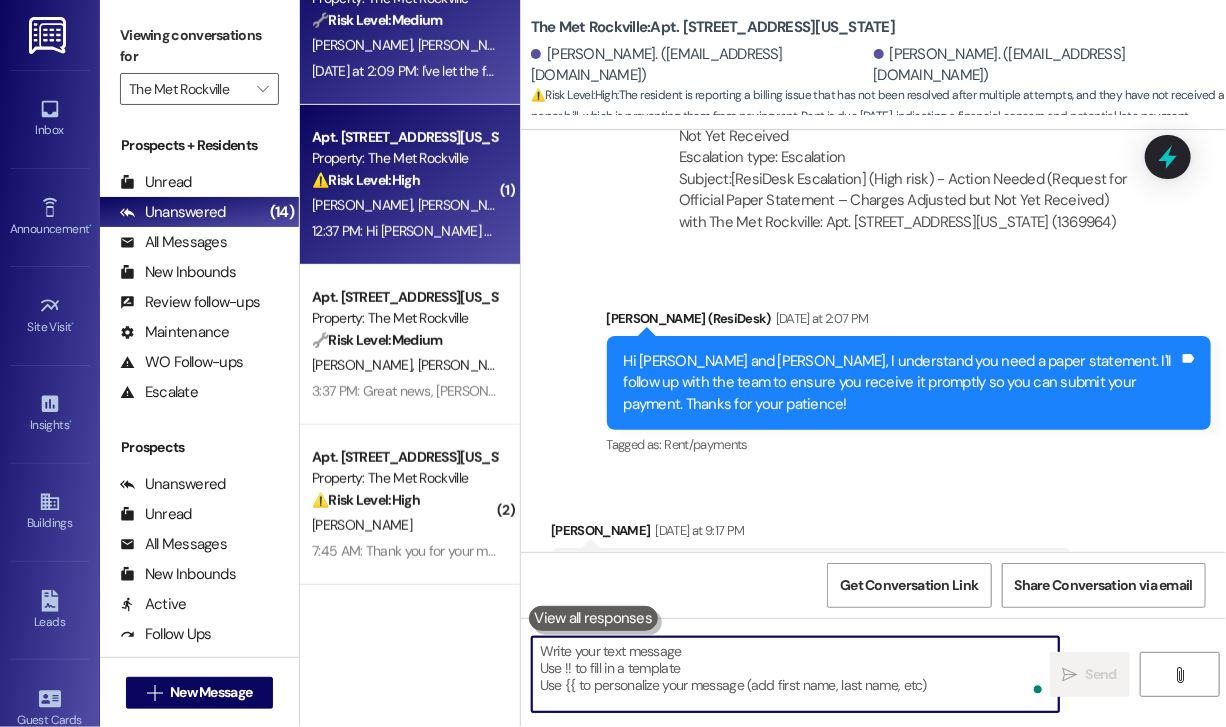 type 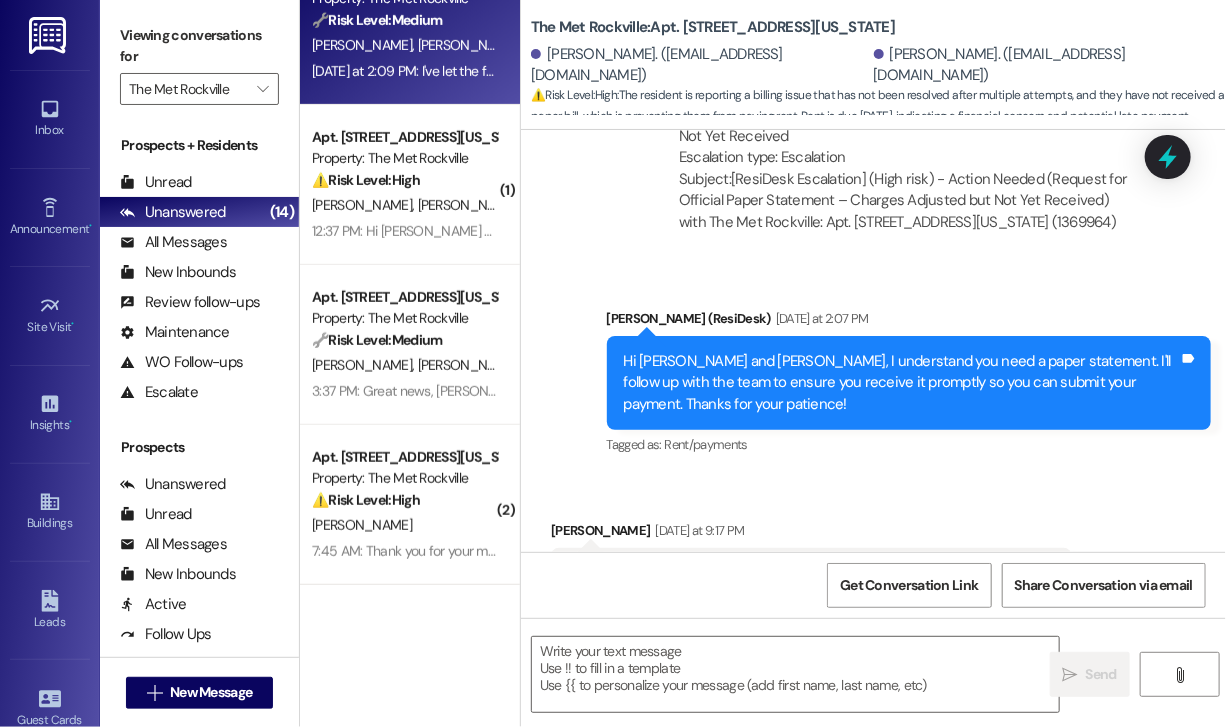 type on "Fetching suggested responses. Please feel free to read through the conversation in the meantime." 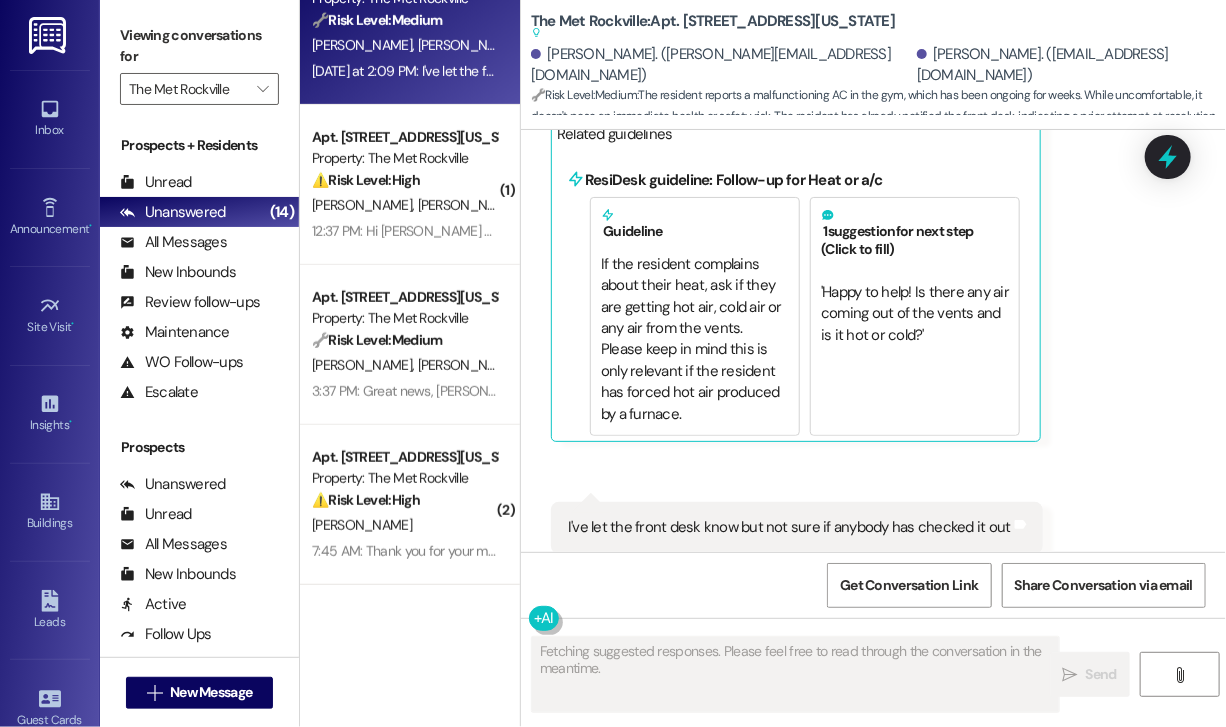 scroll, scrollTop: 2166, scrollLeft: 0, axis: vertical 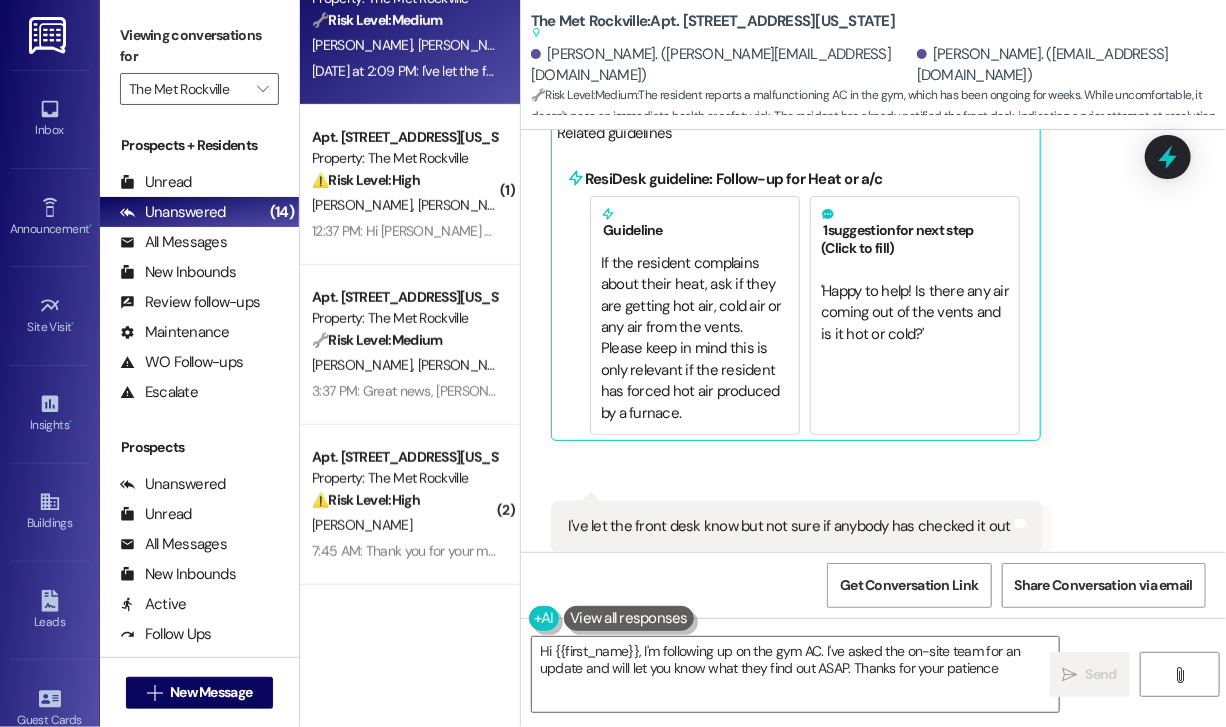 type on "Hi {{first_name}}, I'm following up on the gym AC. I've asked the on-site team for an update and will let you know what they find out ASAP. Thanks for your patience!" 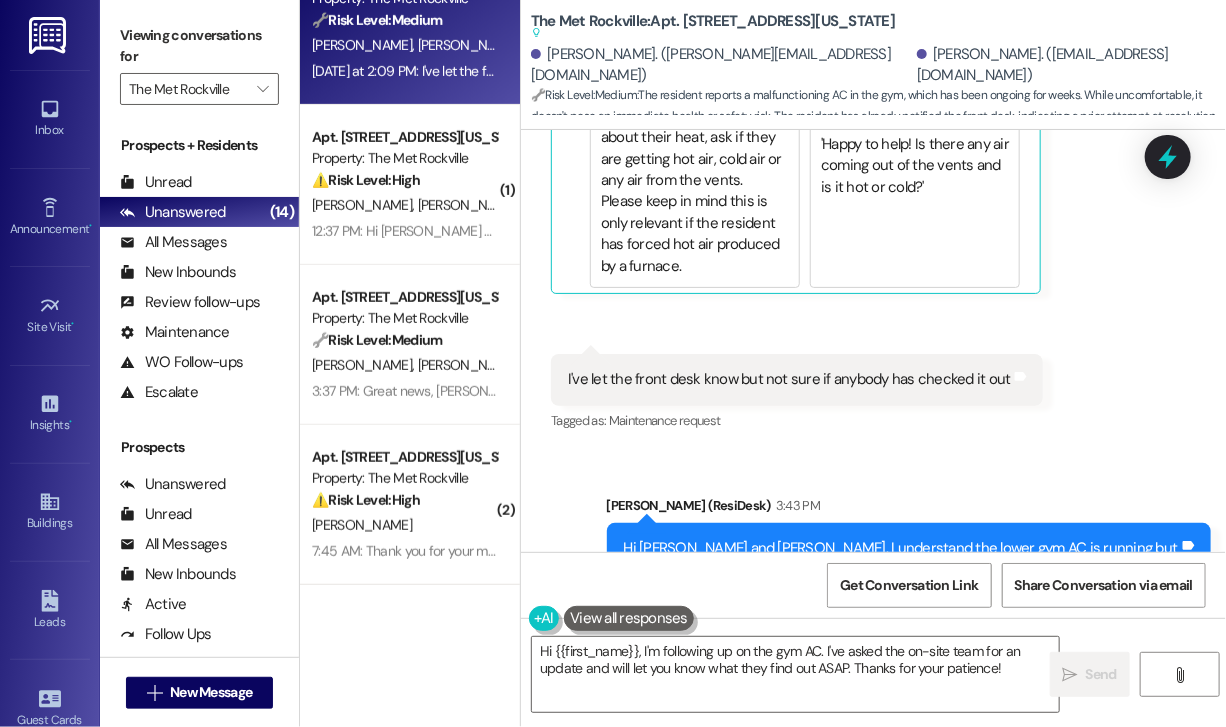 scroll, scrollTop: 2379, scrollLeft: 0, axis: vertical 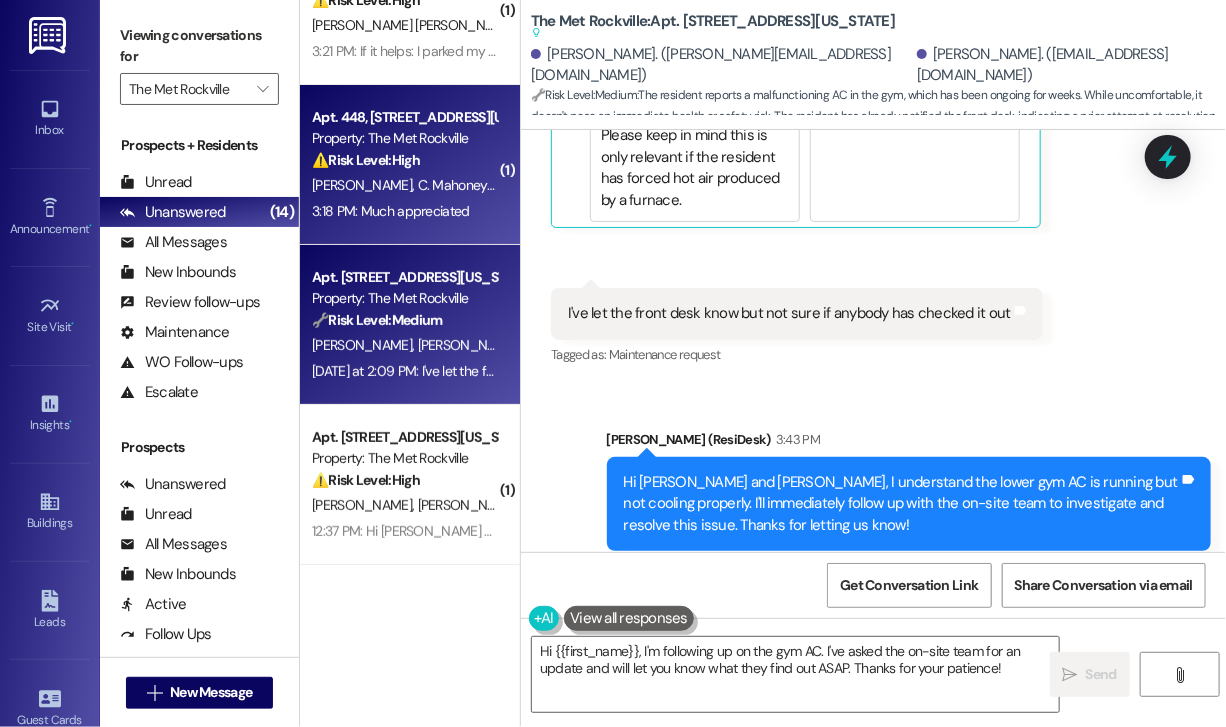 click on "3:18 PM: Much appreciated  3:18 PM: Much appreciated" at bounding box center (391, 211) 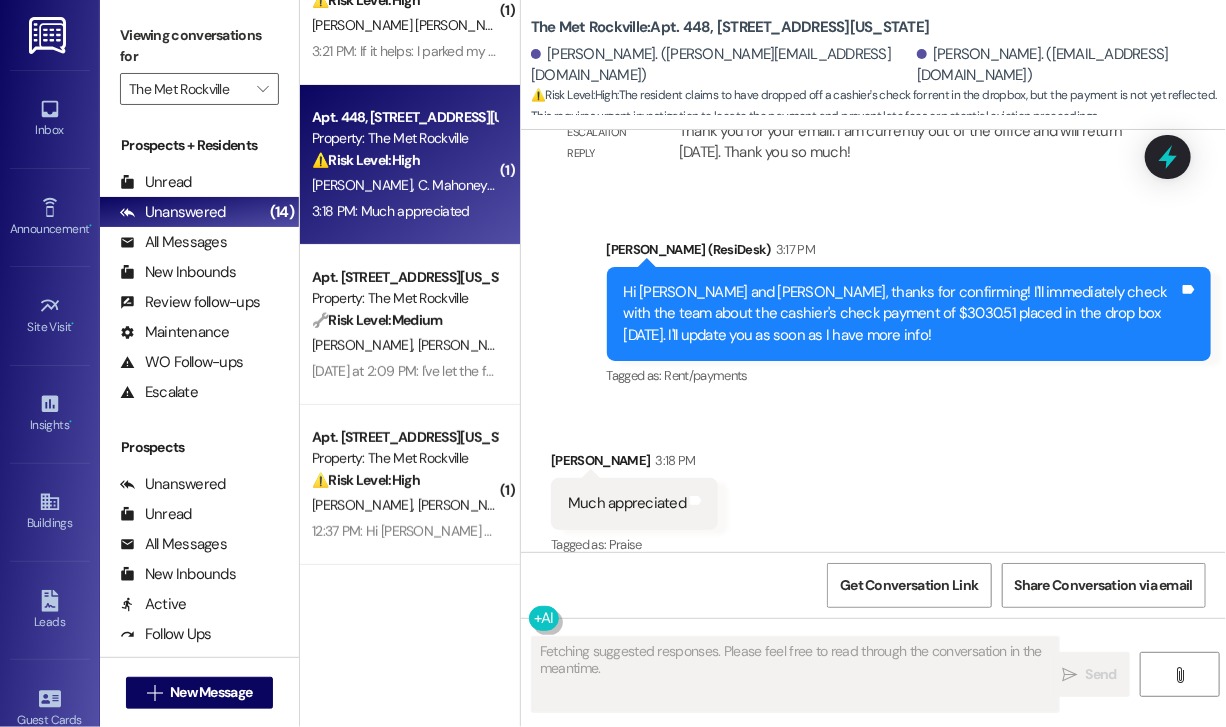 scroll, scrollTop: 2600, scrollLeft: 0, axis: vertical 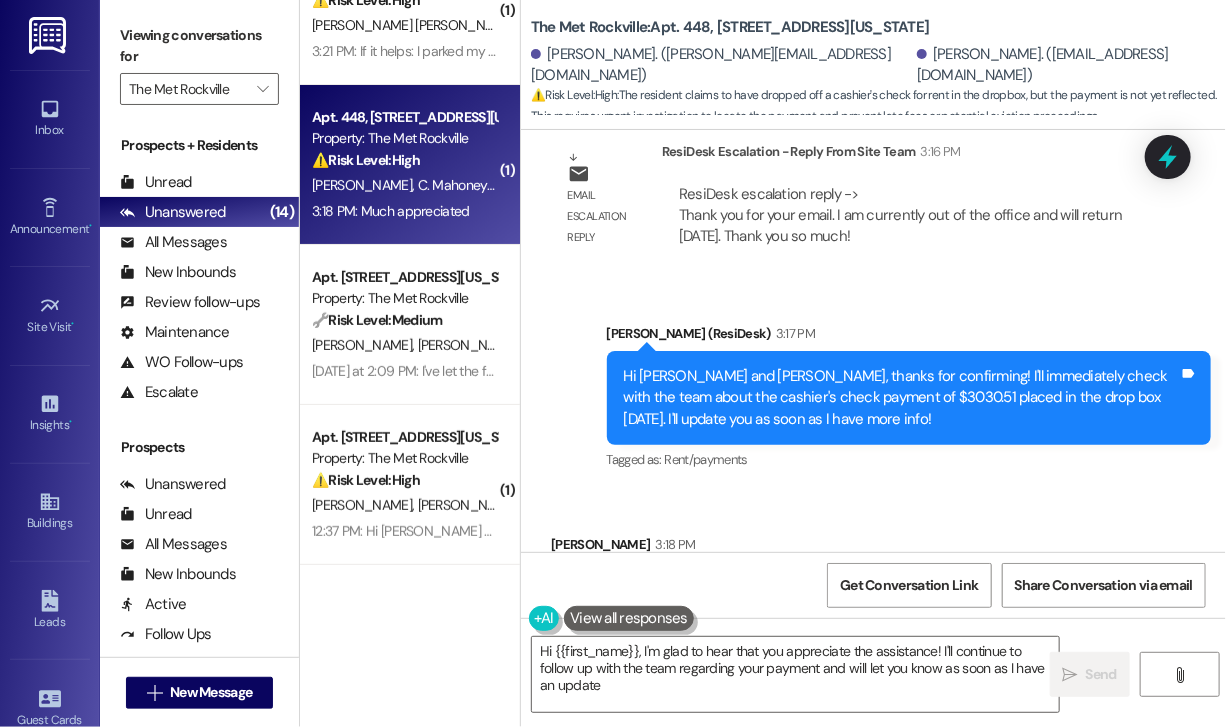 type on "Hi {{first_name}}, I'm glad to hear that you appreciate the assistance! I'll continue to follow up with the team regarding your payment and will let you know as soon as I have an update." 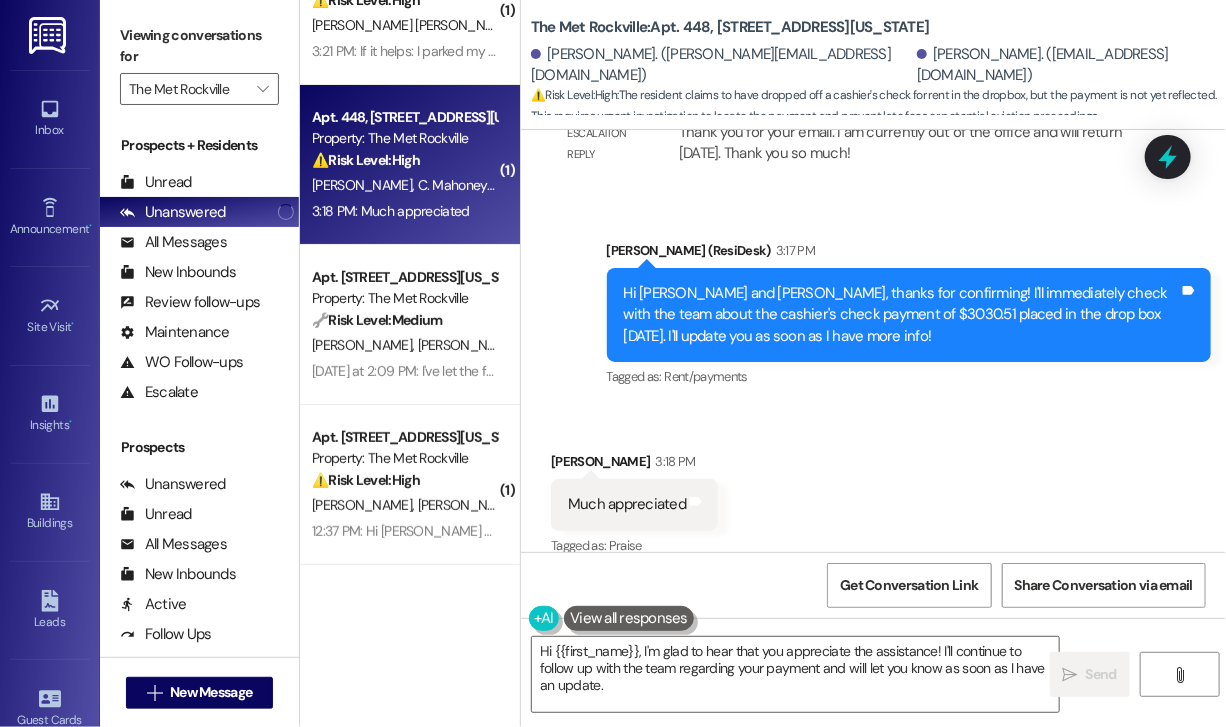 scroll, scrollTop: 2601, scrollLeft: 0, axis: vertical 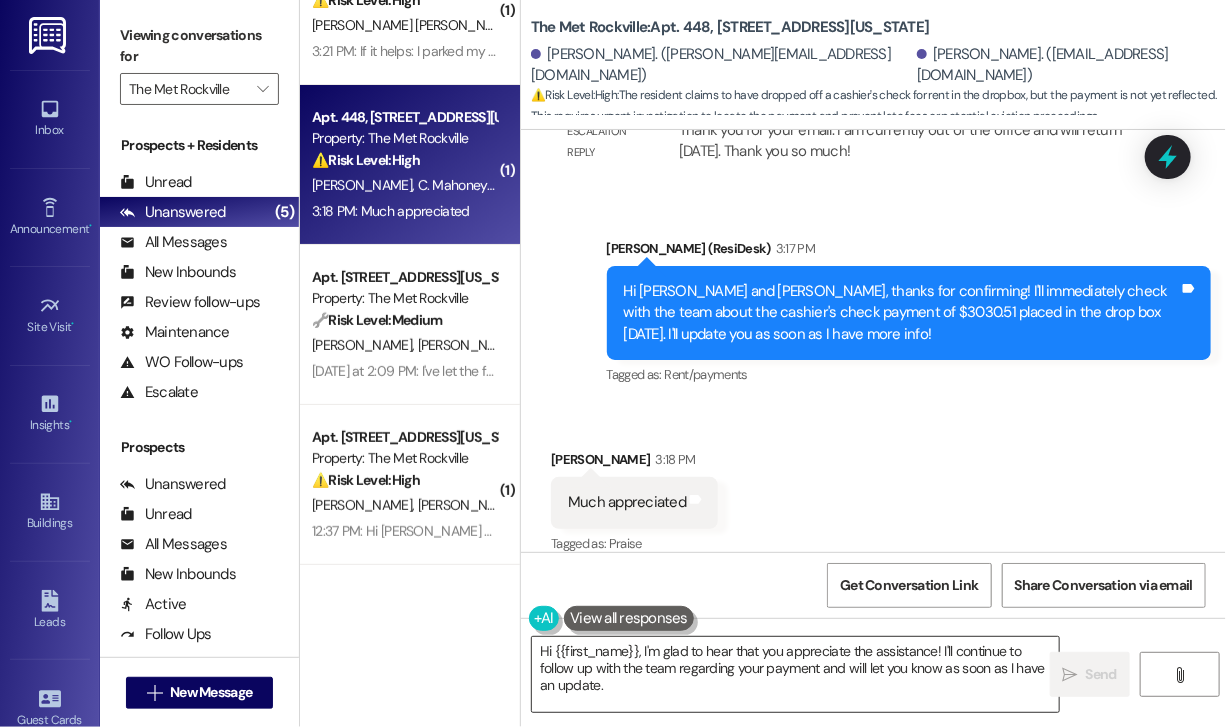 click on "Hi {{first_name}}, I'm glad to hear that you appreciate the assistance! I'll continue to follow up with the team regarding your payment and will let you know as soon as I have an update." at bounding box center (795, 674) 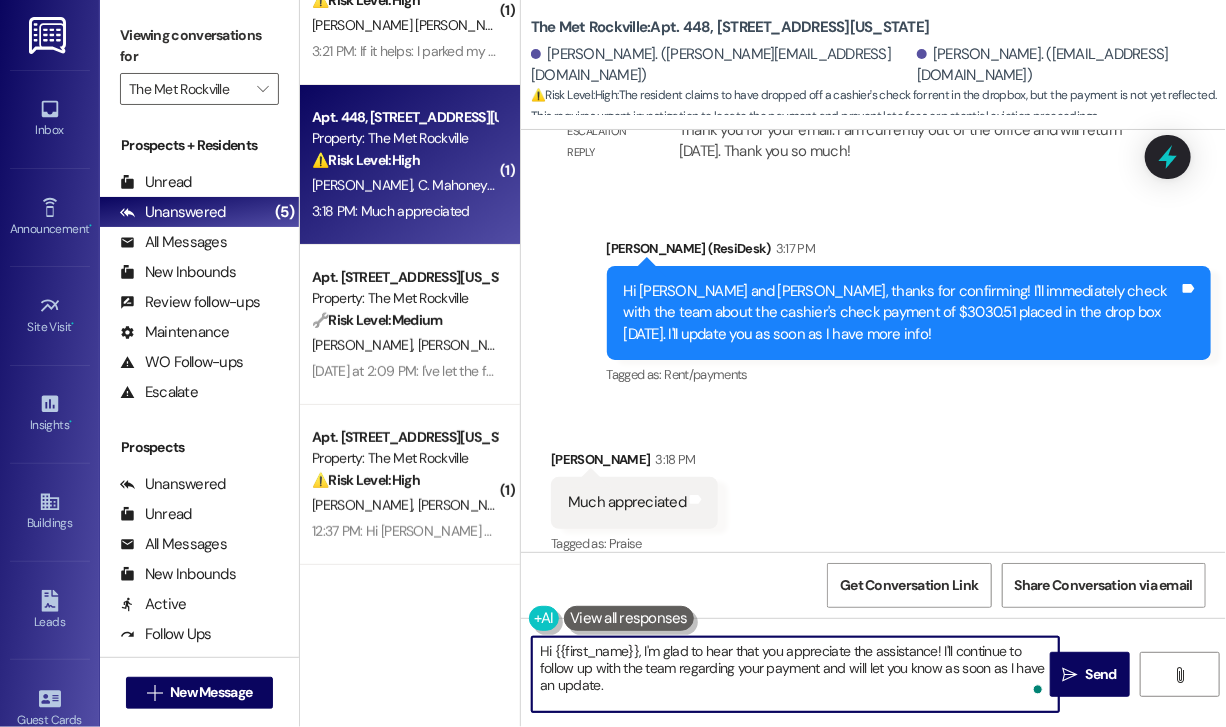 click on "Hi {{first_name}}, I'm glad to hear that you appreciate the assistance! I'll continue to follow up with the team regarding your payment and will let you know as soon as I have an update." at bounding box center (795, 674) 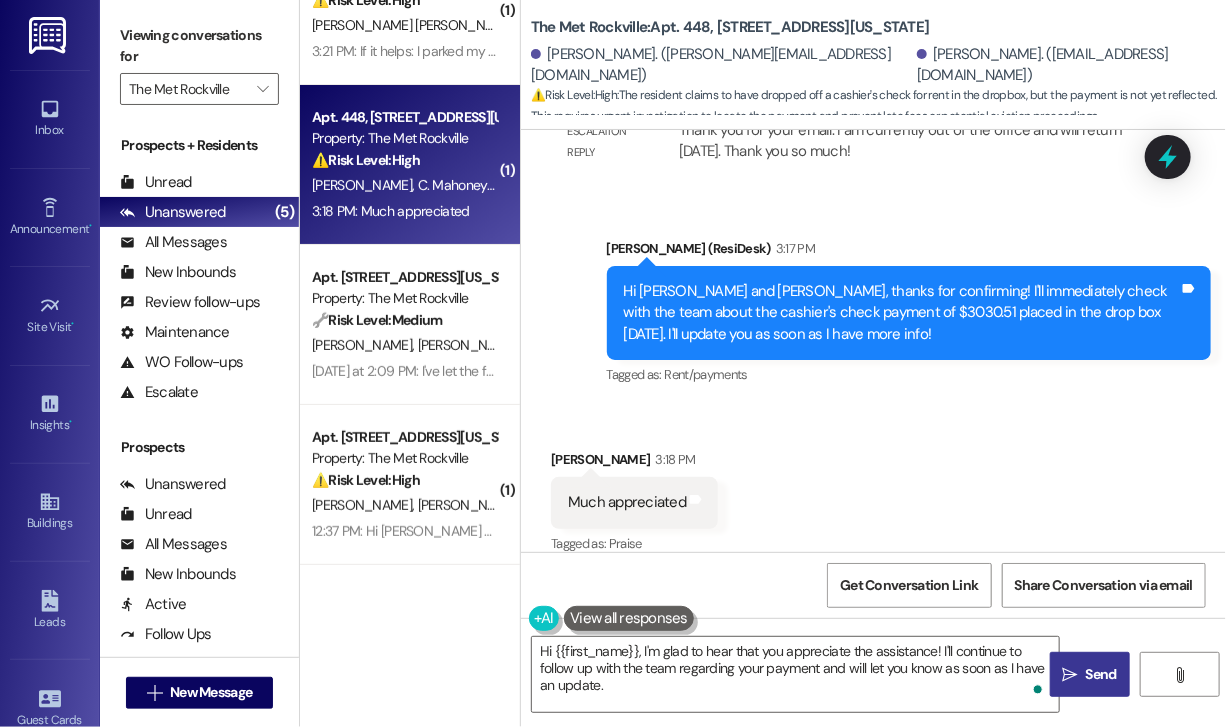 click on "Send" at bounding box center (1101, 674) 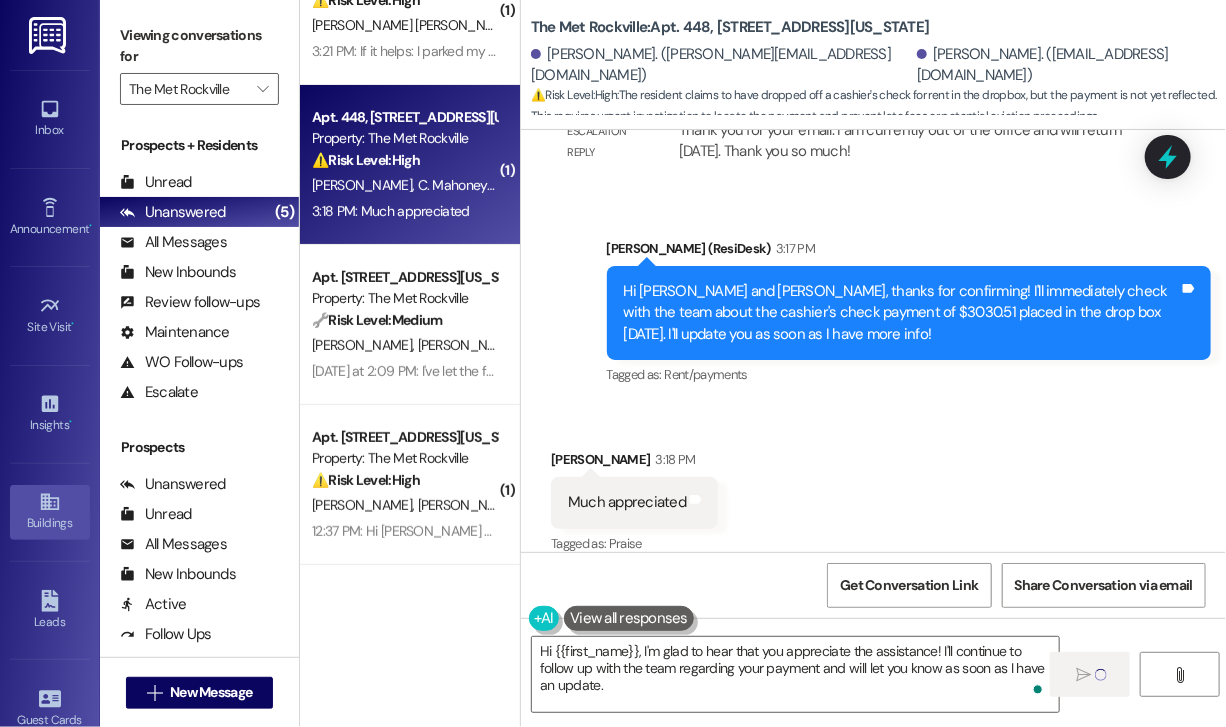 type 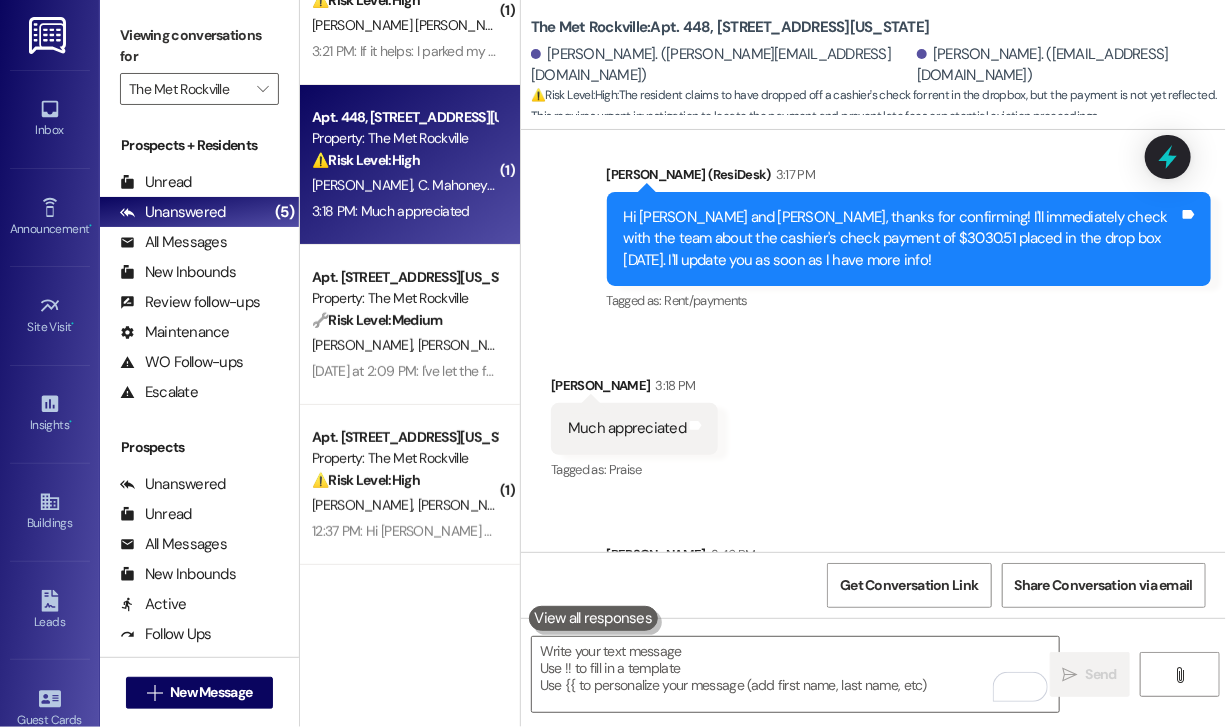 scroll, scrollTop: 2784, scrollLeft: 0, axis: vertical 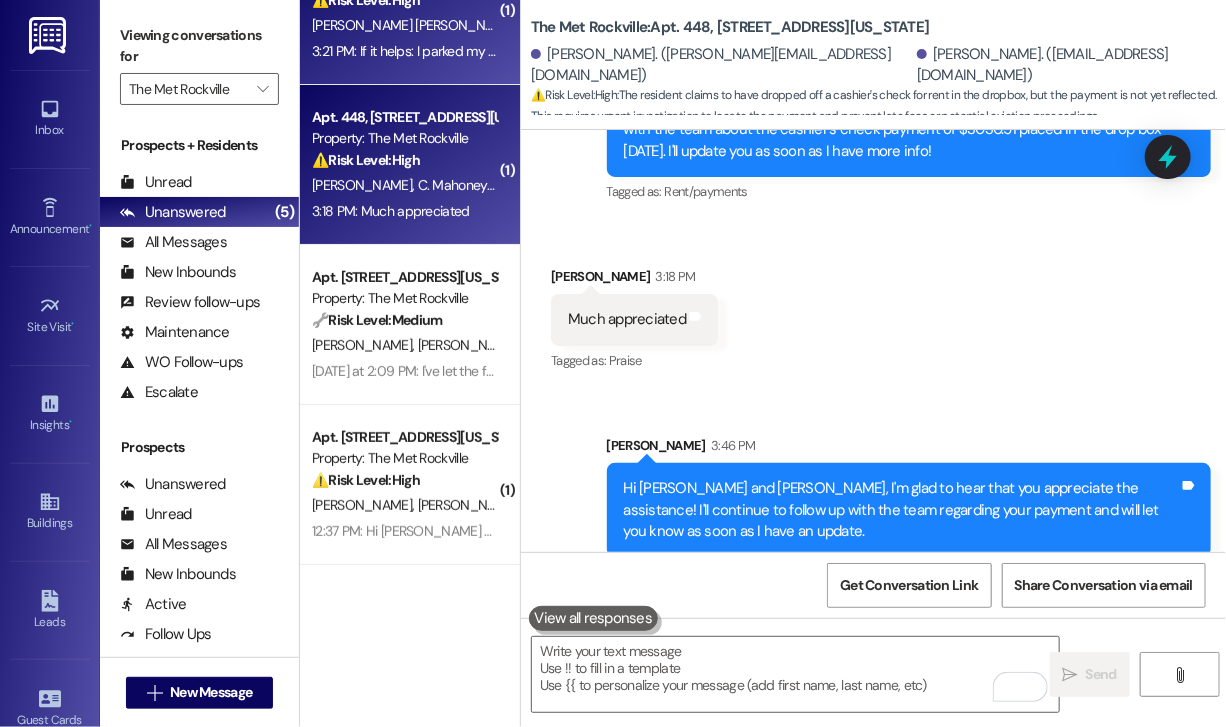 click on "3:21 PM: If it helps: I parked my silver car parallel to the mailroom, went in, put my name and address on the orange envelope, and deposited it in the box. A blonde woman came from the office and called the elevator. Check #2397 hadn't been deposited yet. 3:21 PM: If it helps: I parked my silver car parallel to the mailroom, went in, put my name and address on the orange envelope, and deposited it in the box. A blonde woman came from the office and called the elevator. Check #2397 hadn't been deposited yet." at bounding box center [1055, 51] 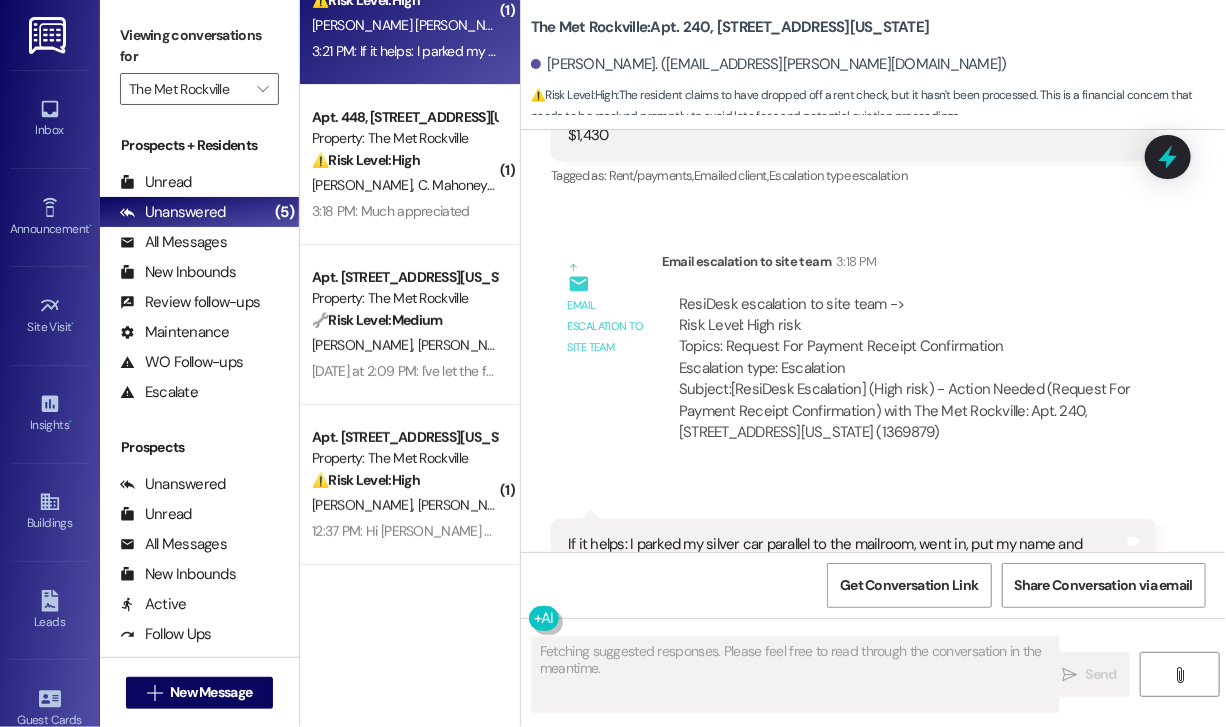 scroll, scrollTop: 4274, scrollLeft: 0, axis: vertical 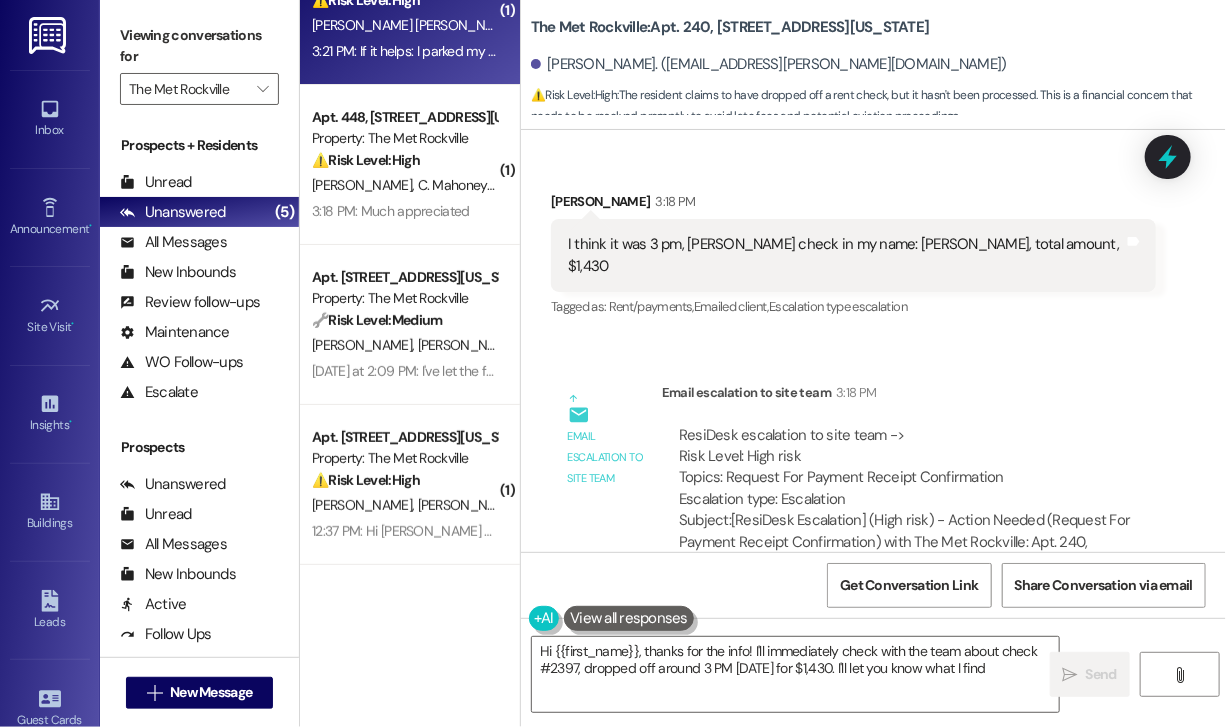 type on "Hi {{first_name}}, thanks for the info! I'll immediately check with the team about check #2397, dropped off around 3 PM on Monday for $1,430. I'll let you know what I find!" 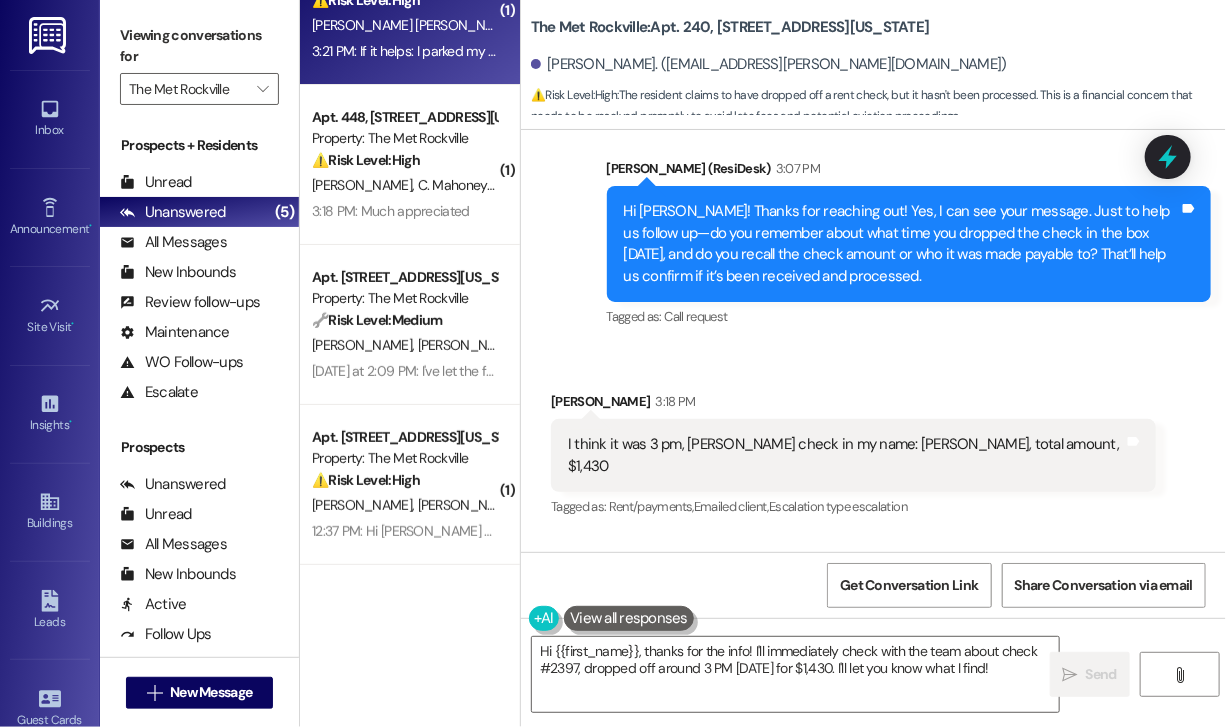 scroll, scrollTop: 3874, scrollLeft: 0, axis: vertical 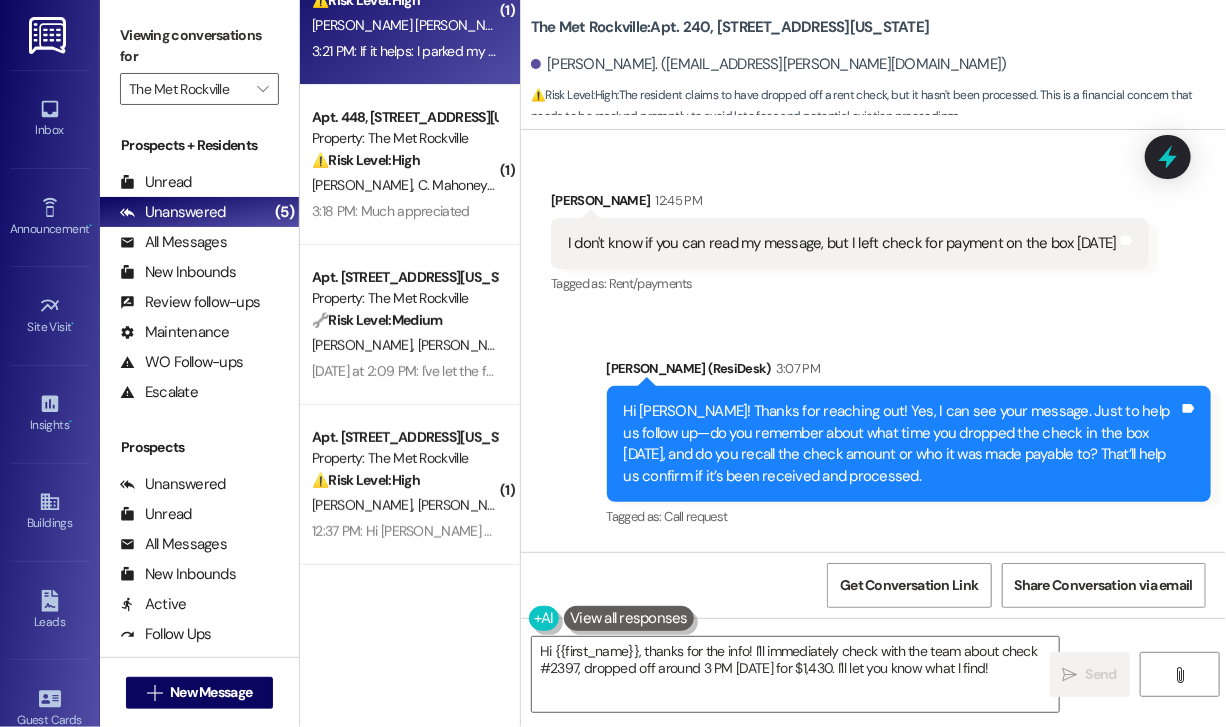 click on "Received via SMS Elissandro Fiori Garcia 12:45 PM I don't know if you can read my message, but I left check for payment on the box on Monday Tags and notes Tagged as:   Rent/payments Click to highlight conversations about Rent/payments" at bounding box center (850, 244) 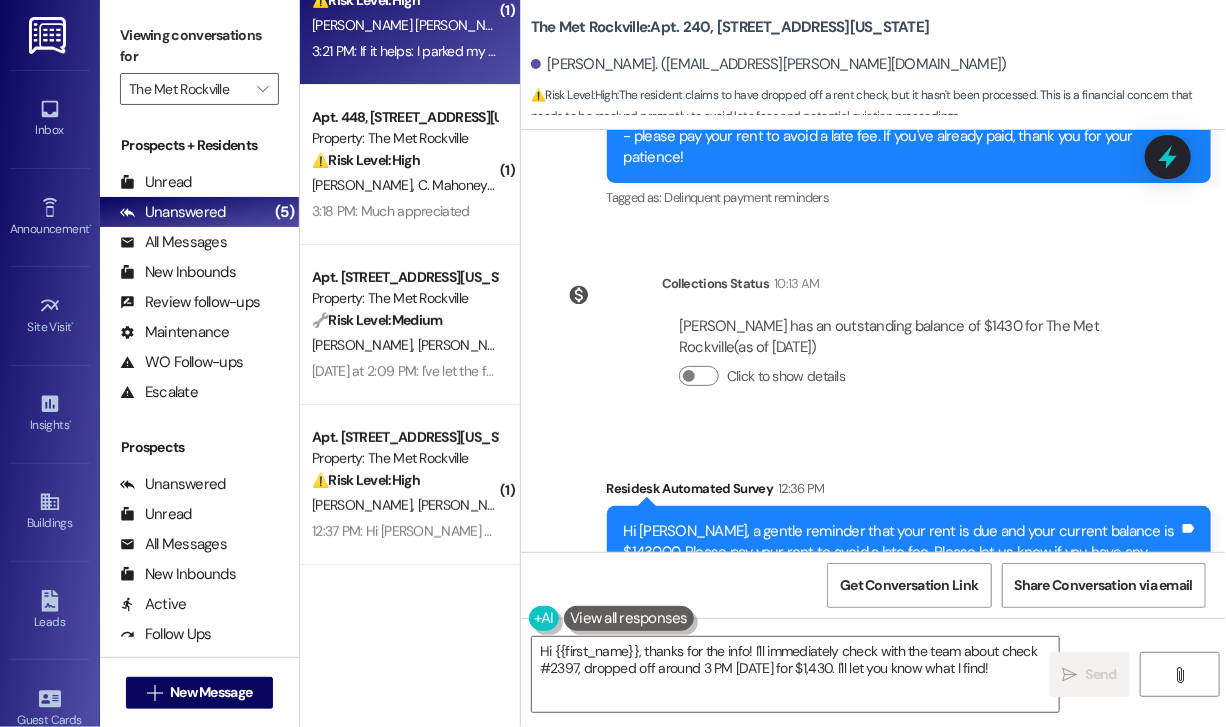 scroll, scrollTop: 2974, scrollLeft: 0, axis: vertical 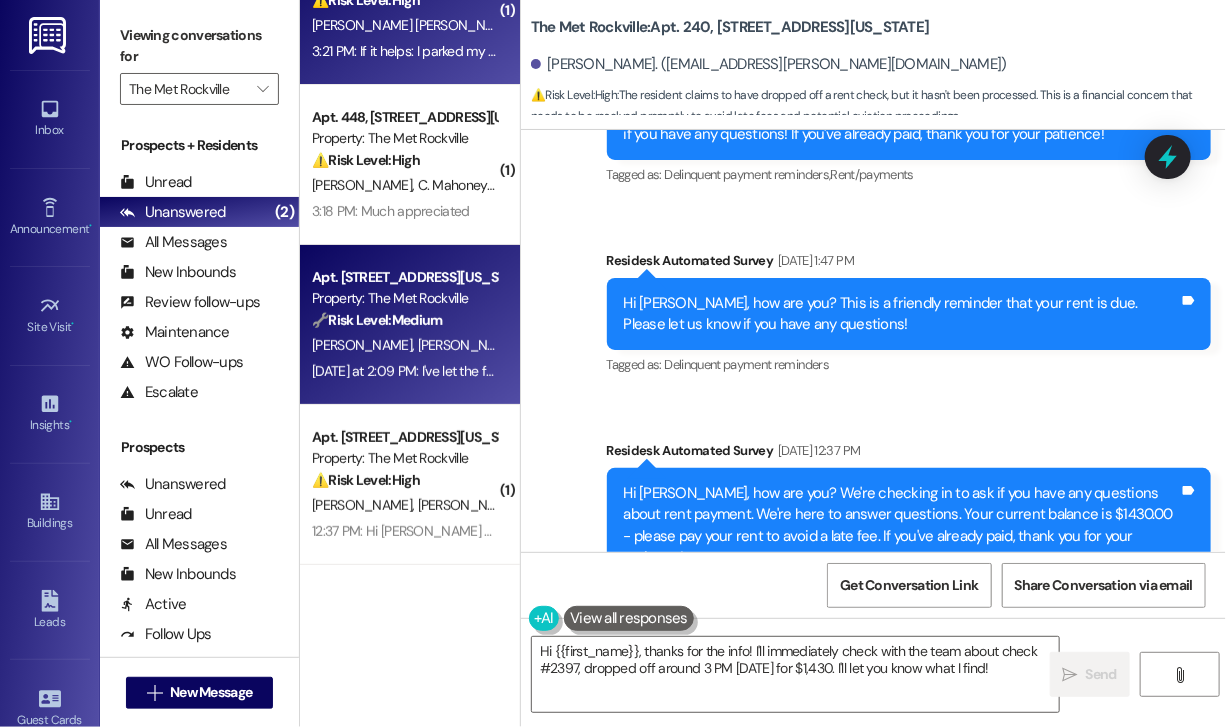 click on "G. Mueller" at bounding box center [468, 345] 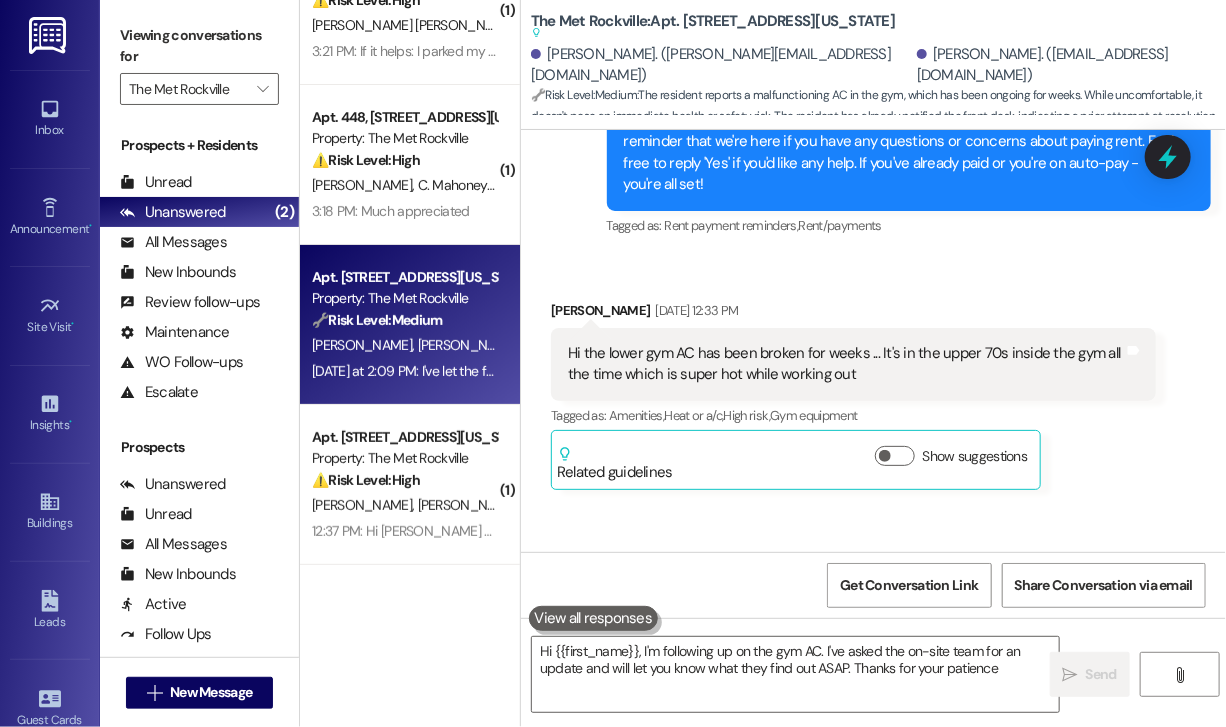 type on "Hi {{first_name}}, I'm following up on the gym AC. I've asked the on-site team for an update and will let you know what they find out ASAP. Thanks for your patience!" 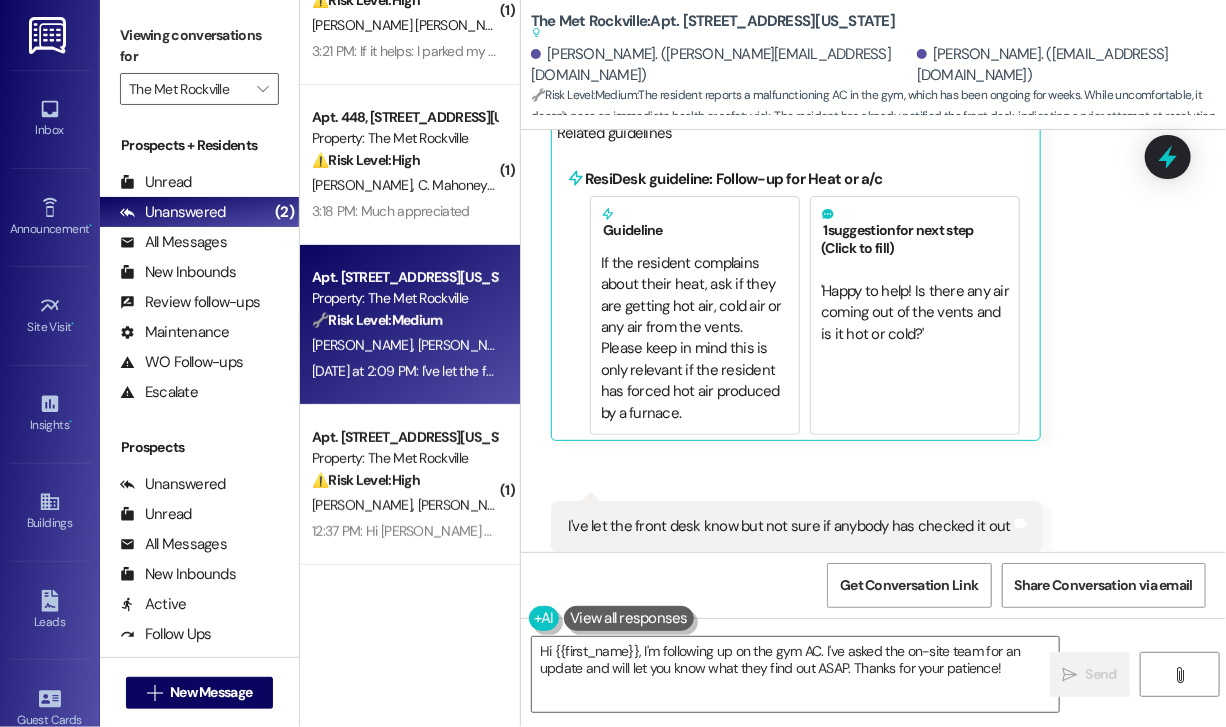 scroll, scrollTop: 2379, scrollLeft: 0, axis: vertical 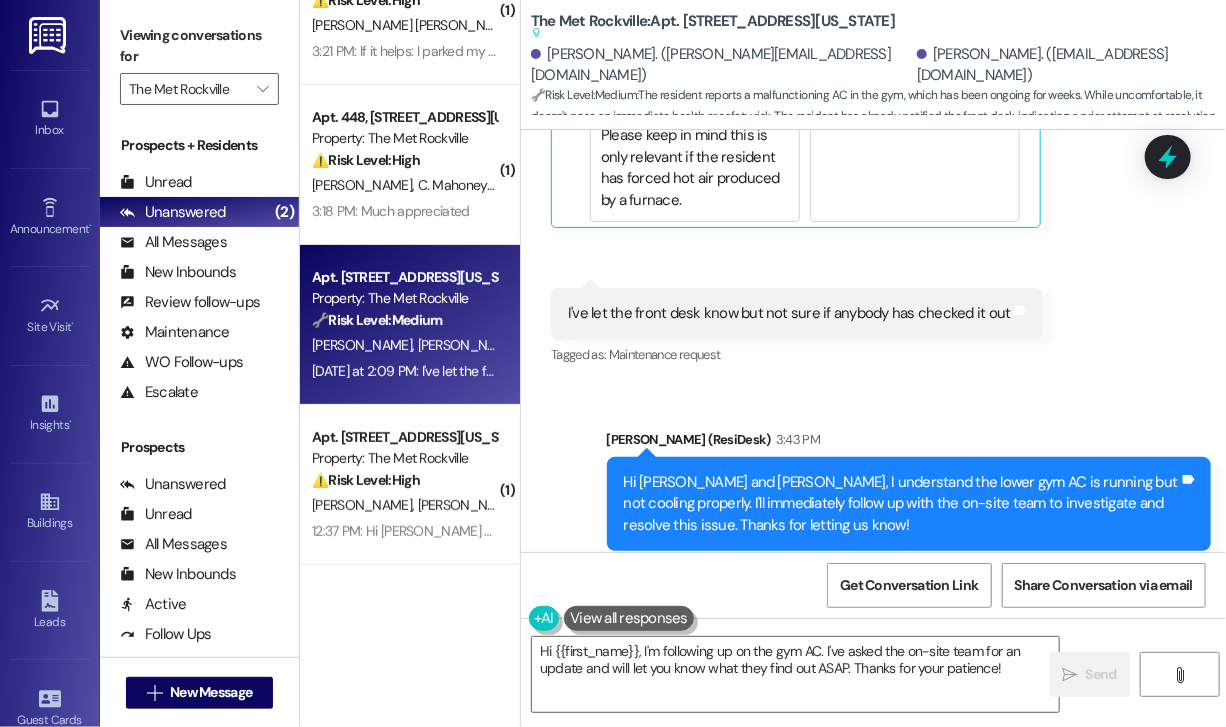 click on "Received via SMS 2:09 PM Amy Yip Yesterday at 2:09 PM I've let the front desk know but not sure if anybody has checked it out Tags and notes Tagged as:   Maintenance request Click to highlight conversations about Maintenance request" at bounding box center [797, 328] 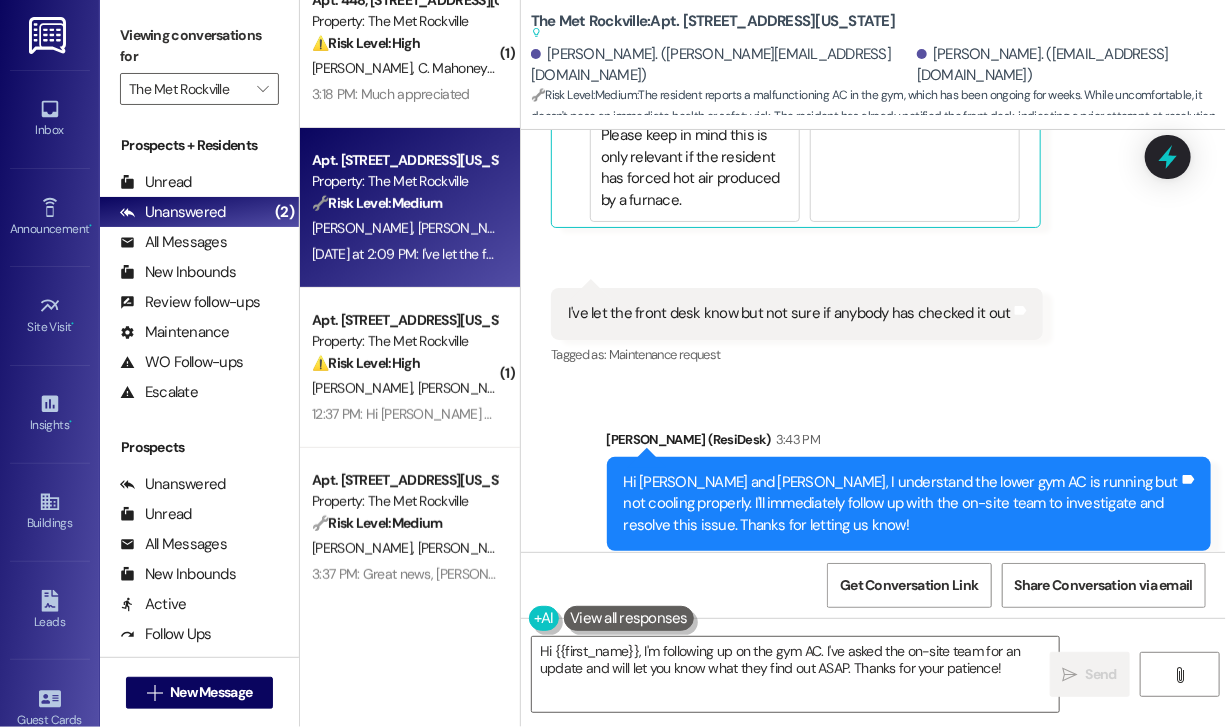 scroll, scrollTop: 375, scrollLeft: 0, axis: vertical 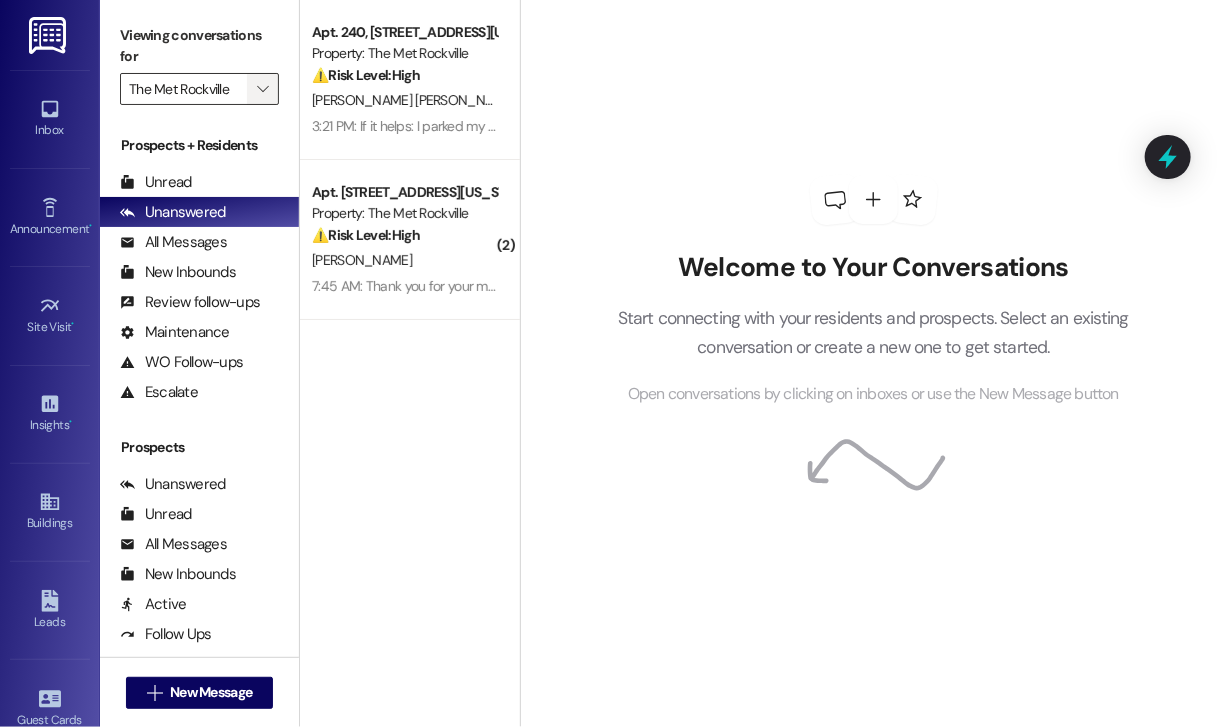 click on "" at bounding box center (262, 89) 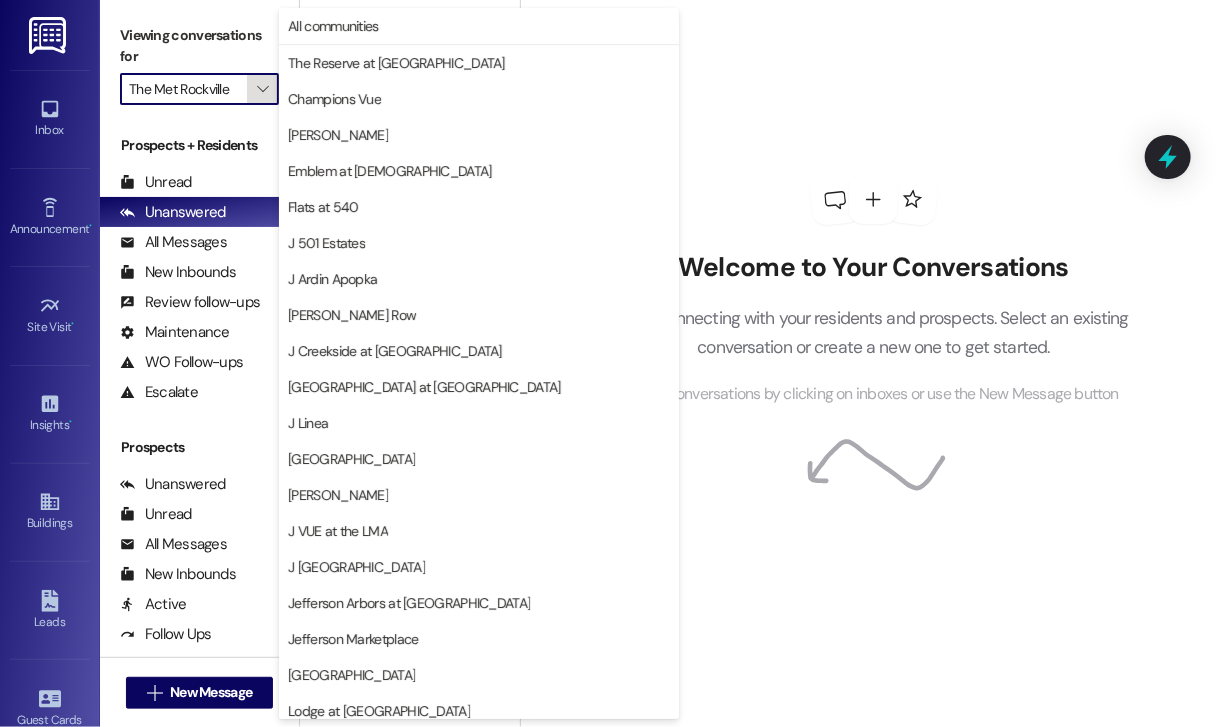 scroll, scrollTop: 297, scrollLeft: 0, axis: vertical 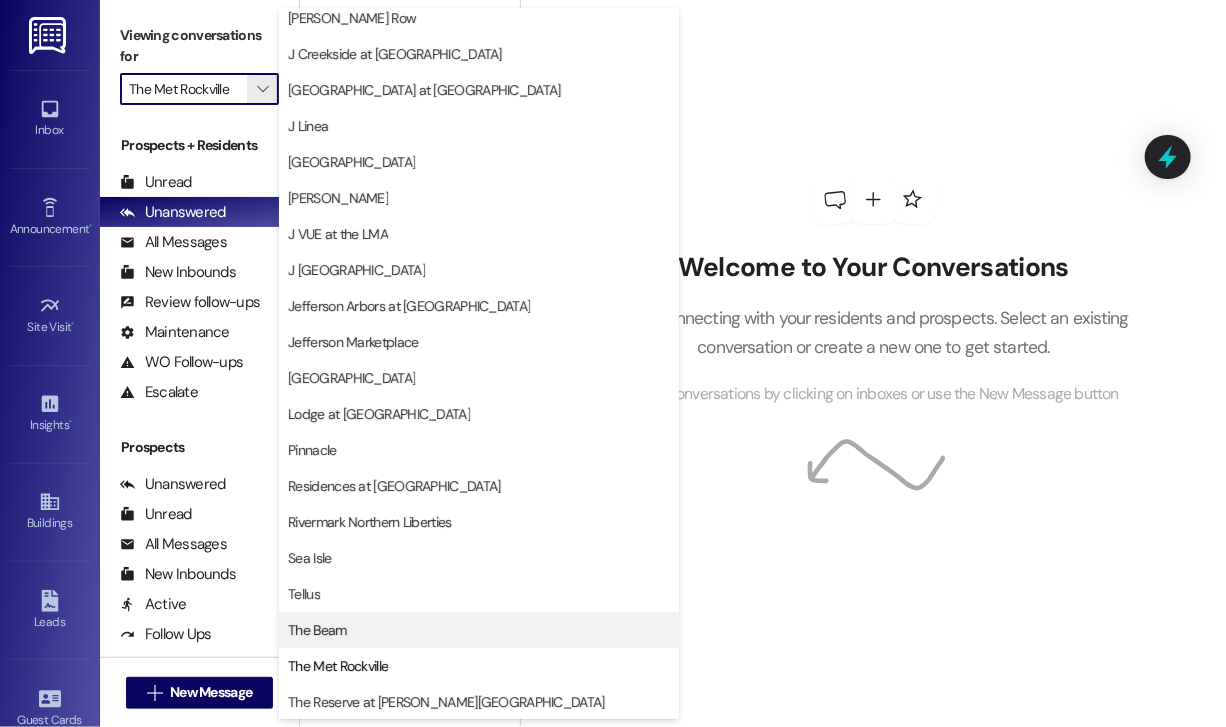 click on "The Beam" at bounding box center (317, 630) 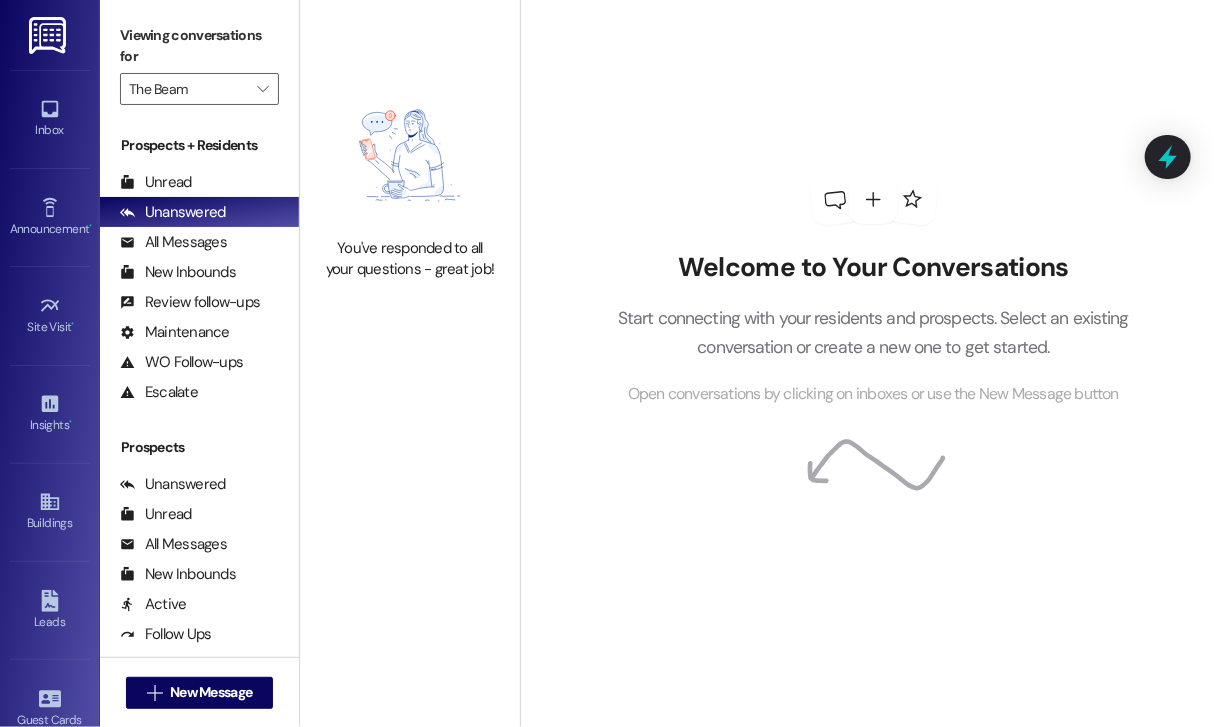 click on "You've responded to all your questions - great job!" at bounding box center (410, 182) 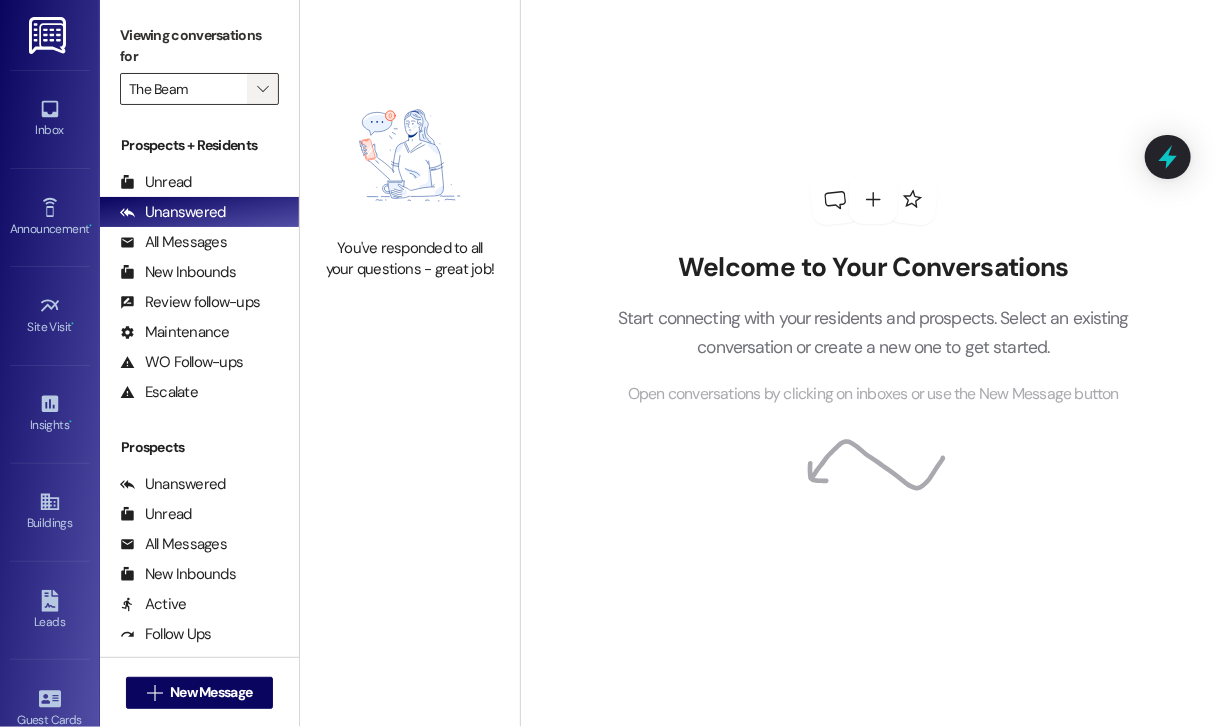 click on "" at bounding box center (262, 89) 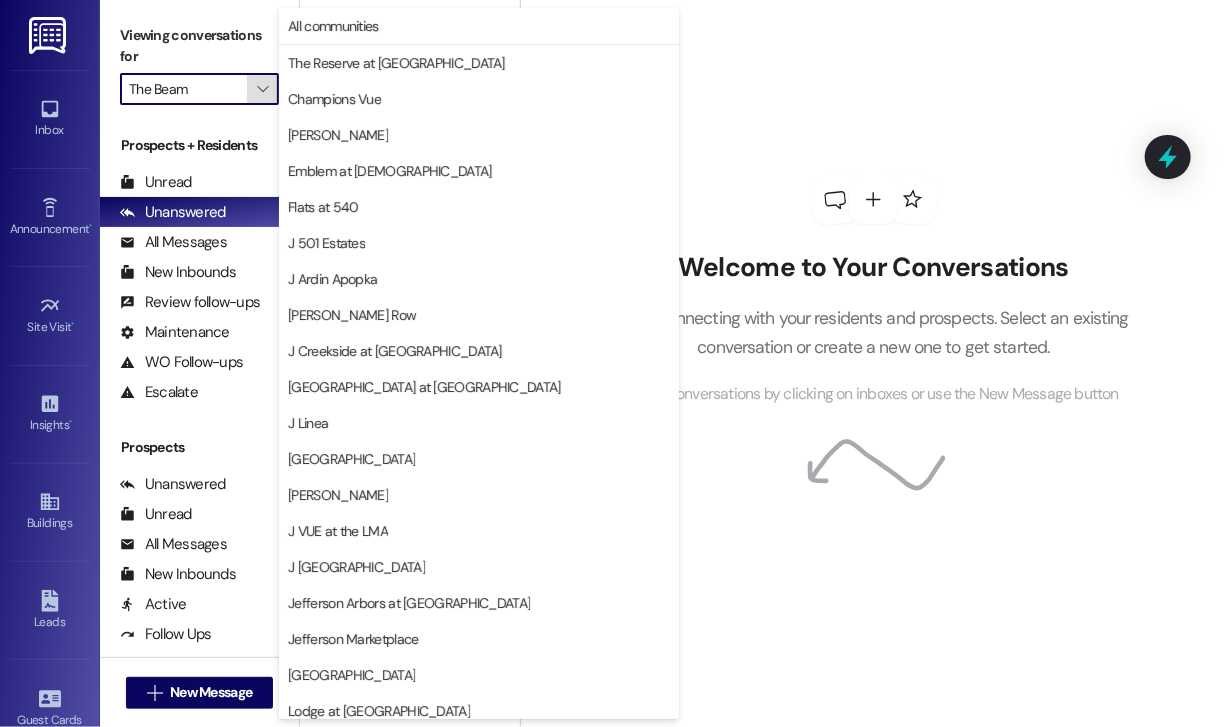 scroll, scrollTop: 297, scrollLeft: 0, axis: vertical 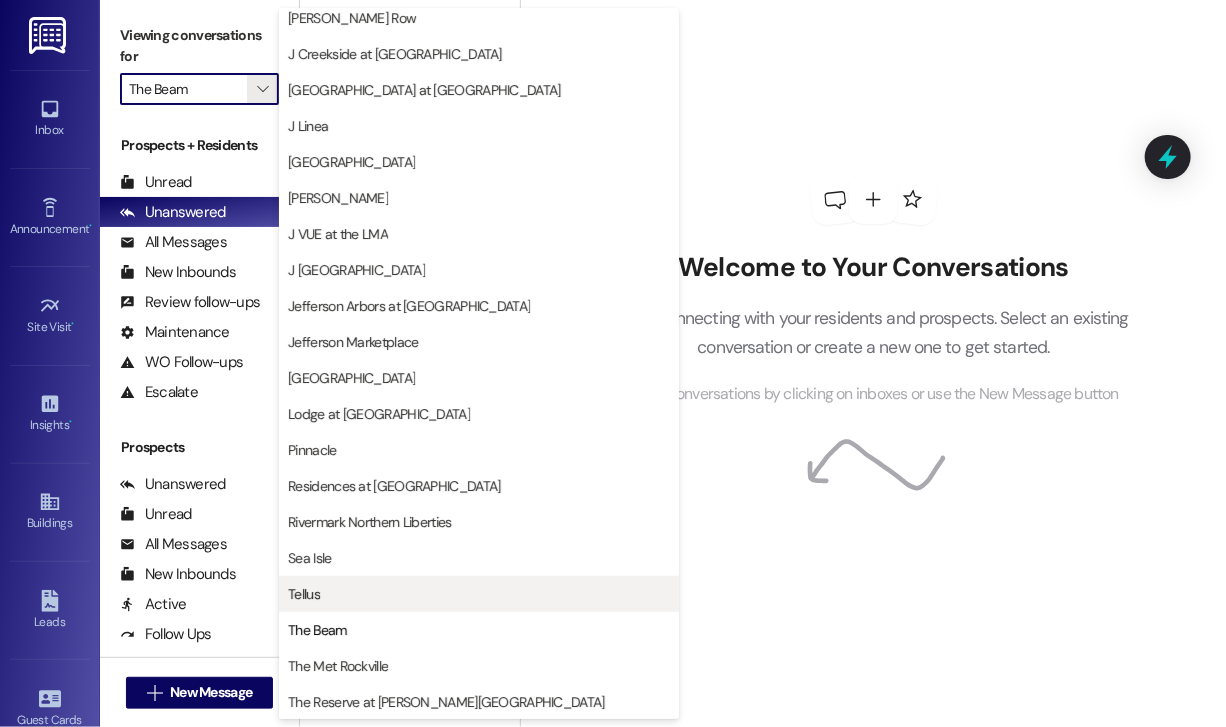 click on "Tellus" at bounding box center (479, 594) 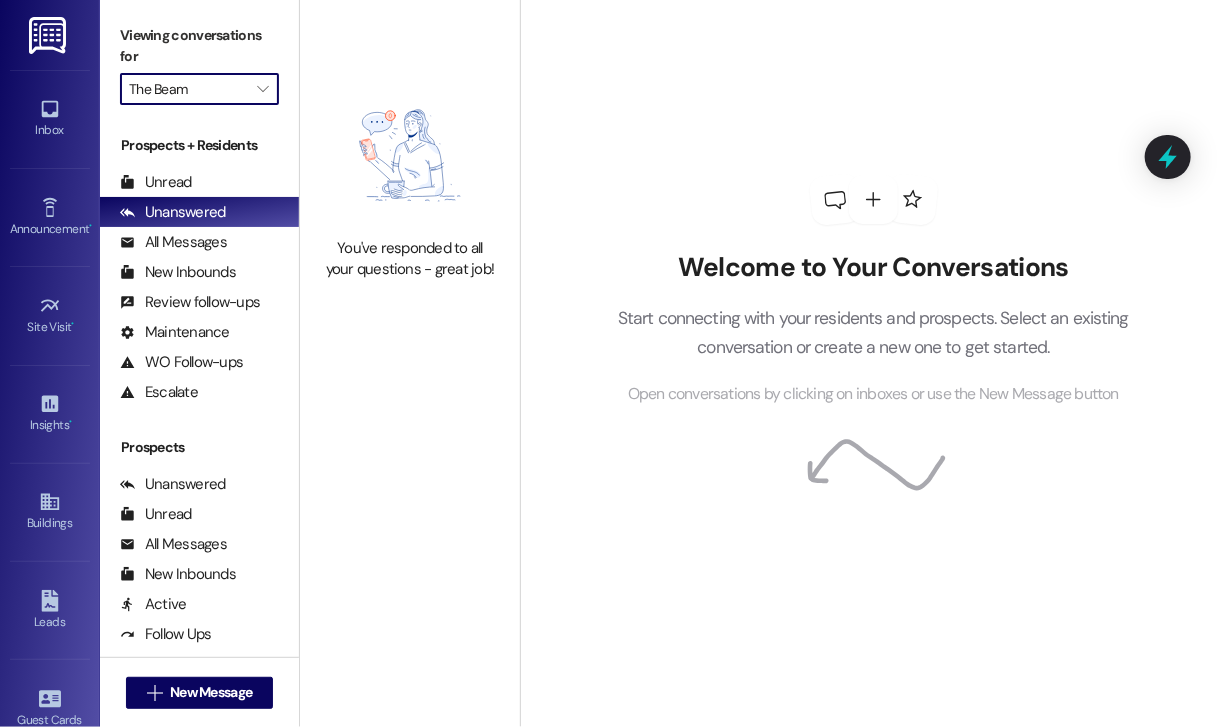 type on "Tellus" 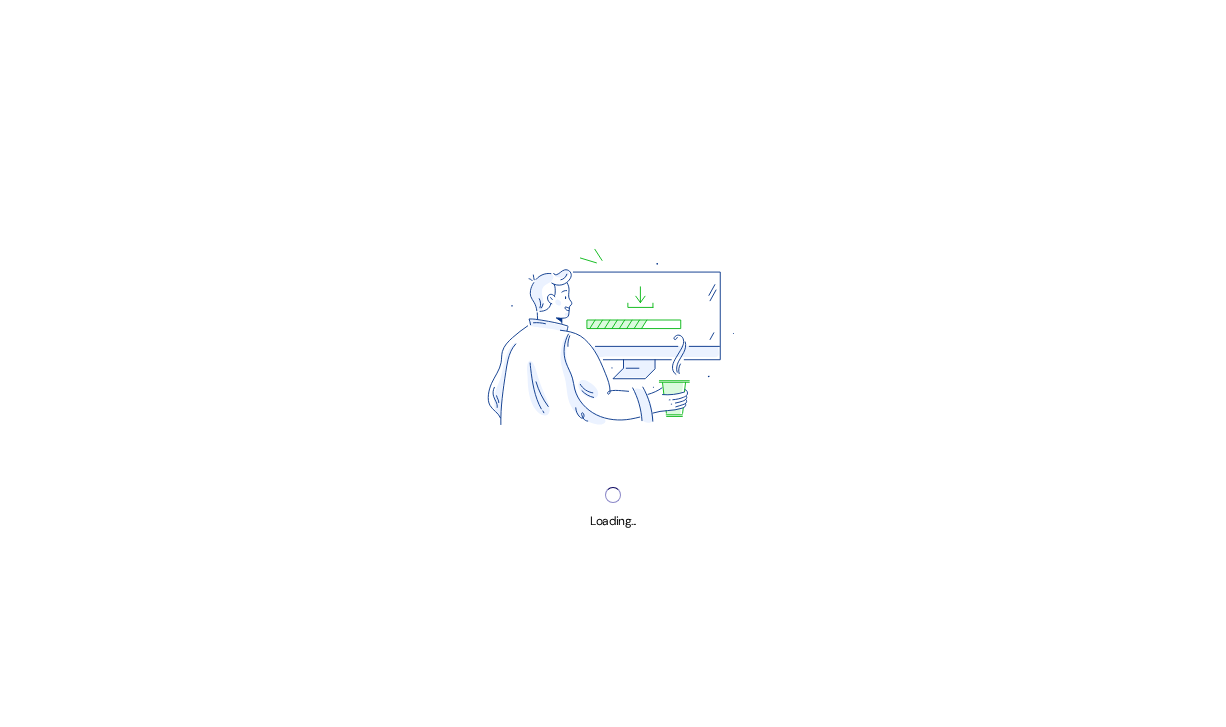 scroll, scrollTop: 0, scrollLeft: 0, axis: both 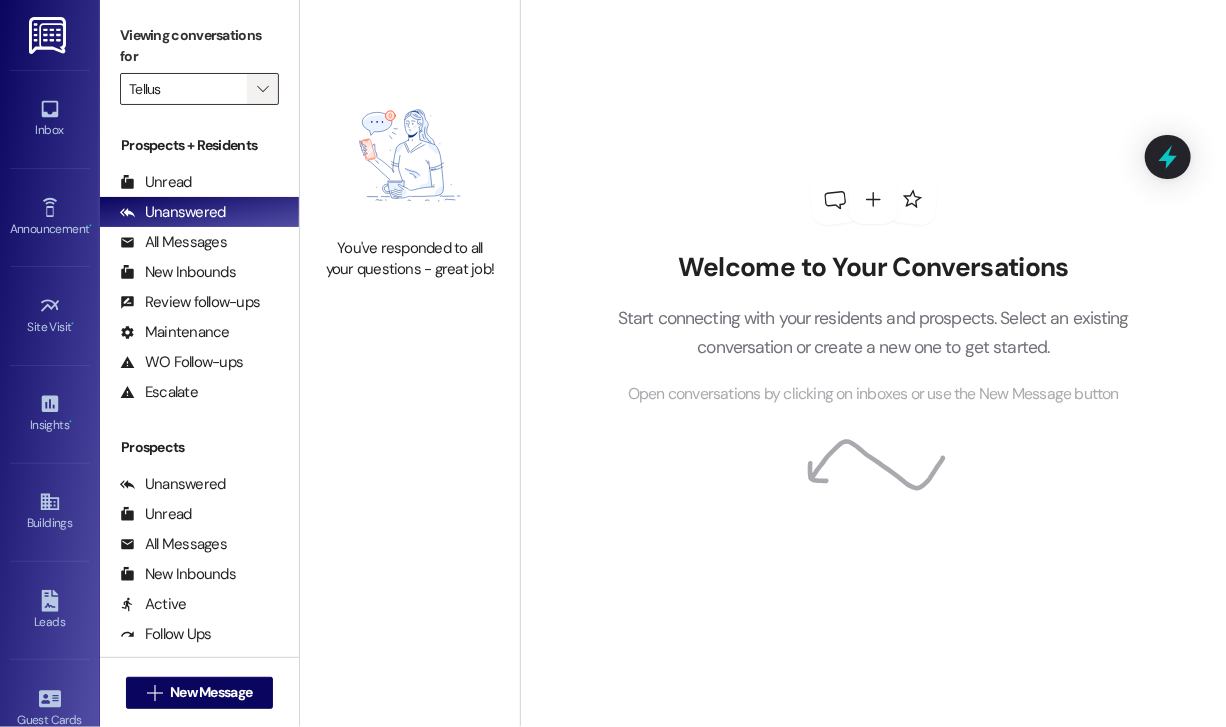 click on "" at bounding box center [262, 89] 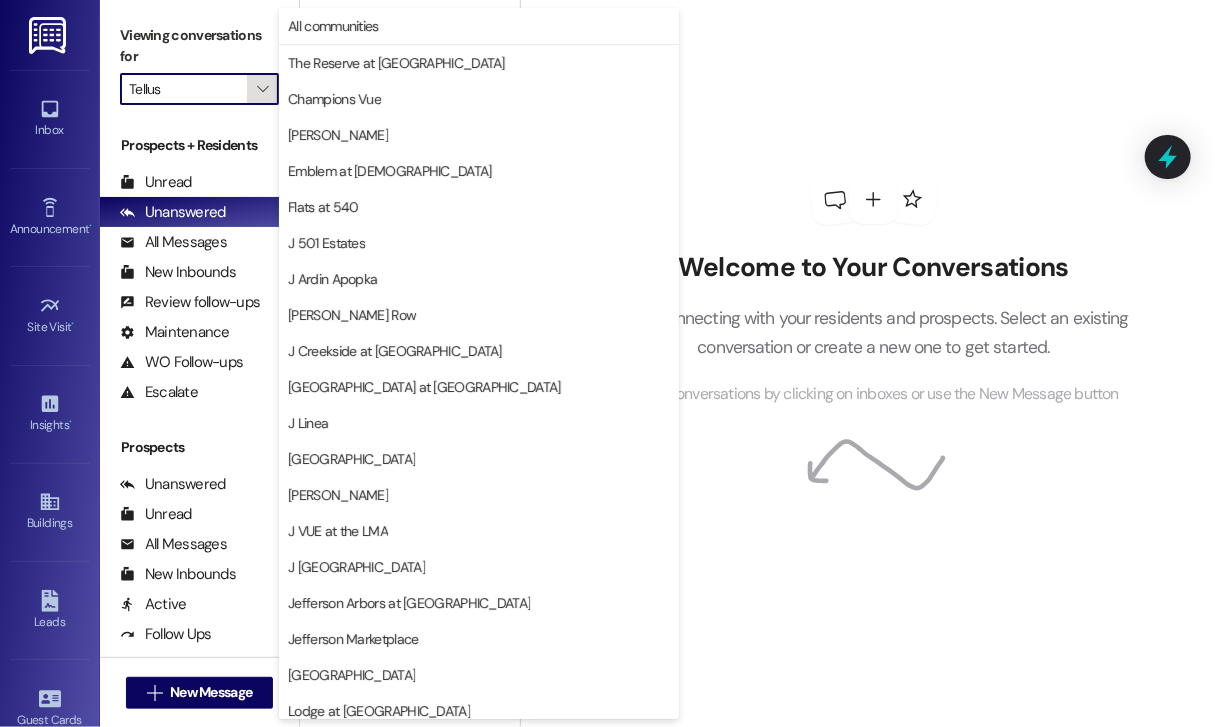 scroll, scrollTop: 297, scrollLeft: 0, axis: vertical 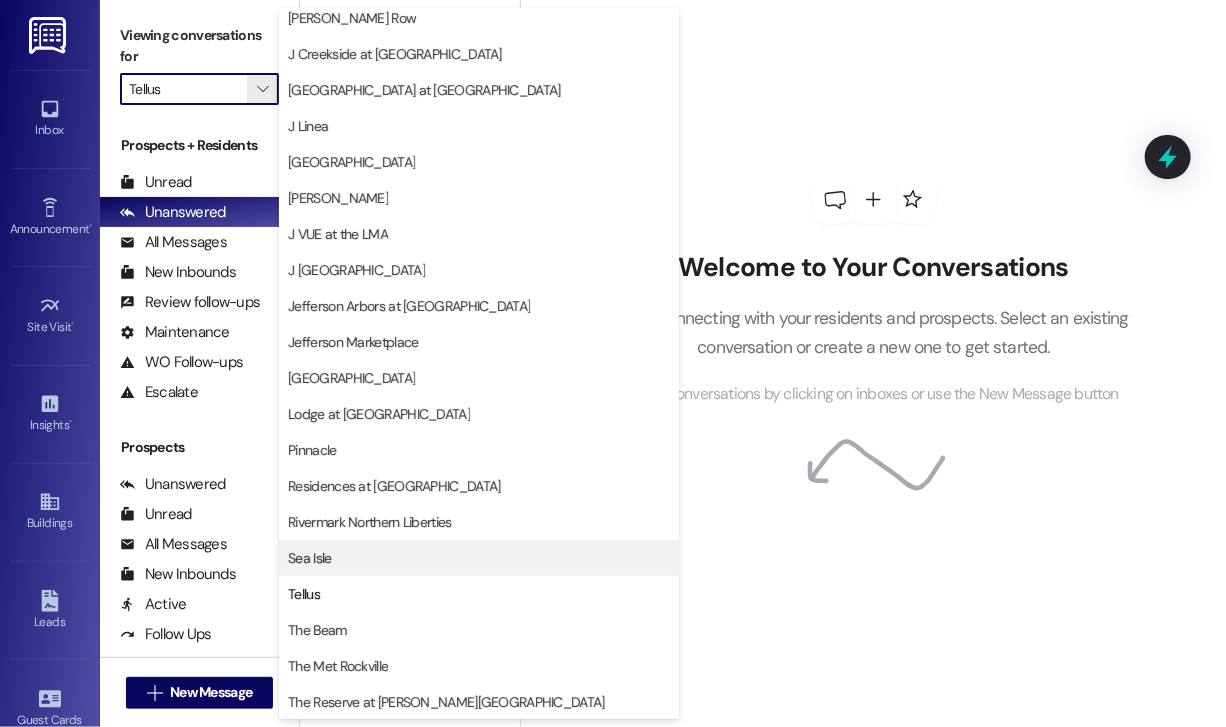 click on "Sea Isle" at bounding box center [309, 558] 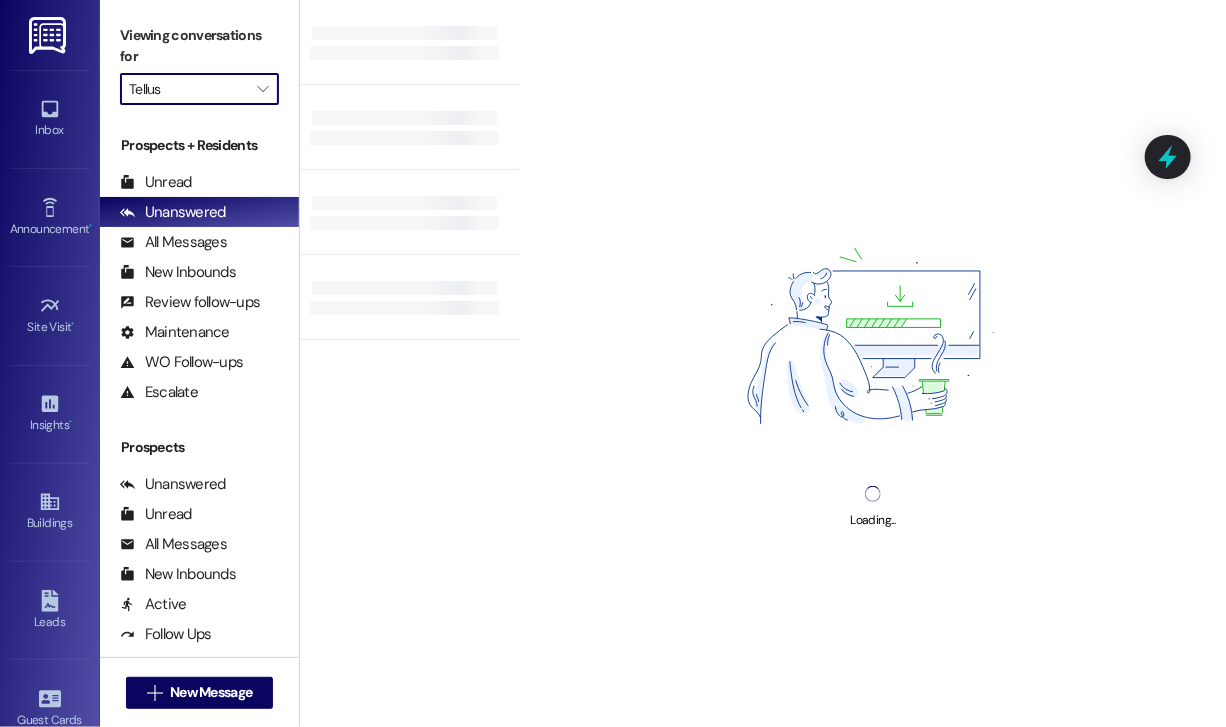 type on "Sea Isle" 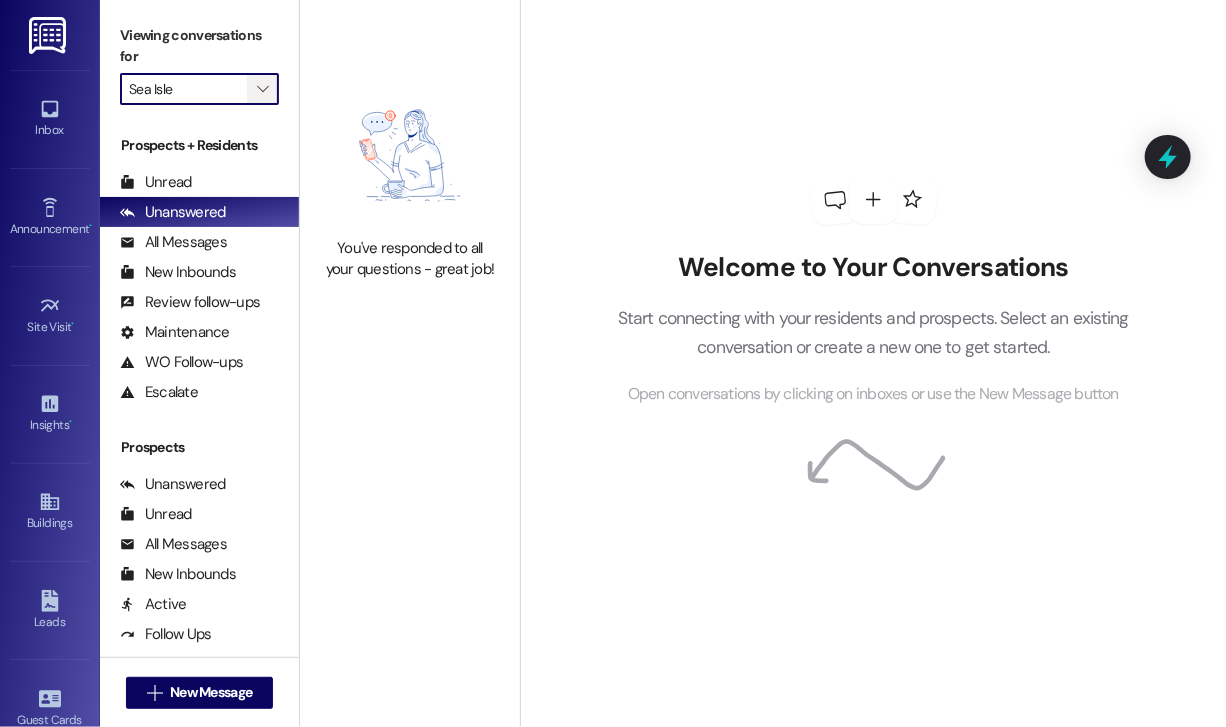 click on "" at bounding box center [262, 89] 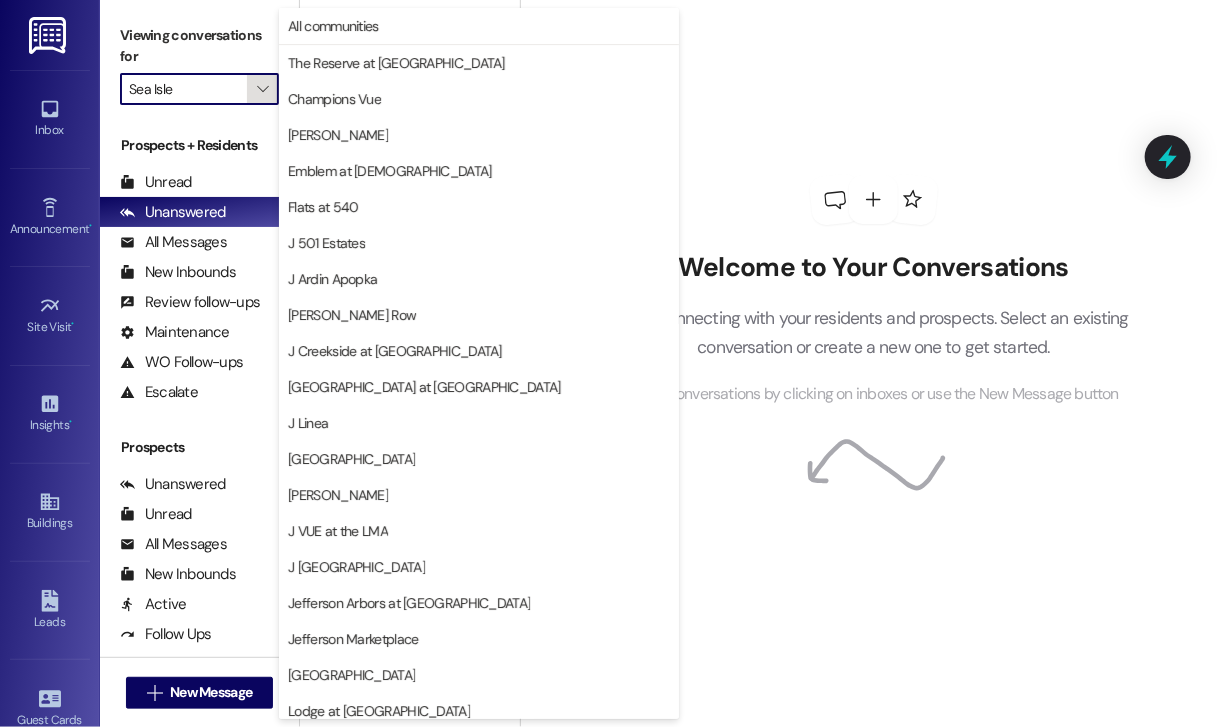 scroll, scrollTop: 297, scrollLeft: 0, axis: vertical 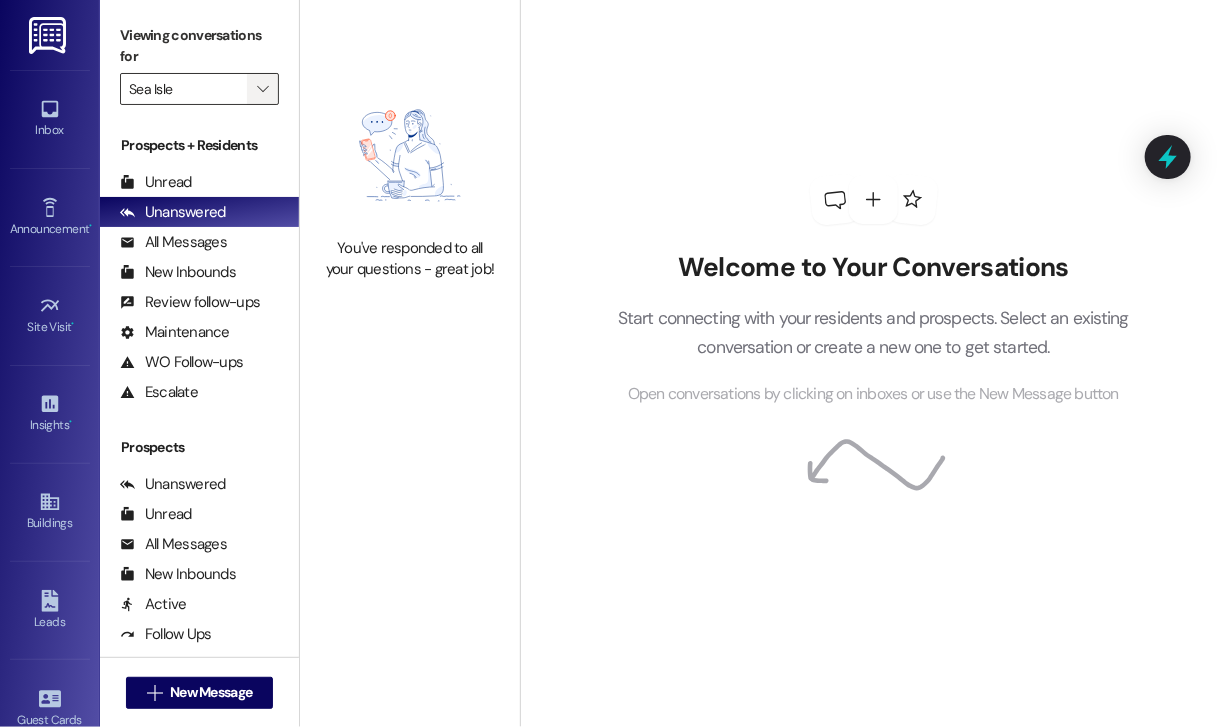 click on "" at bounding box center [262, 89] 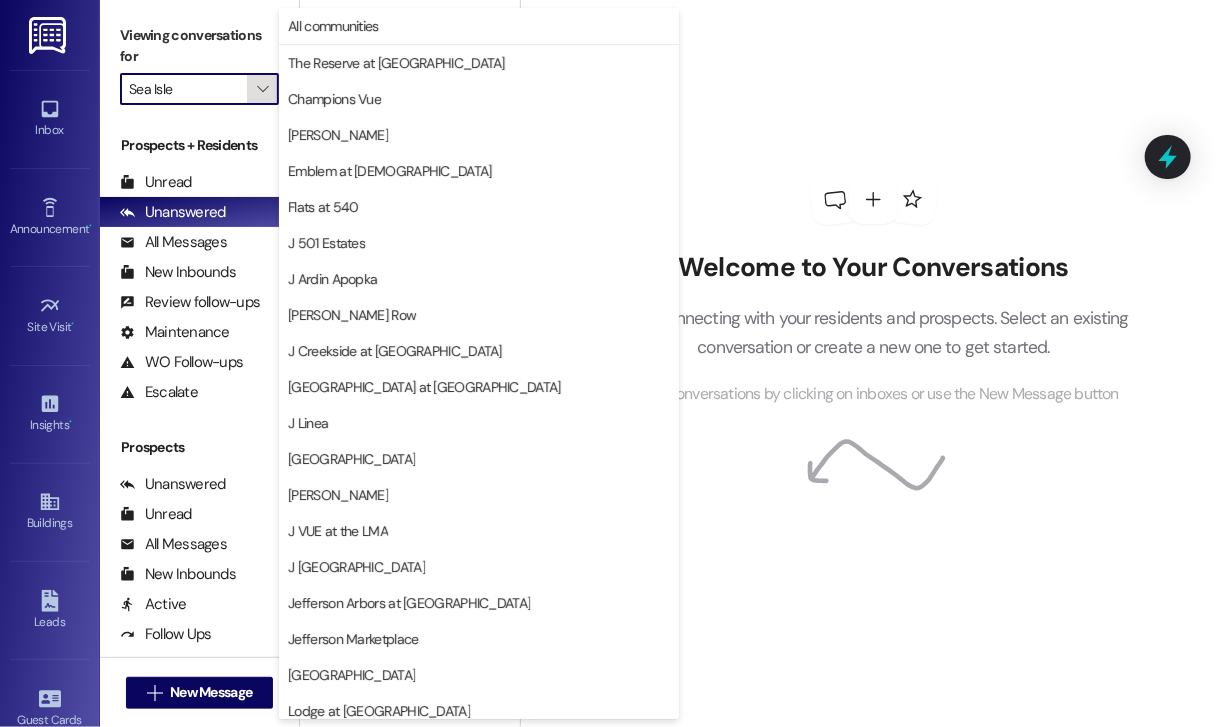 scroll, scrollTop: 297, scrollLeft: 0, axis: vertical 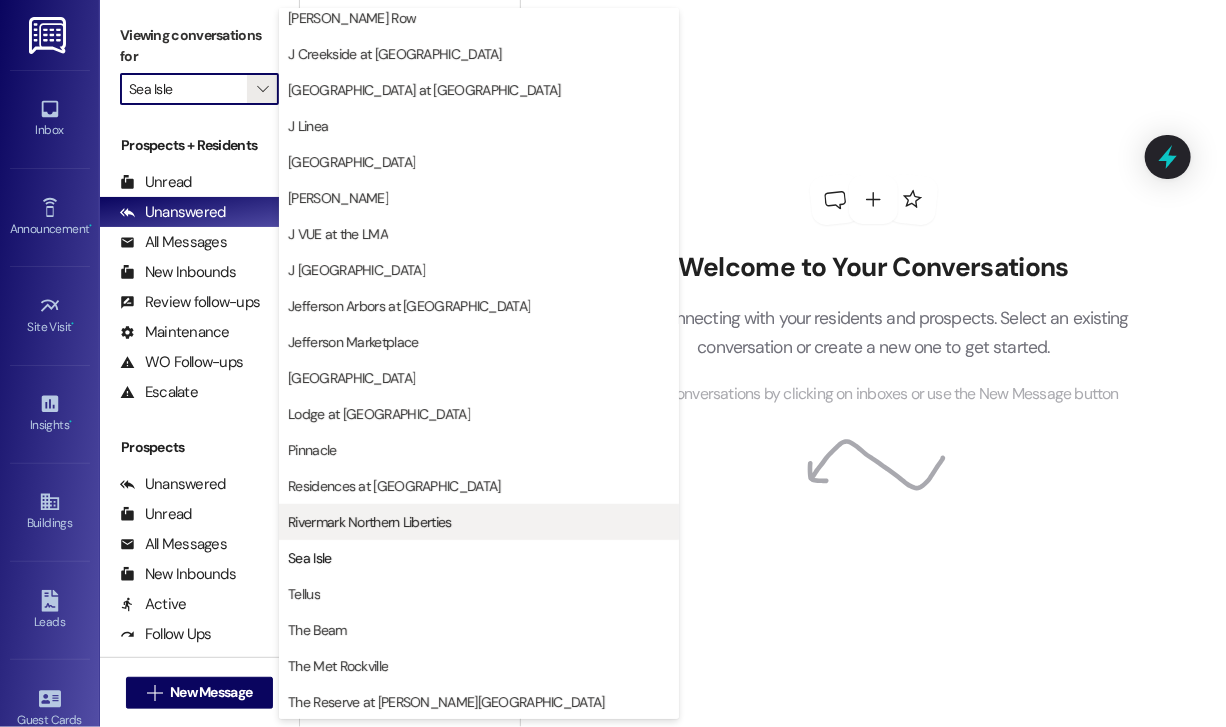 click on "Rivermark Northern Liberties" at bounding box center (369, 522) 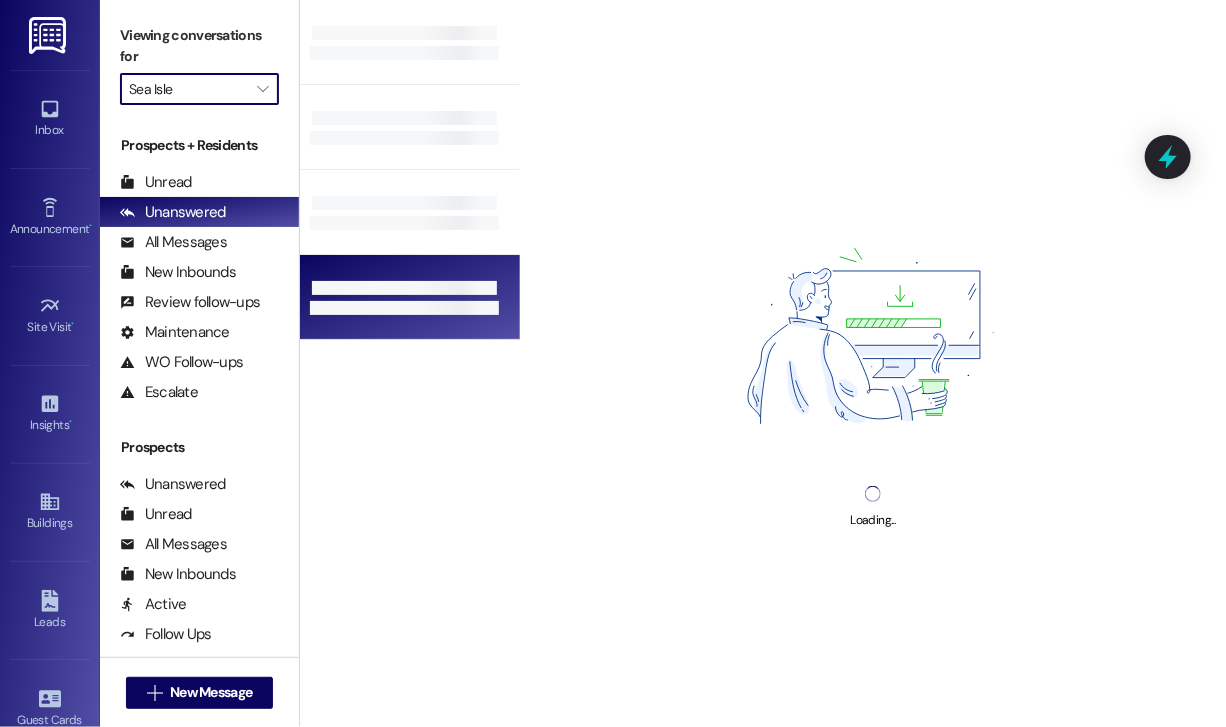 type on "Rivermark Northern Liberties" 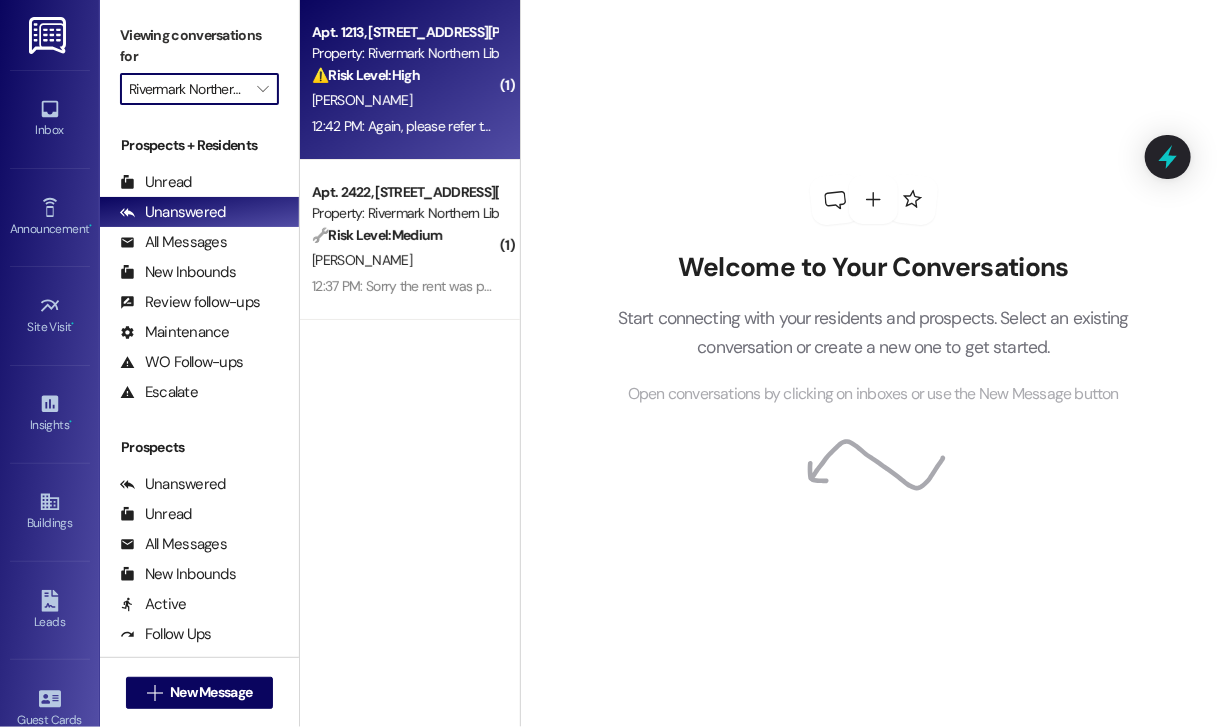 click on "12:42 PM: Again, please refer to my conversations with [PERSON_NAME]  12:42 PM: Again, please refer to my conversations with [PERSON_NAME]" at bounding box center [404, 126] 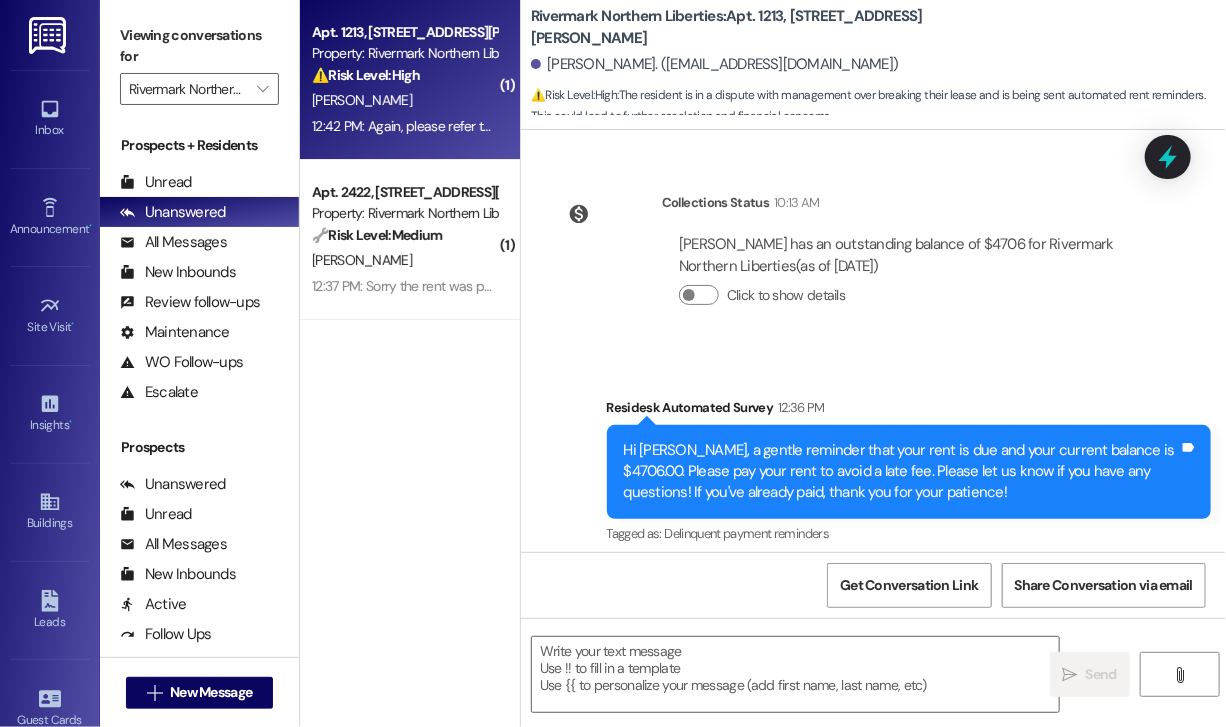 scroll, scrollTop: 1394, scrollLeft: 0, axis: vertical 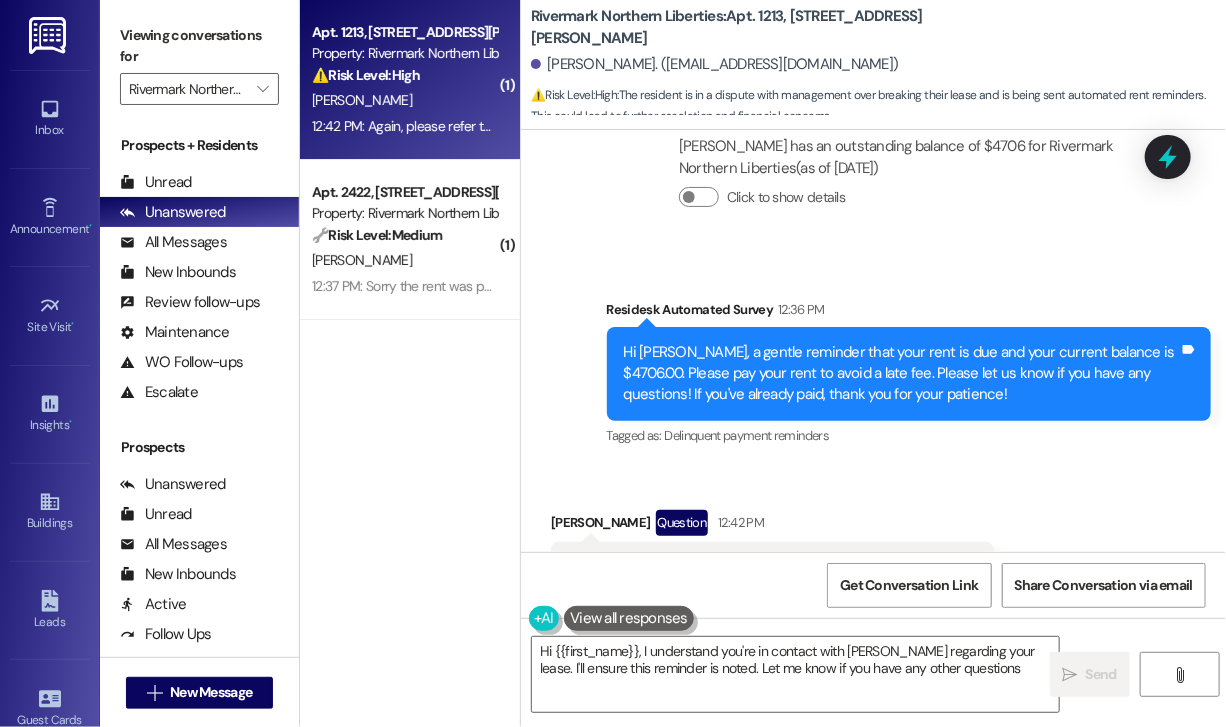type on "Hi {{first_name}}, I understand you're in contact with [PERSON_NAME] regarding your lease. I'll ensure this reminder is noted. Let me know if you have any other questions!" 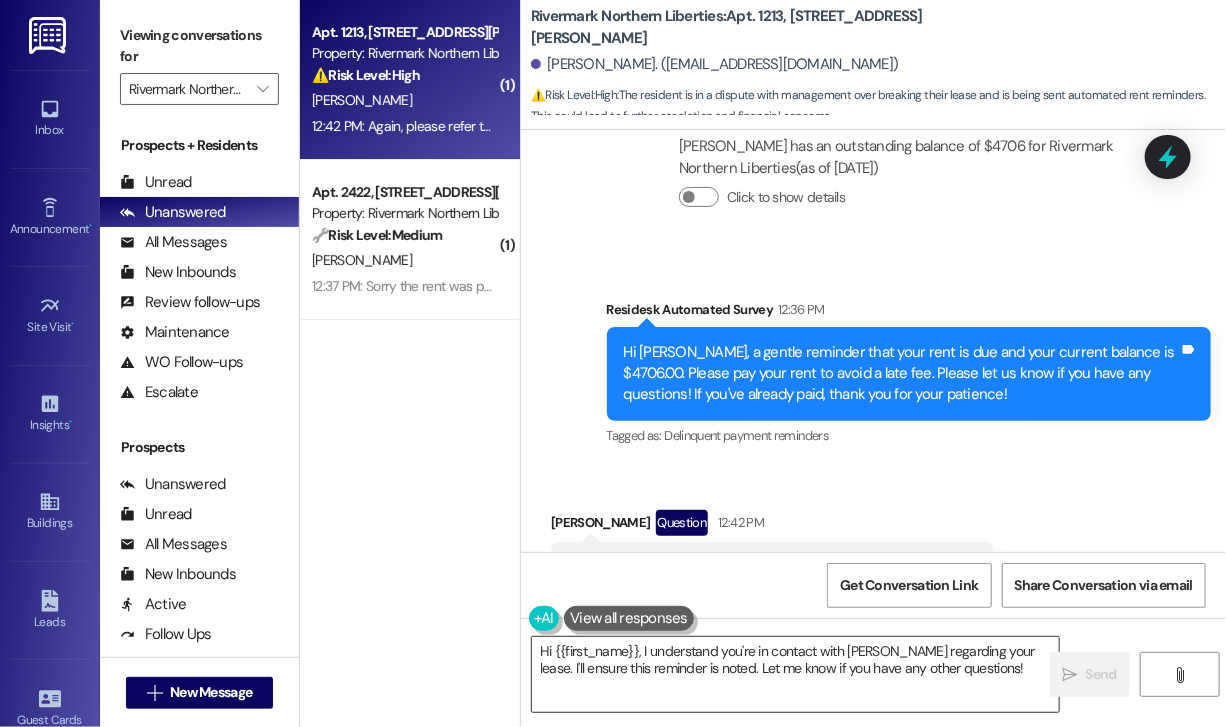 click on "Hi {{first_name}}, I understand you're in contact with Brent regarding your lease. I'll ensure this reminder is noted. Let me know if you have any other questions!" at bounding box center [795, 674] 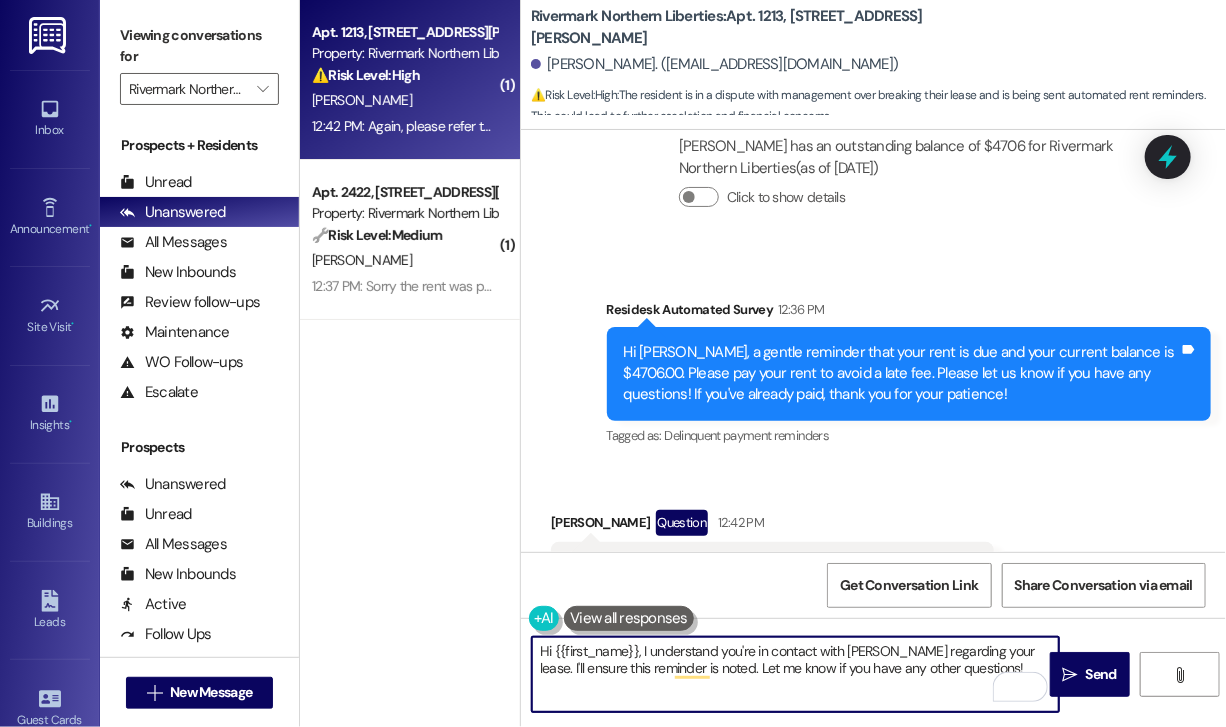 click on "Hi {{first_name}}, I understand you're in contact with Brent regarding your lease. I'll ensure this reminder is noted. Let me know if you have any other questions!" at bounding box center [795, 674] 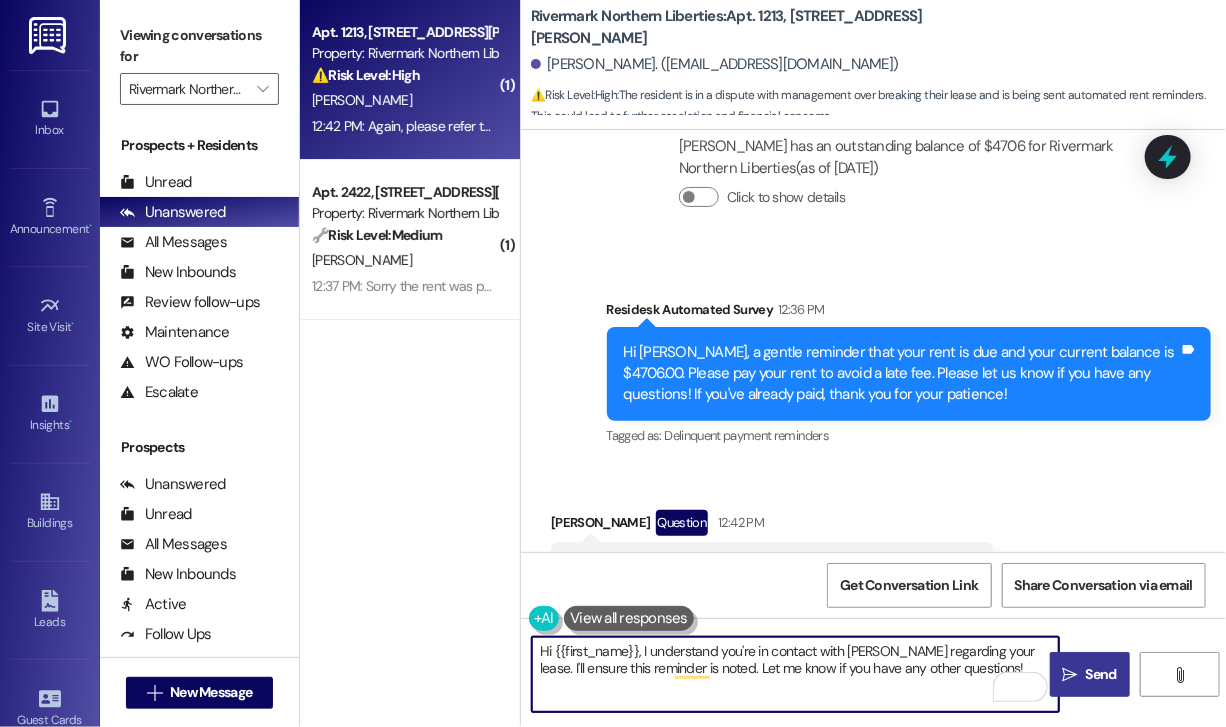click on "" at bounding box center (1070, 675) 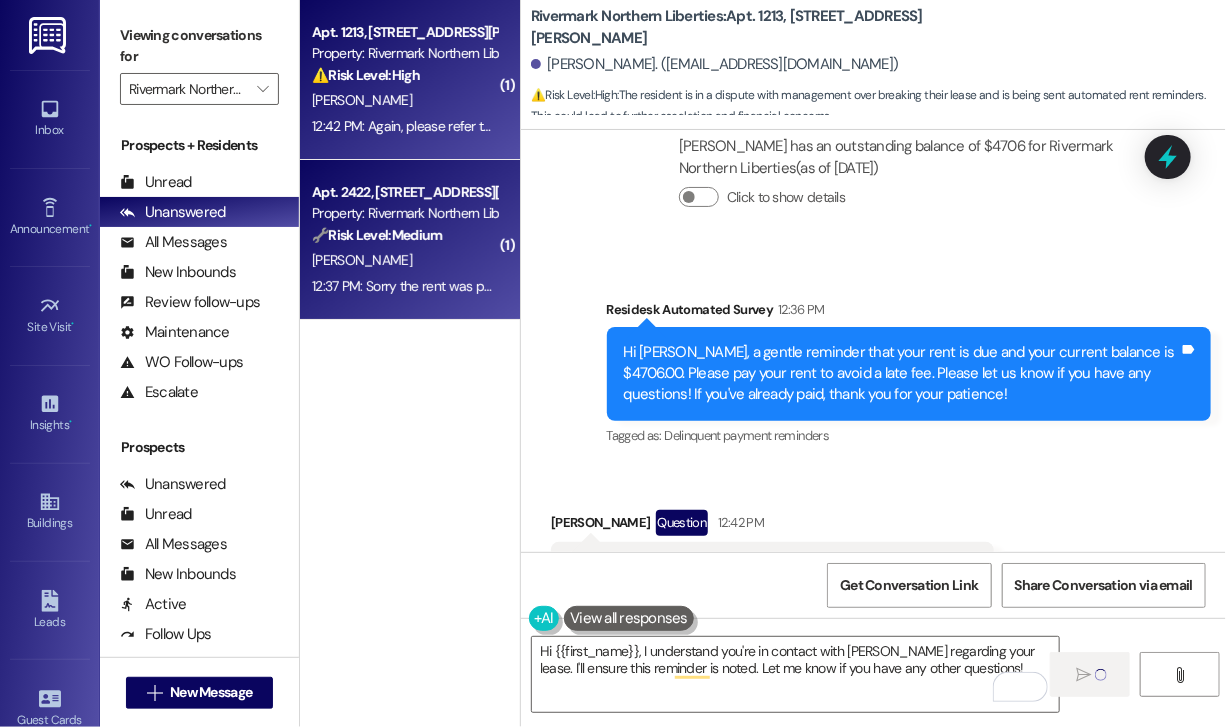 click on "T. Attamante" at bounding box center [404, 260] 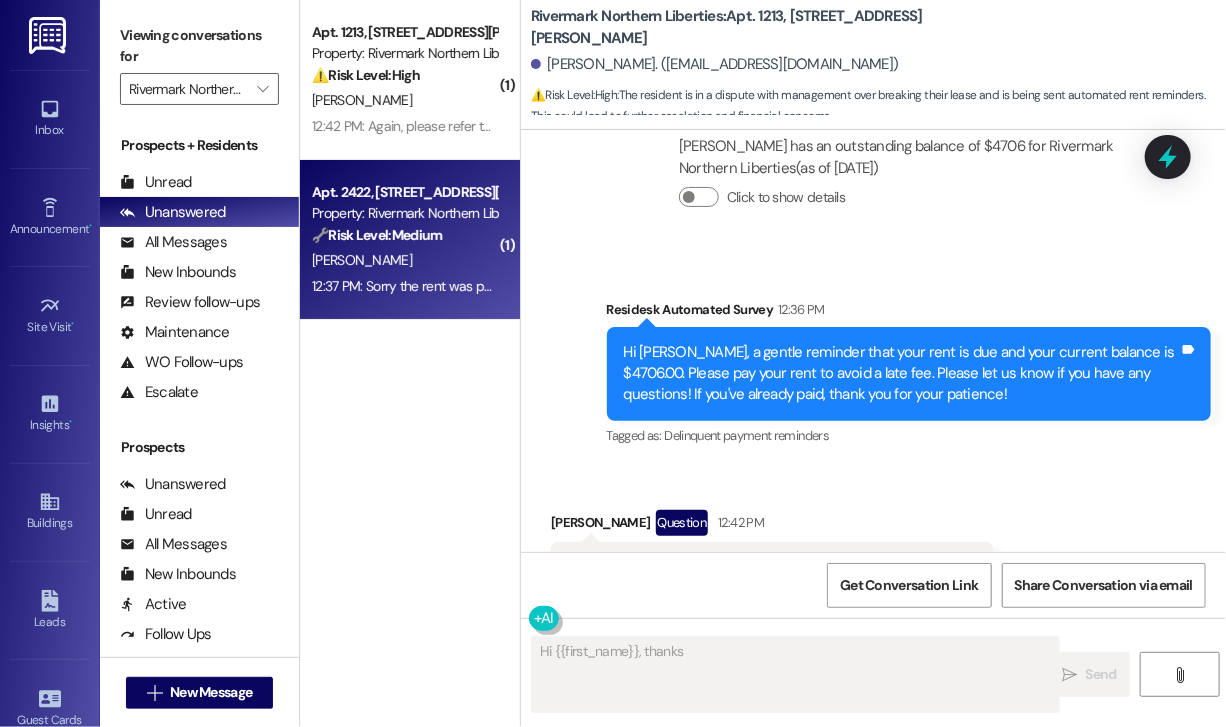scroll, scrollTop: 1377, scrollLeft: 0, axis: vertical 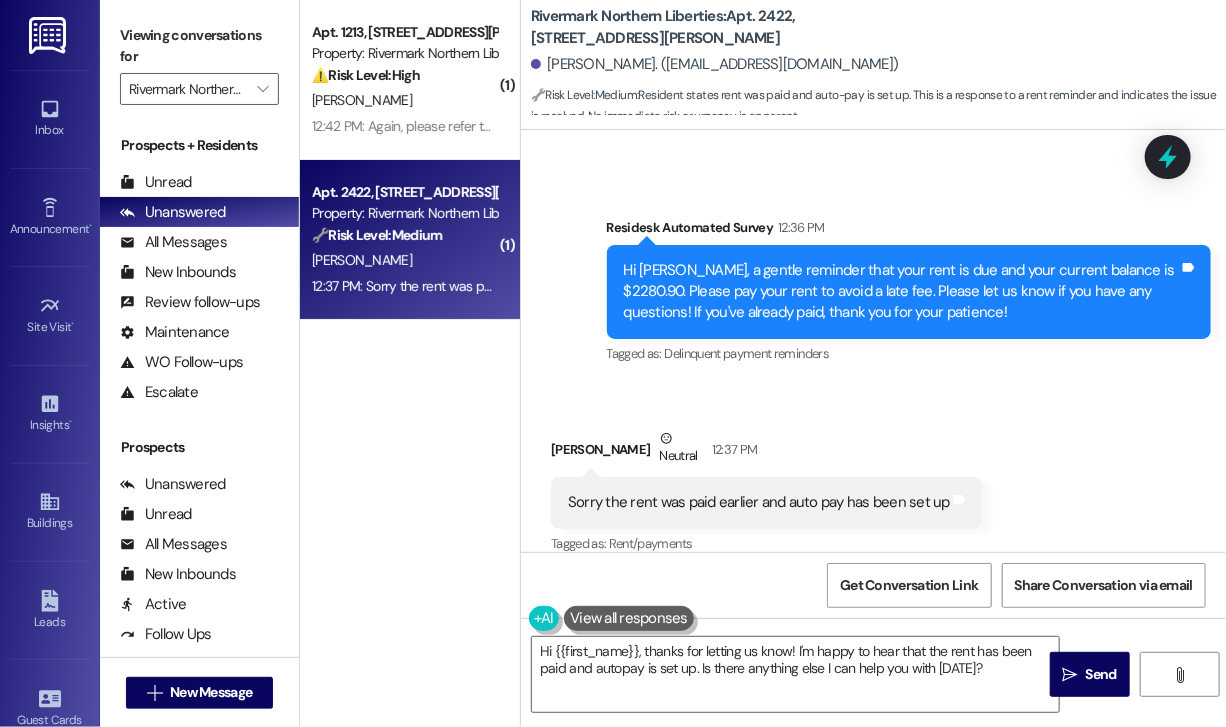 click on "Received via SMS Thomas Attamante   Neutral 12:37 PM Sorry the rent was paid earlier and auto pay has been set up Tags and notes Tagged as:   Rent/payments Click to highlight conversations about Rent/payments" at bounding box center [873, 478] 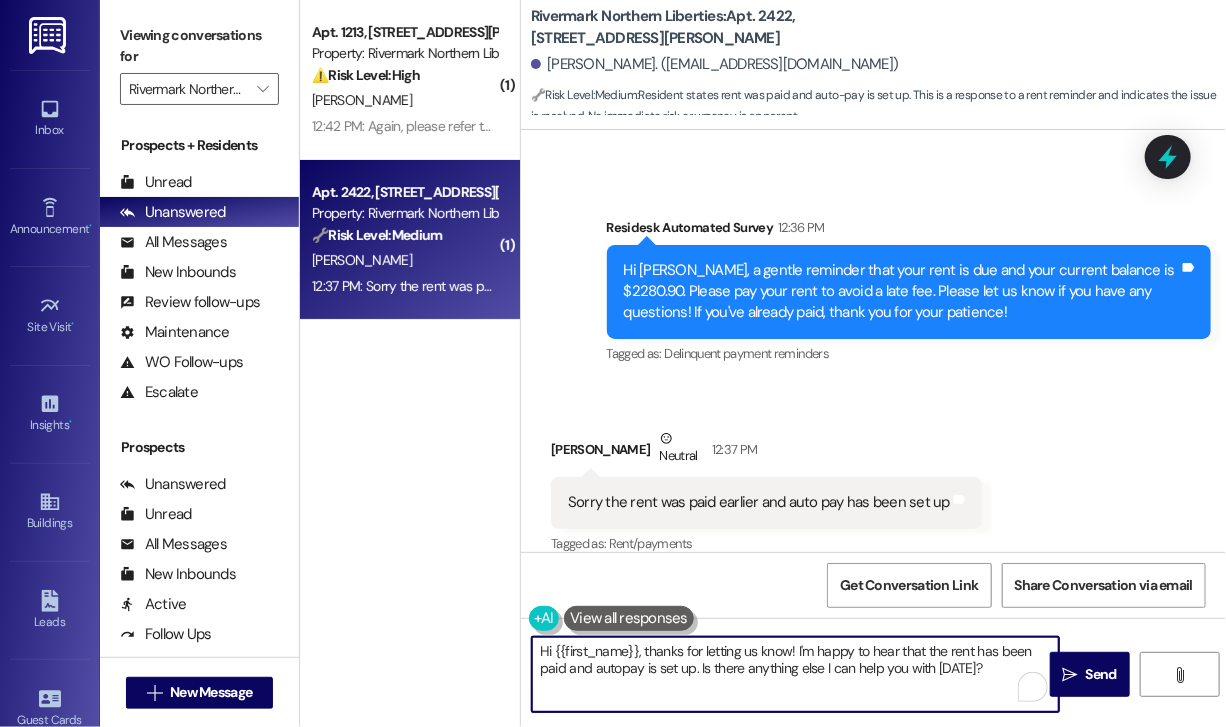click on "Hi {{first_name}}, thanks for letting us know! I'm happy to hear that the rent has been paid and autopay is set up. Is there anything else I can help you with today?" at bounding box center [795, 674] 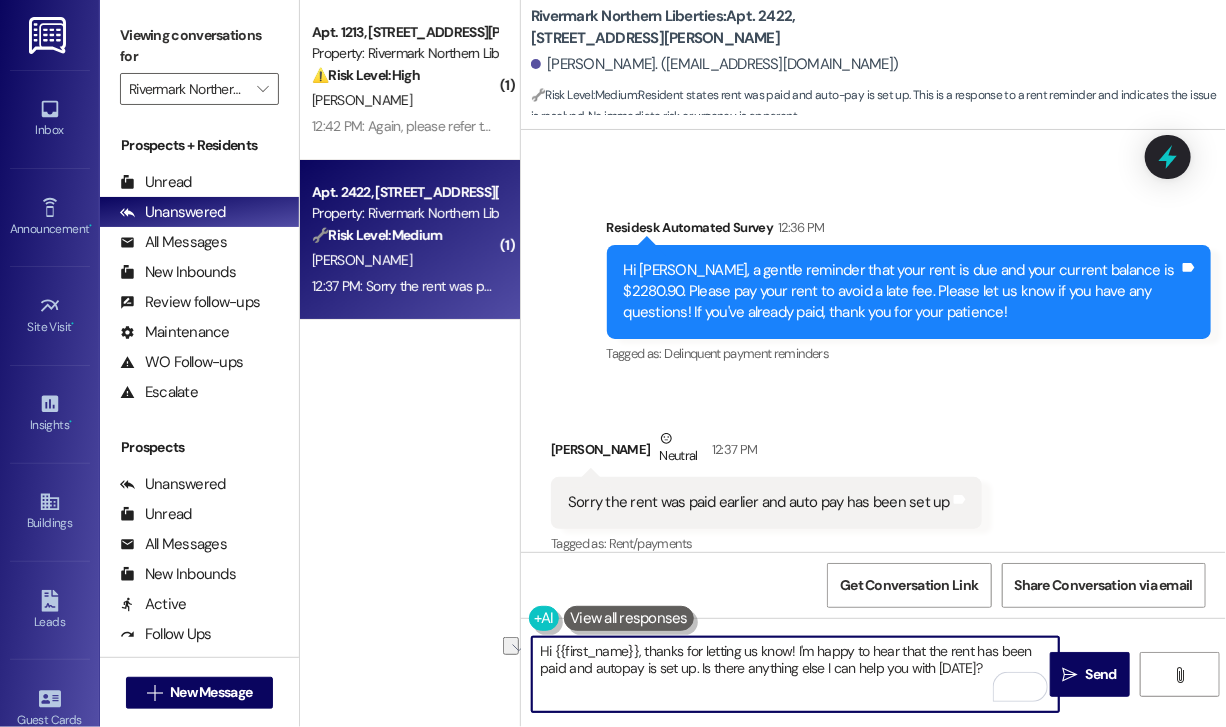 drag, startPoint x: 979, startPoint y: 669, endPoint x: 702, endPoint y: 663, distance: 277.06497 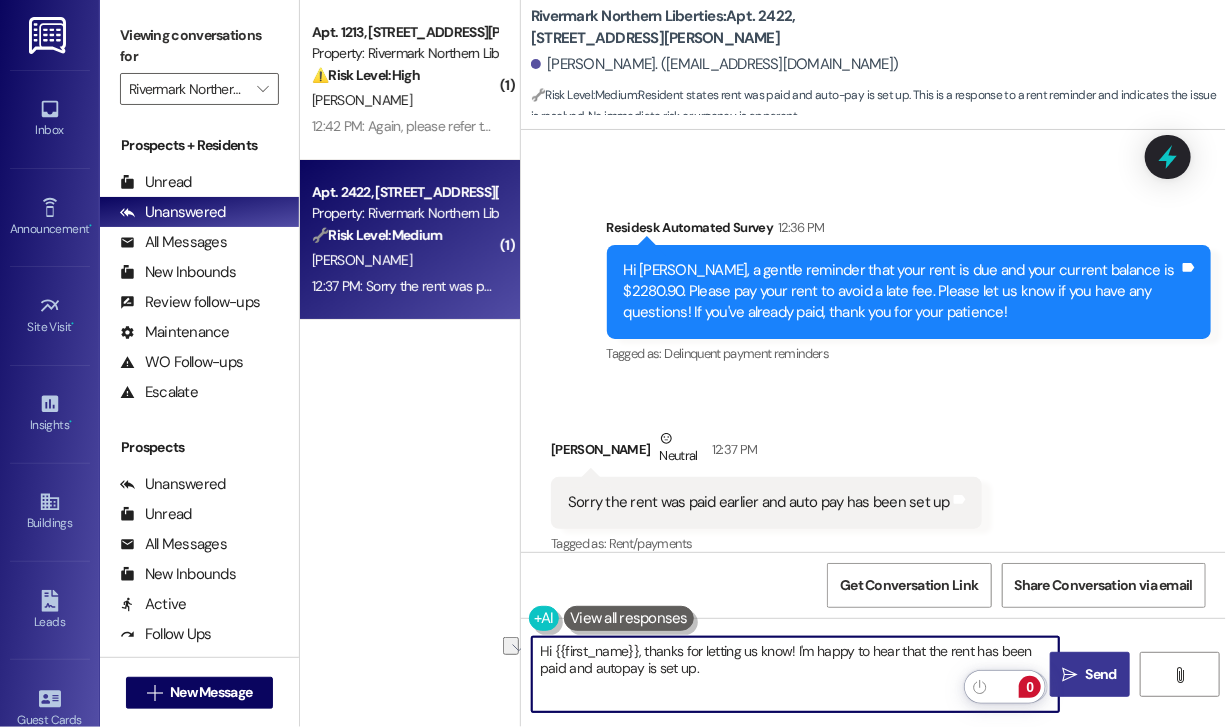 type on "Hi {{first_name}}, thanks for letting us know! I'm happy to hear that the rent has been paid and autopay is set up." 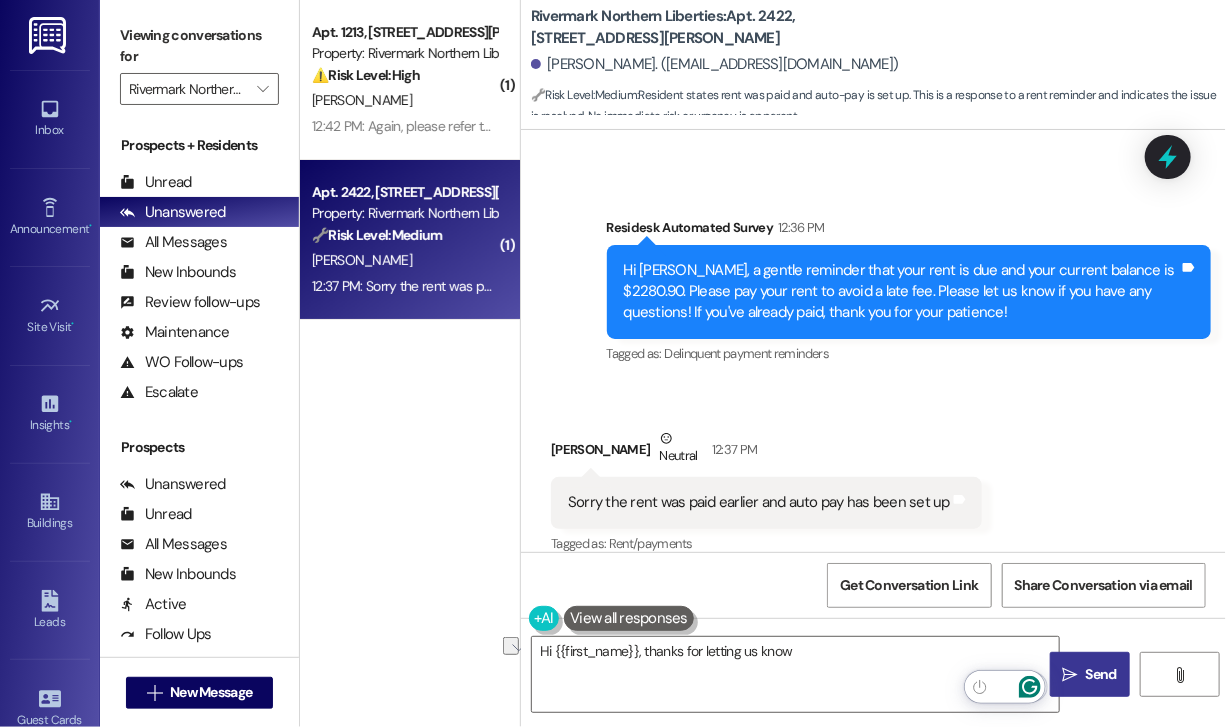 scroll, scrollTop: 1416, scrollLeft: 0, axis: vertical 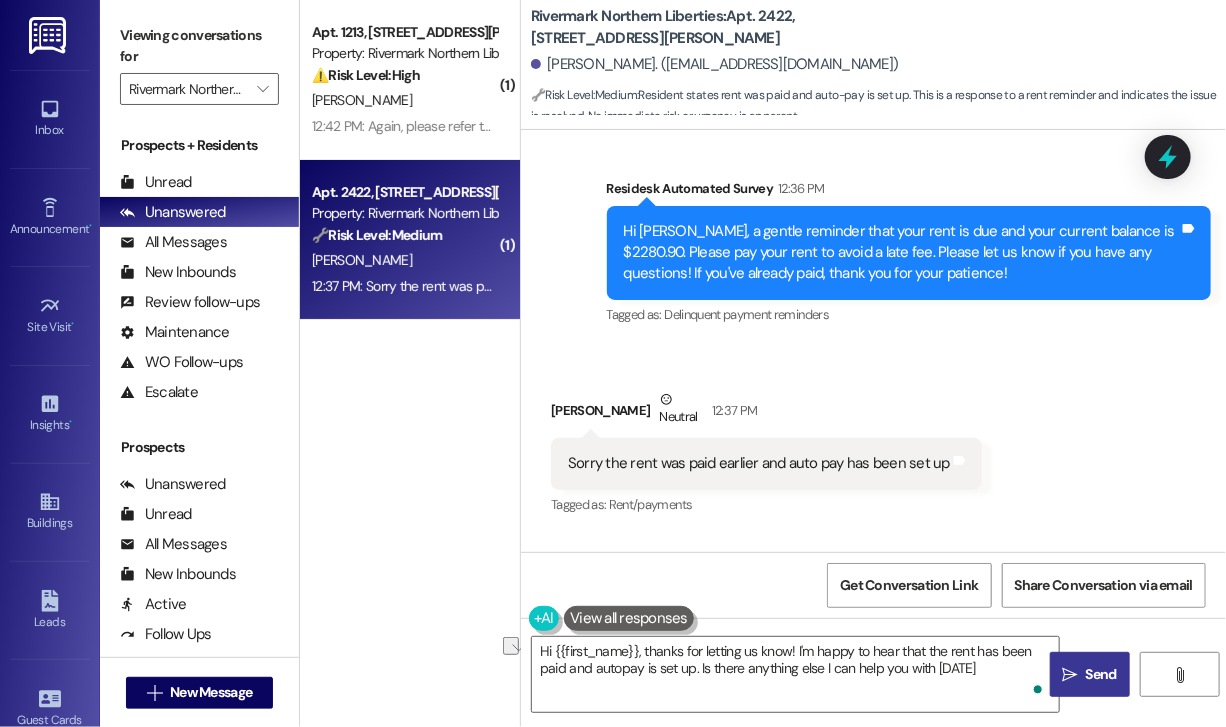type on "Hi {{first_name}}, thanks for letting us know! I'm happy to hear that the rent has been paid and autopay is set up. Is there anything else I can help you with today?" 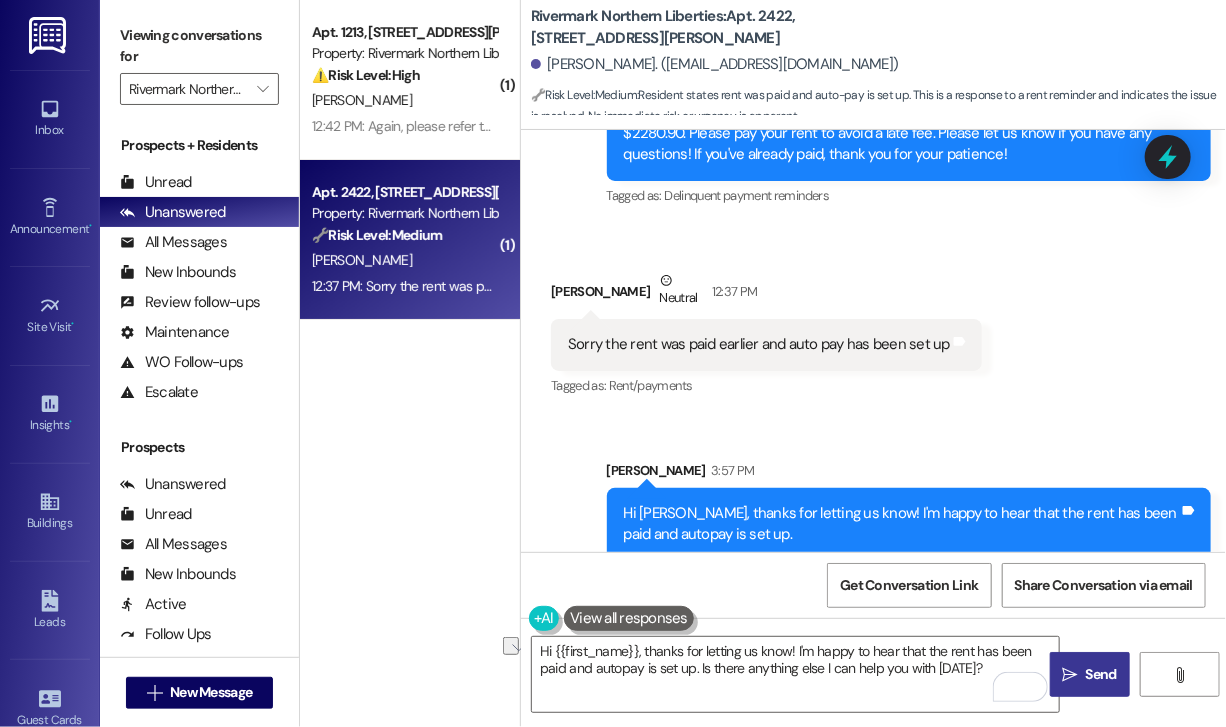 scroll, scrollTop: 1538, scrollLeft: 0, axis: vertical 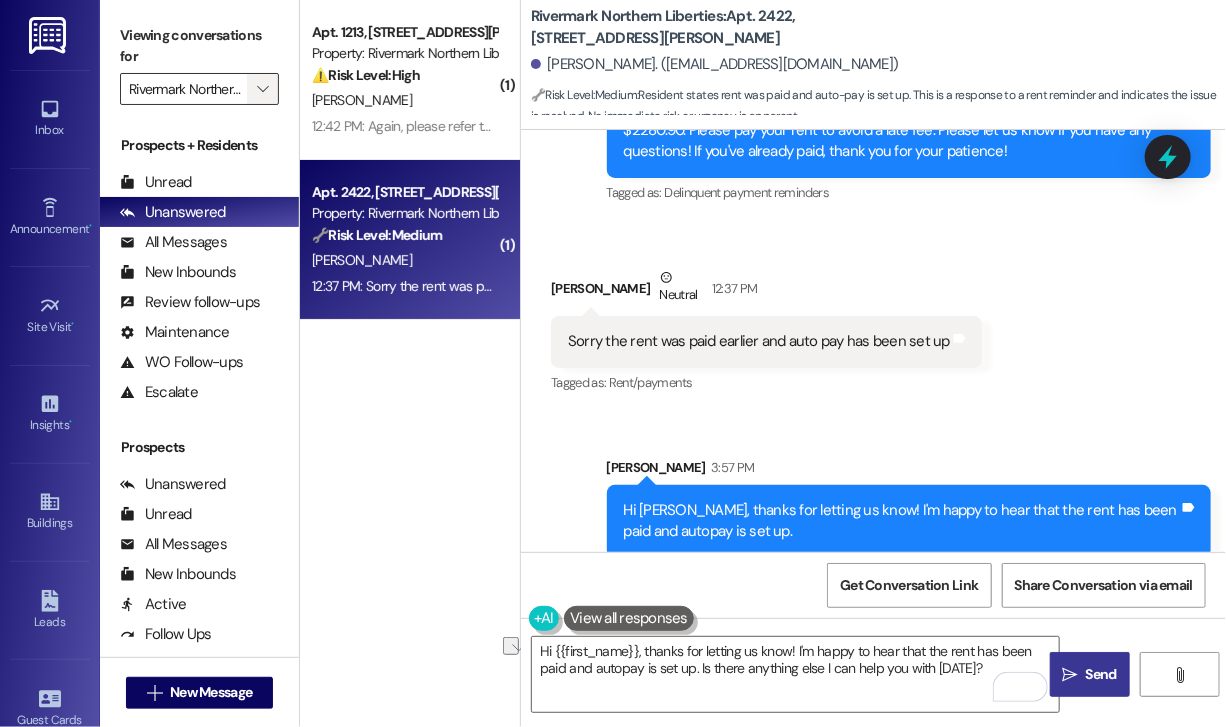 click on "" at bounding box center (263, 89) 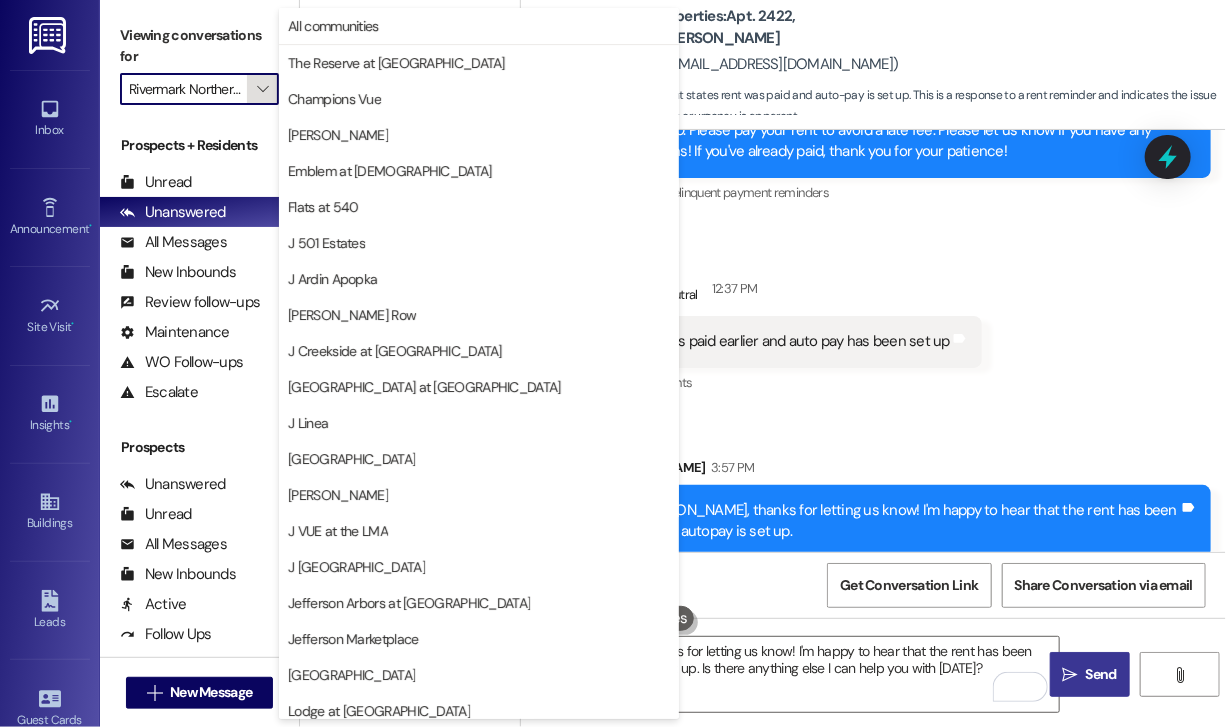 scroll, scrollTop: 0, scrollLeft: 48, axis: horizontal 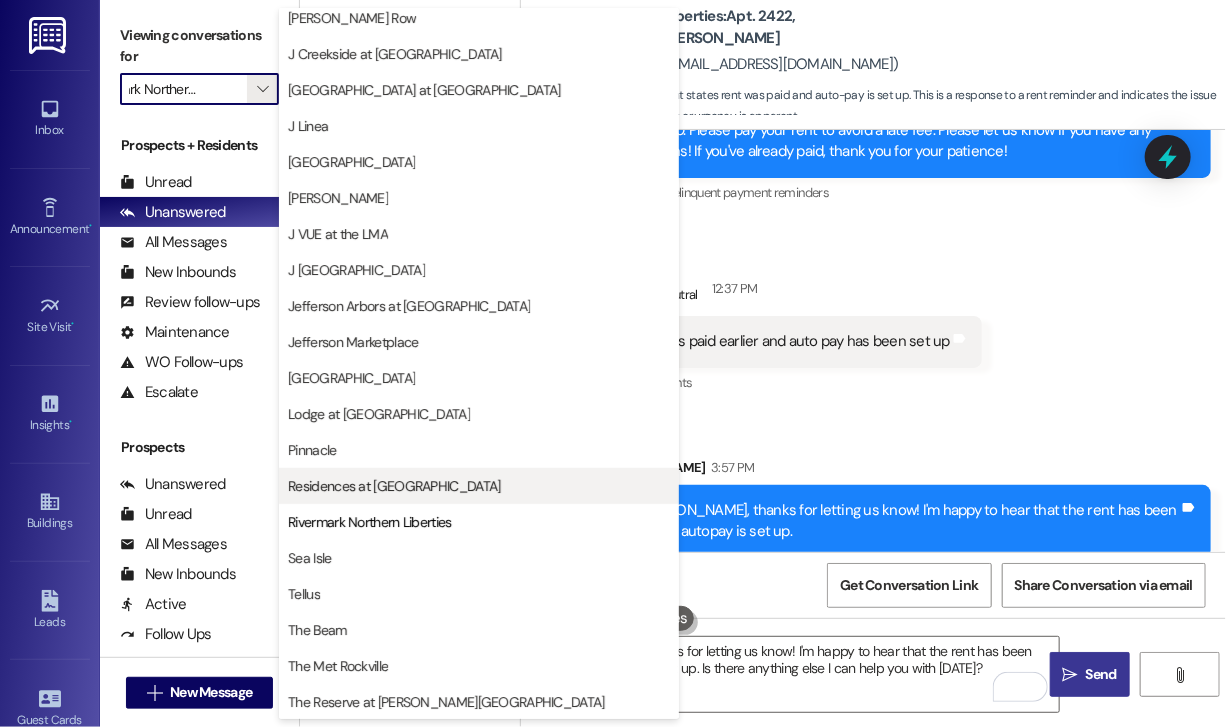 click on "Residences at [GEOGRAPHIC_DATA]" at bounding box center (394, 486) 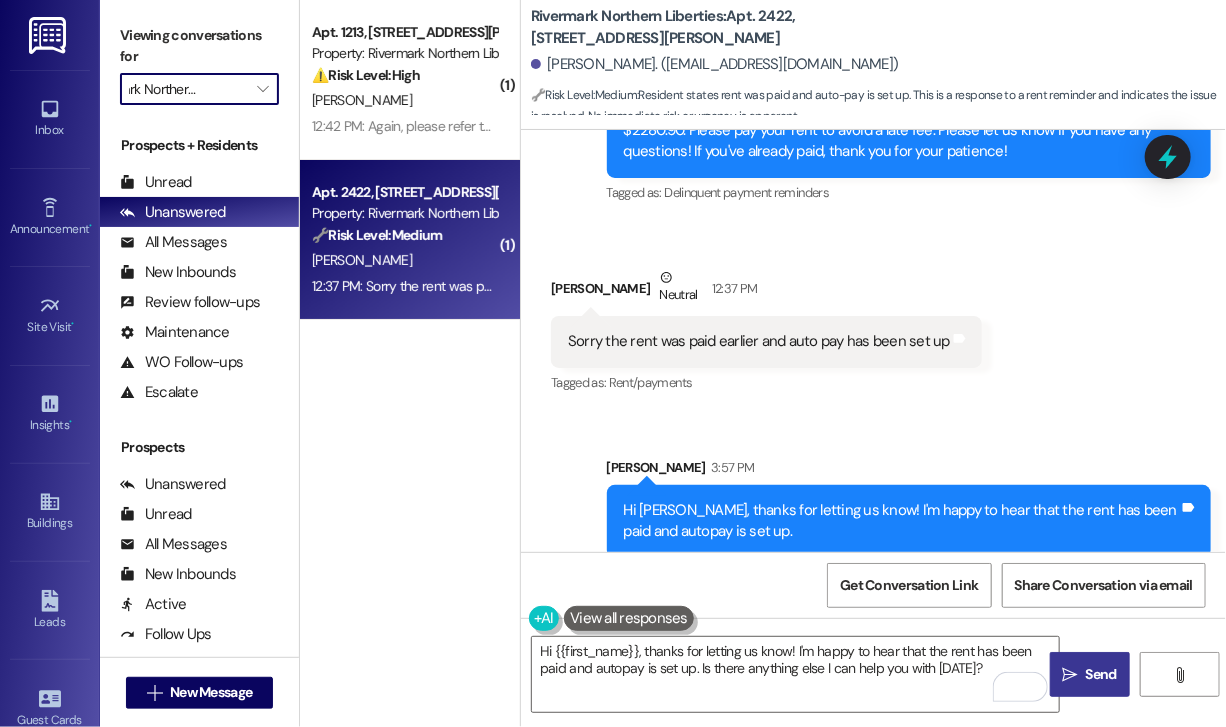 type on "Residences at [GEOGRAPHIC_DATA]" 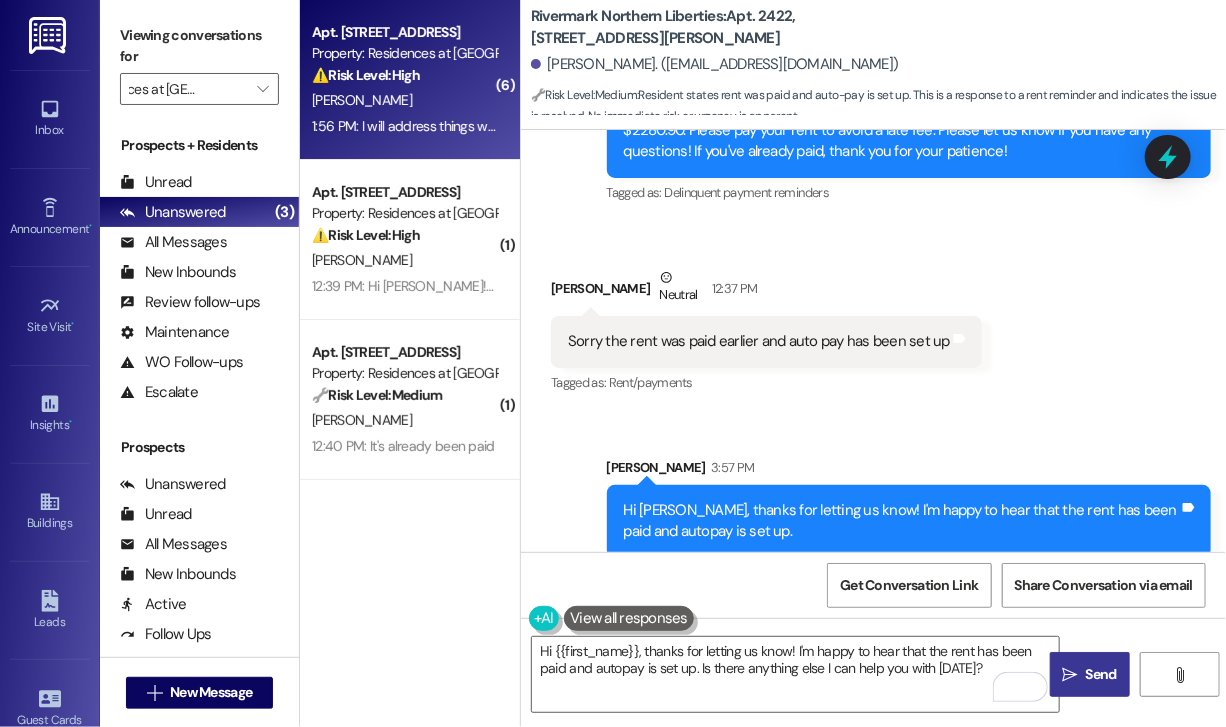 click on "1:56 PM: I will address things with Alexis 1:56 PM: I will address things with Alexis" at bounding box center [458, 126] 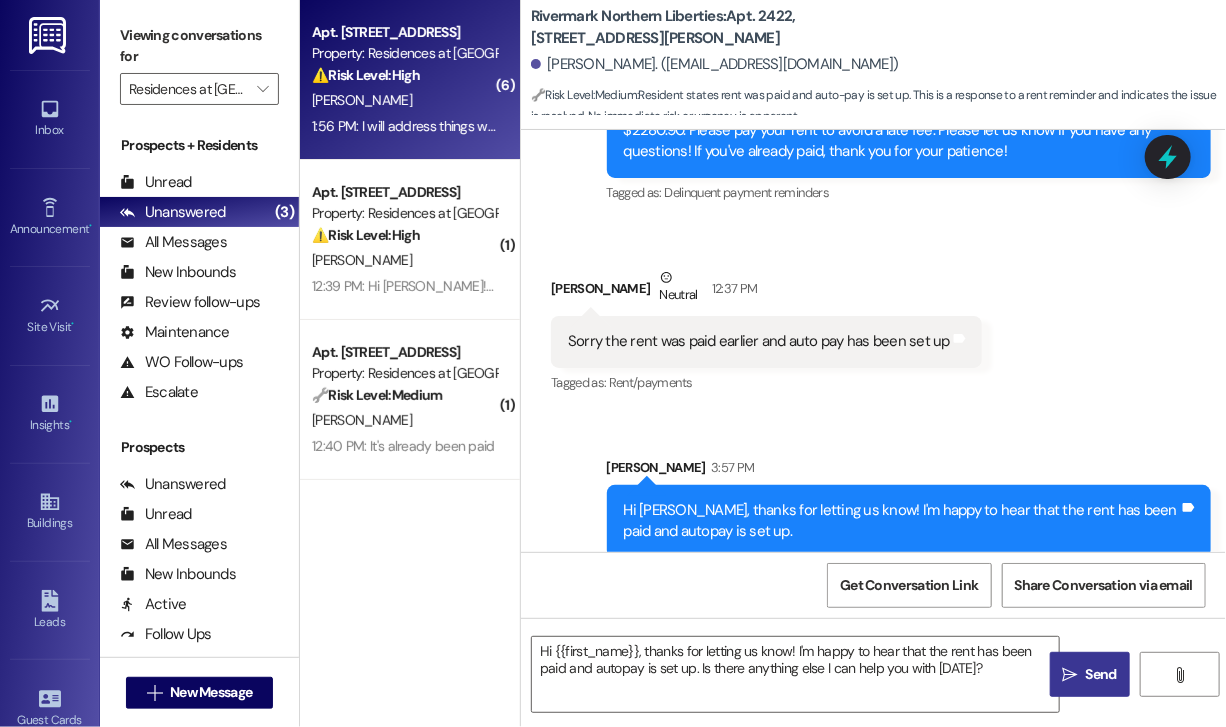 type on "Fetching suggested responses. Please feel free to read through the conversation in the meantime." 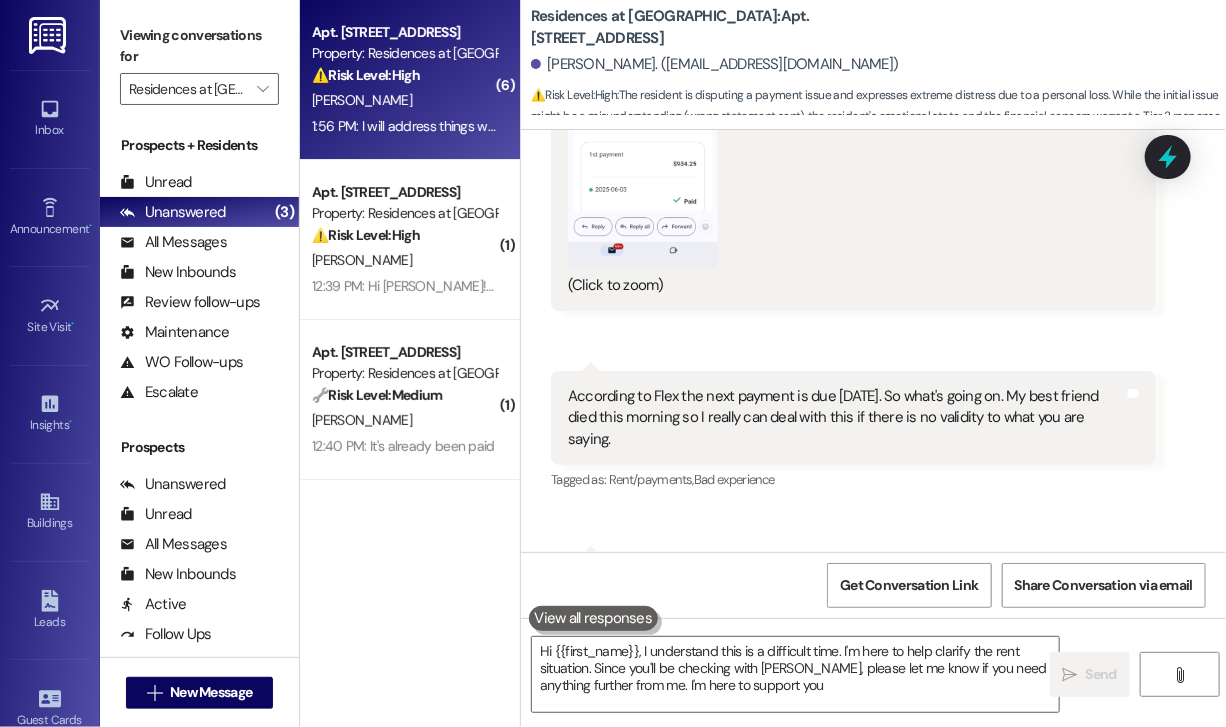 type on "Hi {{first_name}}, I understand this is a difficult time. I'm here to help clarify the rent situation. Since you'll be checking with Alexis, please let me know if you need anything further from me. I'm here to support you." 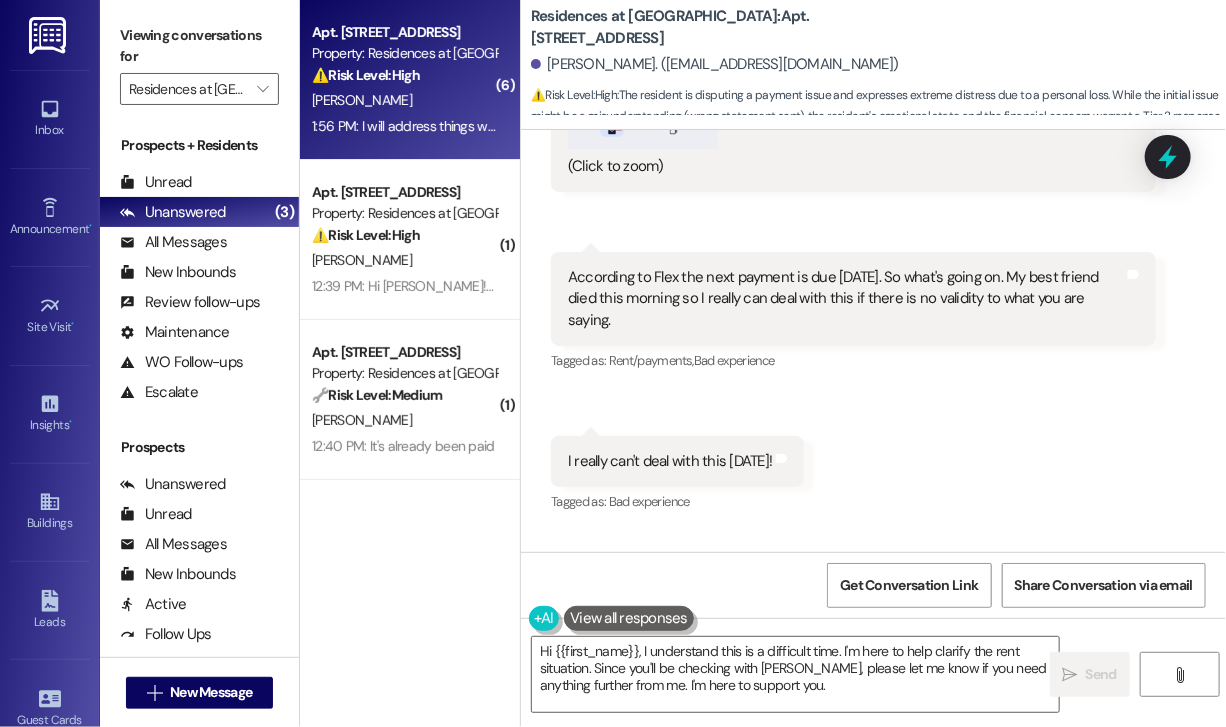 scroll, scrollTop: 6967, scrollLeft: 0, axis: vertical 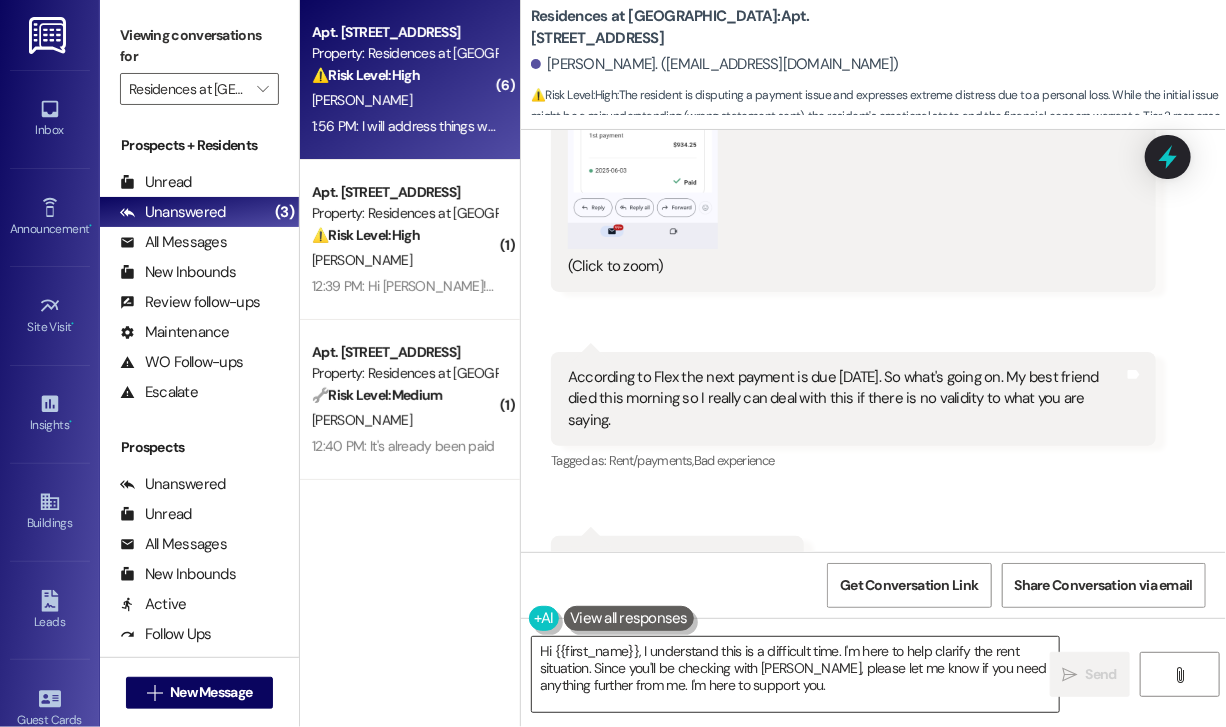 click on "Hi {{first_name}}, I understand this is a difficult time. I'm here to help clarify the rent situation. Since you'll be checking with Alexis, please let me know if you need anything further from me. I'm here to support you." at bounding box center (795, 674) 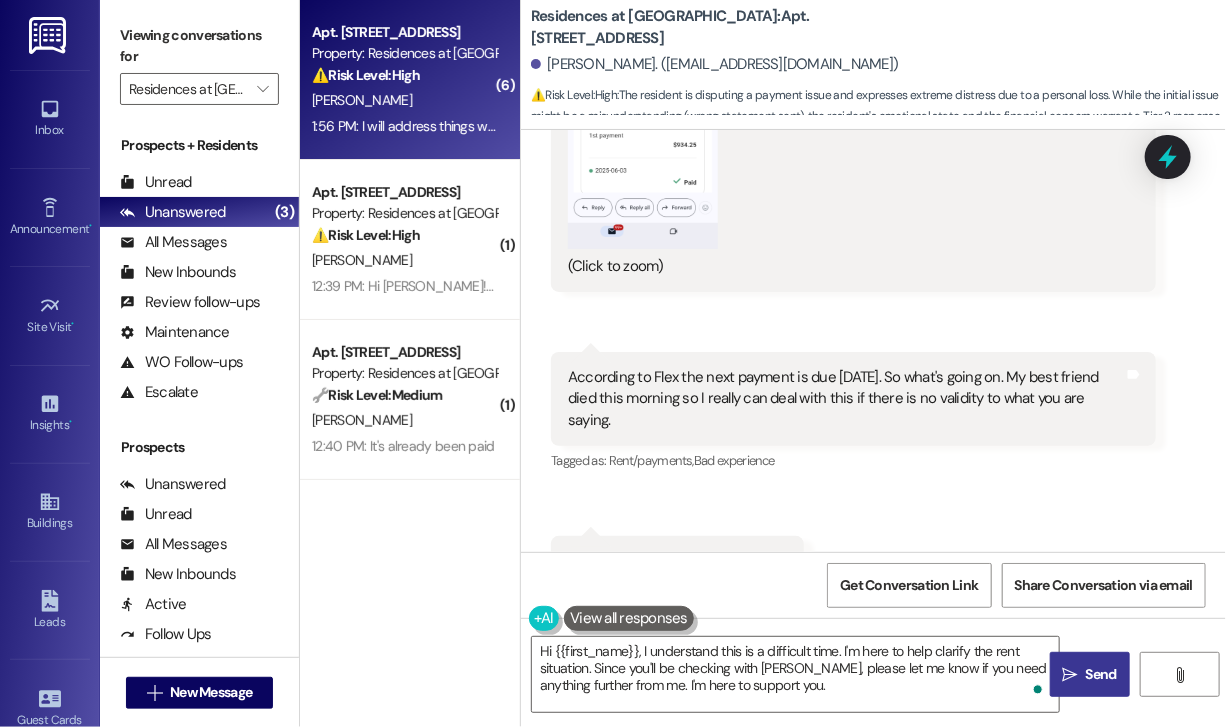 click on "Send" at bounding box center [1101, 674] 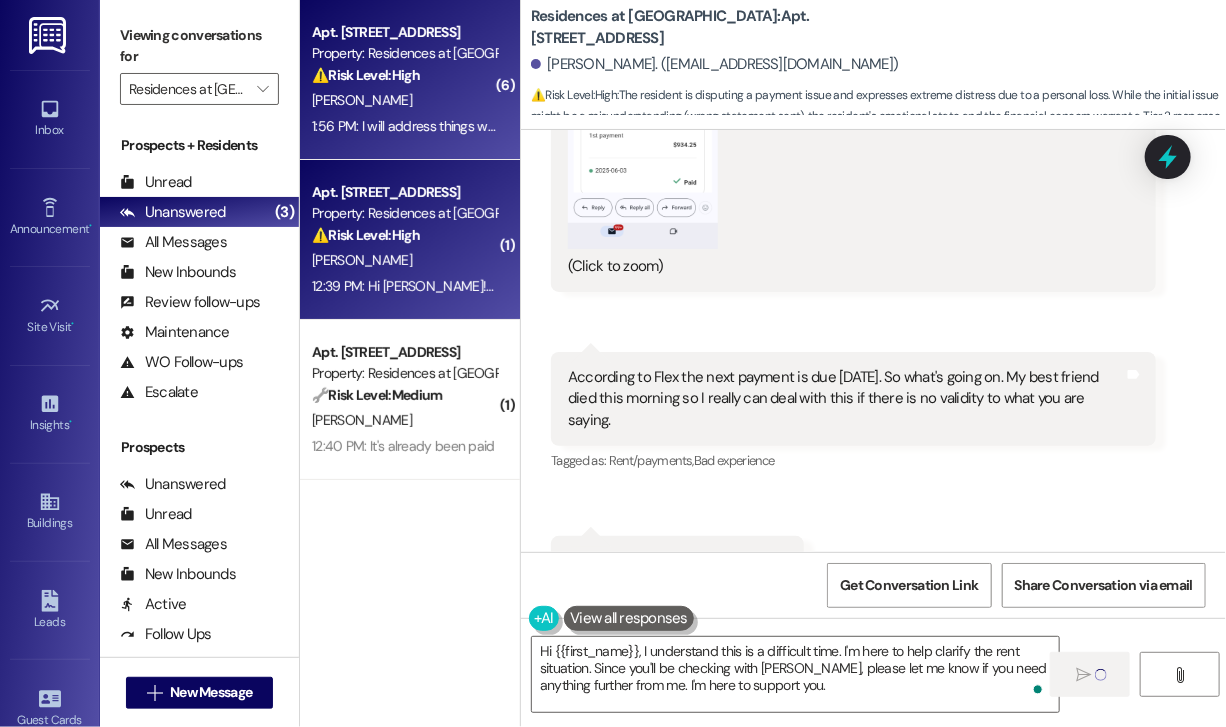 click on "12:39 PM: Hi Jay! Will I still incur a late fee for this? We've already previously discussed this issue... 12:39 PM: Hi Jay! Will I still incur a late fee for this? We've already previously discussed this issue..." at bounding box center (404, 286) 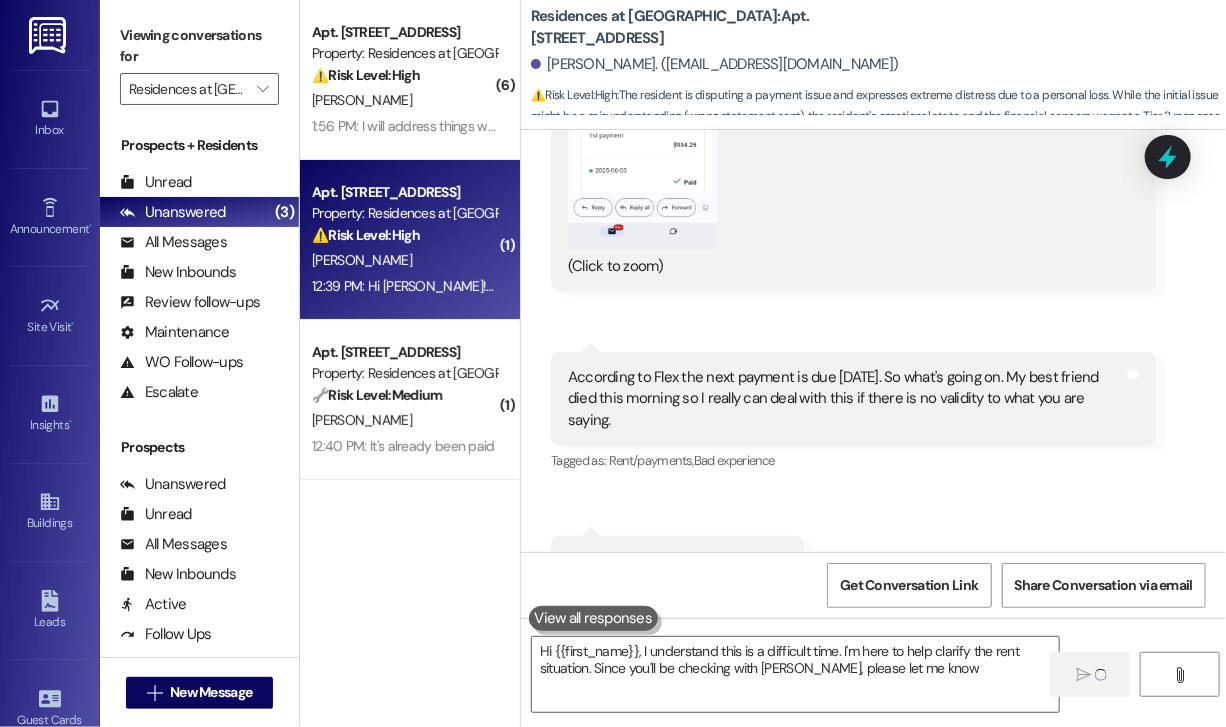 type on "Hi {{first_name}}, I understand this is a difficult time. I'm here to help clarify the rent situation. Since you'll be checking with Alexis, please let me know" 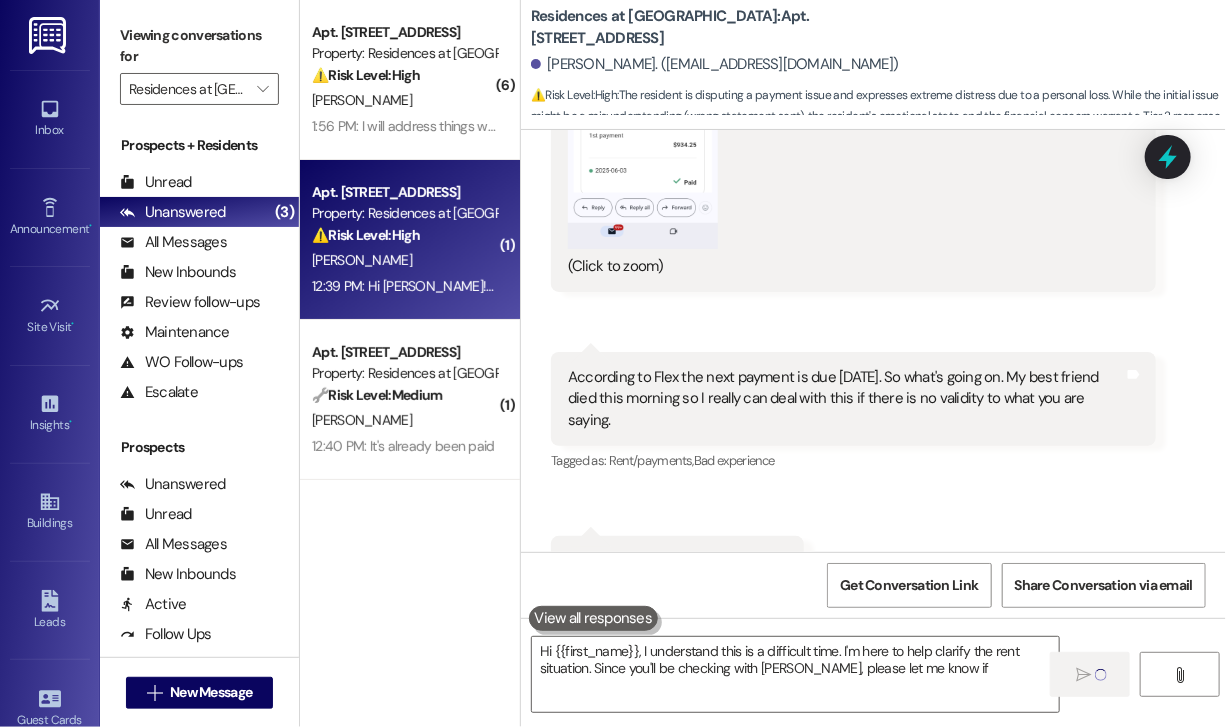 scroll, scrollTop: 0, scrollLeft: 0, axis: both 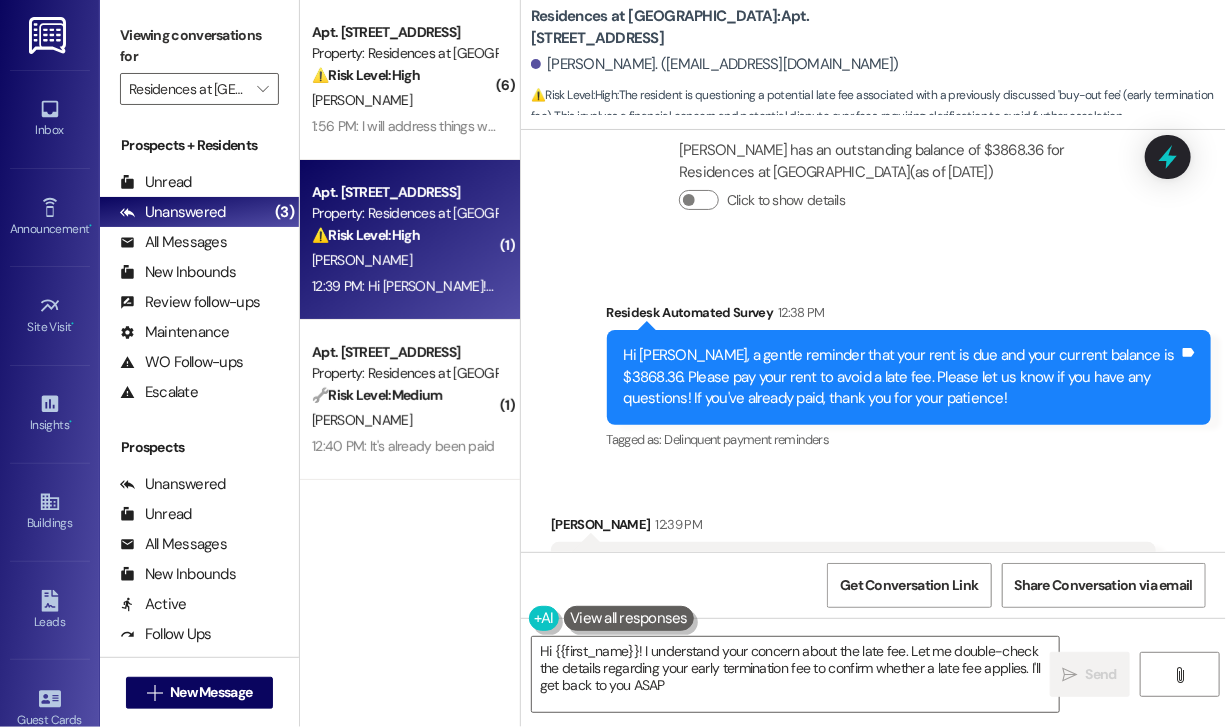 type on "Hi {{first_name}}! I understand your concern about the late fee. Let me double-check the details regarding your early termination fee to confirm whether a late fee applies. I'll get back to you ASAP!" 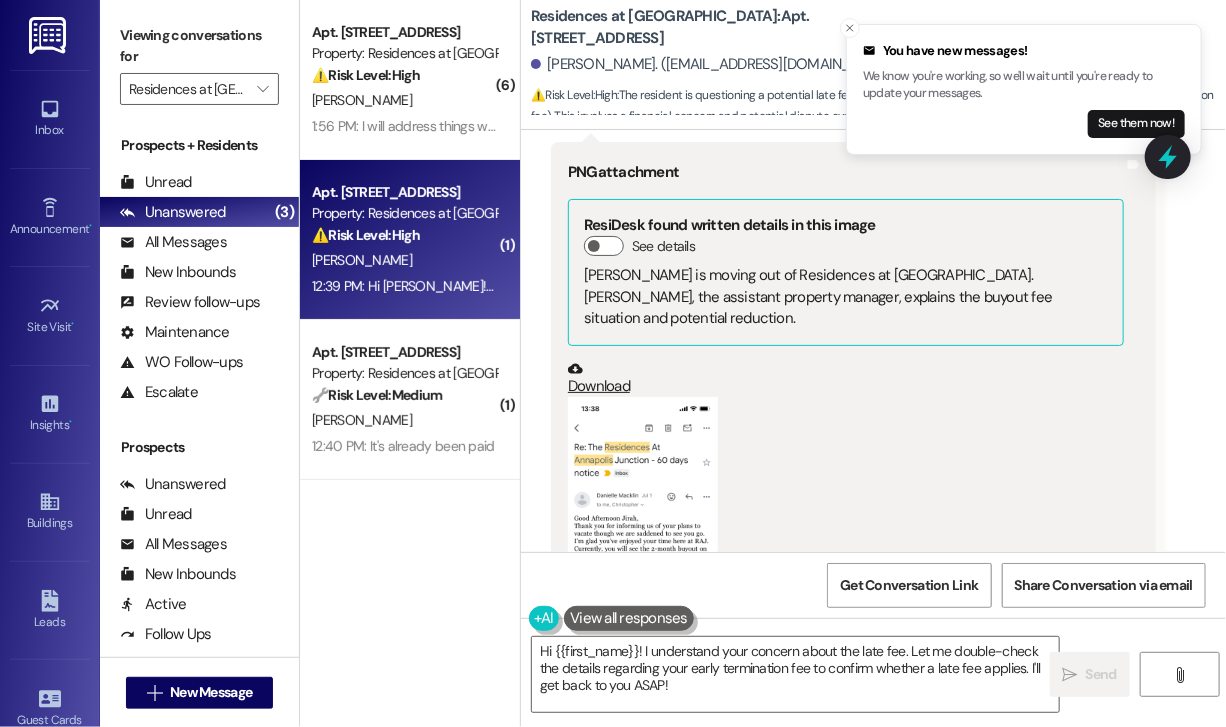 scroll, scrollTop: 2862, scrollLeft: 0, axis: vertical 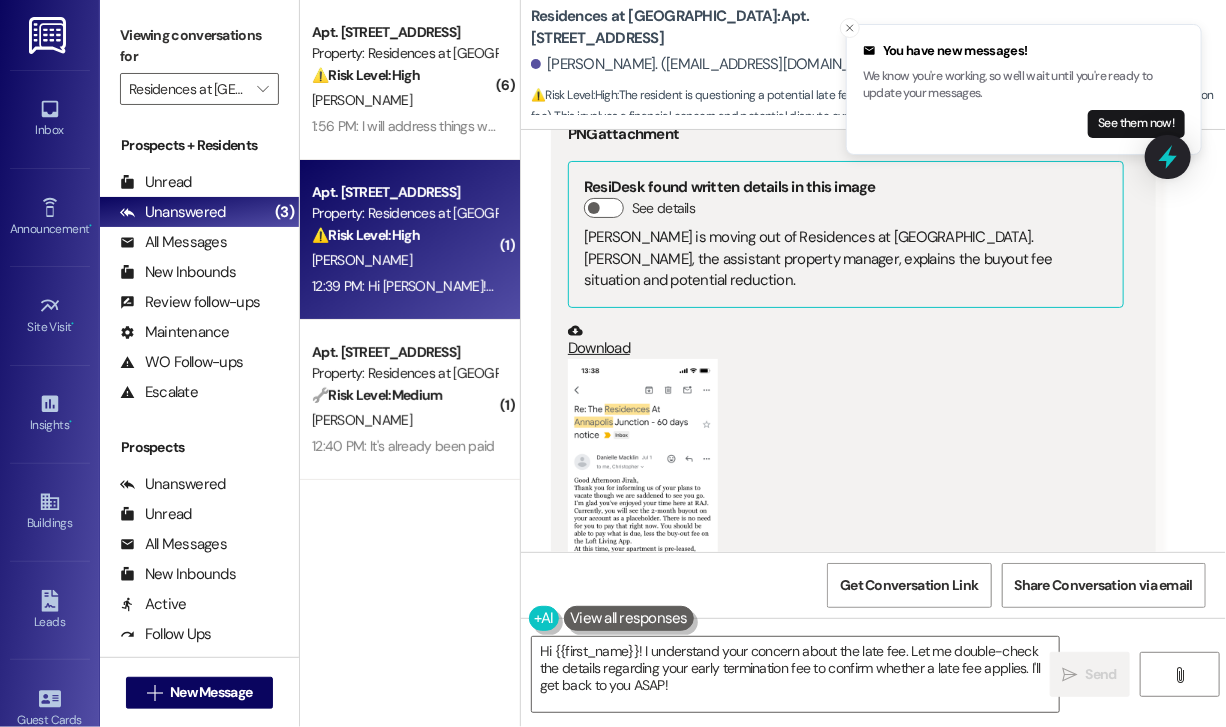 click at bounding box center (643, 521) 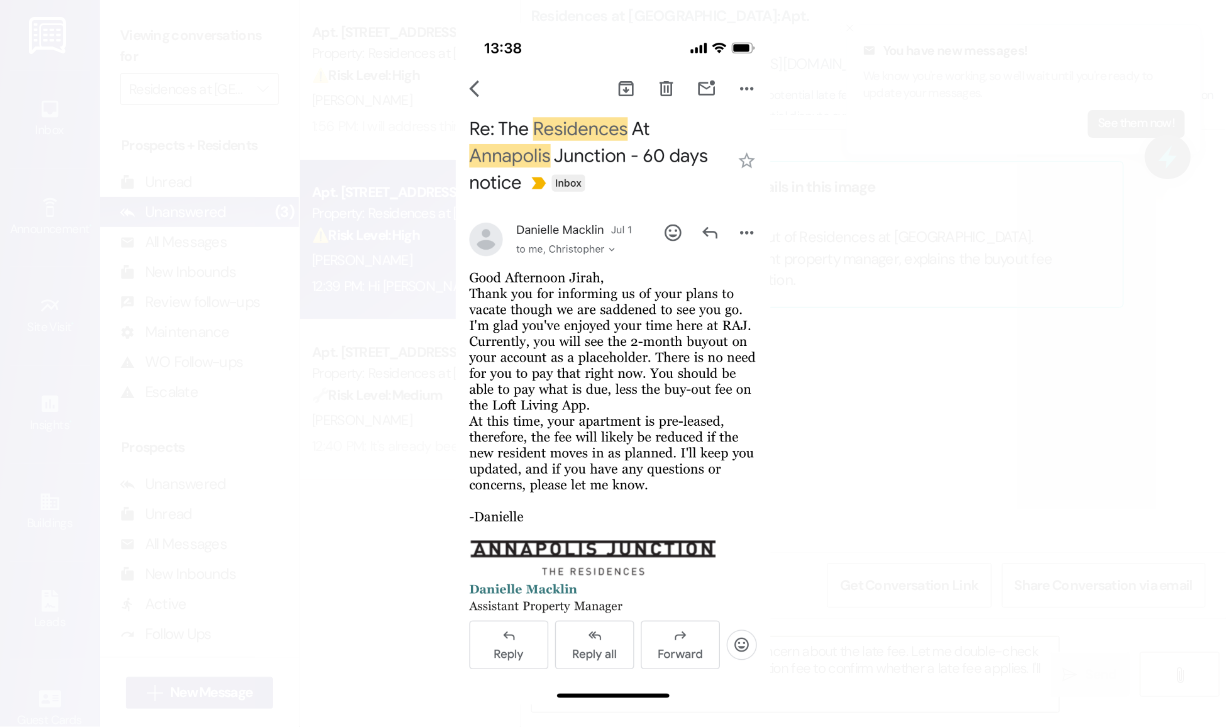click at bounding box center [613, 363] 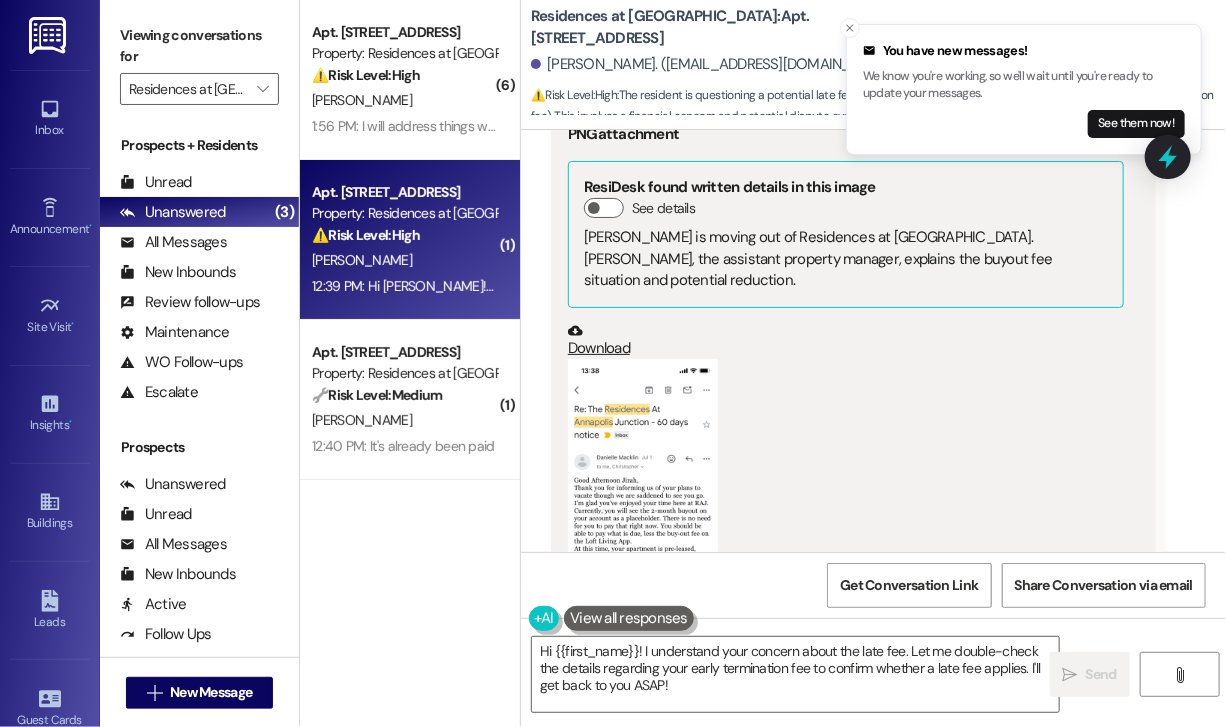 scroll, scrollTop: 3362, scrollLeft: 0, axis: vertical 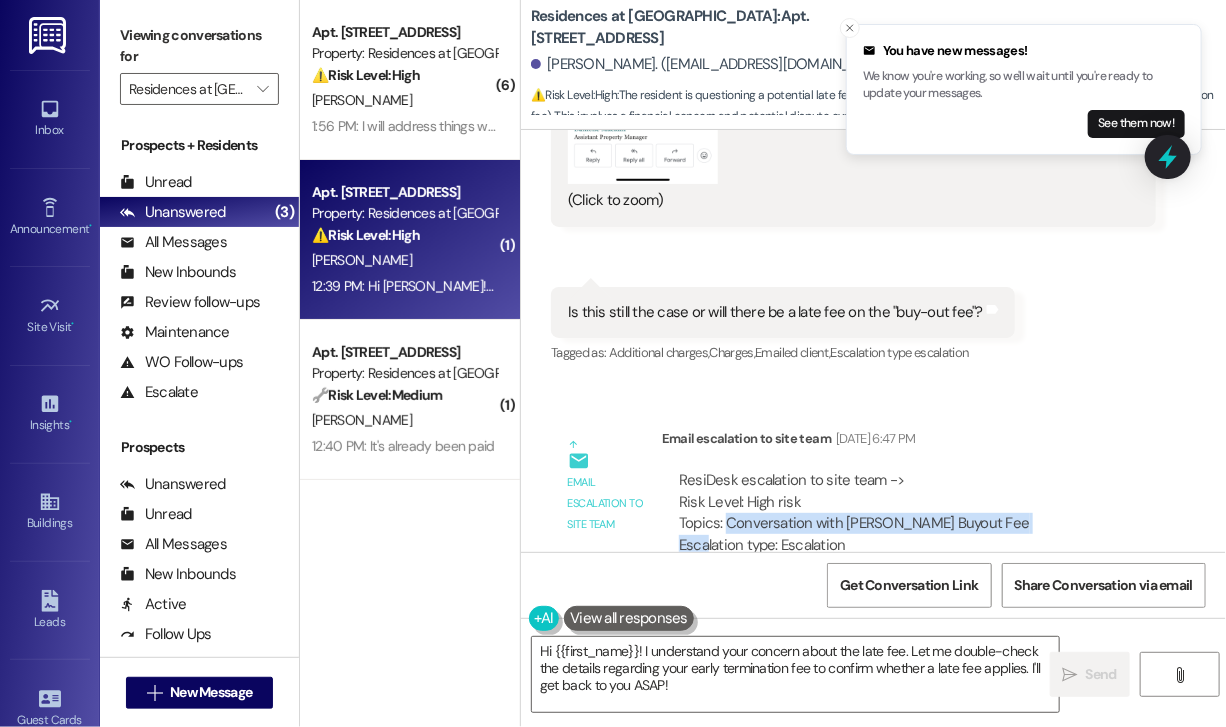 drag, startPoint x: 1044, startPoint y: 440, endPoint x: 724, endPoint y: 435, distance: 320.03906 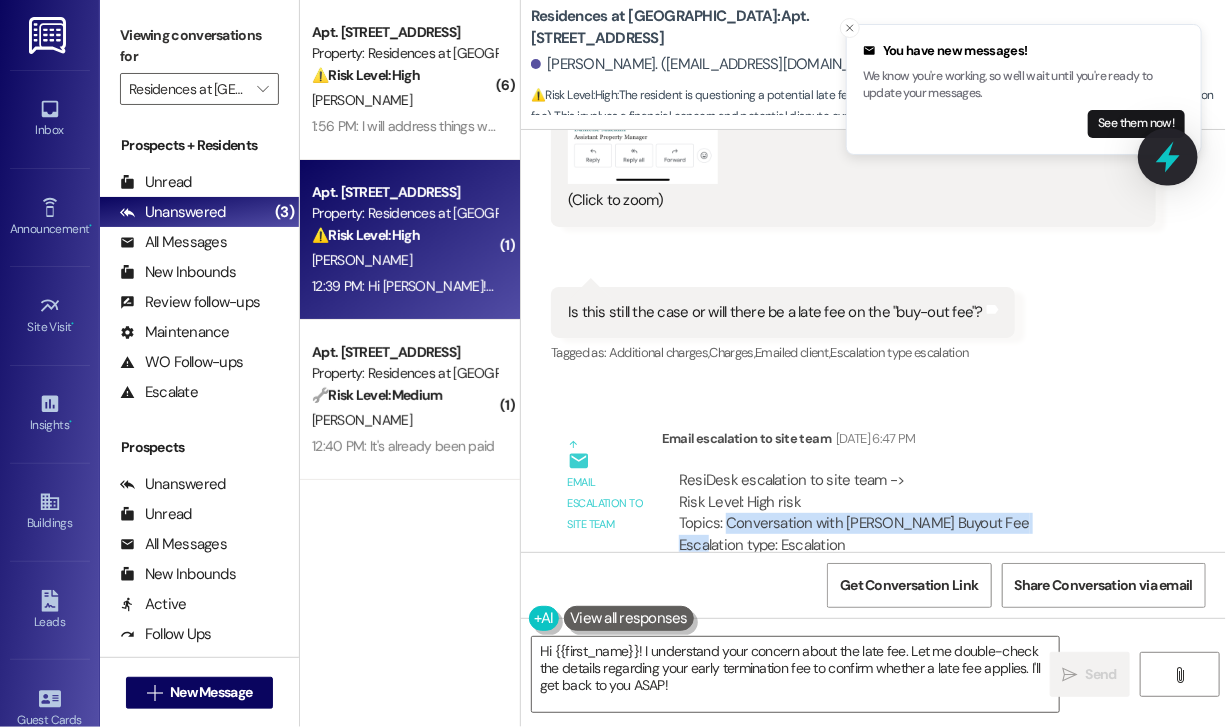 click 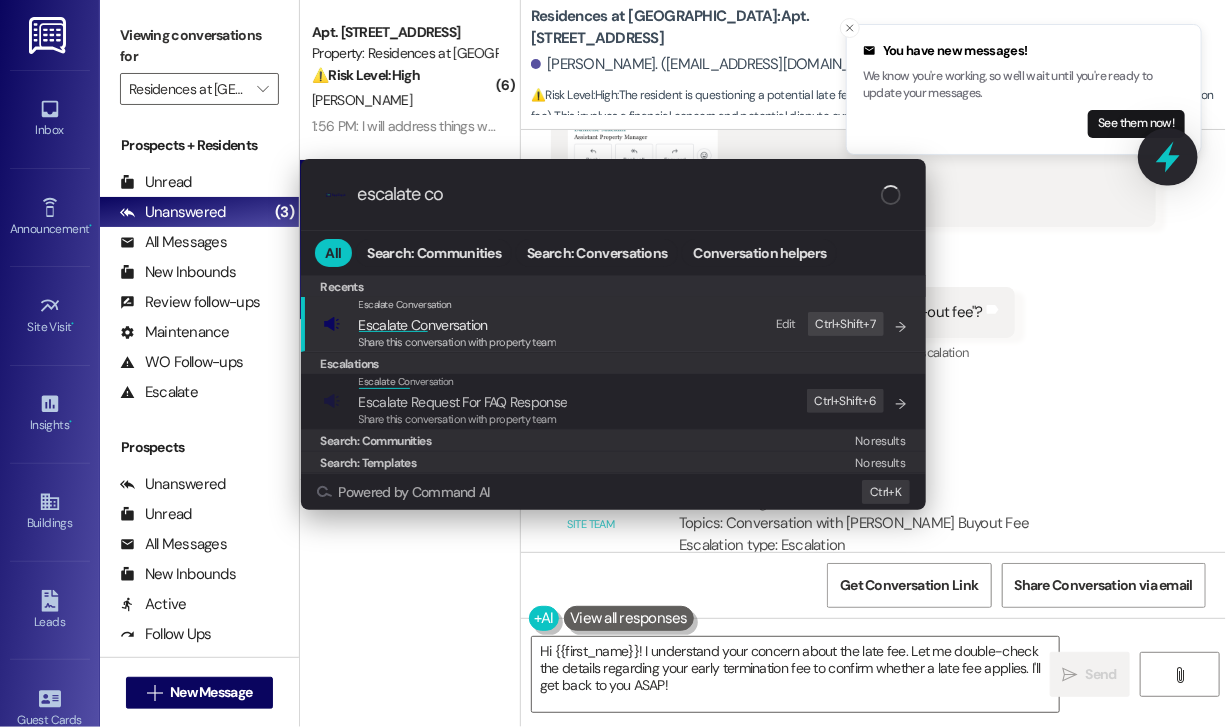 type on "escalate con" 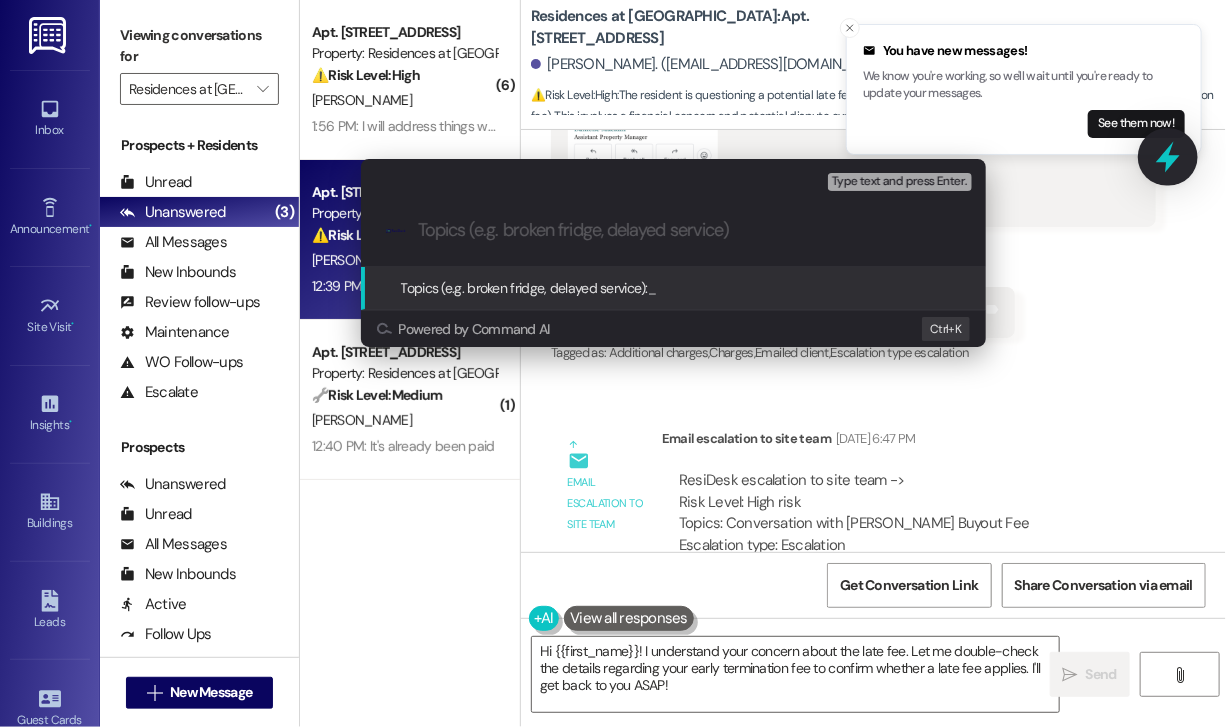 type on "Conversation with Danielle Regarding Buyout Fee" 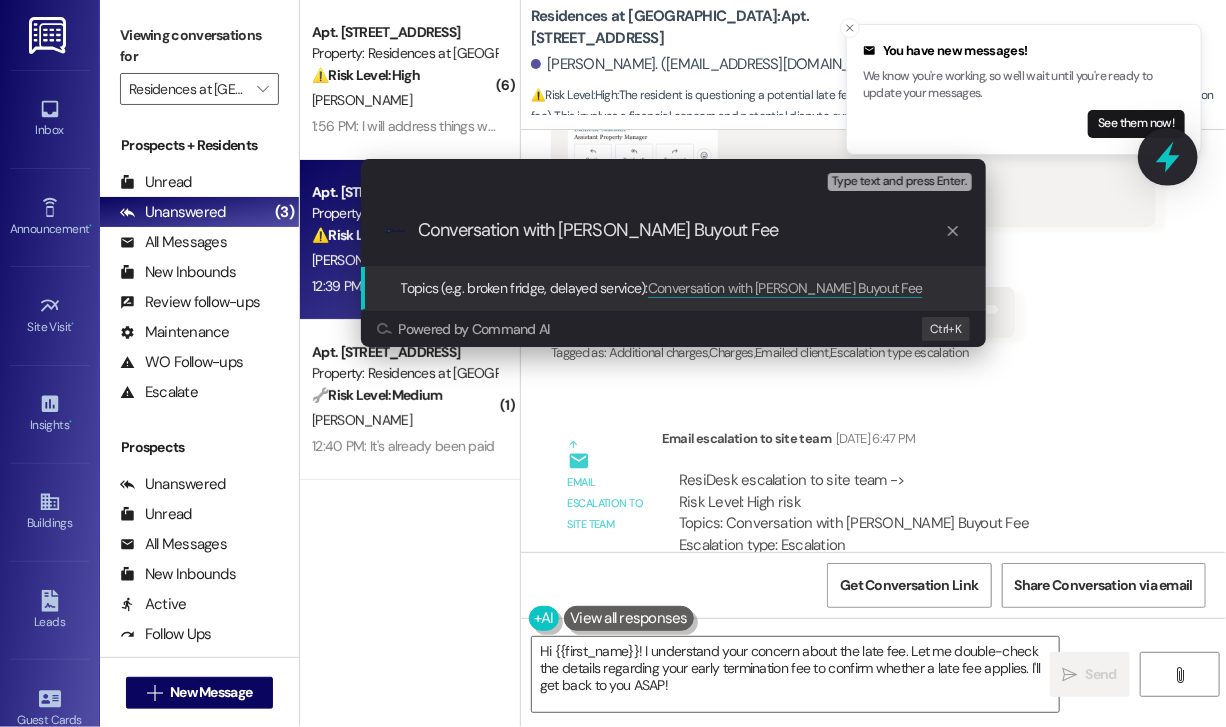 type 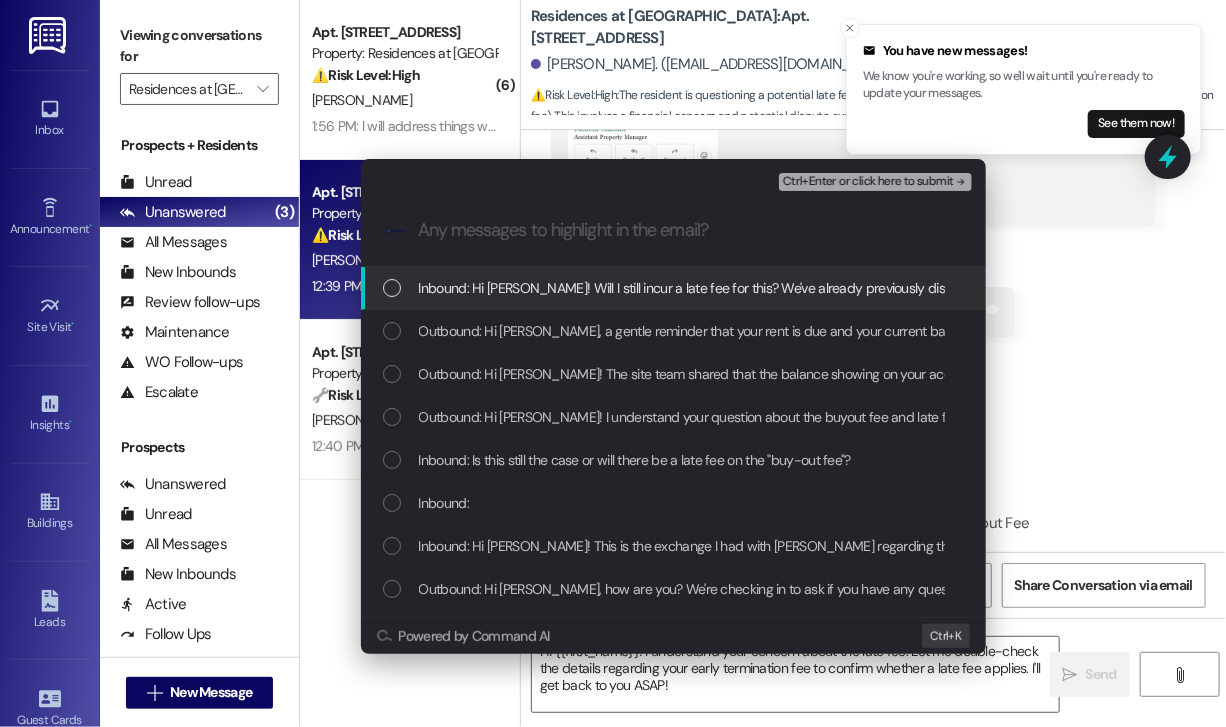 click on "Inbound: Hi Jay! Will I still incur a late fee for this? We've already previously discussed this issue..." at bounding box center [735, 288] 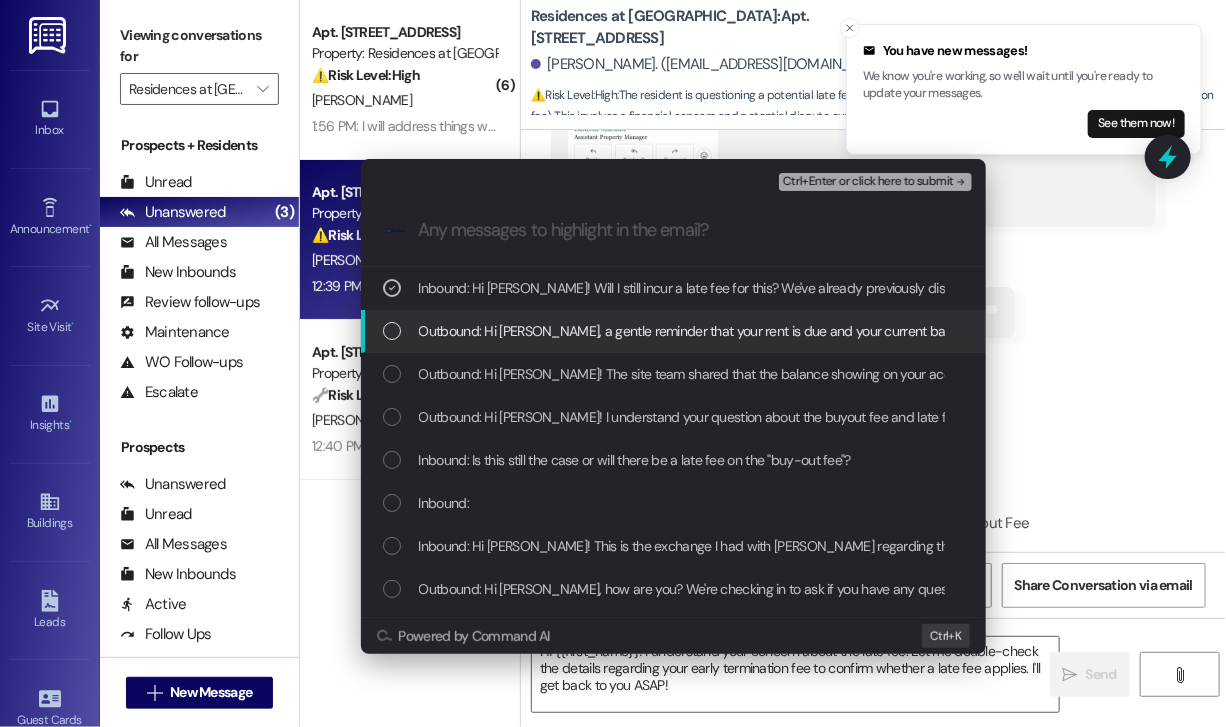 click on "Outbound: Hi Jirah, a gentle reminder that your rent is due and your current balance is $3868.36. Please pay your rent to avoid a late fee. Please let us know if you have any questions! If you've already paid, thank you for your patience!" at bounding box center (673, 331) 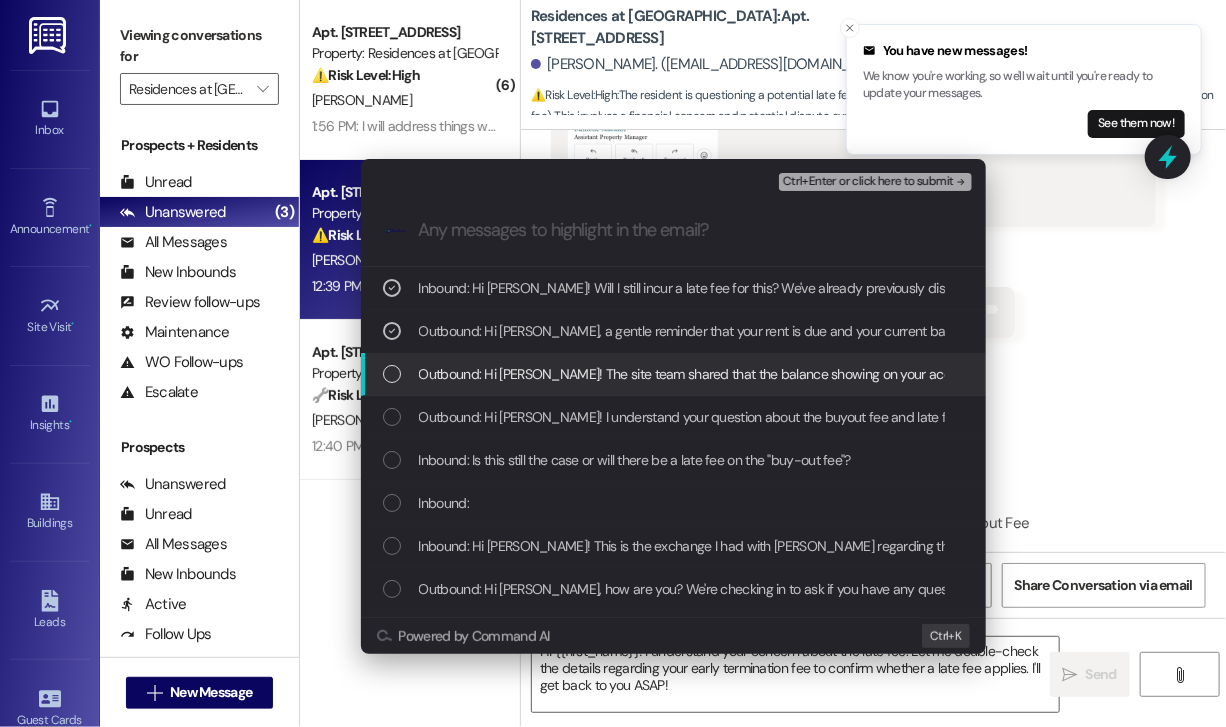 click on "Outbound: Hi Jirah! The site team shared that the balance showing on your account is related to an early termination fee, but that fee is not yet due." at bounding box center [673, 374] 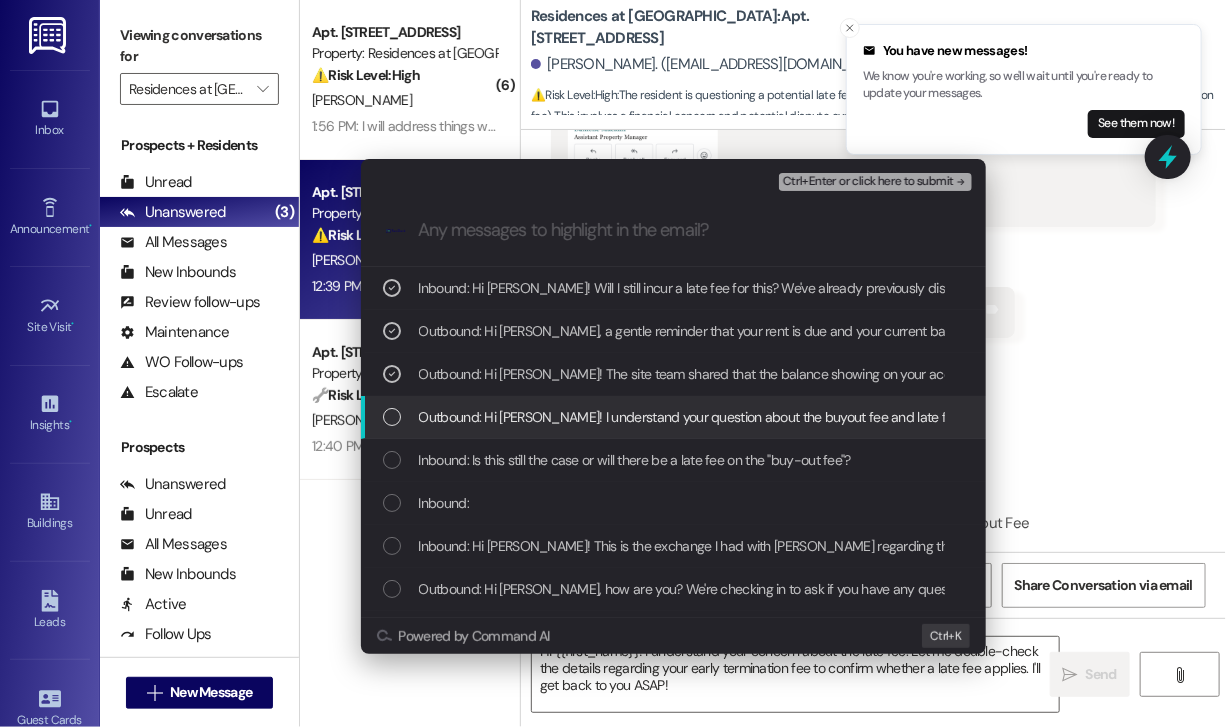 click on "Outbound: Hi Jirah! I understand your question about the buyout fee and late fees. Let me check the details of your agreement and Danielle's conversation to give you a clear answer. I'll follow up ASAP!" at bounding box center (673, 417) 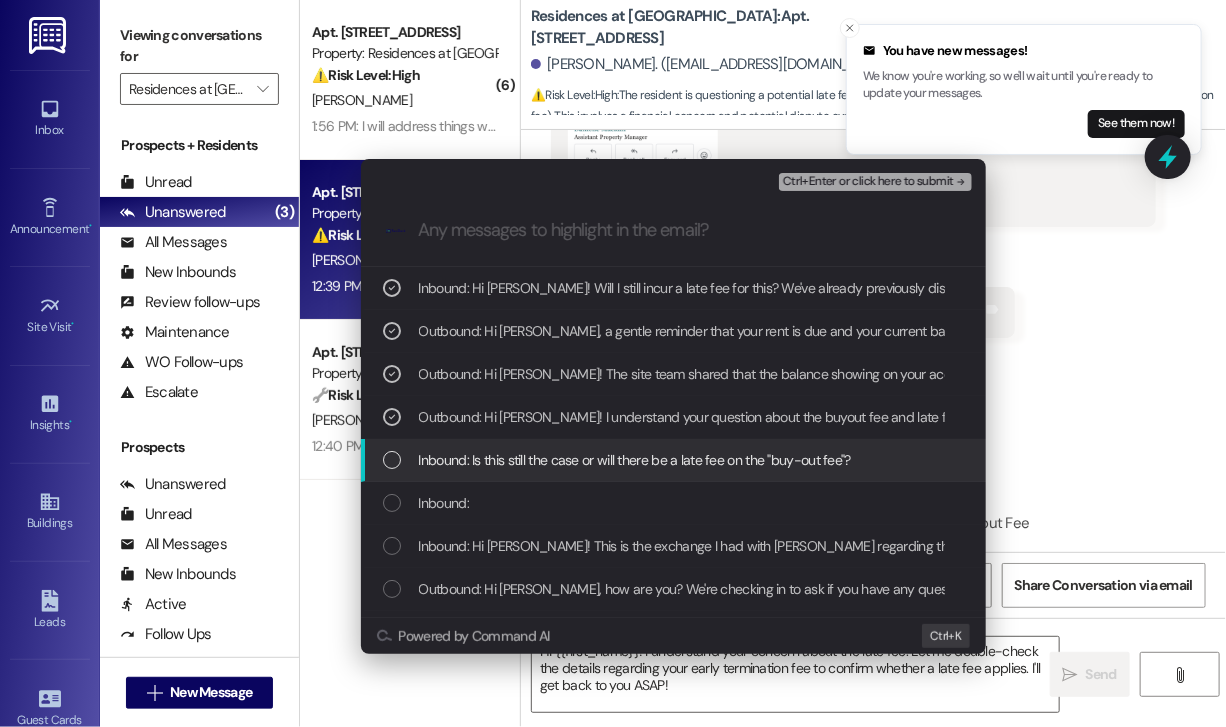 click on "Inbound: Is this still the case or will there be a late fee on the "buy-out fee"?" at bounding box center [635, 460] 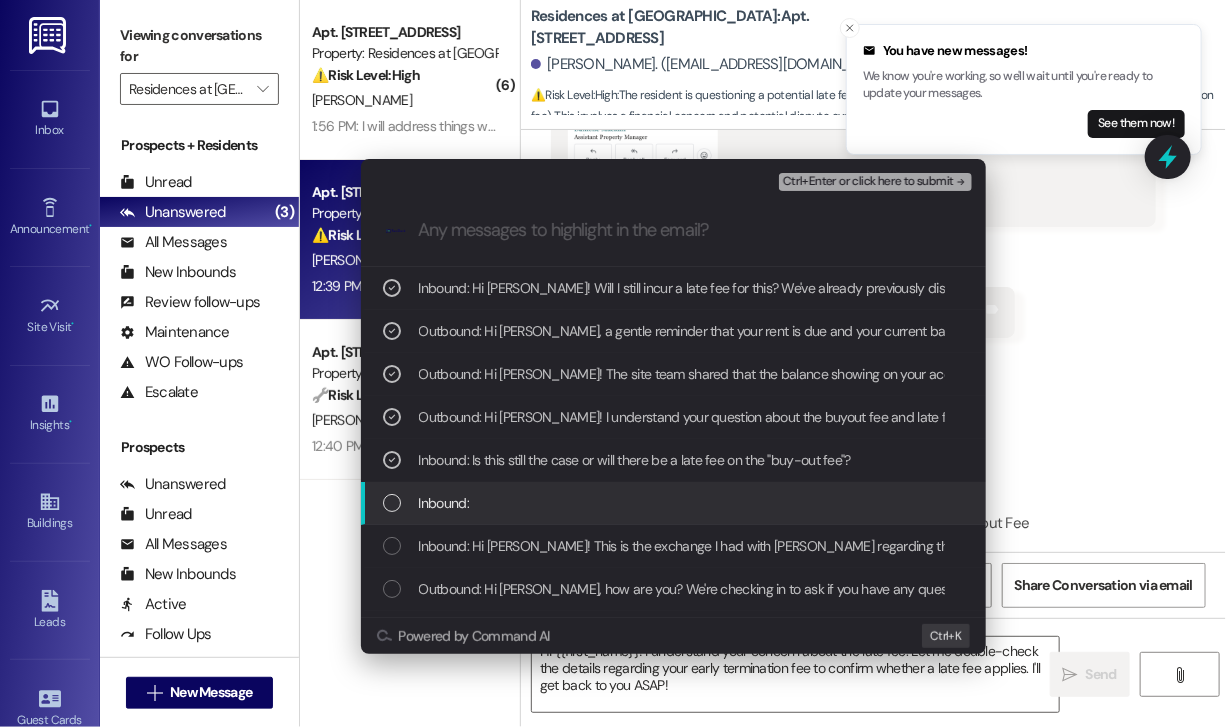 click on "Inbound:" at bounding box center (675, 503) 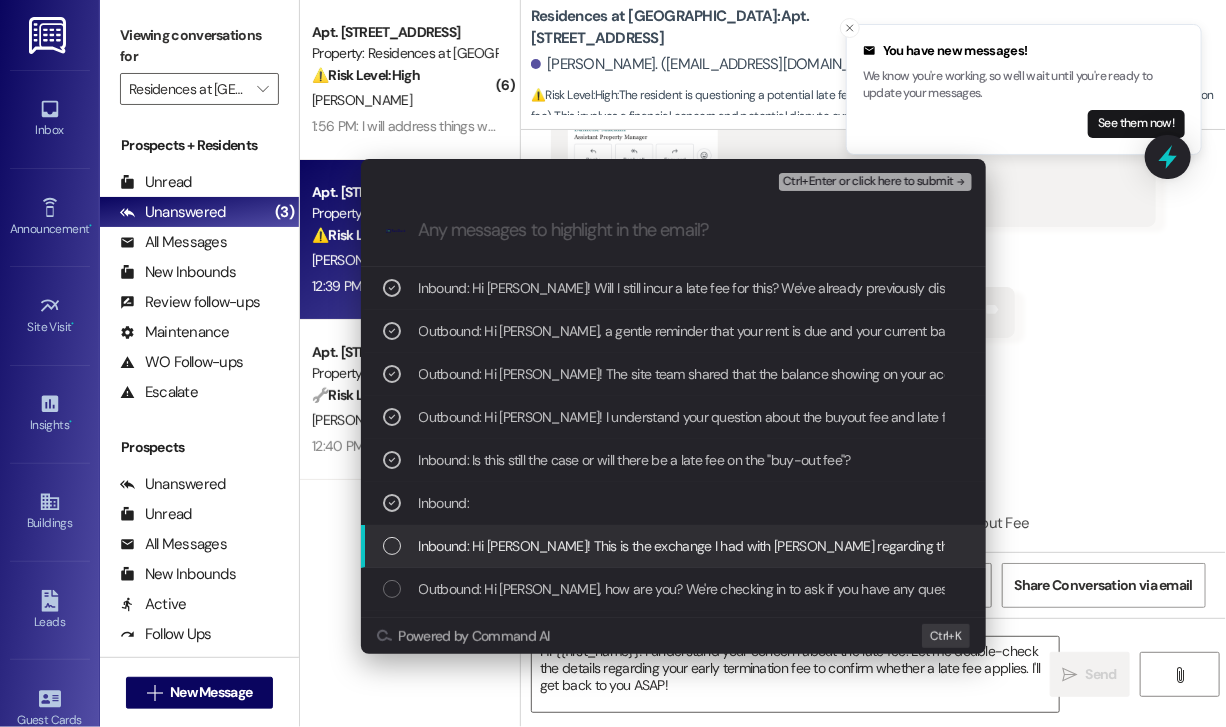 click on "Inbound: Hi Jay! This is the exchange I had with Danielle regarding this buyout fee:" at bounding box center (722, 546) 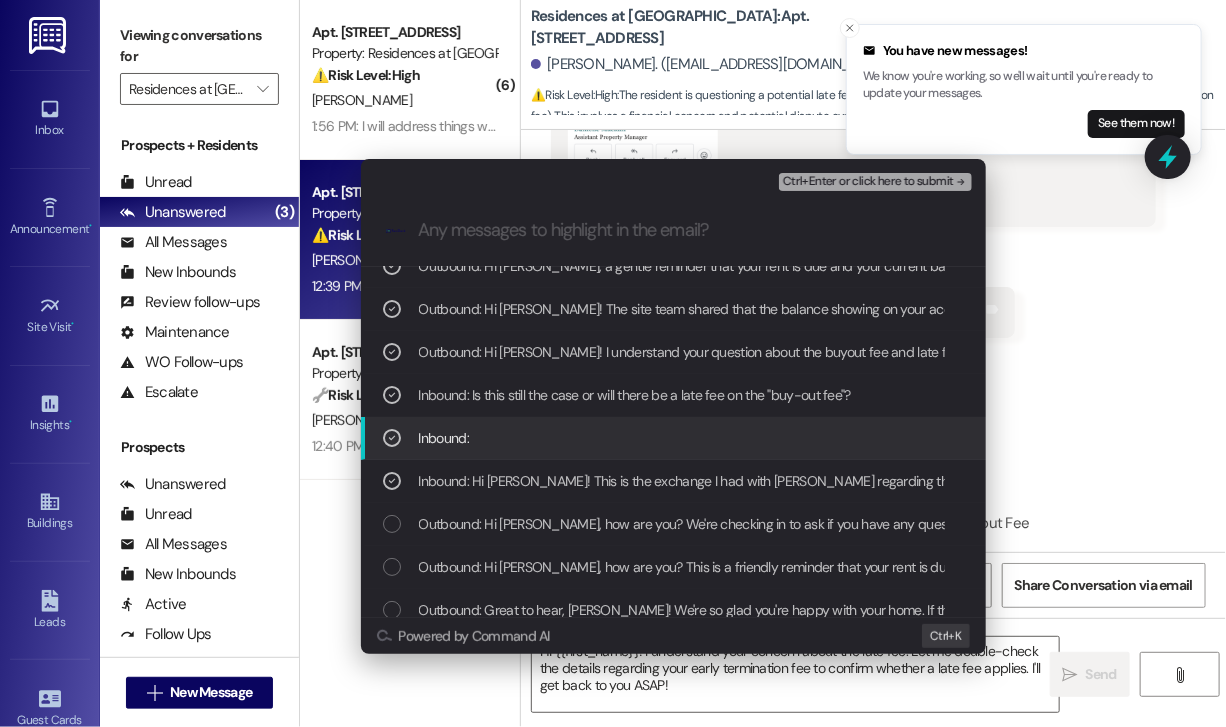 scroll, scrollTop: 100, scrollLeft: 0, axis: vertical 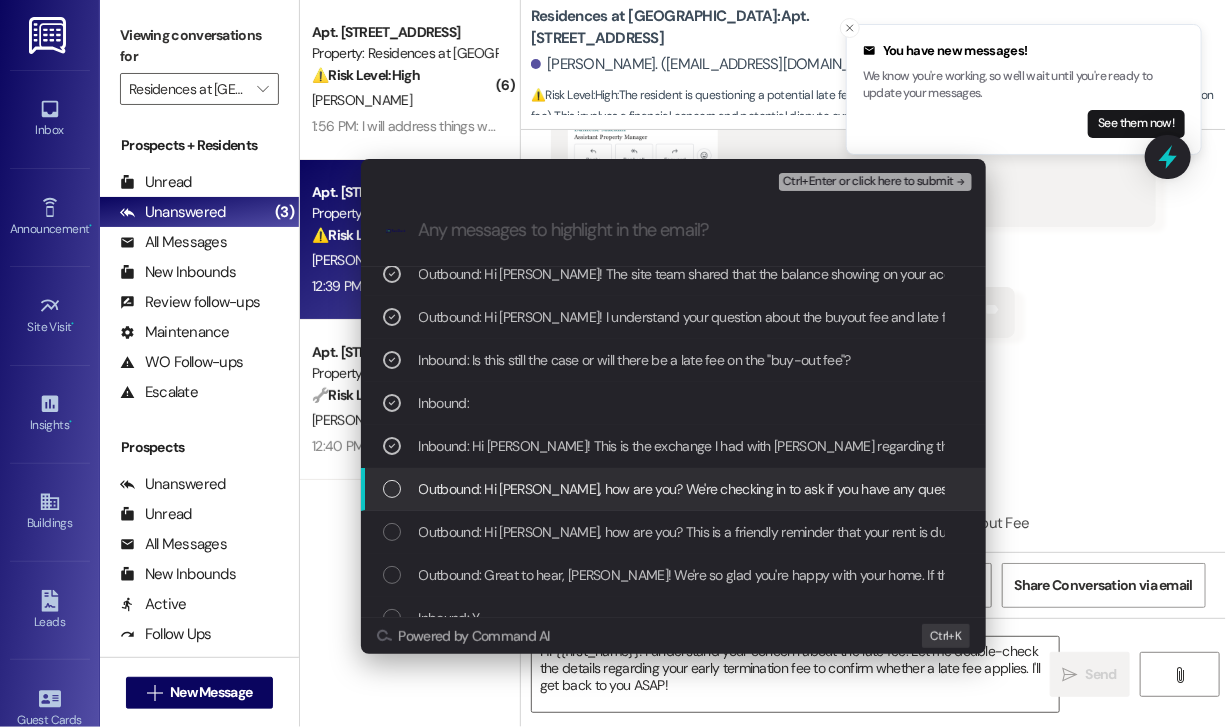 click on "Outbound: Hi Jirah, how are you? We're checking in to ask if you have any questions about rent payment. We're here to answer questions. Your current balance is $3868.36 - please pay your rent to avoid a late fee. If you've already paid, thank you for your patience!" at bounding box center [1219, 489] 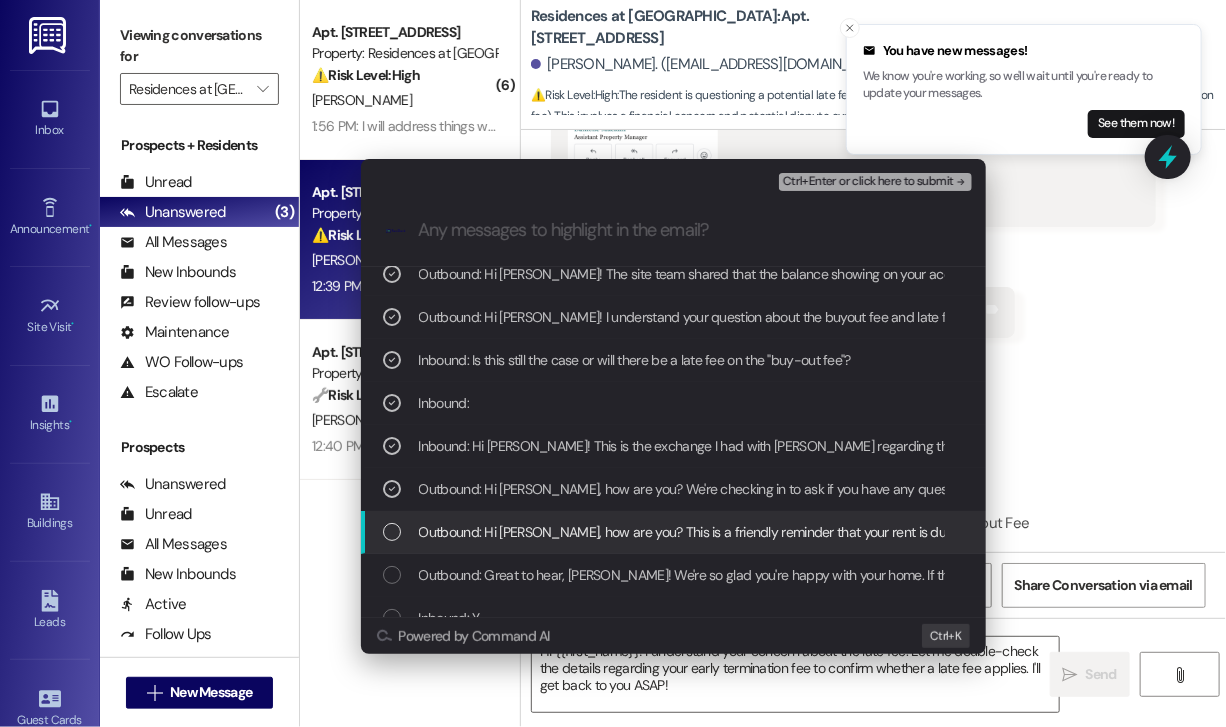 scroll, scrollTop: 200, scrollLeft: 0, axis: vertical 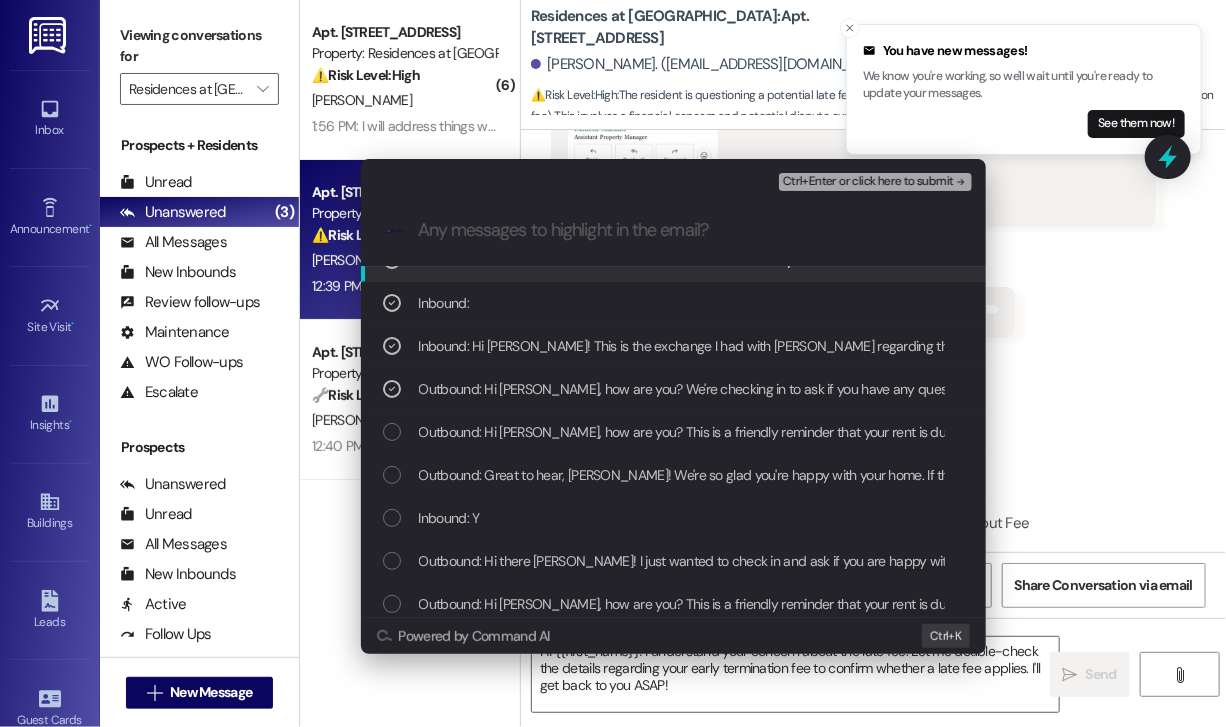 click on "Ctrl+Enter or click here to submit" at bounding box center [868, 182] 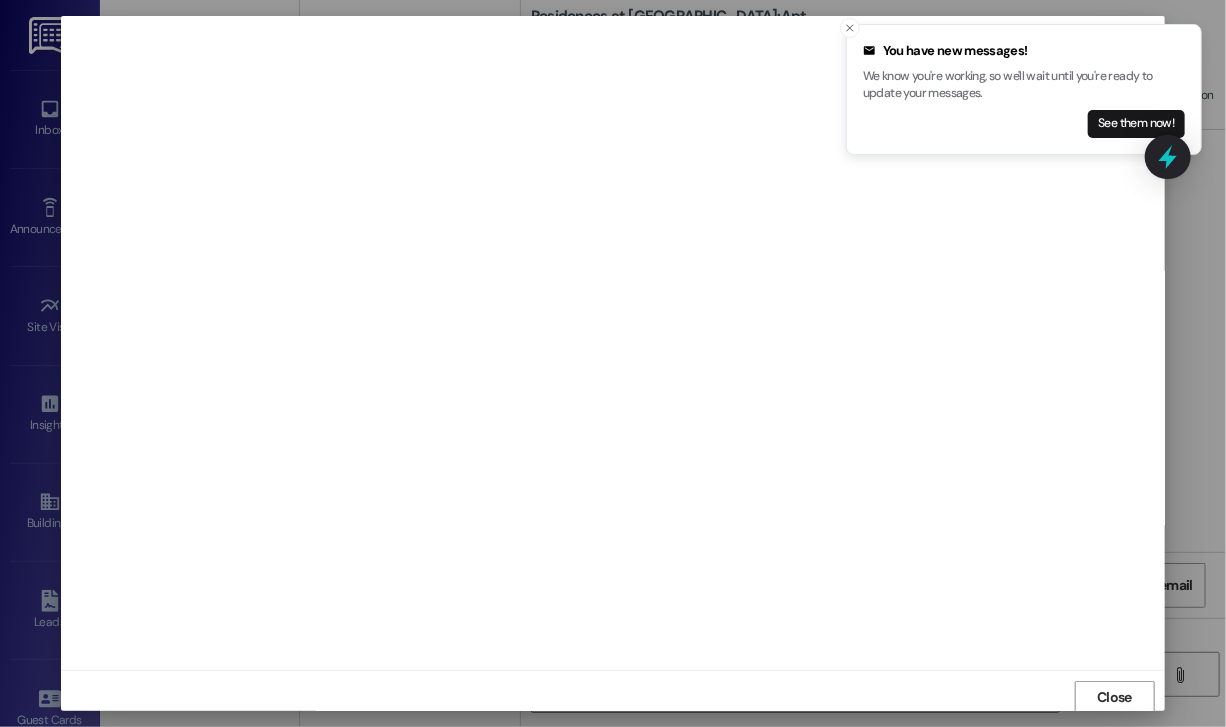 scroll, scrollTop: 2, scrollLeft: 0, axis: vertical 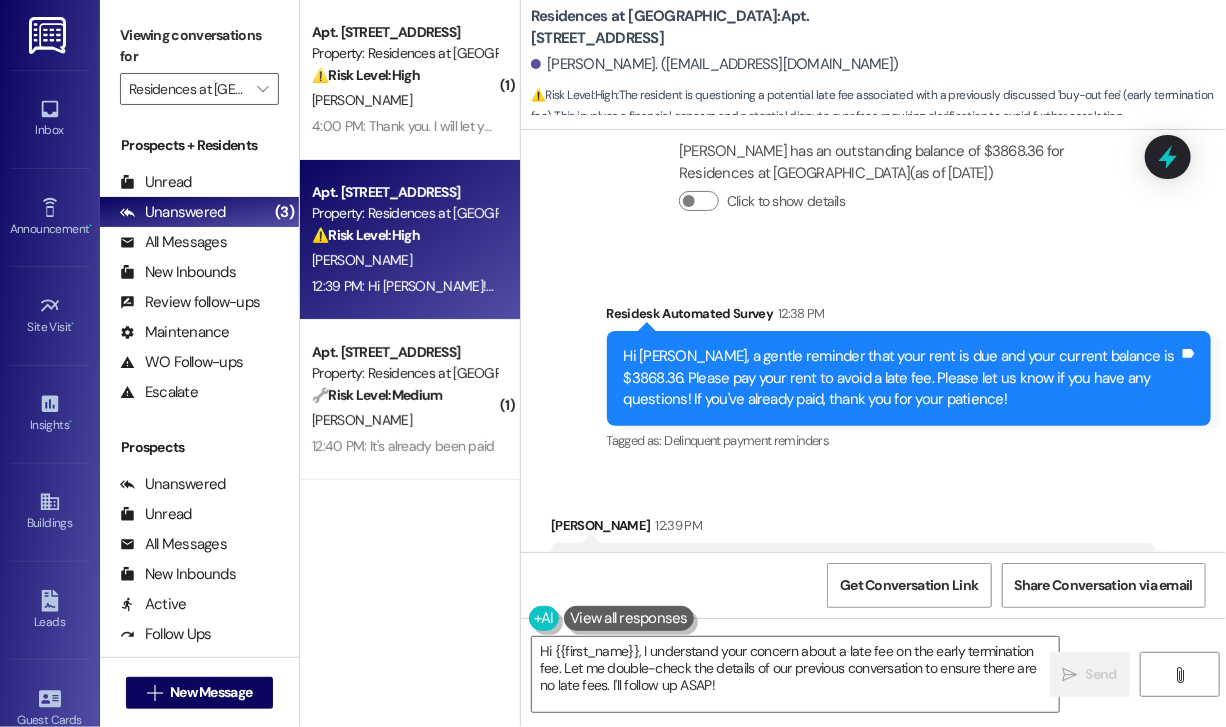 click on "Received via SMS Jirah Villajuan 12:39 PM Hi Jay! Will I still incur a late fee for this? We've already previously discussed this issue... Tags and notes Tagged as:   Billing discrepancy ,  Click to highlight conversations about Billing discrepancy Bad experience ,  Click to highlight conversations about Bad experience Emailed client ,  Click to highlight conversations about Emailed client Escalation type escalation Click to highlight conversations about Escalation type escalation" at bounding box center [853, 580] 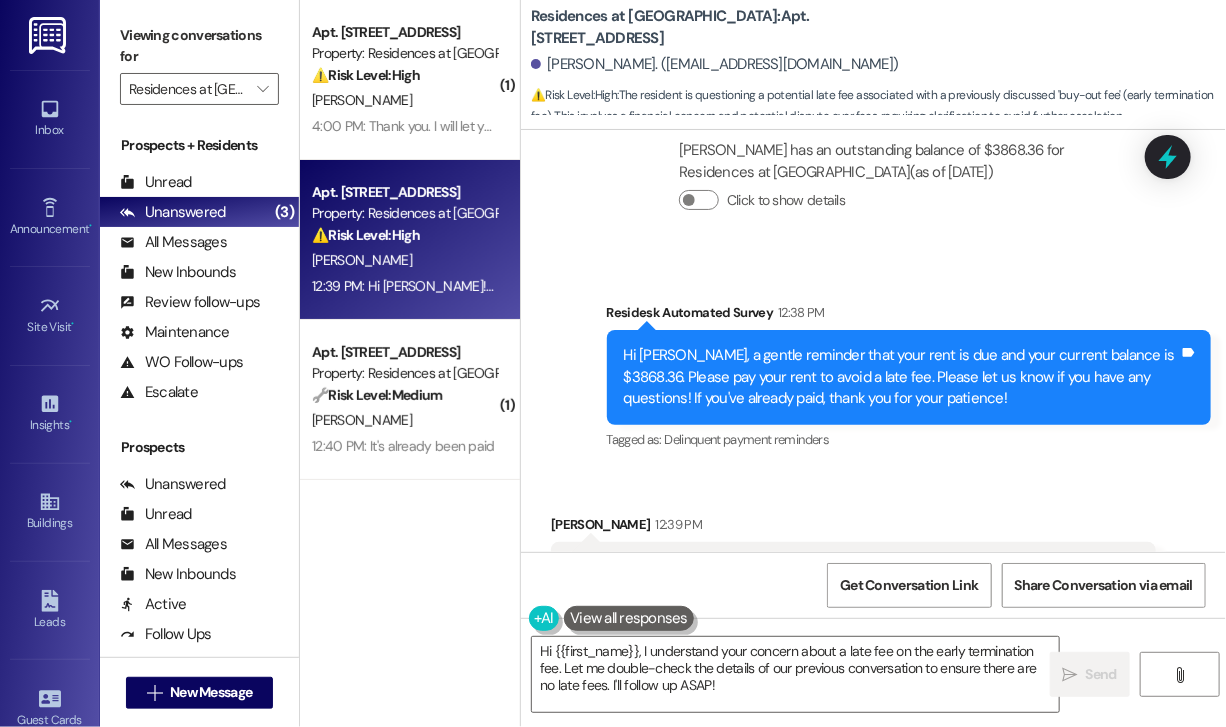 click on "Hi Jay! Will I still incur a late fee for this? We've already previously discussed this issue..." at bounding box center (846, 578) 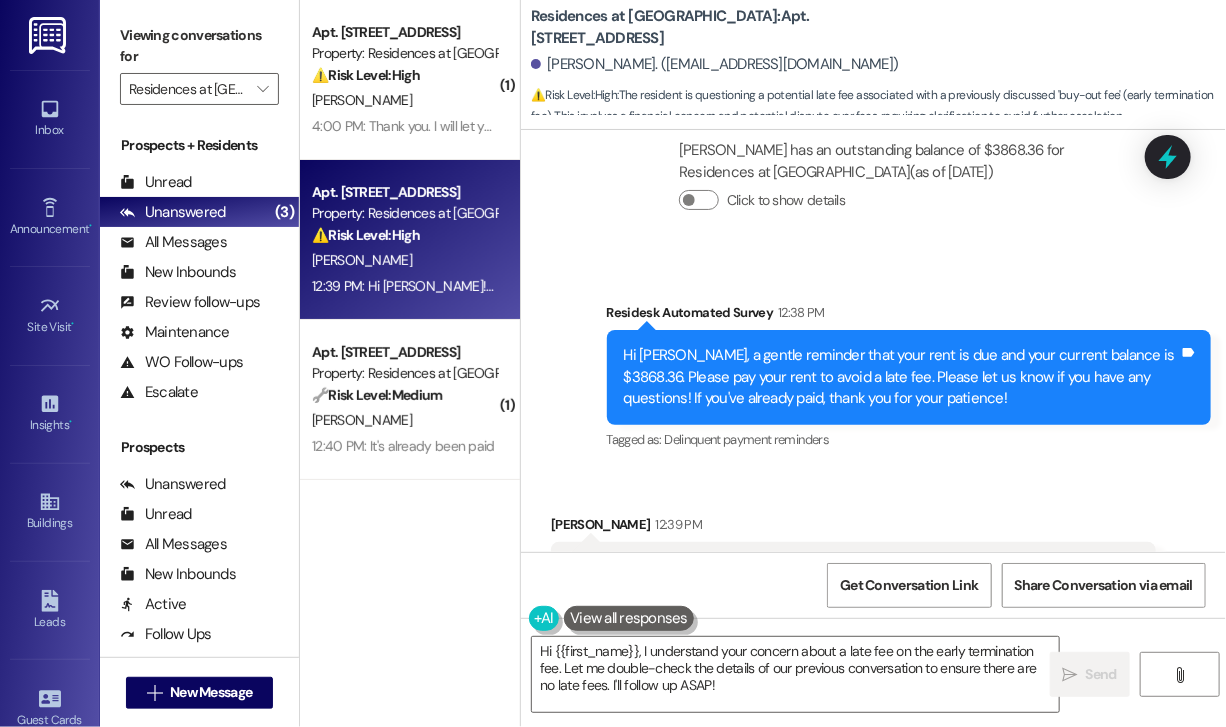 drag, startPoint x: 609, startPoint y: 478, endPoint x: 1136, endPoint y: 484, distance: 527.0342 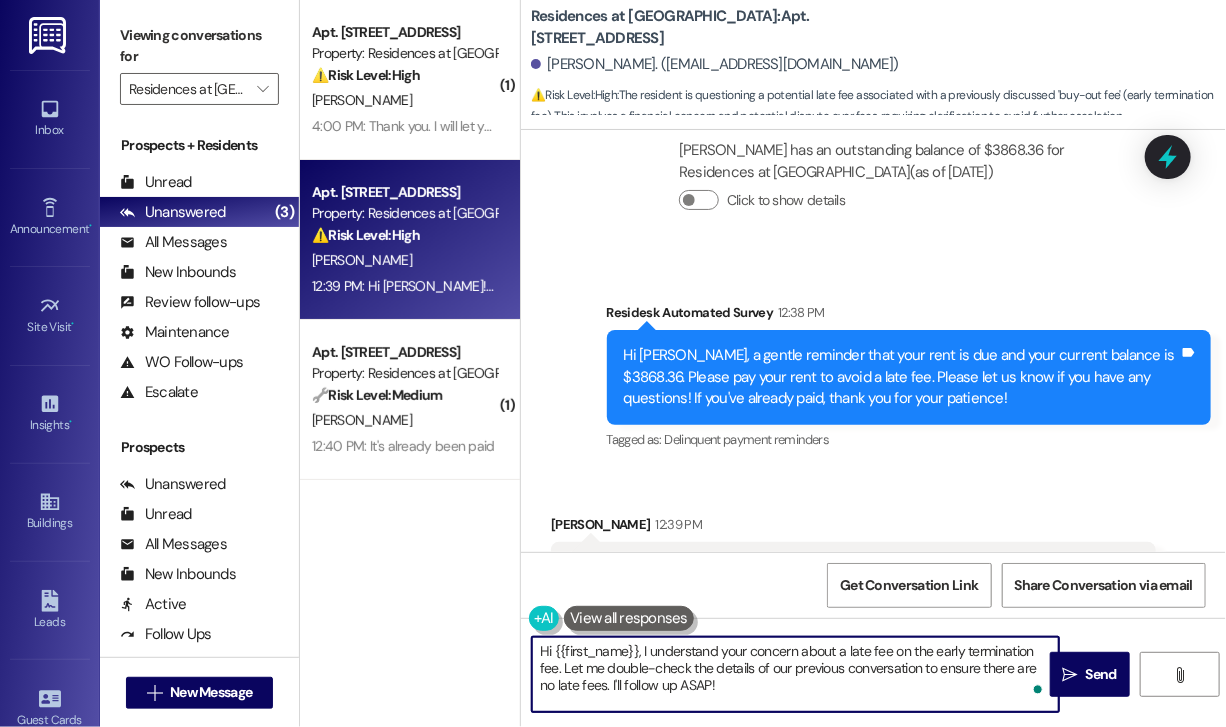 drag, startPoint x: 751, startPoint y: 689, endPoint x: 641, endPoint y: 659, distance: 114.01754 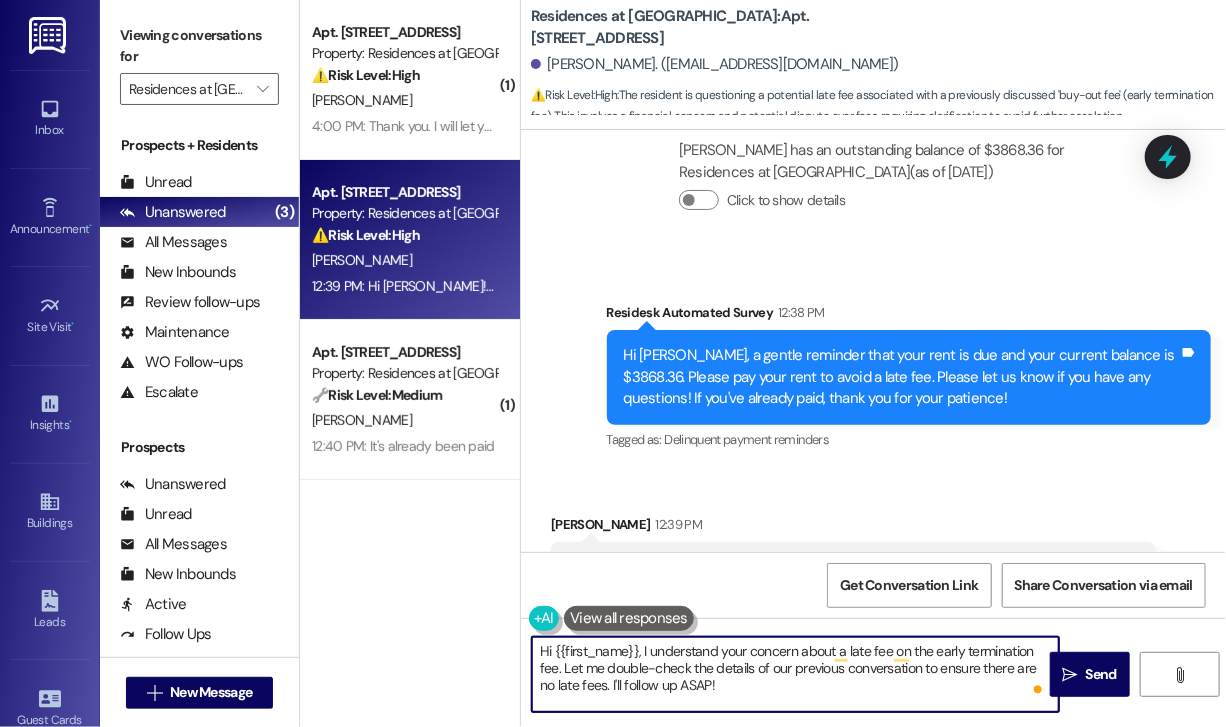 paste on "Thanks for reaching out—I totally understand your concern. This isn’t something I can decide on personally, but I’ve gone ahead and escalated the matter and forwarded everything to our leasing team for review. I’ll keep you updated as soon as I hear back." 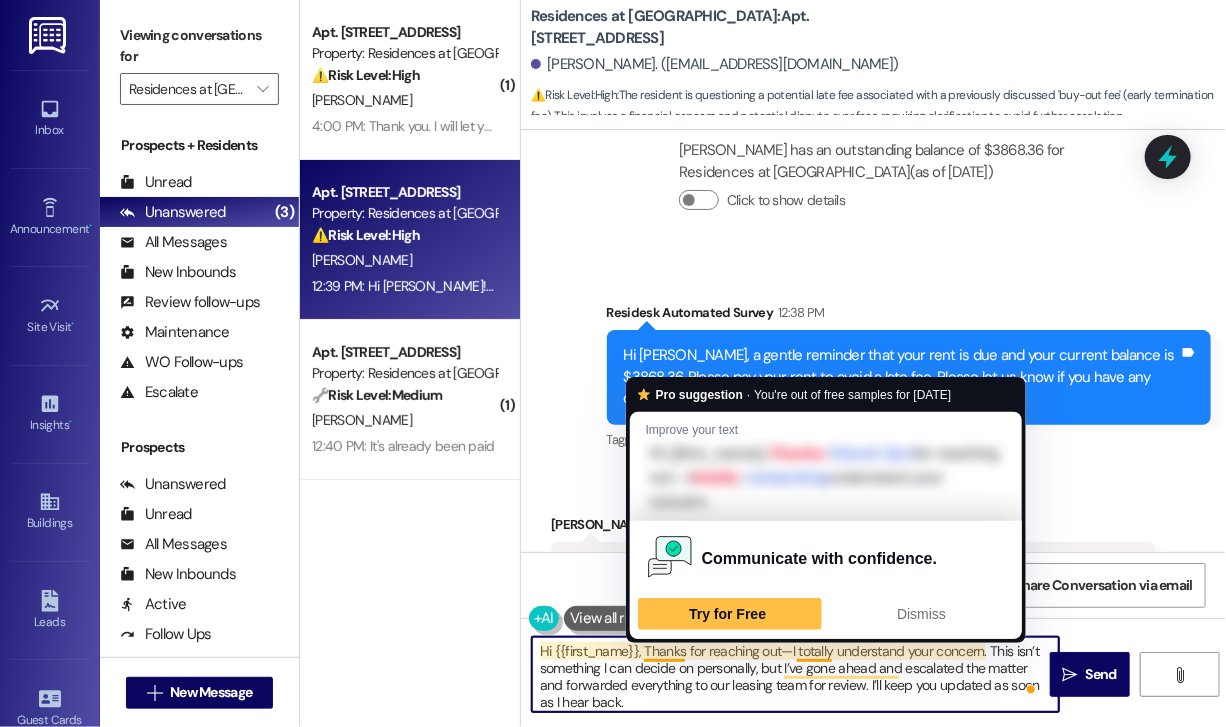 click on "Hi {{first_name}}, Thanks for reaching out—I totally understand your concern. This isn’t something I can decide on personally, but I’ve gone ahead and escalated the matter and forwarded everything to our leasing team for review. I’ll keep you updated as soon as I hear back." at bounding box center (795, 674) 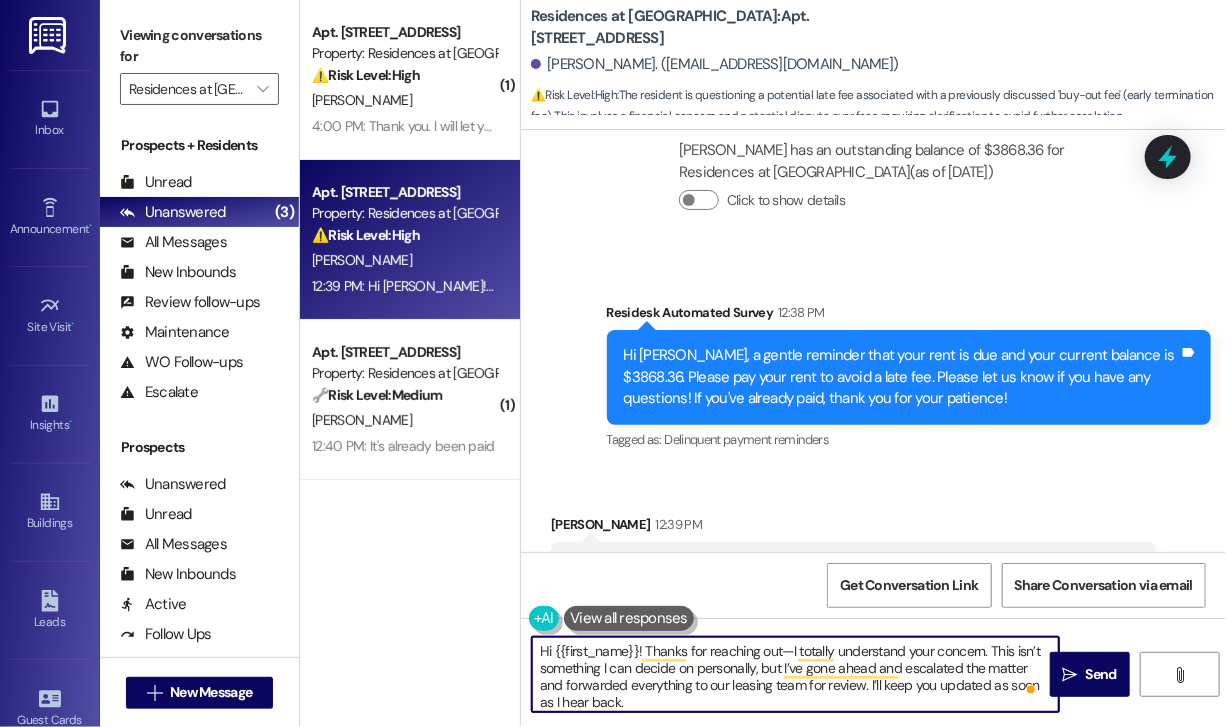 click on "Hi {{first_name}}! Thanks for reaching out—I totally understand your concern. This isn’t something I can decide on personally, but I’ve gone ahead and escalated the matter and forwarded everything to our leasing team for review. I’ll keep you updated as soon as I hear back." at bounding box center (795, 674) 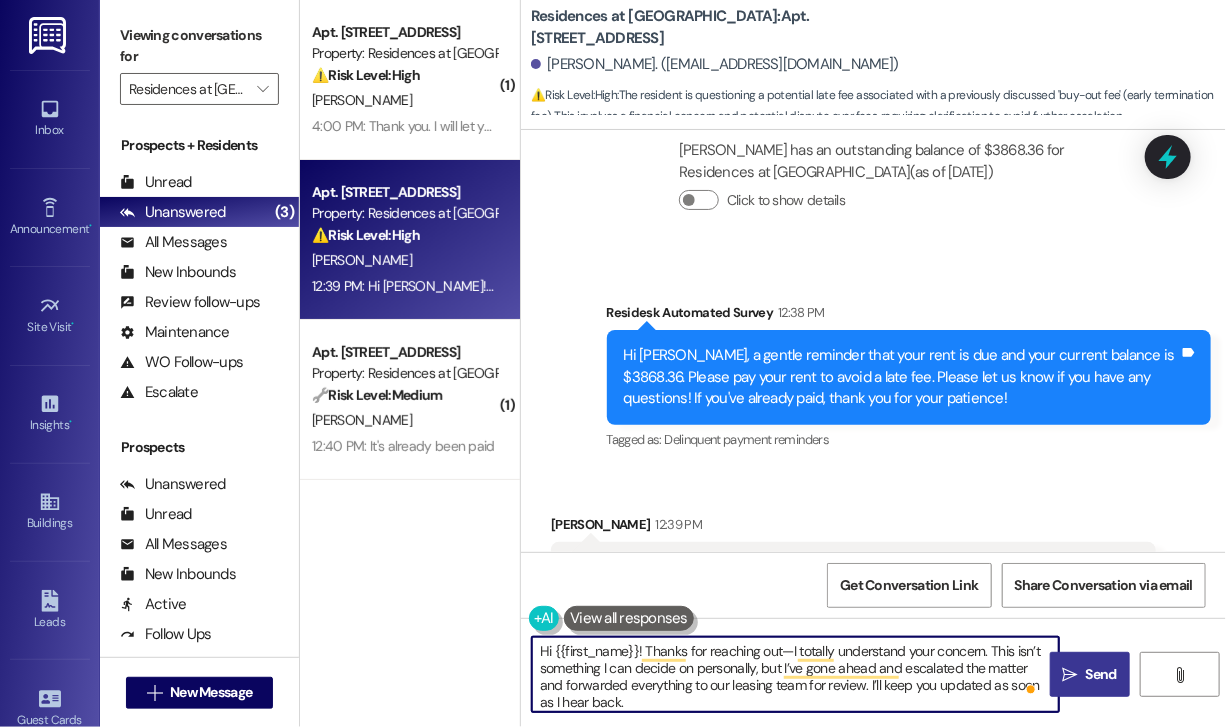 type on "Hi {{first_name}}! Thanks for reaching out—I totally understand your concern. This isn’t something I can decide on personally, but I’ve gone ahead and escalated the matter and forwarded everything to our leasing team for review. I’ll keep you updated as soon as I hear back." 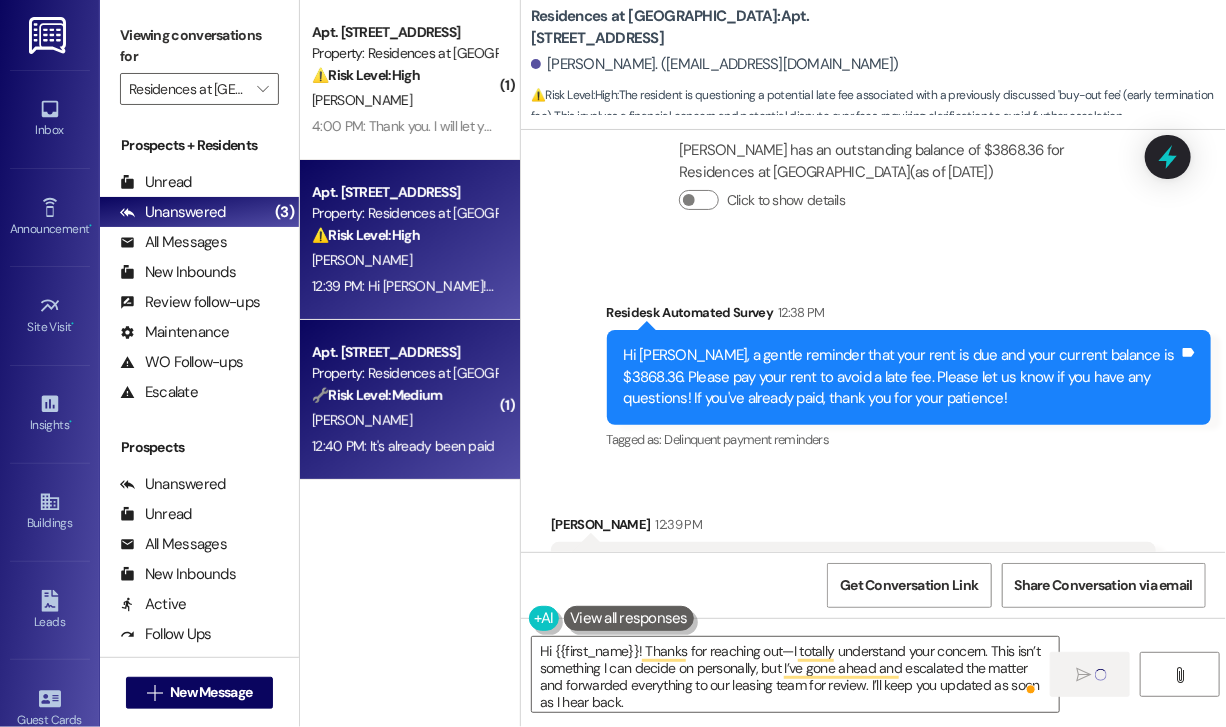 click on "C. Stevens" at bounding box center [362, 420] 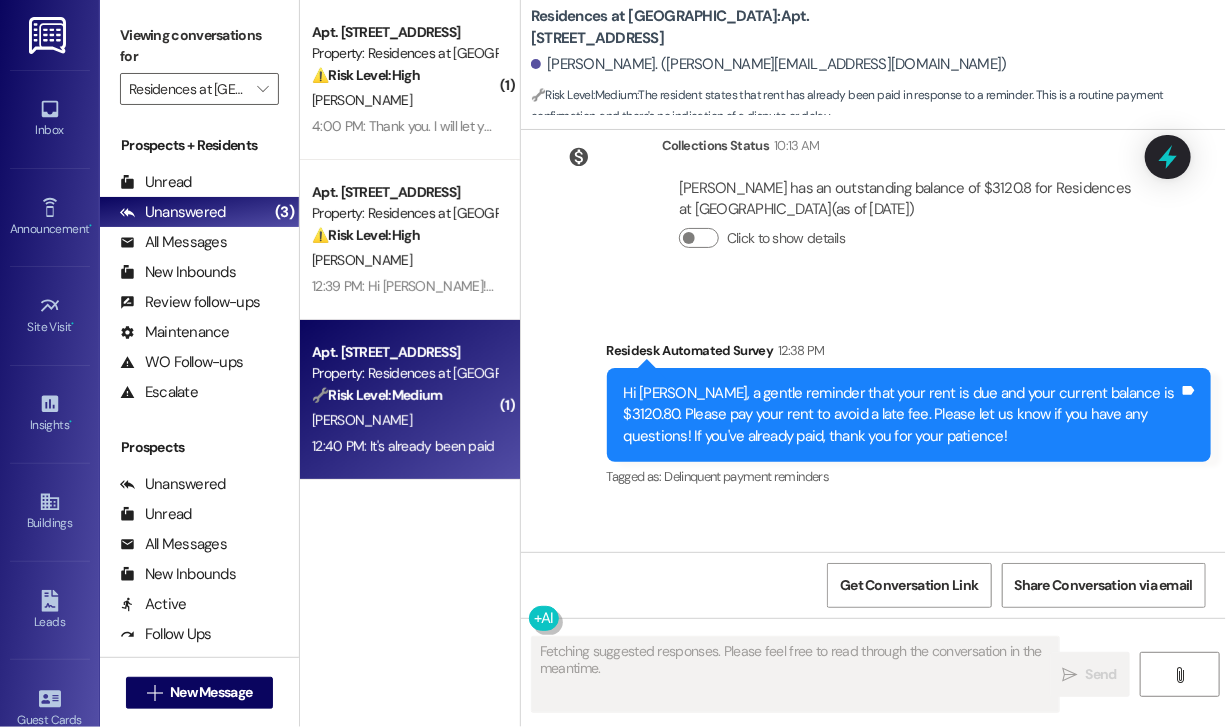 scroll, scrollTop: 10935, scrollLeft: 0, axis: vertical 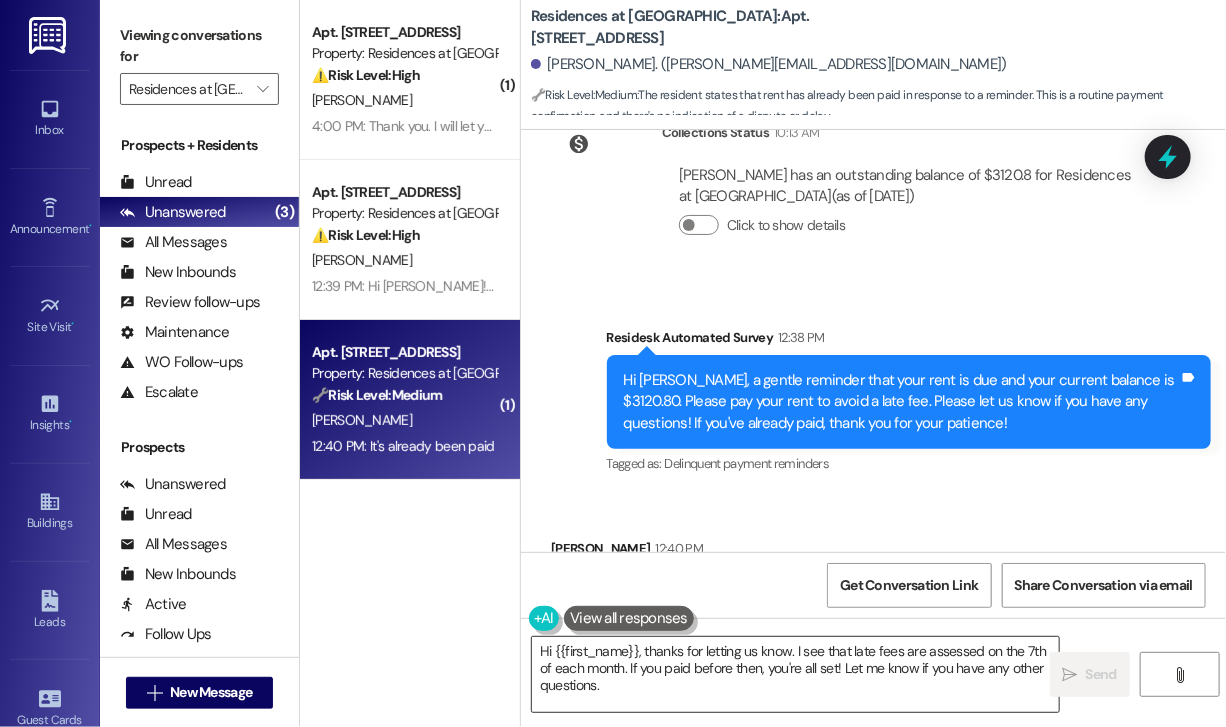 click on "Hi {{first_name}}, thanks for letting us know. I see that late fees are assessed on the 7th of each month. If you paid before then, you're all set! Let me know if you have any other questions." at bounding box center (795, 674) 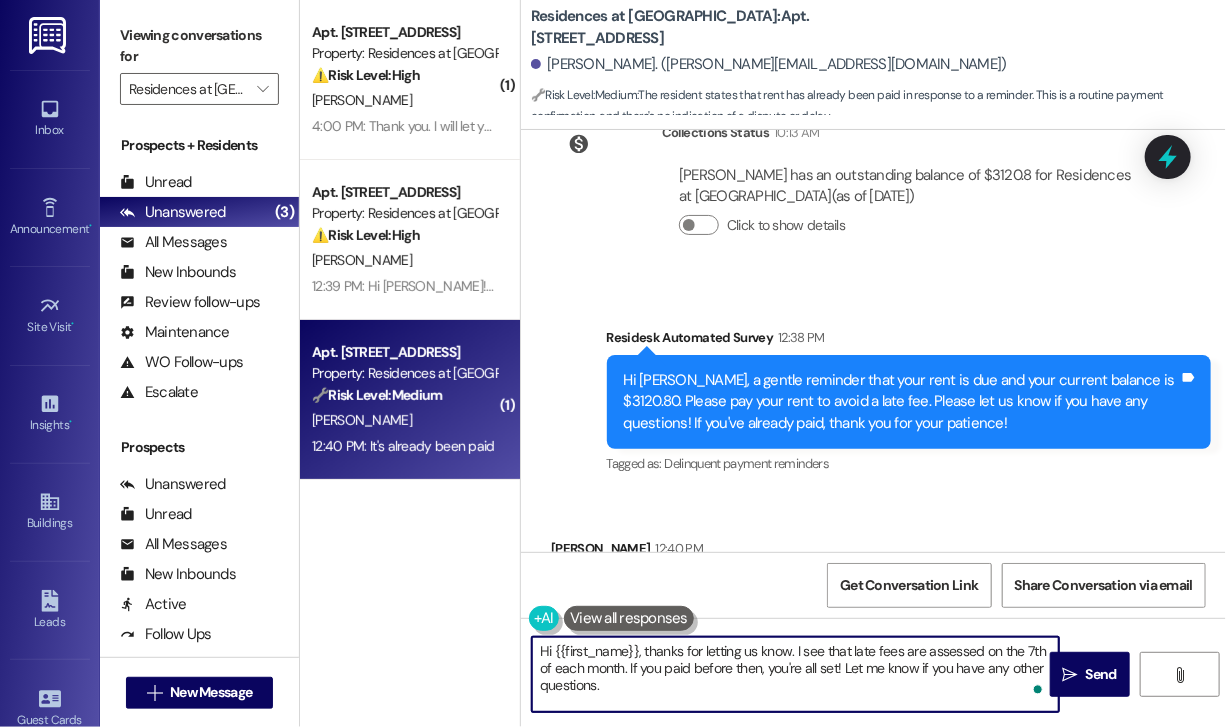 click on "Hi {{first_name}}, thanks for letting us know. I see that late fees are assessed on the 7th of each month. If you paid before then, you're all set! Let me know if you have any other questions." at bounding box center [795, 674] 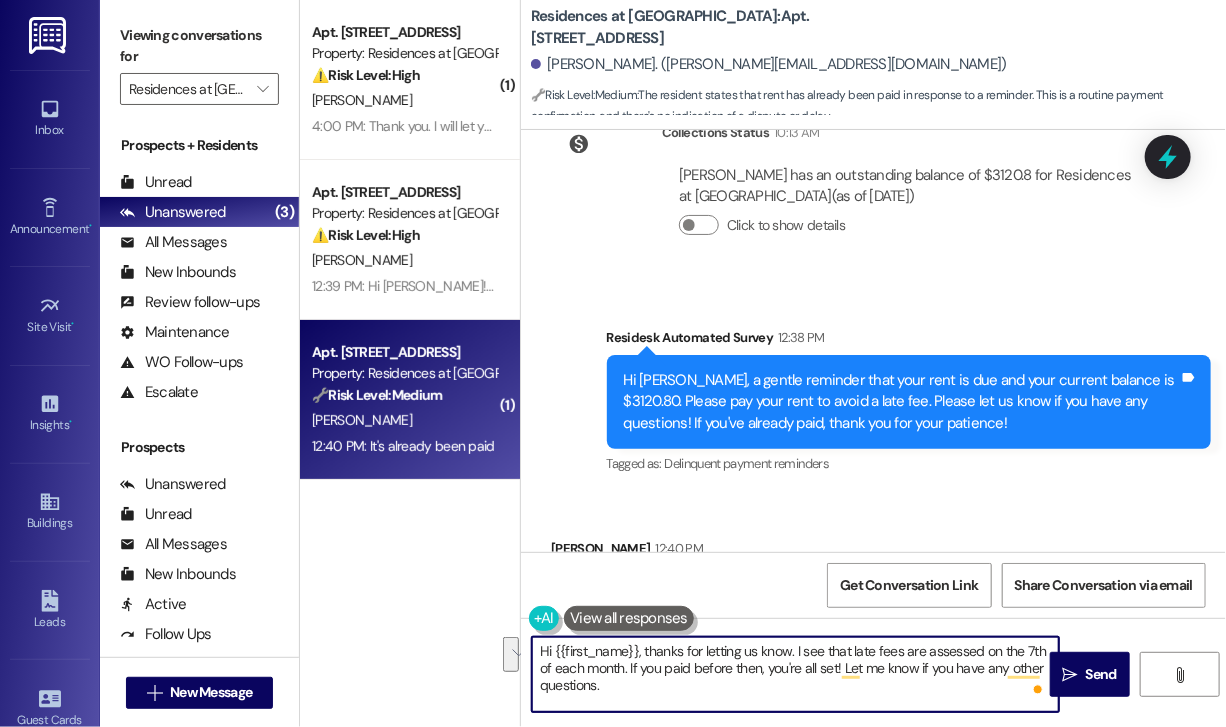 drag, startPoint x: 793, startPoint y: 650, endPoint x: 626, endPoint y: 669, distance: 168.07736 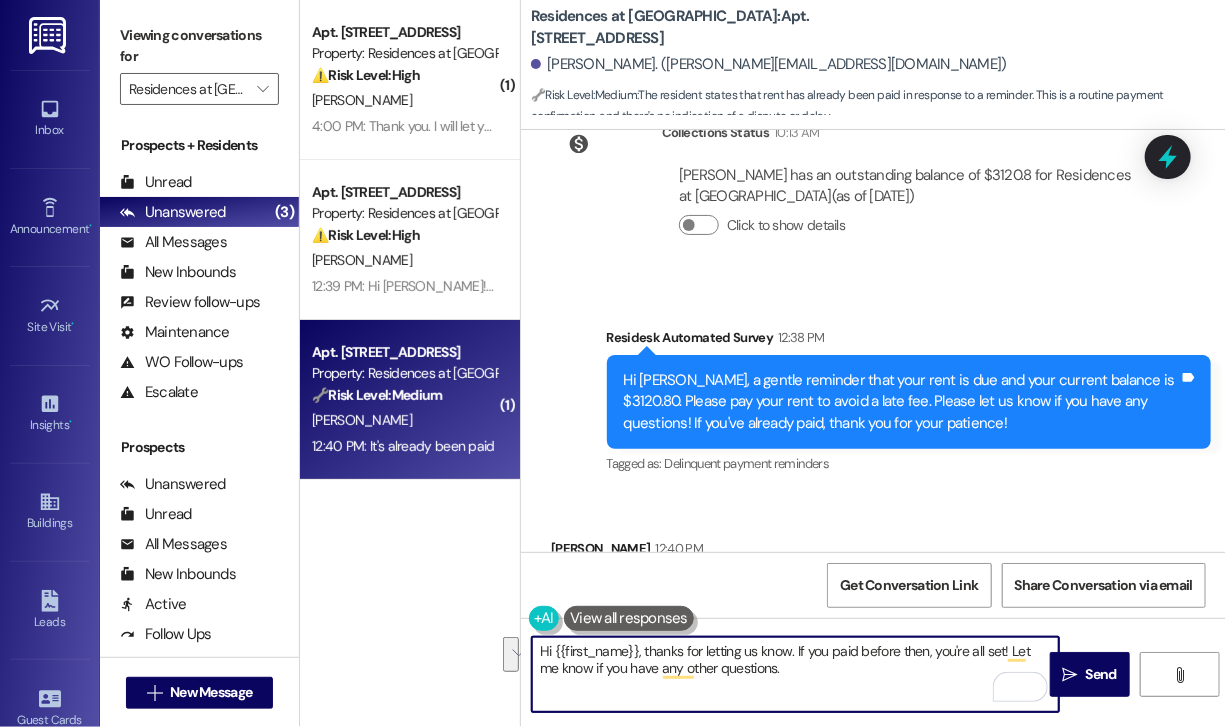 click on "Hi {{first_name}}, thanks for letting us know. If you paid before then, you're all set! Let me know if you have any other questions." at bounding box center (795, 674) 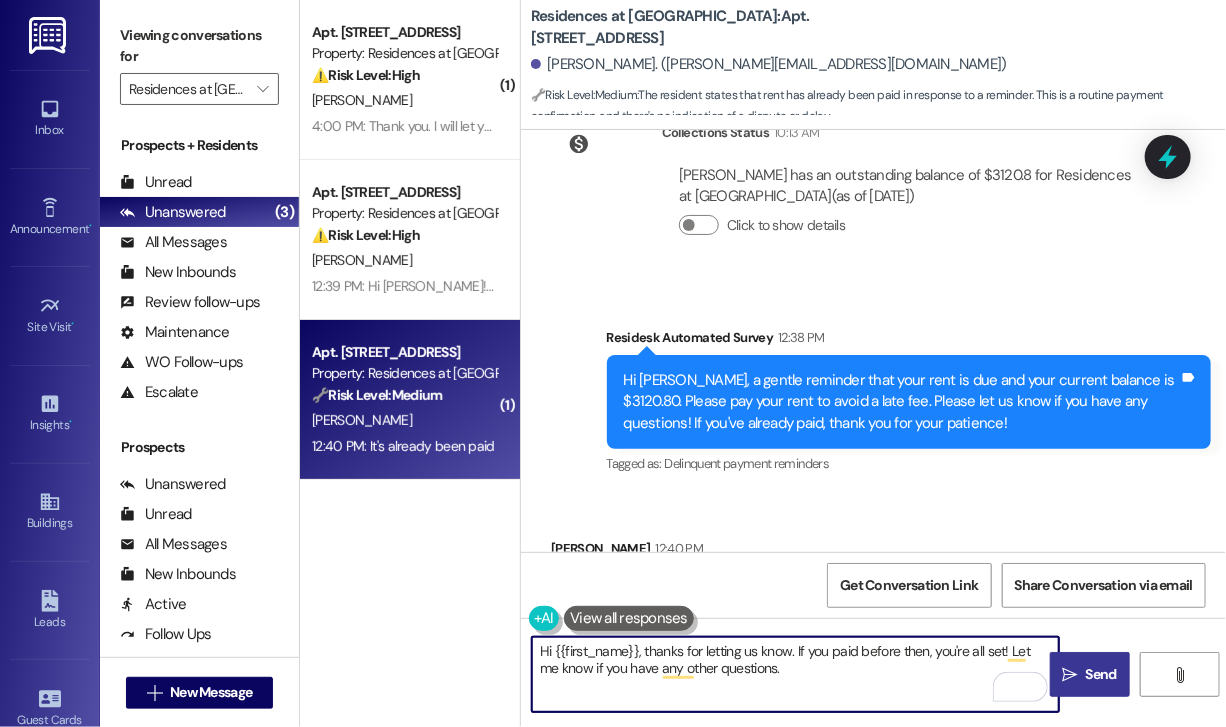 type on "Hi {{first_name}}, thanks for letting us know. If you paid before then, you're all set! Let me know if you have any other questions." 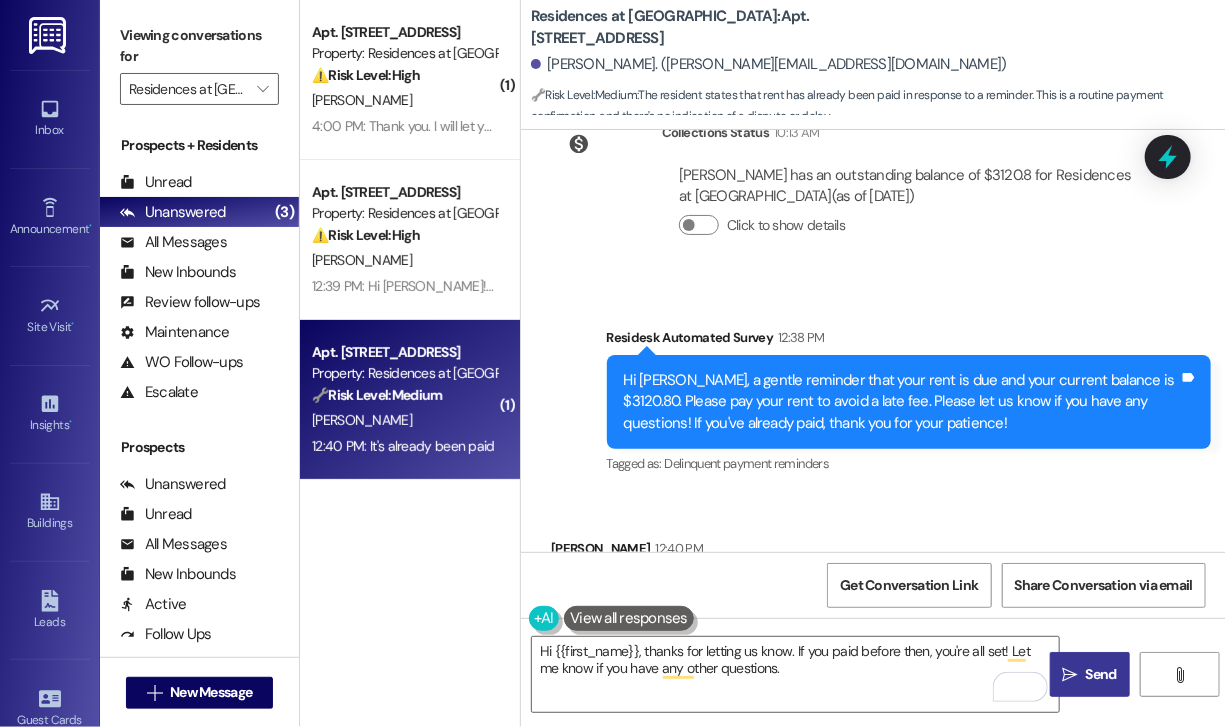 click on "Send" at bounding box center [1101, 674] 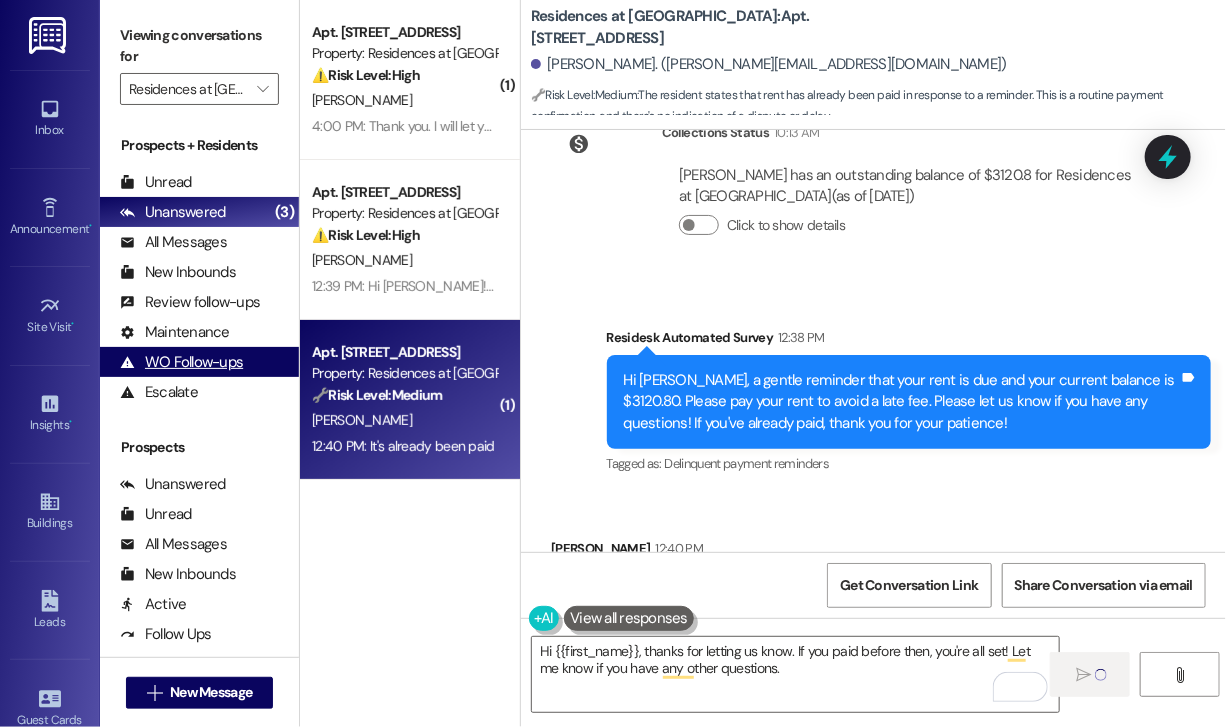 type 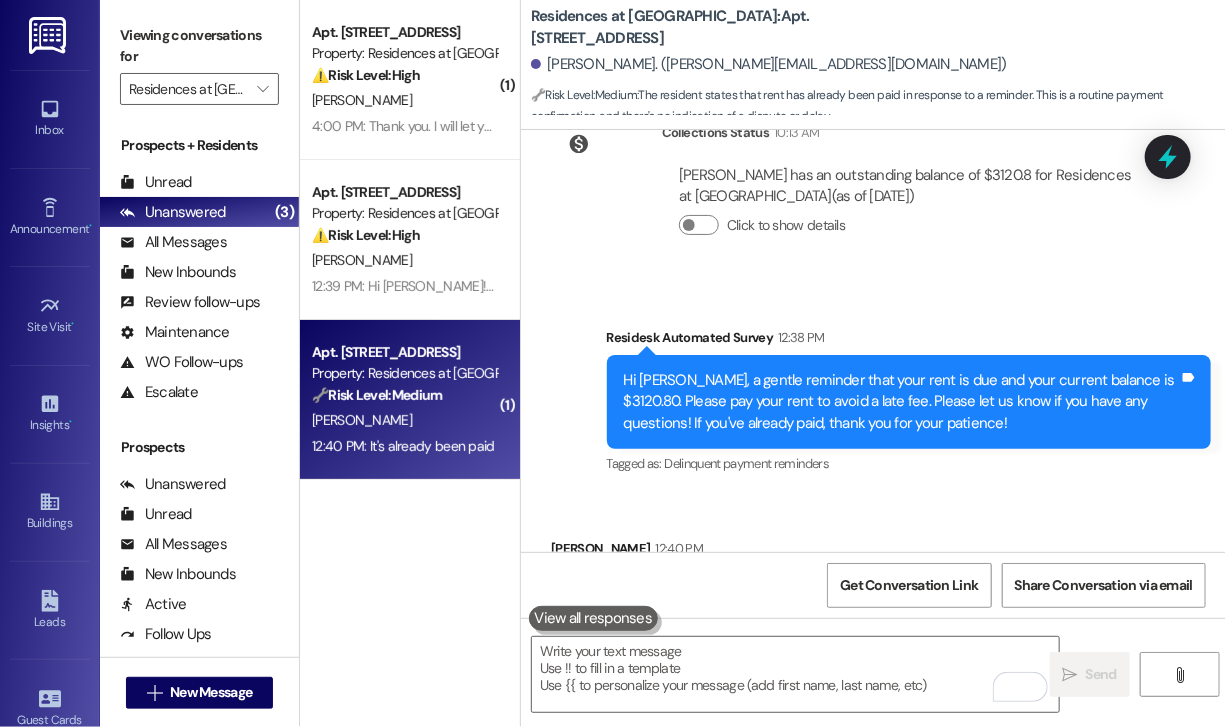 scroll, scrollTop: 11096, scrollLeft: 0, axis: vertical 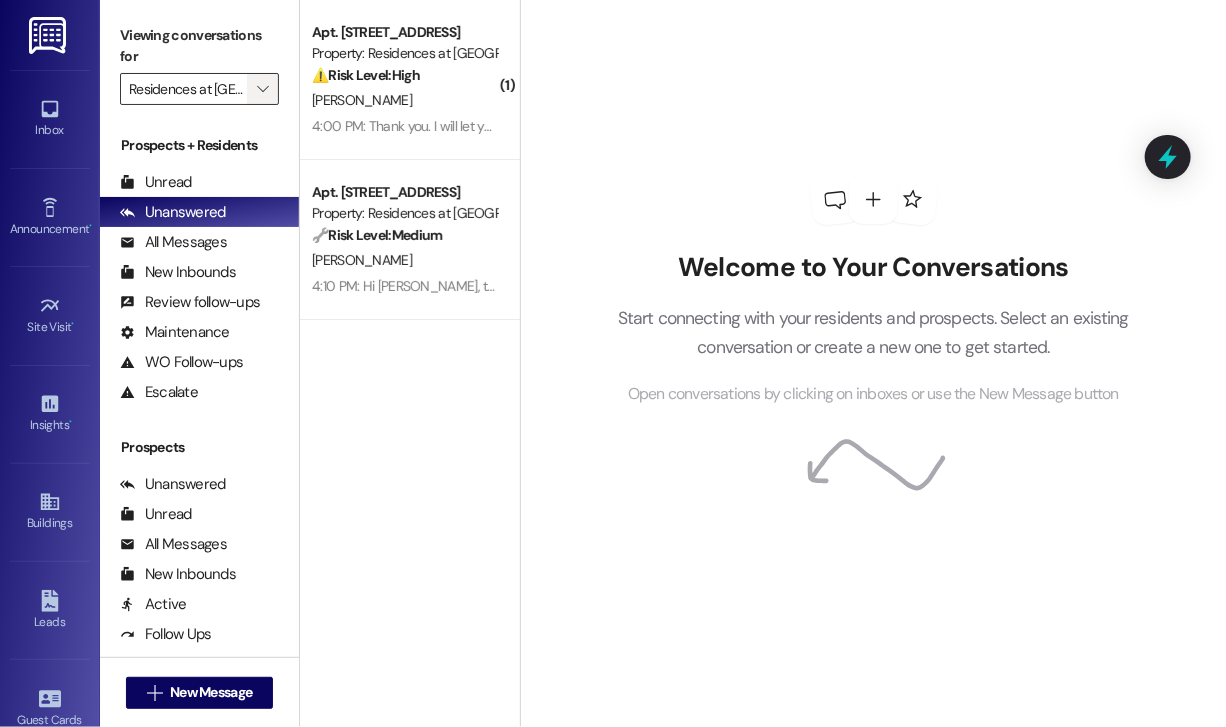 click on "" at bounding box center [262, 89] 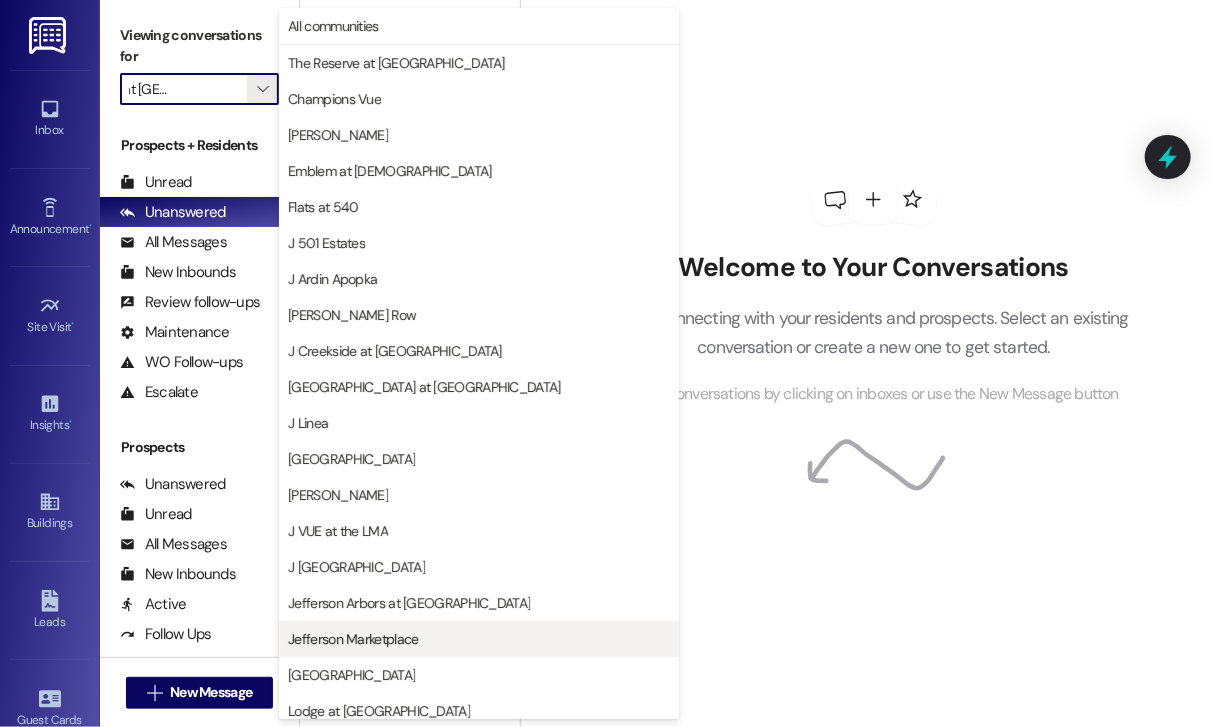 scroll, scrollTop: 297, scrollLeft: 0, axis: vertical 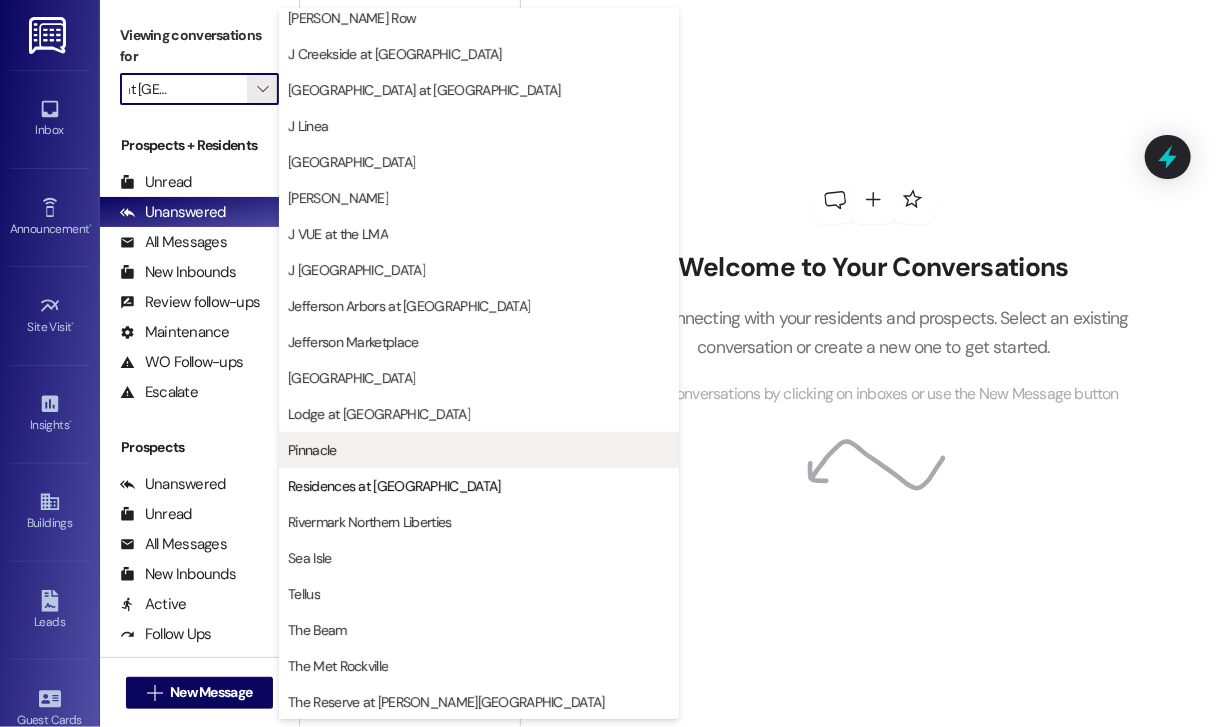click on "Pinnacle" at bounding box center (479, 450) 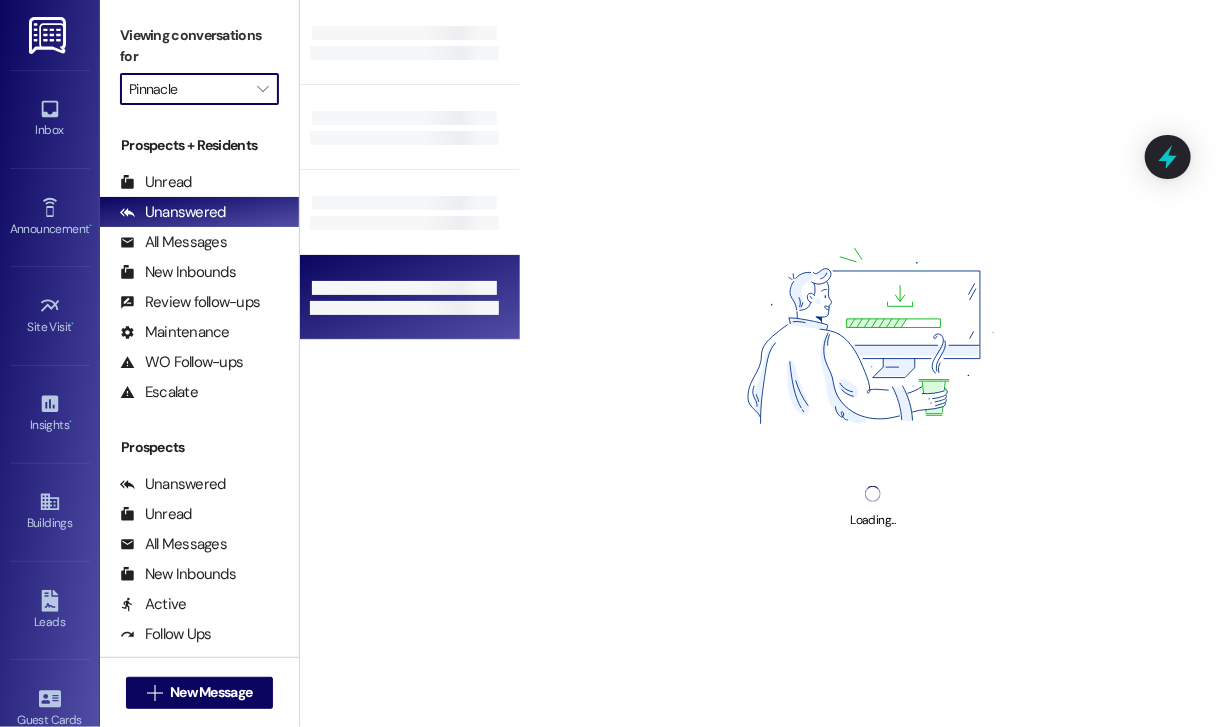scroll, scrollTop: 0, scrollLeft: 0, axis: both 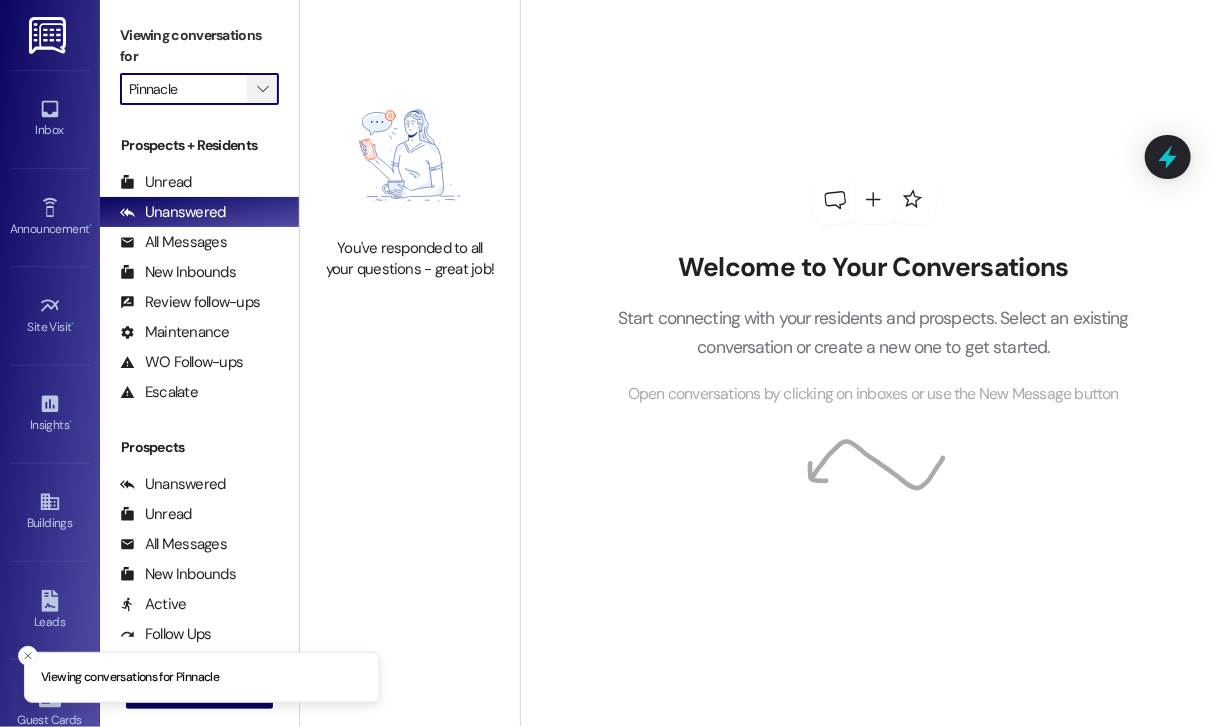 click on "" at bounding box center (262, 89) 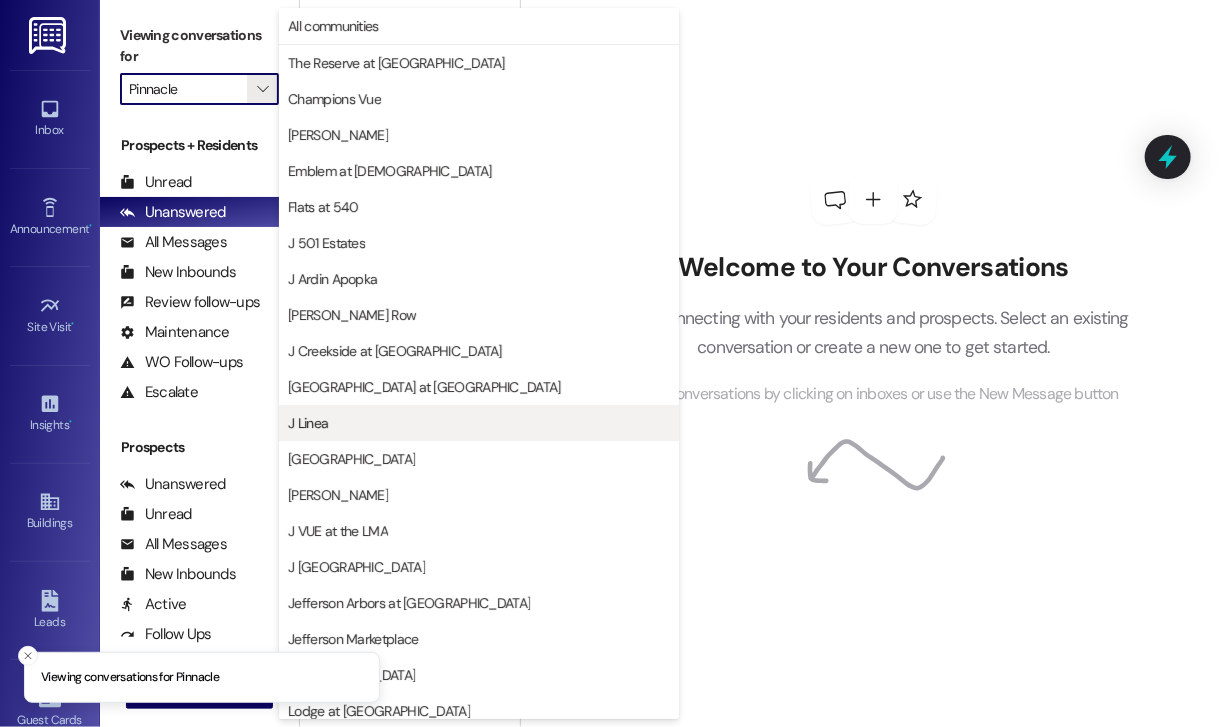 scroll, scrollTop: 297, scrollLeft: 0, axis: vertical 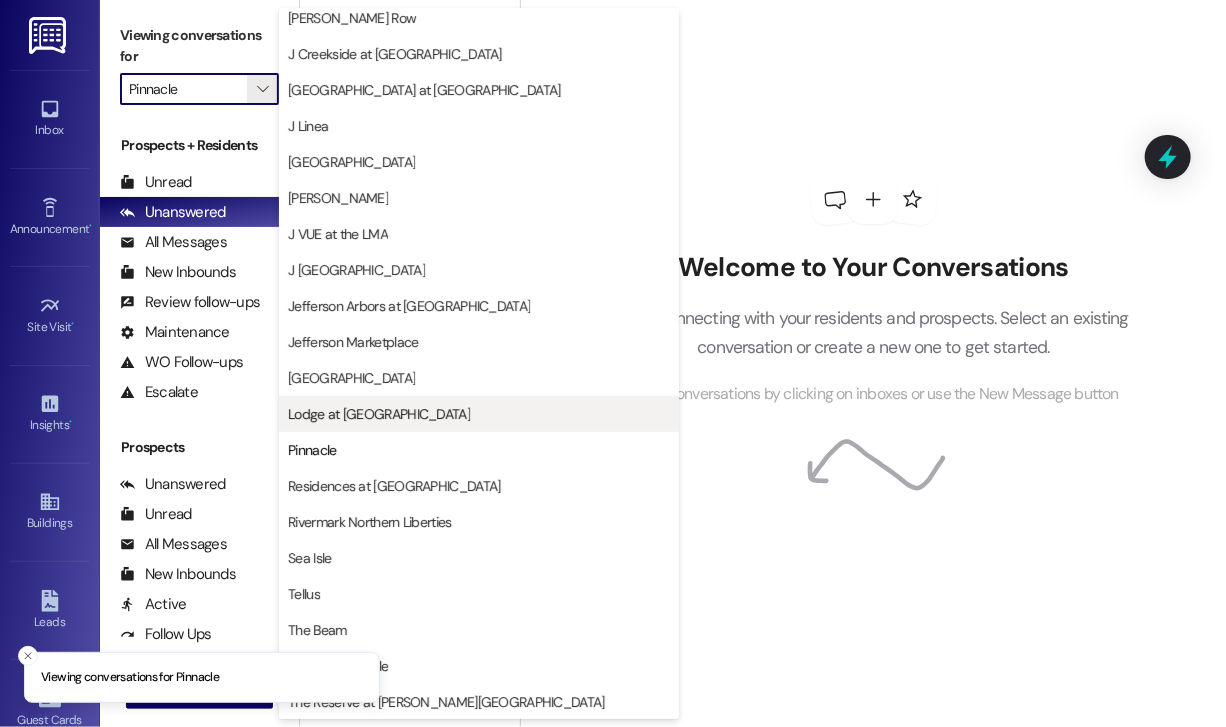 click on "Lodge at [GEOGRAPHIC_DATA]" at bounding box center (379, 414) 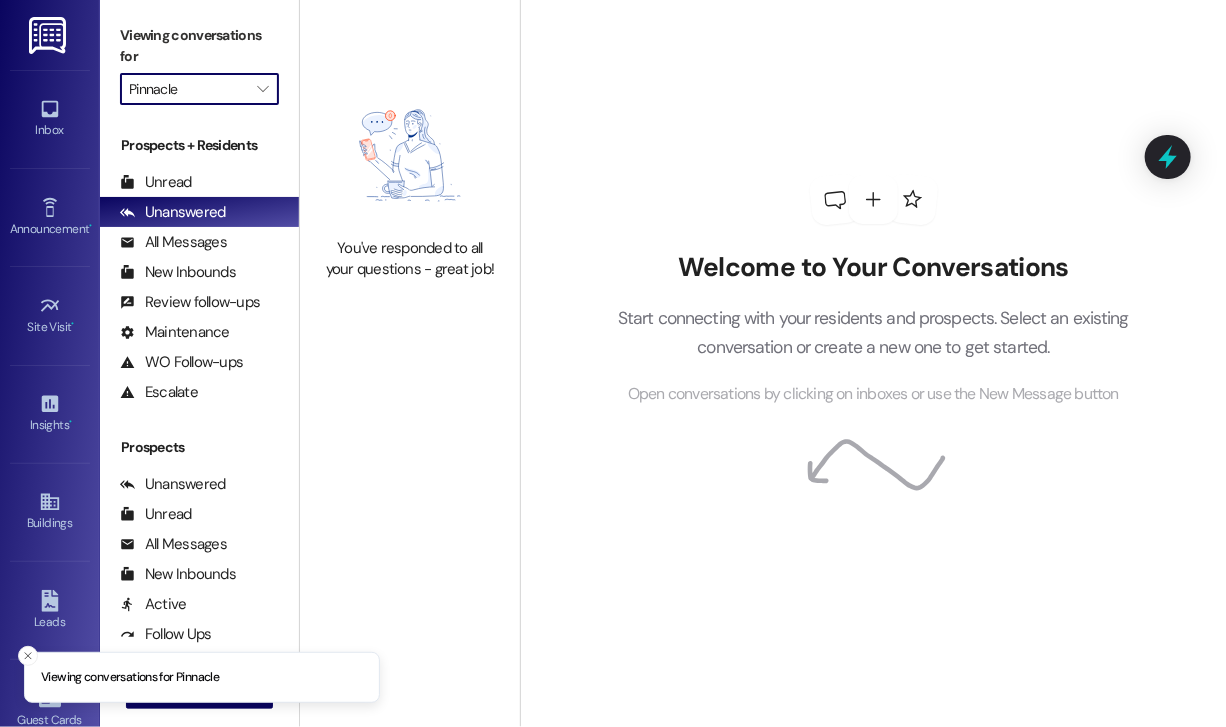 type on "Lodge at [GEOGRAPHIC_DATA]" 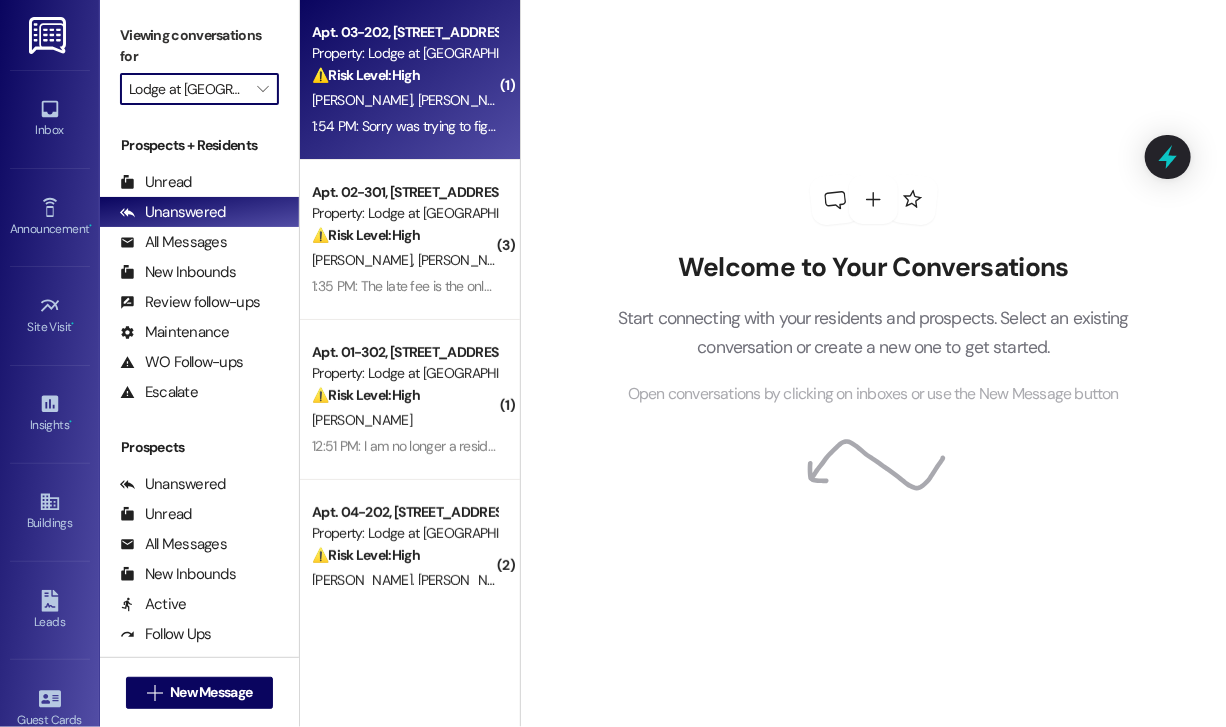 click on "⚠️  Risk Level:  High" at bounding box center [366, 75] 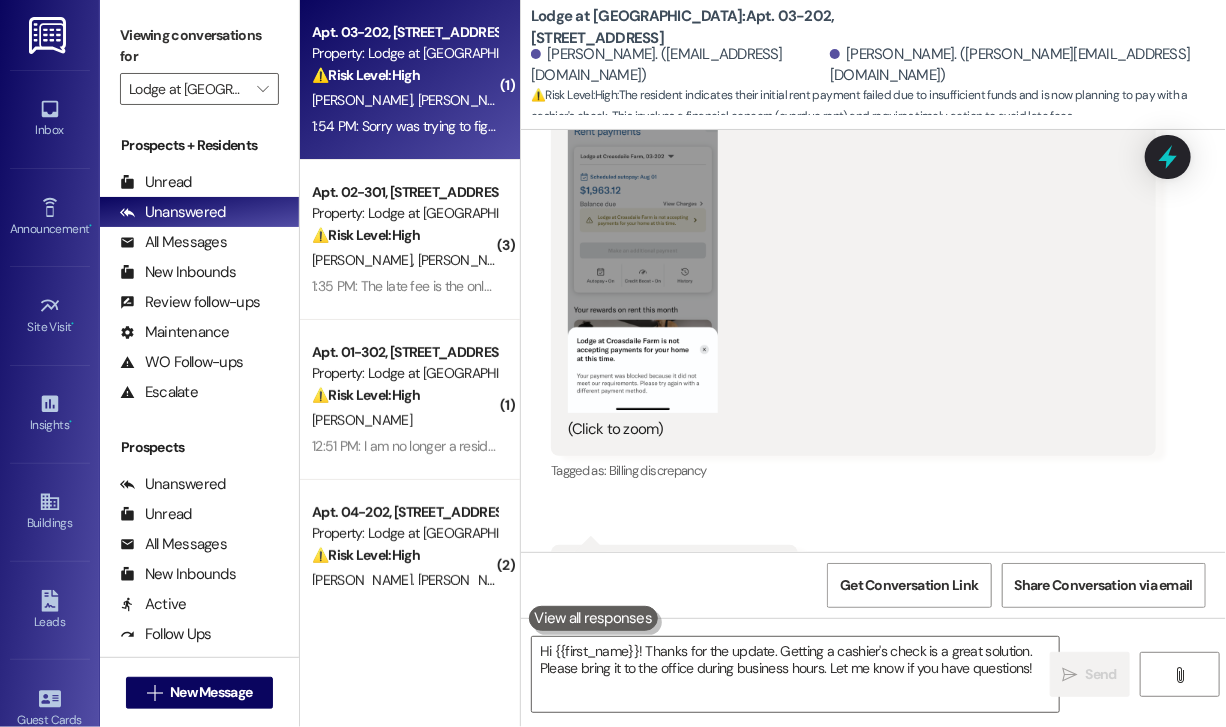 scroll, scrollTop: 3189, scrollLeft: 0, axis: vertical 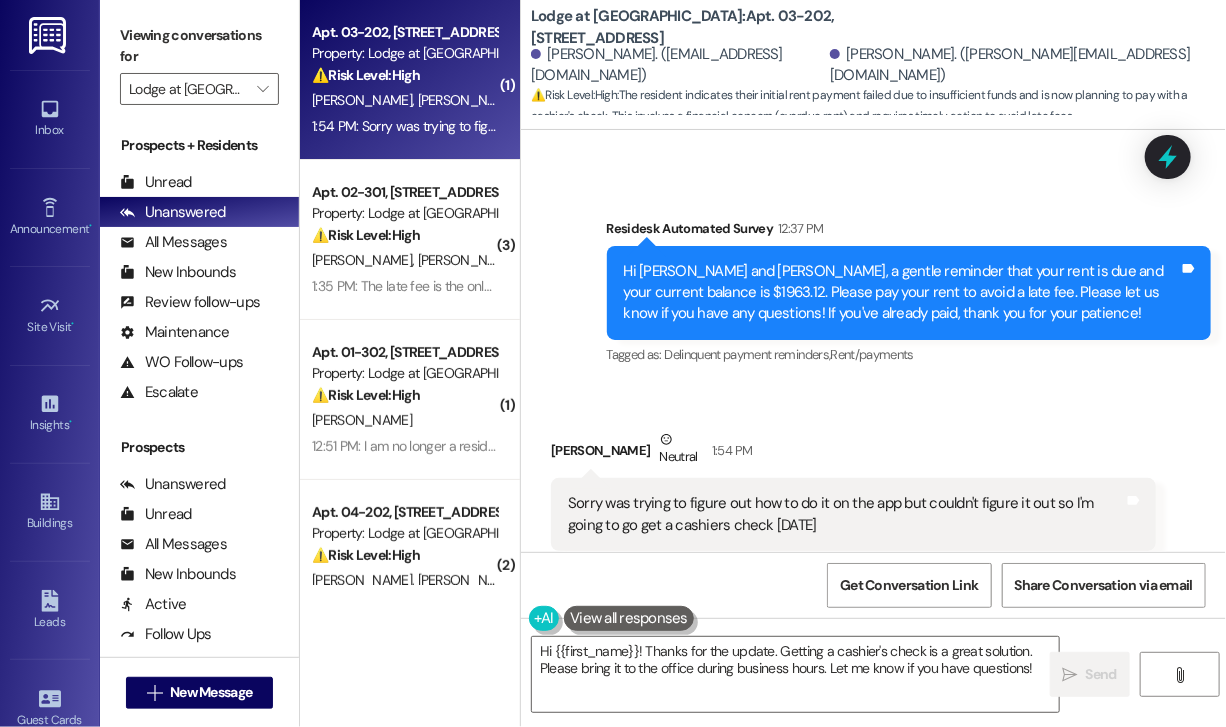 click on "Tagged as:   Delinquent payment reminders ,  Click to highlight conversations about Delinquent payment reminders Rent/payments Click to highlight conversations about Rent/payments" at bounding box center (909, 354) 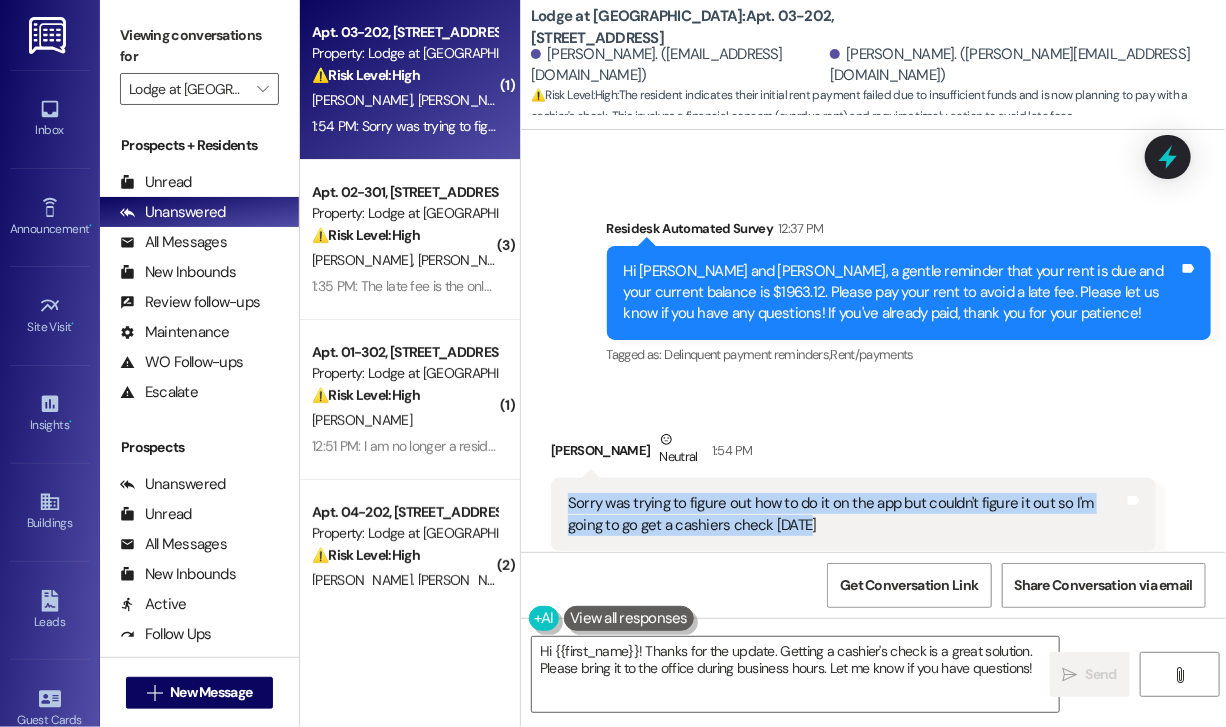 drag, startPoint x: 851, startPoint y: 481, endPoint x: 529, endPoint y: 467, distance: 322.3042 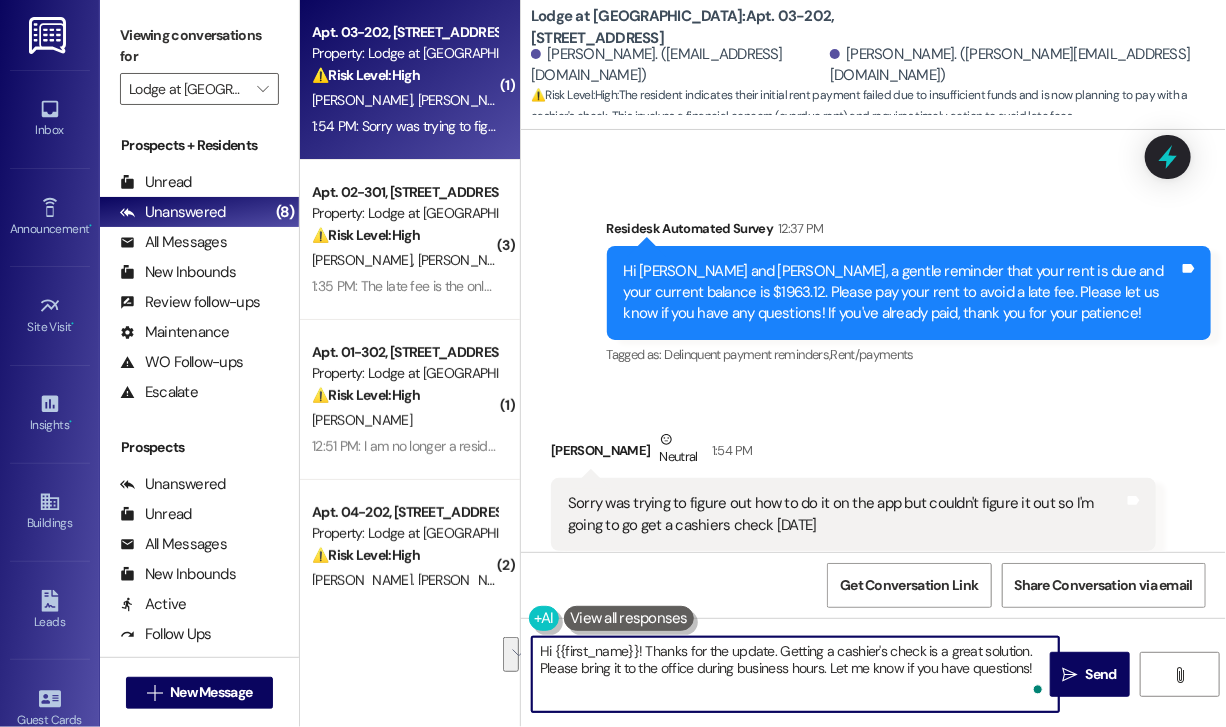 drag, startPoint x: 1035, startPoint y: 671, endPoint x: 644, endPoint y: 649, distance: 391.61844 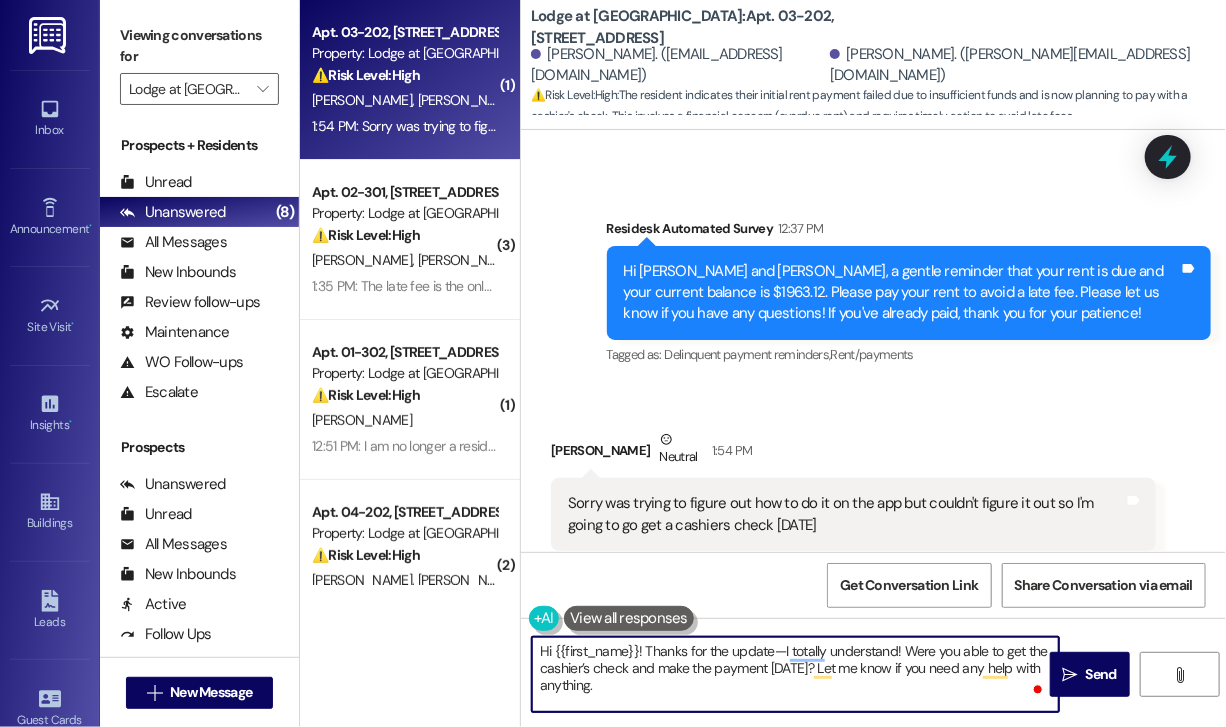 click on "Hi {{first_name}}! Thanks for the update—I totally understand! Were you able to get the cashier’s check and make the payment [DATE]? Let me know if you need any help with anything." at bounding box center [795, 674] 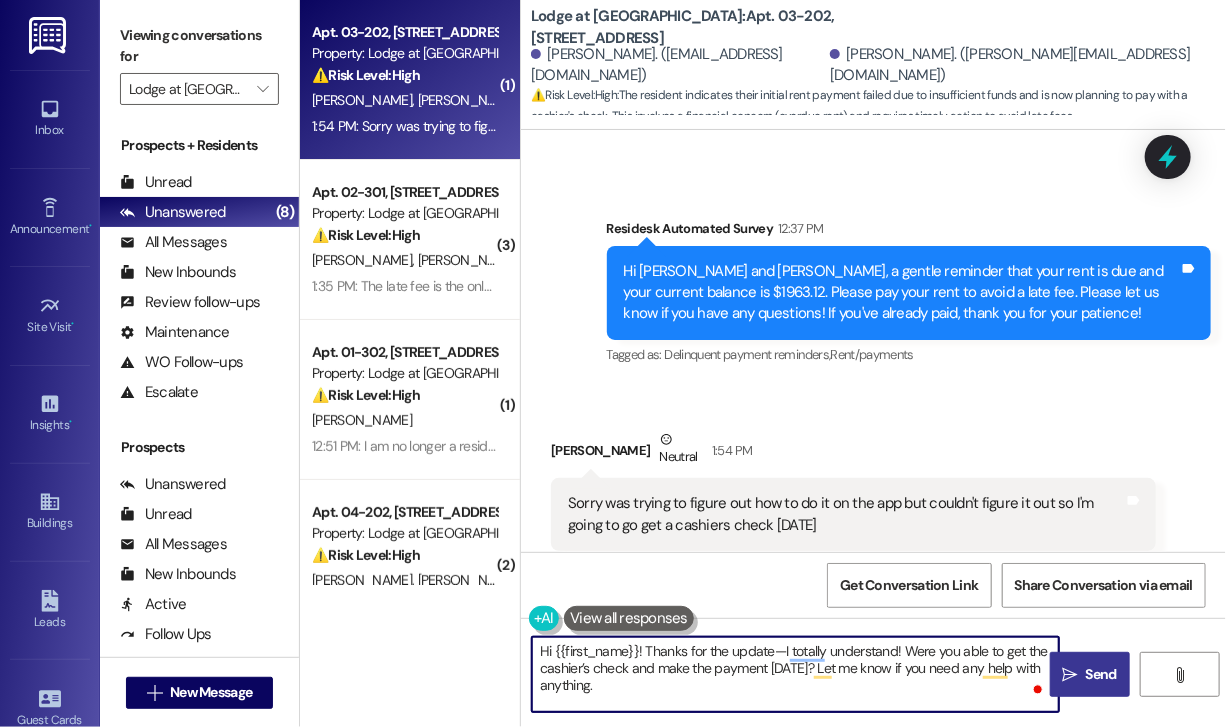 type on "Hi {{first_name}}! Thanks for the update—I totally understand! Were you able to get the cashier’s check and make the payment [DATE]? Let me know if you need any help with anything." 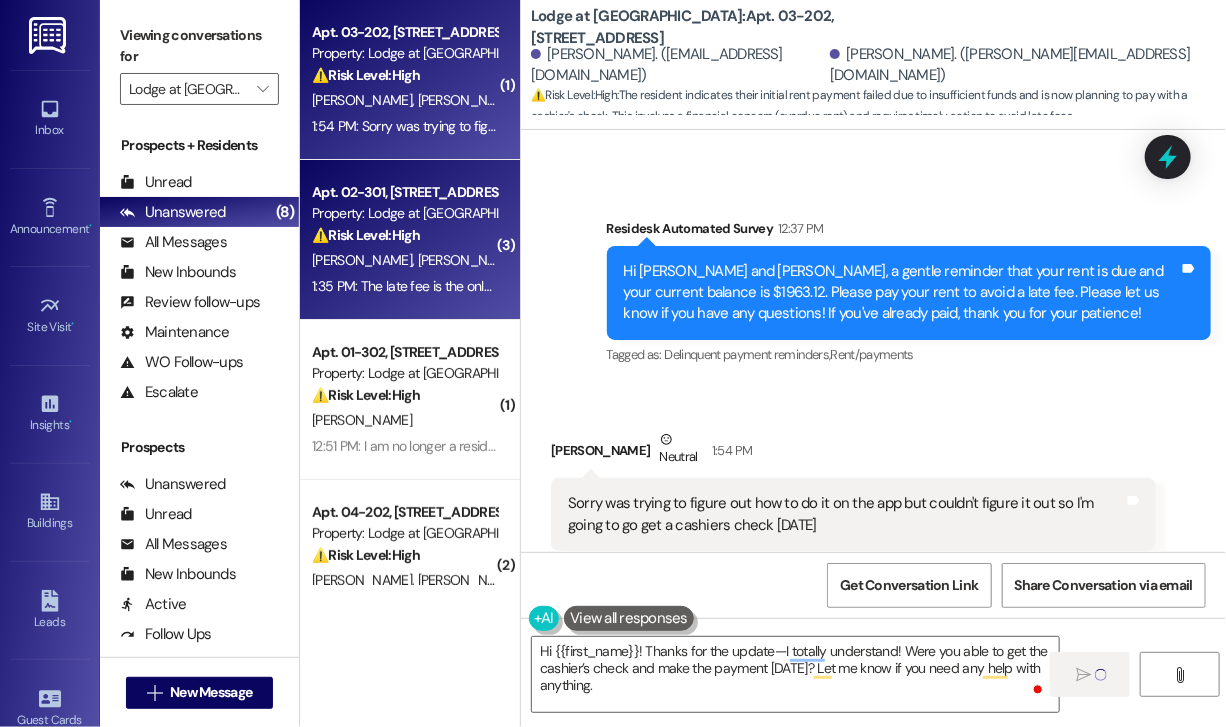 click on "1:35 PM: The late fee is the only balance left on the account now 1:35 PM: The late fee is the only balance left on the account now" at bounding box center [497, 286] 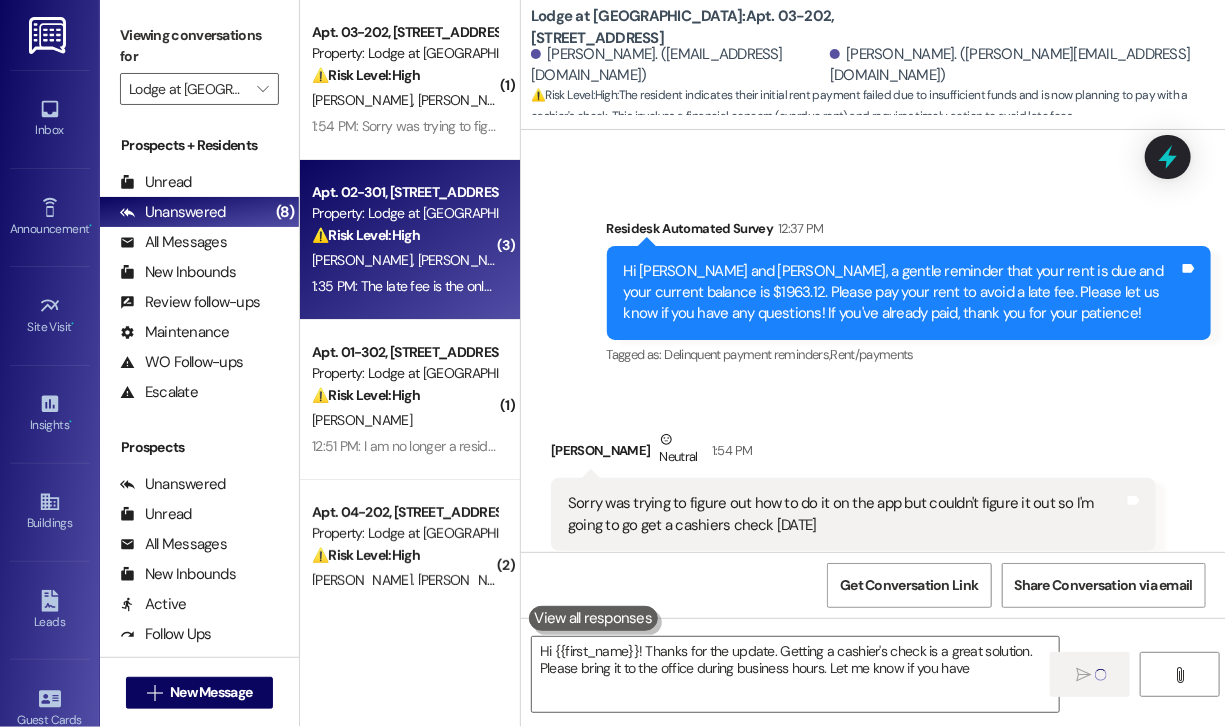 type on "Hi {{first_name}}! Thanks for the update. Getting a cashier's check is a great solution. Please bring it to the office during business hours. Let me know if you have questions" 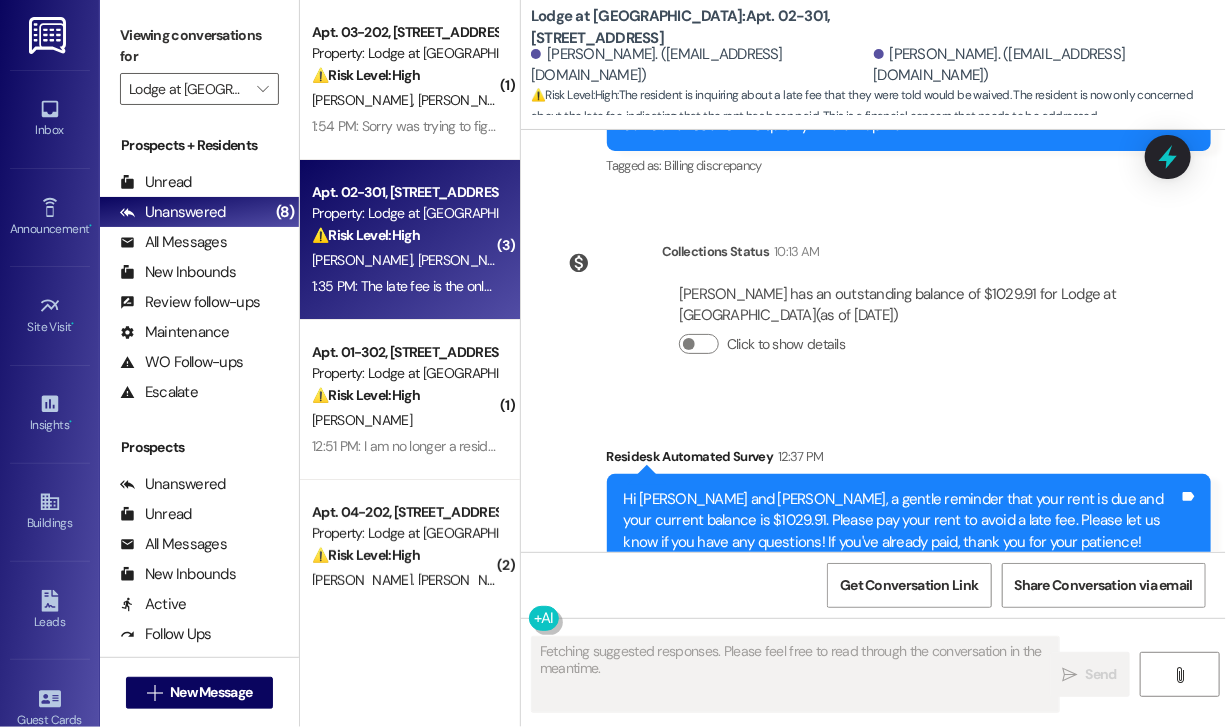scroll, scrollTop: 3370, scrollLeft: 0, axis: vertical 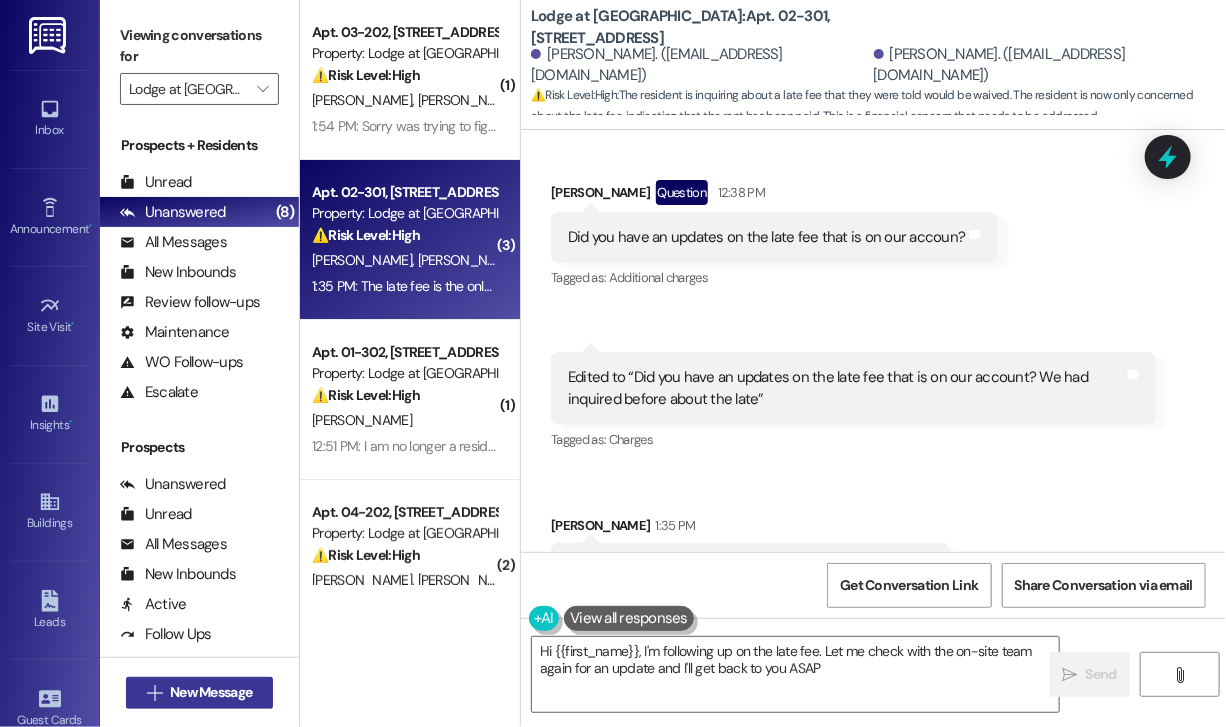 type on "Hi {{first_name}}, I'm following up on the late fee. Let me check with the on-site team again for an update and I'll get back to you ASAP!" 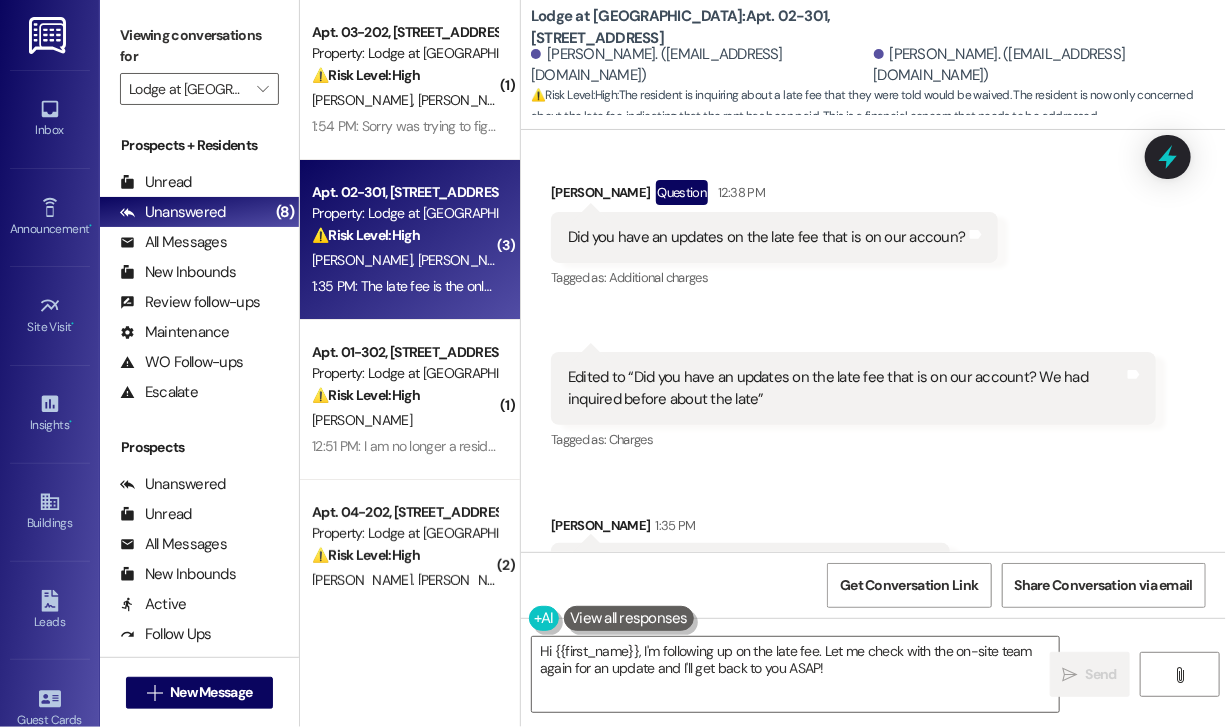 click on "Received via SMS [PERSON_NAME] Question 12:38 PM Did you have an updates on the late fee that is on our accoun? Tags and notes Tagged as:   Additional charges Click to highlight conversations about Additional charges Received via SMS 12:39 PM [PERSON_NAME] 12:39 PM Edited to “Did you have an updates on the late fee that is on our account? We had inquired before about the late” Tags and notes Tagged as:   Charges Click to highlight conversations about Charges Received via SMS [PERSON_NAME] 1:35 PM The late fee is the only balance left on the account now Tags and notes Tagged as:   Charges Click to highlight conversations about Charges" at bounding box center [873, 387] 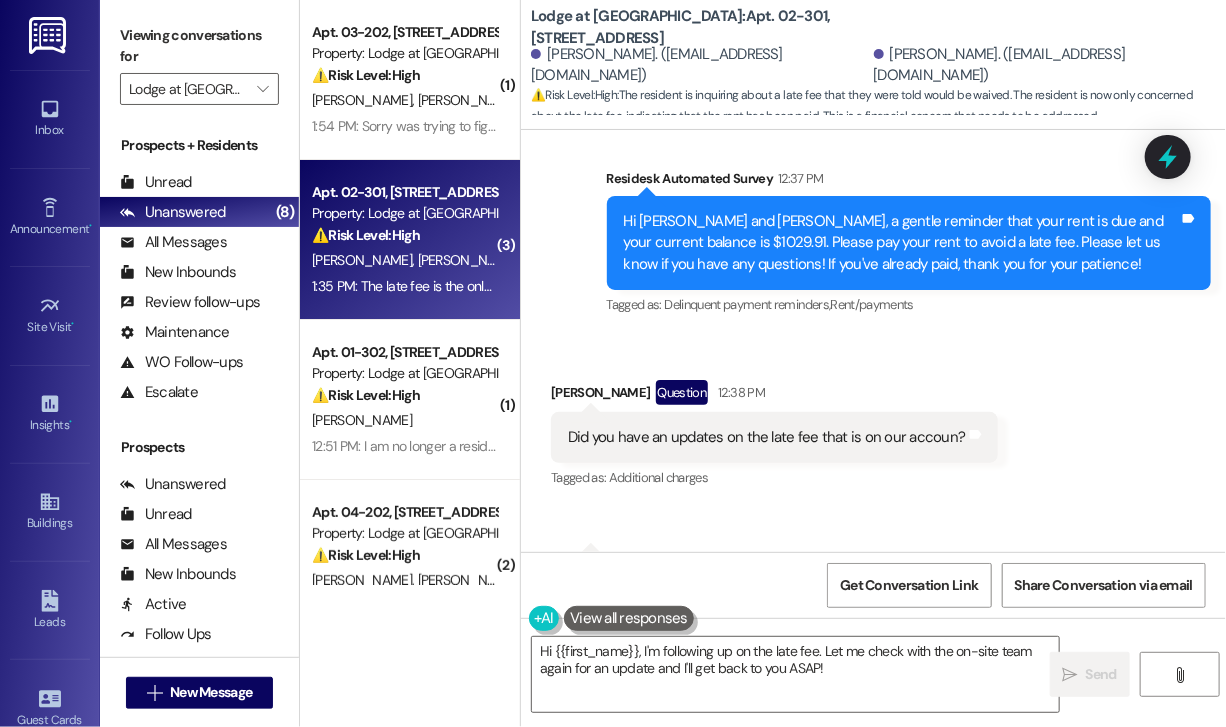 scroll, scrollTop: 3270, scrollLeft: 0, axis: vertical 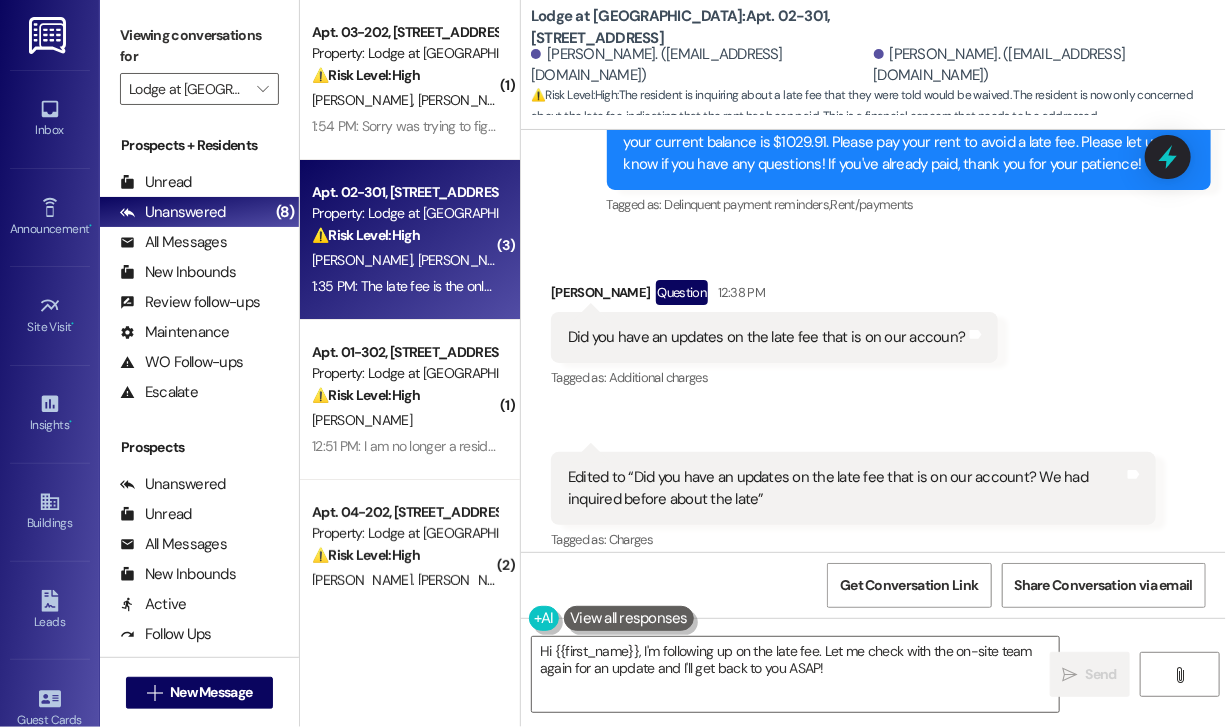 click on "Did you have an updates on the late fee that is on our accoun?" at bounding box center (767, 337) 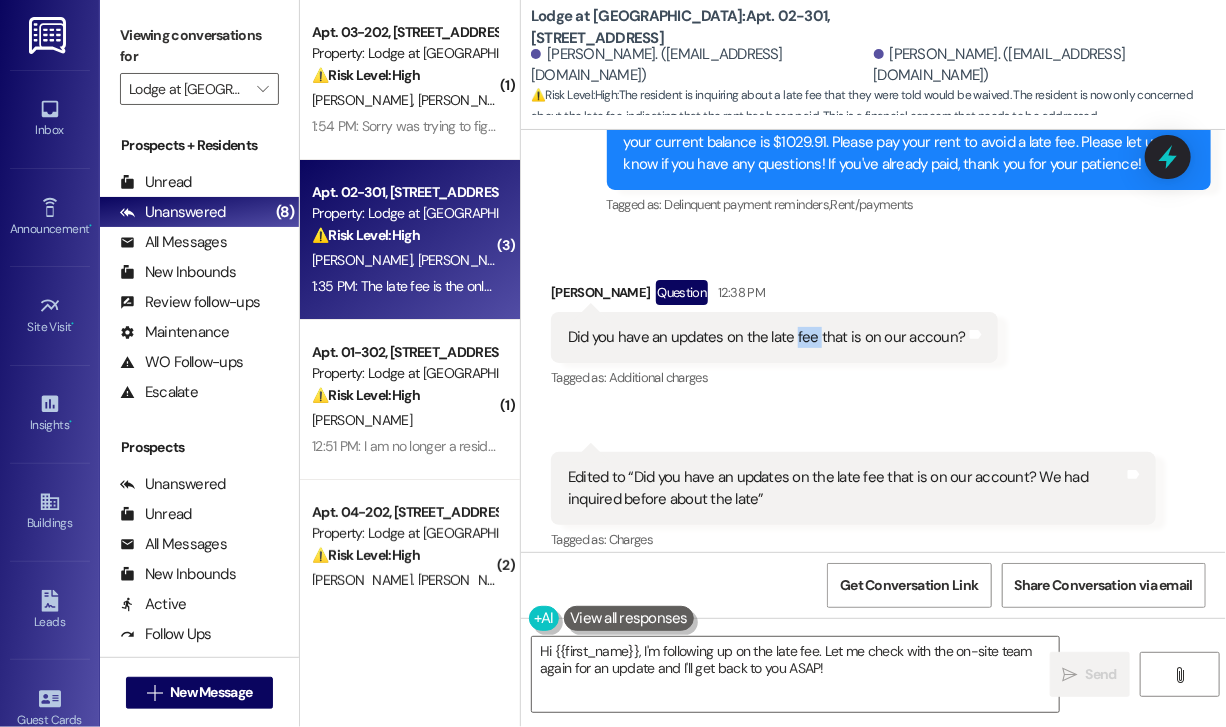 click on "Did you have an updates on the late fee that is on our accoun?" at bounding box center (767, 337) 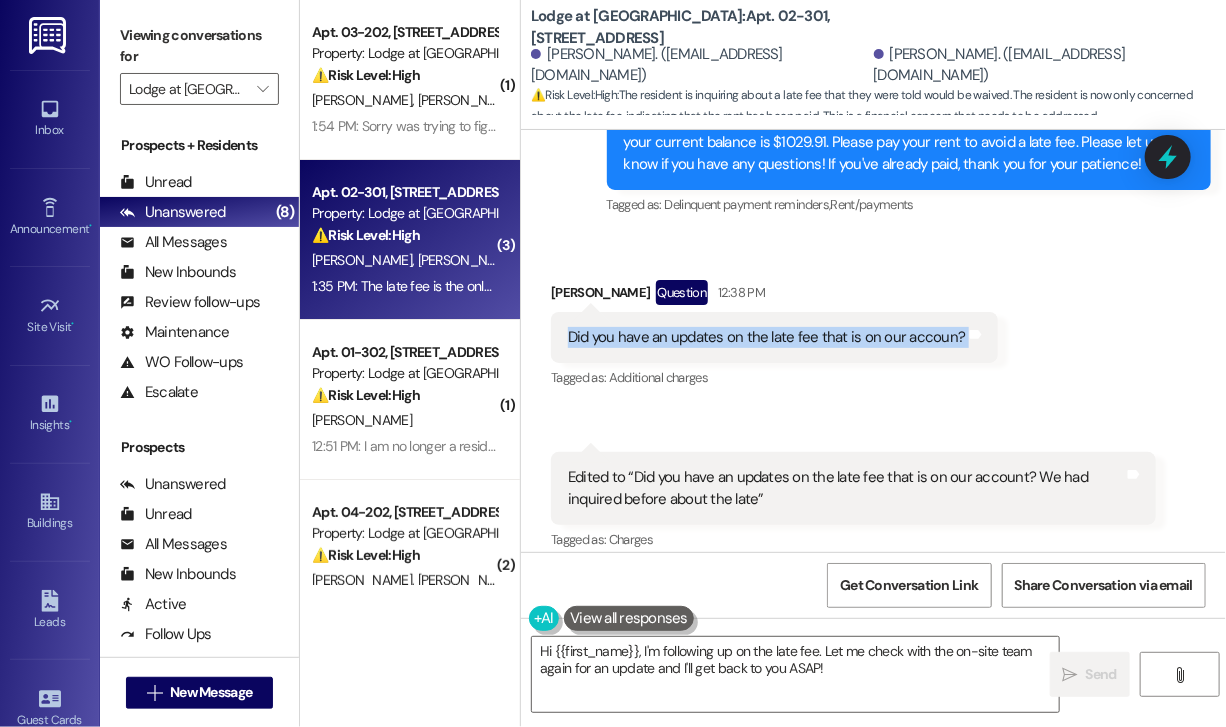 click on "Did you have an updates on the late fee that is on our accoun?" at bounding box center (767, 337) 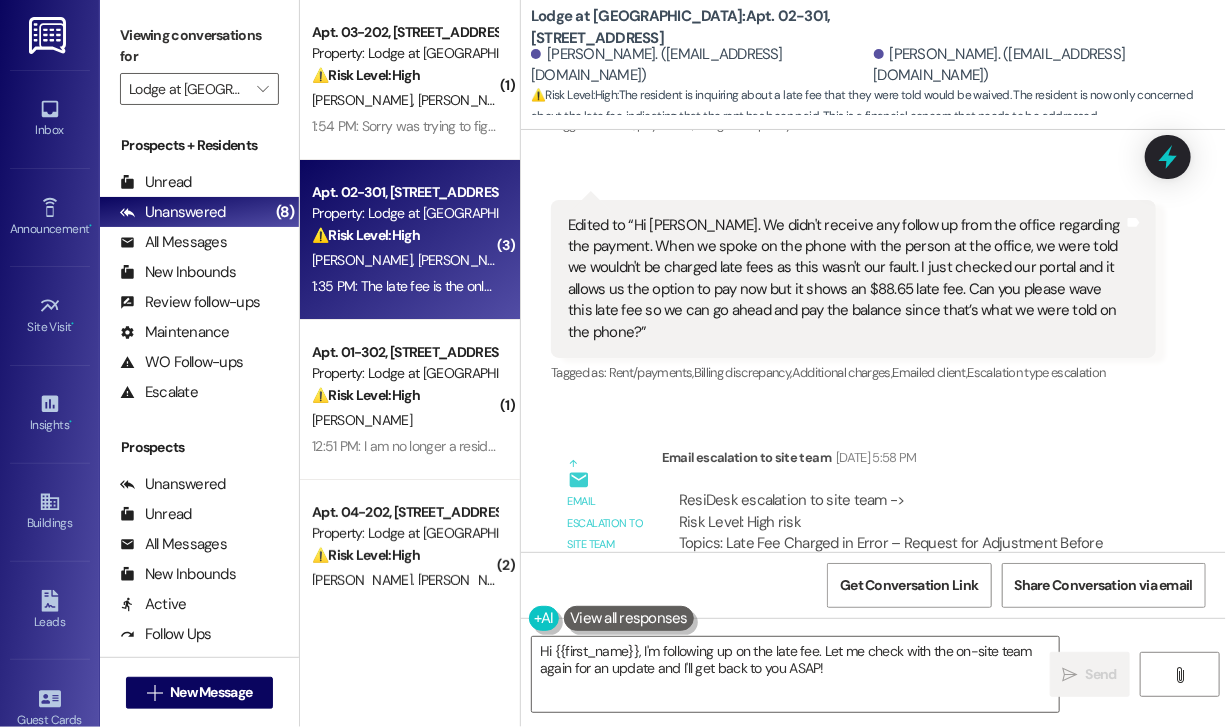 scroll, scrollTop: 2272, scrollLeft: 0, axis: vertical 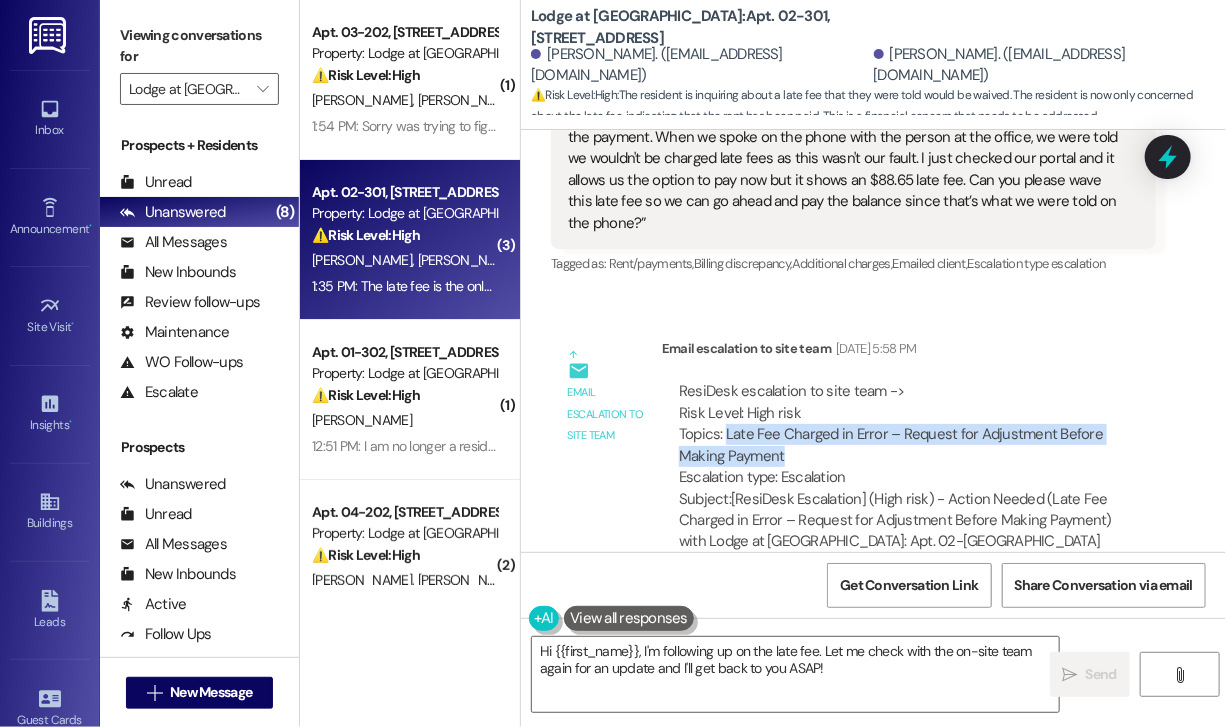 drag, startPoint x: 805, startPoint y: 390, endPoint x: 726, endPoint y: 369, distance: 81.7435 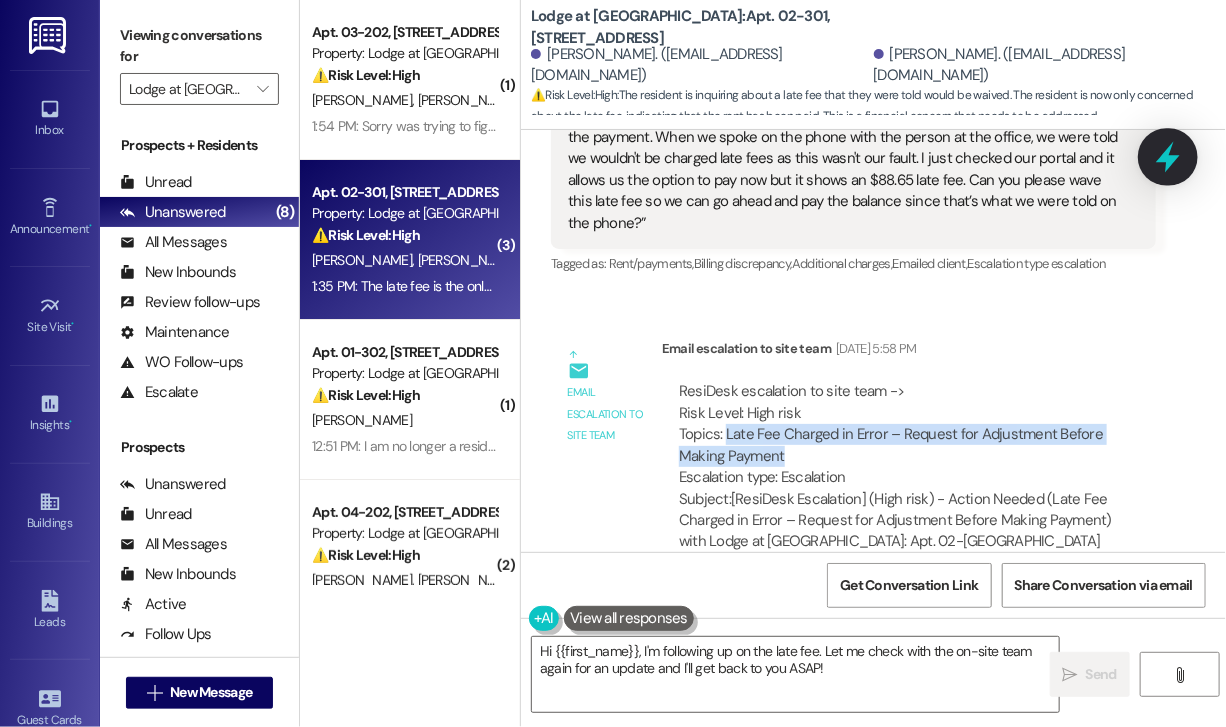 click 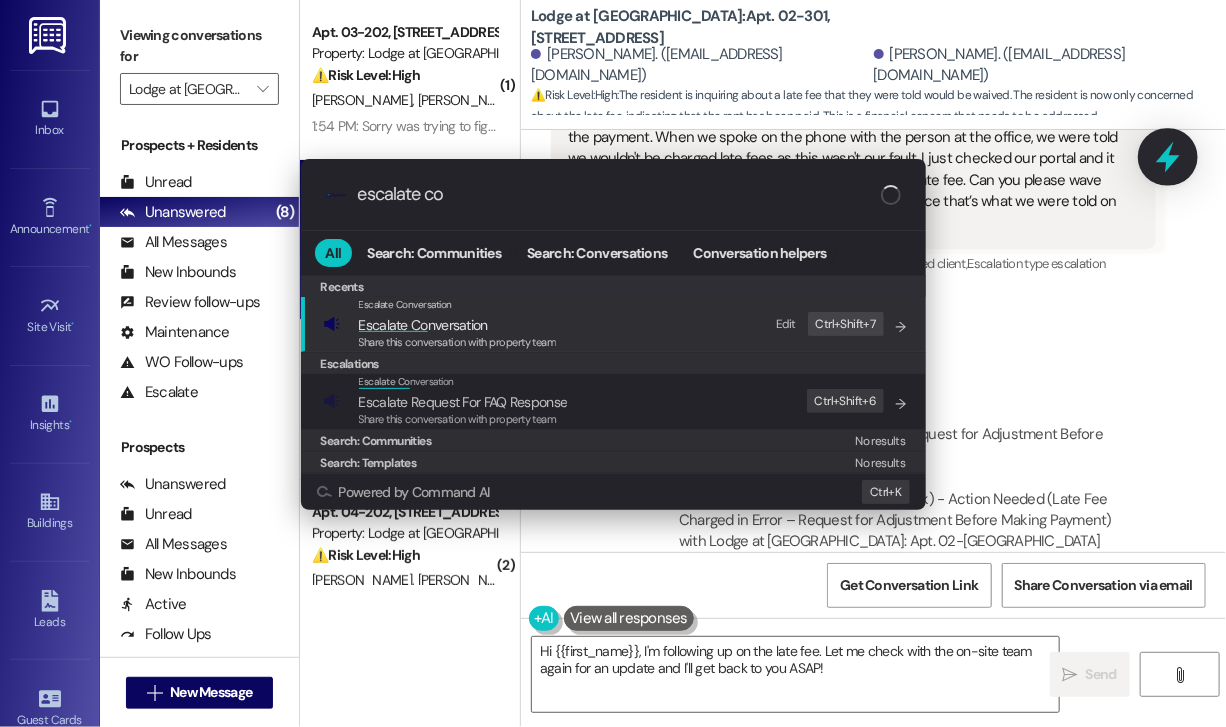 type on "escalate con" 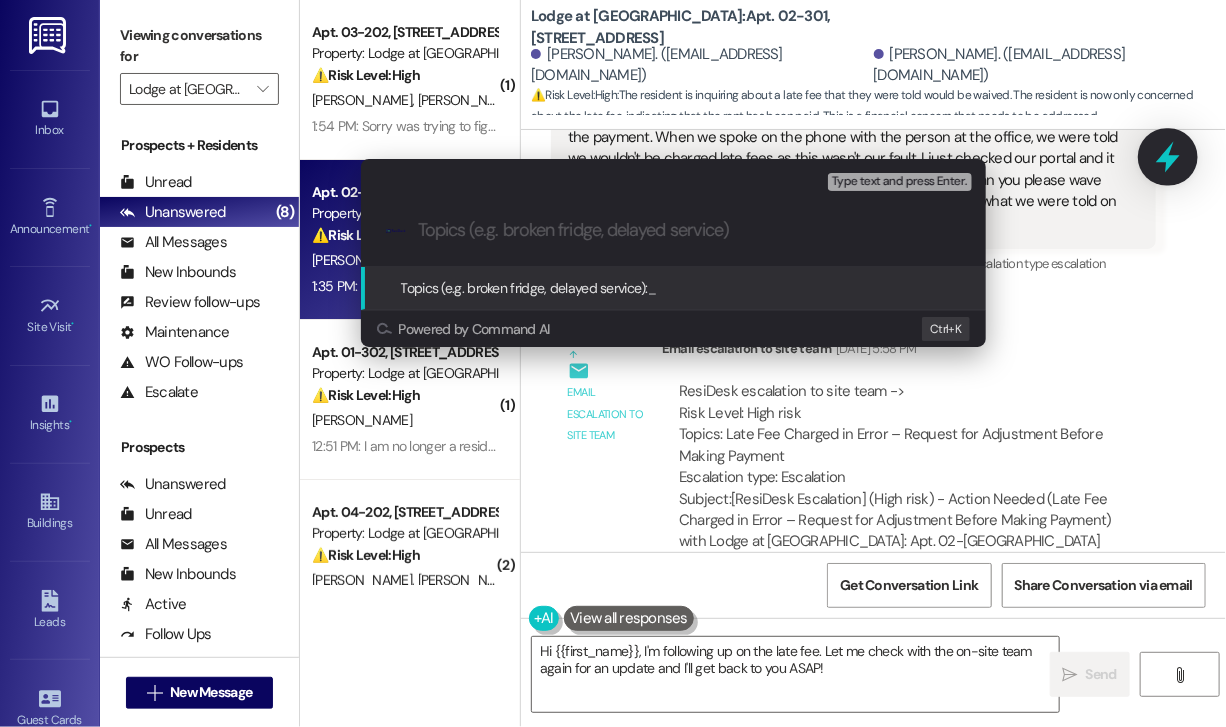 type on "Late Fee Charged in Error – Request for Adjustment Before Making Payment" 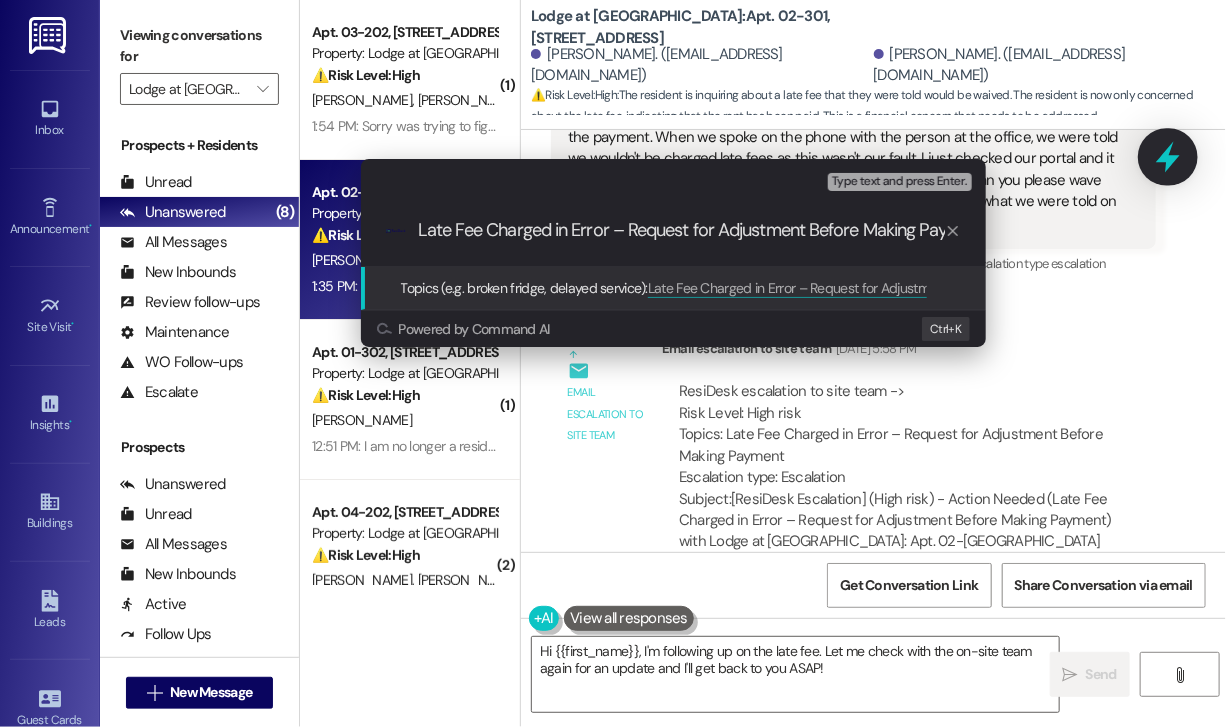 scroll, scrollTop: 0, scrollLeft: 44, axis: horizontal 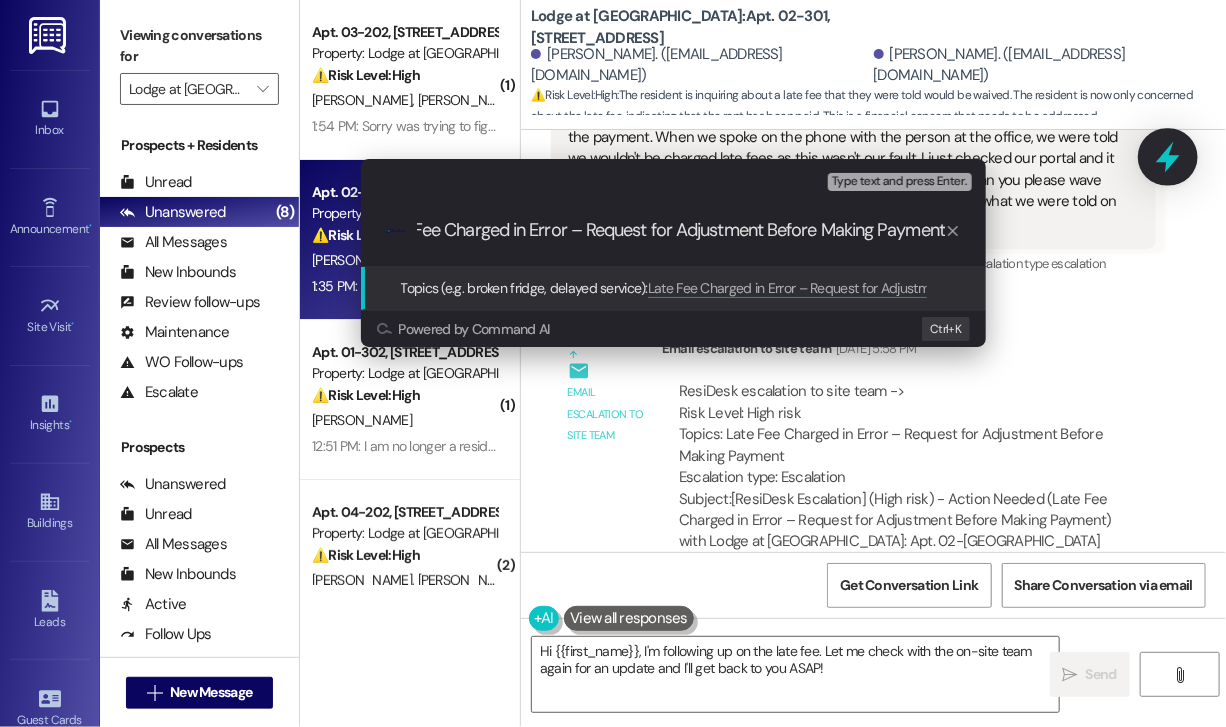 type 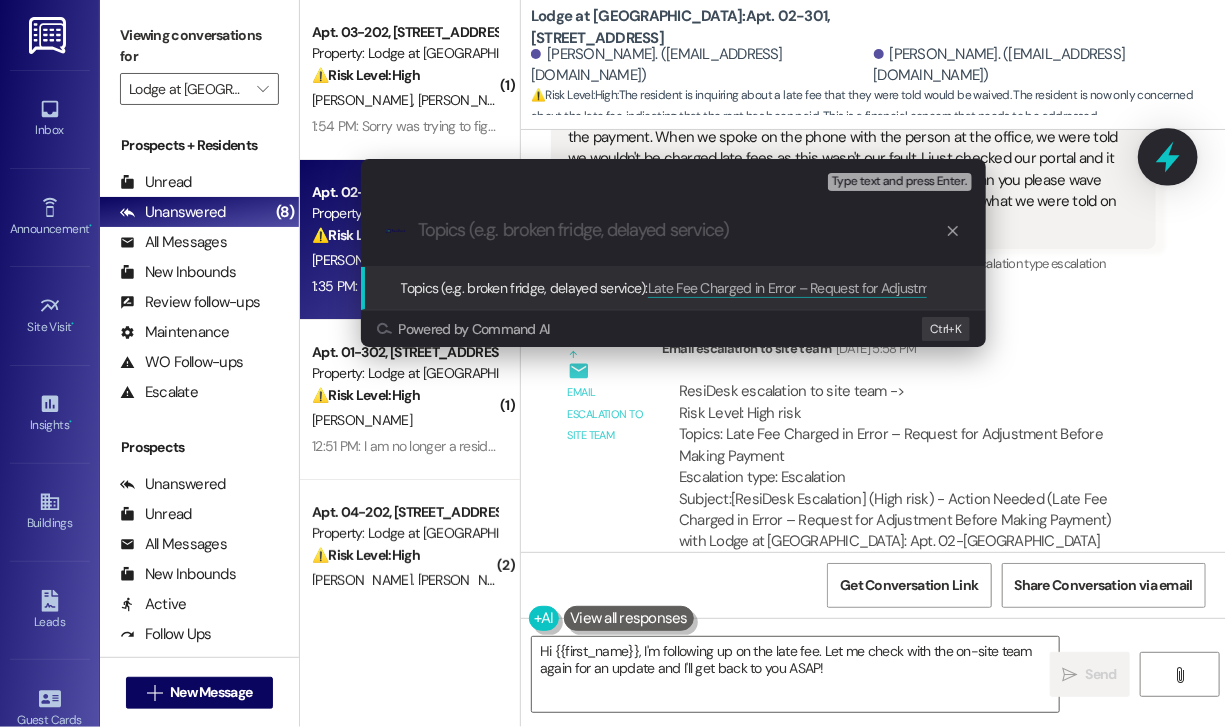 scroll, scrollTop: 0, scrollLeft: 0, axis: both 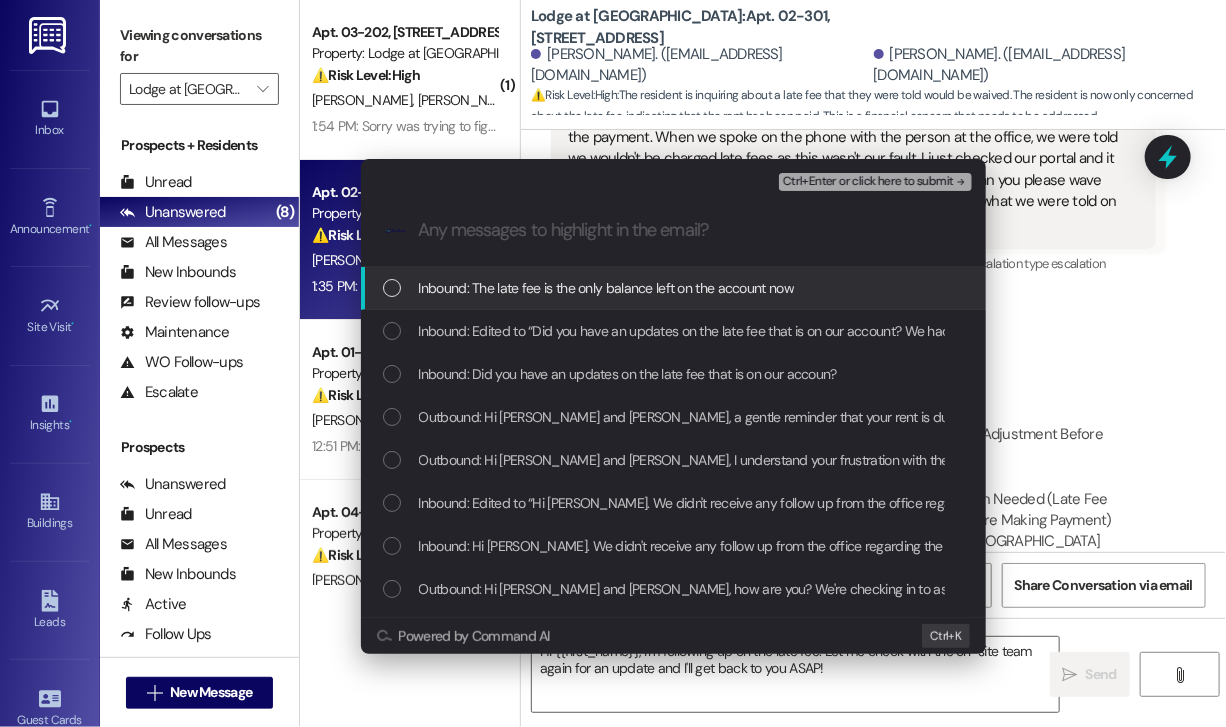 click on "Inbound: The late fee is the only balance left on the account now" at bounding box center [607, 288] 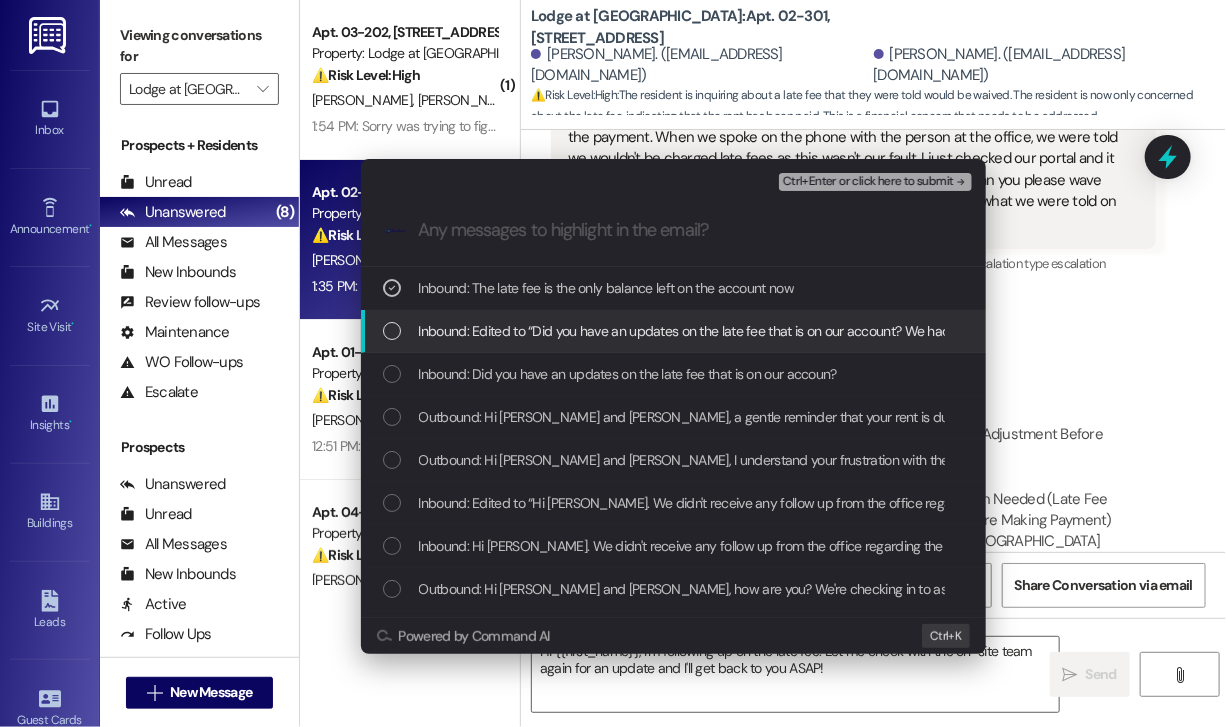 click on "Inbound: Edited to “Did you have an updates on the late fee that is on our account? We had inquired before about the late”" at bounding box center [776, 331] 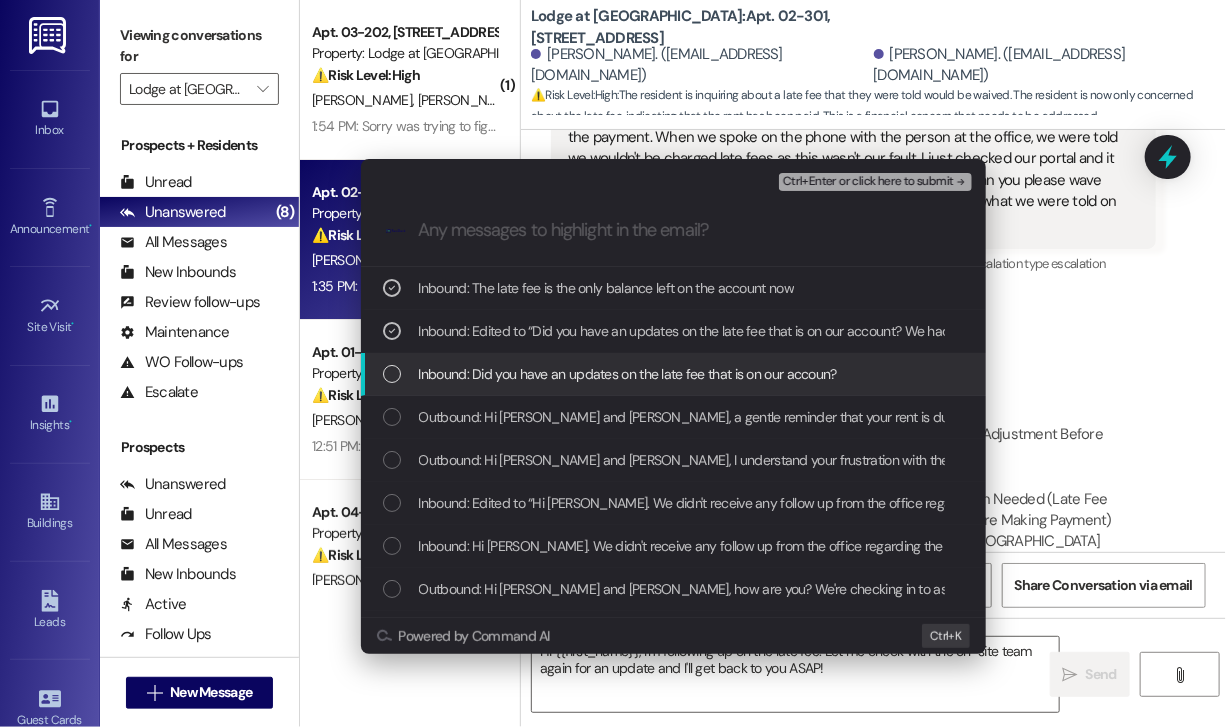 click on "Inbound: Did you have an updates on the late fee that is on our accoun?" at bounding box center [628, 374] 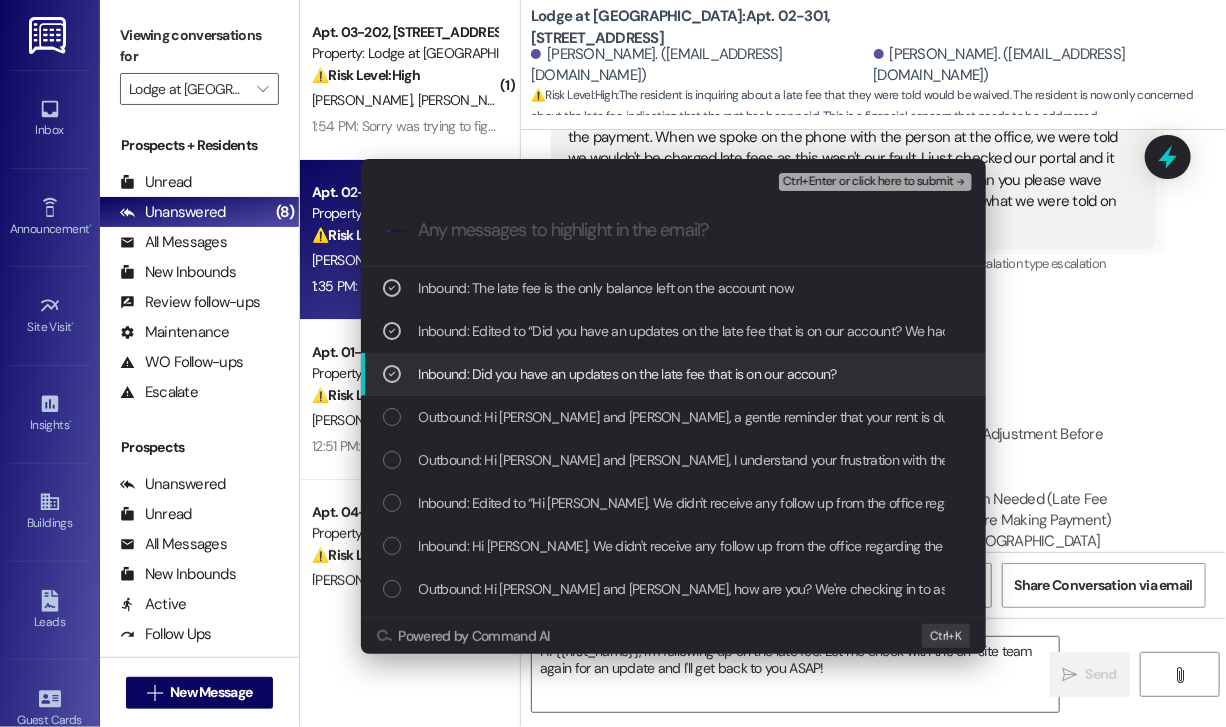 click on "Inbound: Did you have an updates on the late fee that is on our accoun?" at bounding box center [673, 374] 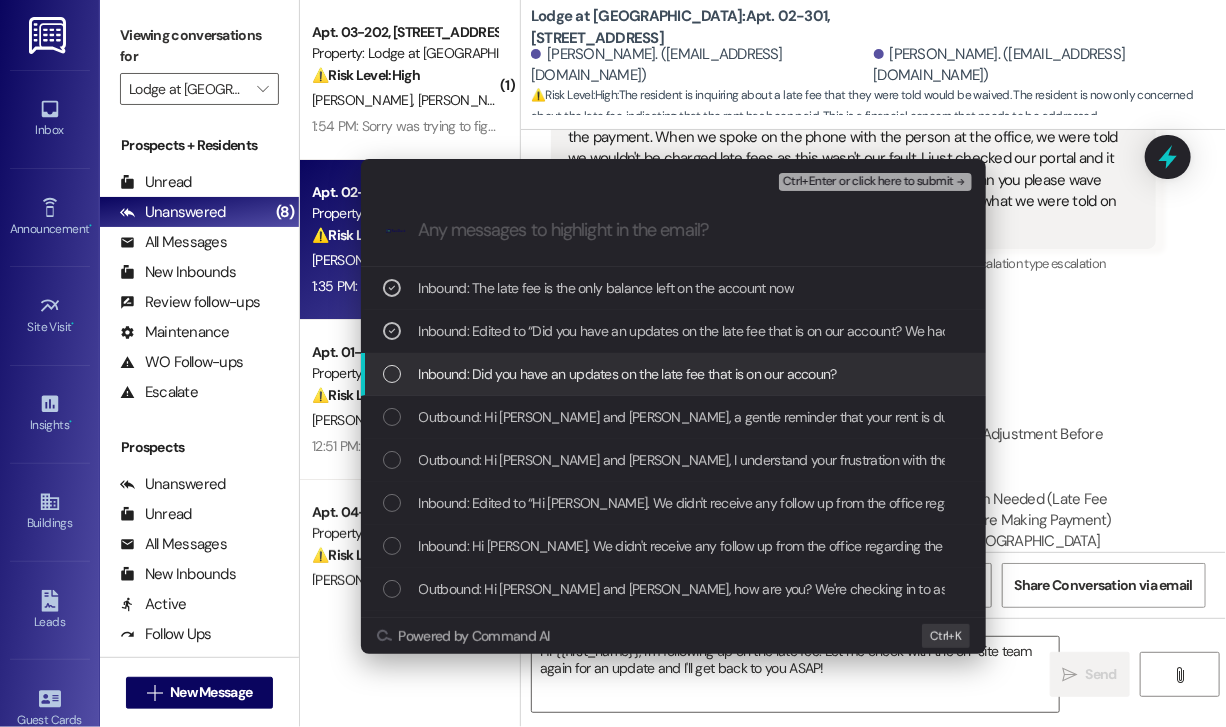 click on "Inbound: Did you have an updates on the late fee that is on our accoun?" at bounding box center (673, 374) 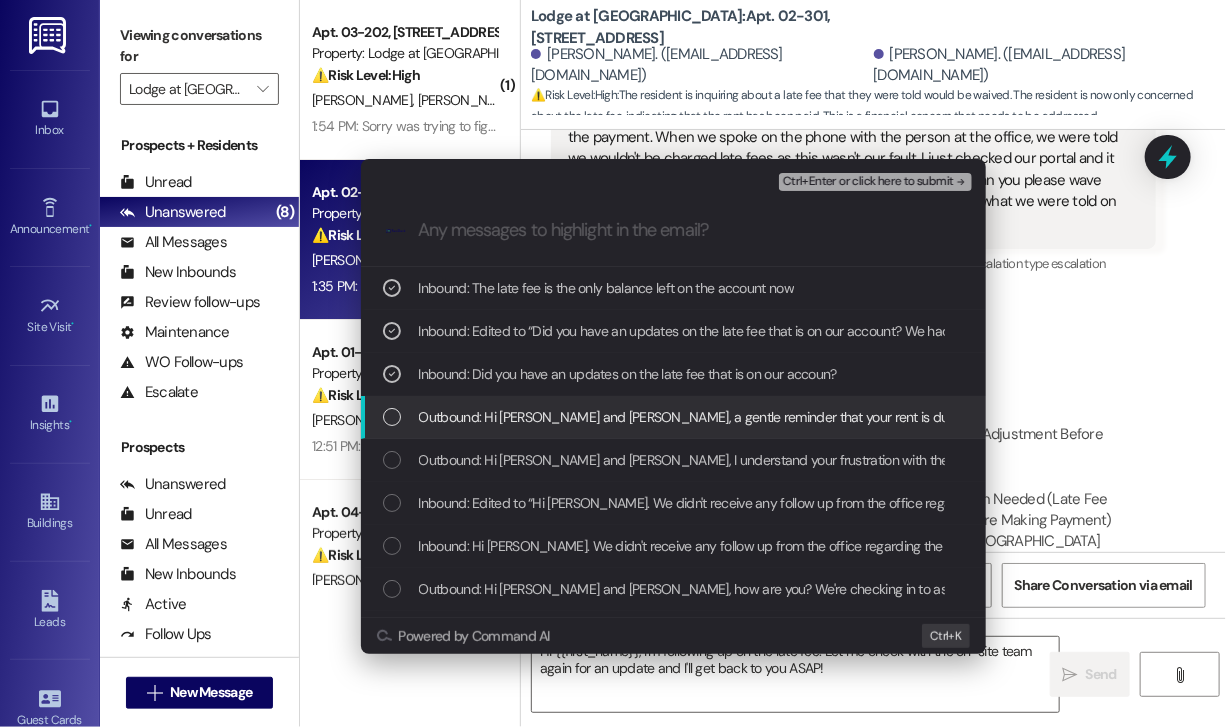click on "Outbound: Hi Akosua and Adaora, a gentle reminder that your rent is due and your current balance is $1029.91. Please pay your rent to avoid a late fee. Please let us know if you have any questions! If you've already paid, thank you for your patience!" at bounding box center [1191, 417] 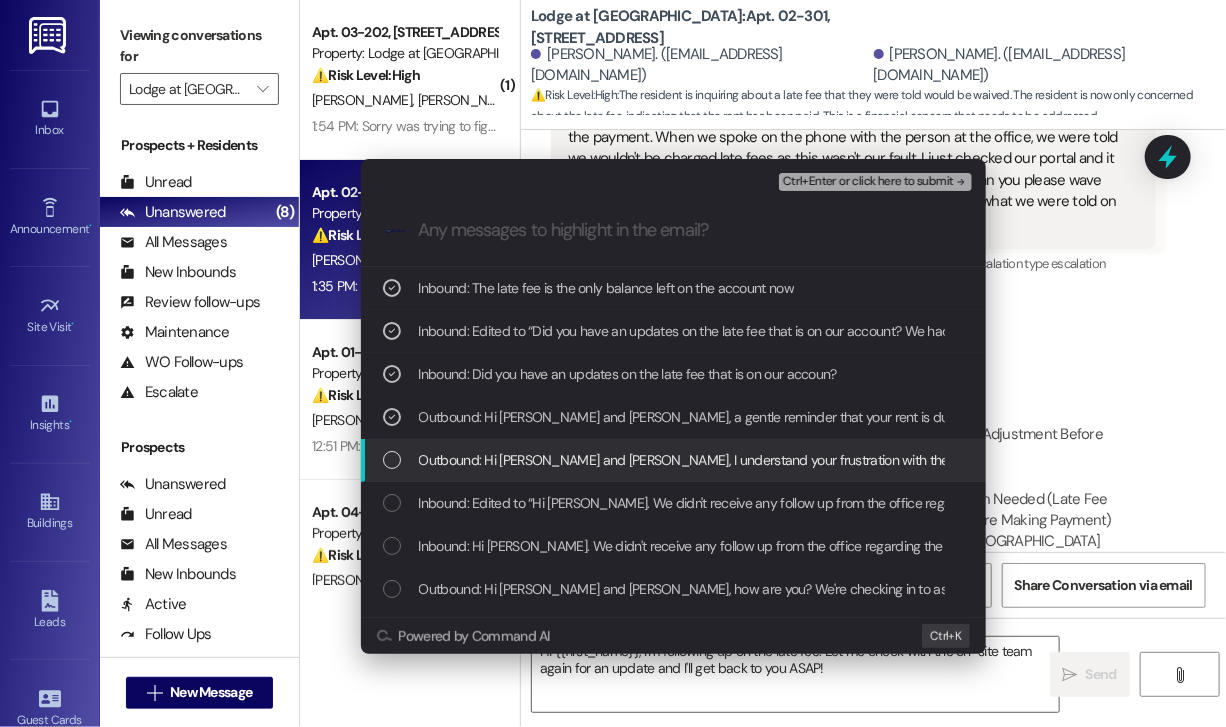 click on "Outbound: Hi Akosua and Adaora, I understand your frustration with the late fee. Let me check with the on-site team about the agreement made and see what we can do to resolve this quickly. I'll follow up ASAP!" at bounding box center [1087, 460] 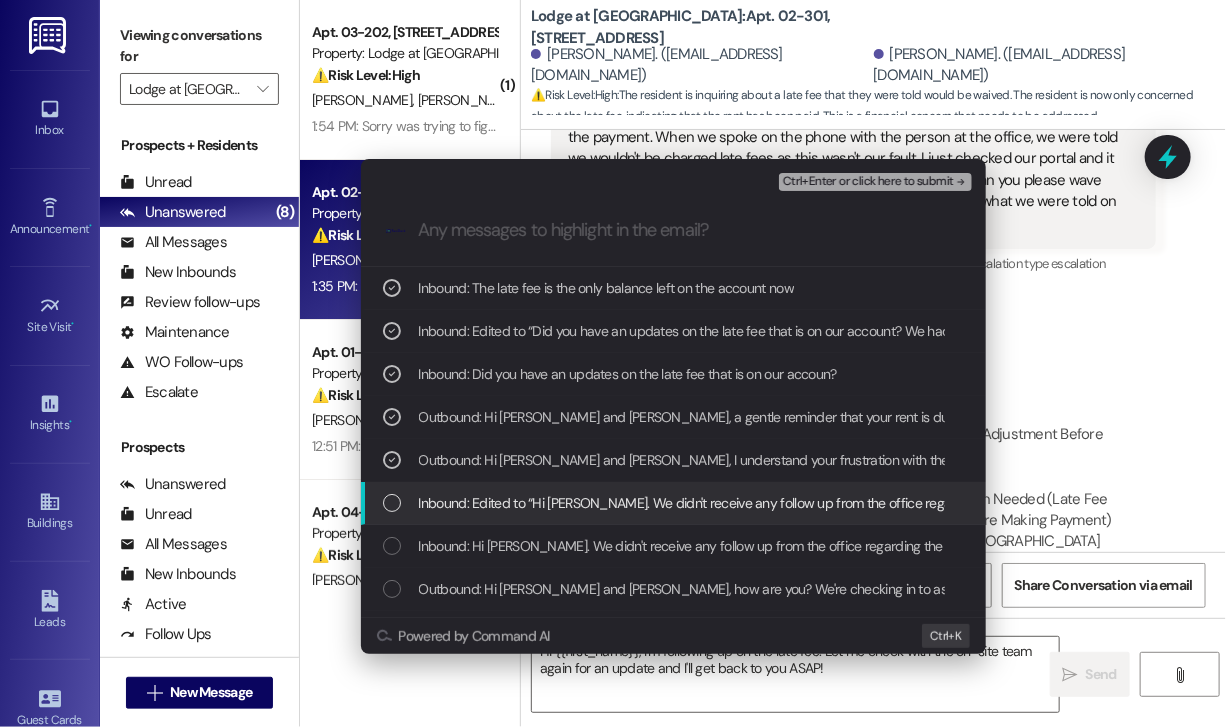 click on "Inbound: Edited to “Hi Jay. We didn't receive any follow up from the office regarding the payment. When we spoke on the phone with the person at the office, we were told we wouldn't be charged late fees as this wasn't our fault. I just checked our portal and it allows us the option to pay now but it shows an $88.65 late fee. Can you please wave this late fee so we can go ahead and pay the balance since that’s what we were told on the phone?”" at bounding box center (1752, 503) 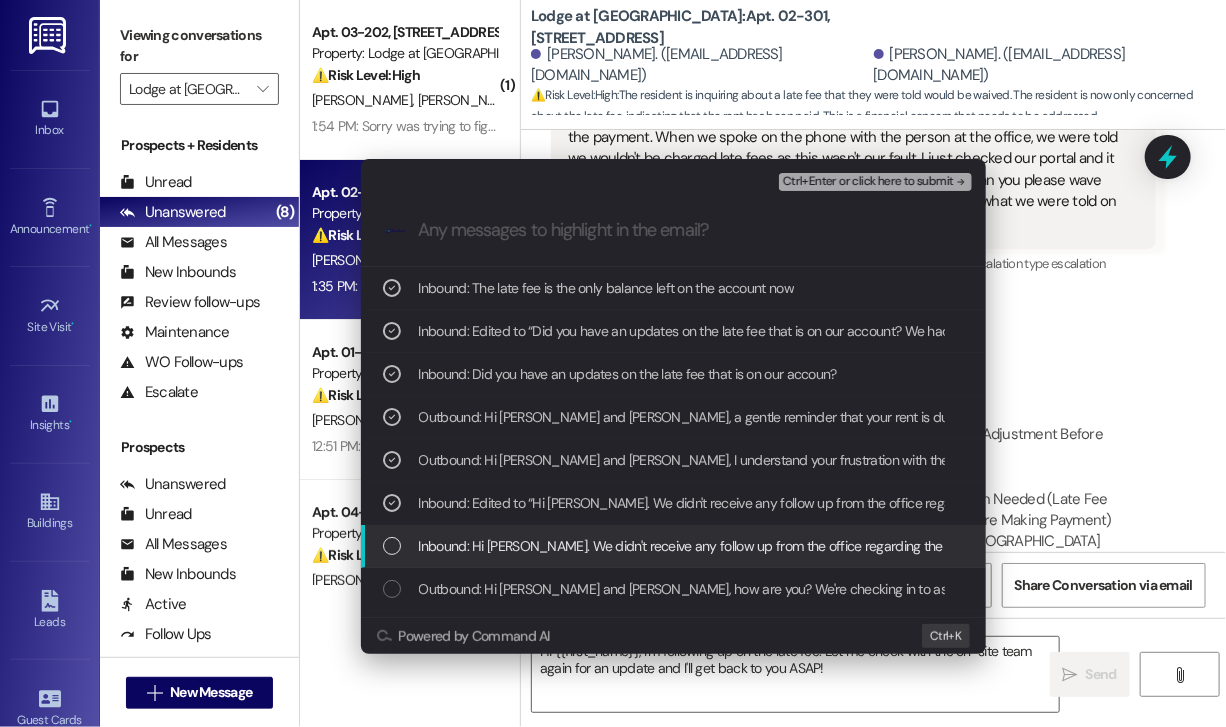 click on "Inbound: Hi Jay. We didn't receive any follow up from the office regarding the payment. When we spoke on the phone with the person at the office, we were told we wouldn't be charged late fees as this wasn't our fault. I just checked our portal and it allows us the option to pay now but it shows an $88.65 late fee. Can you please deduct this late fee so we can go ahead and pay?" at bounding box center [1559, 546] 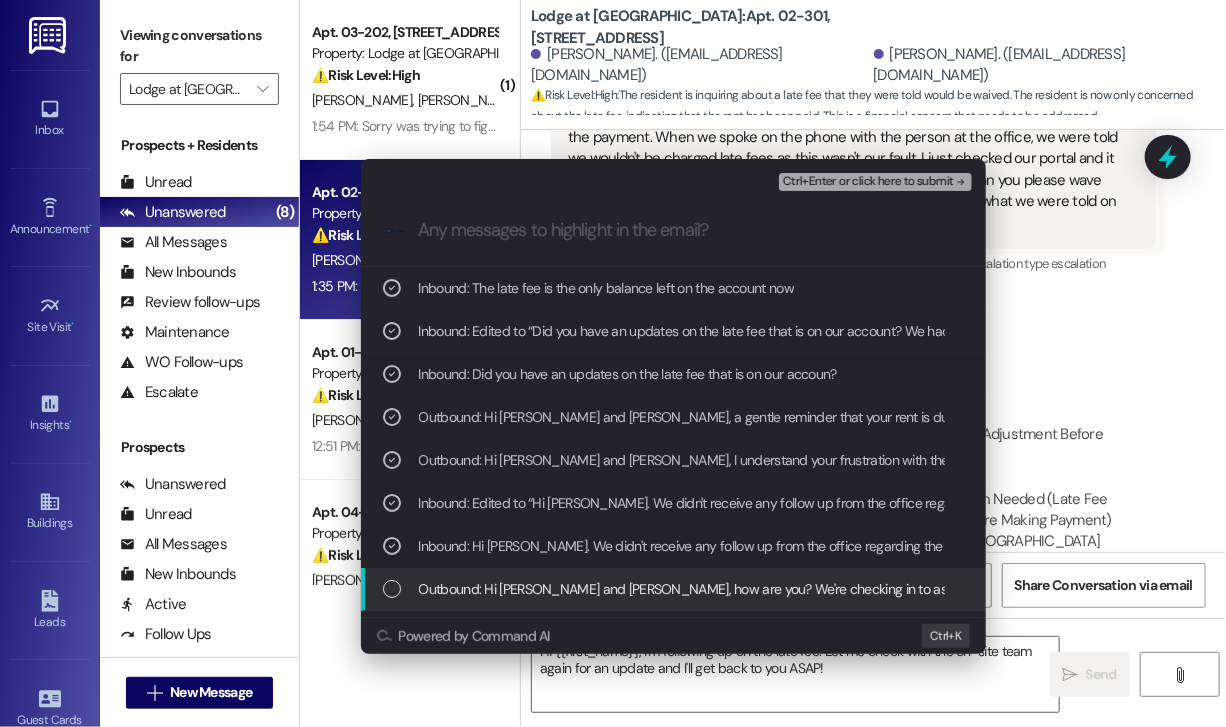 click on "Outbound: Hi Akosua and Adaora, how are you? We're checking in to ask if you have any questions about rent payment. We're here to answer questions. Your current balance is $1882.52 - please pay your rent to avoid a late fee. If you've already paid, thank you for your patience!" at bounding box center [1281, 589] 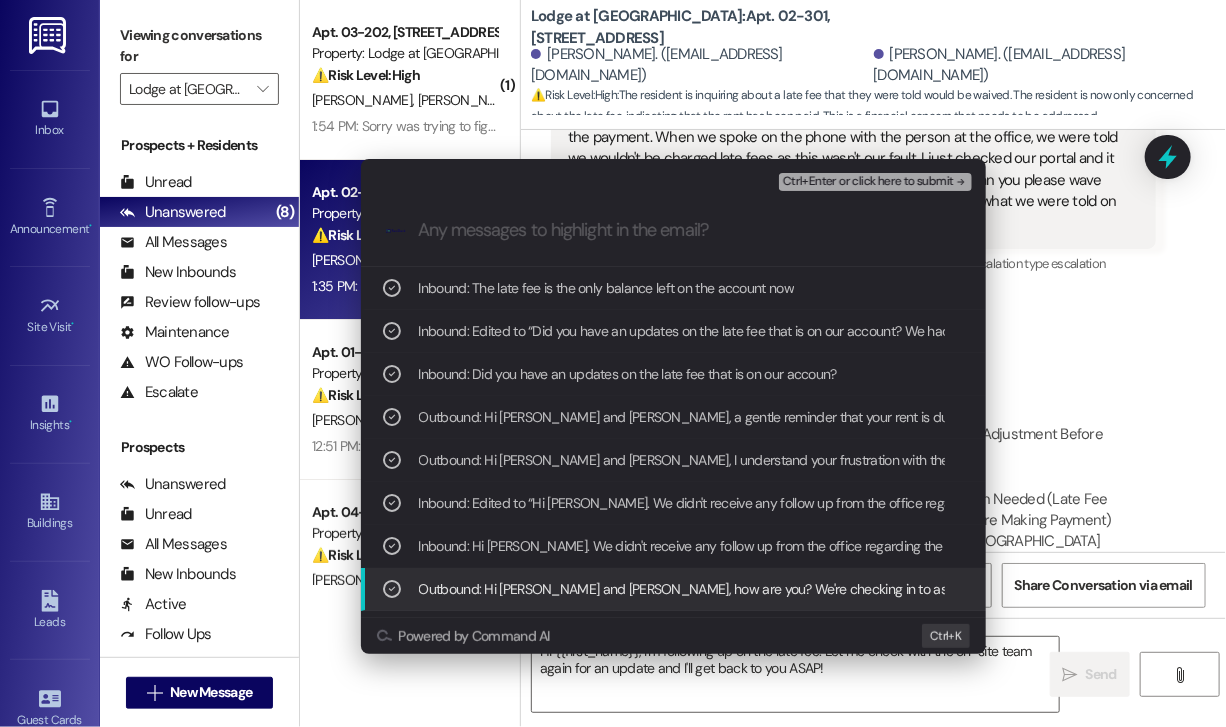 scroll, scrollTop: 100, scrollLeft: 0, axis: vertical 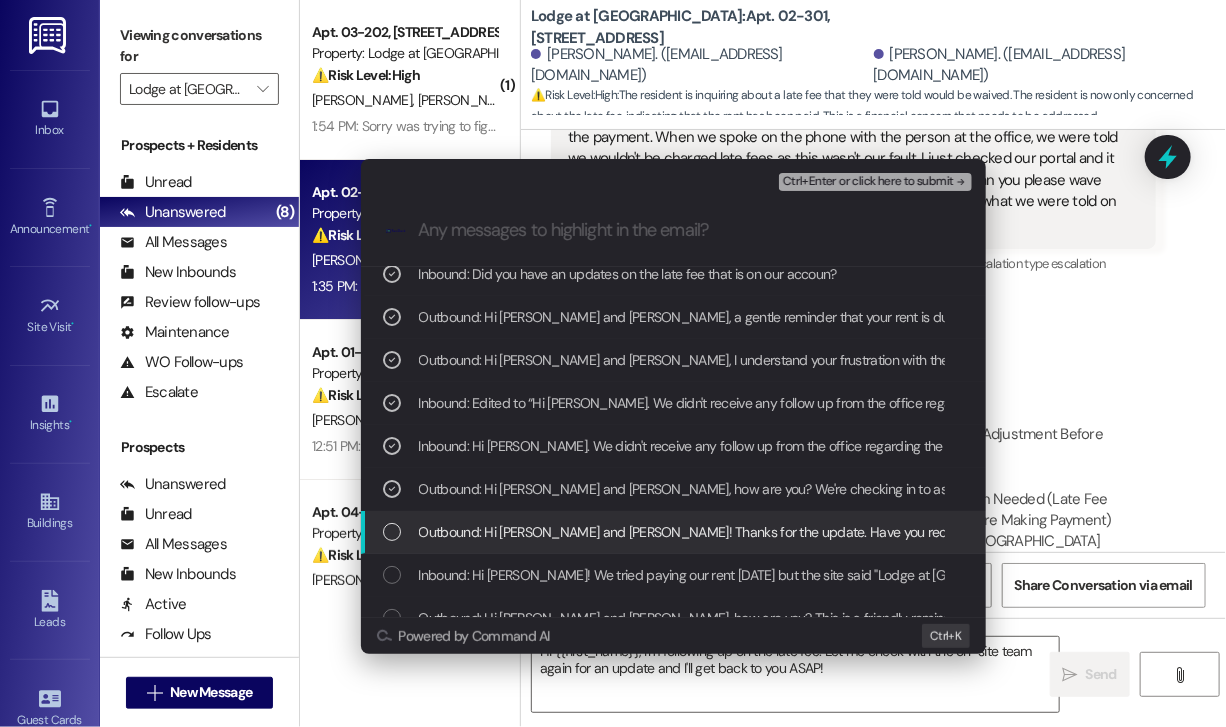 click on "Outbound: Hi Akosua and Adaora! Thanks for the update. Have you received any follow-up from the office since they reached out to the third-party payment service? Let me know, and I’ll be happy to check in on it as well." at bounding box center [1120, 532] 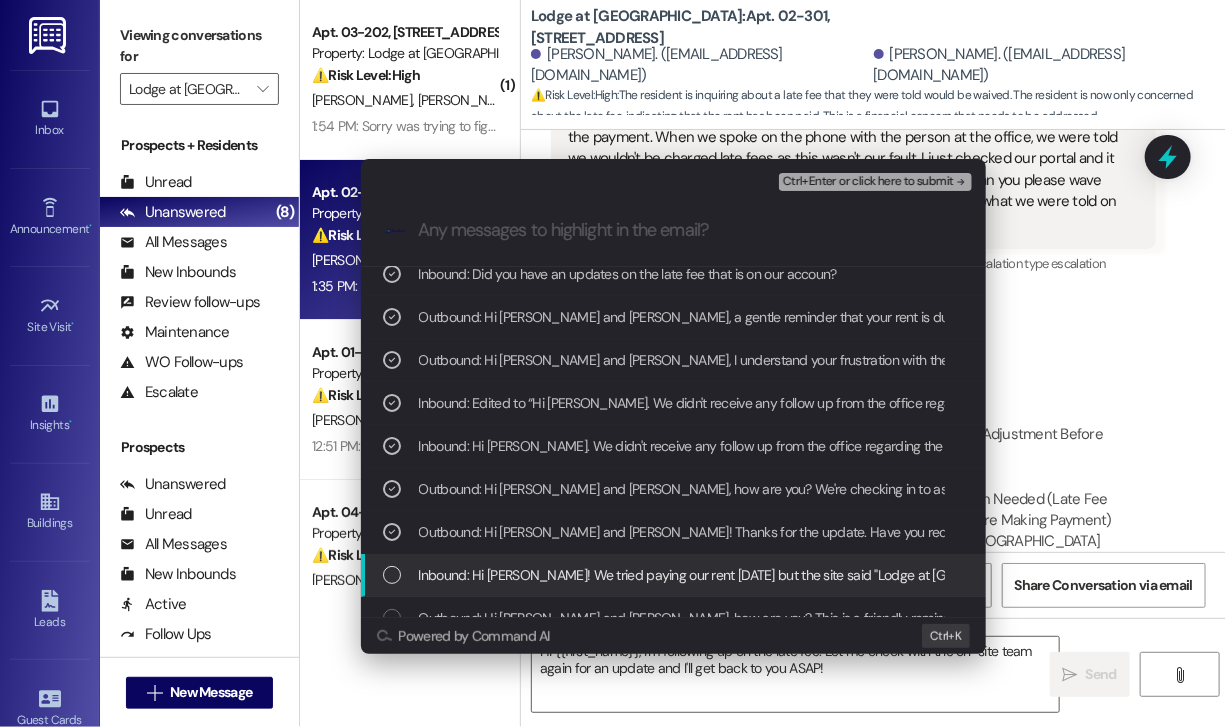 click on "Inbound: Hi Jay! We tried paying our rent today but the site said "Lodge at Croasdaille is not accepting payment currently." We called the office to try to sort it out and they said they'll call the third party payment service and get back to us." at bounding box center [1180, 575] 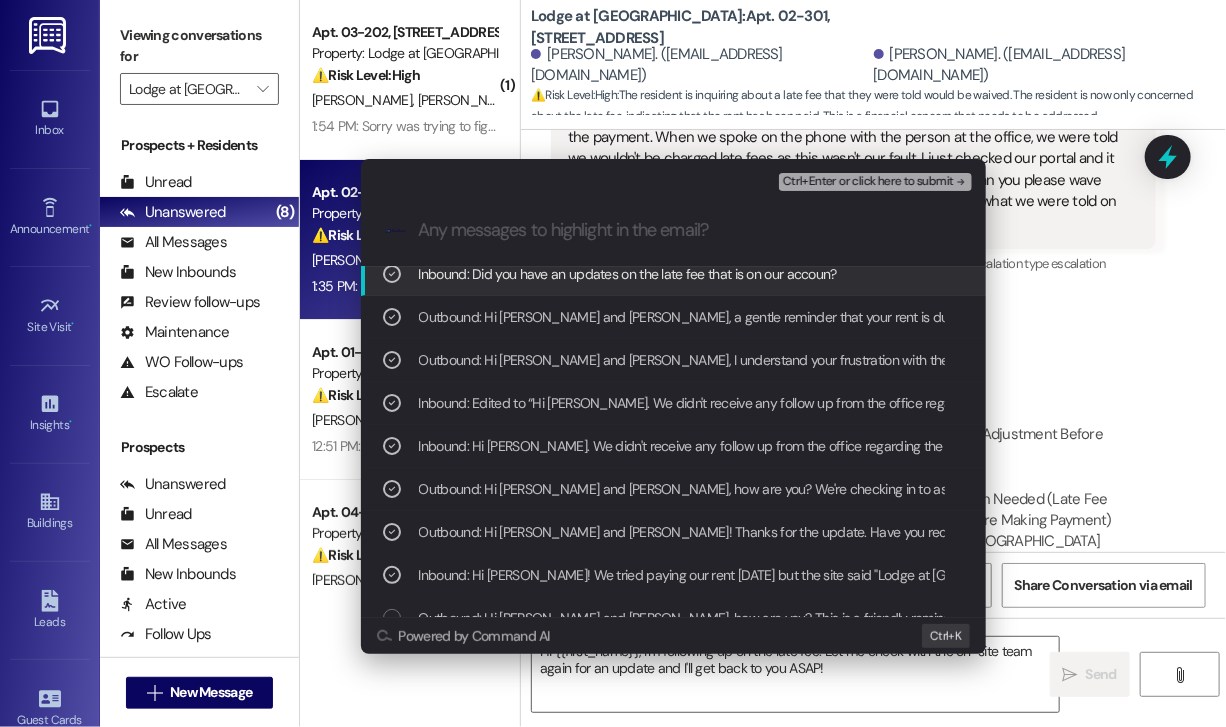 click on "Ctrl+Enter or click here to submit" at bounding box center [868, 182] 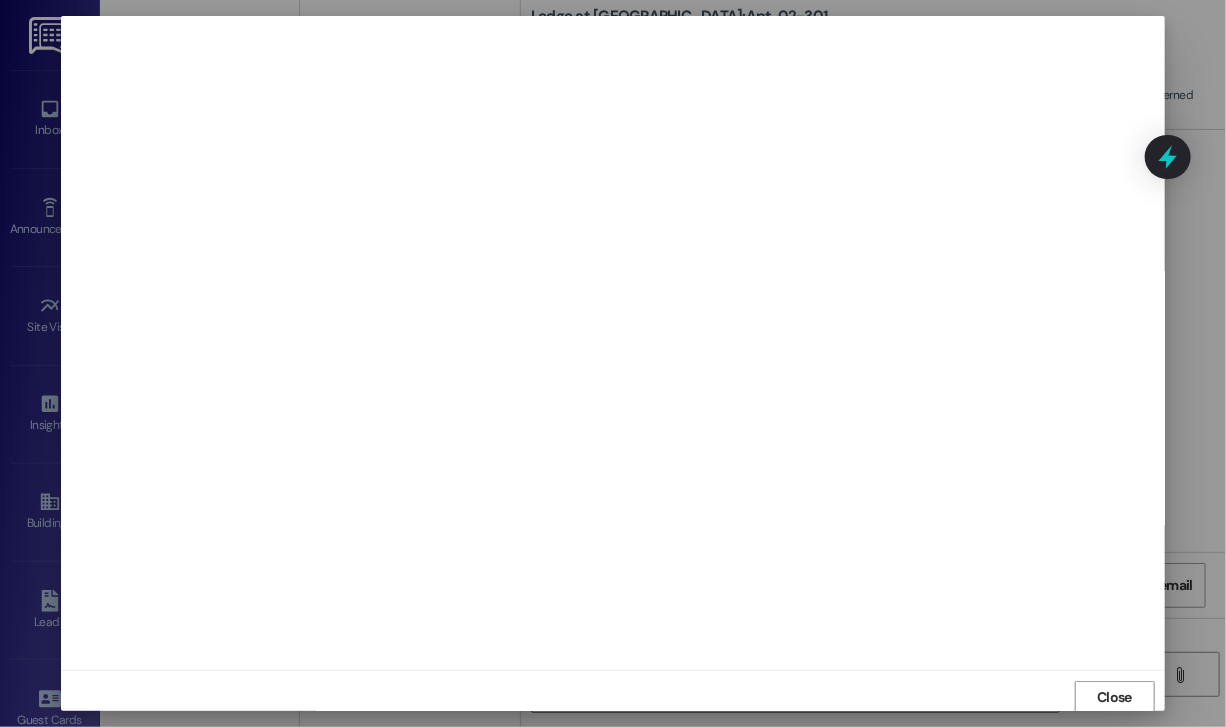 scroll, scrollTop: 2, scrollLeft: 0, axis: vertical 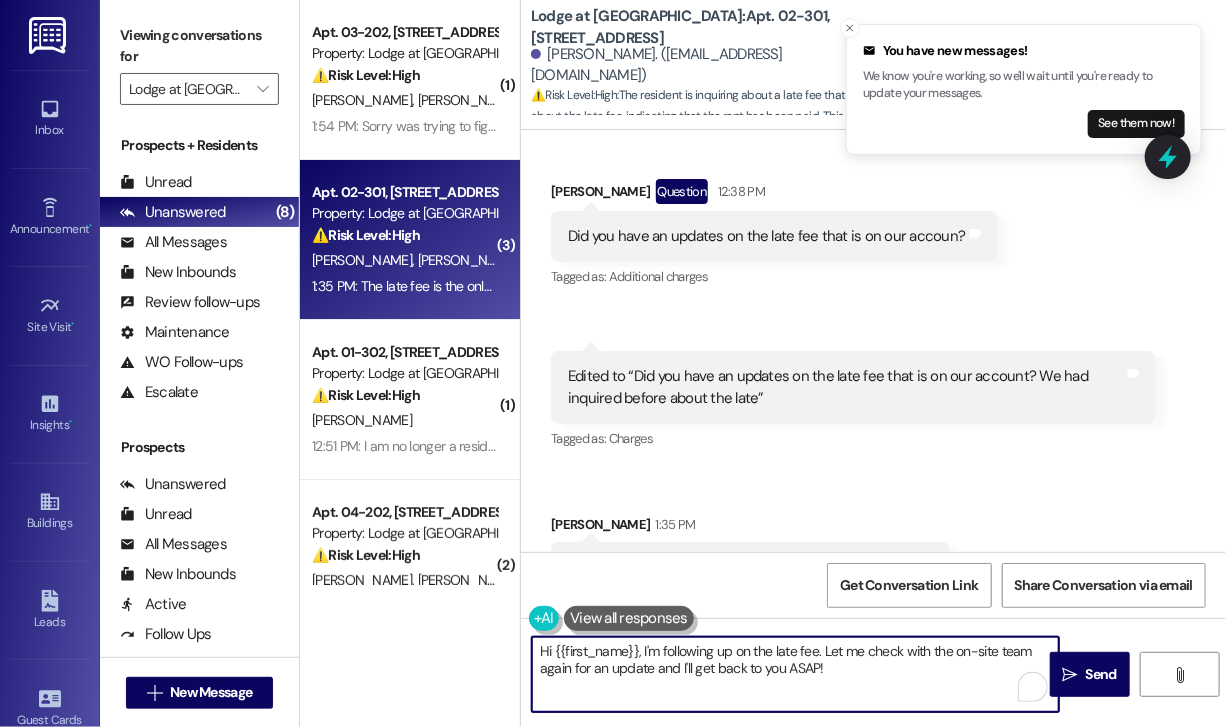 click on "Hi {{first_name}}, I'm following up on the late fee. Let me check with the on-site team again for an update and I'll get back to you ASAP!" at bounding box center [795, 674] 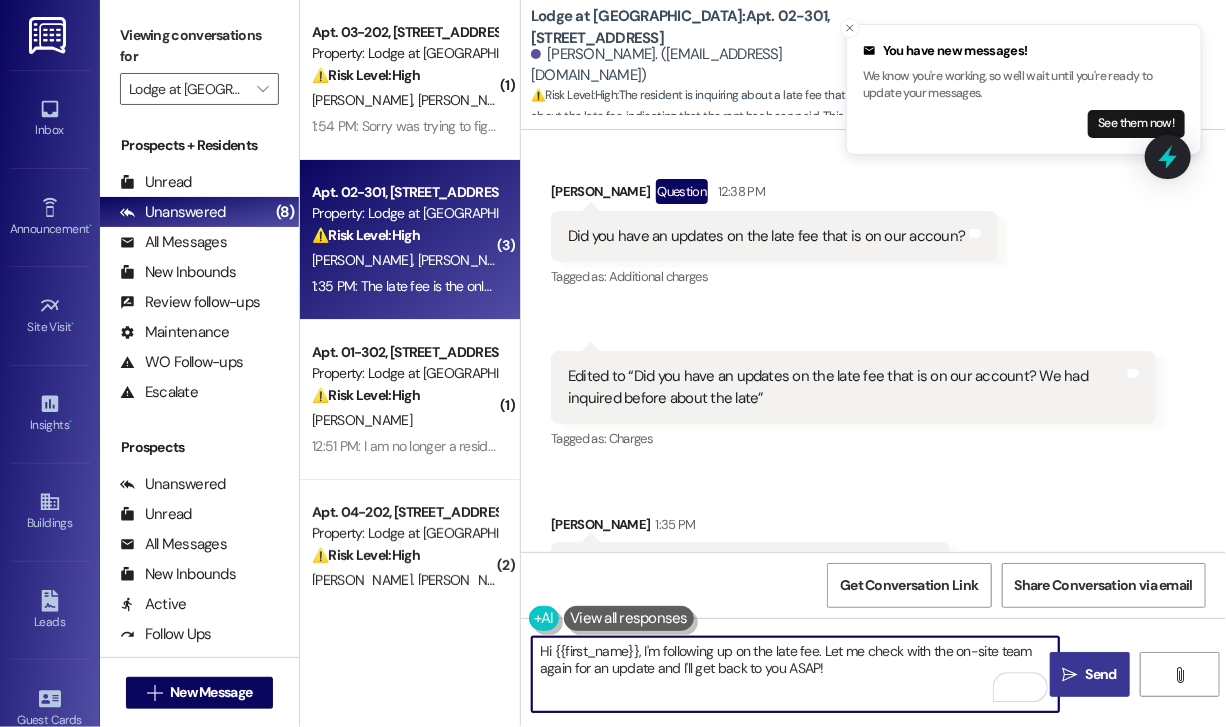 click on "" at bounding box center [1070, 675] 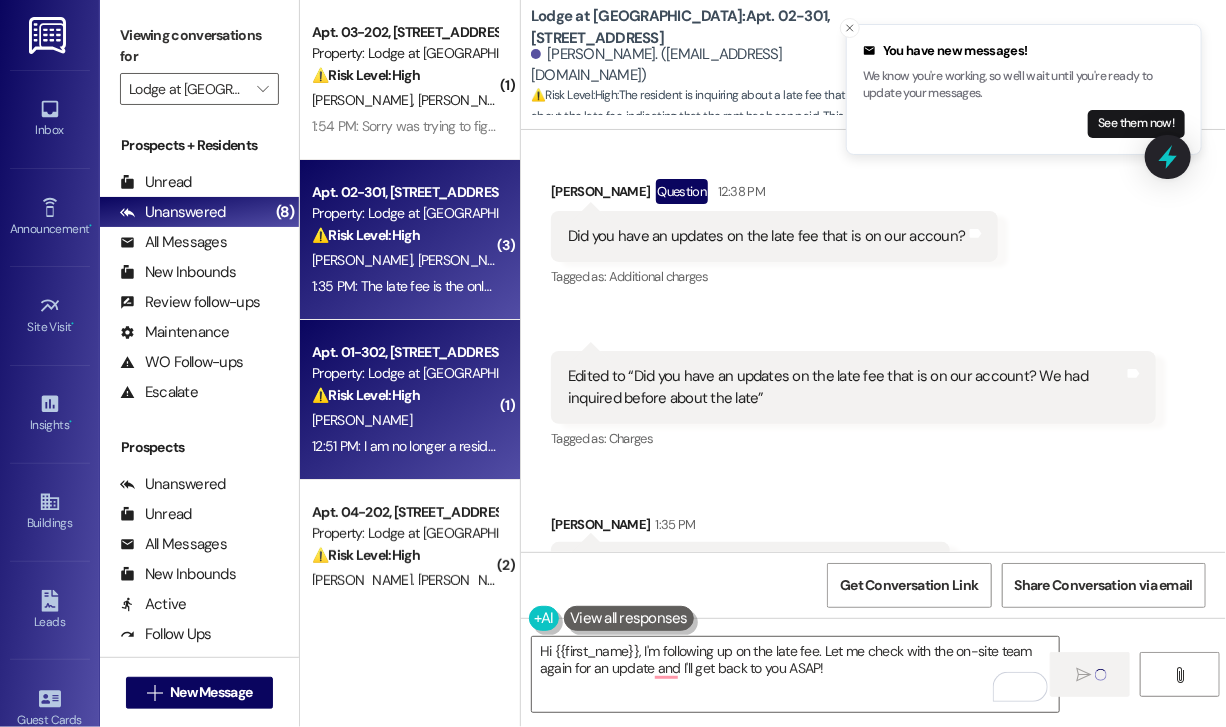 type 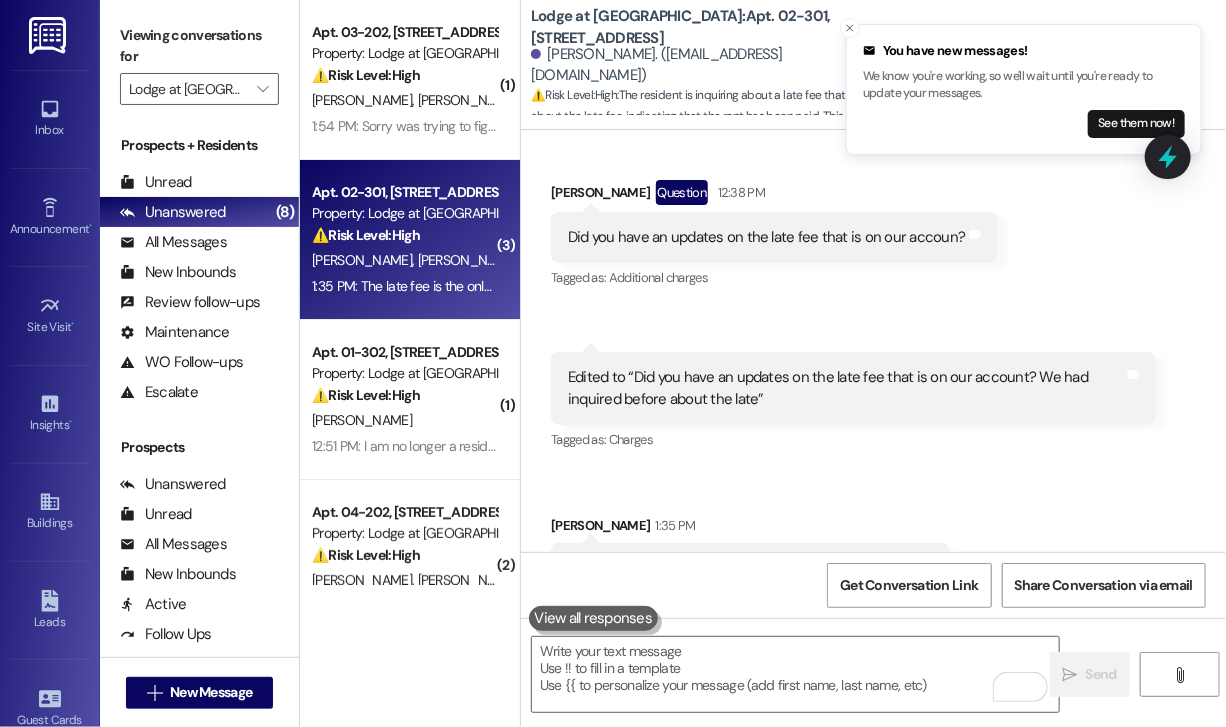 click on "⚠️  Risk Level:  High" at bounding box center (366, 395) 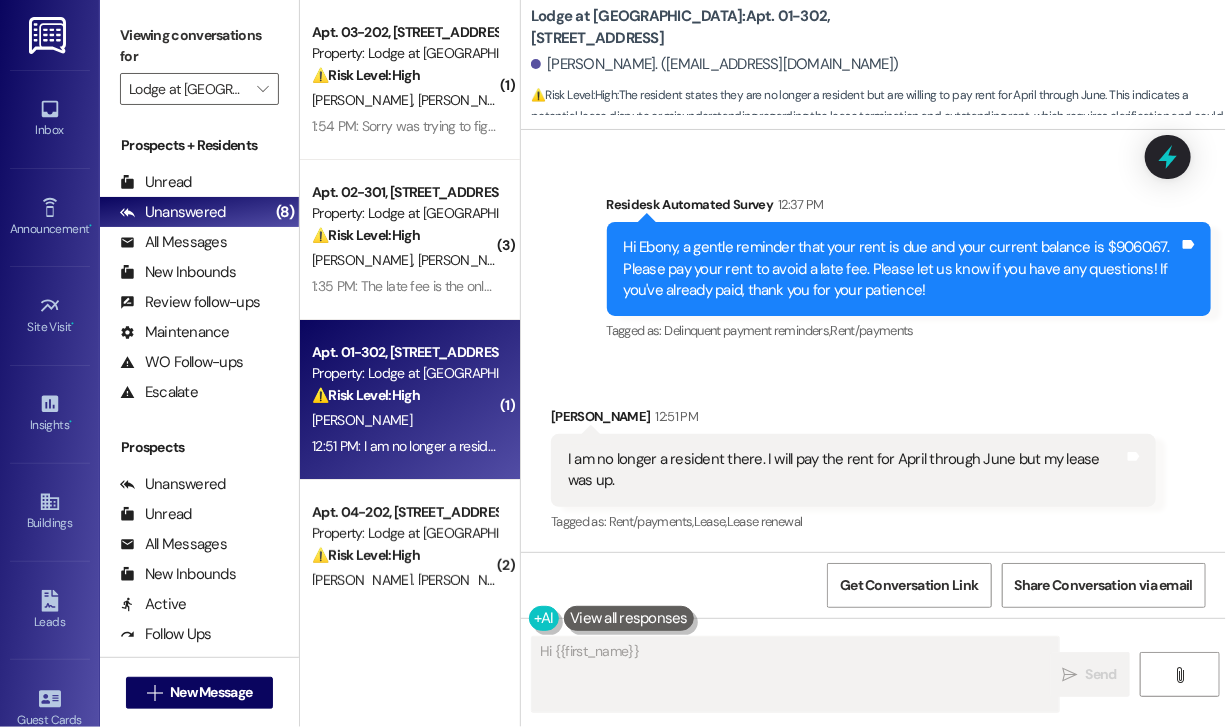 scroll, scrollTop: 1377, scrollLeft: 0, axis: vertical 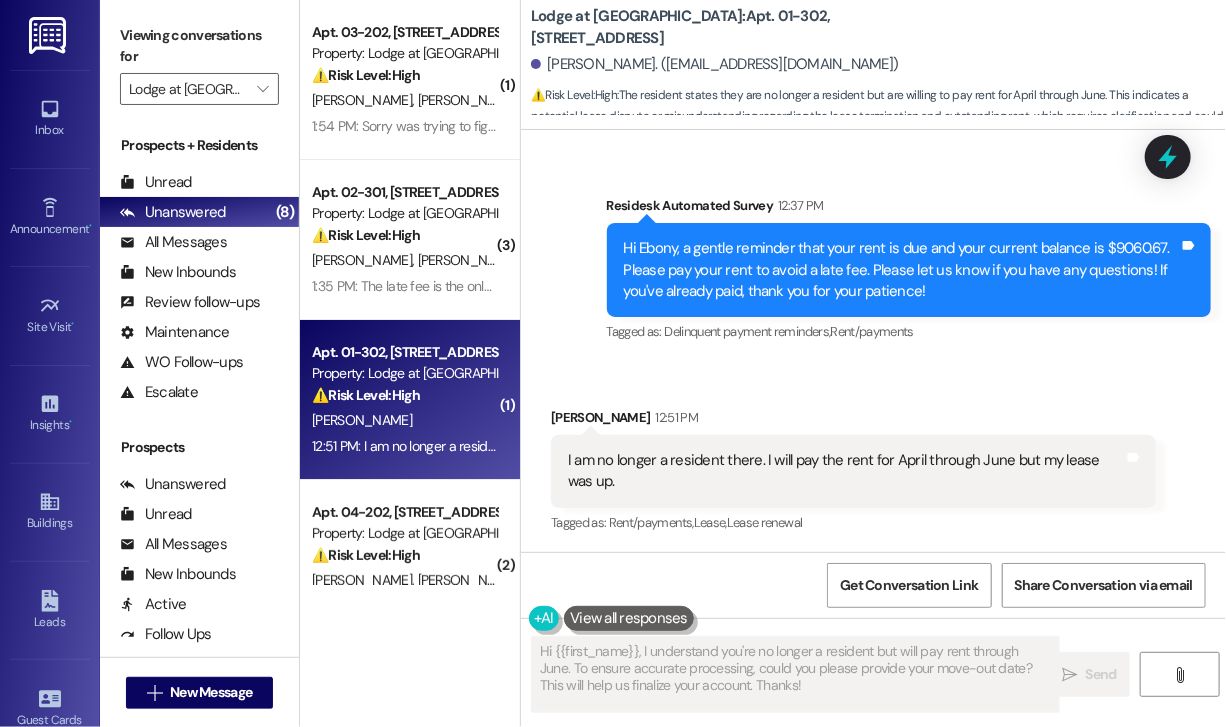 click on "Received via SMS Ebony Crumbley 12:51 PM I am no longer a resident there. I will pay the rent for April through June but my lease was up.  Tags and notes Tagged as:   Rent/payments ,  Click to highlight conversations about Rent/payments Lease ,  Click to highlight conversations about Lease Lease renewal Click to highlight conversations about Lease renewal" at bounding box center (873, 457) 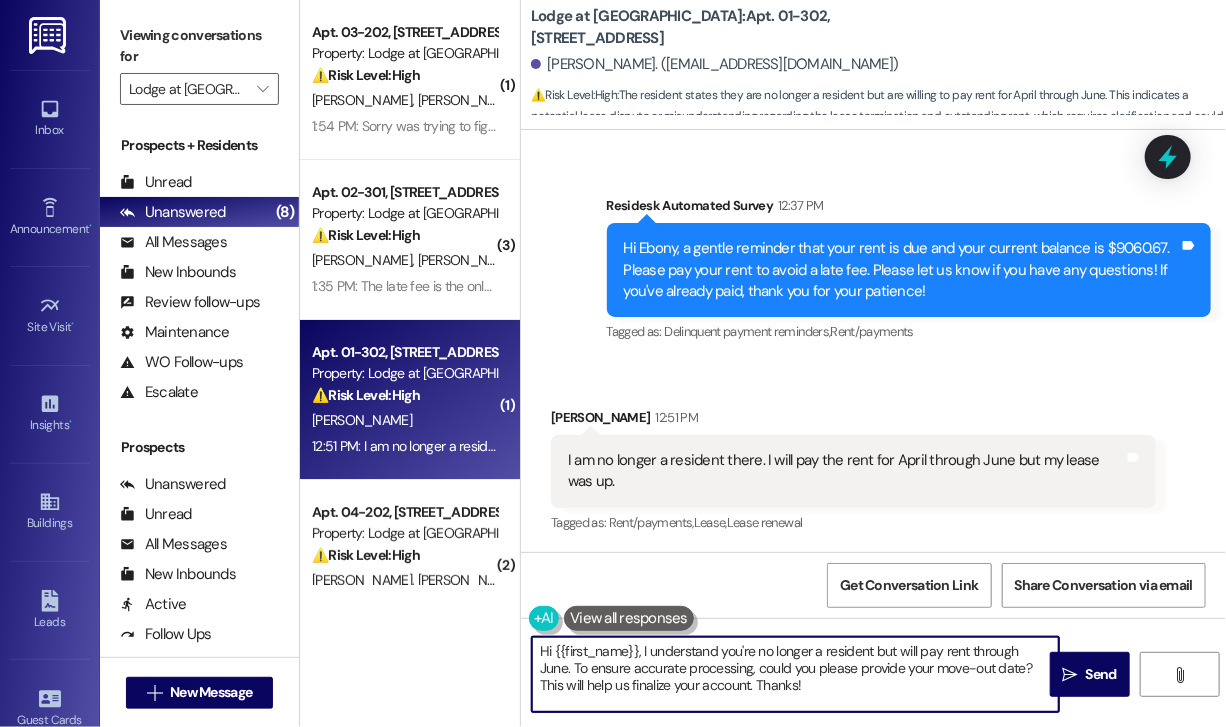 click on "Hi {{first_name}}, I understand you're no longer a resident but will pay rent through June. To ensure accurate processing, could you please provide your move-out date? This will help us finalize your account. Thanks!" at bounding box center [795, 674] 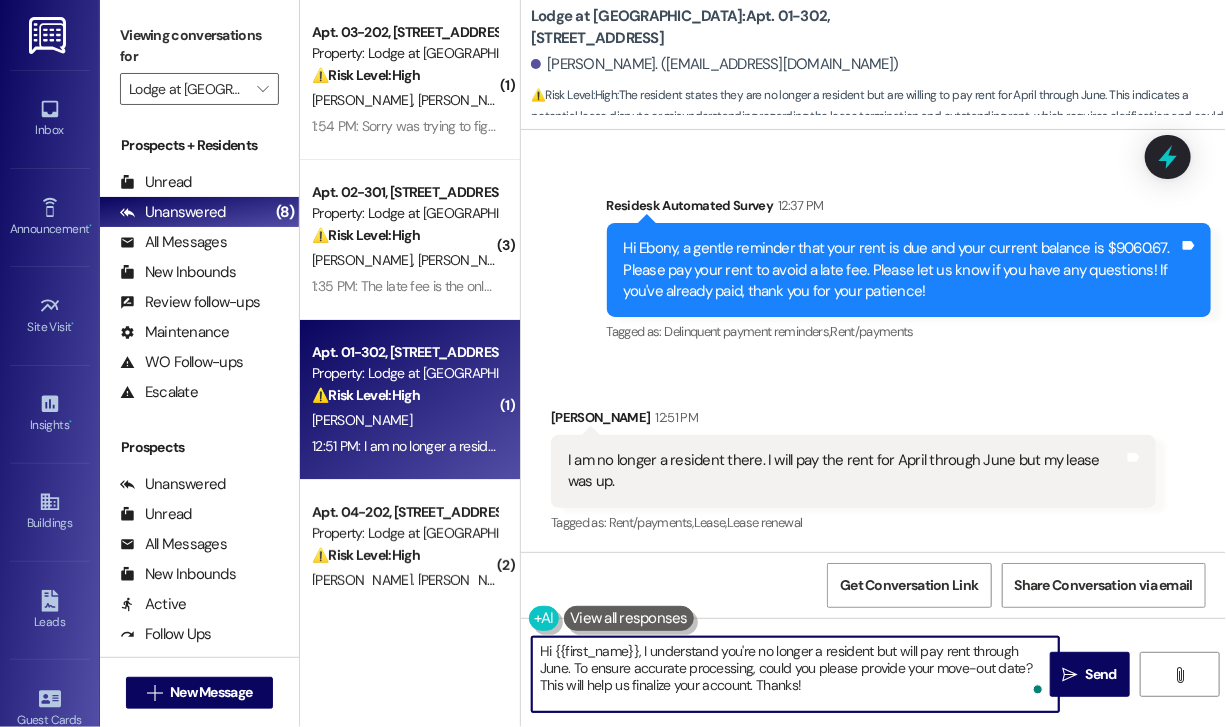 click on "Hi {{first_name}}, I understand you're no longer a resident but will pay rent through June. To ensure accurate processing, could you please provide your move-out date? This will help us finalize your account. Thanks!" at bounding box center [795, 674] 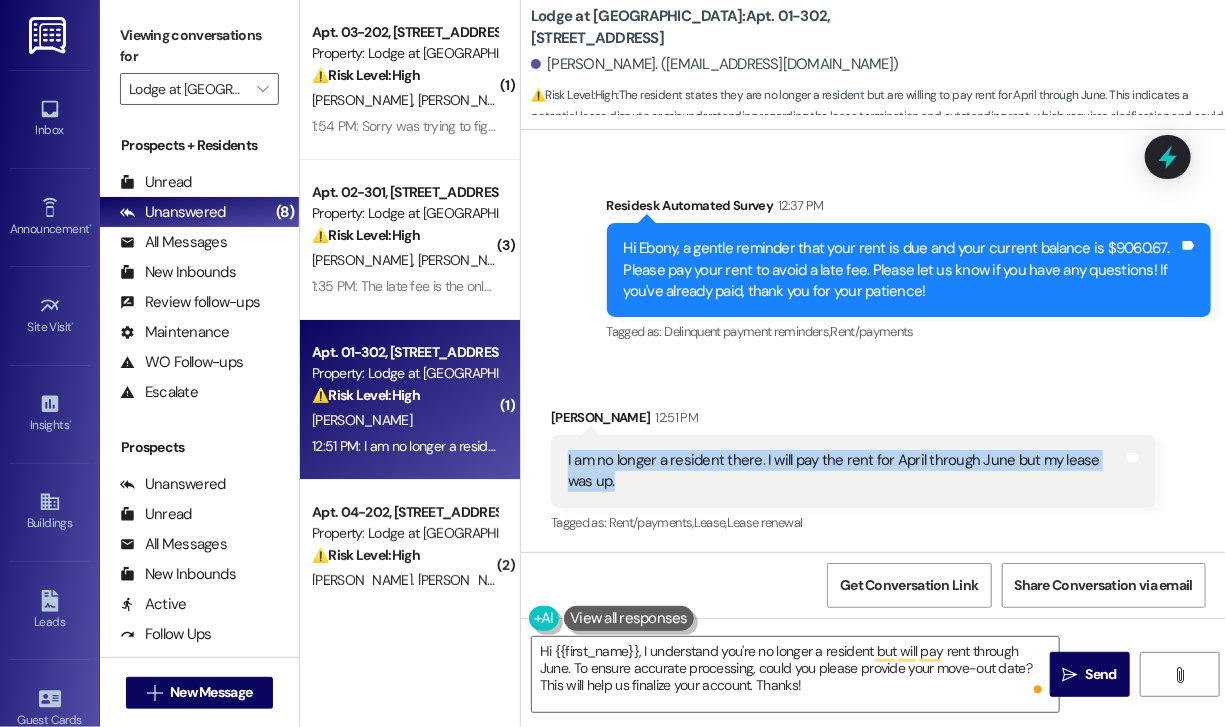 drag, startPoint x: 694, startPoint y: 478, endPoint x: 556, endPoint y: 461, distance: 139.04315 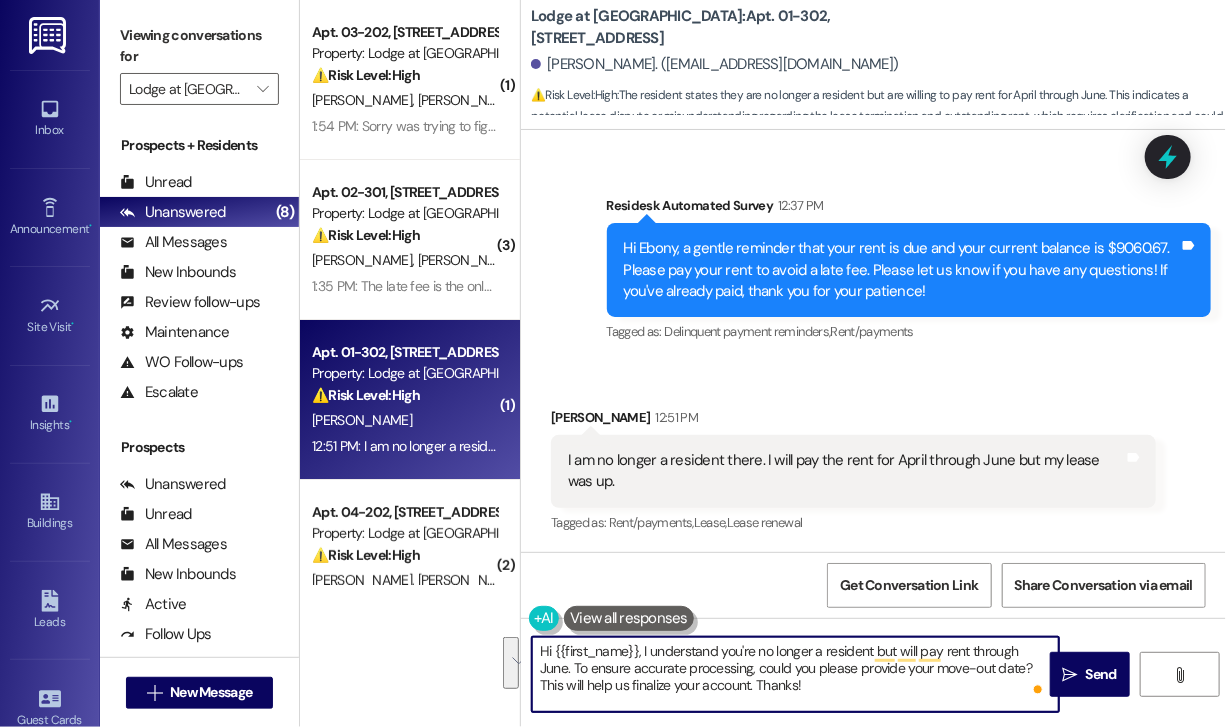 drag, startPoint x: 793, startPoint y: 682, endPoint x: 640, endPoint y: 652, distance: 155.91344 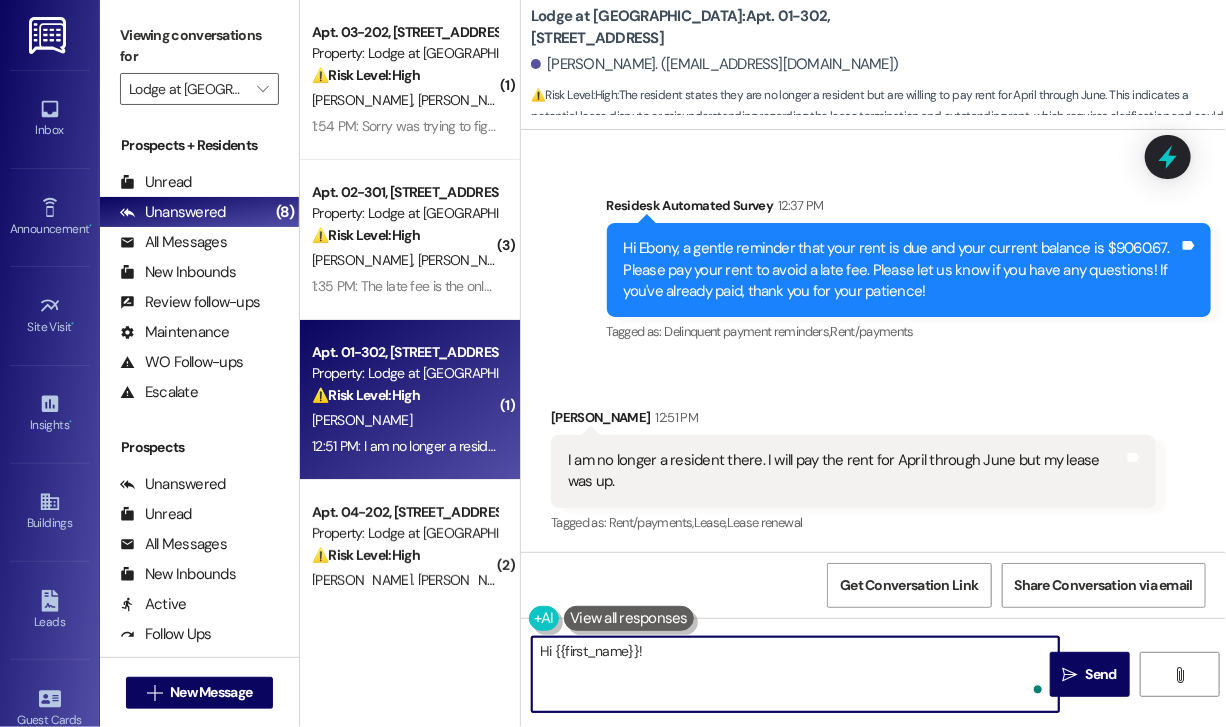 paste on "Thanks for the update. Just to confirm—has the site team been made aware that you’re no longer a resident and that your lease has ended? I can follow up if needed to make sure everything is noted correctly." 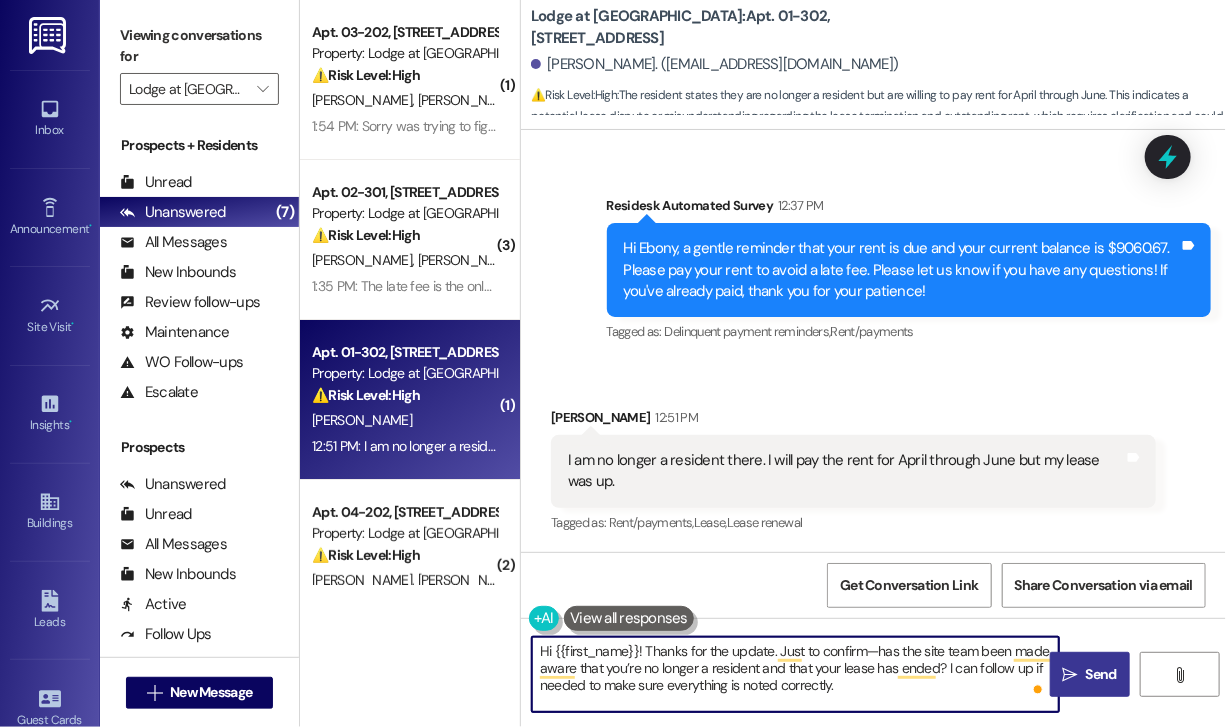 click on "Send" at bounding box center (1101, 674) 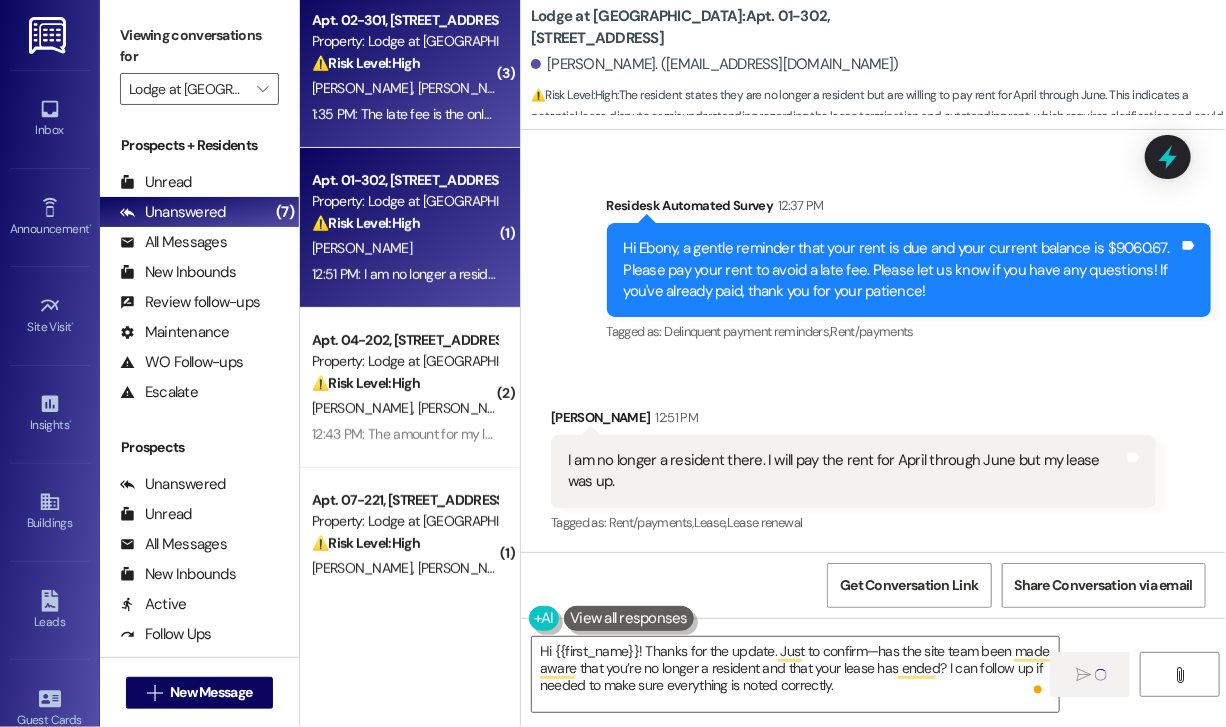 scroll, scrollTop: 200, scrollLeft: 0, axis: vertical 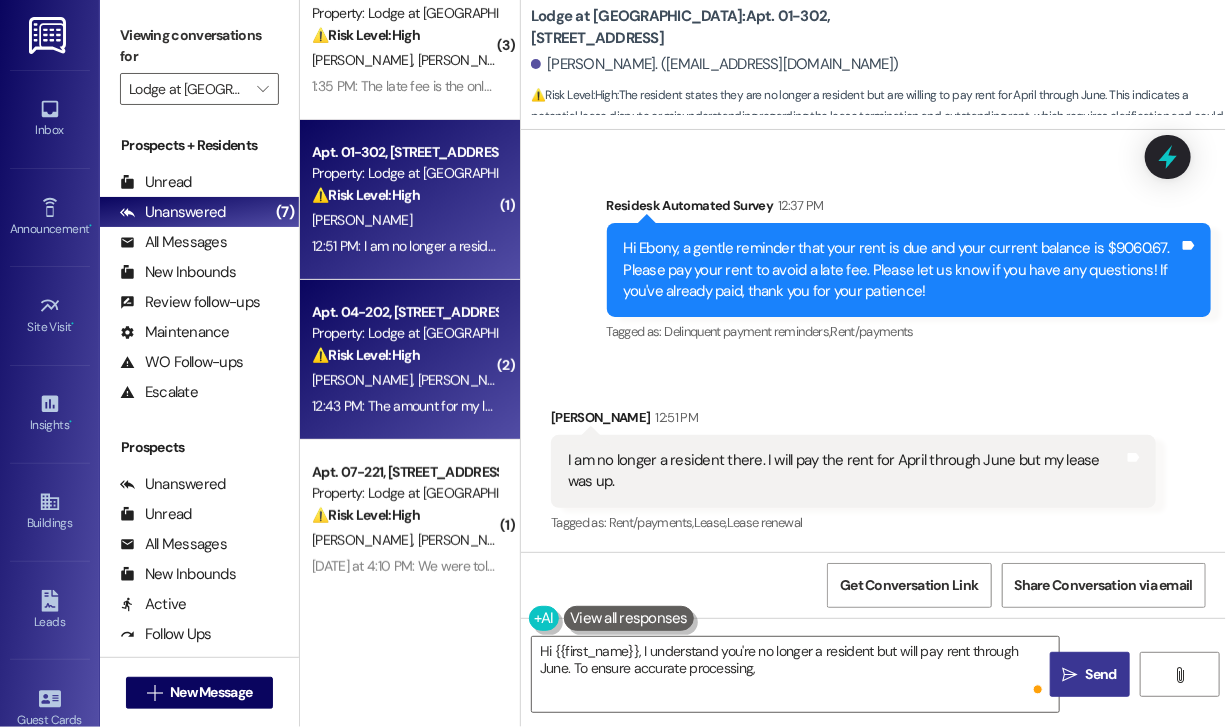 type on "Hi {{first_name}}, I understand you're no longer a resident but will pay rent through June. To ensure accurate processing, could" 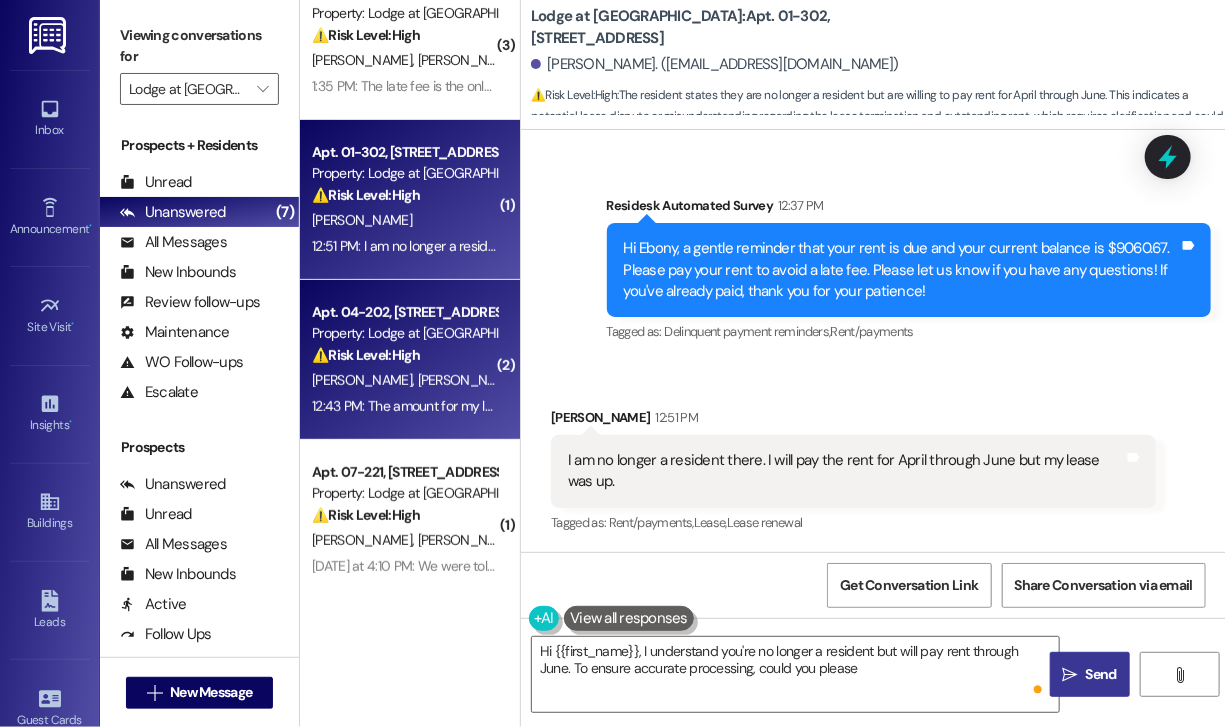 click on "Property: Lodge at [GEOGRAPHIC_DATA]" at bounding box center [404, 333] 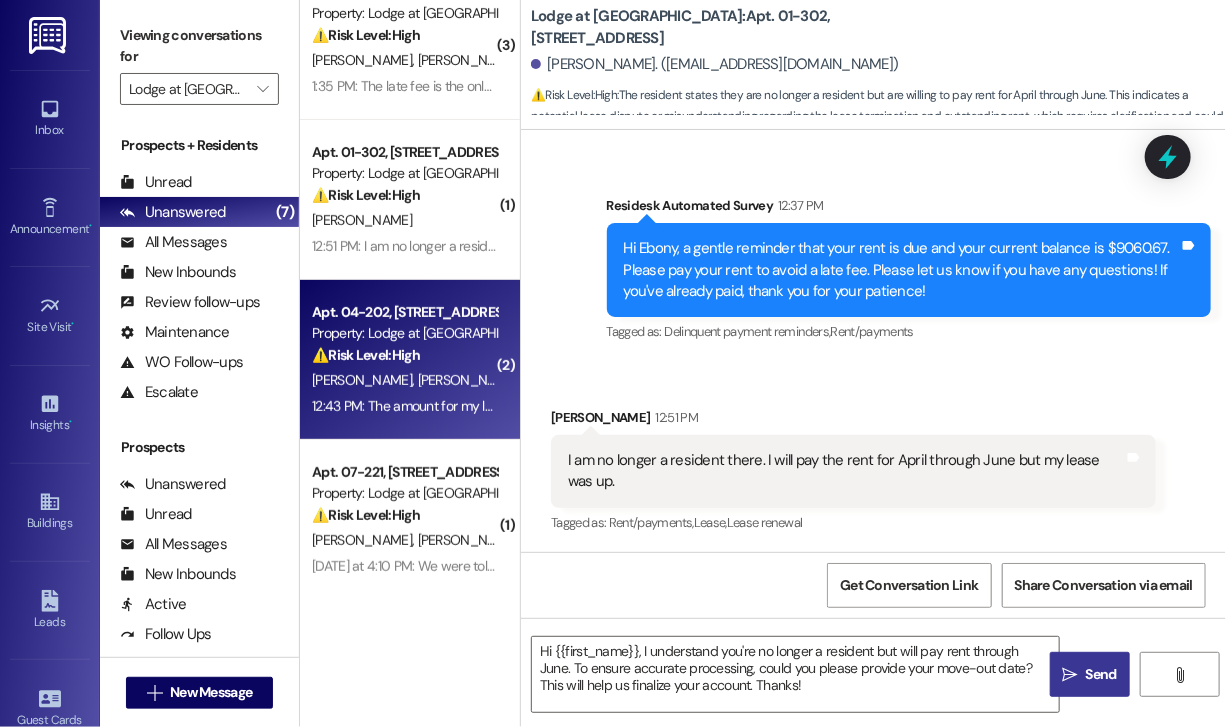 type on "Fetching suggested responses. Please feel free to read through the conversation in the meantime." 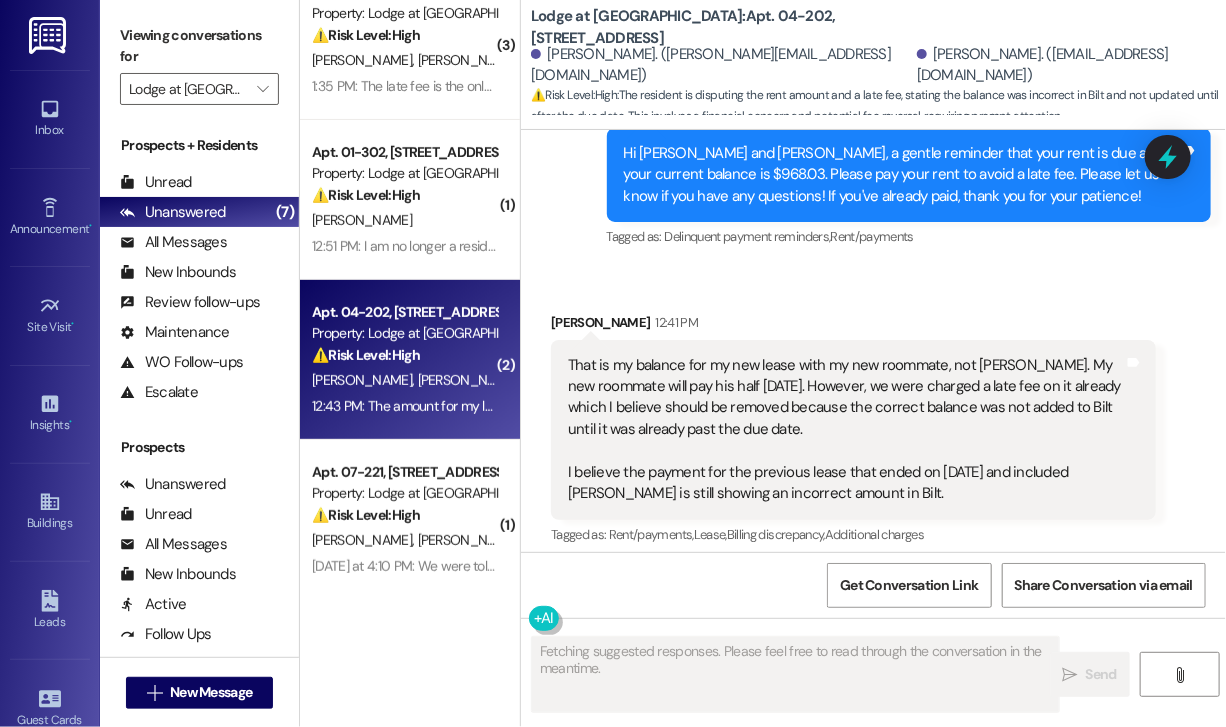 scroll, scrollTop: 3352, scrollLeft: 0, axis: vertical 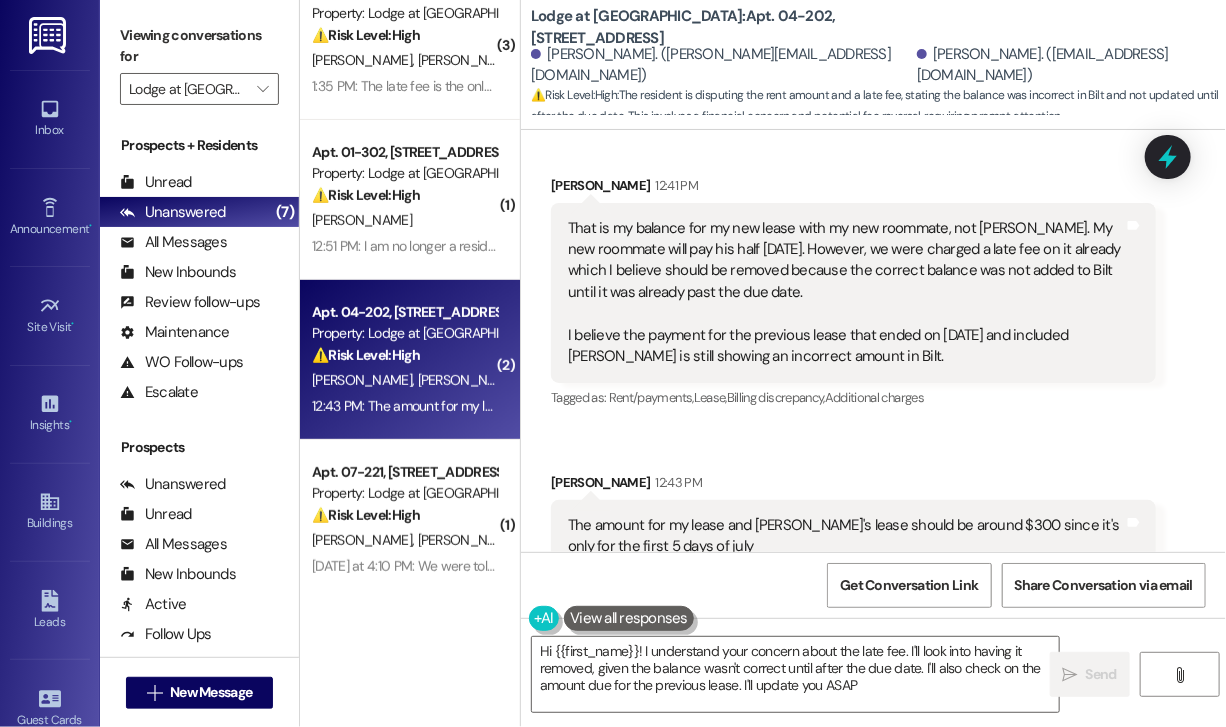 type on "Hi {{first_name}}! I understand your concern about the late fee. I'll look into having it removed, given the balance wasn't correct until after the due date. I'll also check on the amount due for the previous lease. I'll update you ASAP!" 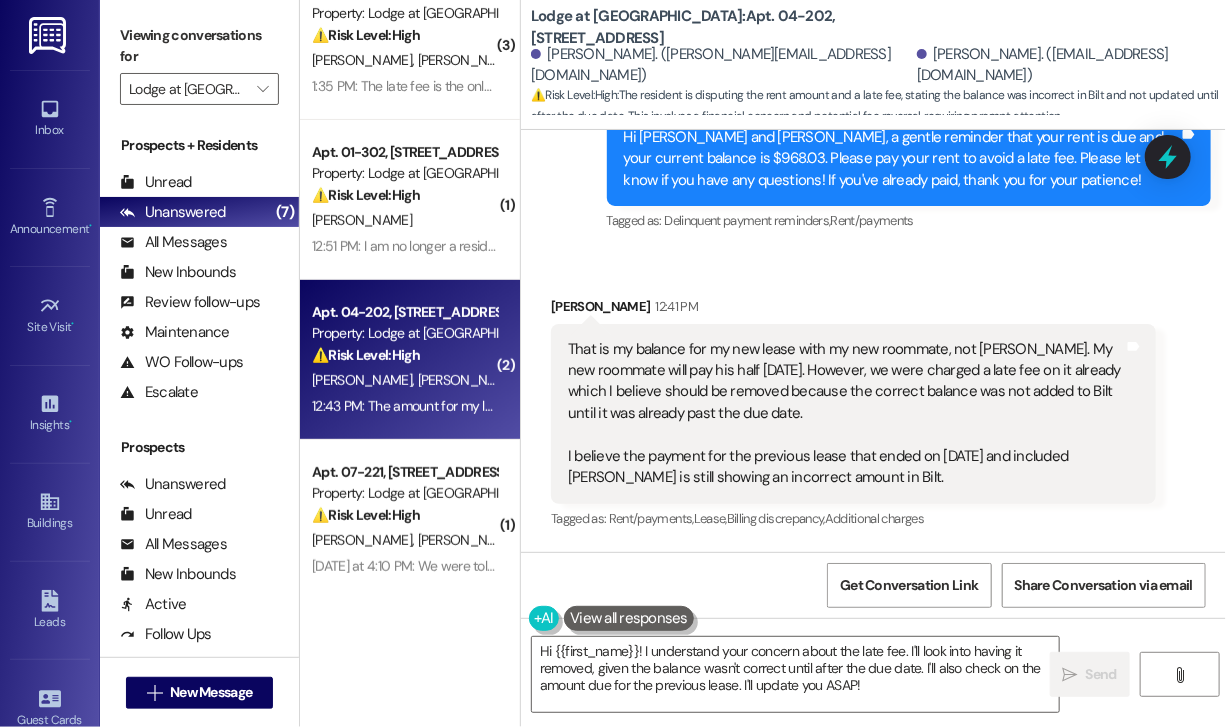 scroll, scrollTop: 3154, scrollLeft: 0, axis: vertical 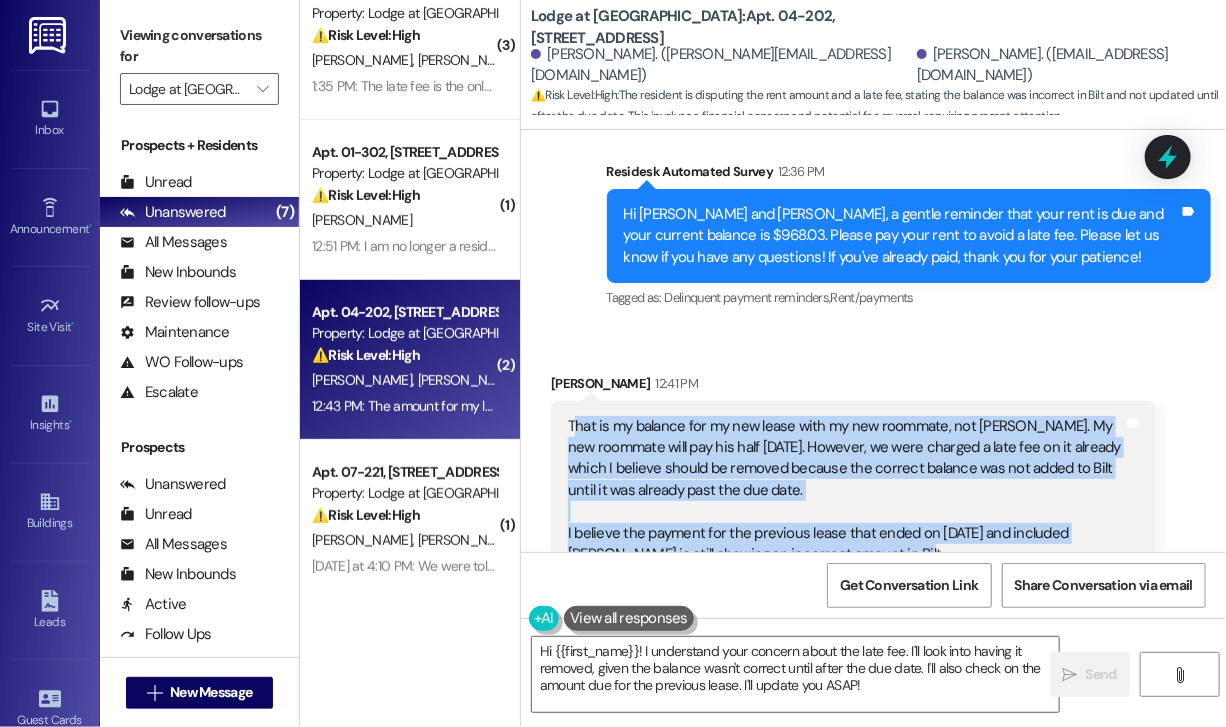 drag, startPoint x: 918, startPoint y: 493, endPoint x: 572, endPoint y: 365, distance: 368.91733 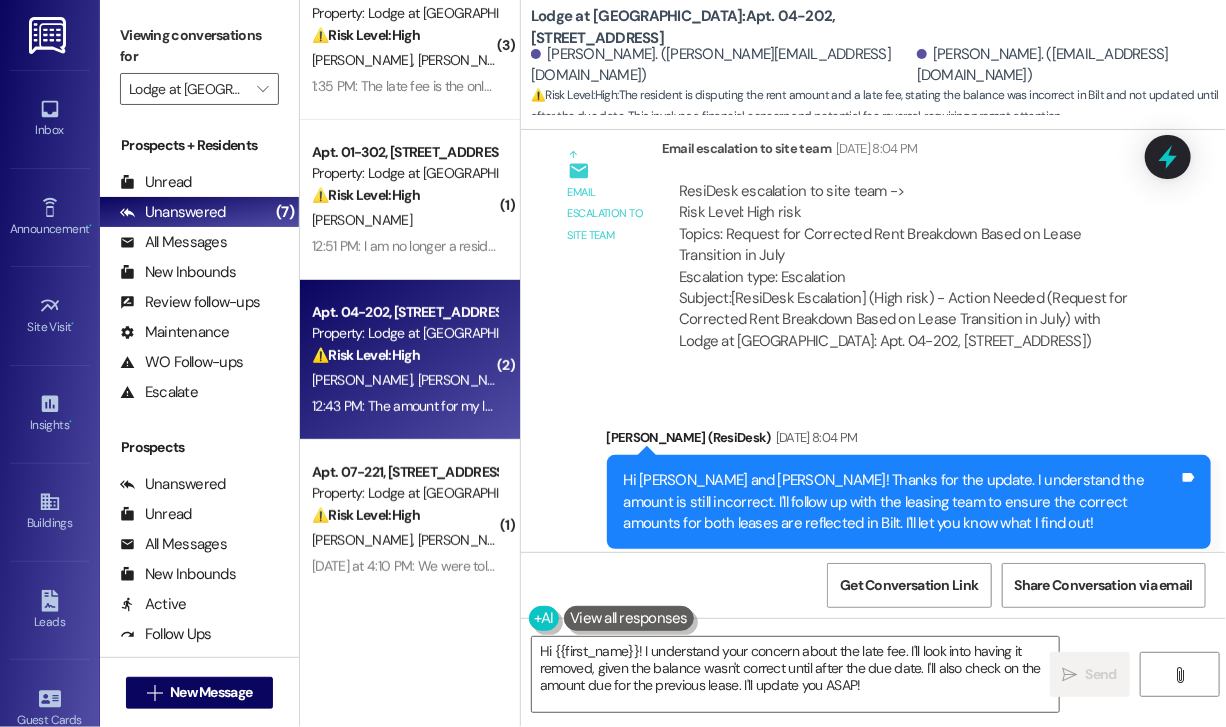 scroll, scrollTop: 2454, scrollLeft: 0, axis: vertical 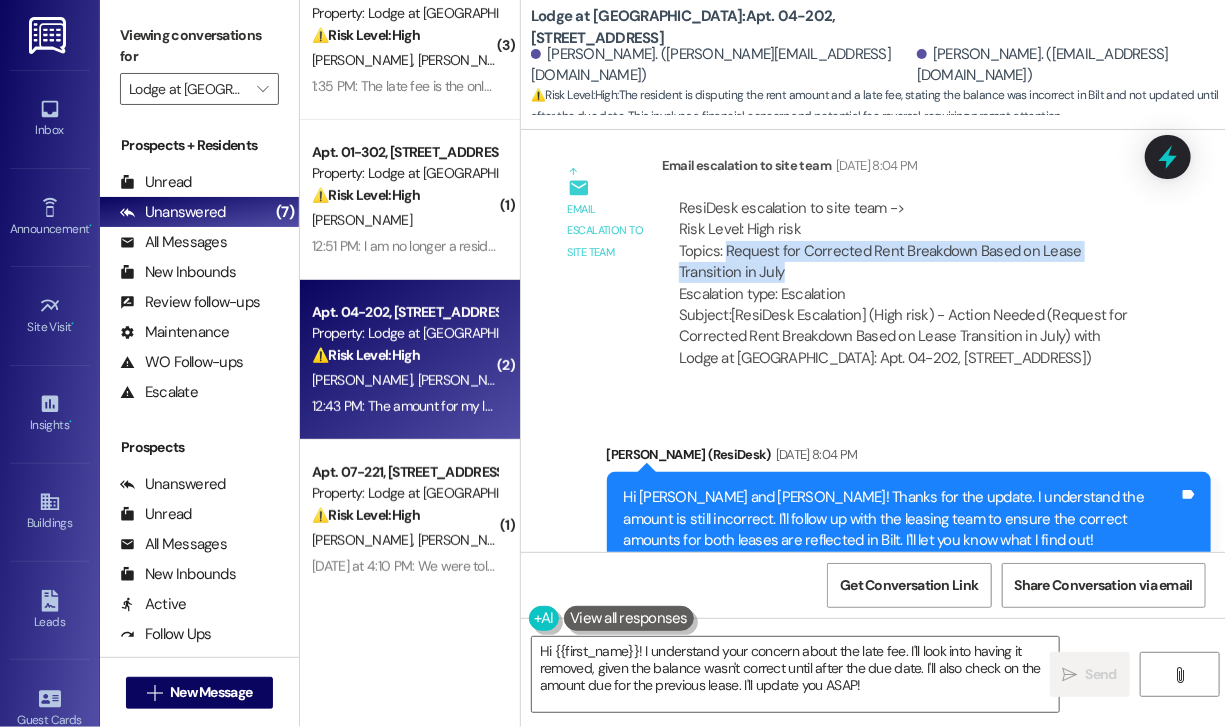 drag, startPoint x: 822, startPoint y: 202, endPoint x: 726, endPoint y: 186, distance: 97.3242 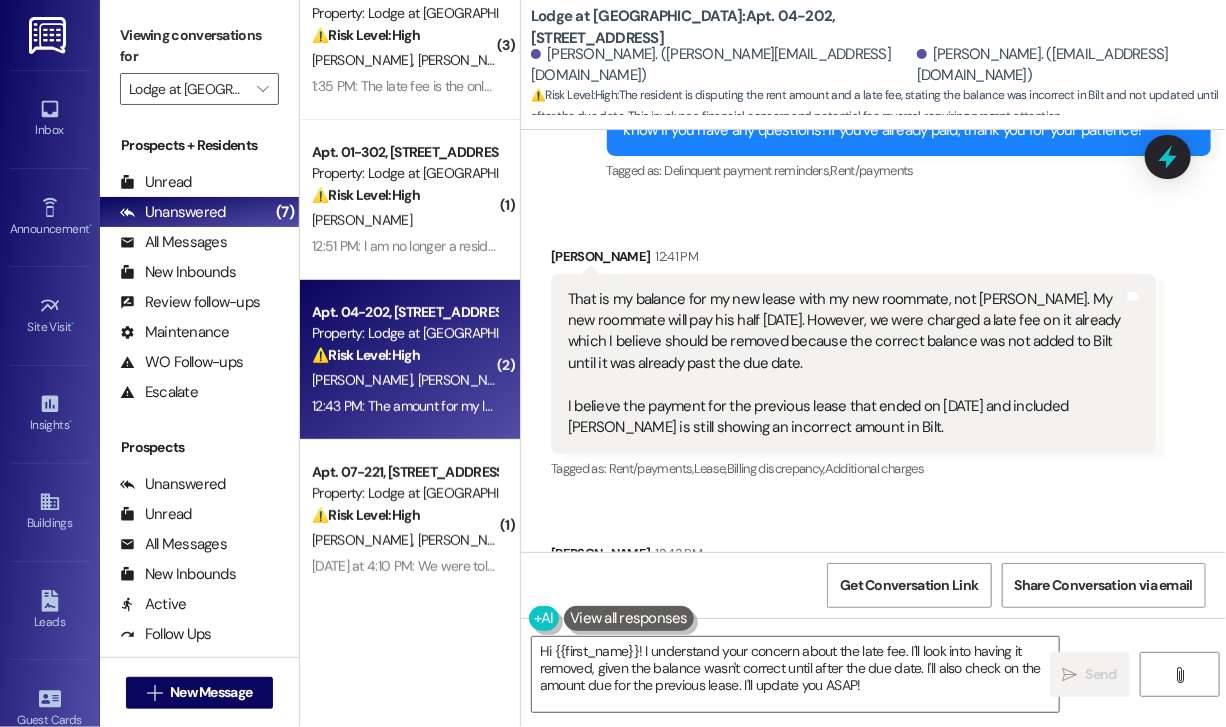 scroll, scrollTop: 3353, scrollLeft: 0, axis: vertical 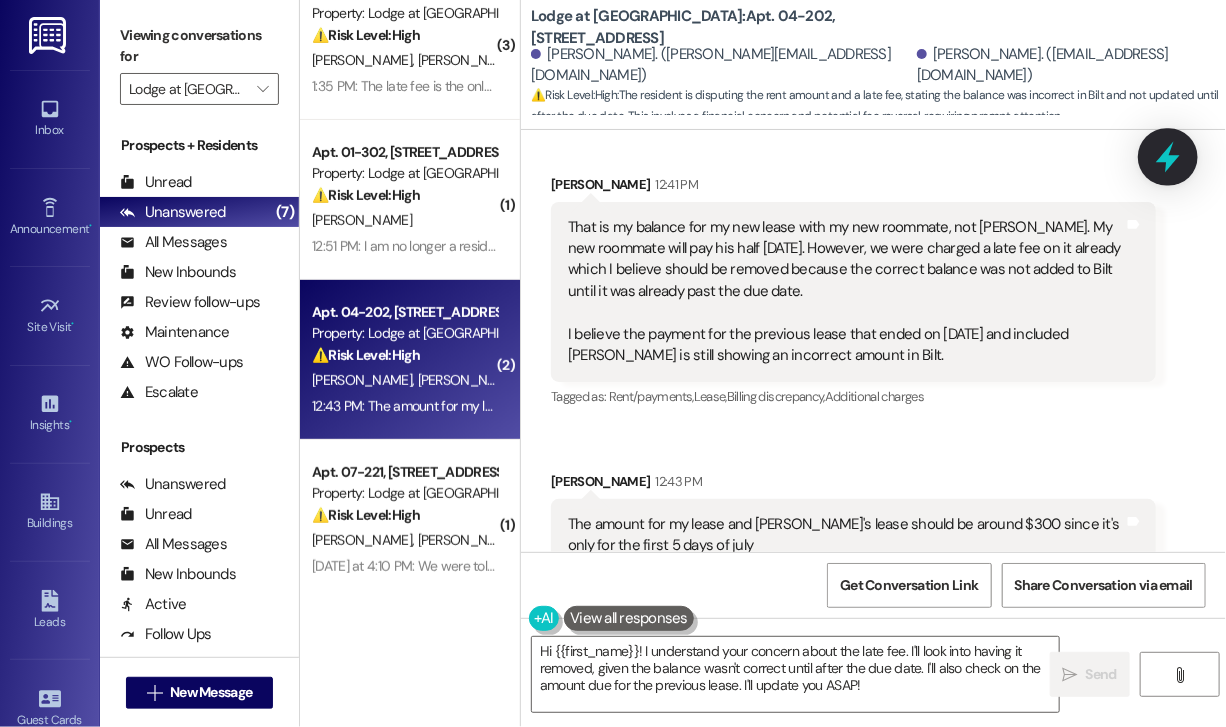 click 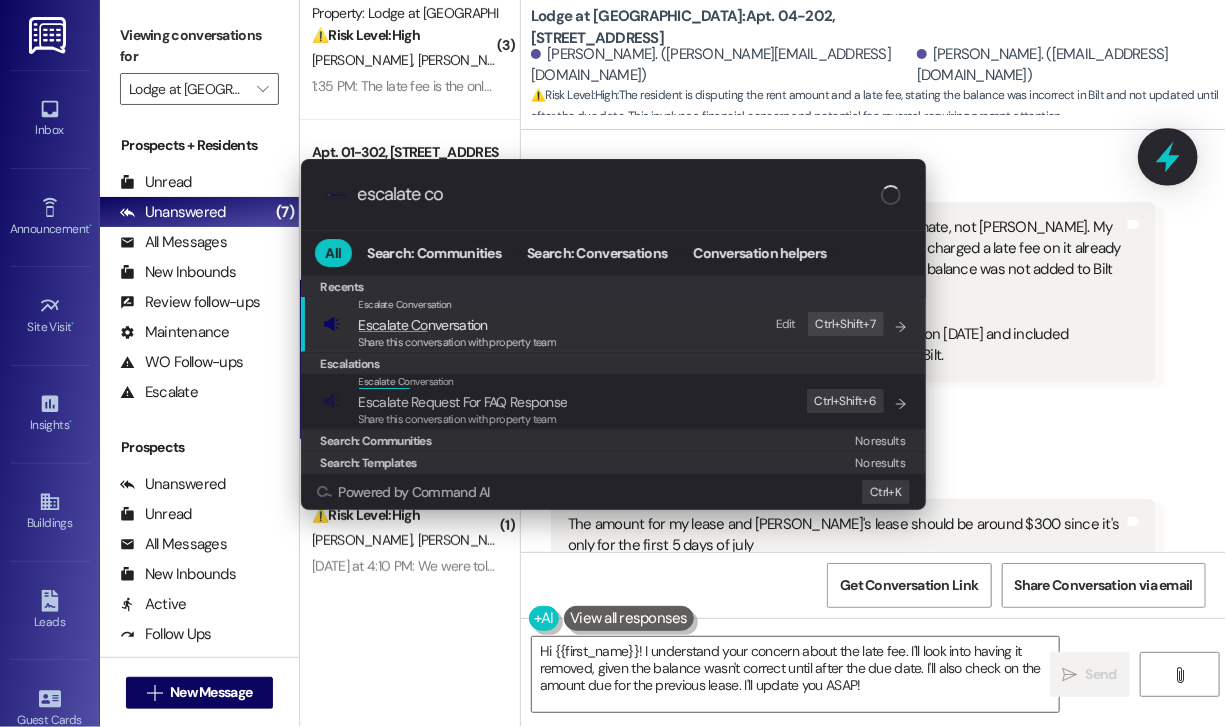 type on "escalate con" 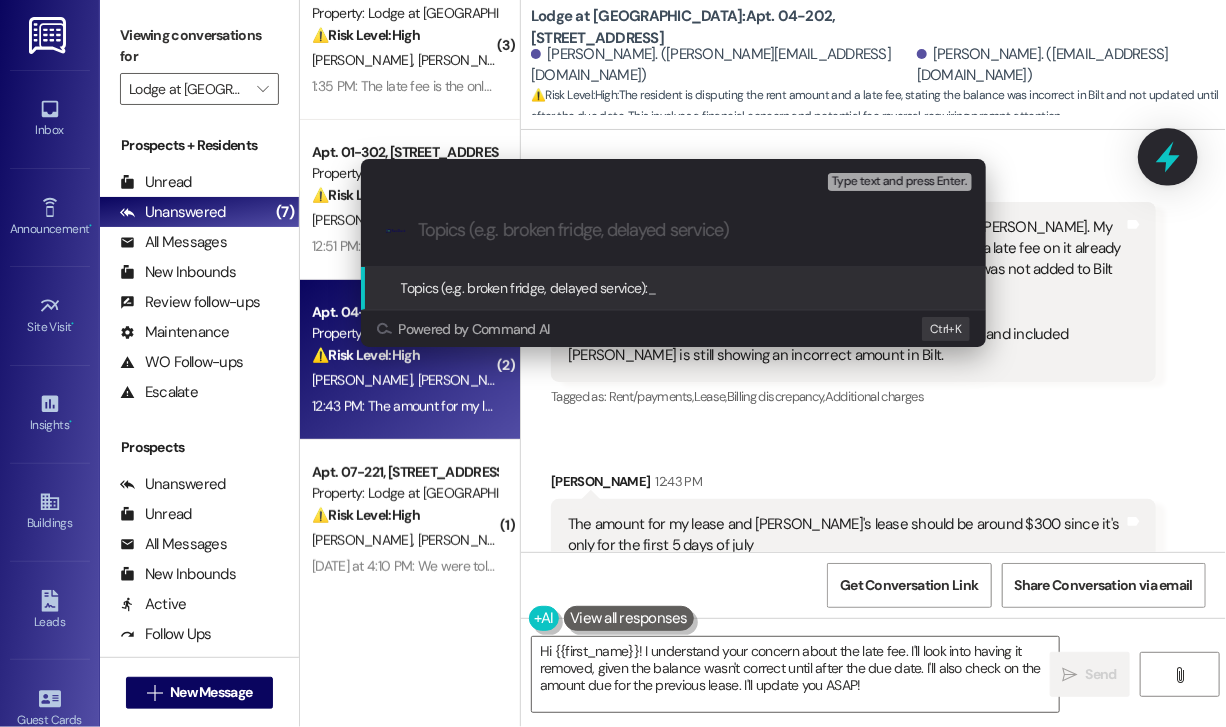 paste on "Request for Corrected Rent Breakdown Based on Lease Transition in July" 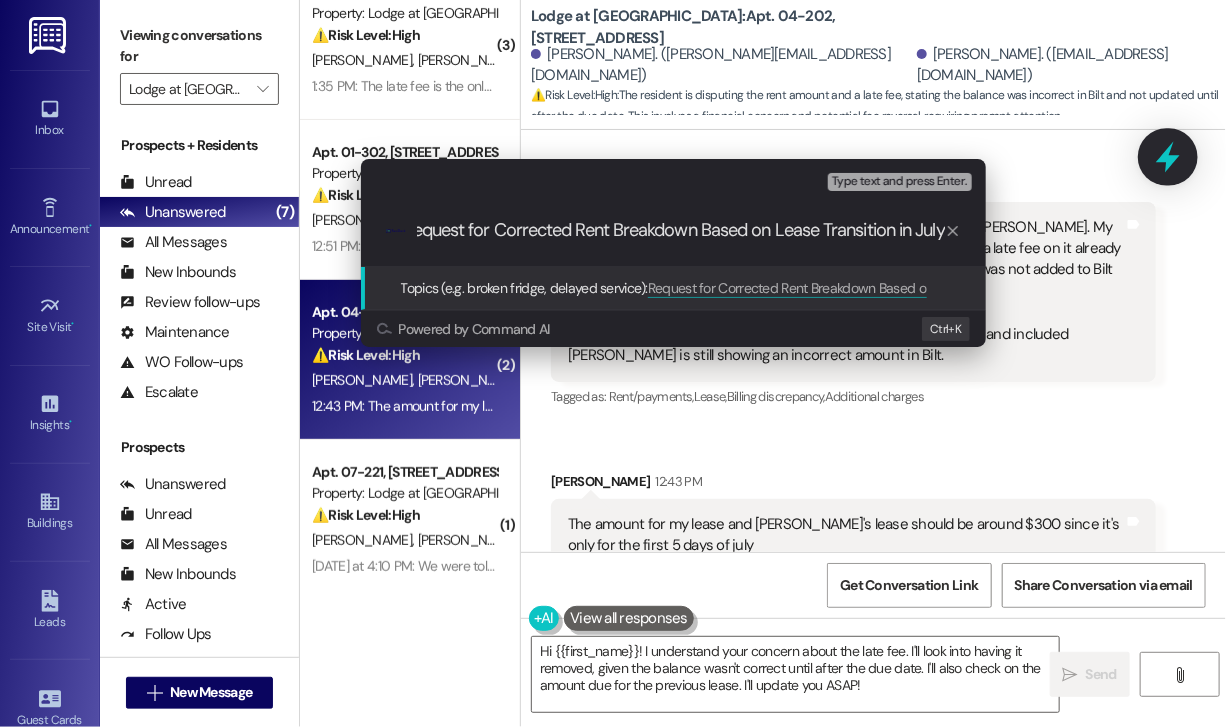 type on "Request for Corrected Rent Breakdown Based on Lease Transition in July" 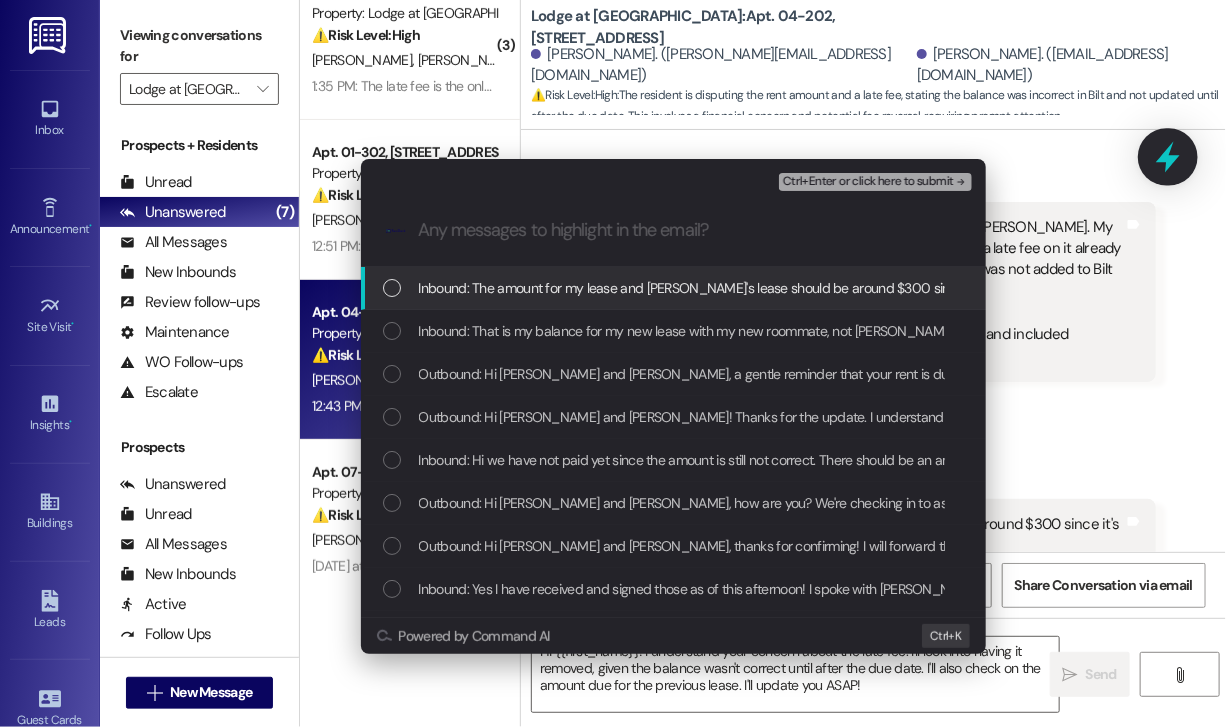 scroll, scrollTop: 0, scrollLeft: 0, axis: both 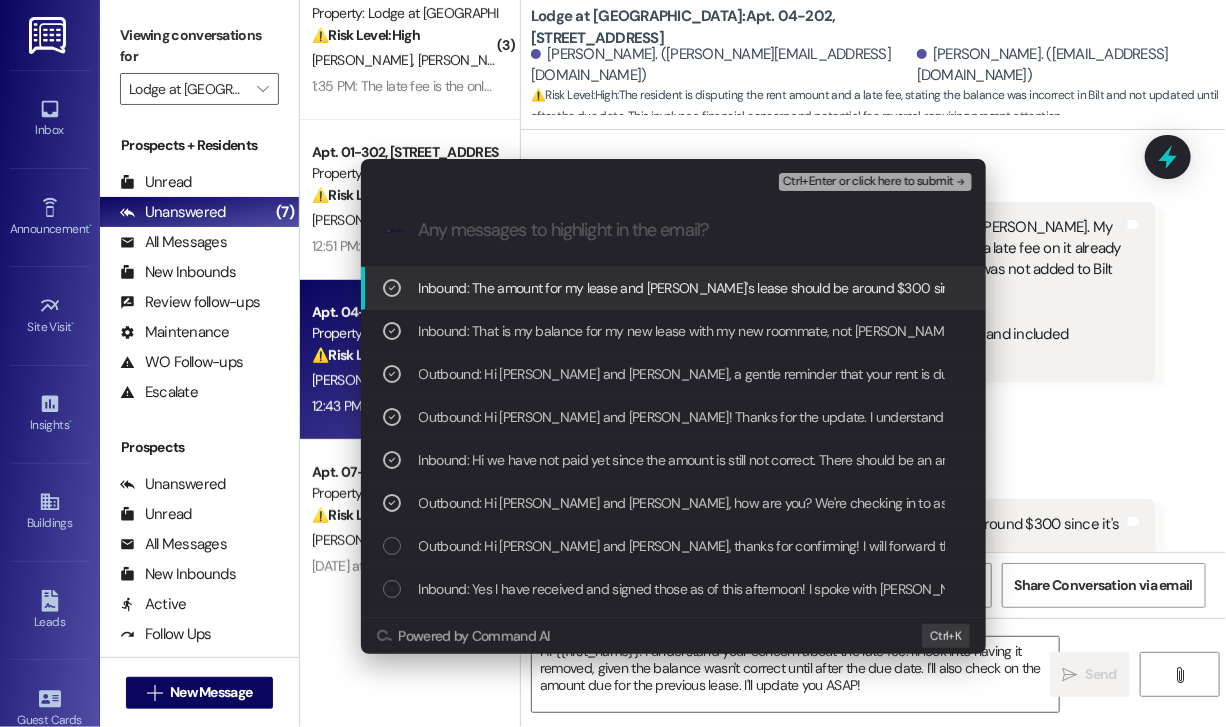 click on "Ctrl+Enter or click here to submit" at bounding box center (868, 182) 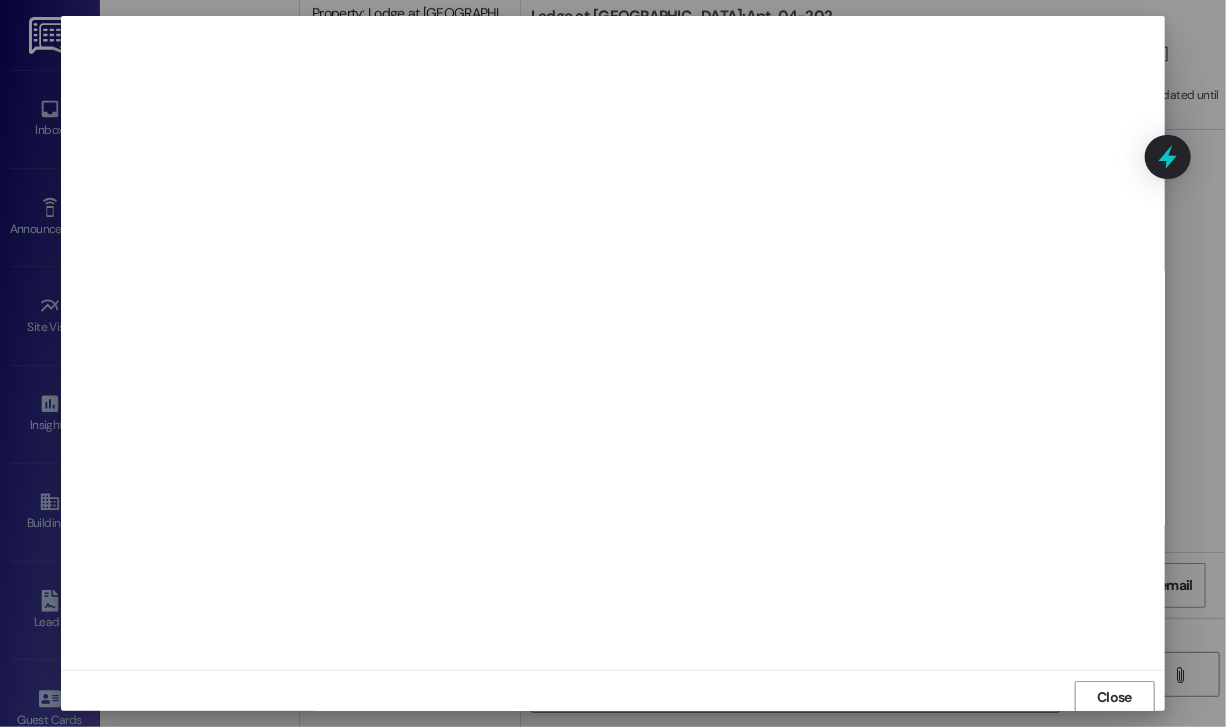 scroll, scrollTop: 2, scrollLeft: 0, axis: vertical 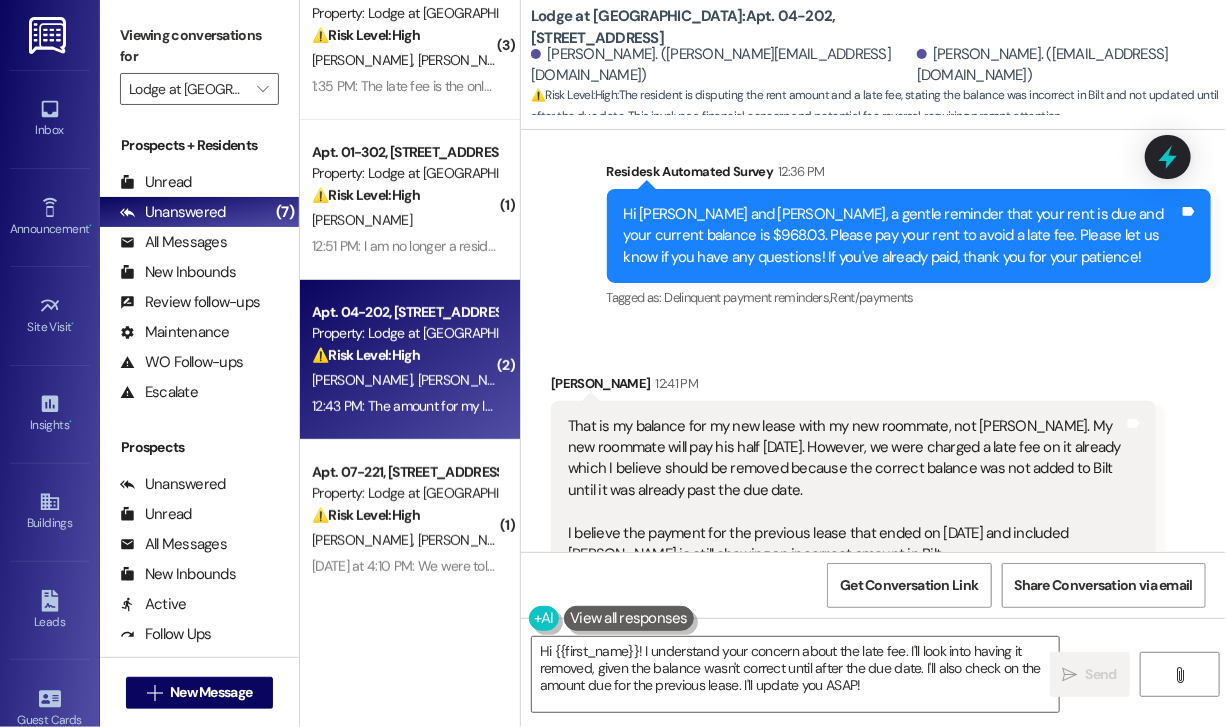 click on "Received via SMS Holly Donnelly 12:41 PM That is my balance for my new lease with my new roommate, not Annabelle. My new roommate will pay his half today. However, we were charged a late fee on it already which I believe should be removed because the correct balance was not added to Bilt until it was already past the due date.
I believe the payment for the previous lease that ended on July 5th and included annabelle is still showing an incorrect amount in Bilt. Tags and notes Tagged as:   Rent/payments ,  Click to highlight conversations about Rent/payments Lease ,  Click to highlight conversations about Lease Billing discrepancy ,  Click to highlight conversations about Billing discrepancy Additional charges Click to highlight conversations about Additional charges" at bounding box center (853, 491) 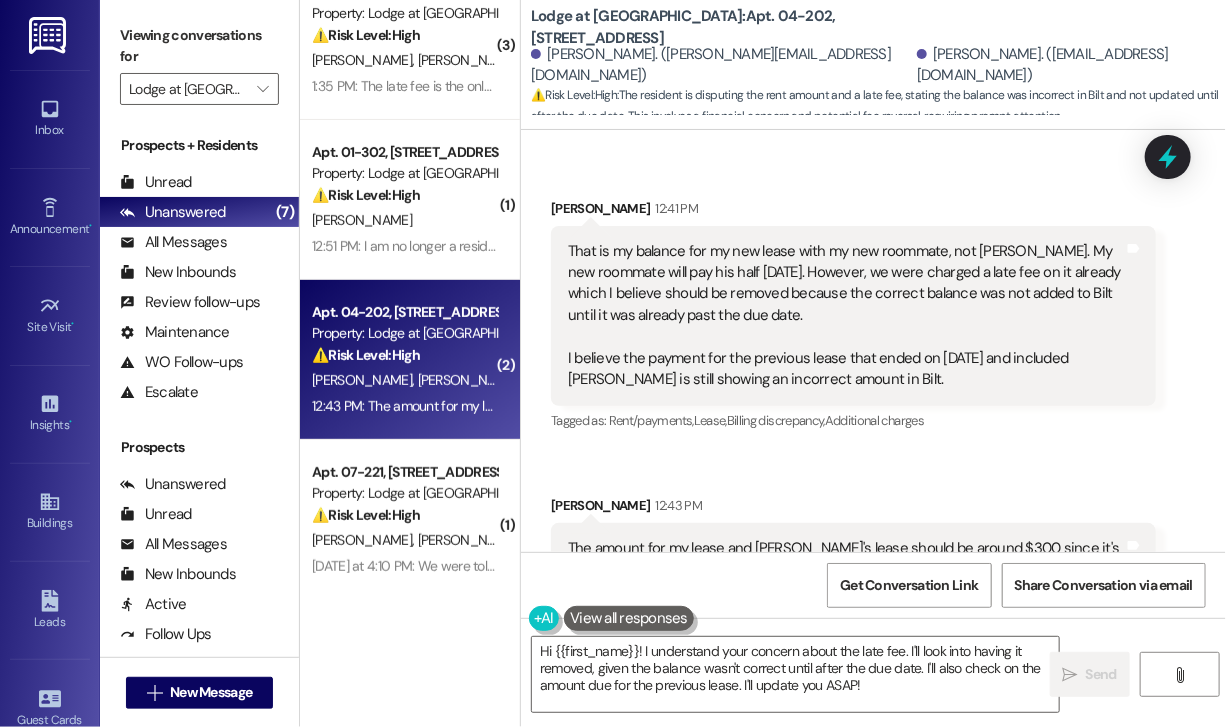 scroll, scrollTop: 3353, scrollLeft: 0, axis: vertical 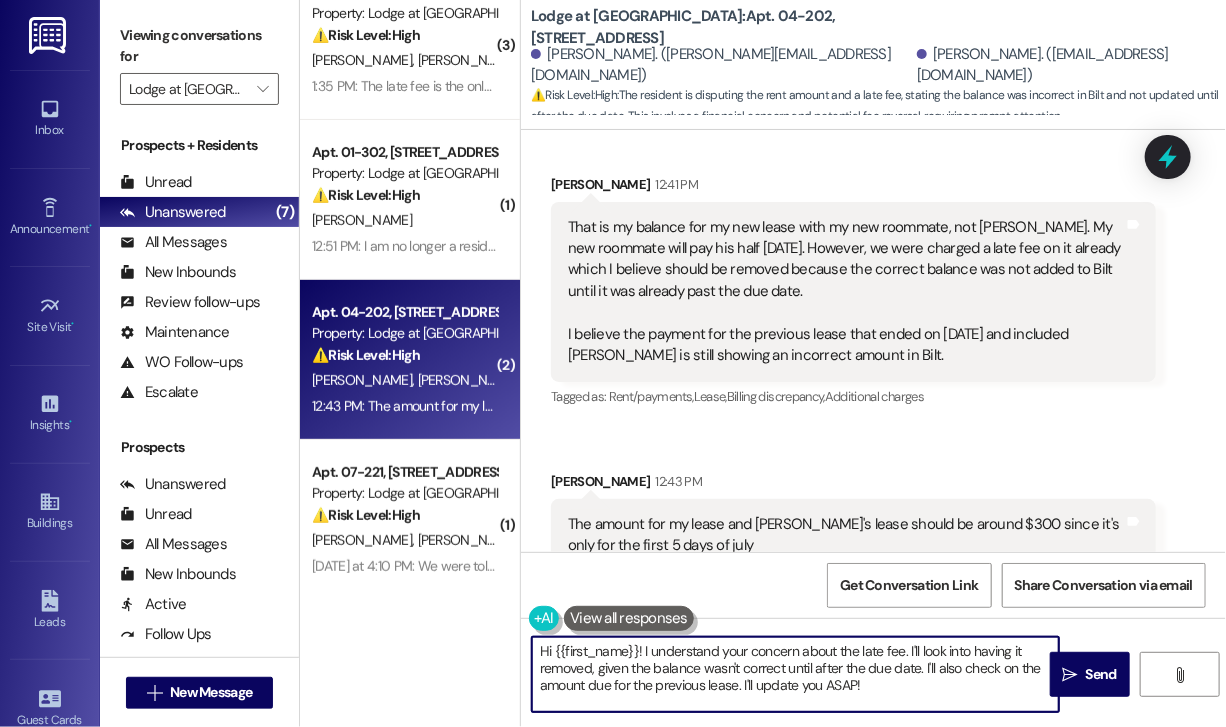 click on "Hi {{first_name}}! I understand your concern about the late fee. I'll look into having it removed, given the balance wasn't correct until after the due date. I'll also check on the amount due for the previous lease. I'll update you ASAP!" at bounding box center (795, 674) 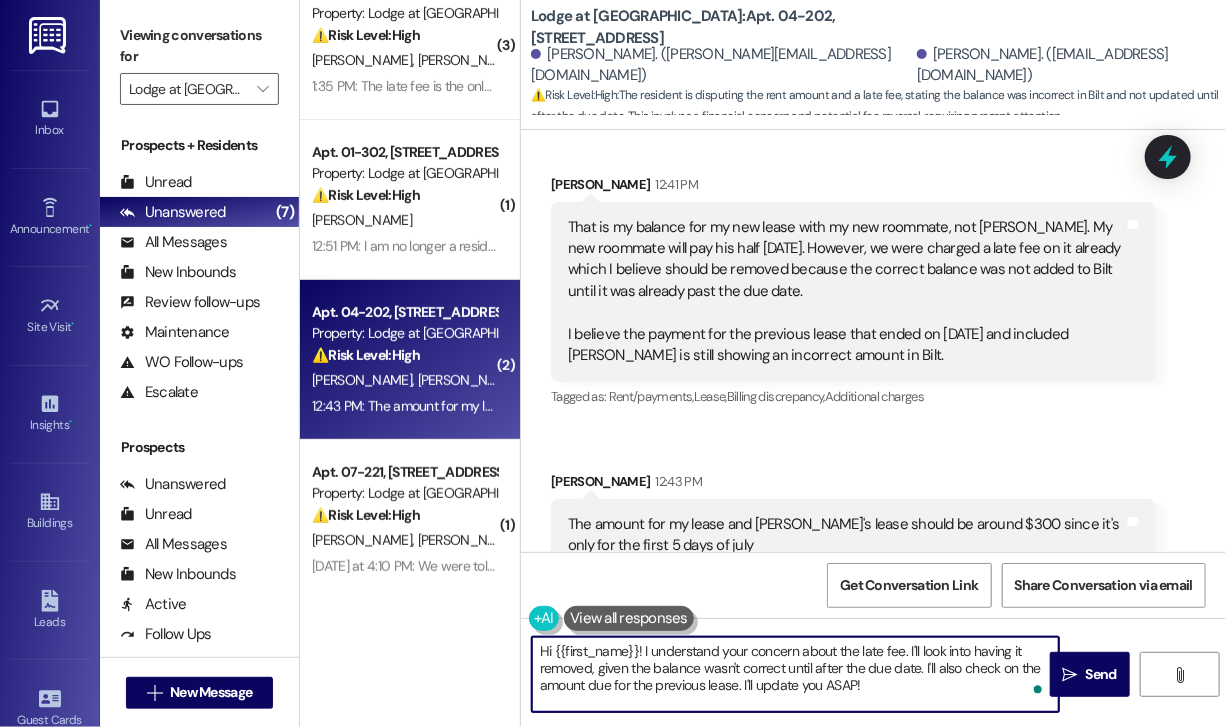 click on "Hi {{first_name}}! I understand your concern about the late fee. I'll look into having it removed, given the balance wasn't correct until after the due date. I'll also check on the amount due for the previous lease. I'll update you ASAP!" at bounding box center [795, 674] 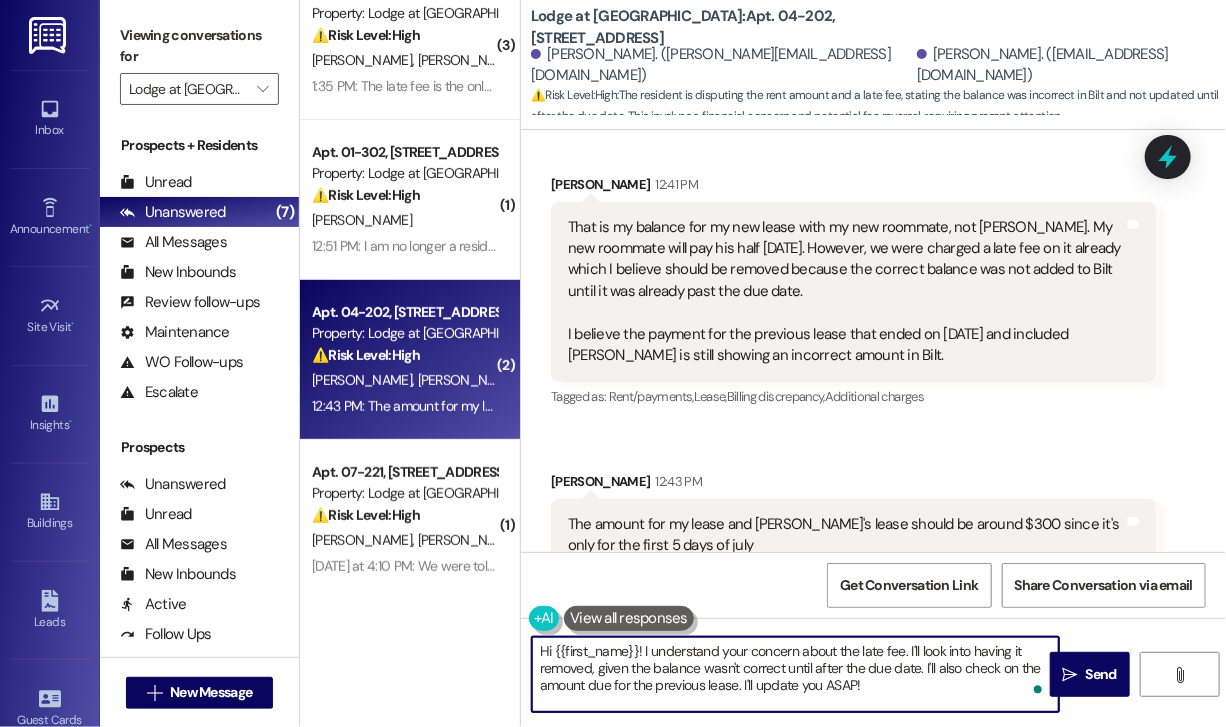 click on "Hi {{first_name}}! I understand your concern about the late fee. I'll look into having it removed, given the balance wasn't correct until after the due date. I'll also check on the amount due for the previous lease. I'll update you ASAP!" at bounding box center [795, 674] 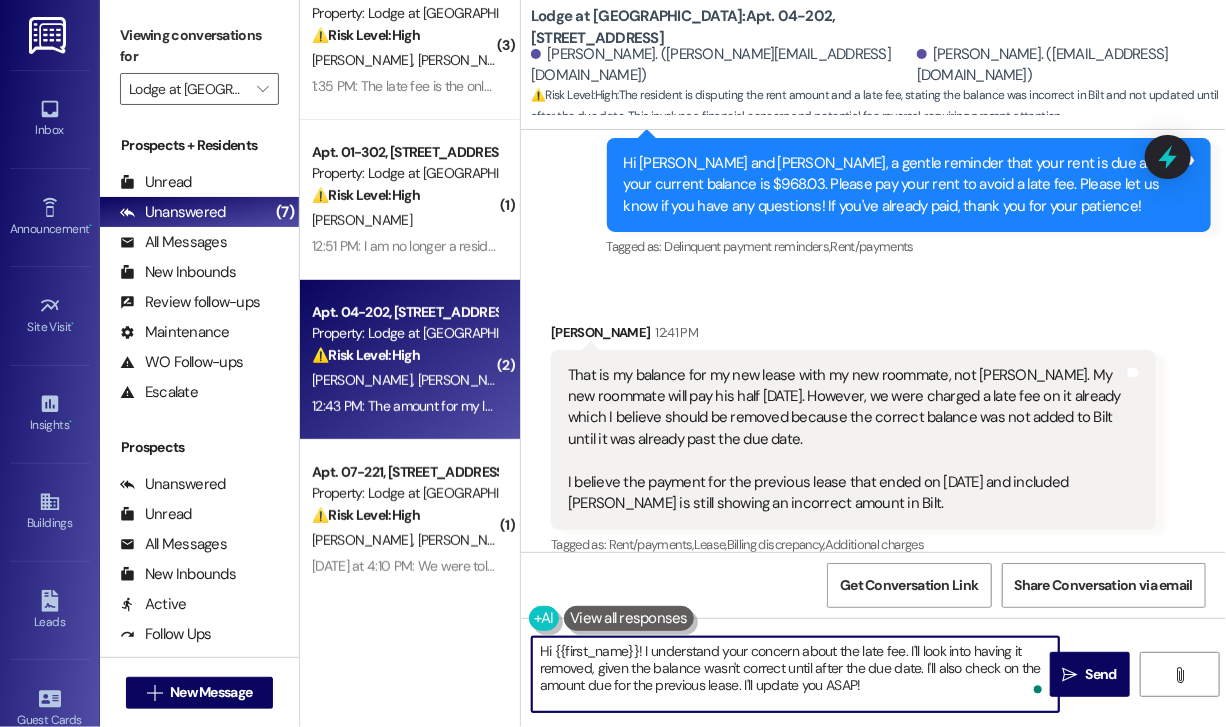 scroll, scrollTop: 3153, scrollLeft: 0, axis: vertical 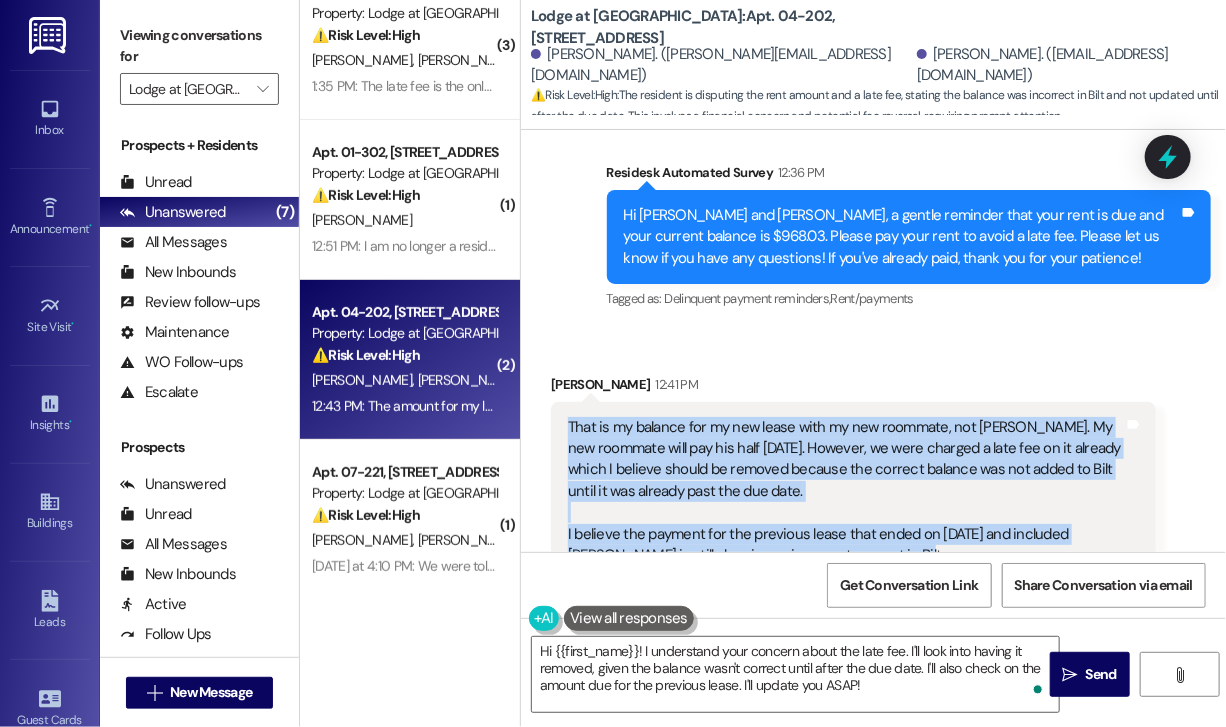 drag, startPoint x: 912, startPoint y: 495, endPoint x: 561, endPoint y: 371, distance: 372.2593 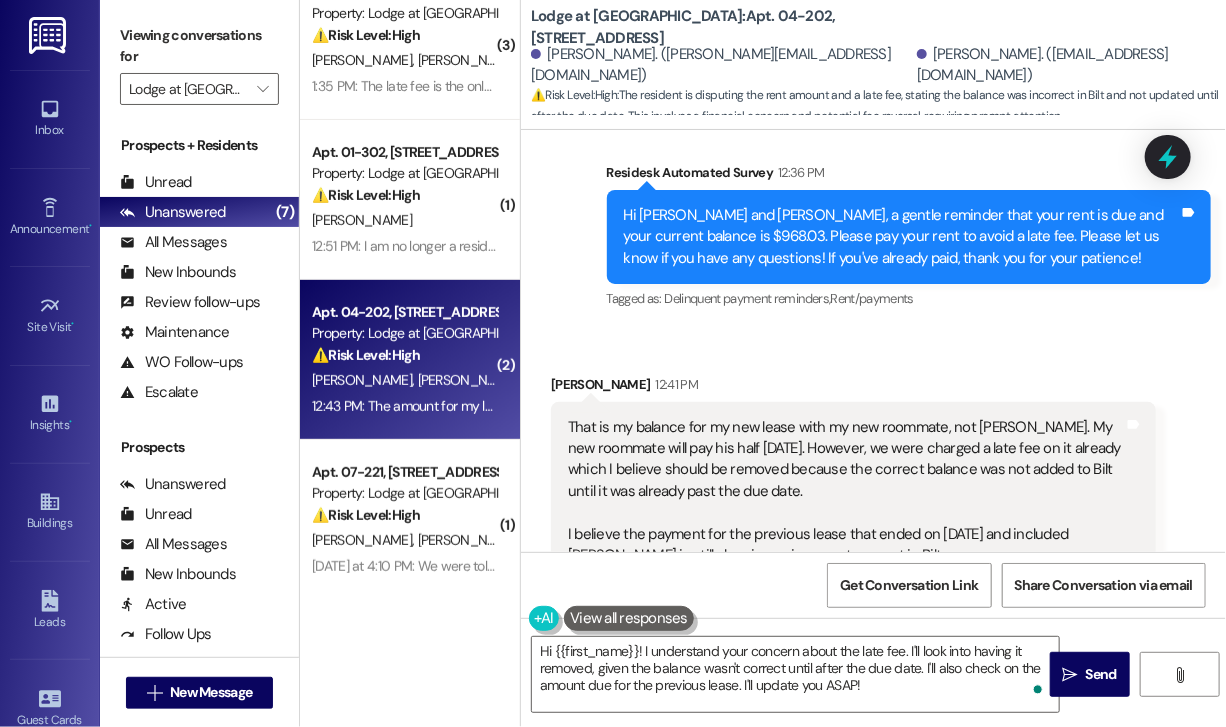 click on "Received via SMS Holly Donnelly 12:41 PM That is my balance for my new lease with my new roommate, not Annabelle. My new roommate will pay his half today. However, we were charged a late fee on it already which I believe should be removed because the correct balance was not added to Bilt until it was already past the due date.
I believe the payment for the previous lease that ended on July 5th and included annabelle is still showing an incorrect amount in Bilt. Tags and notes Tagged as:   Rent/payments ,  Click to highlight conversations about Rent/payments Lease ,  Click to highlight conversations about Lease Billing discrepancy ,  Click to highlight conversations about Billing discrepancy Additional charges Click to highlight conversations about Additional charges Received via SMS Annabelle Frantz 12:43 PM The amount for my lease and Holly's lease should be around $300 since it's only for the first 5 days of july Tags and notes Tagged as:   Rent/payments ,  Lease ,  Emailed client ," at bounding box center (873, 572) 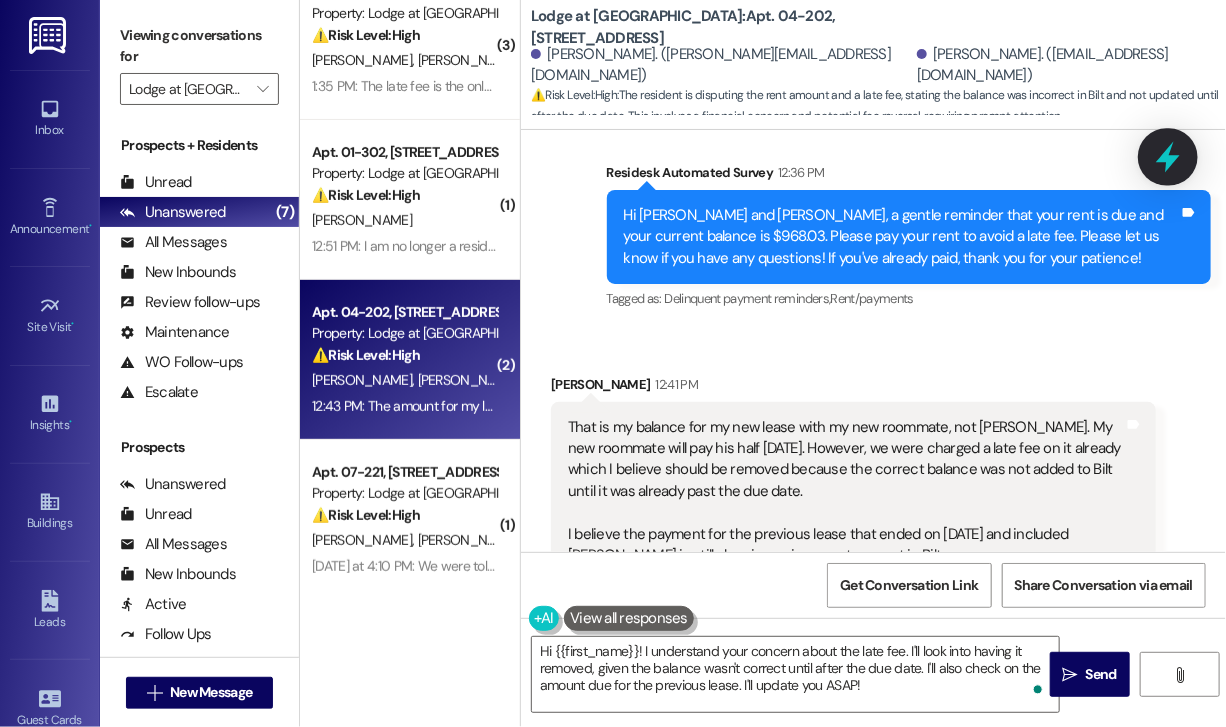 click 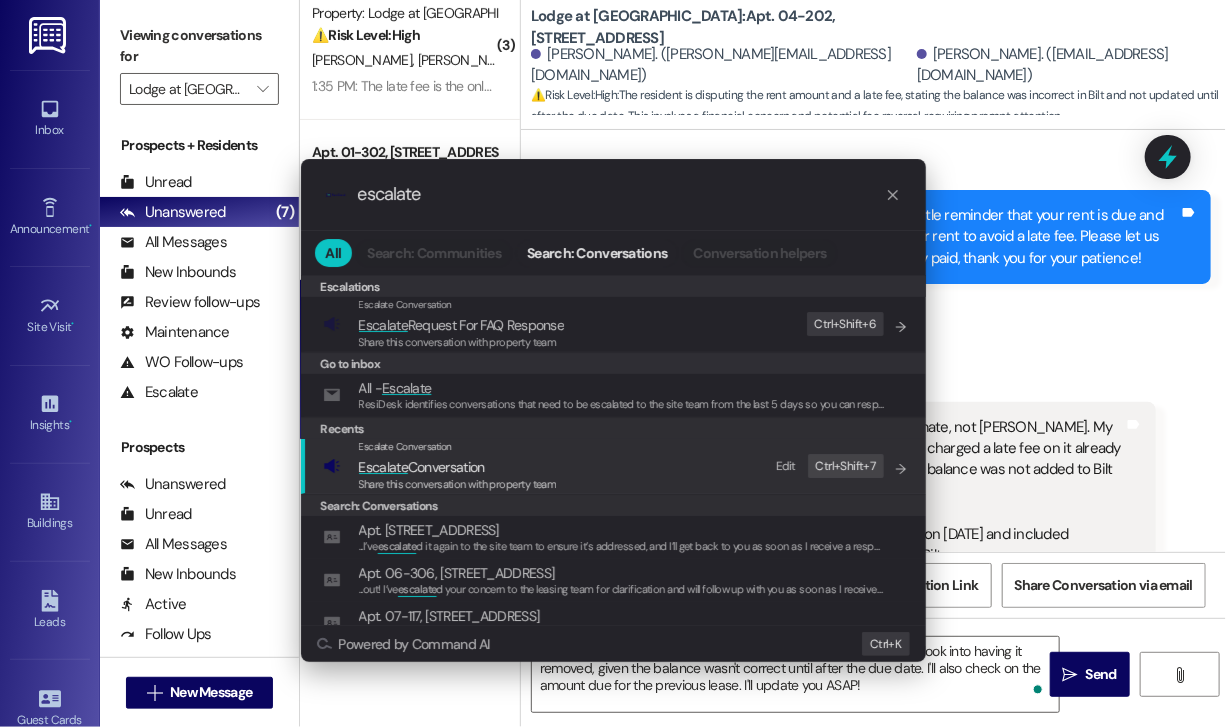 type on "escalate" 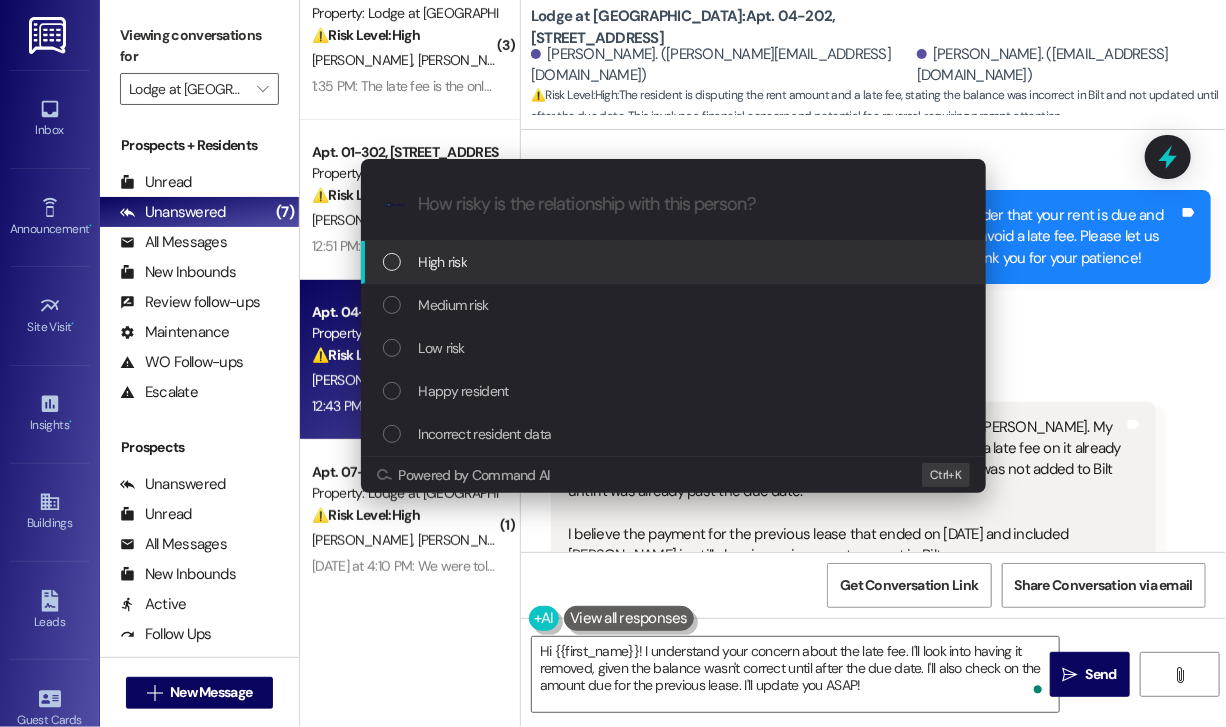 click on "High risk" at bounding box center [443, 262] 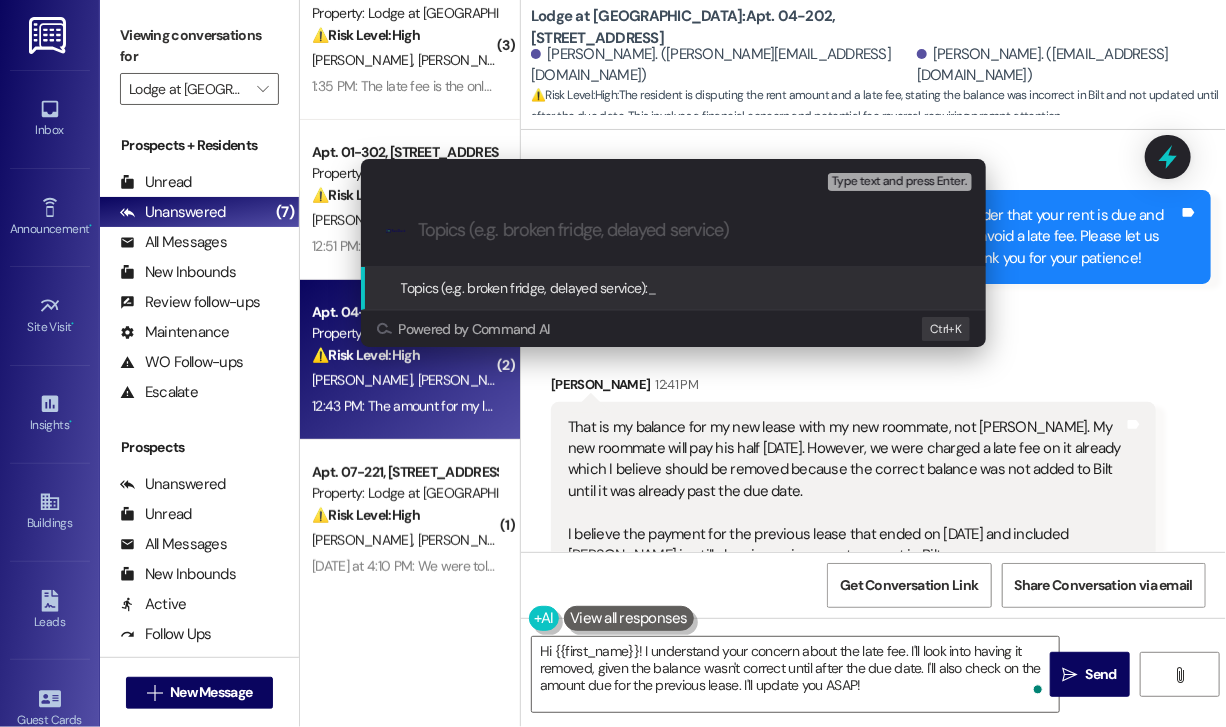 click at bounding box center (689, 230) 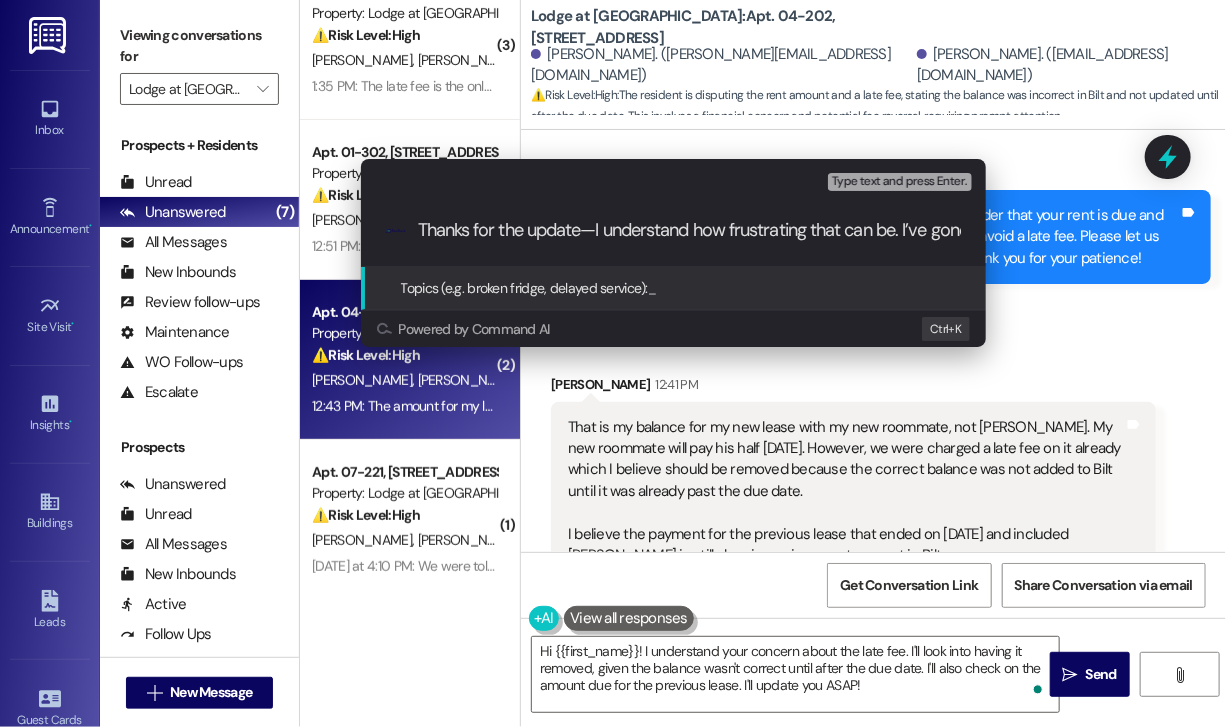 scroll, scrollTop: 0, scrollLeft: 1384, axis: horizontal 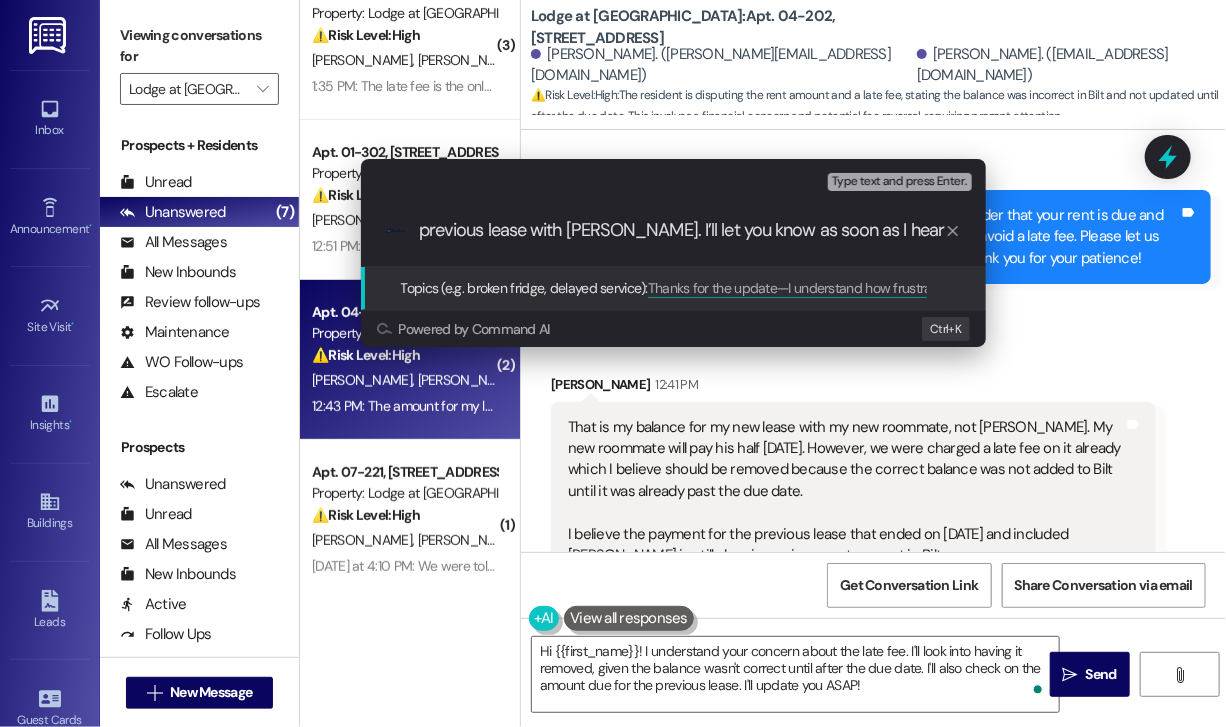 type on "Thanks for the update—I understand how frustrating that can be. I’ve gone ahead and followed up with the leasing team to review both the late fee and the balance showing in Bilt for your previous lease with Annabelle. I’ll let you know as soon as I hear back." 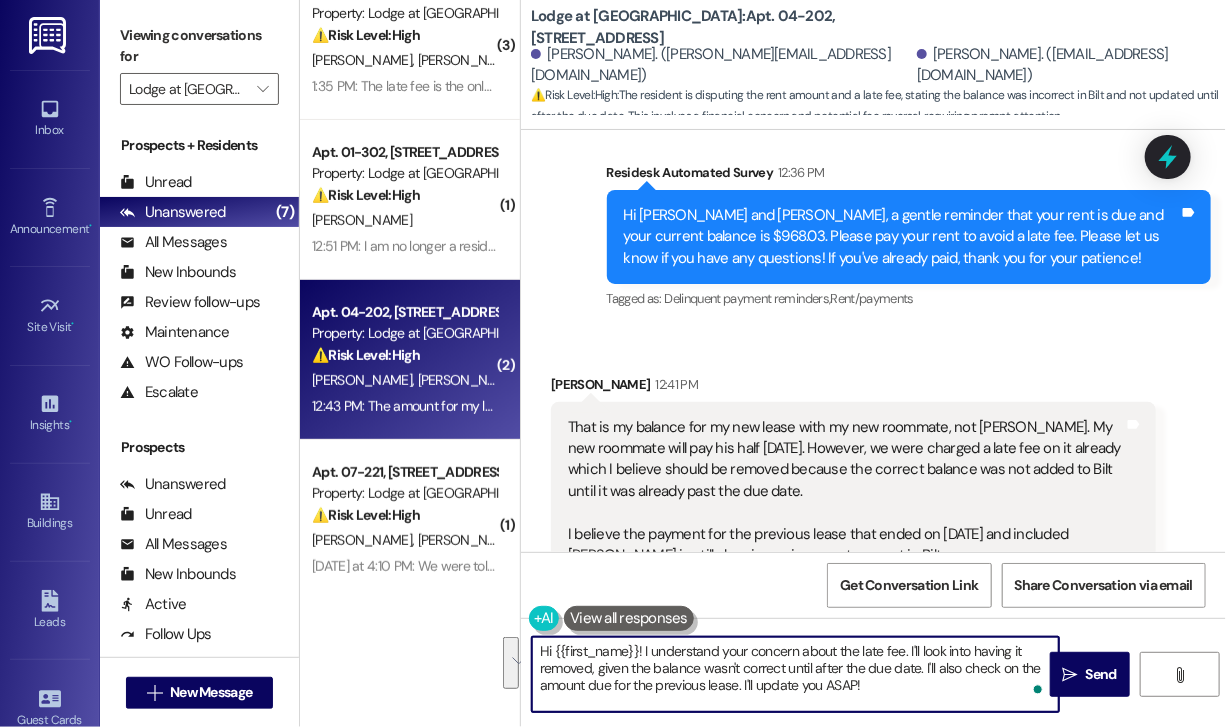 drag, startPoint x: 908, startPoint y: 702, endPoint x: 642, endPoint y: 653, distance: 270.4755 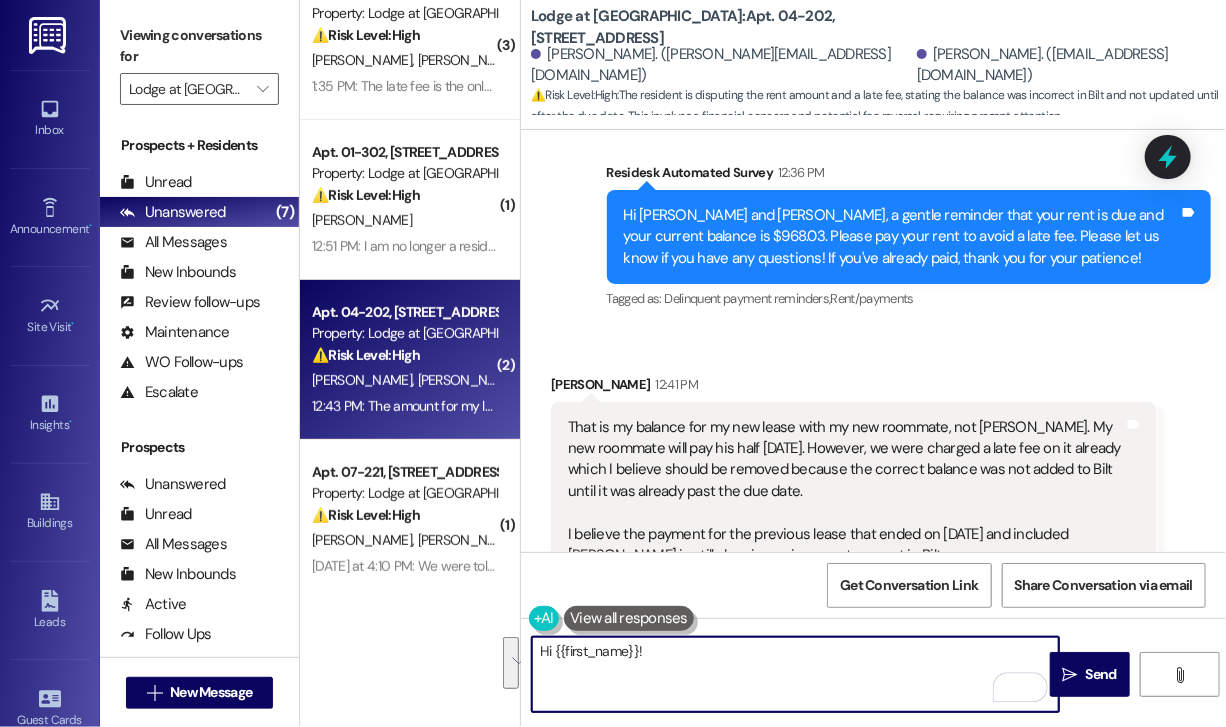 paste on "Thanks for the update—I understand how frustrating that can be. I’ve gone ahead and followed up with the leasing team to review both the late fee and the balance showing in Bilt for your previous lease with Annabelle. I’ll let you know as soon as I hear back." 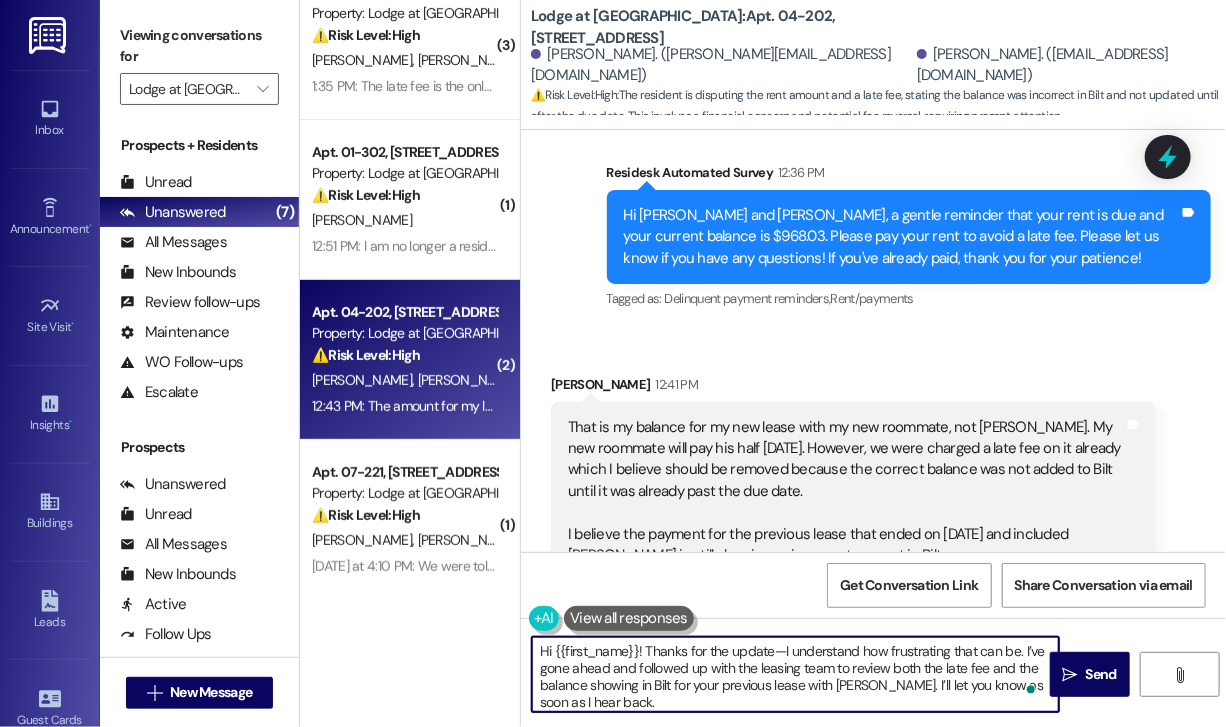click on "Hi {{first_name}}! Thanks for the update—I understand how frustrating that can be. I’ve gone ahead and followed up with the leasing team to review both the late fee and the balance showing in Bilt for your previous lease with Annabelle. I’ll let you know as soon as I hear back." at bounding box center [795, 674] 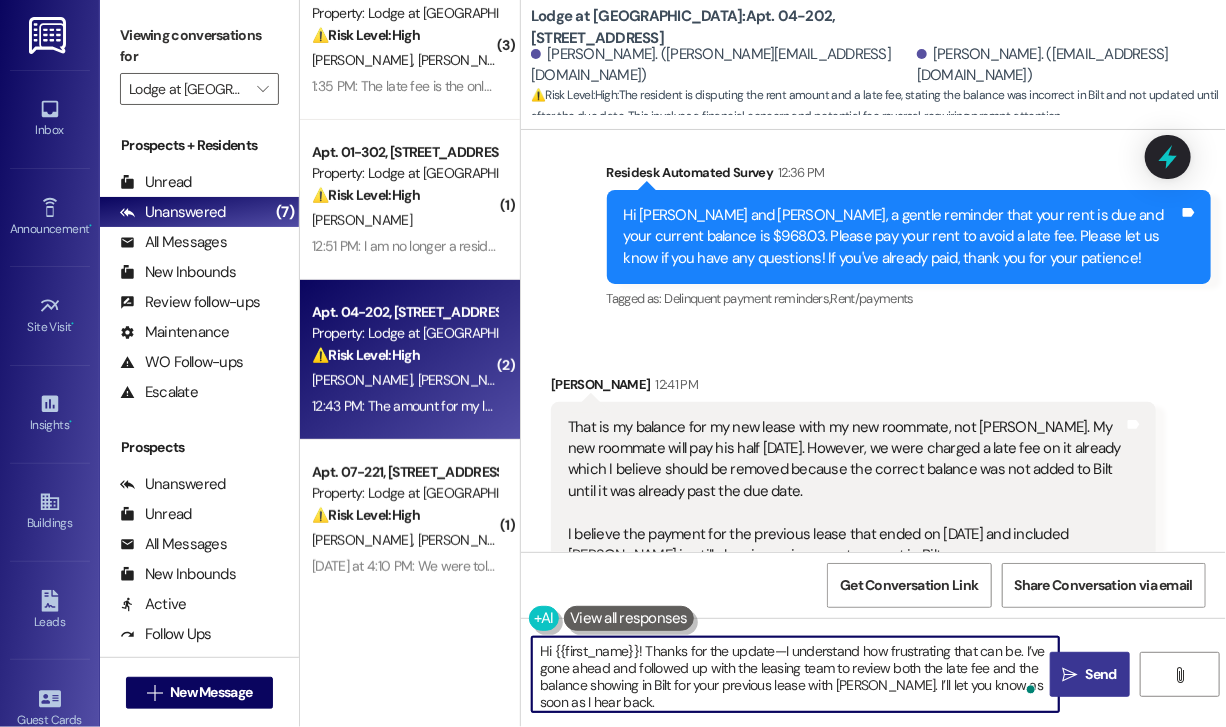 type on "Hi {{first_name}}! Thanks for the update—I understand how frustrating that can be. I’ve gone ahead and followed up with the leasing team to review both the late fee and the balance showing in Bilt for your previous lease with Annabelle. I’ll let you know as soon as I hear back." 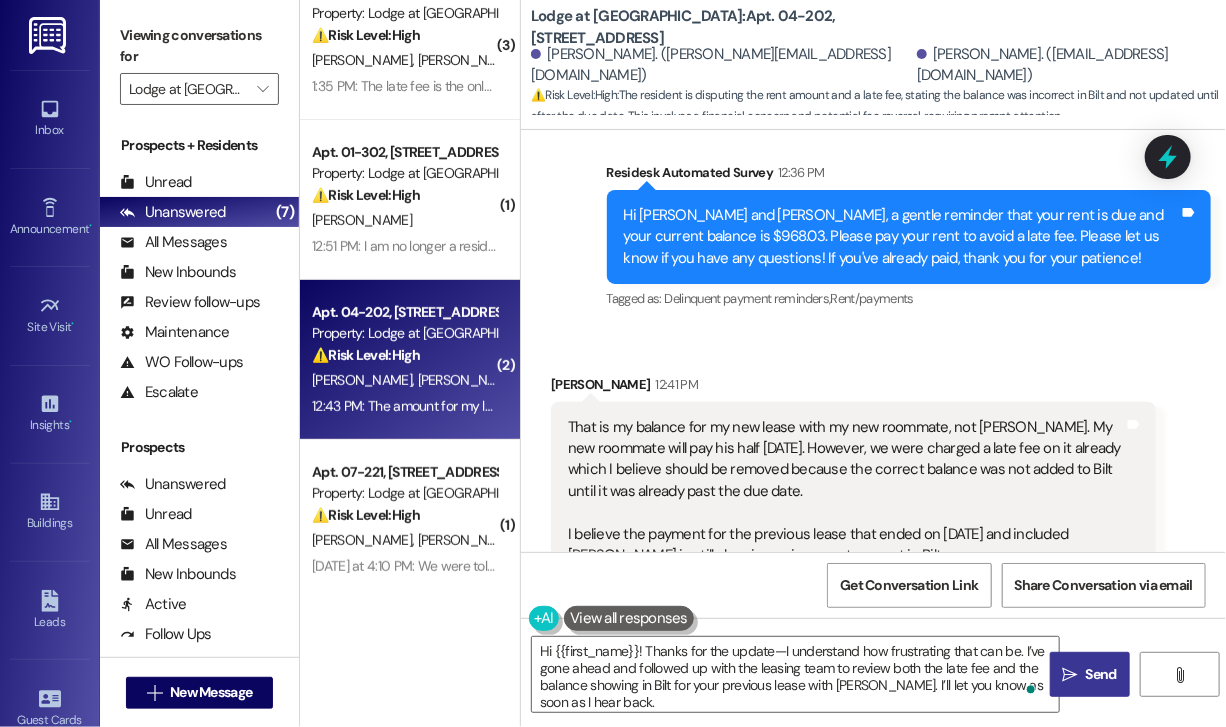 click on "Send" at bounding box center (1101, 674) 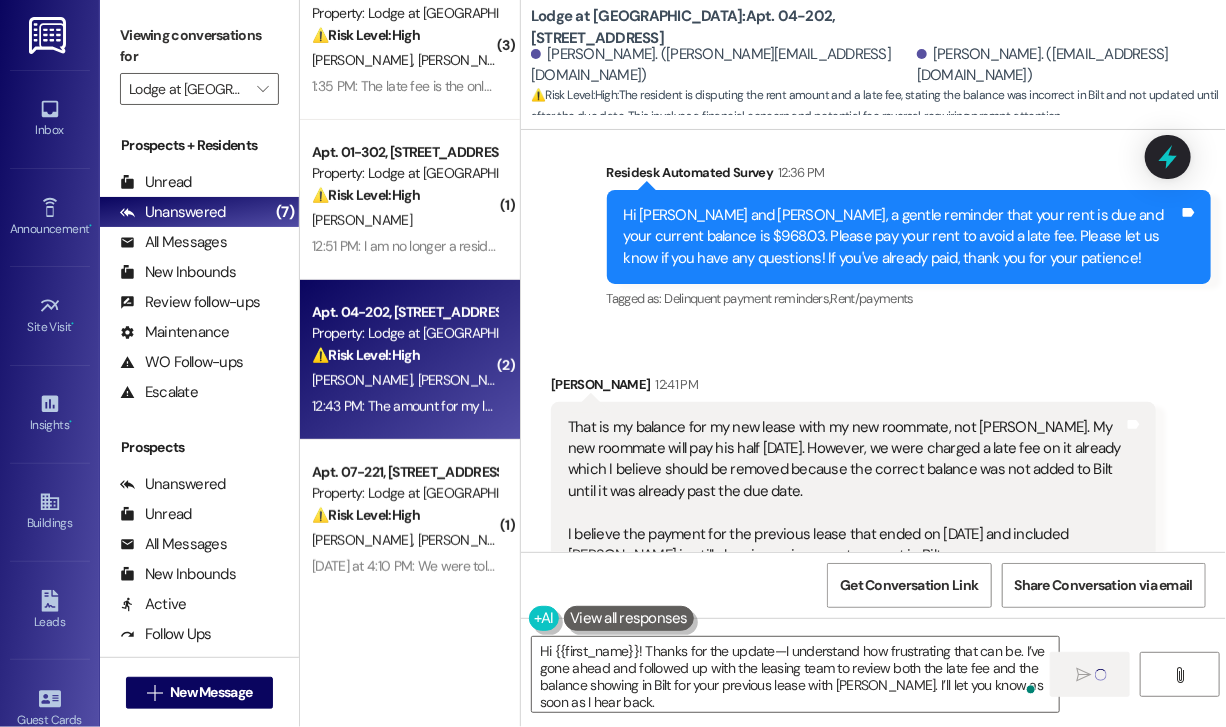 type 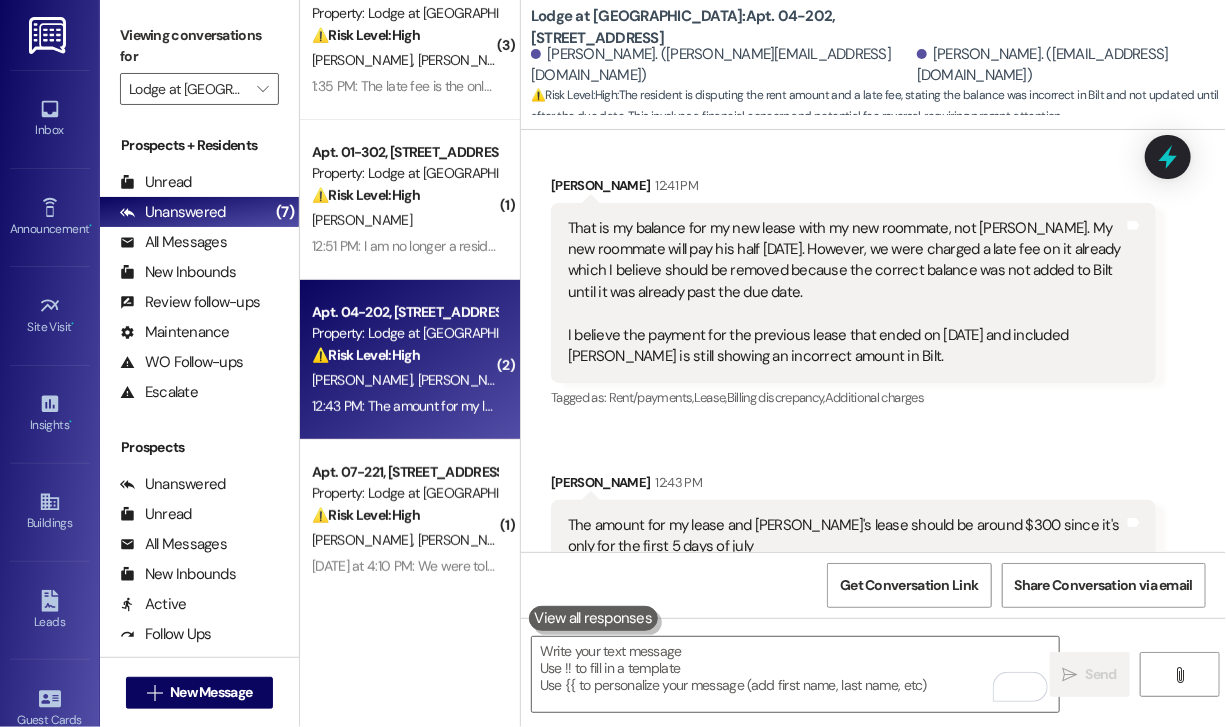 scroll, scrollTop: 3557, scrollLeft: 0, axis: vertical 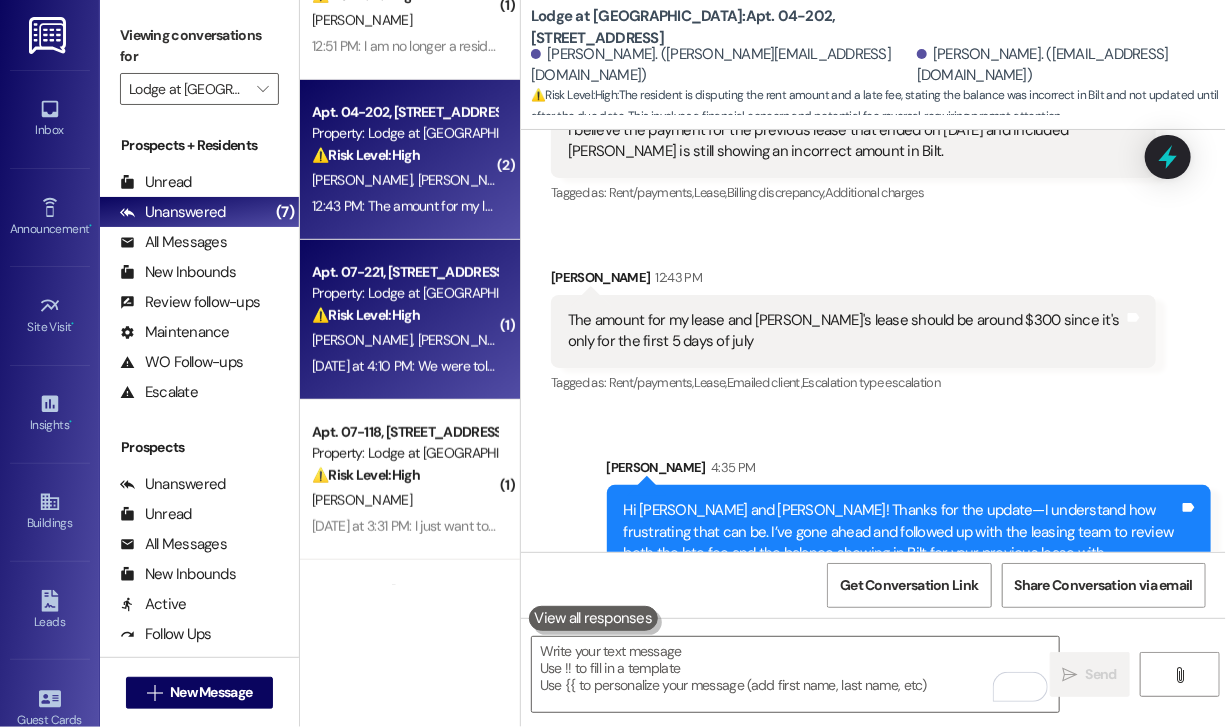 click on "L. Scott J. Whitman" at bounding box center (404, 340) 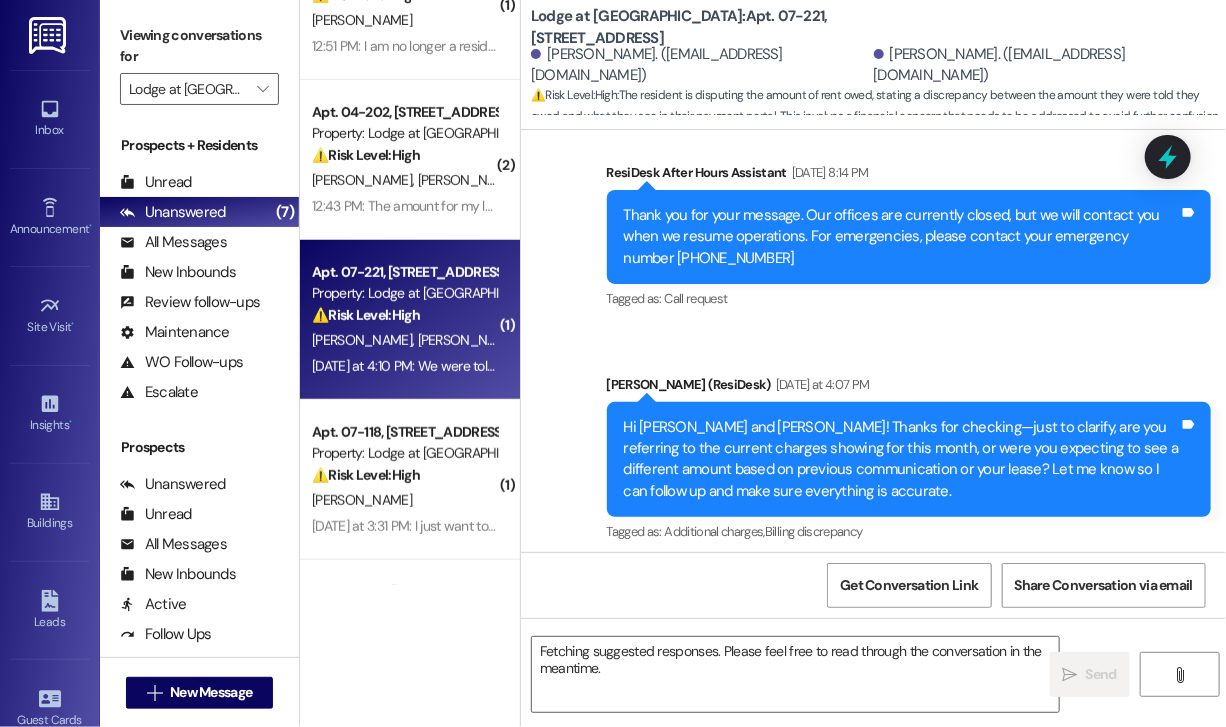 scroll, scrollTop: 1424, scrollLeft: 0, axis: vertical 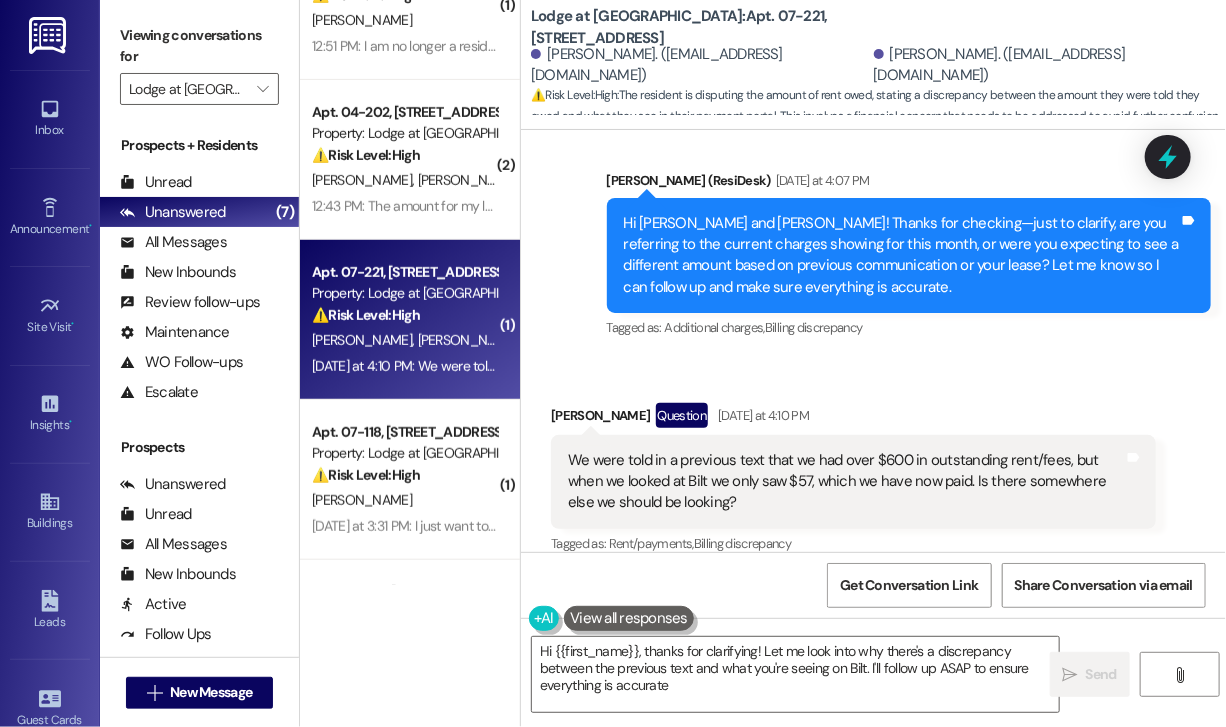 type on "Hi {{first_name}}, thanks for clarifying! Let me look into why there's a discrepancy between the previous text and what you're seeing on Bilt. I'll follow up ASAP to ensure everything is accurate." 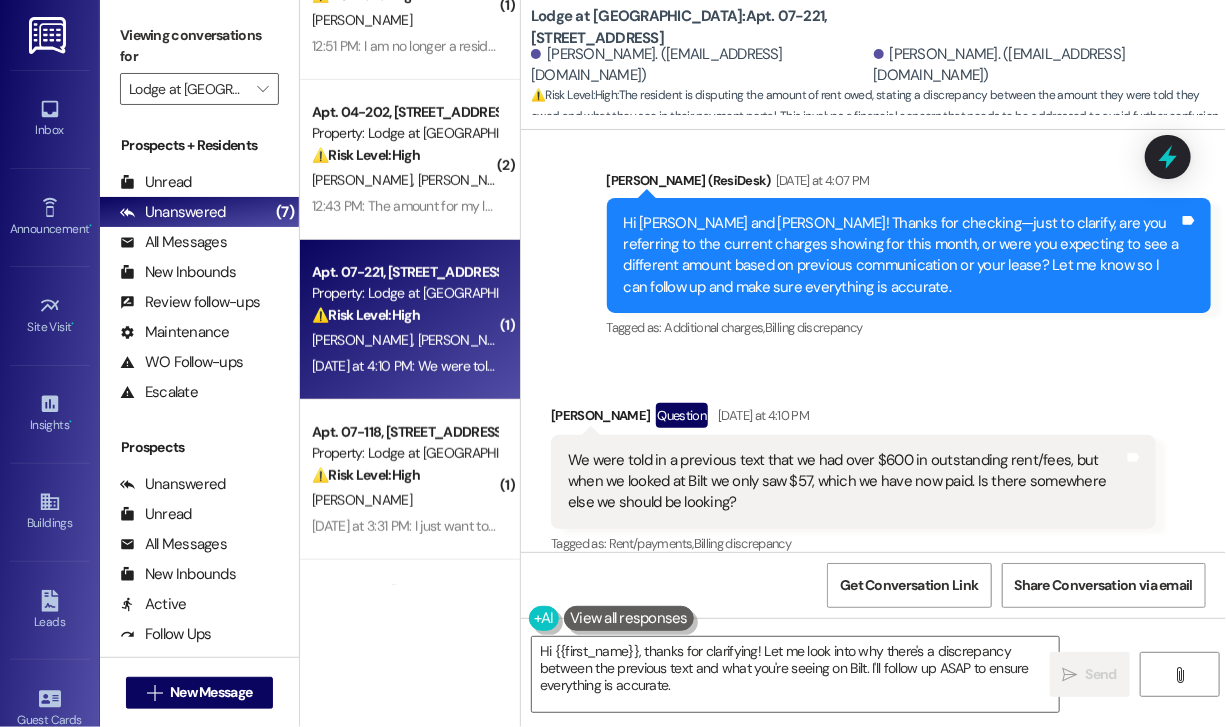 click on "Received via SMS Lara Scott Question Yesterday at 4:10 PM We were told in a previous text that we had over $600 in outstanding rent/fees, but when we looked at Bilt we only saw $57, which we have now paid. Is there somewhere else we should be looking? Tags and notes Tagged as:   Rent/payments ,  Click to highlight conversations about Rent/payments Billing discrepancy Click to highlight conversations about Billing discrepancy" at bounding box center [873, 466] 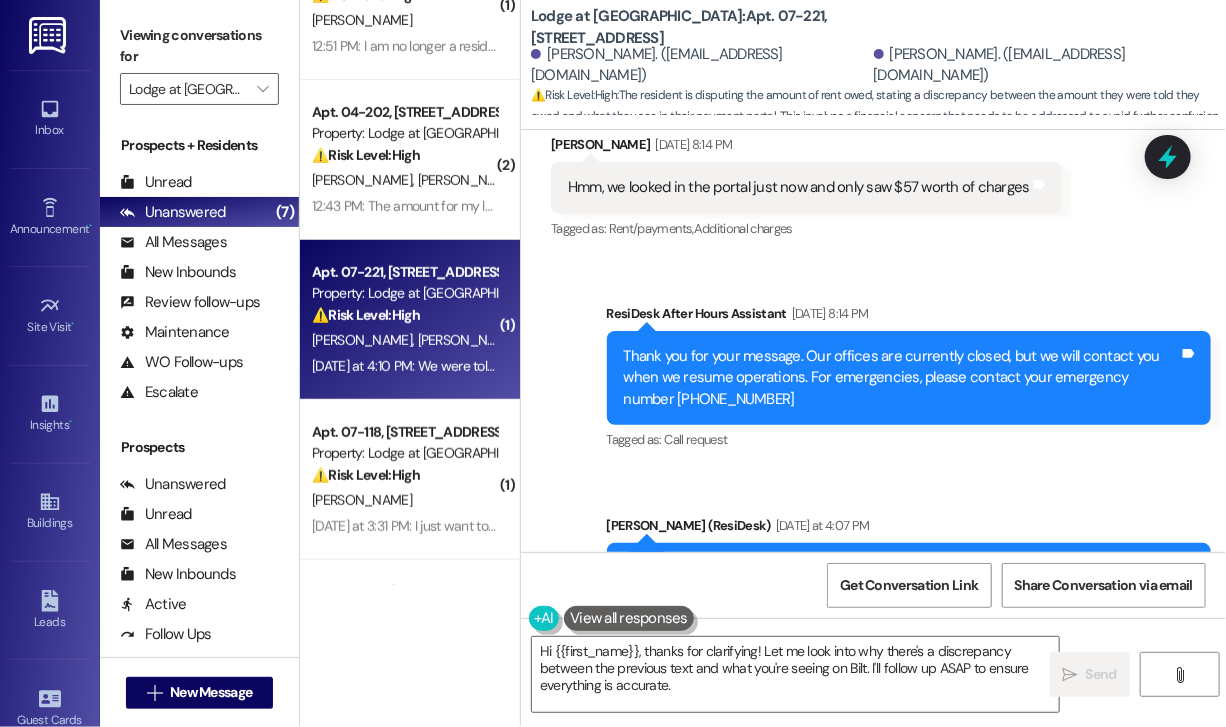 scroll, scrollTop: 924, scrollLeft: 0, axis: vertical 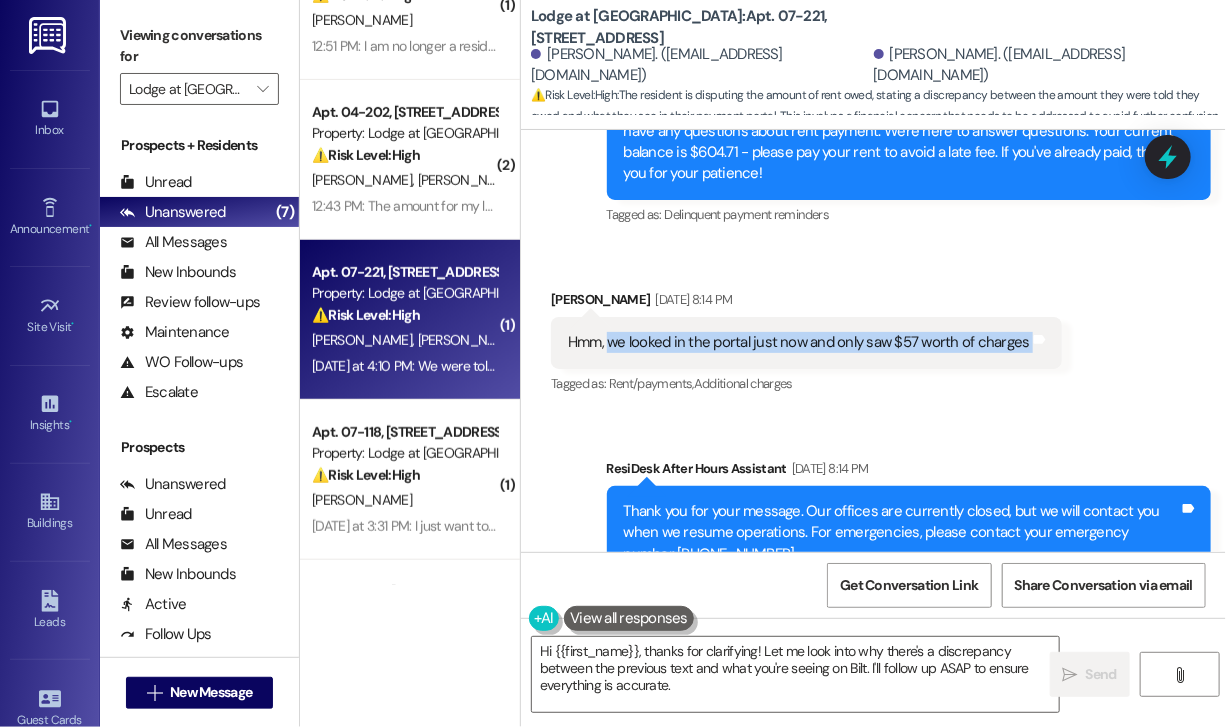 drag, startPoint x: 610, startPoint y: 322, endPoint x: 1047, endPoint y: 336, distance: 437.2242 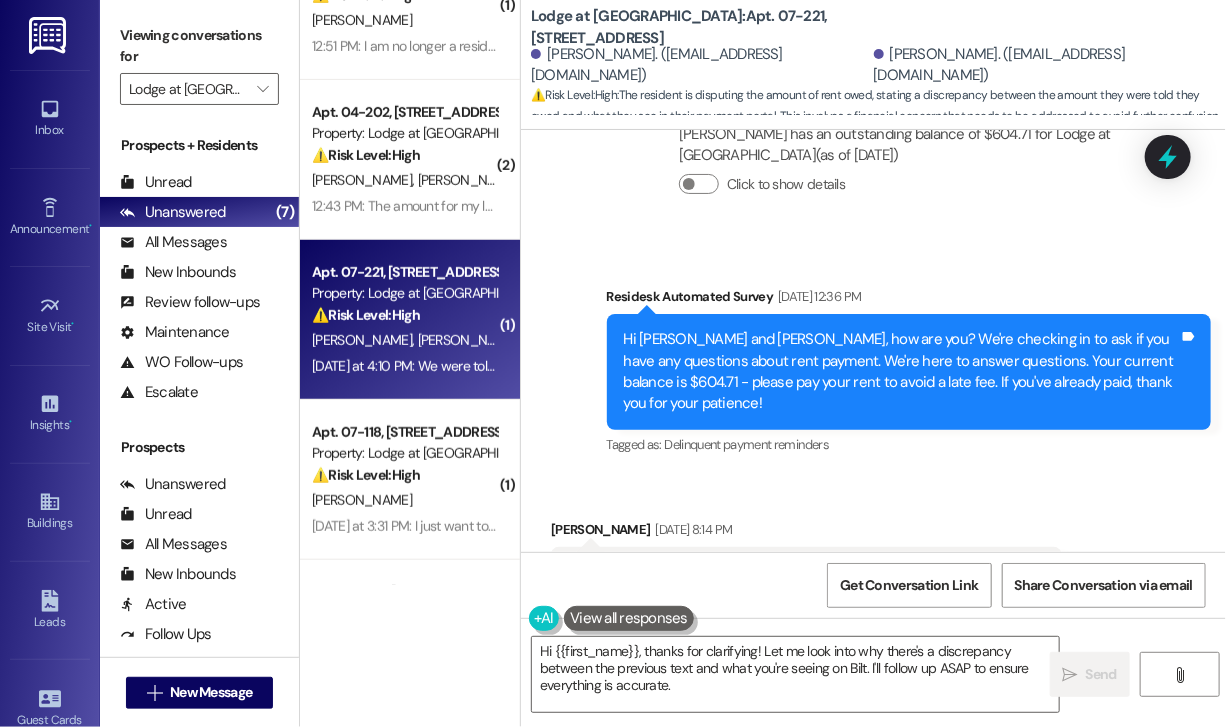 scroll, scrollTop: 624, scrollLeft: 0, axis: vertical 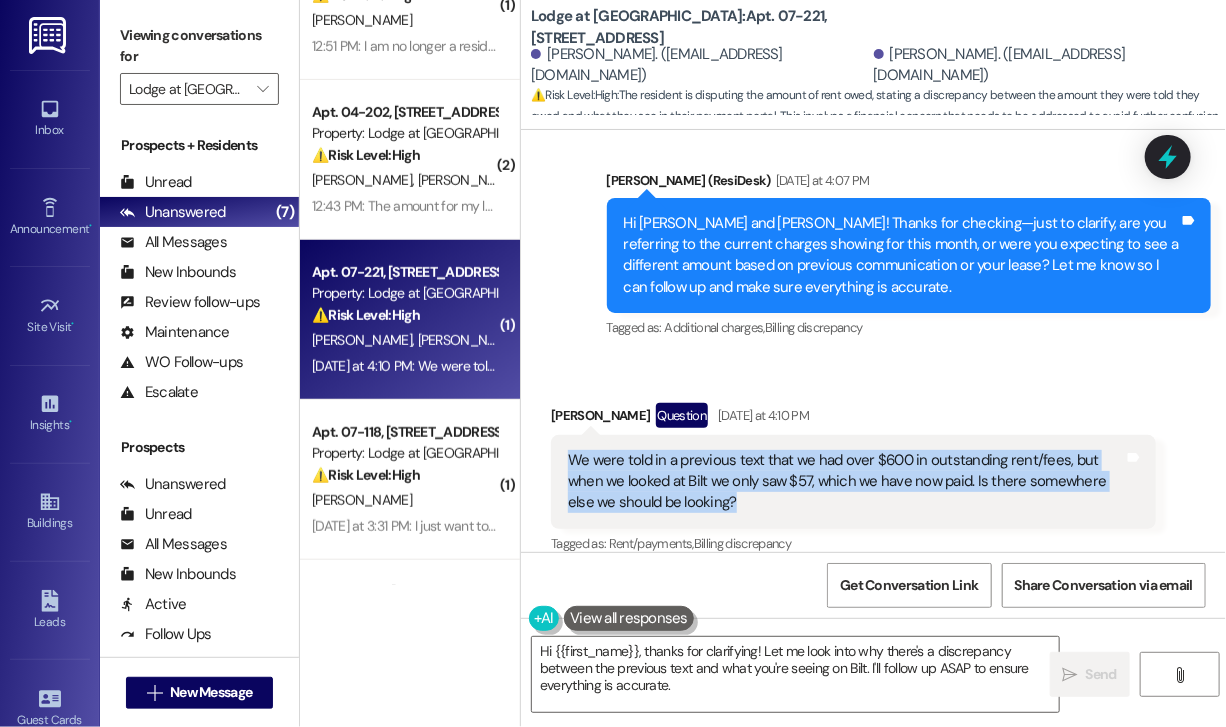 drag, startPoint x: 780, startPoint y: 481, endPoint x: 548, endPoint y: 442, distance: 235.25519 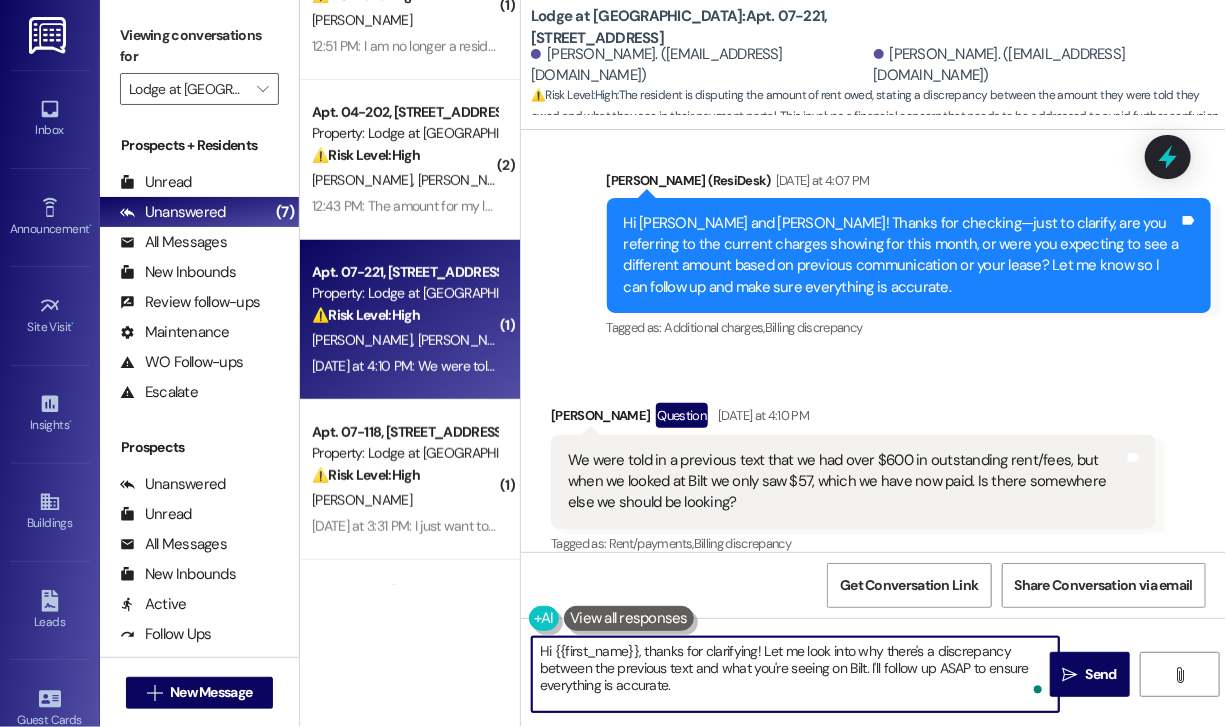drag, startPoint x: 814, startPoint y: 678, endPoint x: 644, endPoint y: 650, distance: 172.29045 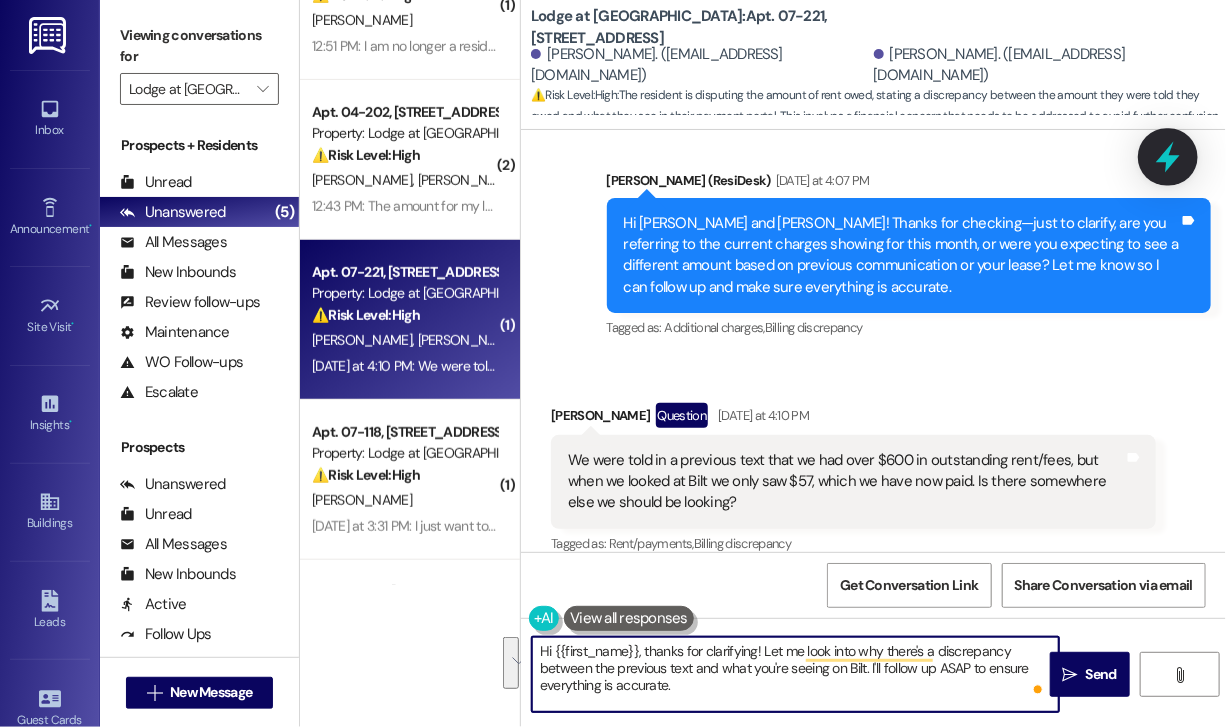 click 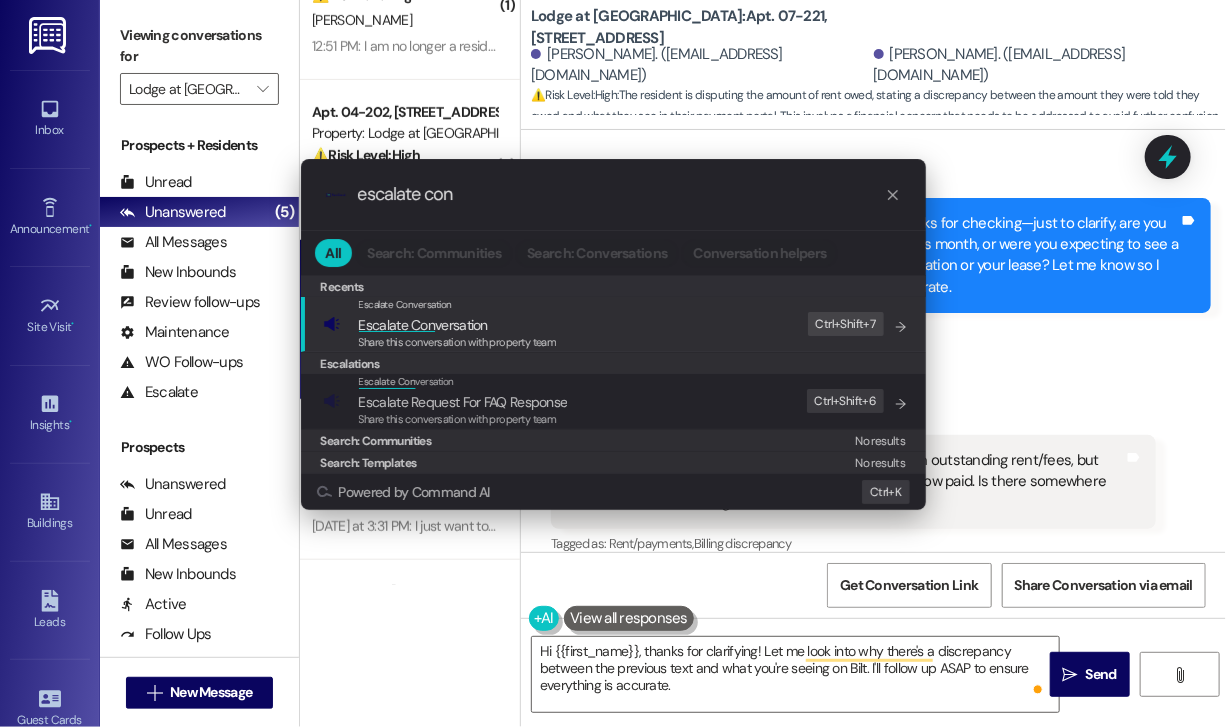 type on "escalate con" 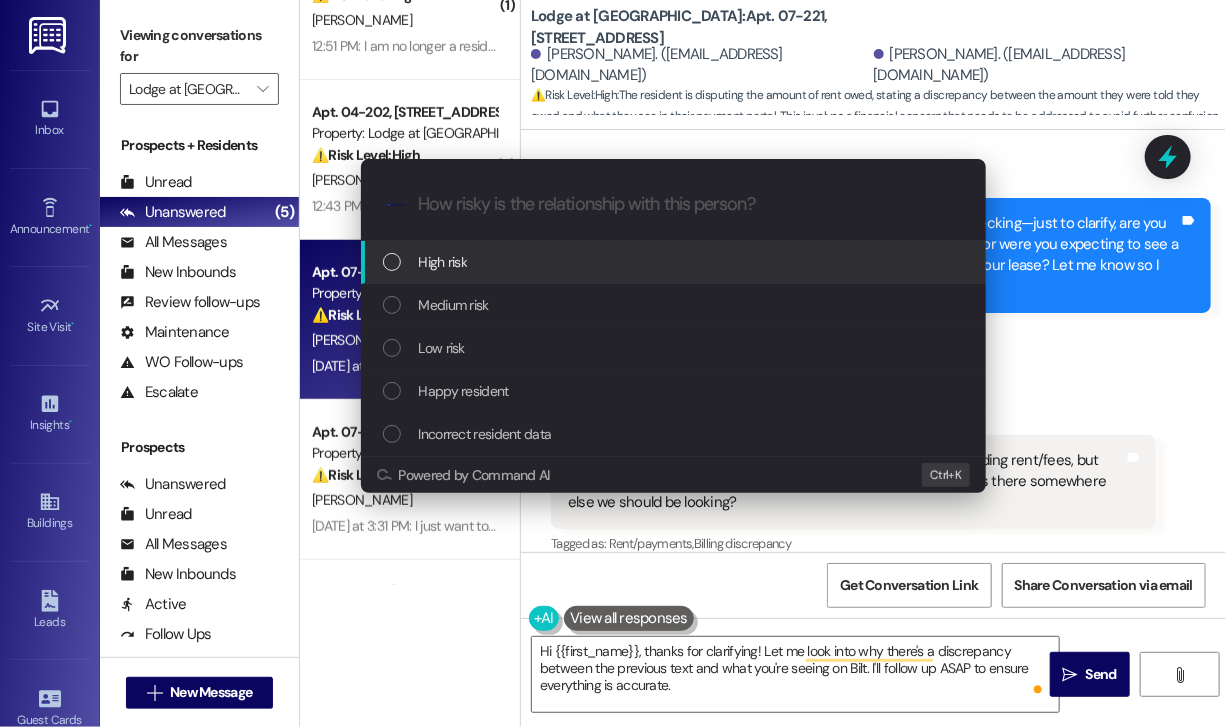 click on "High risk" at bounding box center [675, 262] 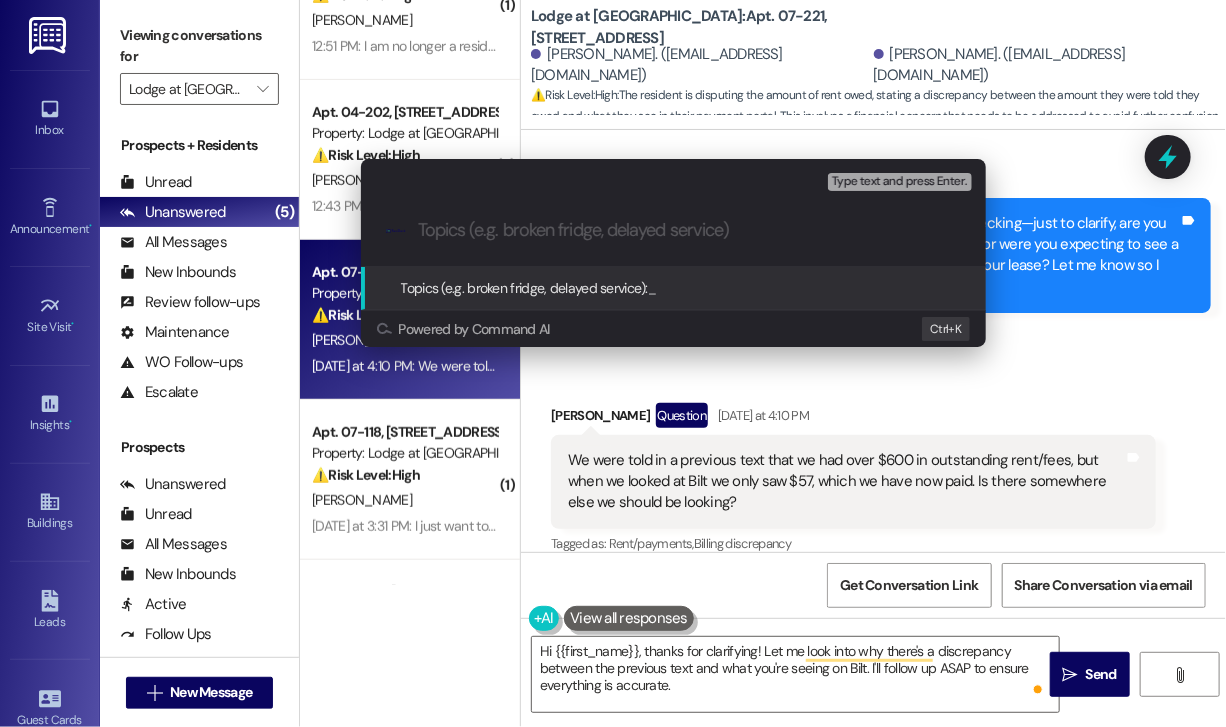 paste on "Clarification Needed on Outstanding Balance – Portal Shows Only $57 Paid" 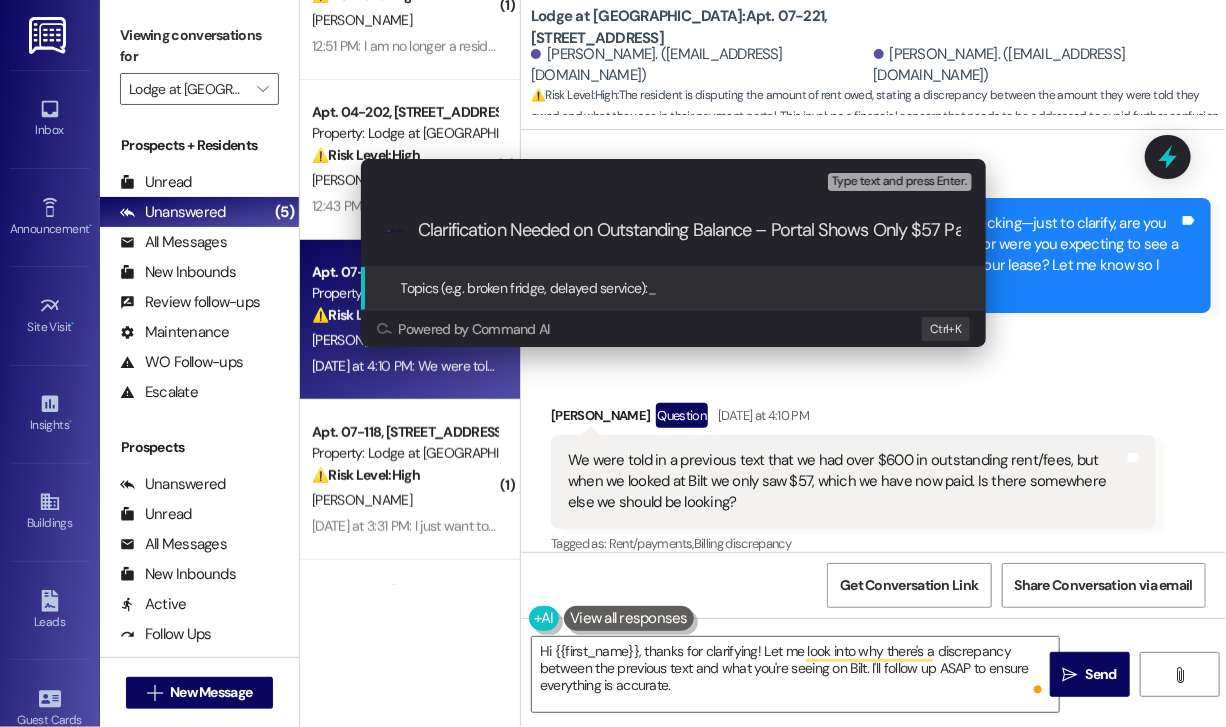 scroll, scrollTop: 0, scrollLeft: 36, axis: horizontal 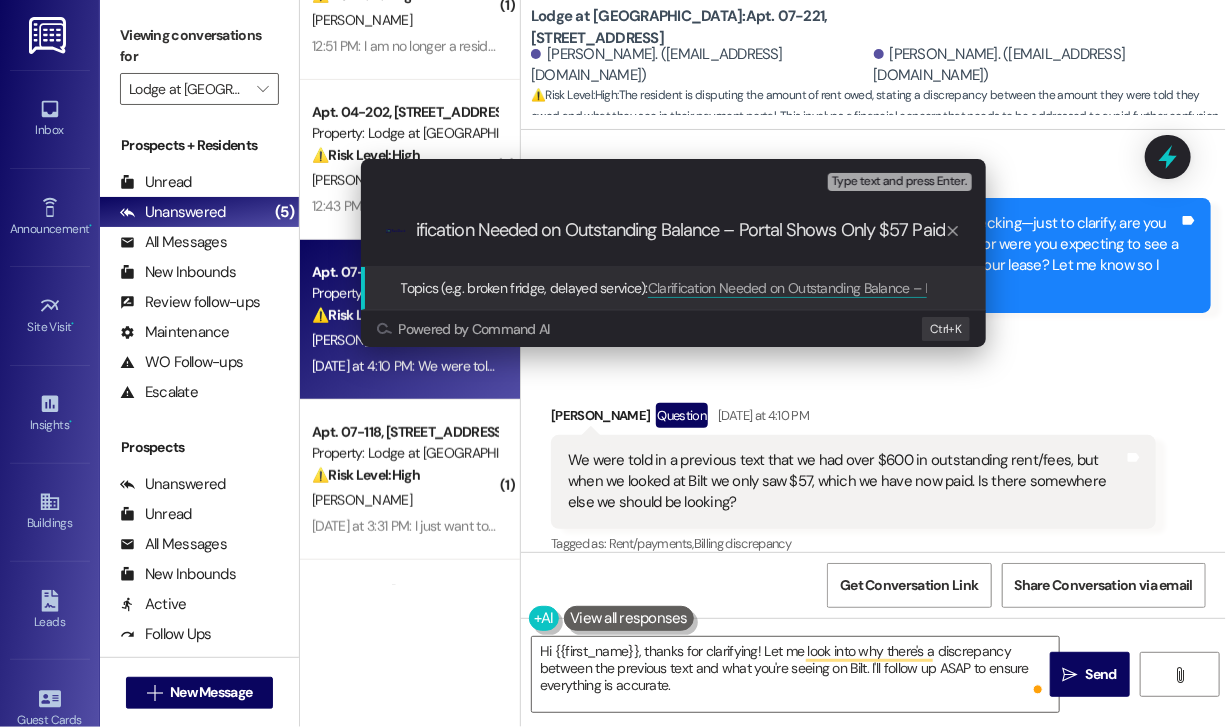 type 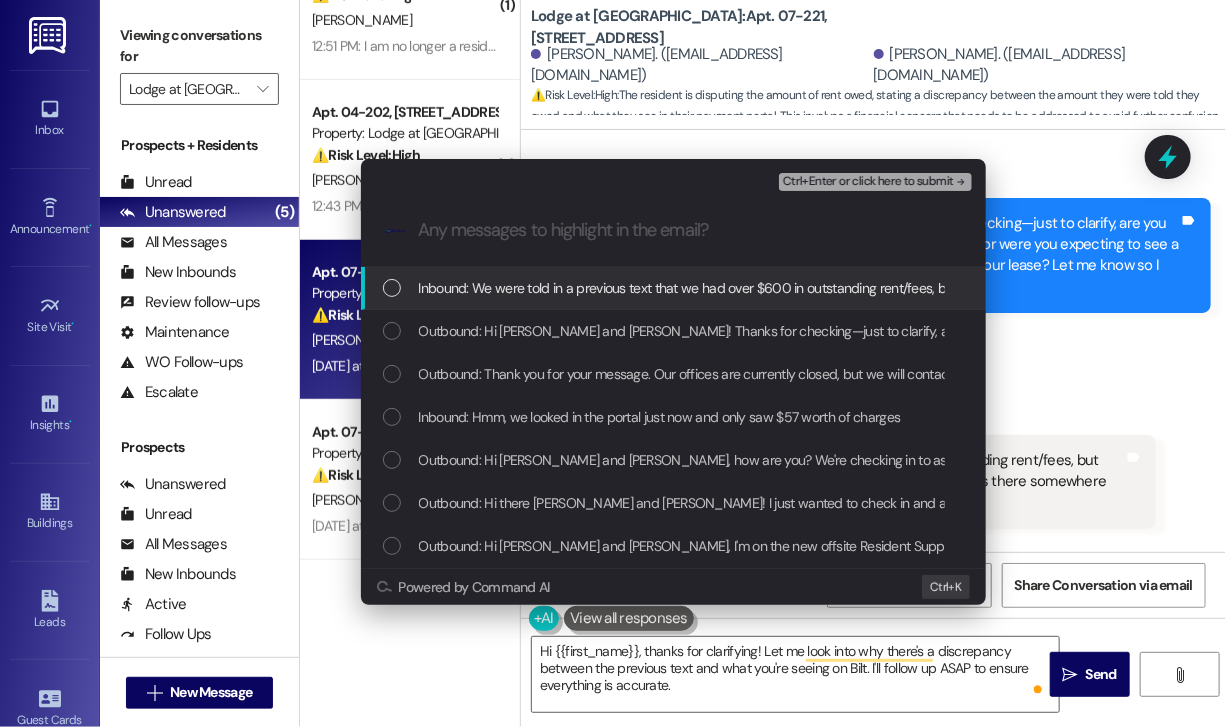scroll, scrollTop: 0, scrollLeft: 0, axis: both 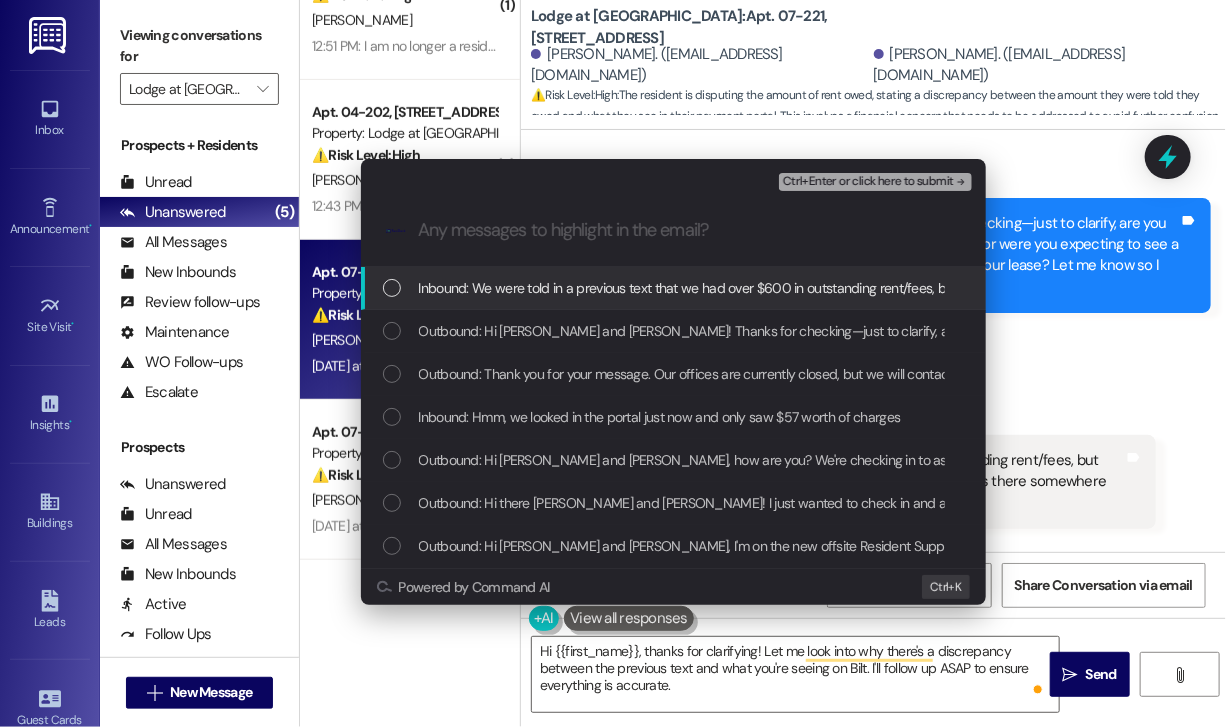 click on "Inbound: We were told in a previous text that we had over $600 in outstanding rent/fees, but when we looked at Bilt we only saw $57, which we have now paid. Is there somewhere else we should be looking?" at bounding box center (1019, 288) 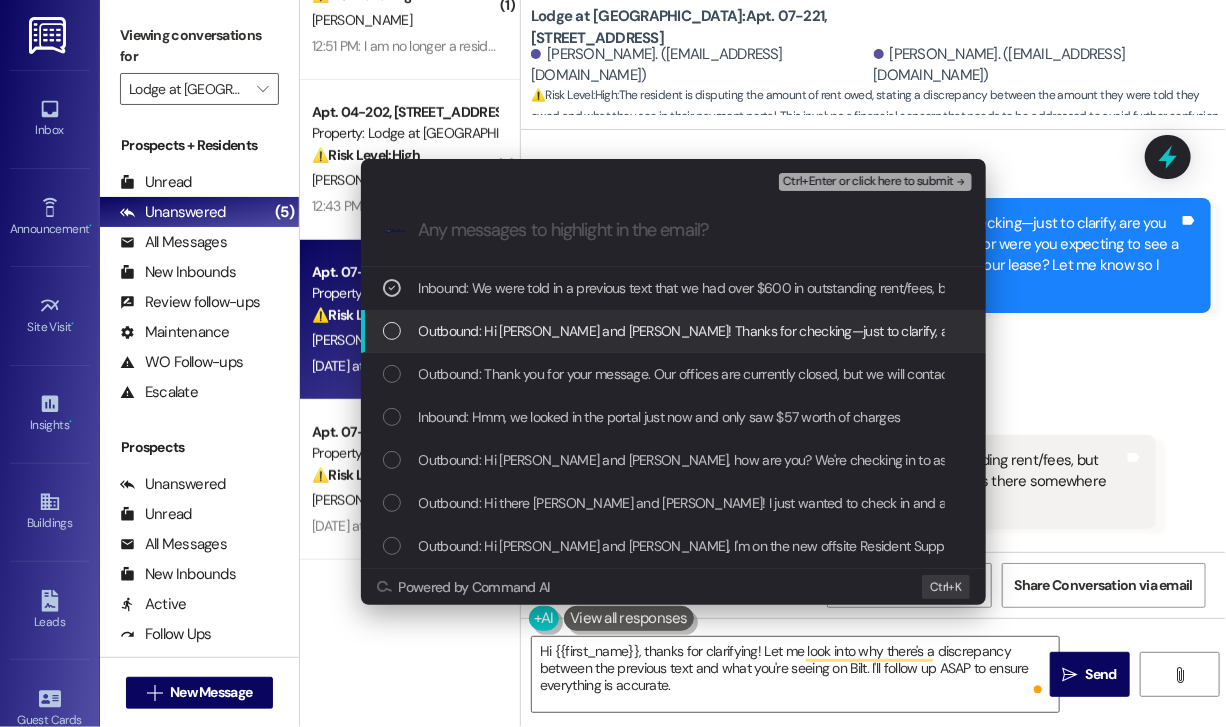click on "Outbound: Hi Jacob and Lara! Thanks for checking—just to clarify, are you referring to the current charges showing for this month, or were you expecting to see a different amount based on previous communication or your lease? Let me know so I can follow up and make sure everything is accurate." at bounding box center (1351, 331) 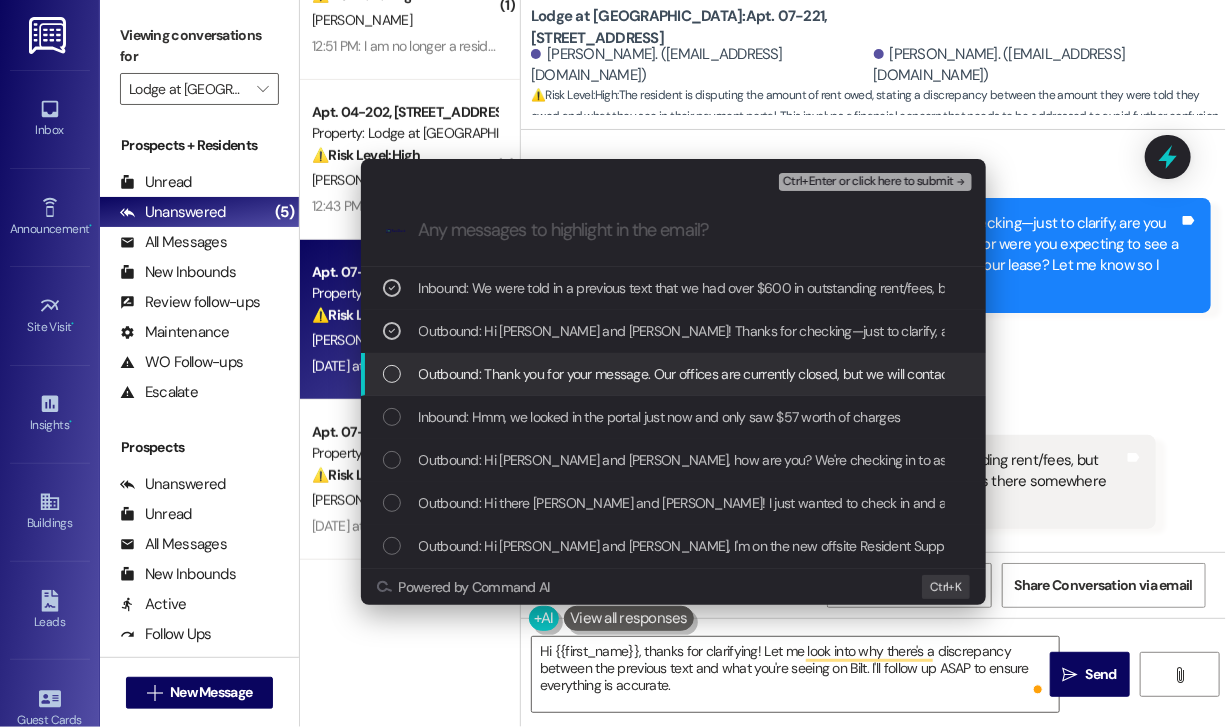 click on "Outbound: Thank you for your message. Our offices are currently closed, but we will contact you when we resume operations. For emergencies, please contact your emergency number 919-747-8057" at bounding box center [1010, 374] 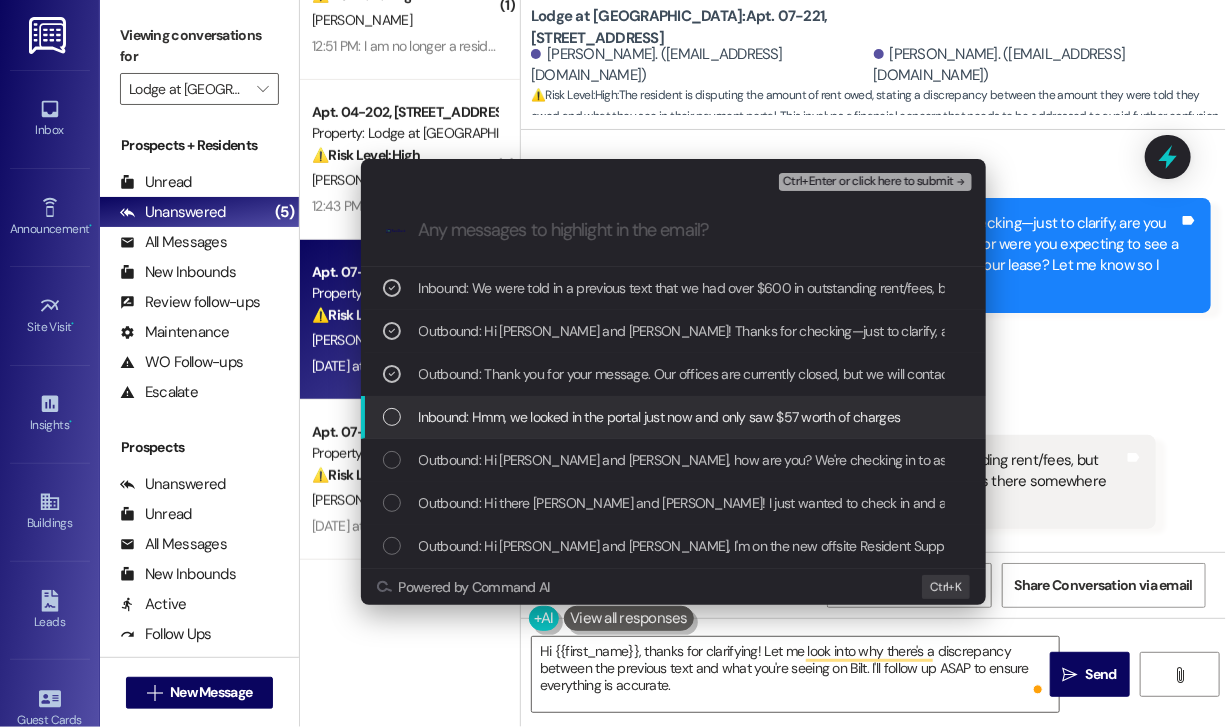 click on "Inbound: Hmm, we looked in the portal just now and only saw $57 worth of charges" at bounding box center (660, 417) 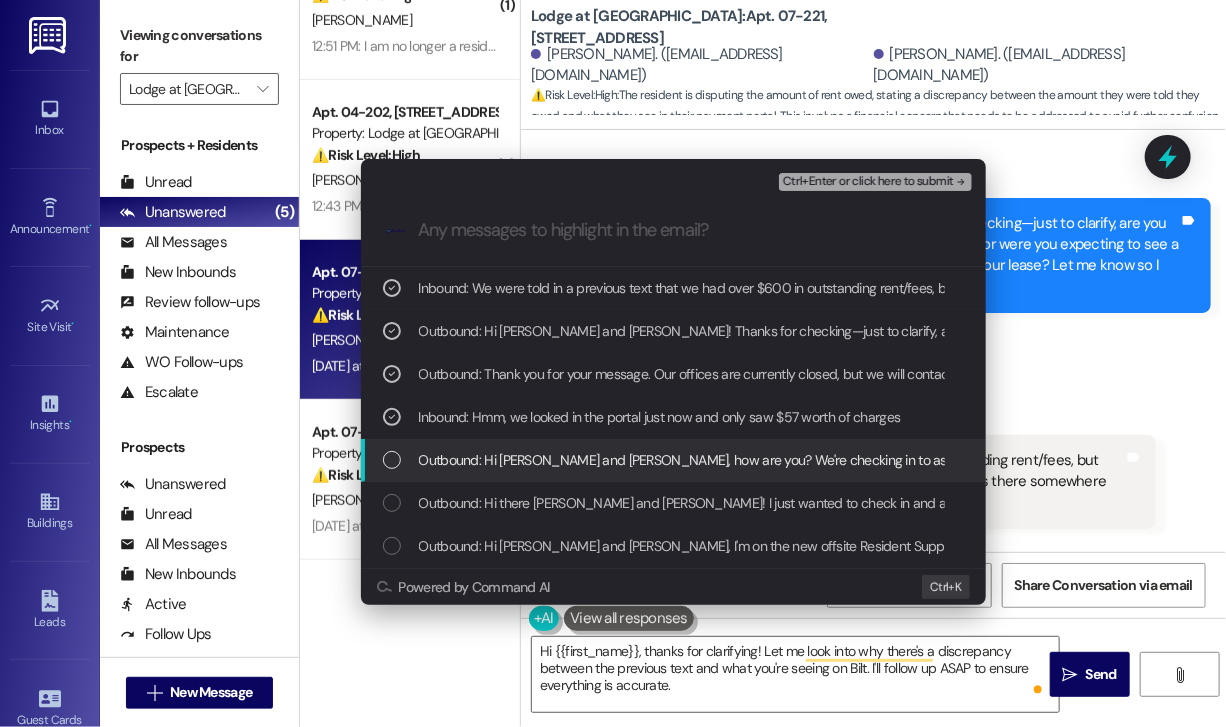 click on "Outbound: Hi Jacob and Lara, how are you? We're checking in to ask if you have any questions about rent payment. We're here to answer questions. Your current balance is $604.71 - please pay your rent to avoid a late fee. If you've already paid, thank you for your patience!" at bounding box center [1278, 460] 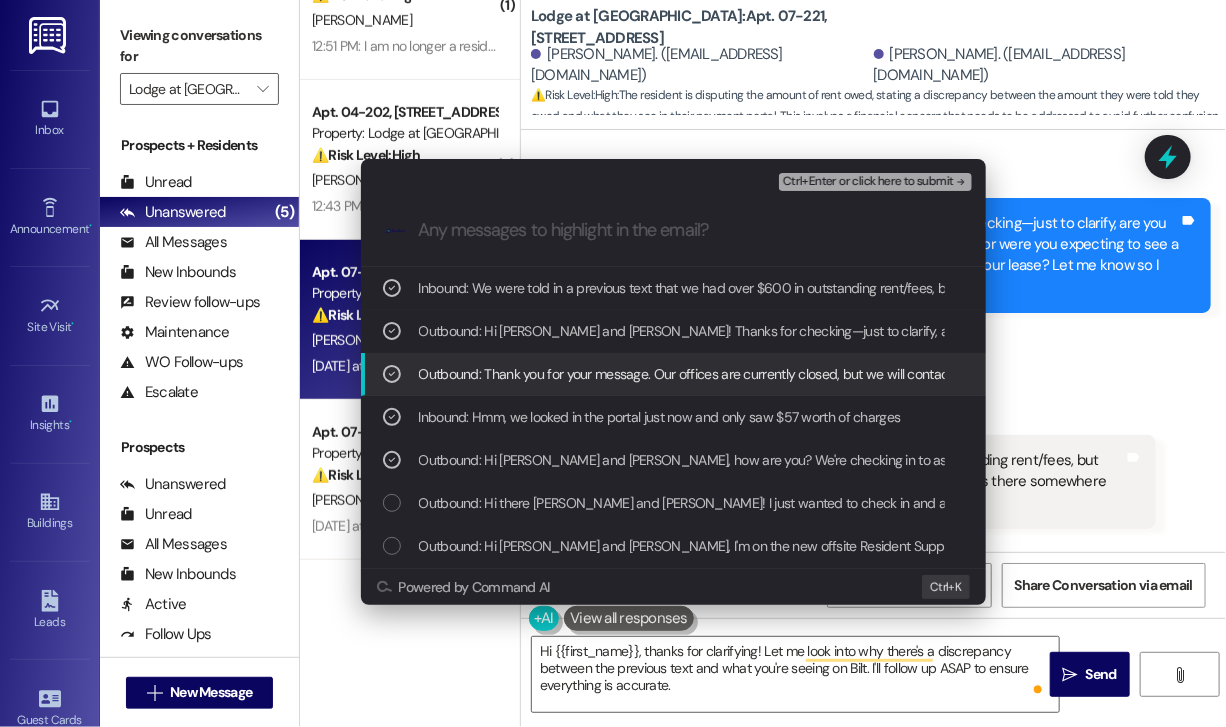 click on "Ctrl+Enter or click here to submit" at bounding box center [868, 182] 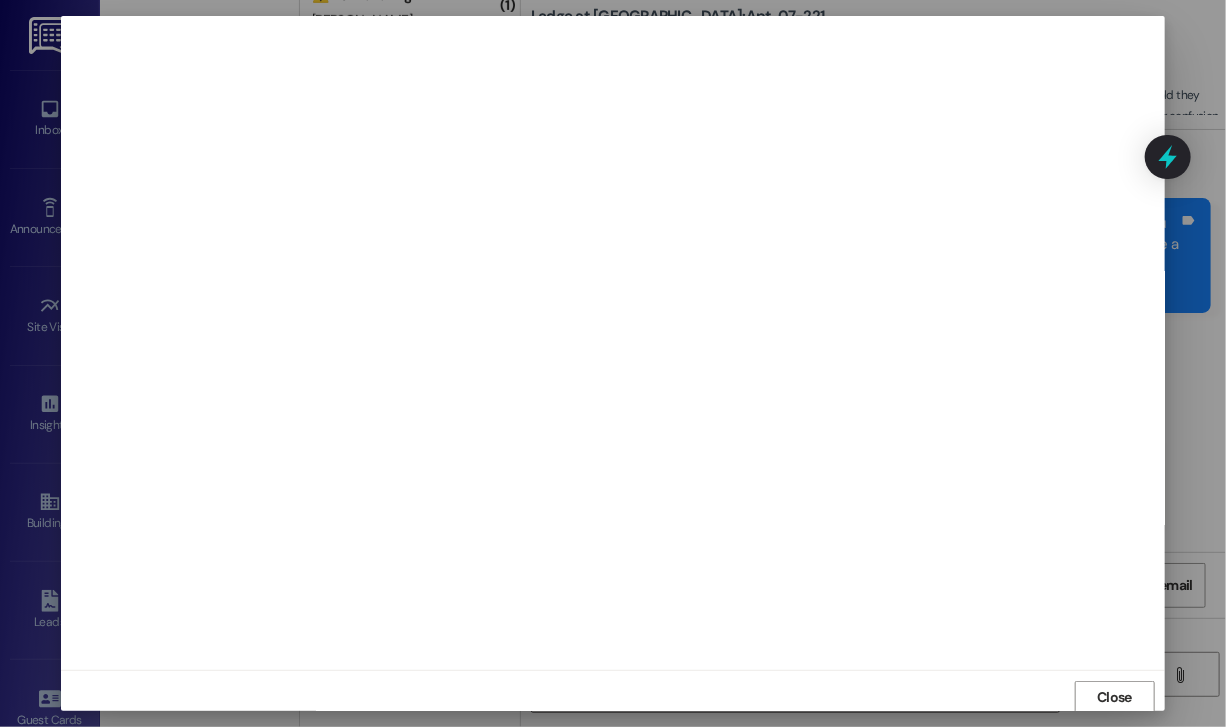 scroll, scrollTop: 2, scrollLeft: 0, axis: vertical 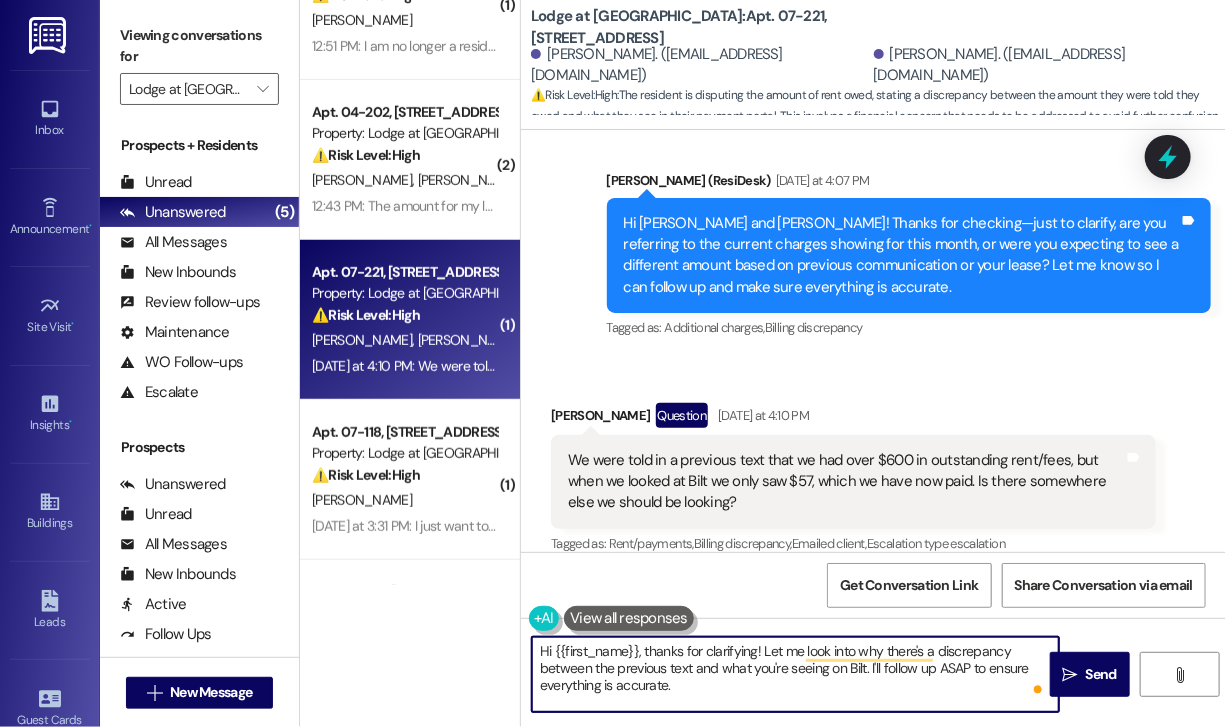 click on "Hi {{first_name}}, thanks for clarifying! Let me look into why there's a discrepancy between the previous text and what you're seeing on Bilt. I'll follow up ASAP to ensure everything is accurate." at bounding box center [795, 674] 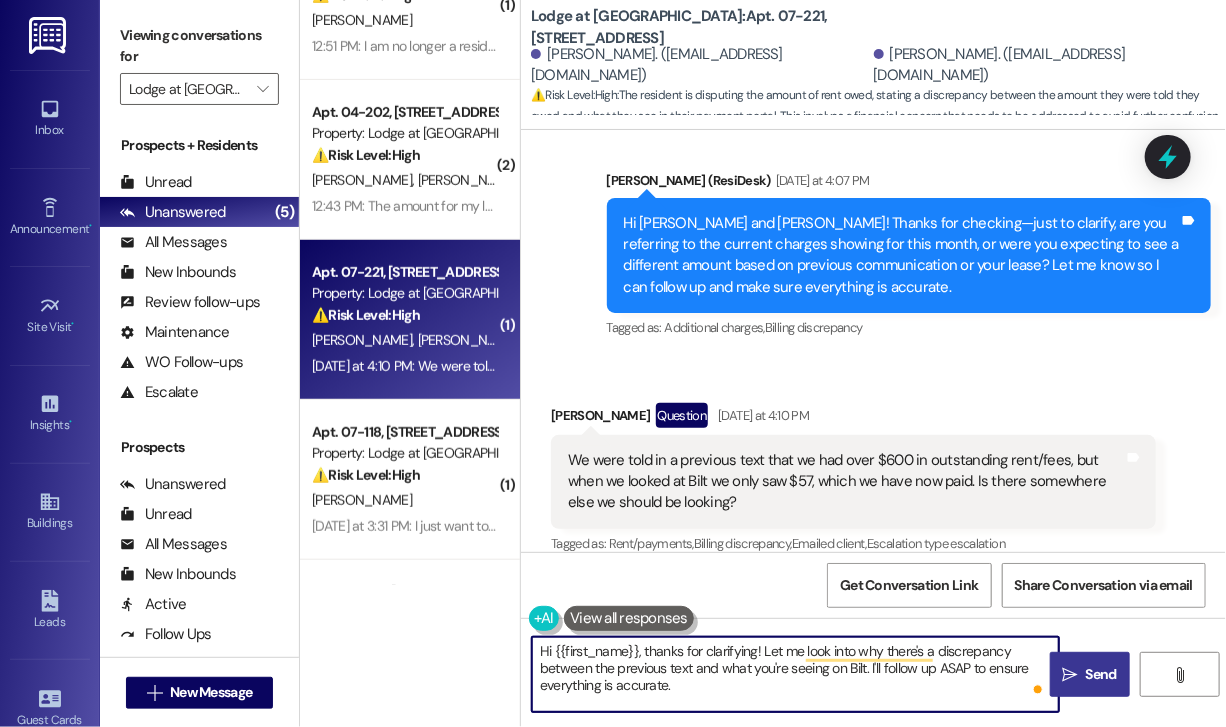 click on "" at bounding box center (1070, 675) 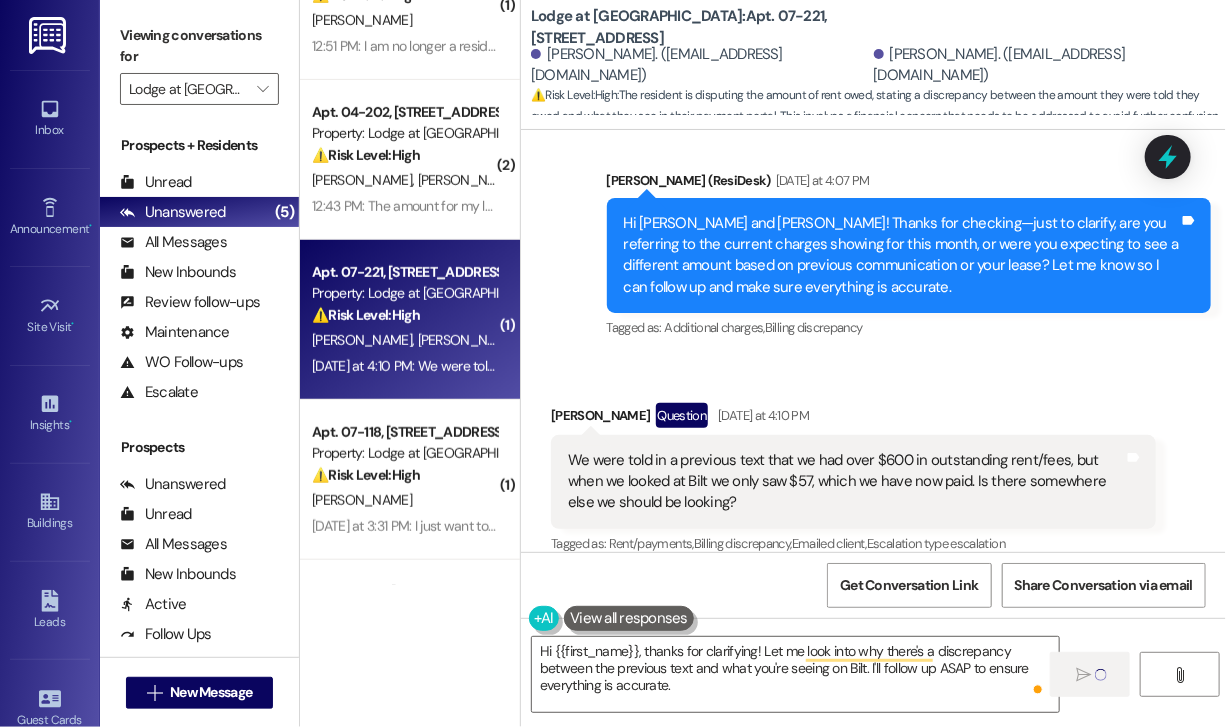 scroll, scrollTop: 600, scrollLeft: 0, axis: vertical 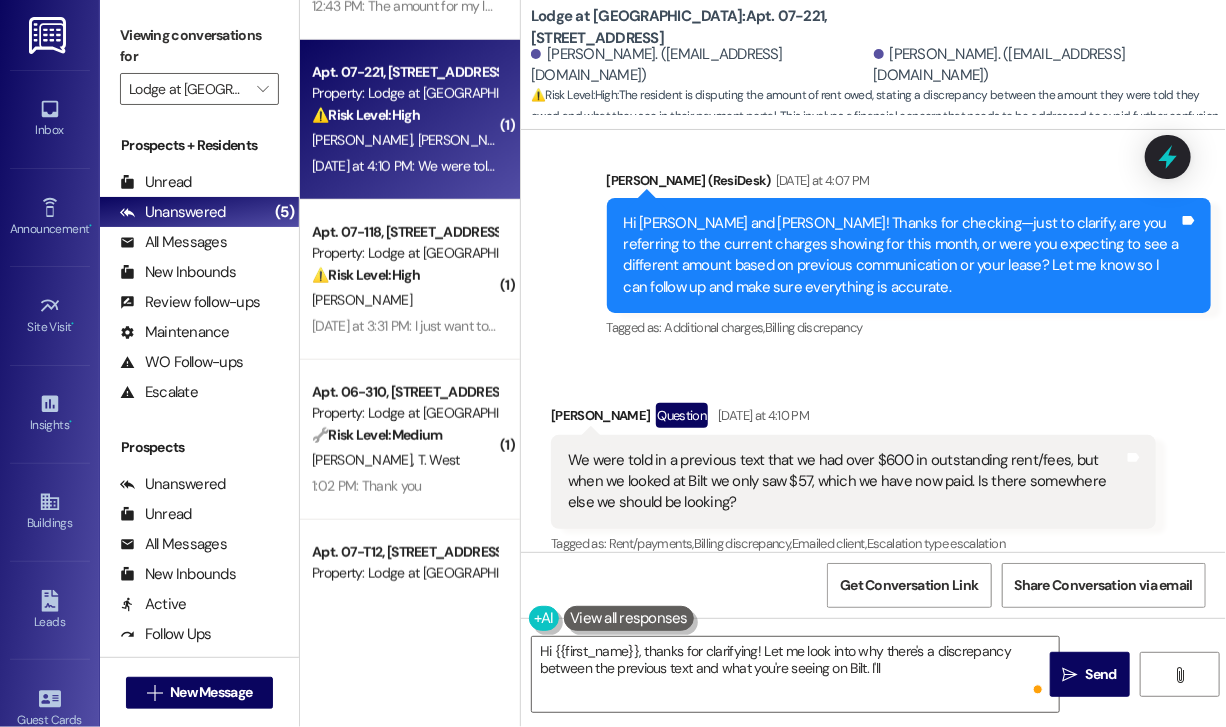 type on "Hi {{first_name}}, thanks for clarifying! Let me look into why there's a discrepancy between the previous text and what you're seeing on Bilt. I'll follow" 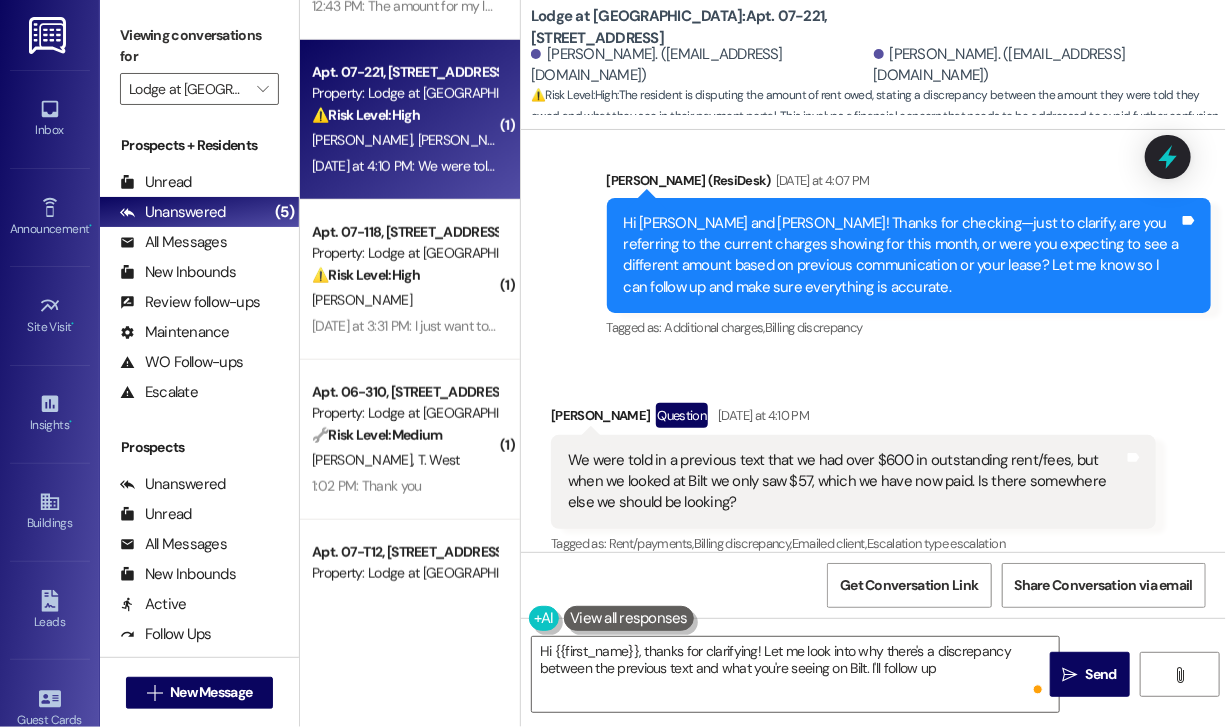 click on "⚠️  Risk Level:  High" at bounding box center [366, 275] 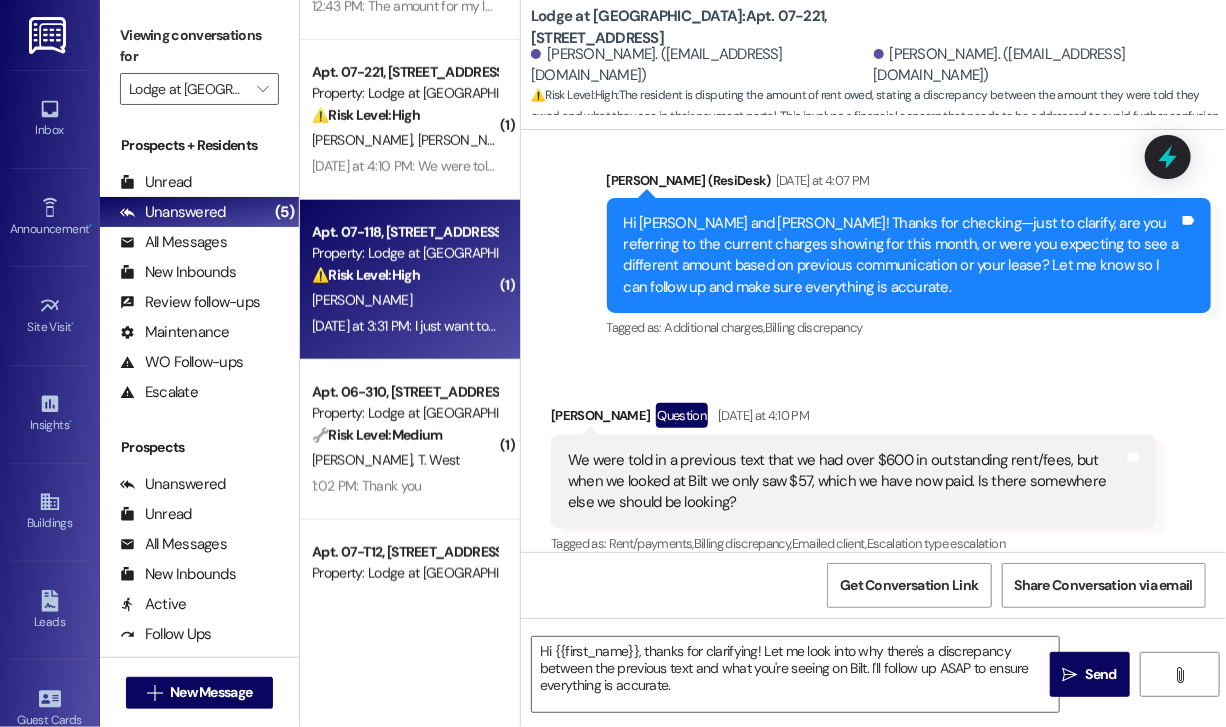 type on "Fetching suggested responses. Please feel free to read through the conversation in the meantime." 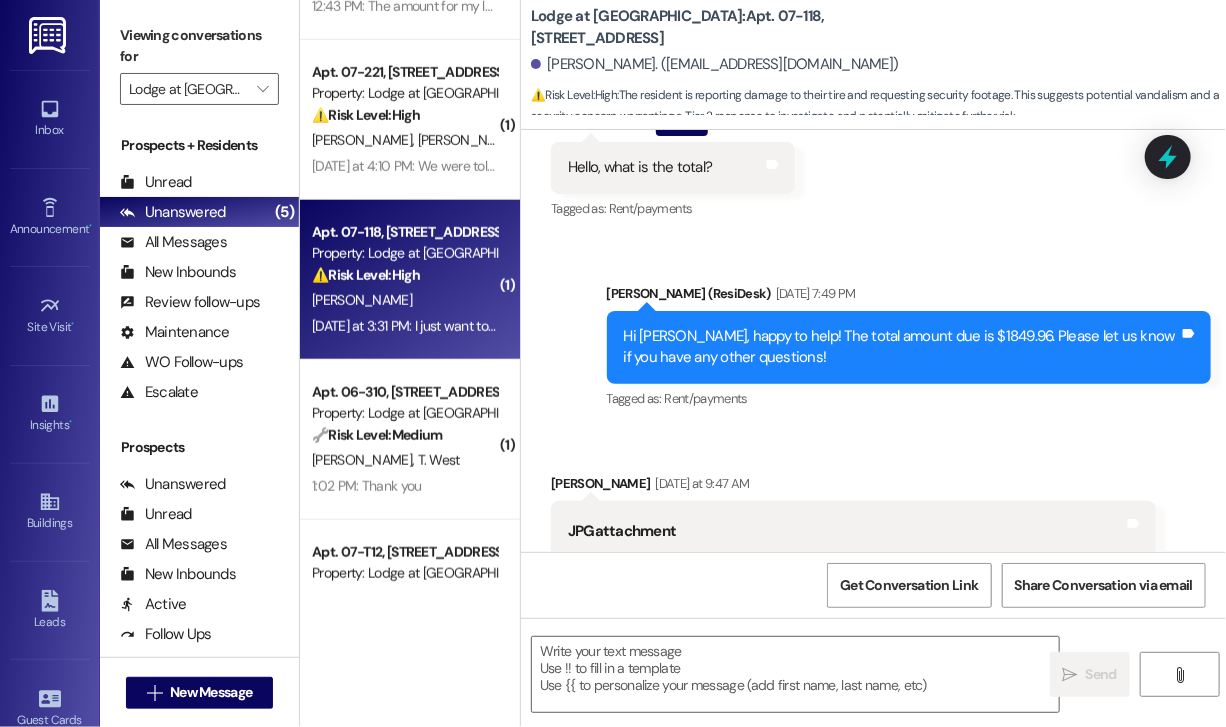 scroll, scrollTop: 3076, scrollLeft: 0, axis: vertical 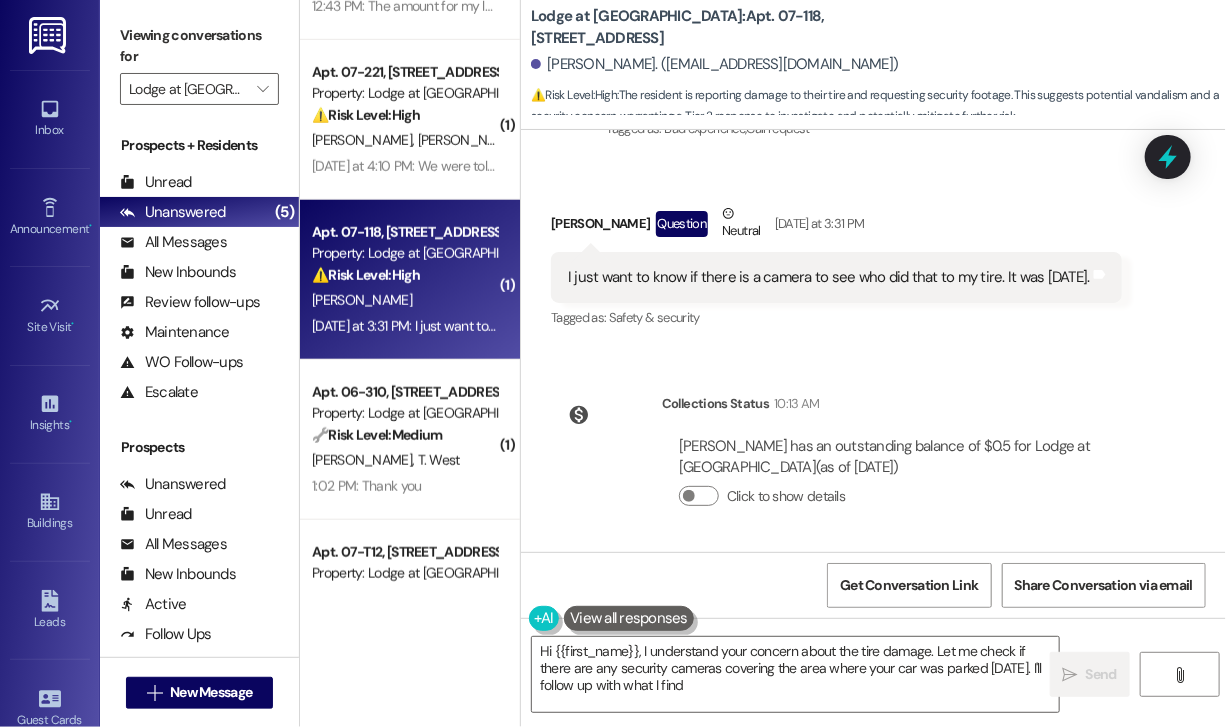 type on "Hi {{first_name}}, I understand your concern about the tire damage. Let me check if there are any security cameras covering the area where your car was parked on Saturday. I'll follow up with what I find!" 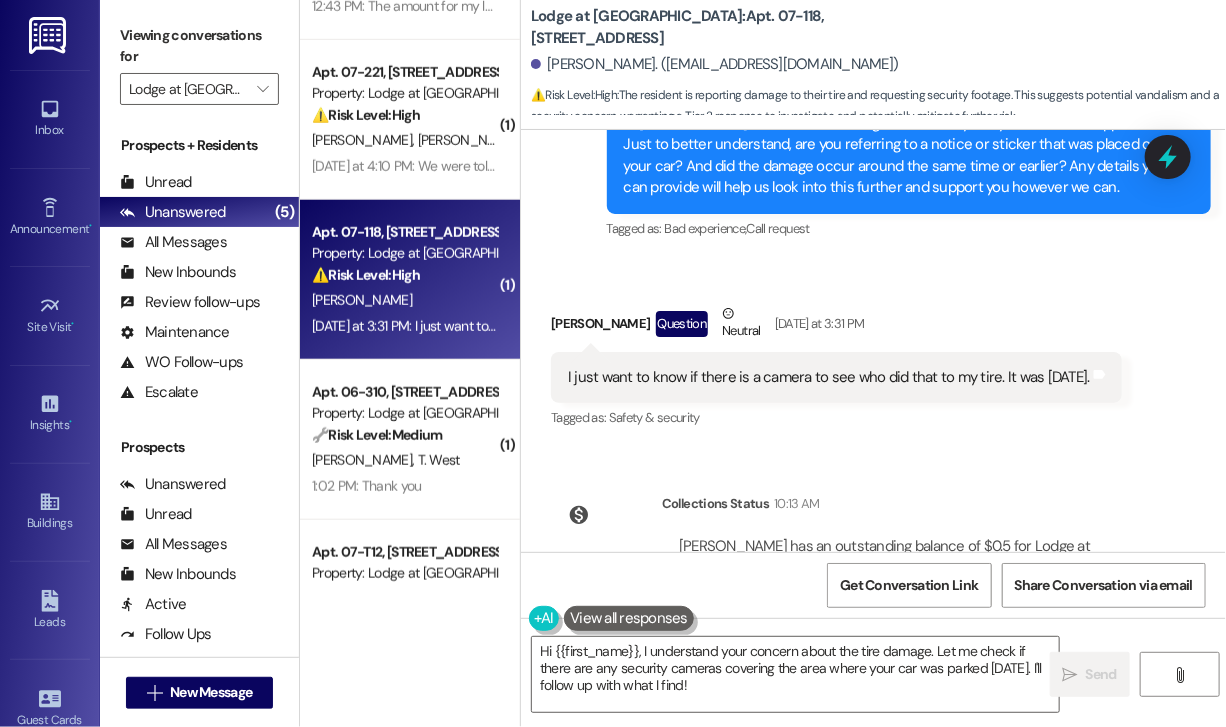 scroll, scrollTop: 3076, scrollLeft: 0, axis: vertical 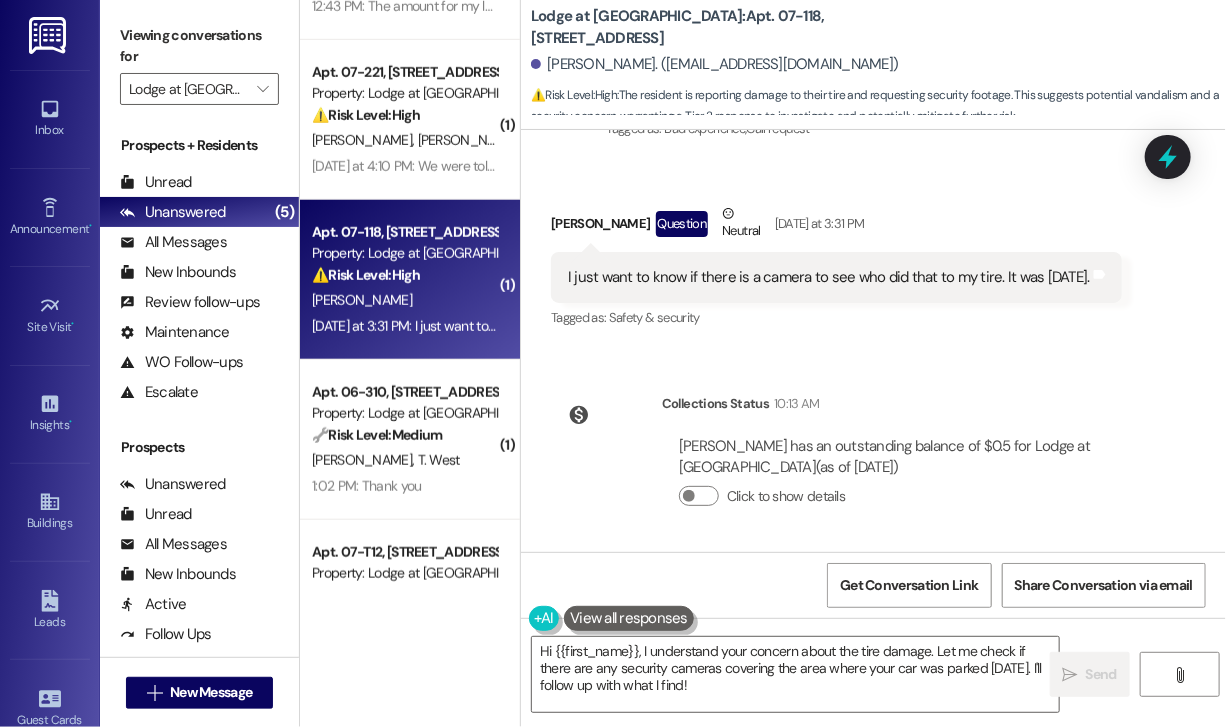 click on "I just want to know if there is a camera to see who did that to my tire. It was on Saturday." at bounding box center [829, 277] 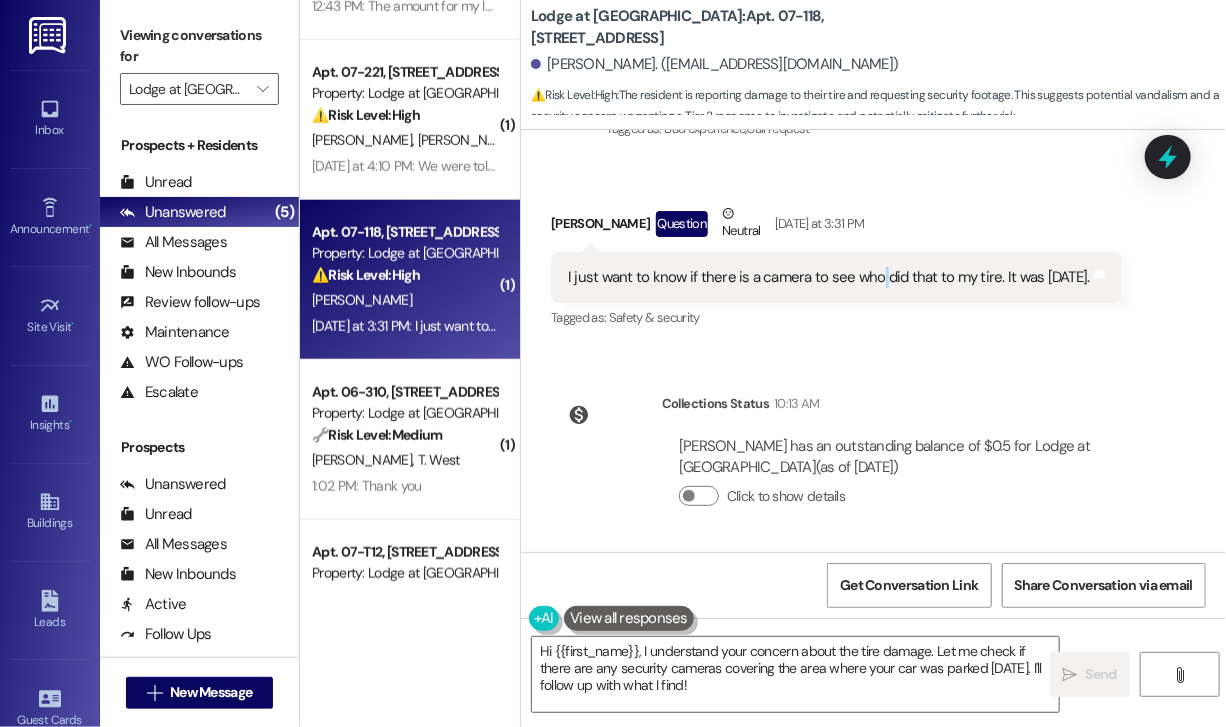 click on "I just want to know if there is a camera to see who did that to my tire. It was on Saturday." at bounding box center (829, 277) 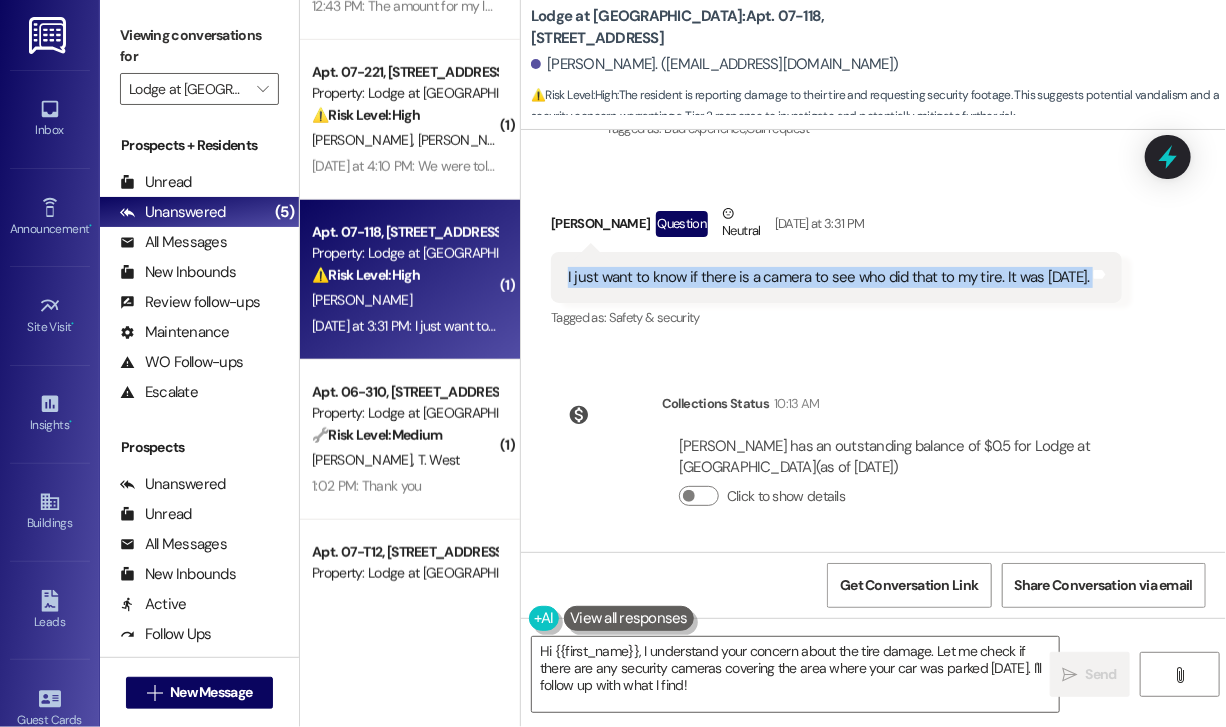 click on "I just want to know if there is a camera to see who did that to my tire. It was on Saturday." at bounding box center (829, 277) 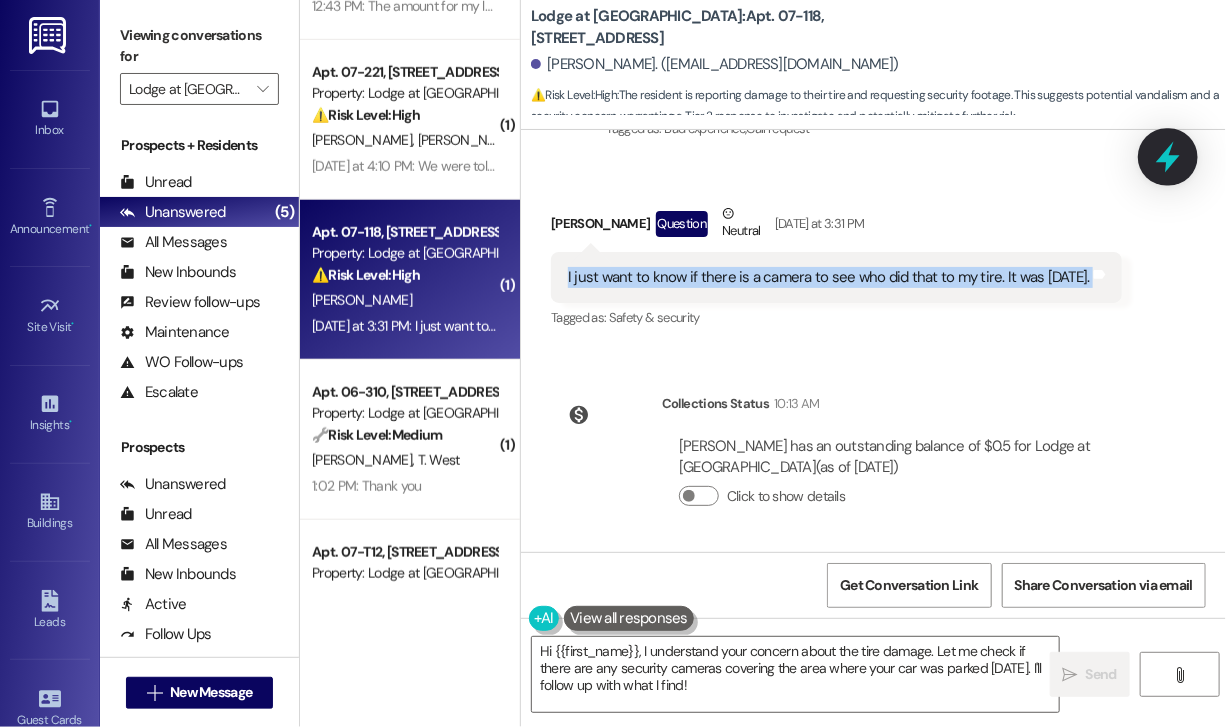click 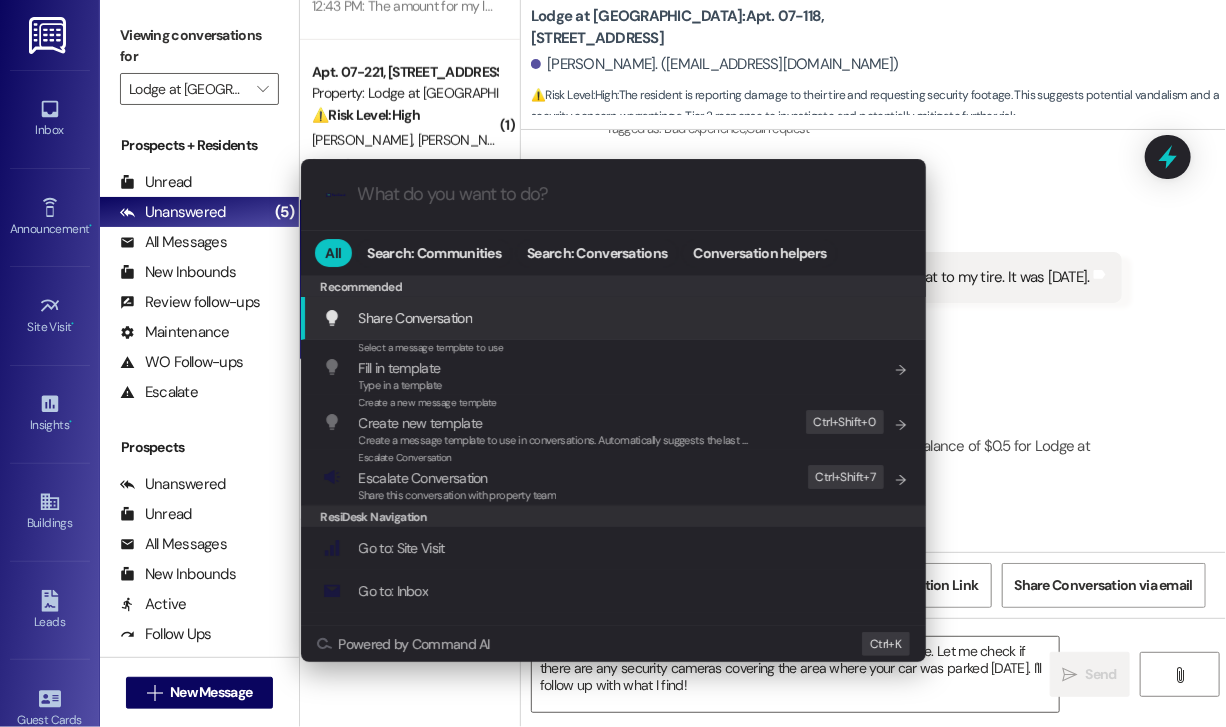 click on ".cls-1{fill:#0a055f;}.cls-2{fill:#0cc4c4;} resideskLogoBlueOrange" at bounding box center [613, 194] 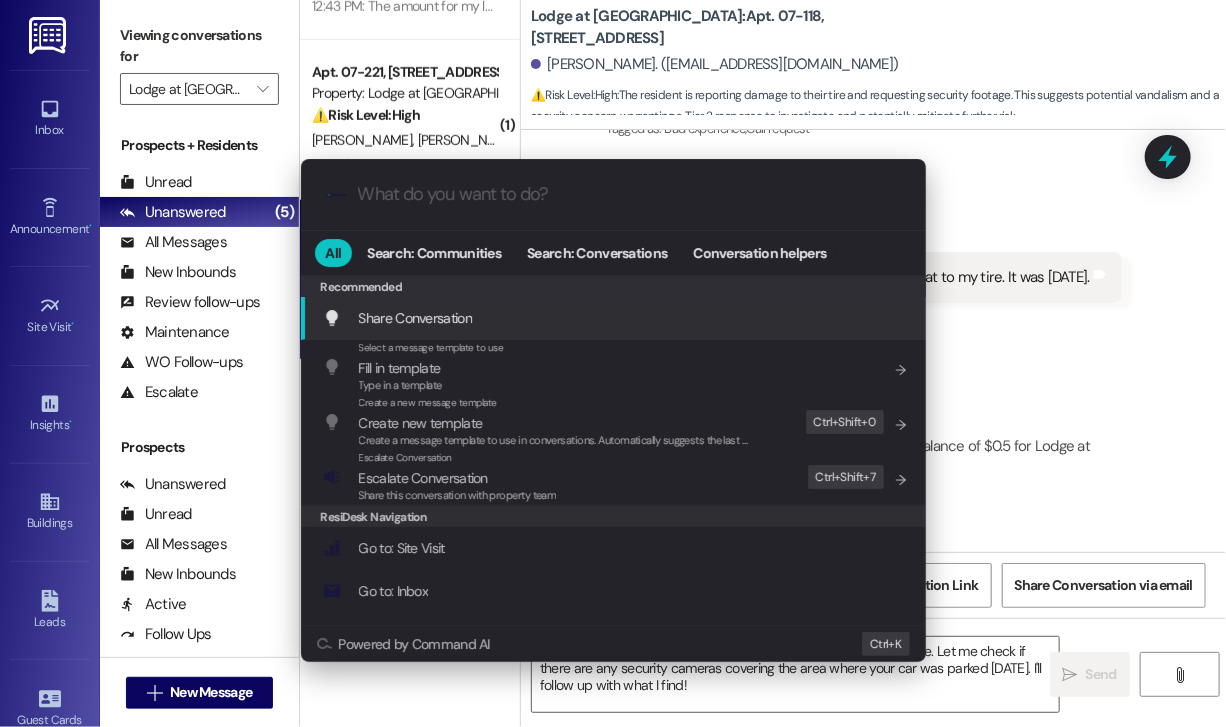 click at bounding box center [629, 194] 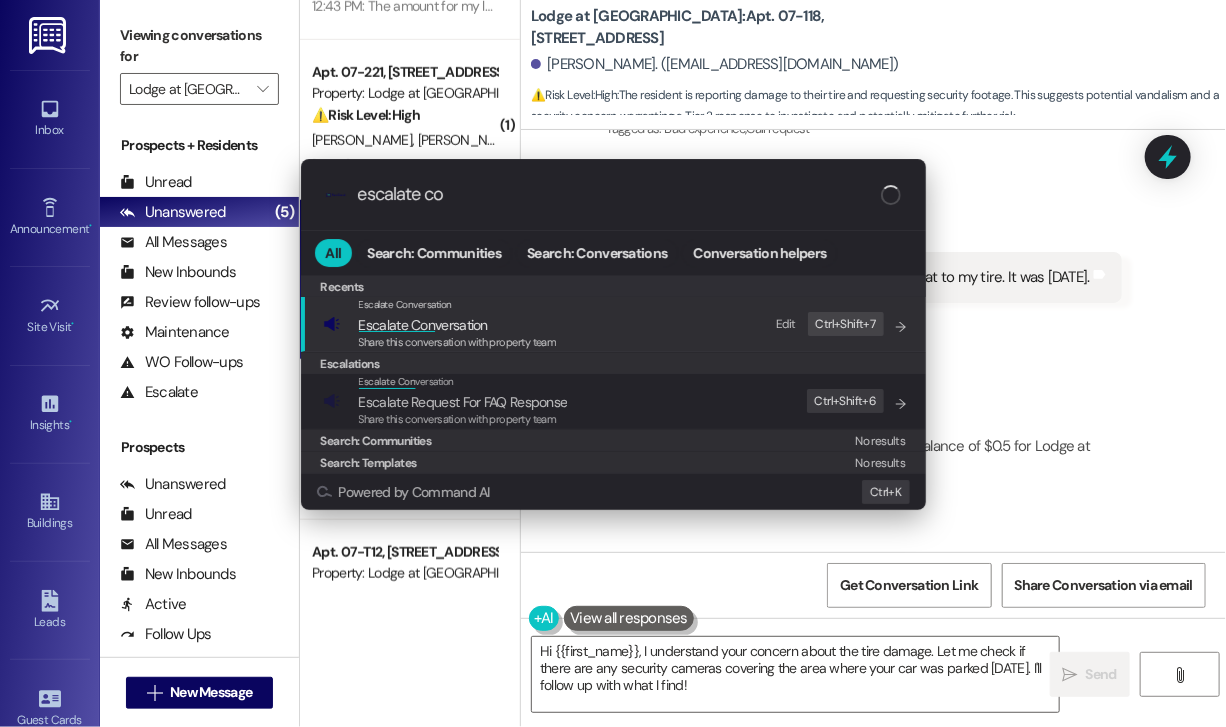 type on "escalate con" 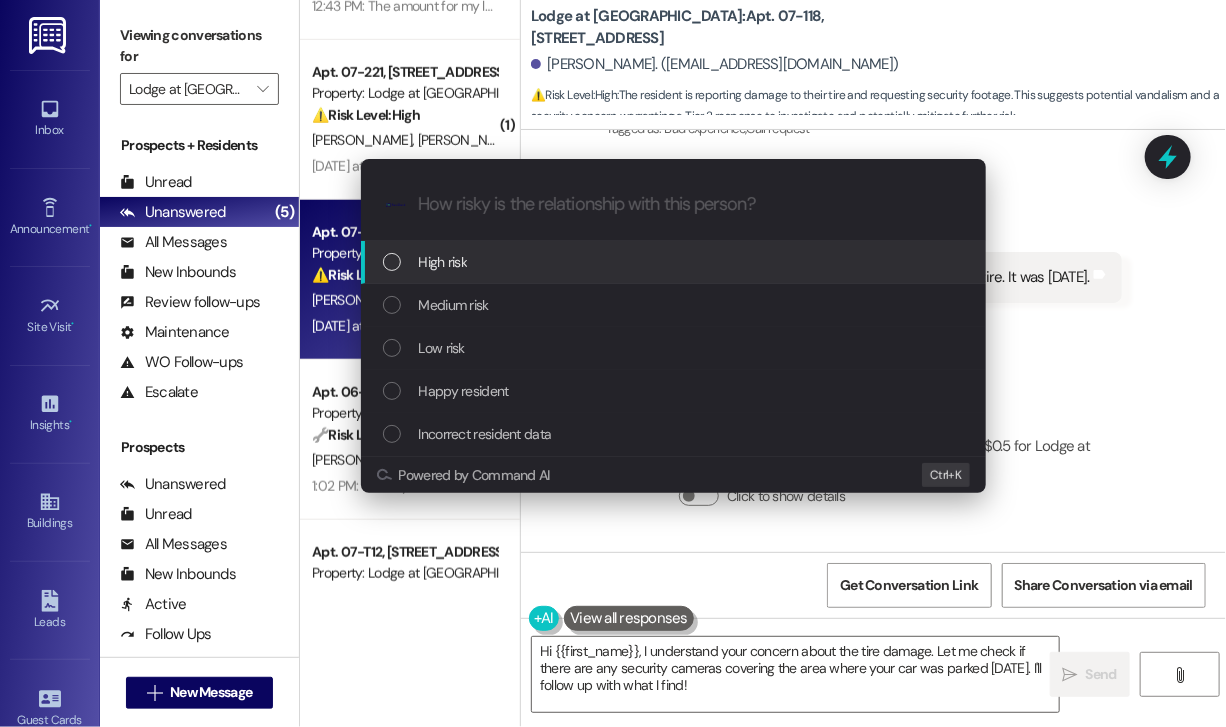 click on "High risk" at bounding box center (443, 262) 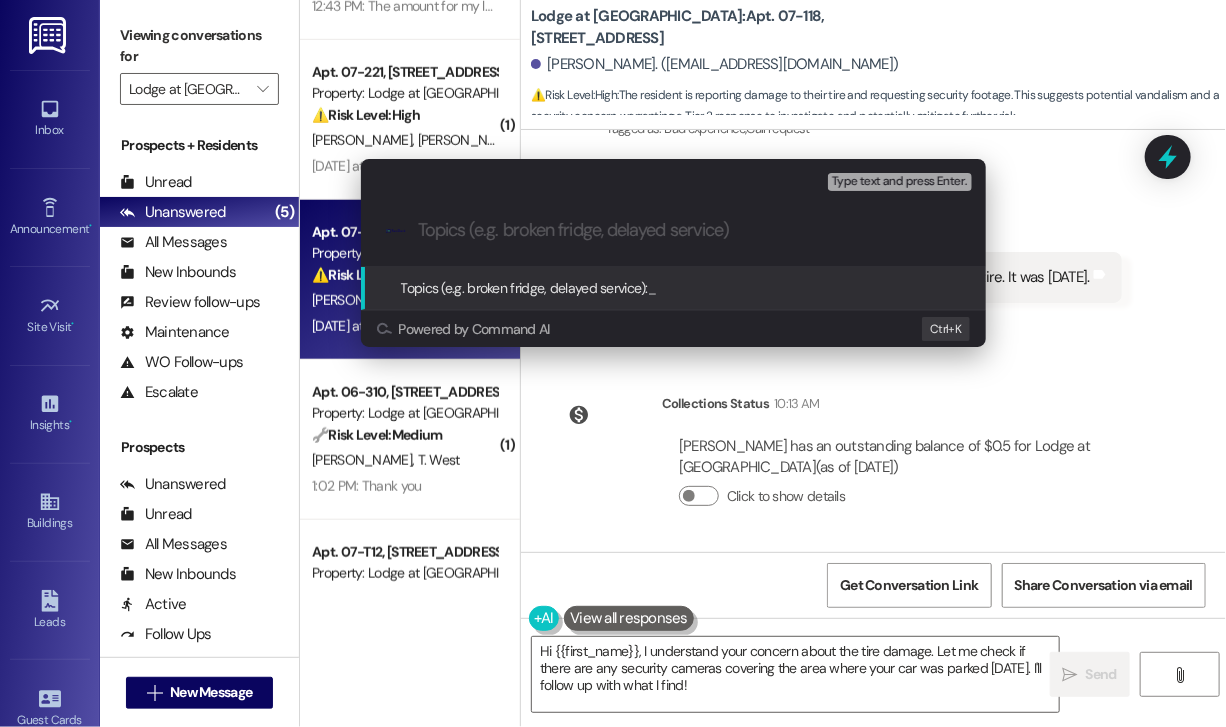 paste on "I just want to know if there is a camera to see who did that to my tire. It was on Saturday." 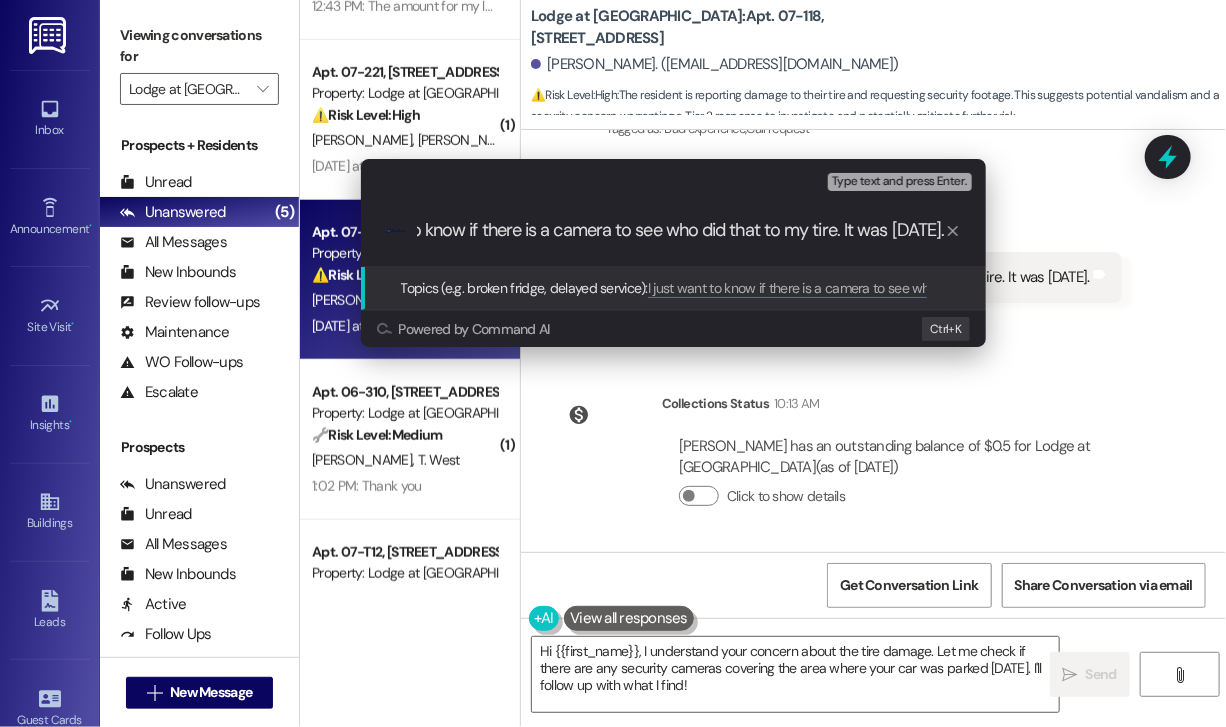 scroll, scrollTop: 0, scrollLeft: 0, axis: both 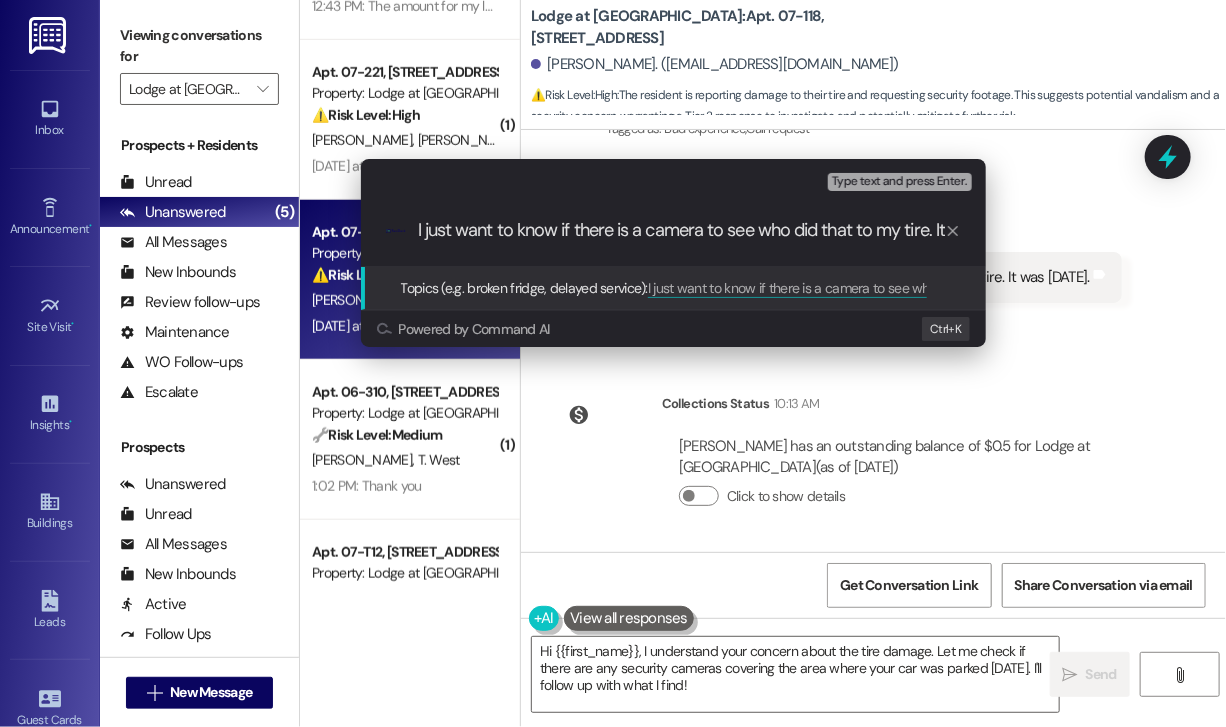 click on "Escalate Conversation High risk Topics (e.g. broken fridge, delayed service) Any messages to highlight in the email? Type text and press Enter. .cls-1{fill:#0a055f;}.cls-2{fill:#0cc4c4;} resideskLogoBlueOrange I just want to know if there is a camera to see who did that to my tire. It was on Saturday. Topics (e.g. broken fridge, delayed service):  I just want to know if there is a camera to see who did that to my tire. It was on Saturday. Powered by Command AI Ctrl+ K" at bounding box center (613, 363) 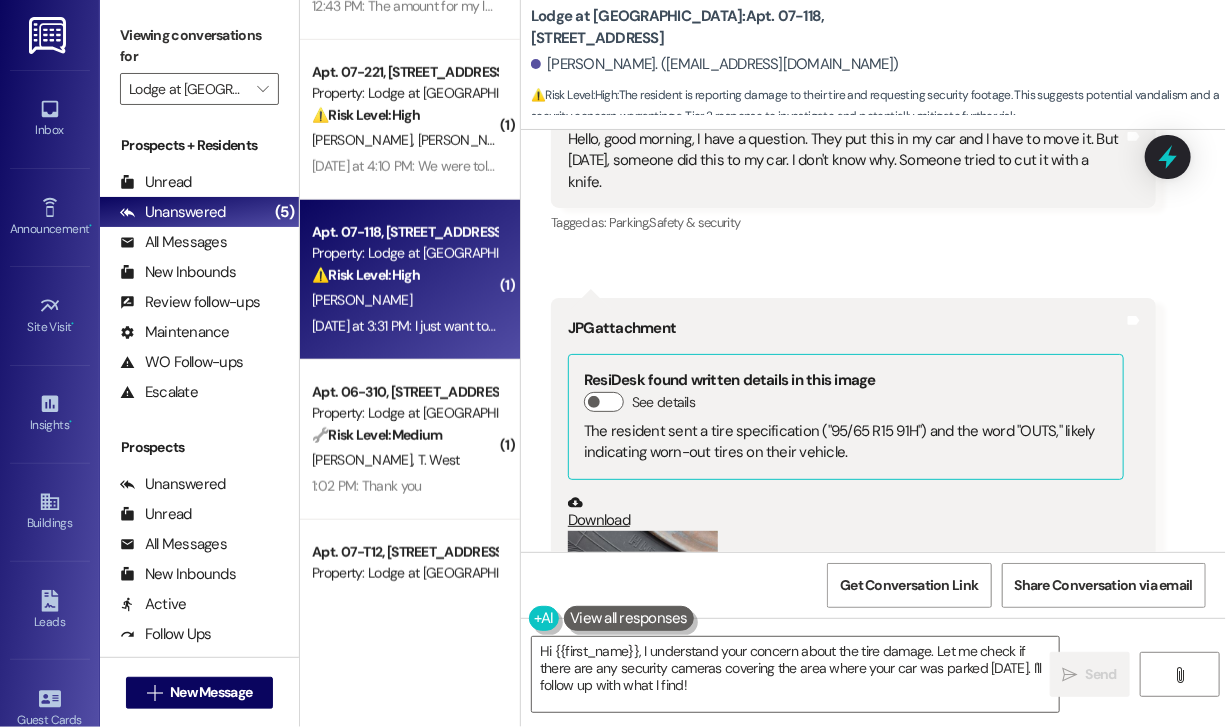 scroll, scrollTop: 2076, scrollLeft: 0, axis: vertical 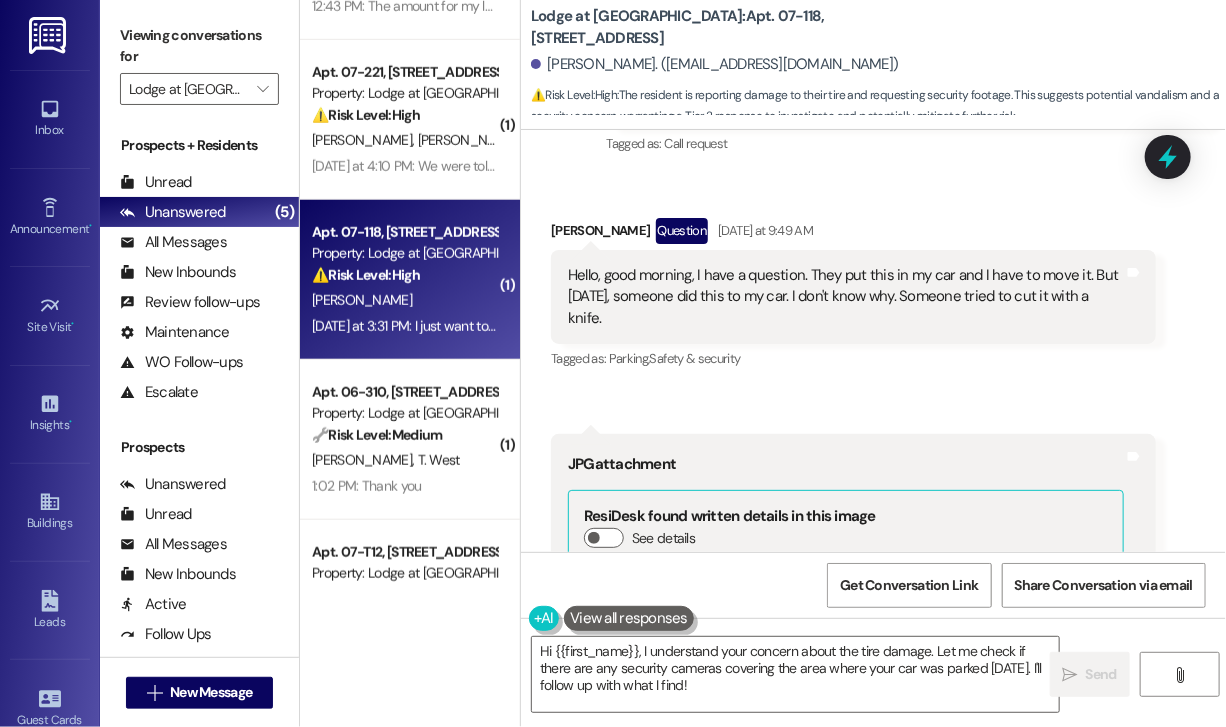 drag, startPoint x: 790, startPoint y: 313, endPoint x: 804, endPoint y: 280, distance: 35.846897 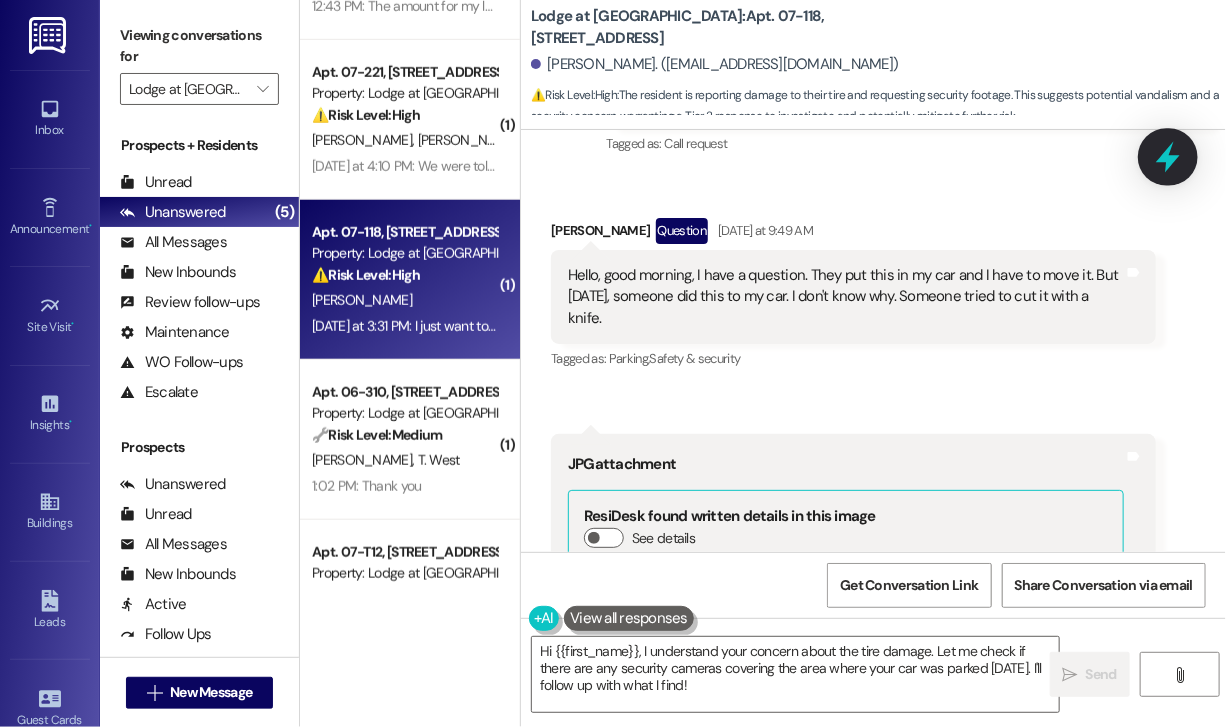 click 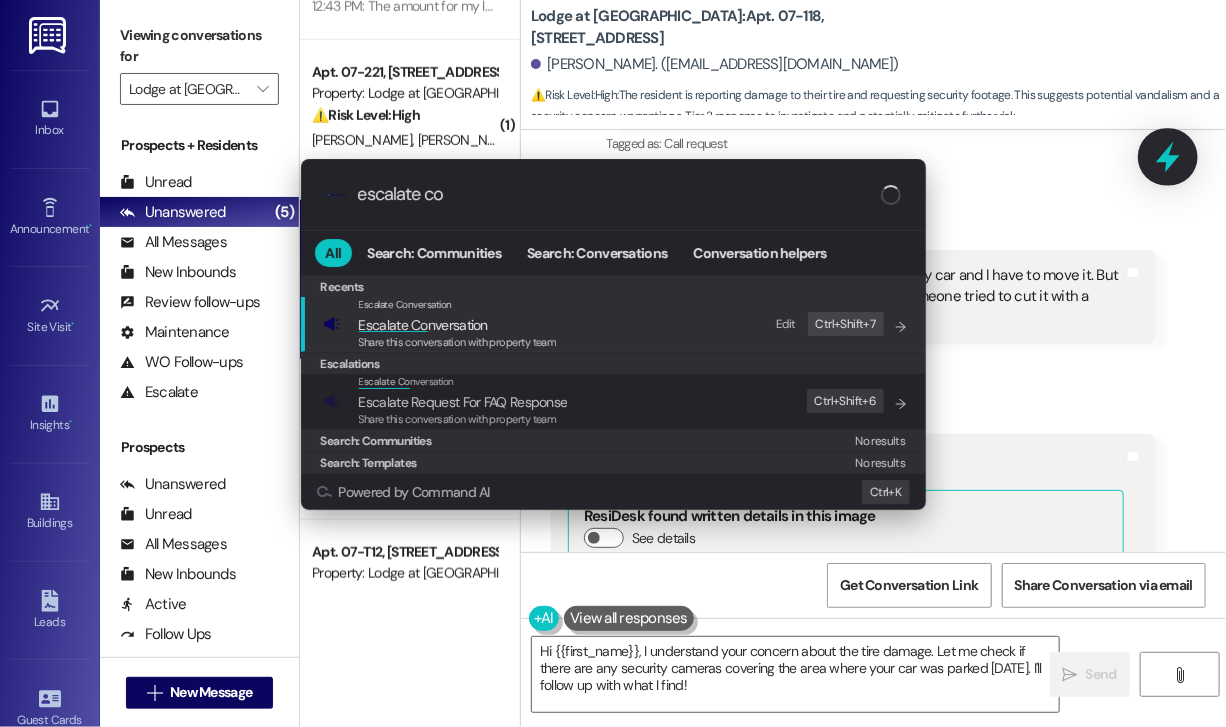 type on "escalate con" 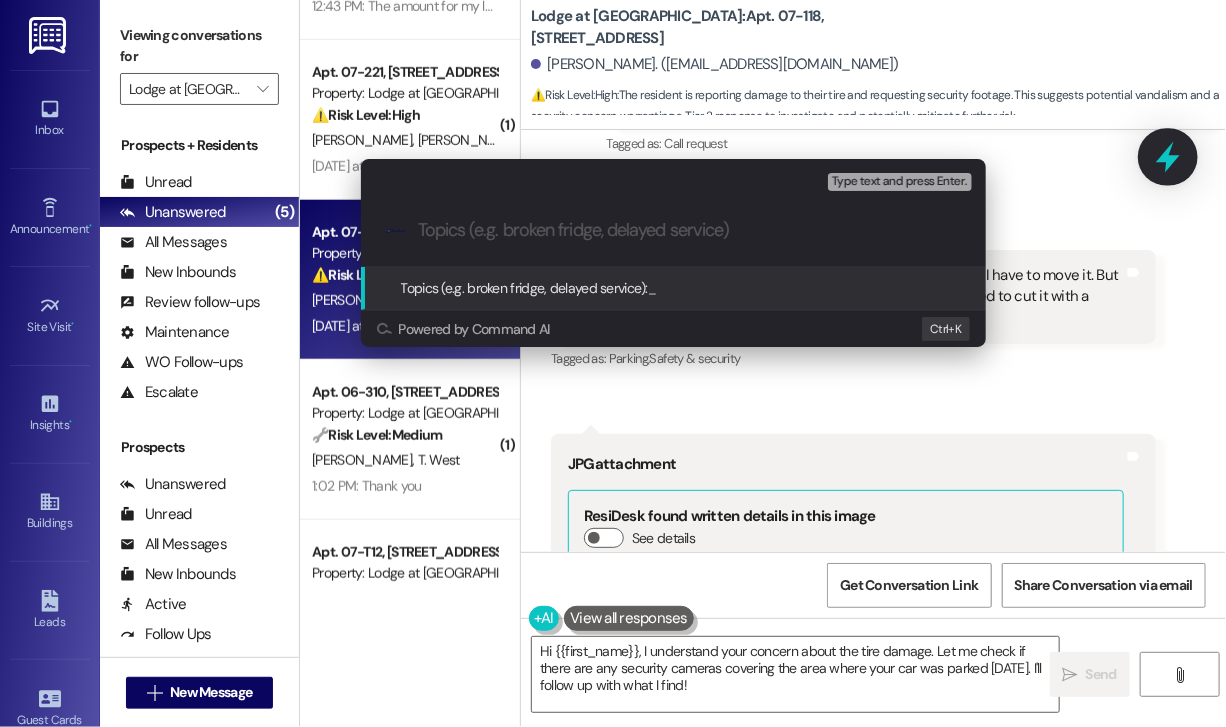 paste on "Request for Camera Footage – Vandalism to Vehicle on Saturday" 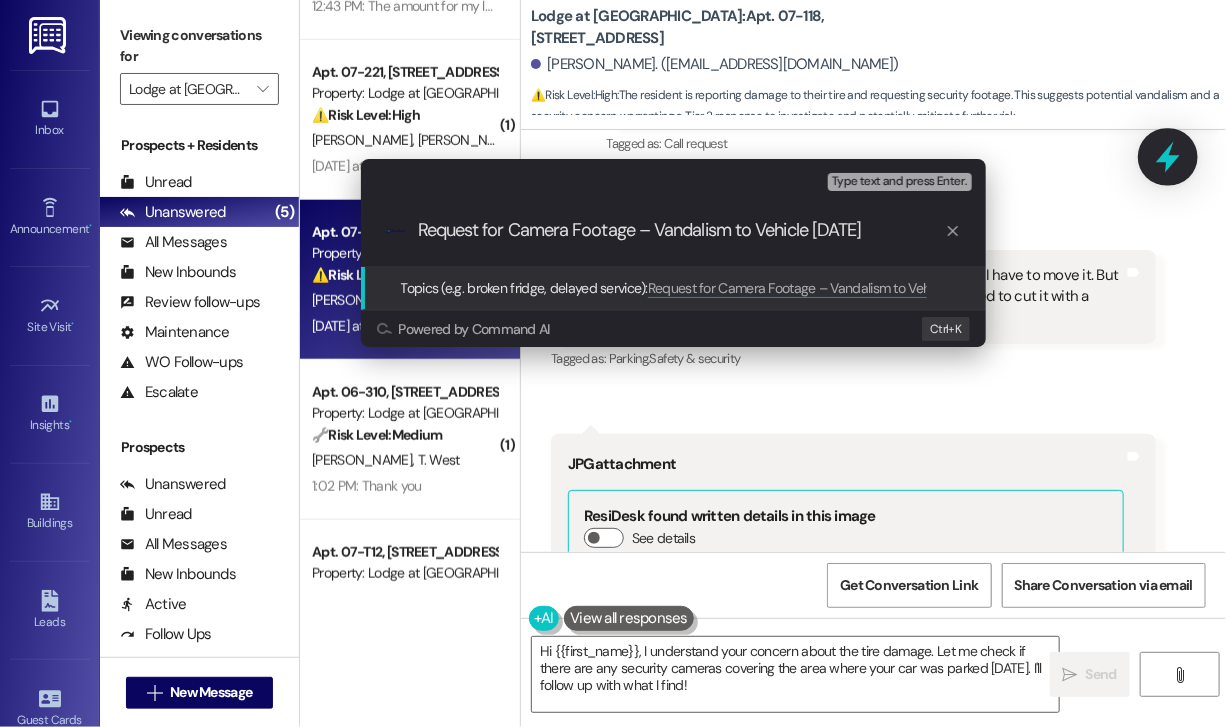 type 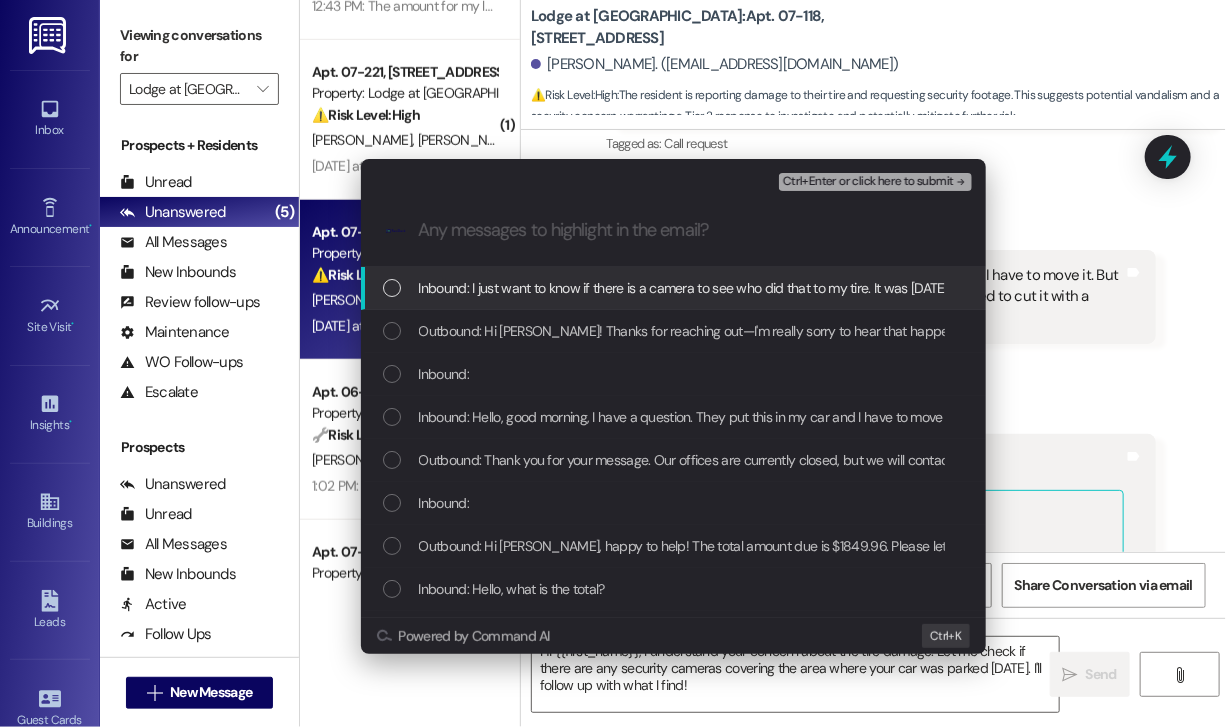 click on "Inbound: I just want to know if there is a camera to see who did that to my tire. It was on Saturday." at bounding box center (685, 288) 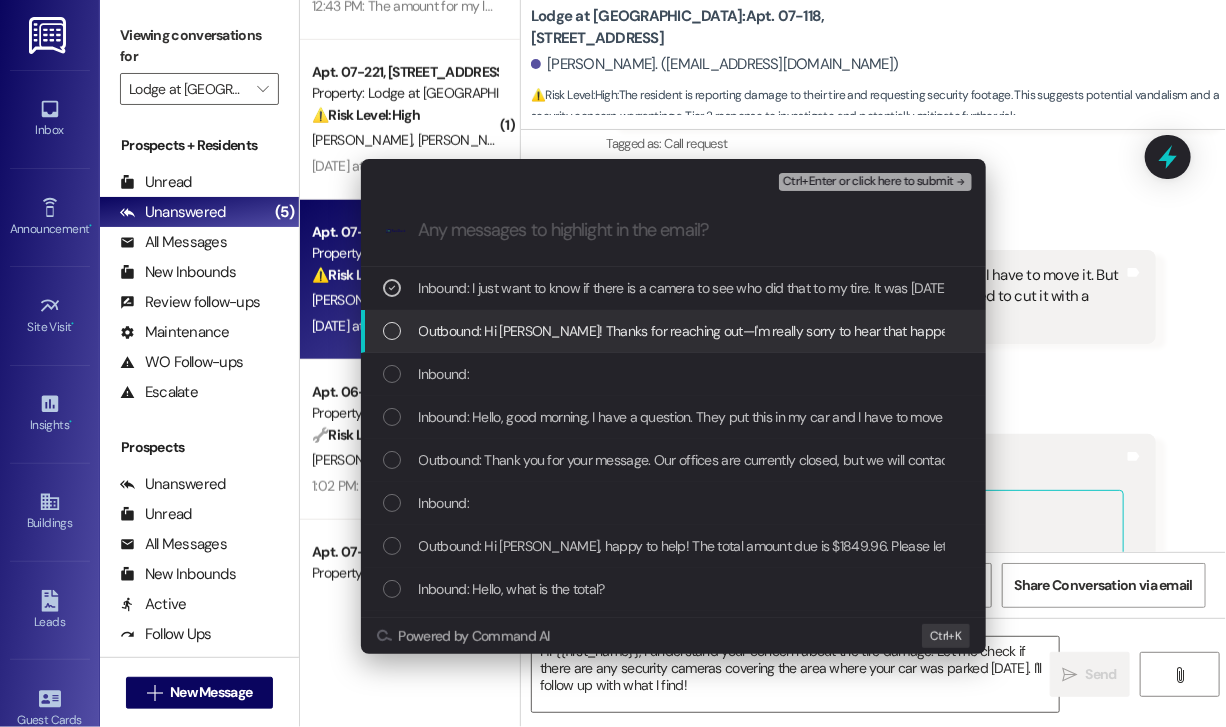 click on "Outbound: Hi Enrique! Thanks for reaching out—I'm really sorry to hear that happened. Just to better understand, are you referring to a notice or sticker that was placed on your car? And did the damage occur around the same time or earlier? Any details you can provide will help us look into this further and support you however we can." at bounding box center [1420, 331] 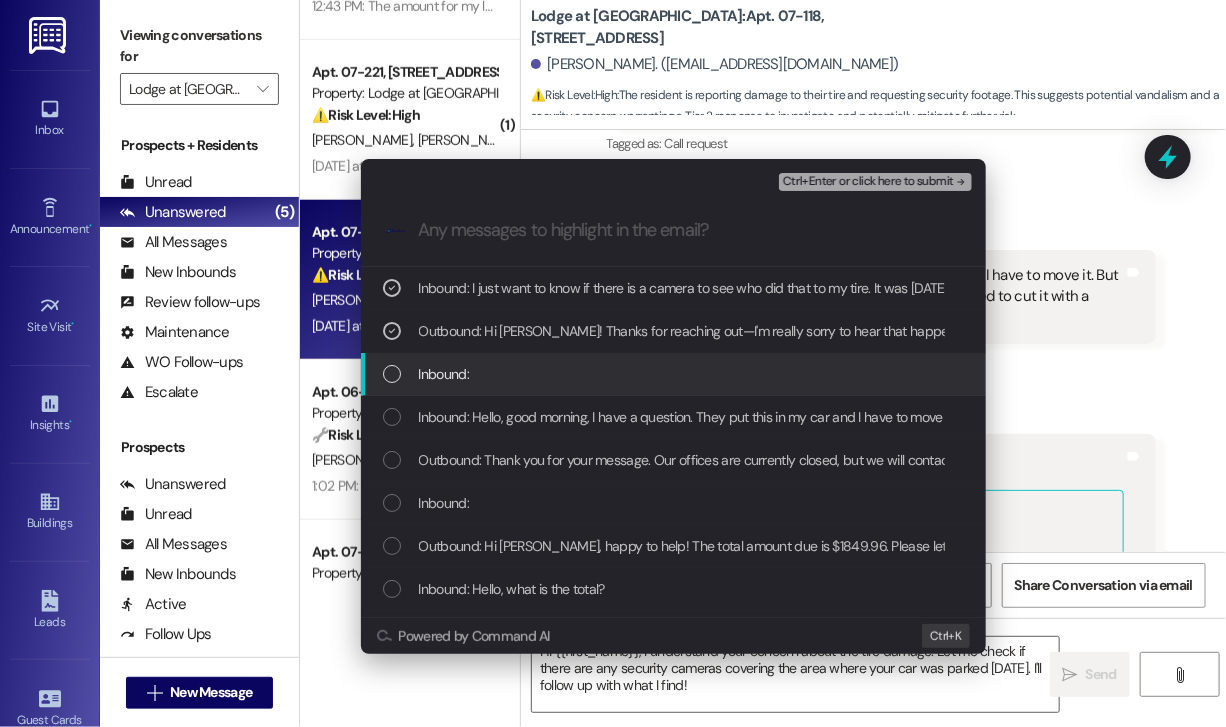 click on "Inbound:" at bounding box center (675, 374) 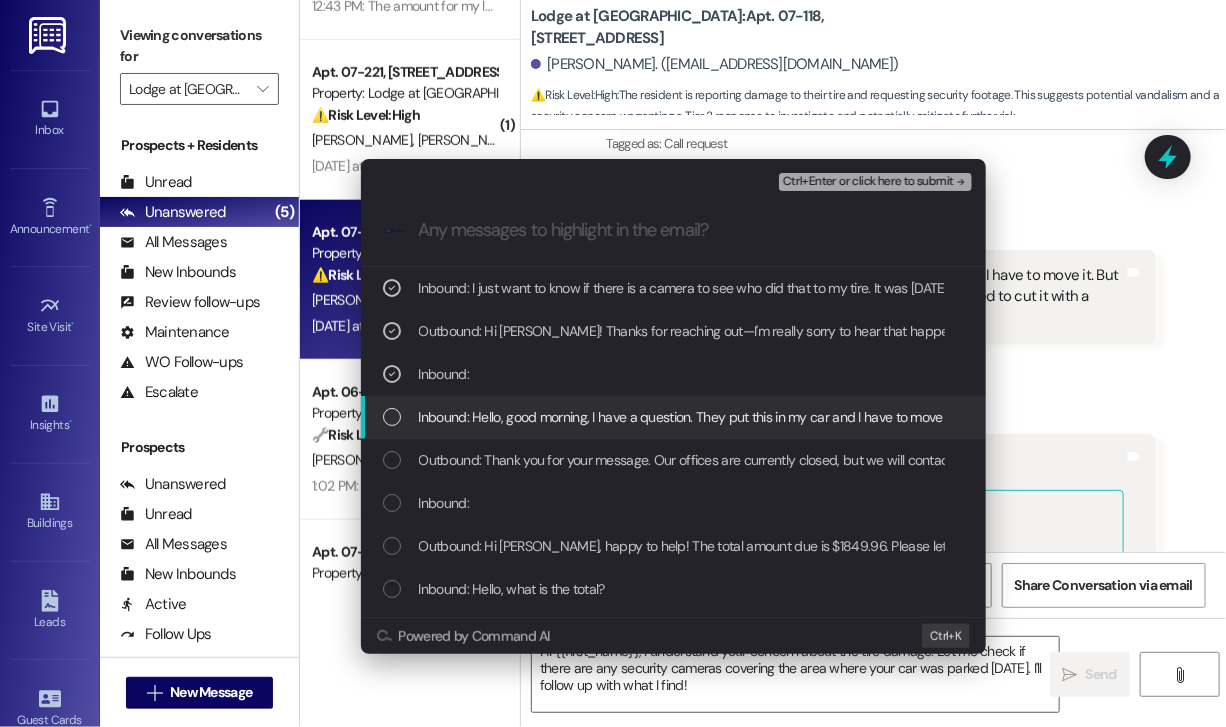 click on "Inbound: Hello, good morning, I have a question. They put this in my car and I have to move it. But last Saturday, someone did this to my car. I don't know why. Someone tried to cut it with a knife." at bounding box center (954, 417) 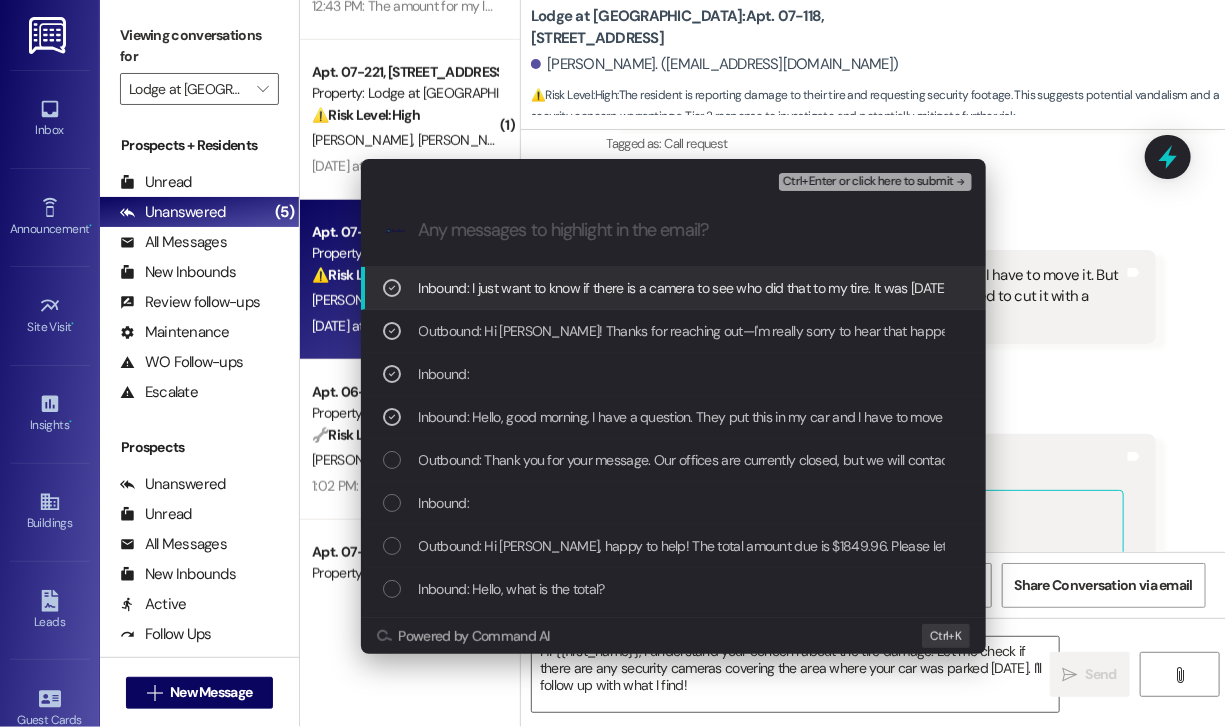 click on "Ctrl+Enter or click here to submit" at bounding box center [868, 182] 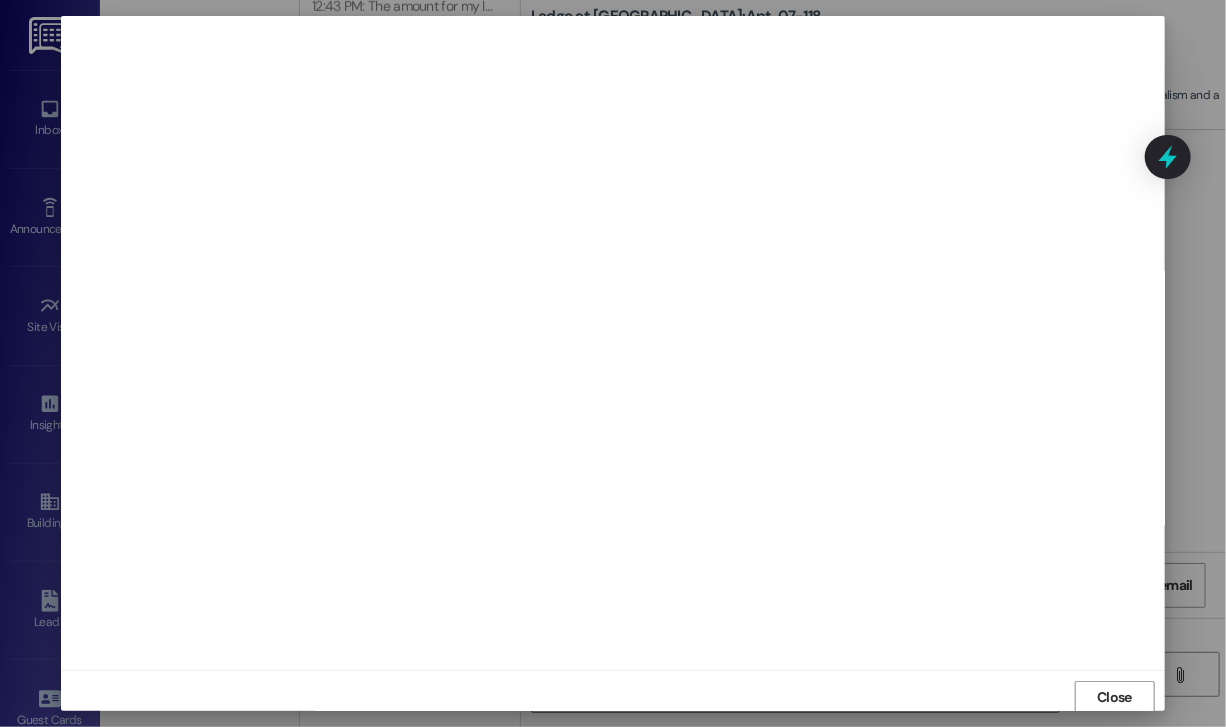 scroll, scrollTop: 2, scrollLeft: 0, axis: vertical 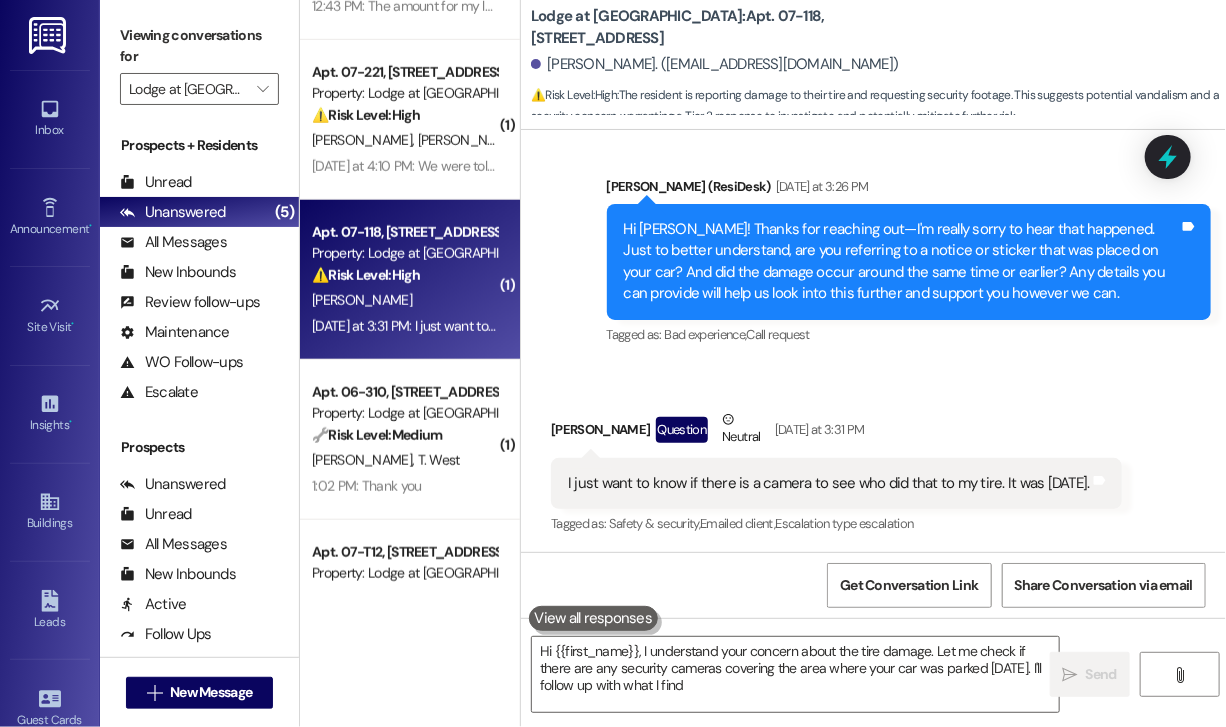 type on "Hi {{first_name}}, I understand your concern about the tire damage. Let me check if there are any security cameras covering the area where your car was parked on Saturday. I'll follow up with what I find!" 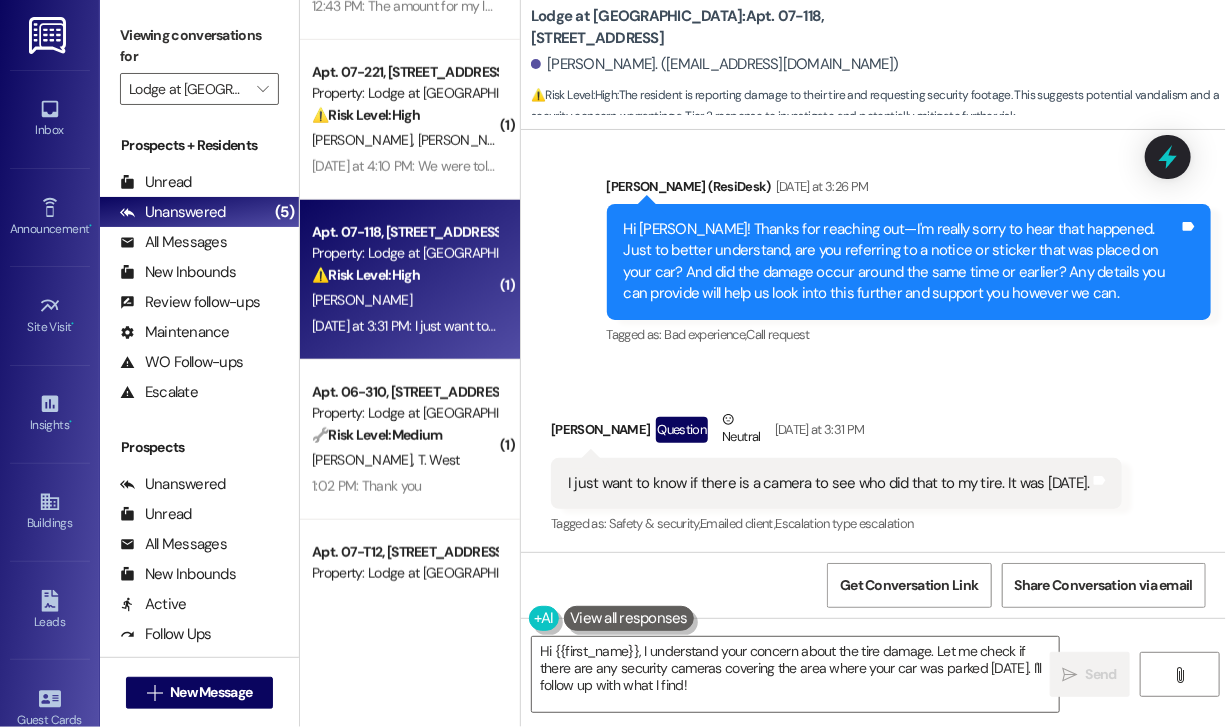 click on "Sent via SMS Jay  (ResiDesk) Yesterday at 3:26 PM Hi Enrique! Thanks for reaching out—I'm really sorry to hear that happened. Just to better understand, are you referring to a notice or sticker that was placed on your car? And did the damage occur around the same time or earlier? Any details you can provide will help us look into this further and support you however we can. Tags and notes Tagged as:   Bad experience ,  Click to highlight conversations about Bad experience Call request Click to highlight conversations about Call request" at bounding box center (909, 262) 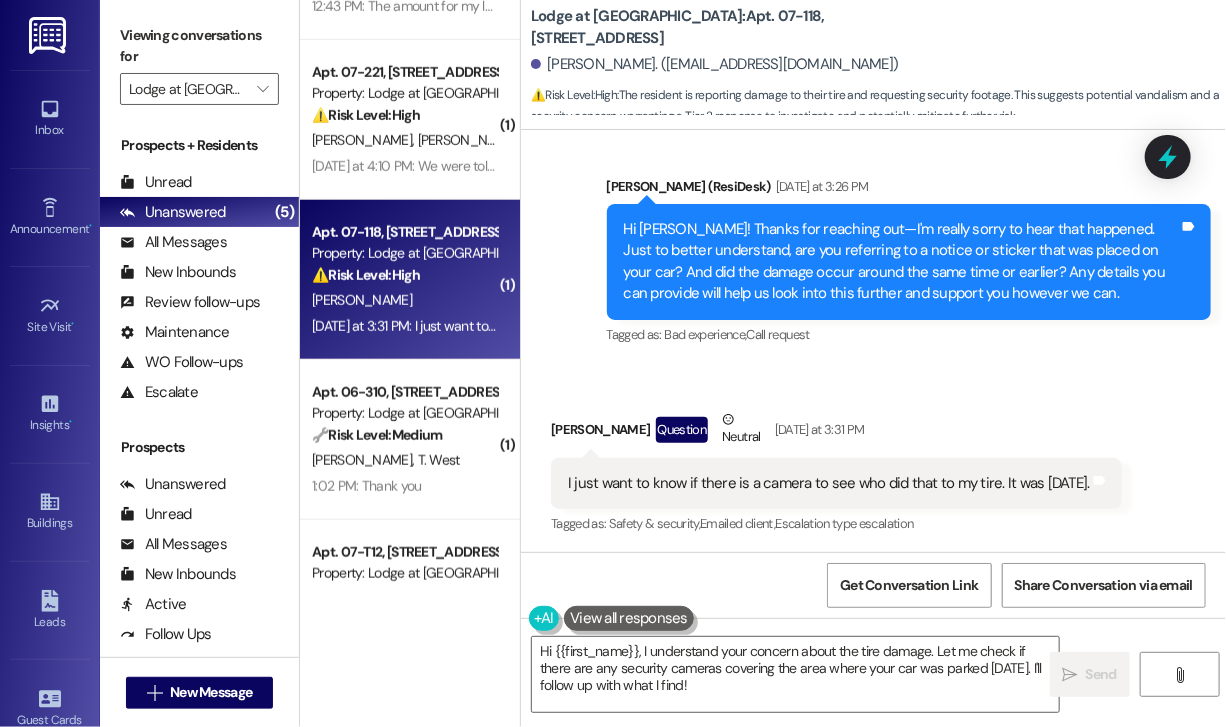 click on "Received via SMS Enrique Hernandez Question   Neutral Yesterday at 3:31 PM I just want to know if there is a camera to see who did that to my tire. It was on Saturday.  Tags and notes Tagged as:   Safety & security ,  Click to highlight conversations about Safety & security Emailed client ,  Click to highlight conversations about Emailed client Escalation type escalation Click to highlight conversations about Escalation type escalation" at bounding box center (836, 474) 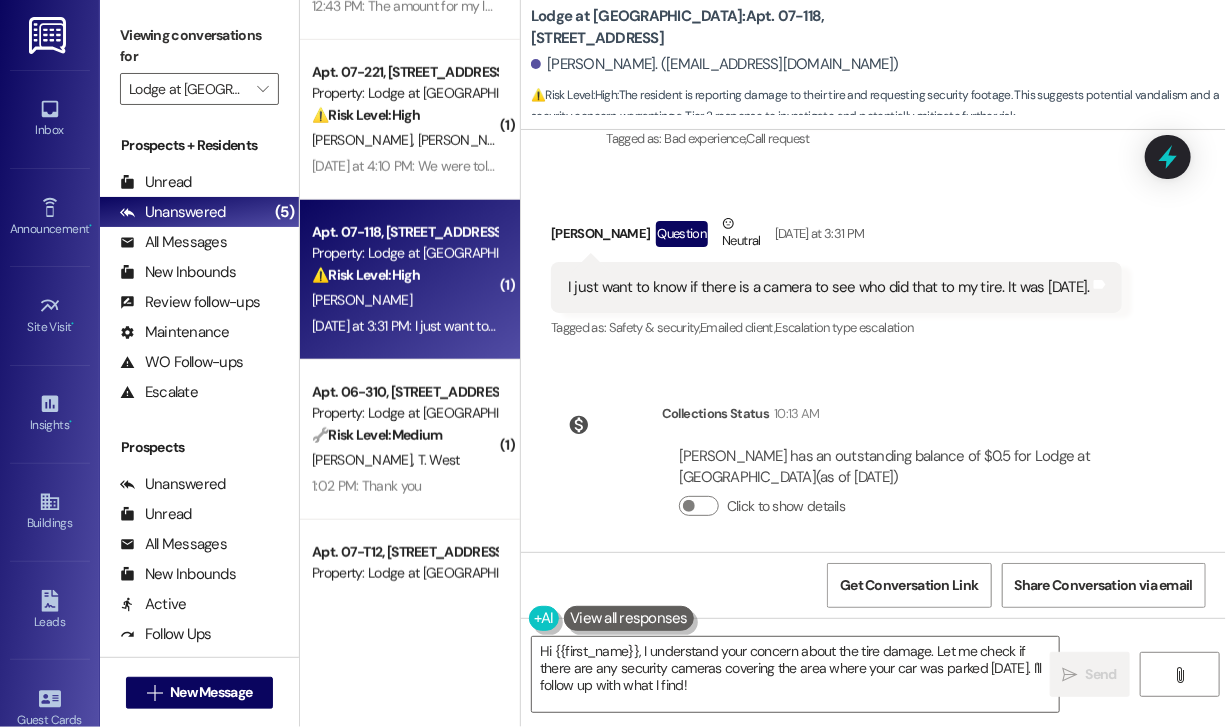 scroll, scrollTop: 3076, scrollLeft: 0, axis: vertical 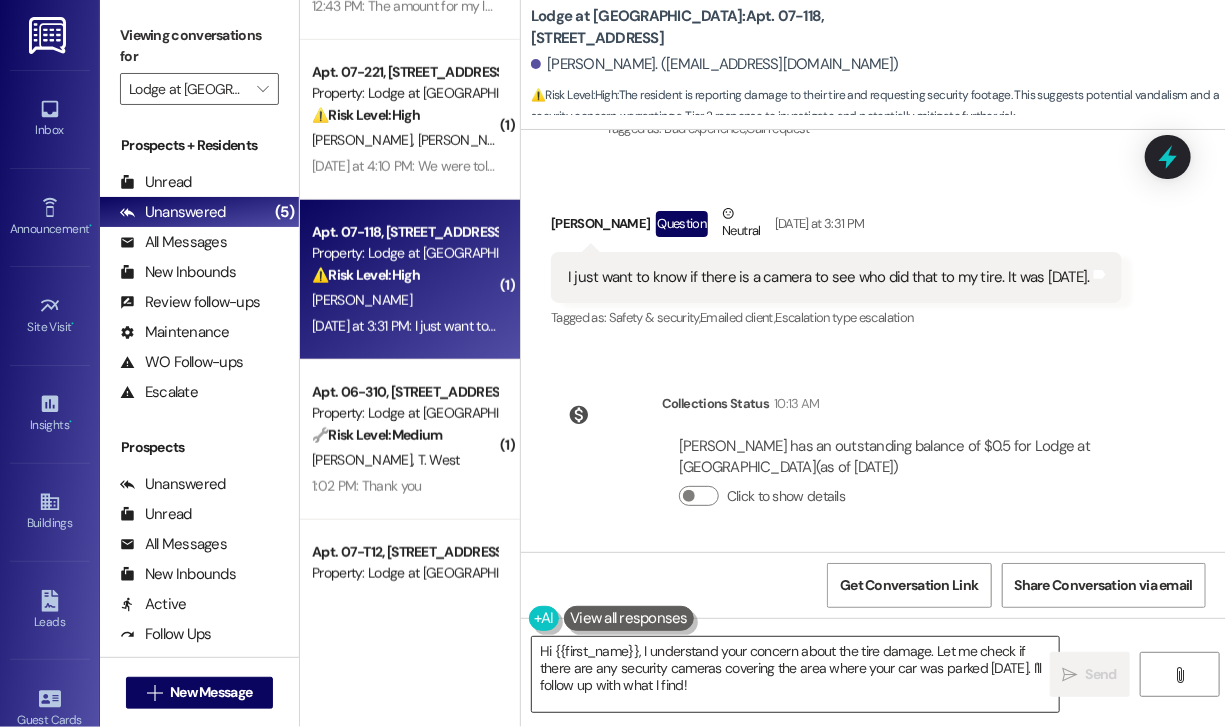 click on "Hi {{first_name}}, I understand your concern about the tire damage. Let me check if there are any security cameras covering the area where your car was parked on Saturday. I'll follow up with what I find!" at bounding box center [795, 674] 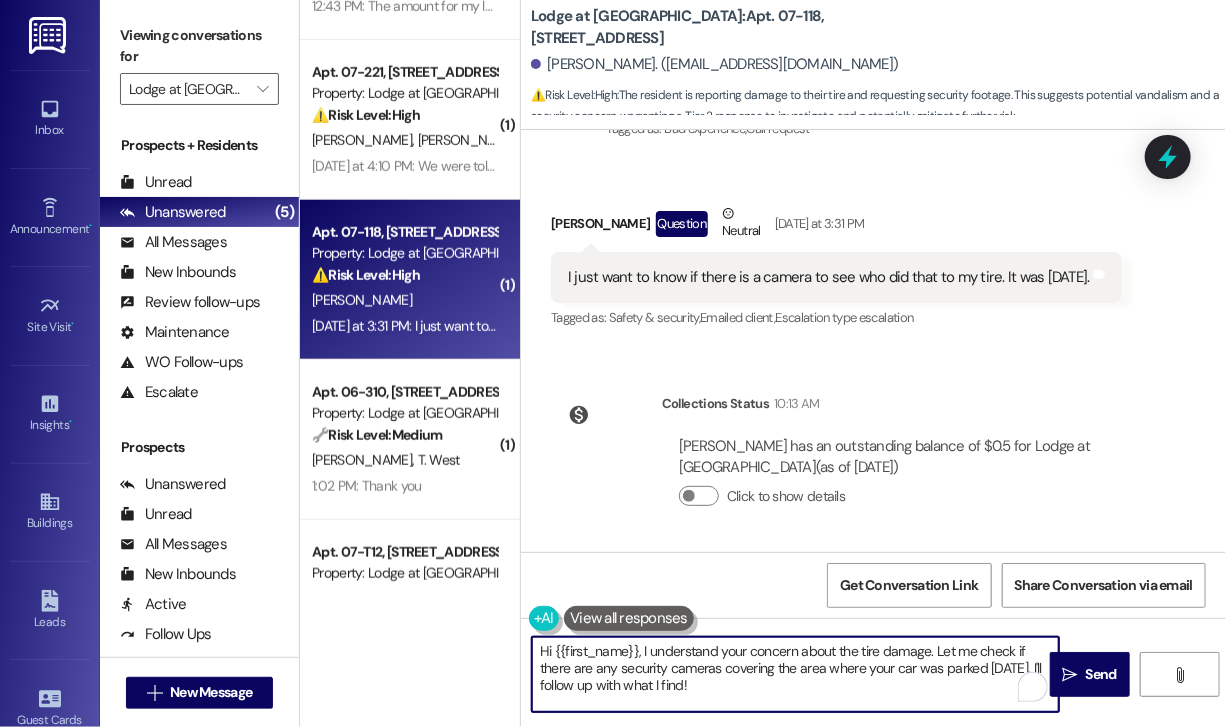 click on "Hi {{first_name}}, I understand your concern about the tire damage. Let me check if there are any security cameras covering the area where your car was parked on Saturday. I'll follow up with what I find!" at bounding box center [795, 674] 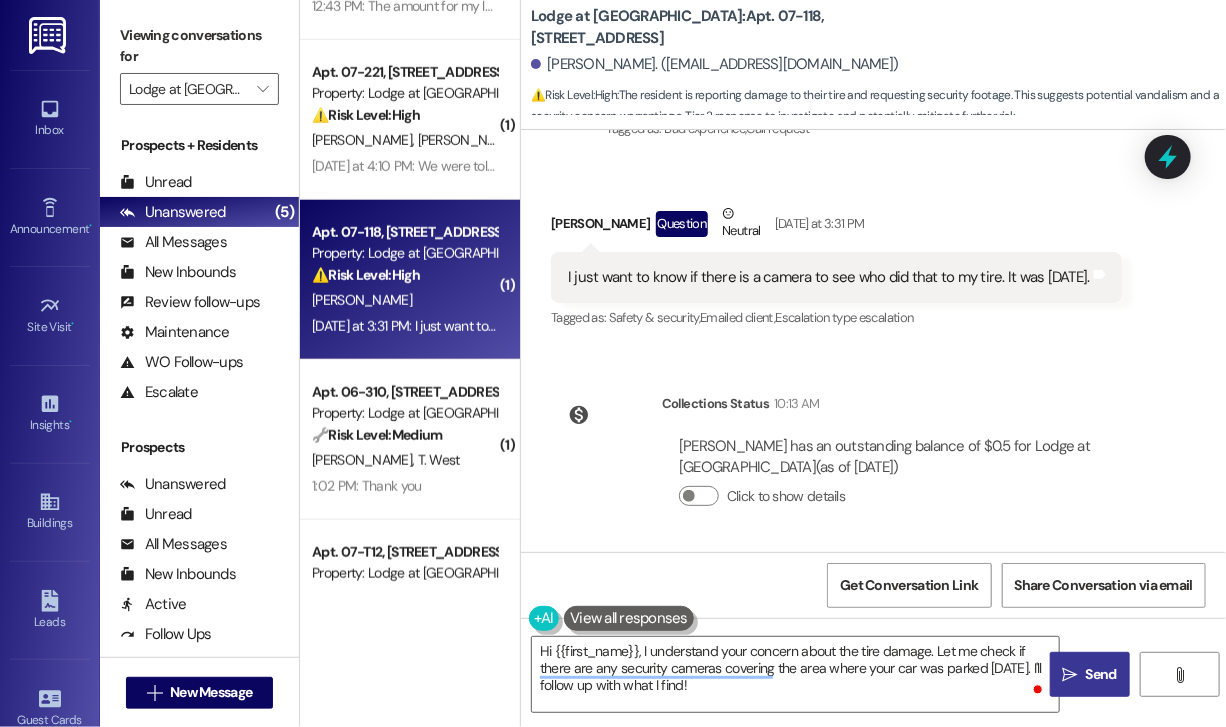 click on "Send" at bounding box center [1101, 674] 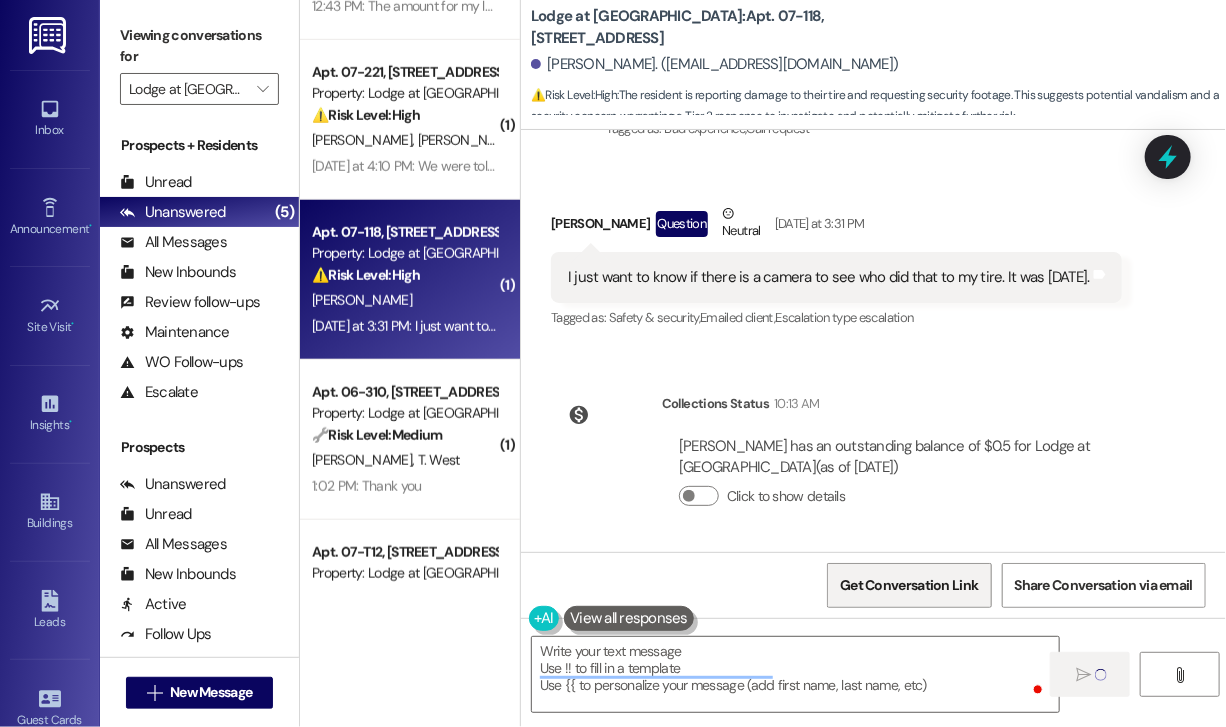 type on "Fetching suggested responses. Please feel free to read through the conversation in the meantime." 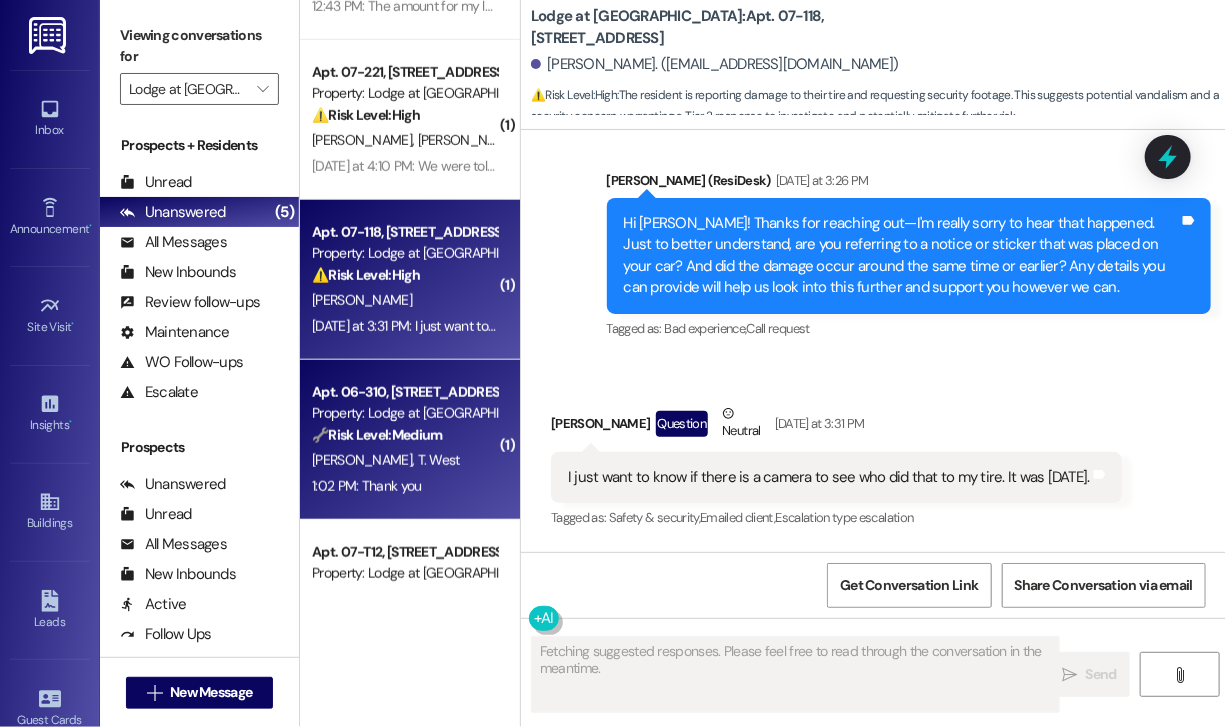 scroll, scrollTop: 2870, scrollLeft: 0, axis: vertical 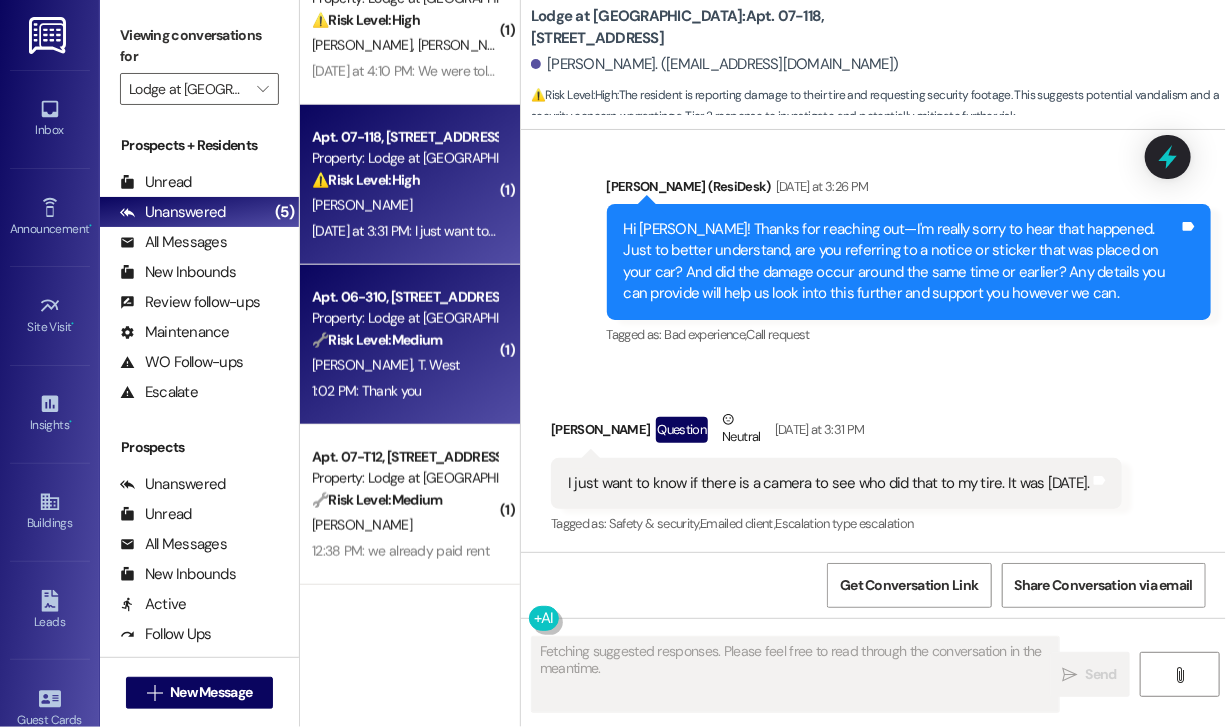 click on "1:02 PM: Thank you  1:02 PM: Thank you" at bounding box center (404, 391) 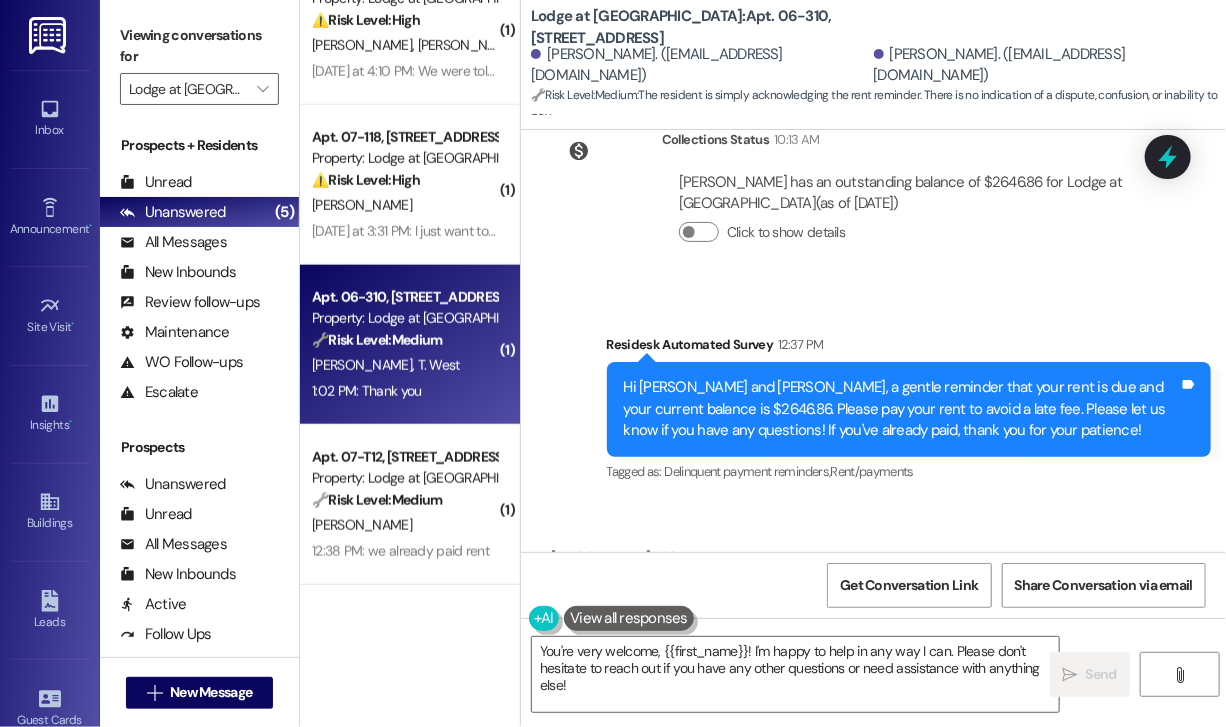 scroll, scrollTop: 2096, scrollLeft: 0, axis: vertical 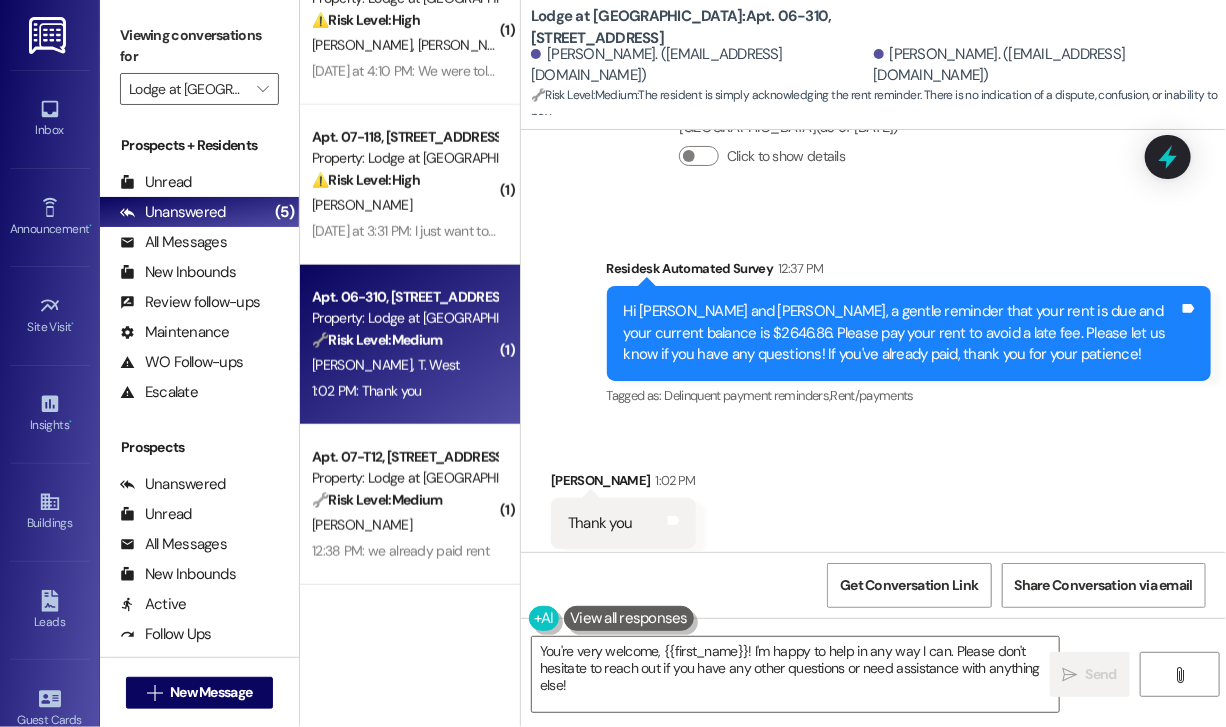 click on "Received via SMS Veronica Fonville 1:02 PM Thank you  Tags and notes Tagged as:   Praise Click to highlight conversations about Praise" at bounding box center [873, 509] 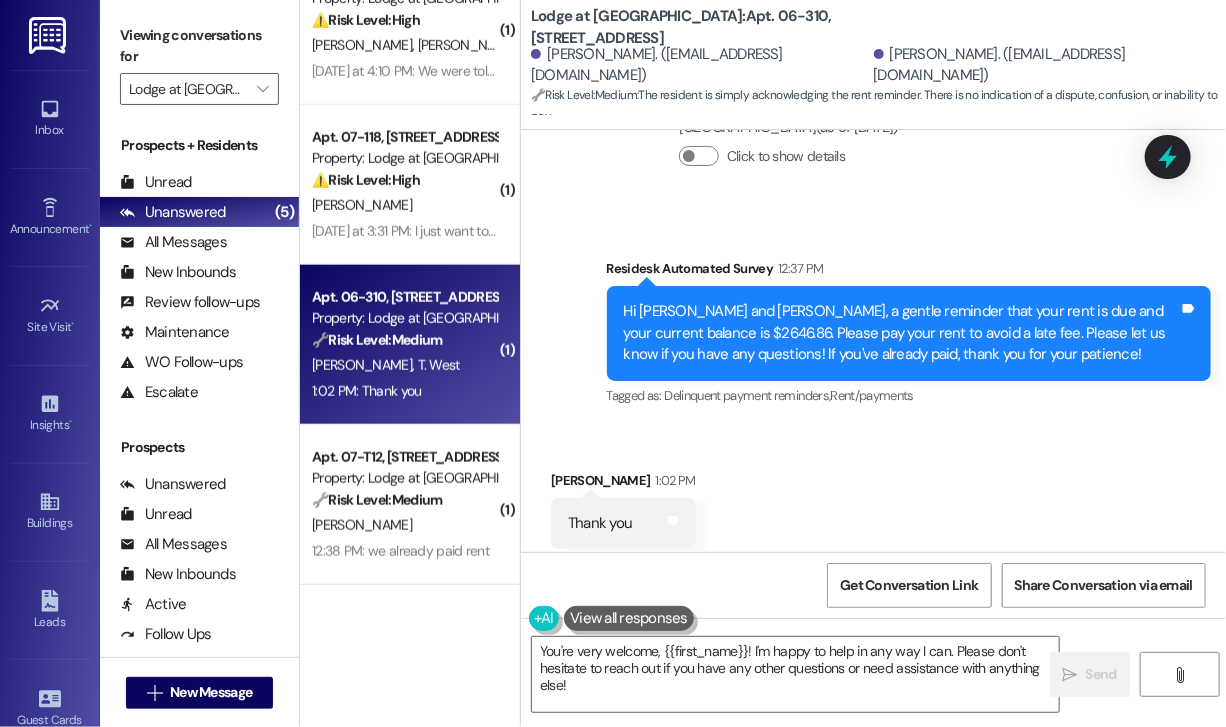 click on "Received via SMS Veronica Fonville 1:02 PM Thank you  Tags and notes Tagged as:   Praise Click to highlight conversations about Praise" at bounding box center [873, 509] 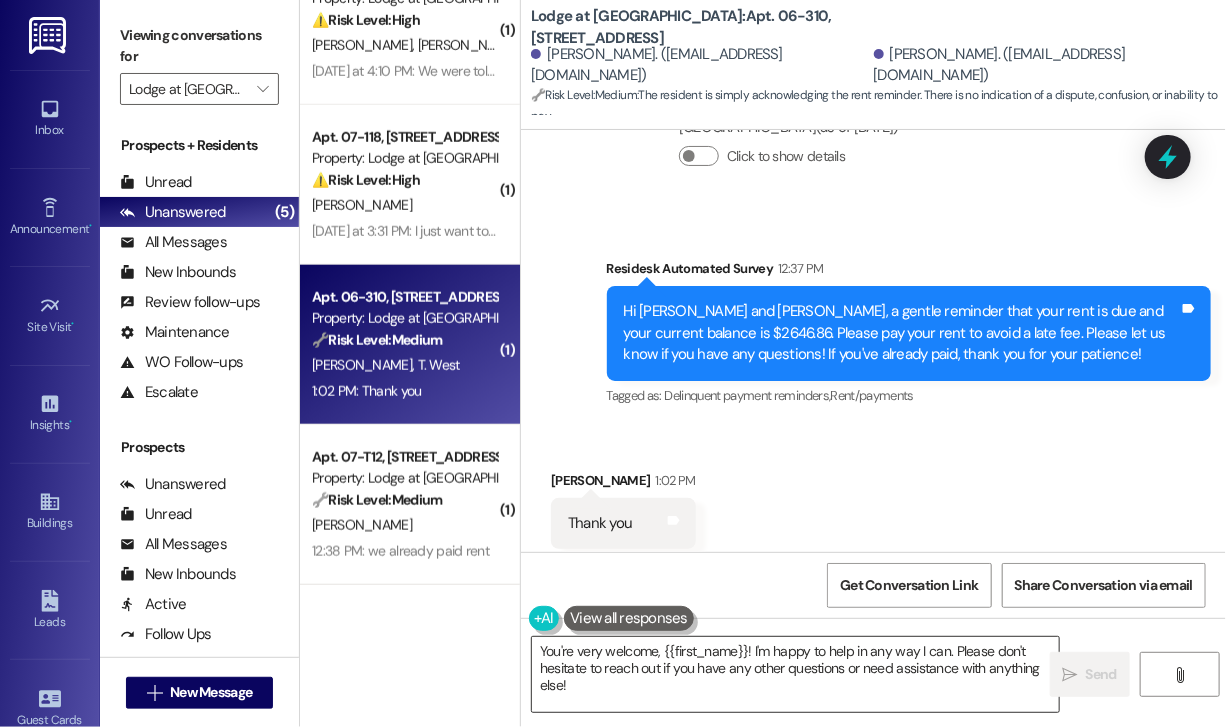 click on "You're very welcome, {{first_name}}! I'm happy to help in any way I can. Please don't hesitate to reach out if you have any other questions or need assistance with anything else!" at bounding box center [795, 674] 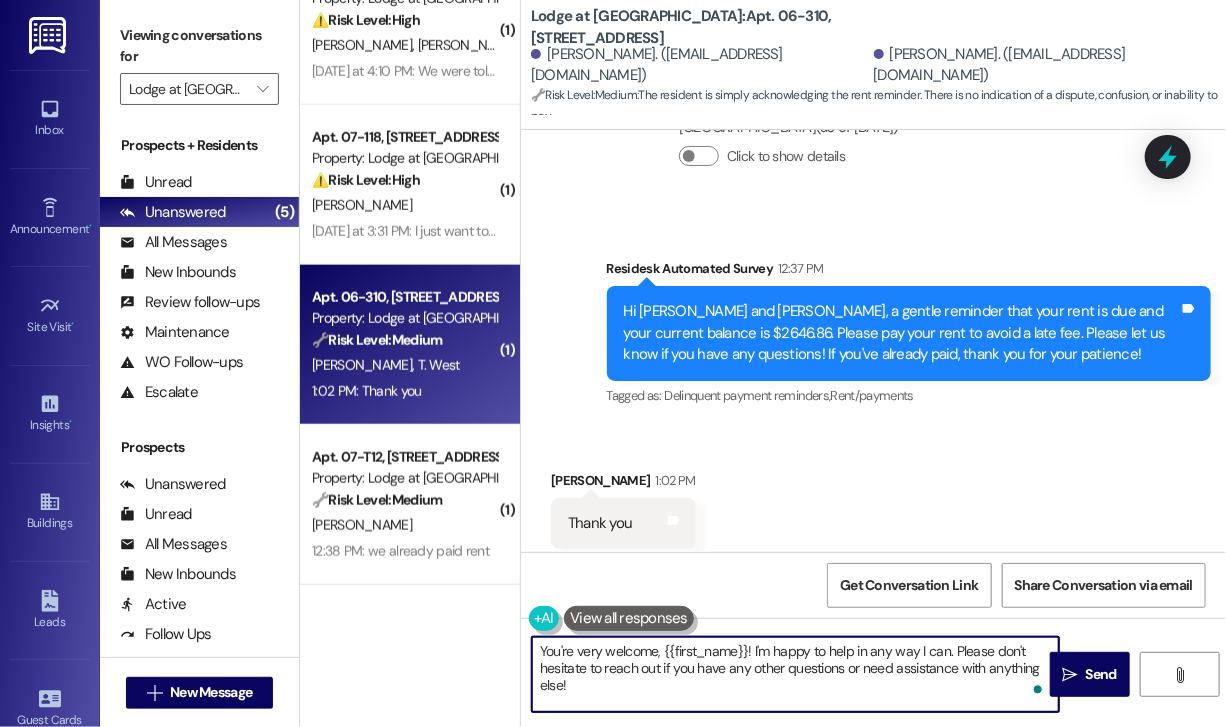 drag, startPoint x: 750, startPoint y: 650, endPoint x: 770, endPoint y: 700, distance: 53.851646 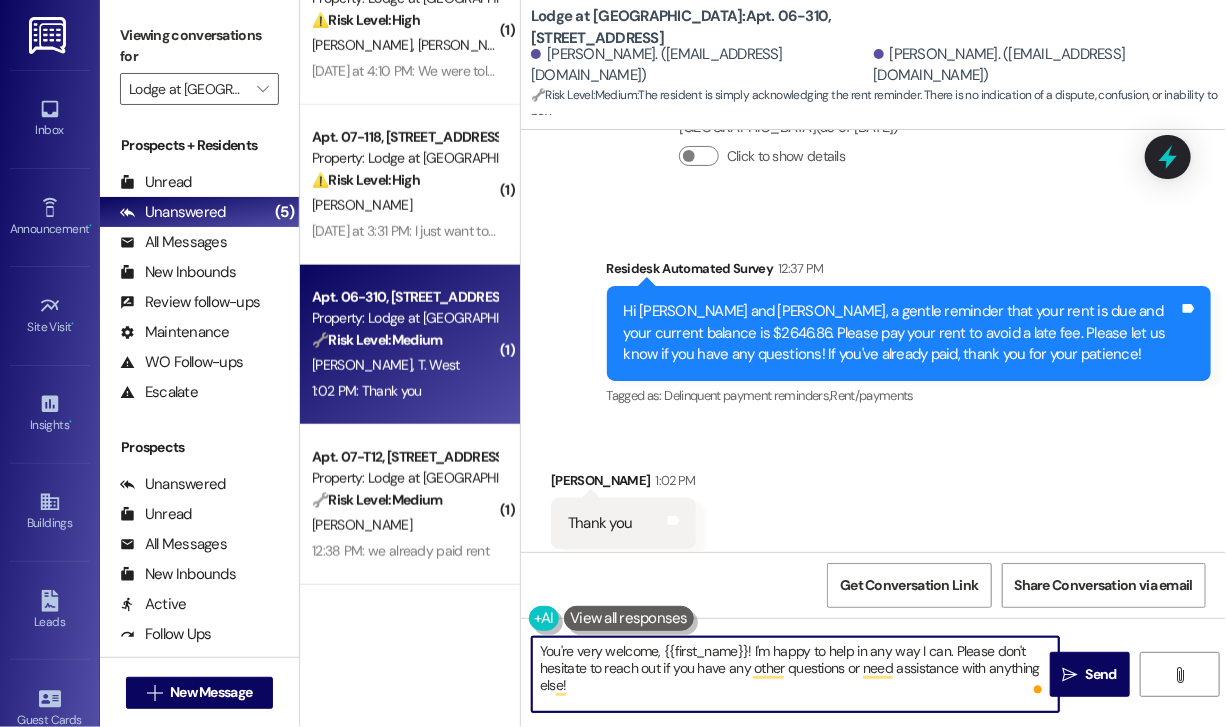 type on "You're very welcome, {{first_name}}!" 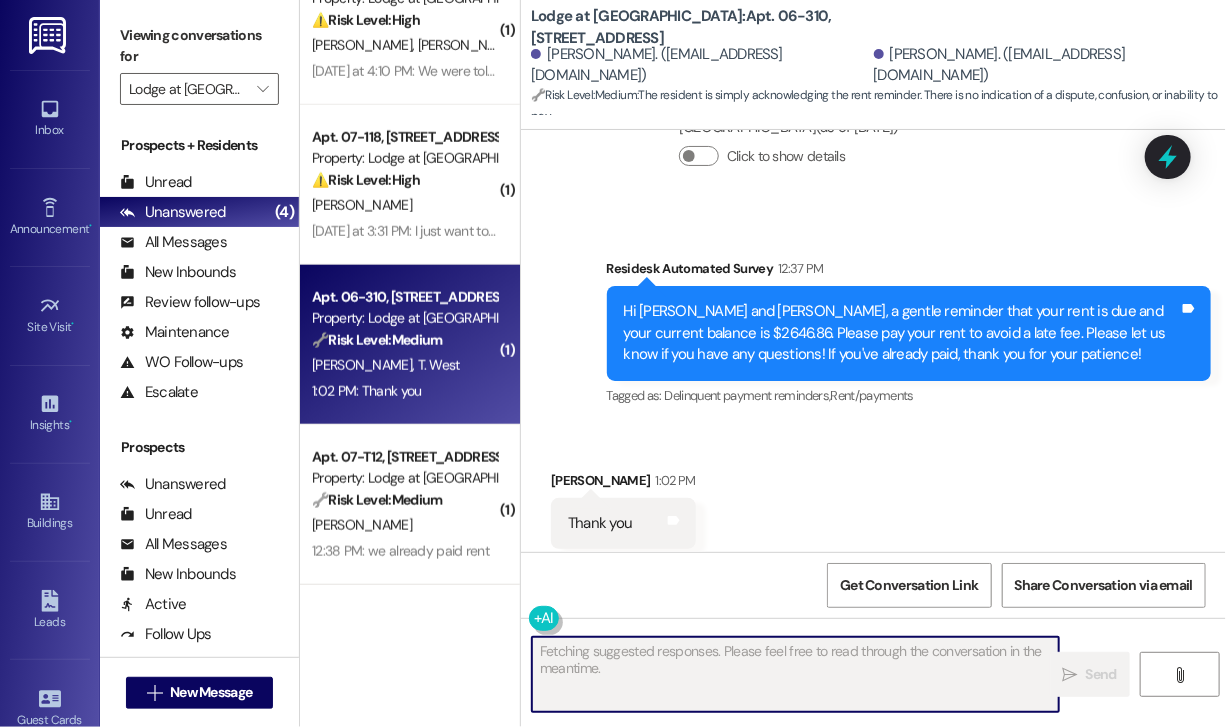 scroll, scrollTop: 2095, scrollLeft: 0, axis: vertical 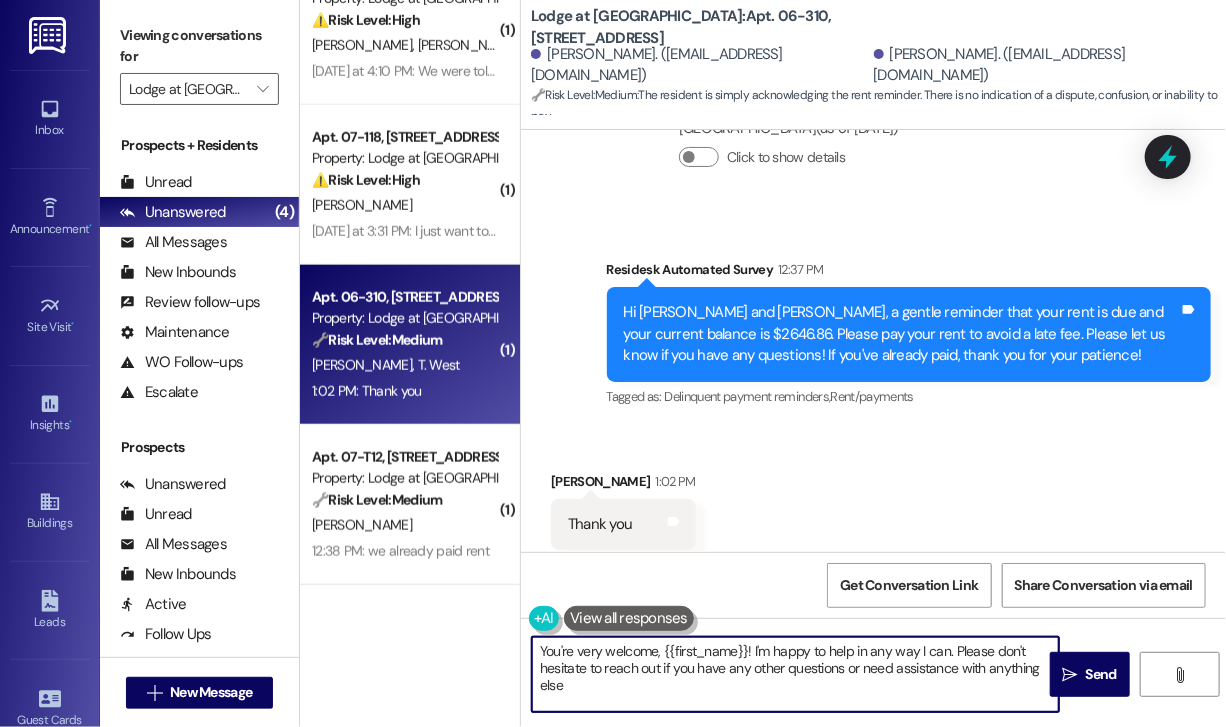type on "You're very welcome, {{first_name}}! I'm happy to help in any way I can. Please don't hesitate to reach out if you have any other questions or need assistance with anything else!" 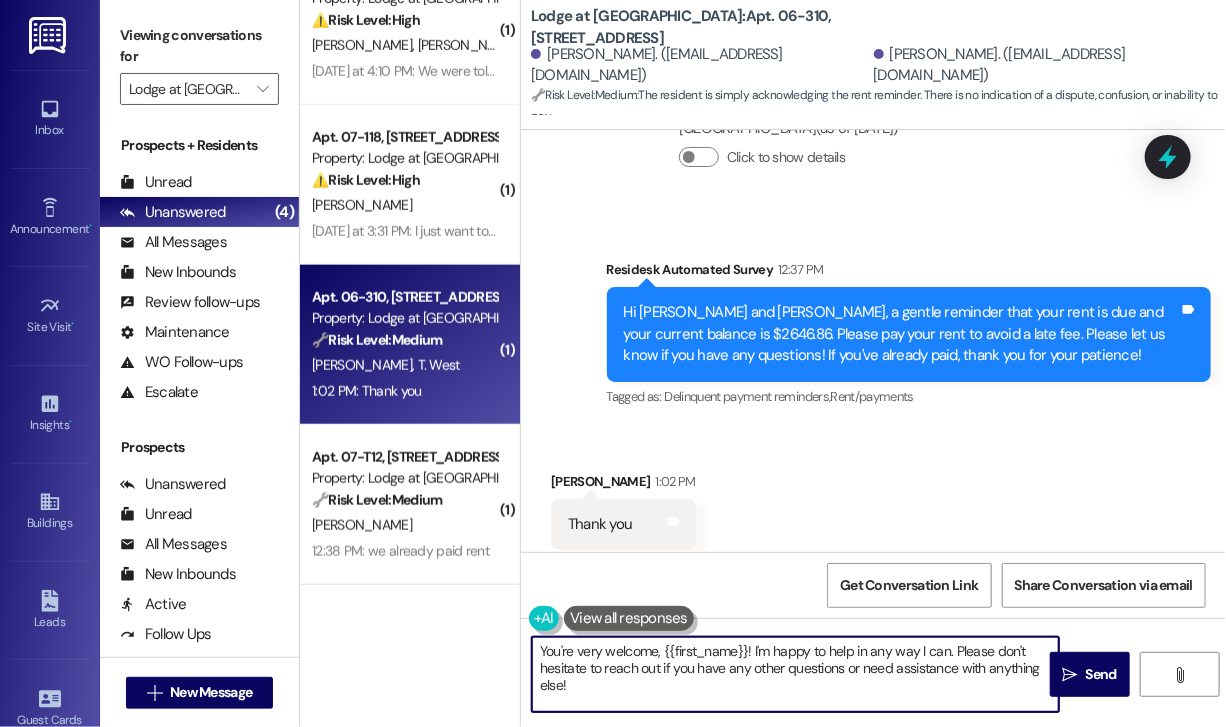 click on "Received via SMS Veronica Fonville 1:02 PM Thank you  Tags and notes Tagged as:   Praise Click to highlight conversations about Praise" at bounding box center (873, 510) 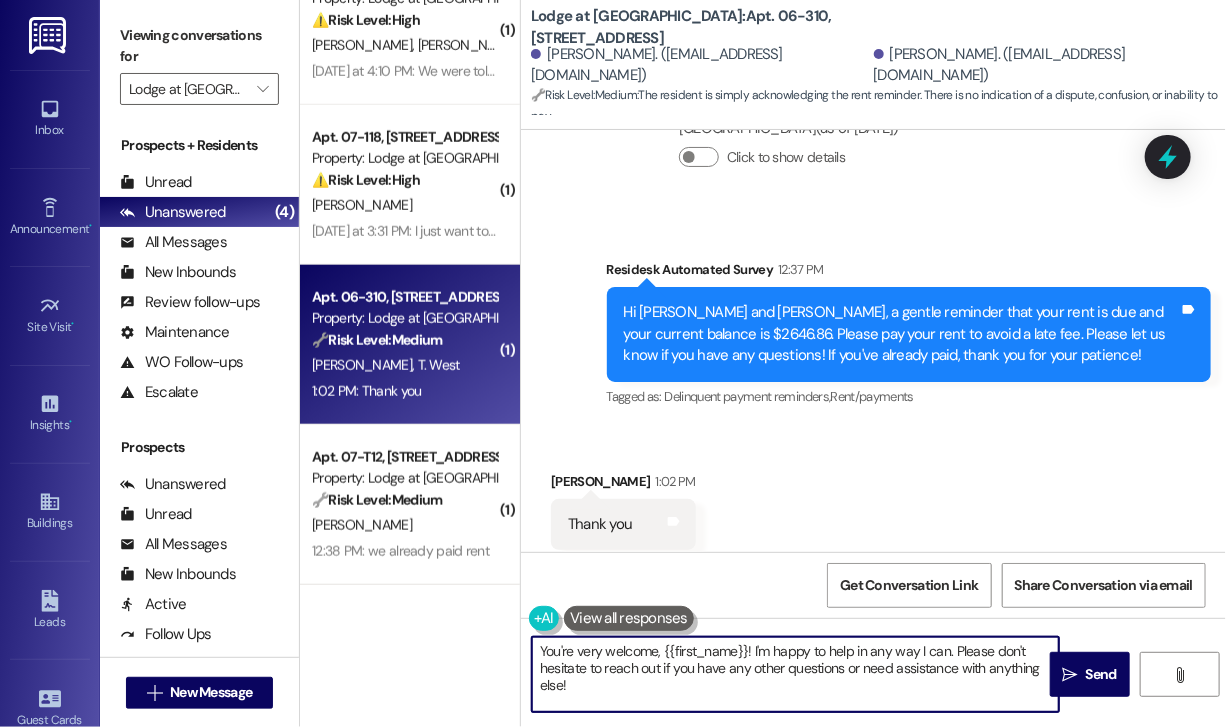 click on "Received via SMS Veronica Fonville 1:02 PM Thank you  Tags and notes Tagged as:   Praise Click to highlight conversations about Praise" at bounding box center (873, 510) 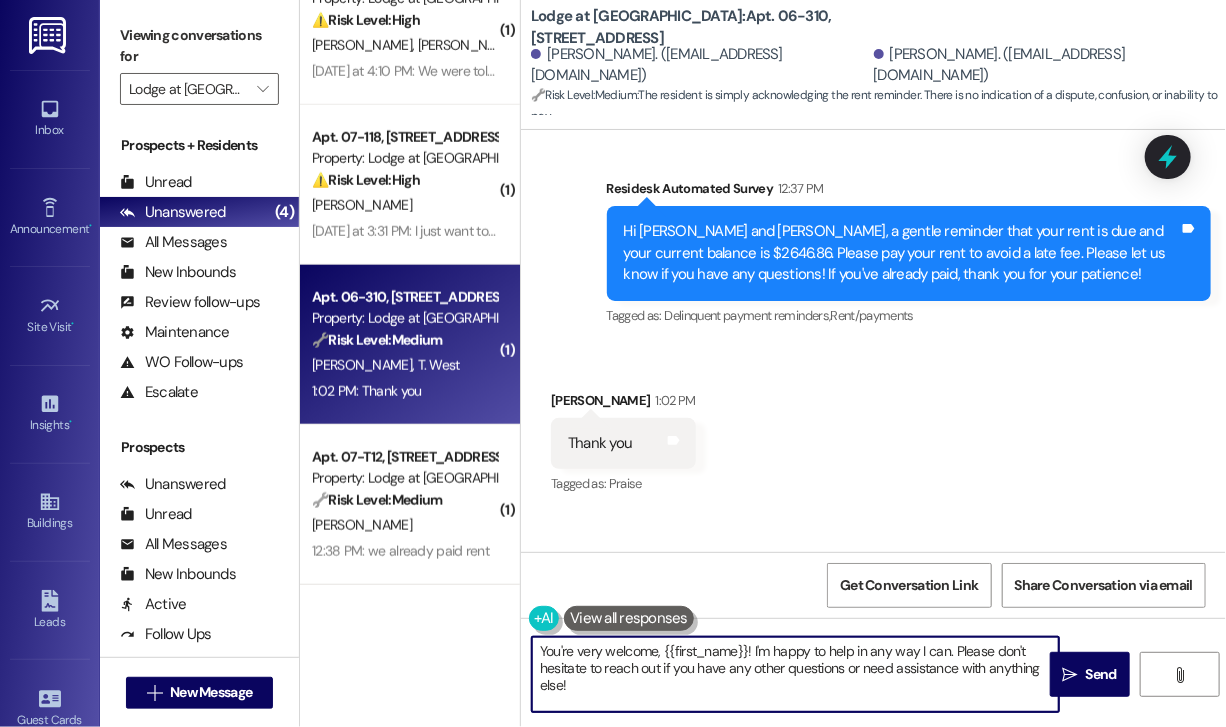 scroll, scrollTop: 2235, scrollLeft: 0, axis: vertical 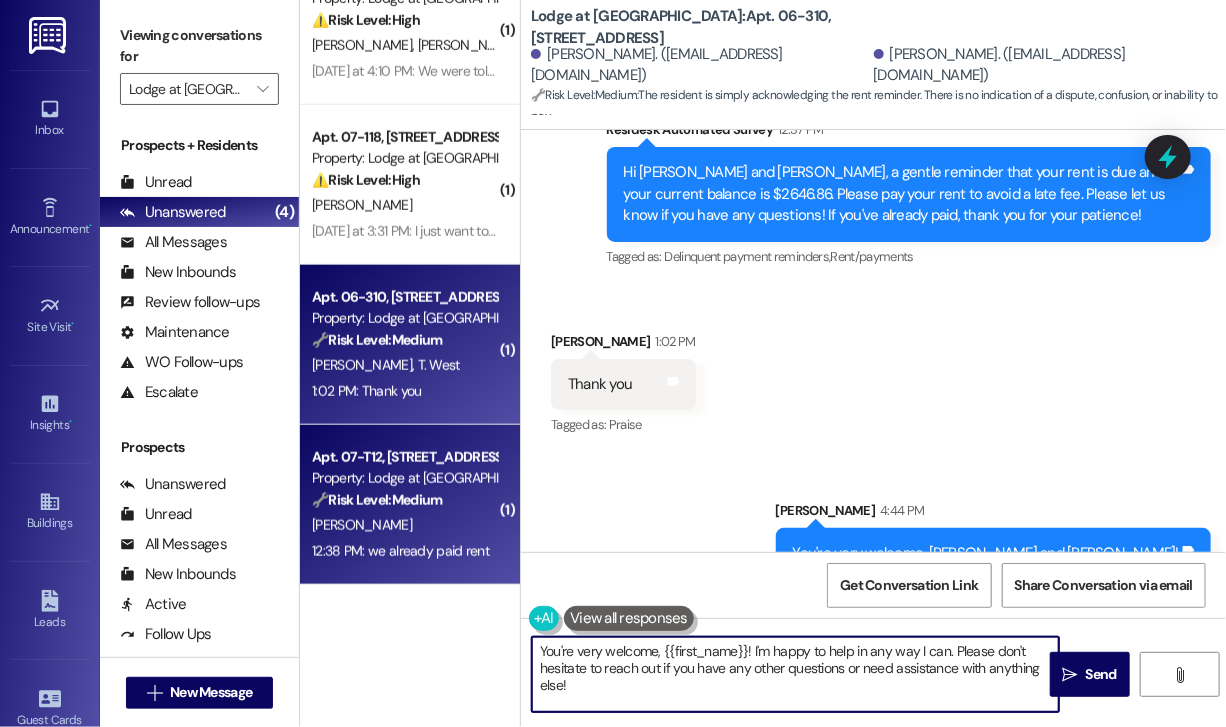 click on "A. Climaco" at bounding box center [404, 525] 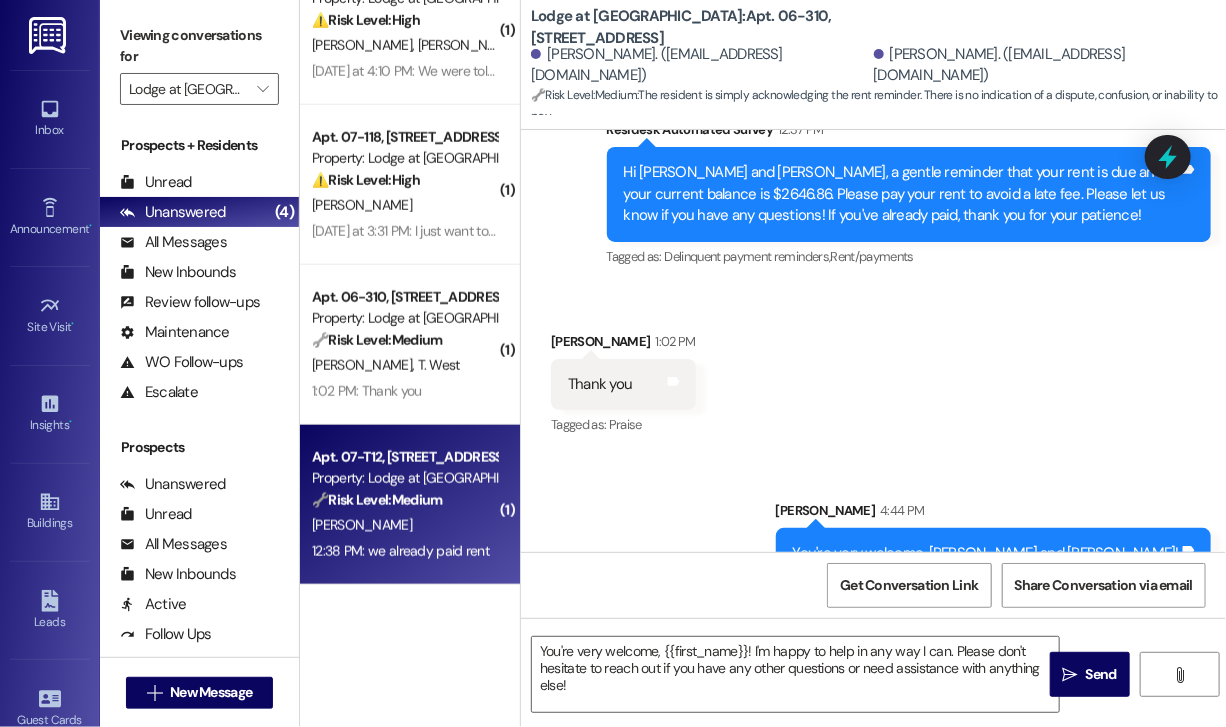 type on "Fetching suggested responses. Please feel free to read through the conversation in the meantime." 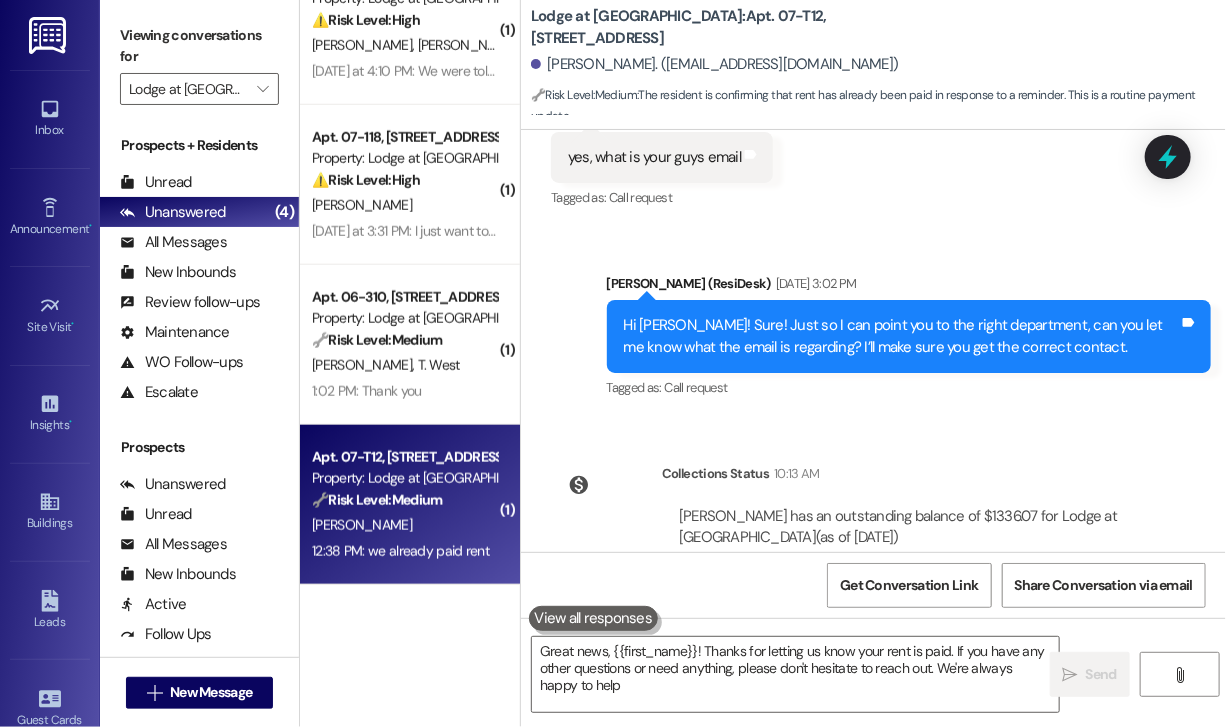 type on "Great news, {{first_name}}! Thanks for letting us know your rent is paid. If you have any other questions or need anything, please don't hesitate to reach out. We're always happy to help!" 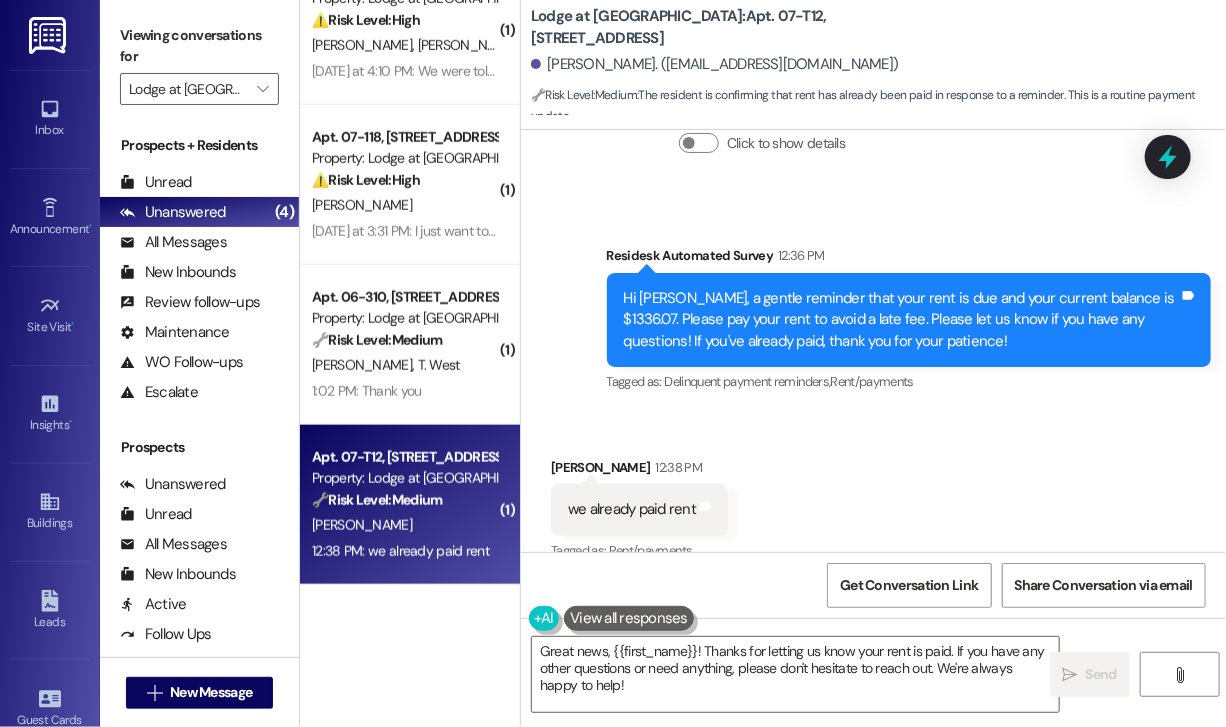 scroll, scrollTop: 1291, scrollLeft: 0, axis: vertical 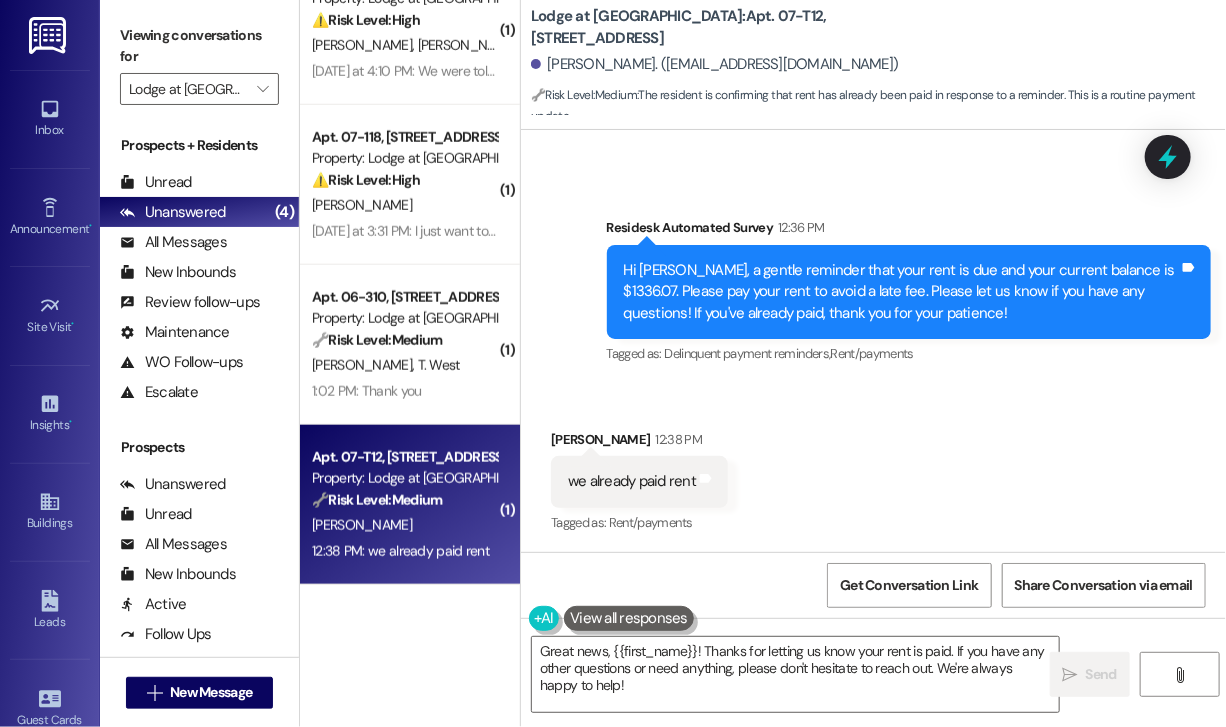 click on "Received via SMS Ada Climaco 12:38 PM we already paid rent Tags and notes Tagged as:   Rent/payments Click to highlight conversations about Rent/payments" at bounding box center (873, 468) 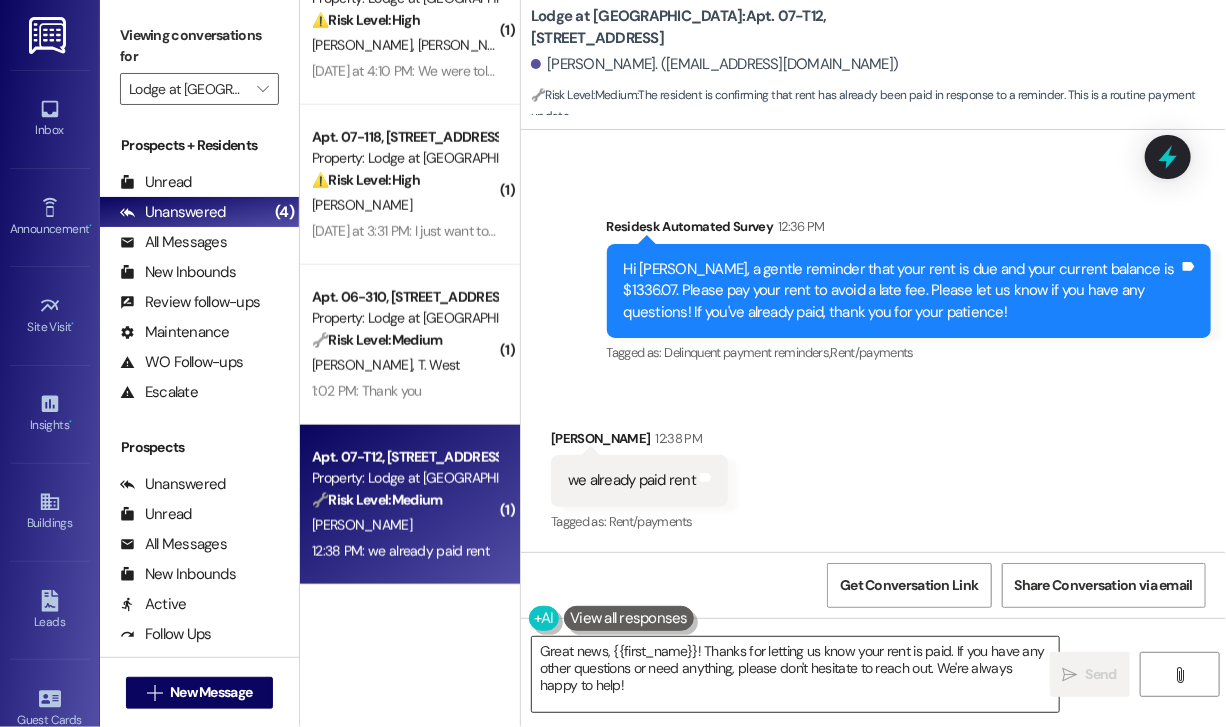 click on "Great news, {{first_name}}! Thanks for letting us know your rent is paid. If you have any other questions or need anything, please don't hesitate to reach out. We're always happy to help!" at bounding box center [795, 674] 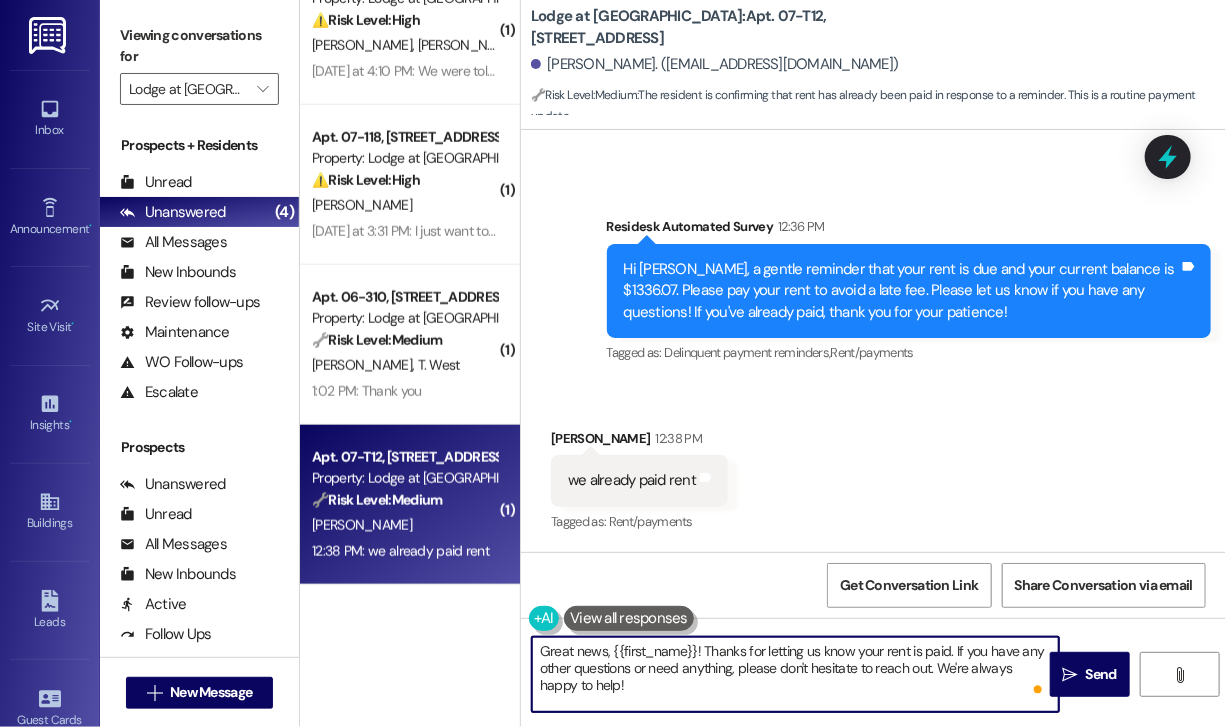click on "Great news, {{first_name}}! Thanks for letting us know your rent is paid. If you have any other questions or need anything, please don't hesitate to reach out. We're always happy to help!" at bounding box center (795, 674) 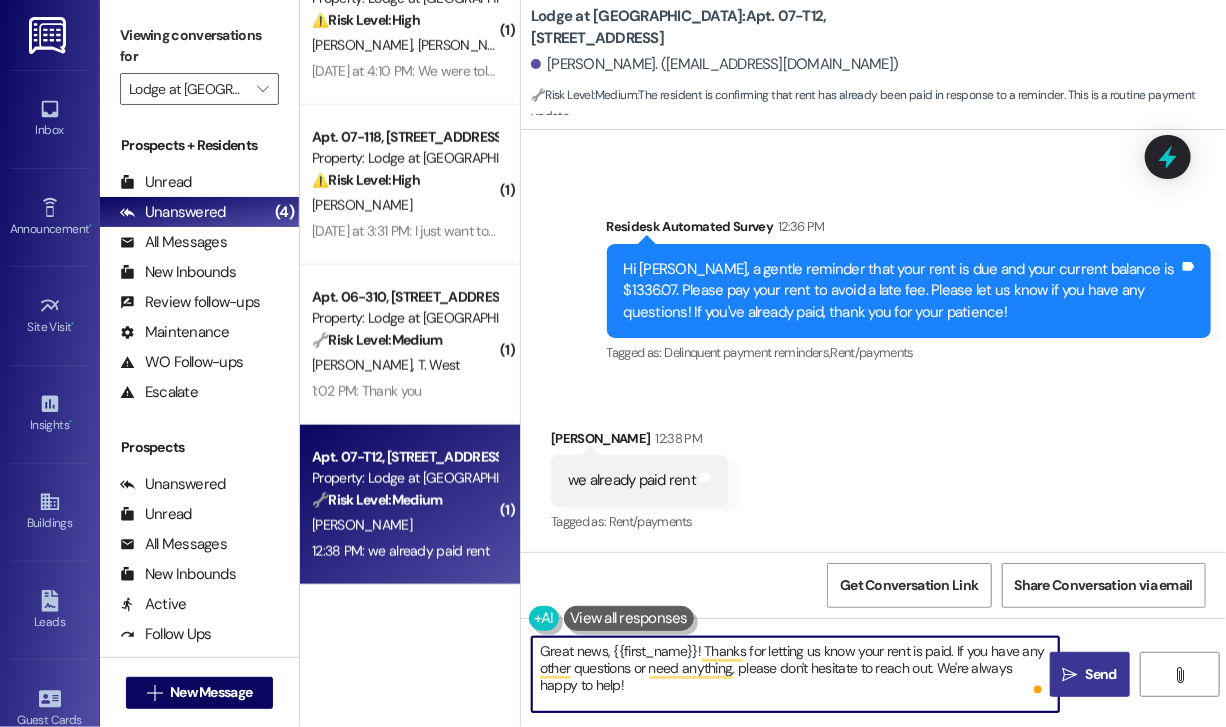 click on "Send" at bounding box center [1101, 674] 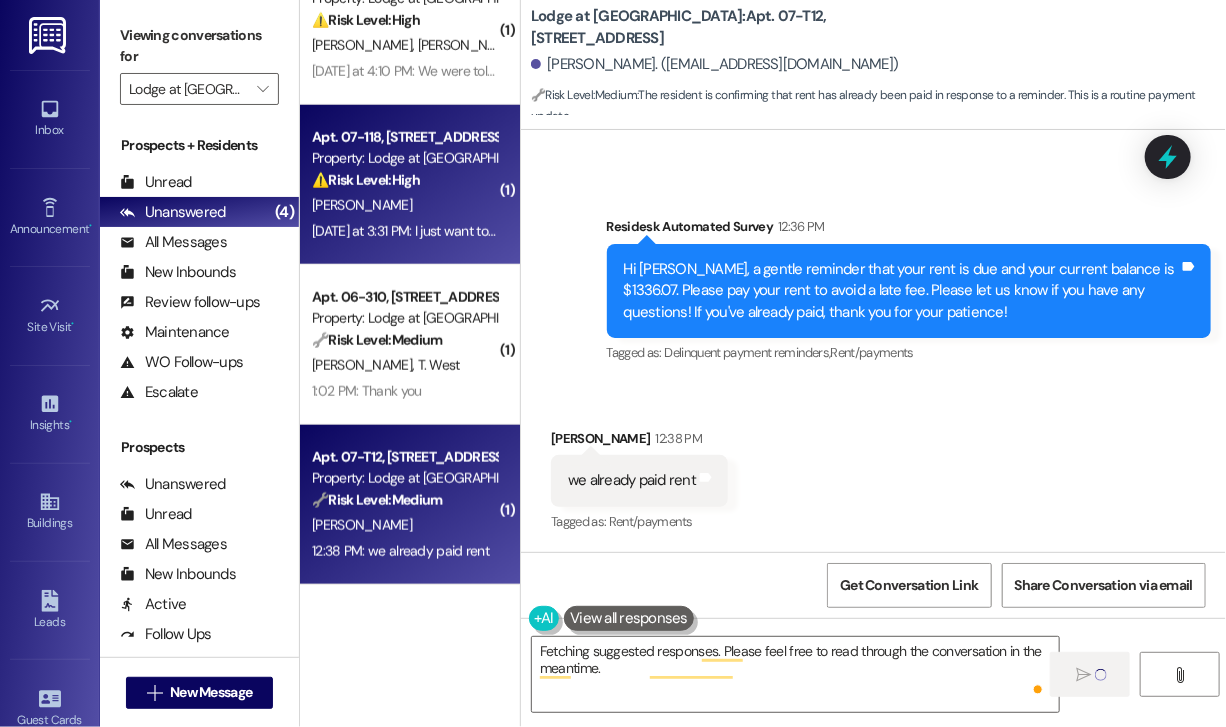 scroll, scrollTop: 1291, scrollLeft: 0, axis: vertical 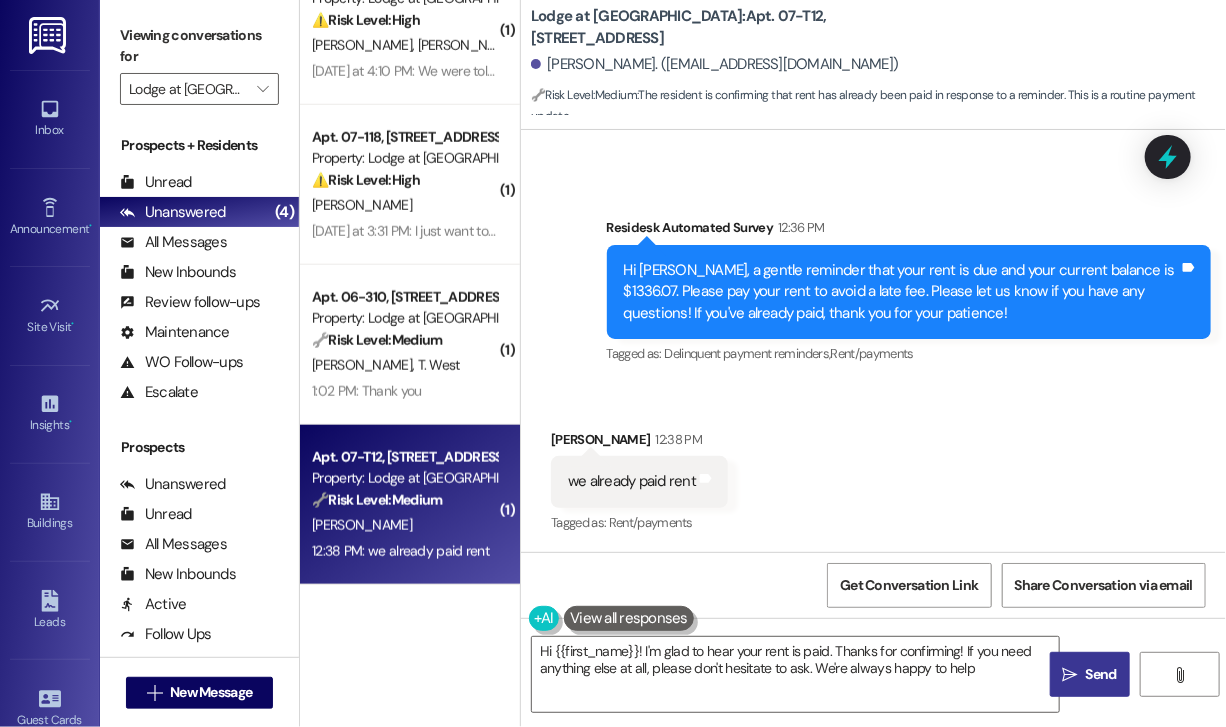 type on "Hi {{first_name}}! I'm glad to hear your rent is paid. Thanks for confirming! If you need anything else at all, please don't hesitate to ask. We're always happy to help!" 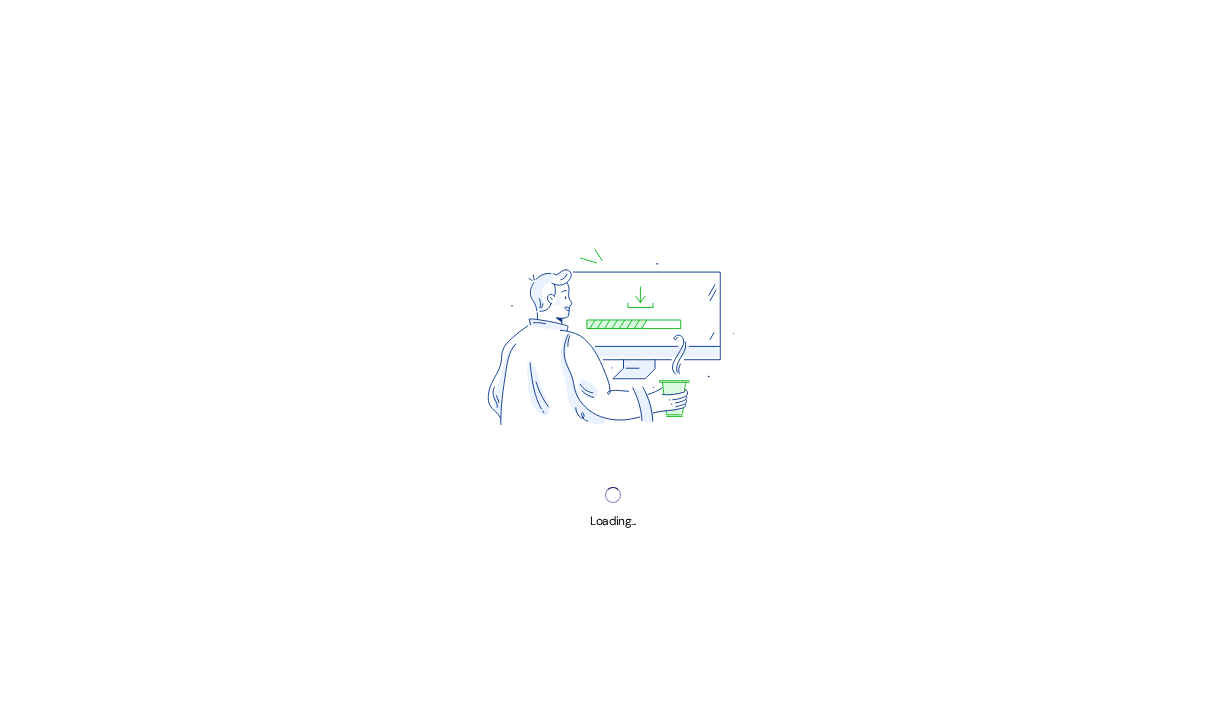 scroll, scrollTop: 0, scrollLeft: 0, axis: both 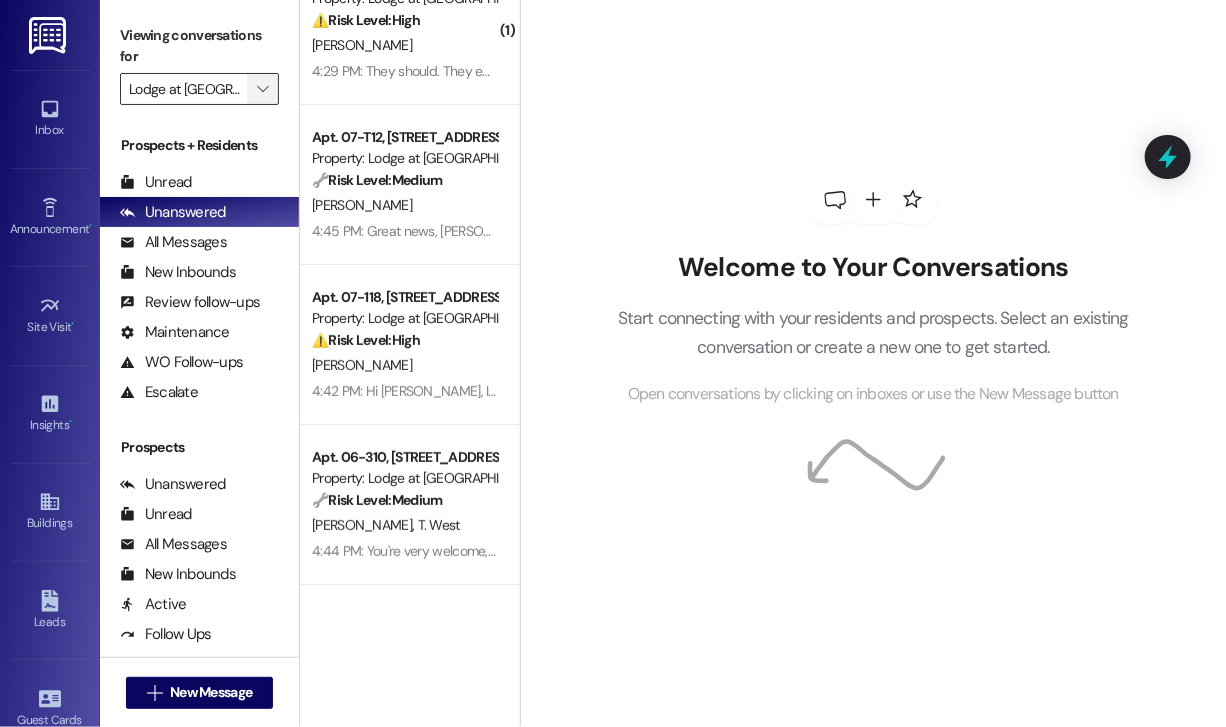 click on "" at bounding box center [262, 89] 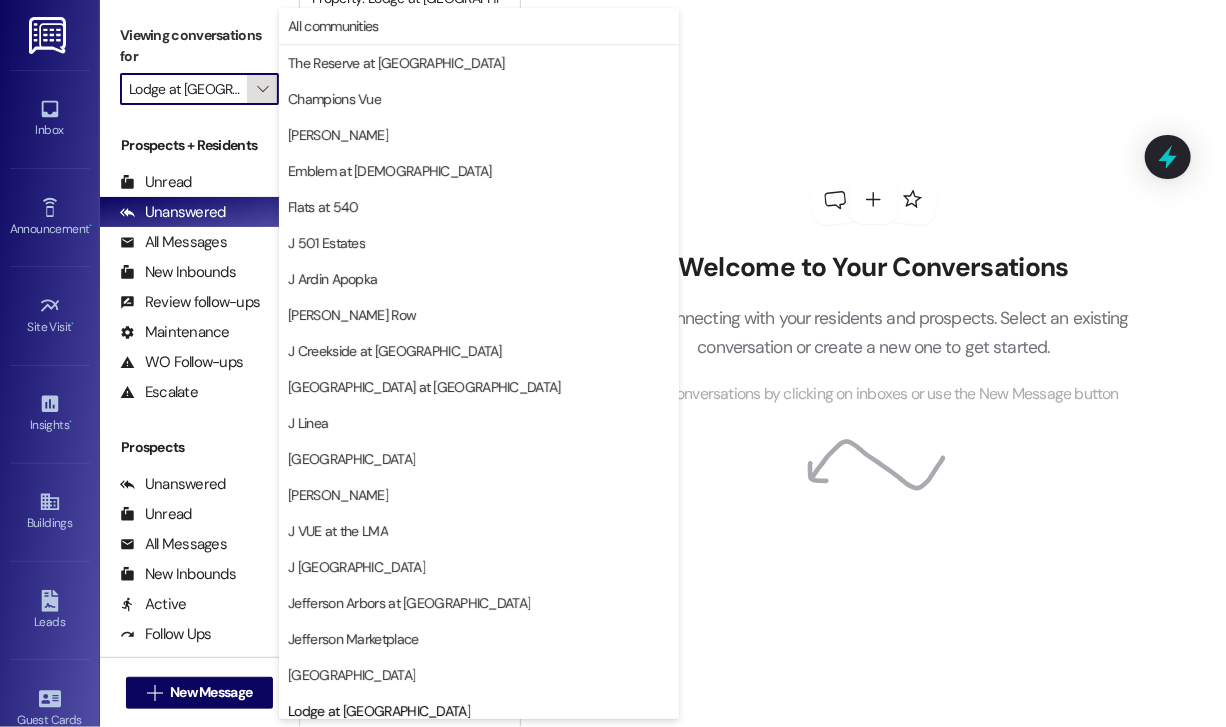 scroll, scrollTop: 0, scrollLeft: 29, axis: horizontal 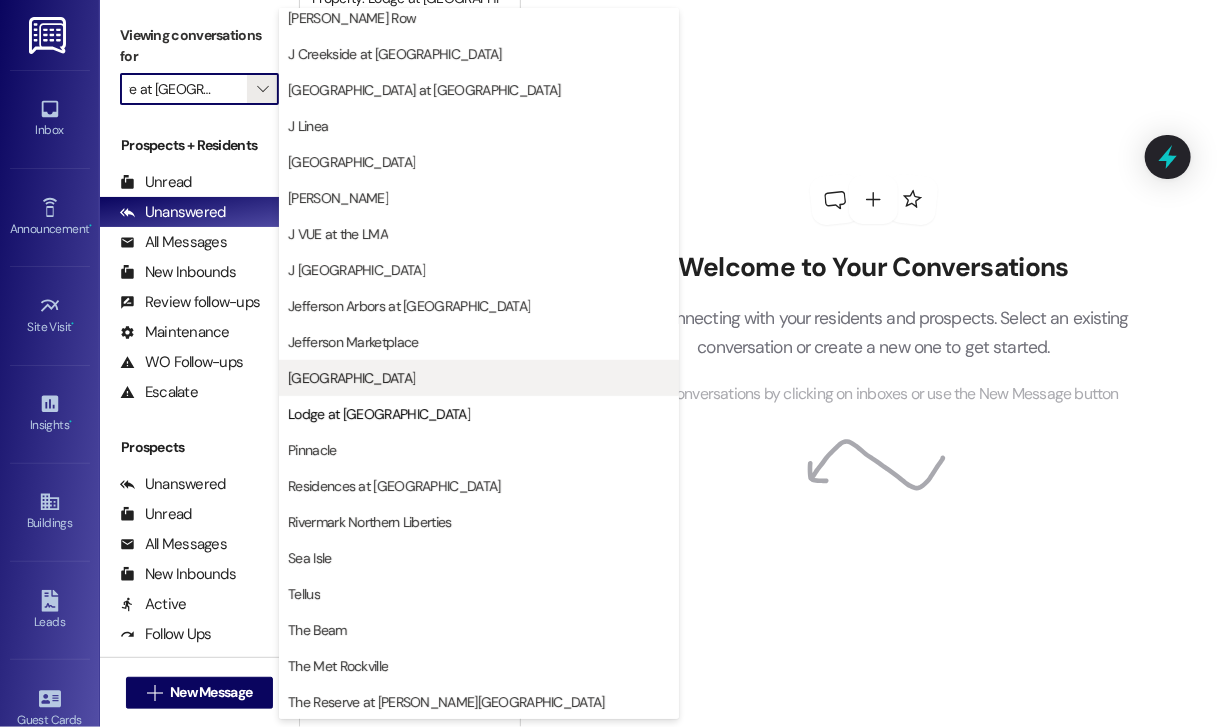 click on "[GEOGRAPHIC_DATA]" at bounding box center (351, 378) 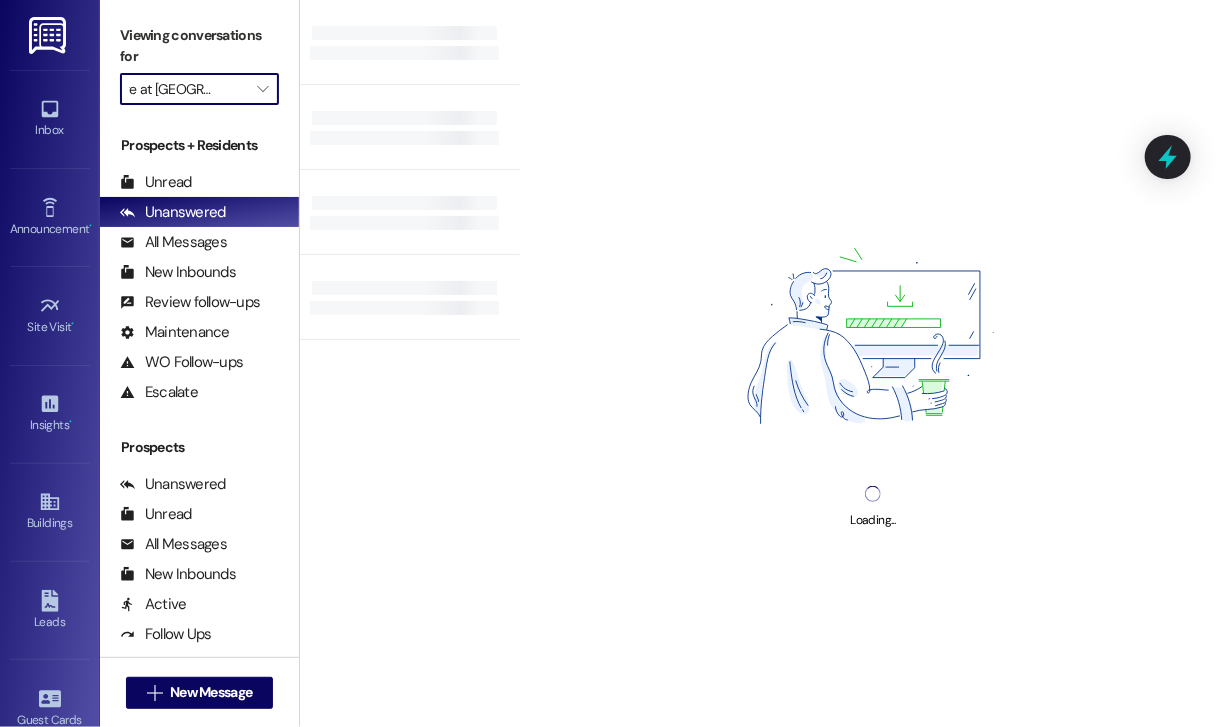type on "[GEOGRAPHIC_DATA]" 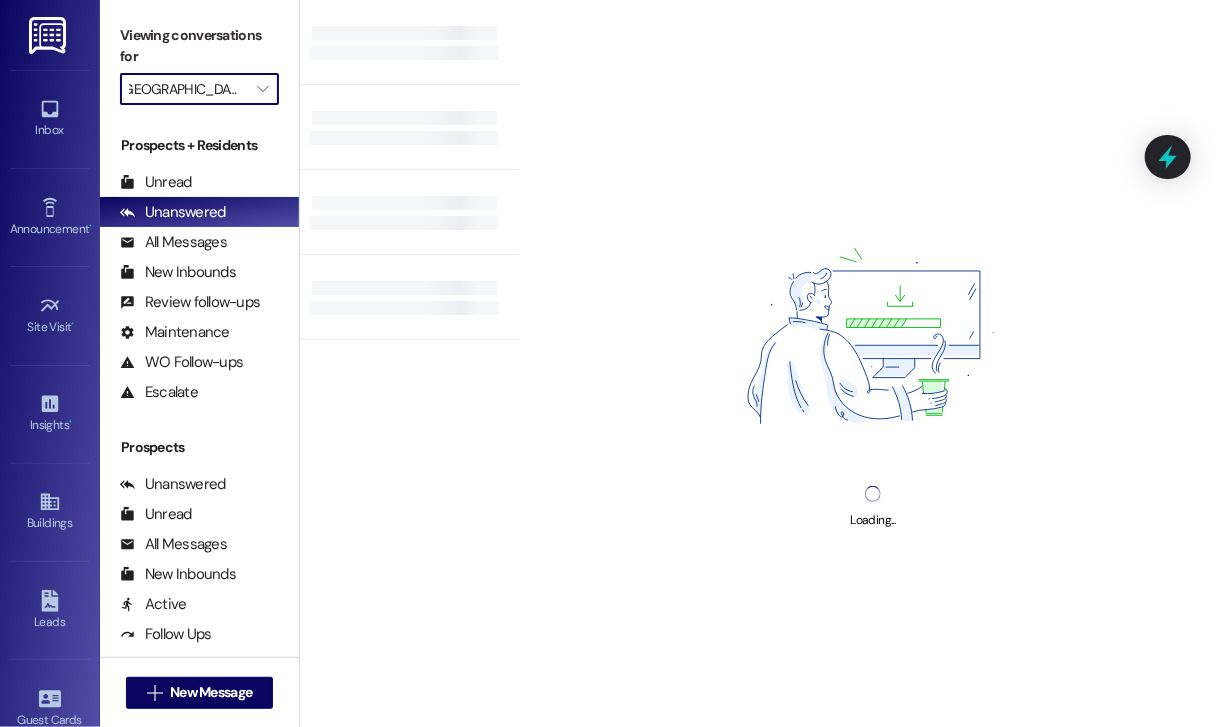 scroll, scrollTop: 0, scrollLeft: 23, axis: horizontal 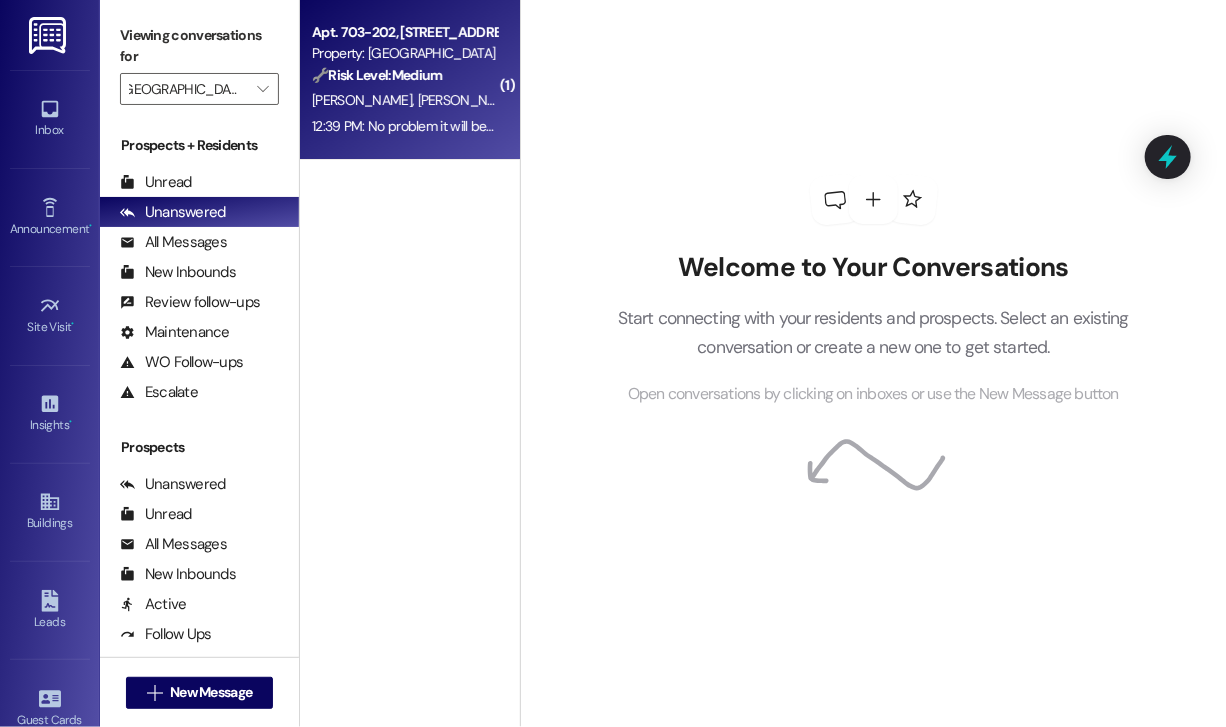 click on "12:39 PM: No problem it will be paid in full [DATE] thank yoi 12:39 PM: No problem it will be paid in full [DATE] thank [PERSON_NAME]" at bounding box center (404, 126) 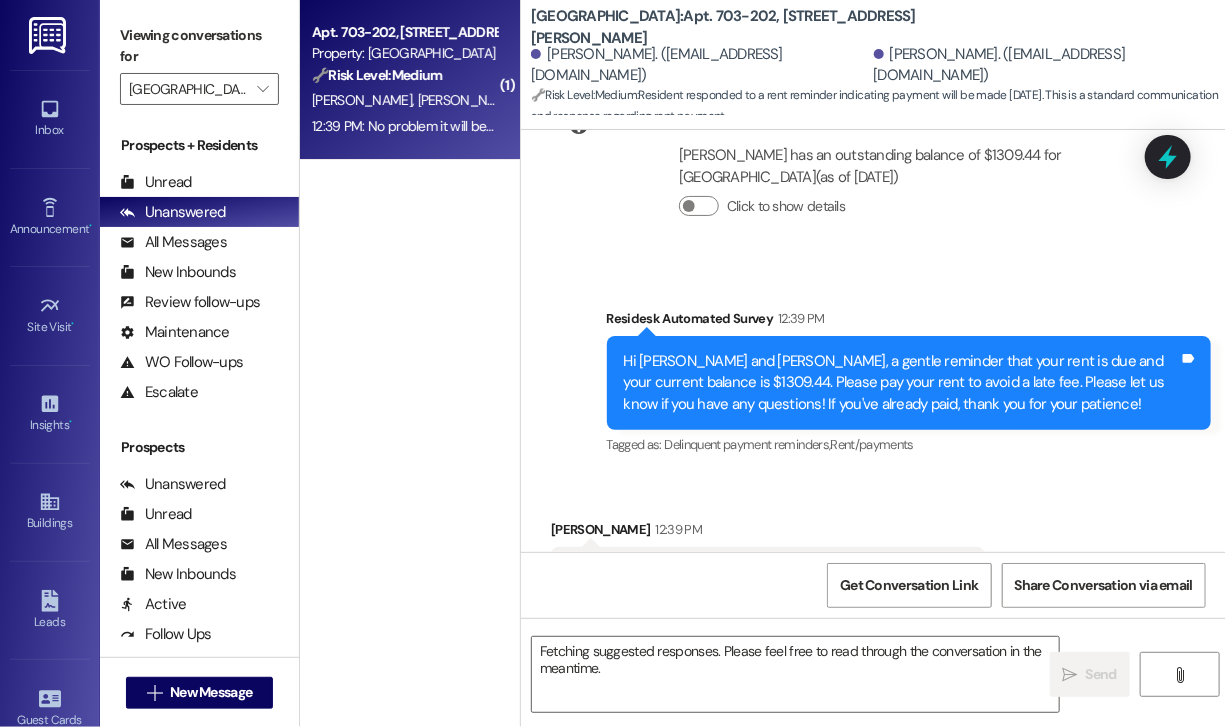 scroll, scrollTop: 5184, scrollLeft: 0, axis: vertical 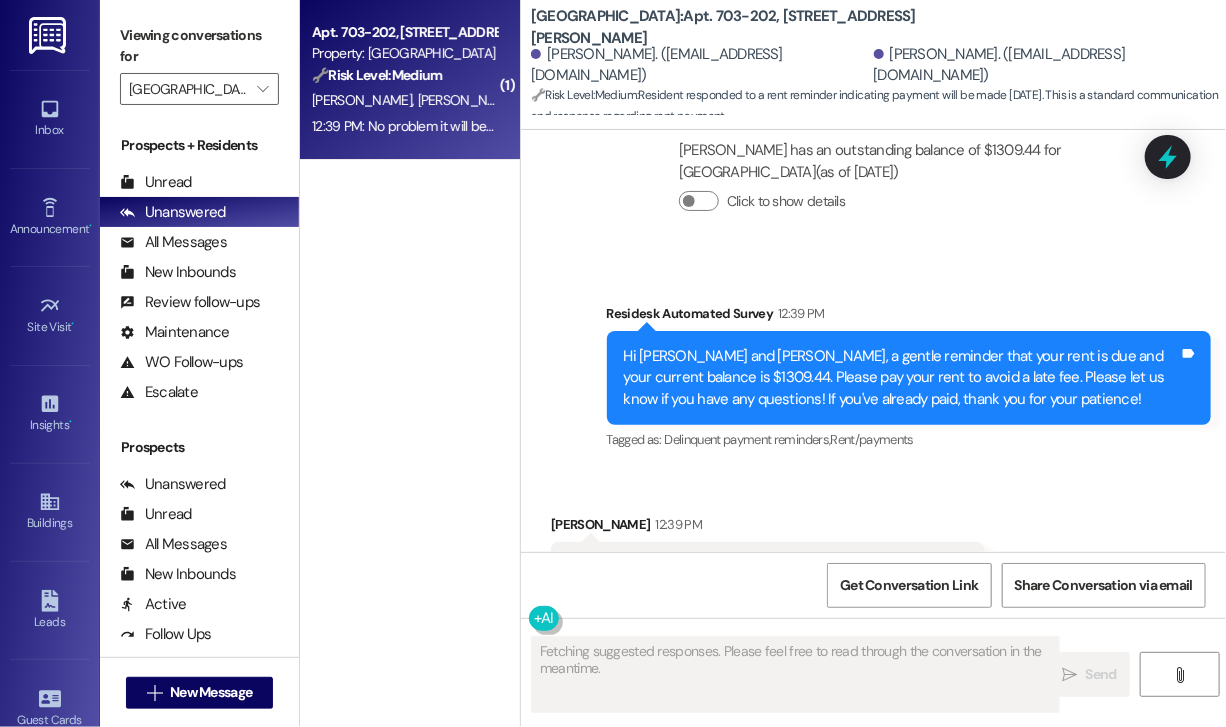 click on "Received via SMS [PERSON_NAME] 12:39 PM No problem it will be paid in full [DATE] thank yoi Tags and notes Tagged as:   Rent/payments ,  Click to highlight conversations about Rent/payments Positive response Click to highlight conversations about Positive response" at bounding box center [873, 553] 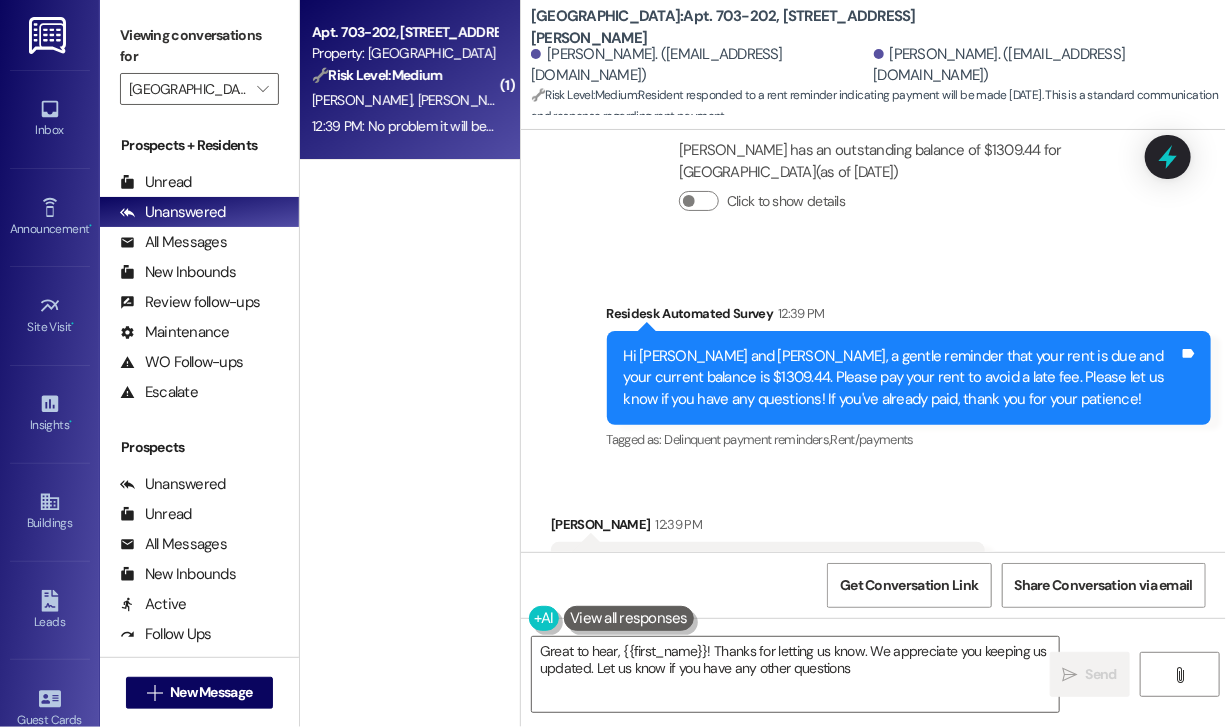 type on "Great to hear, {{first_name}}! Thanks for letting us know. We appreciate you keeping us updated. Let us know if you have any other questions!" 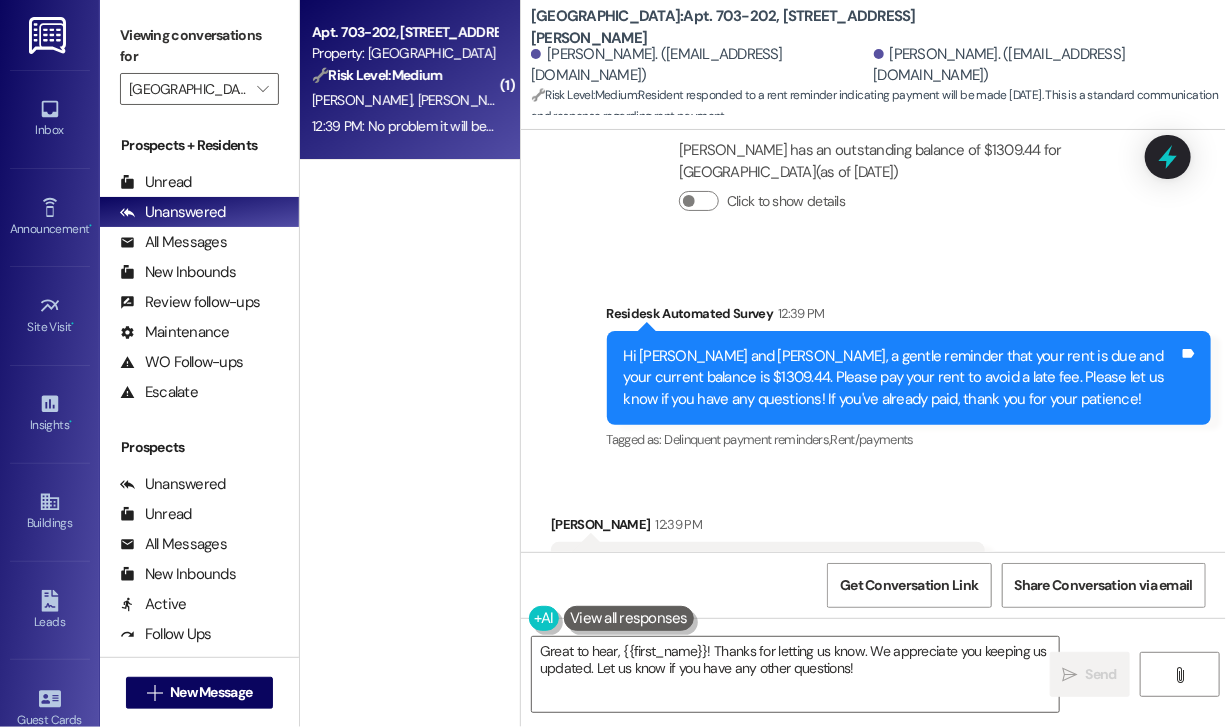click on "Received via SMS [PERSON_NAME] 12:39 PM No problem it will be paid in full [DATE] thank yoi Tags and notes Tagged as:   Rent/payments ,  Click to highlight conversations about Rent/payments Positive response Click to highlight conversations about Positive response" at bounding box center [873, 553] 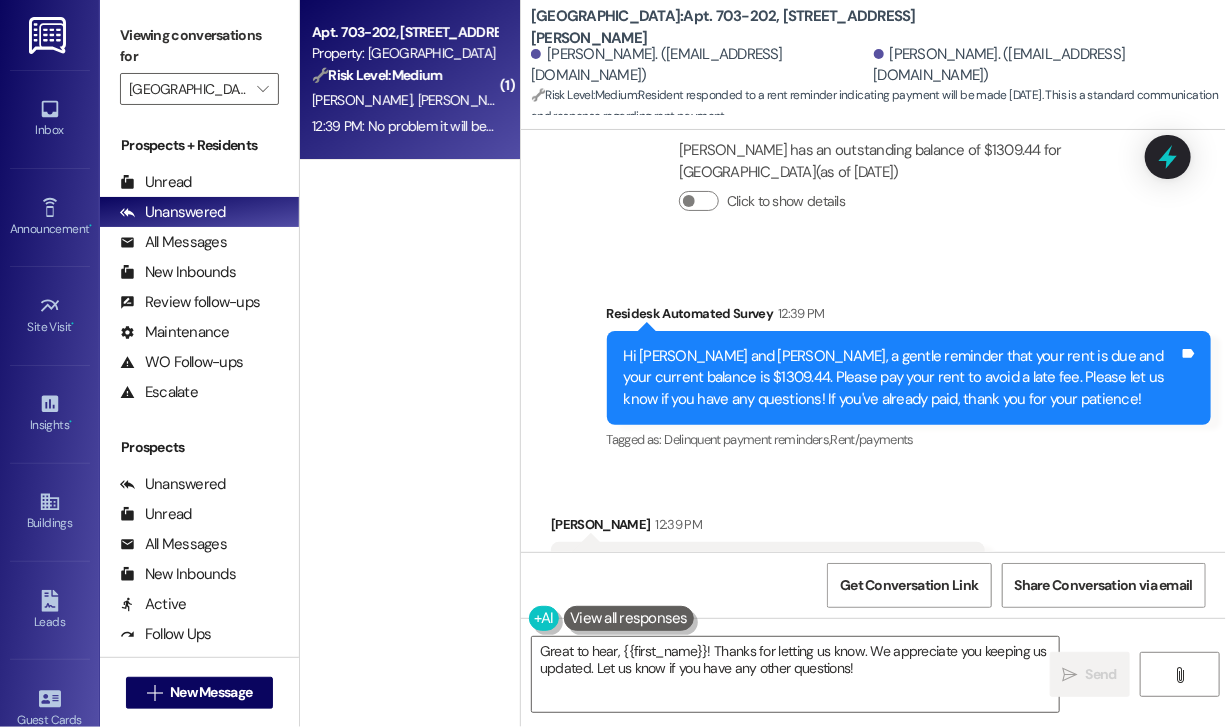 click on "Received via SMS [PERSON_NAME] 12:39 PM No problem it will be paid in full [DATE] thank yoi Tags and notes Tagged as:   Rent/payments ,  Click to highlight conversations about Rent/payments Positive response Click to highlight conversations about Positive response" at bounding box center [873, 553] 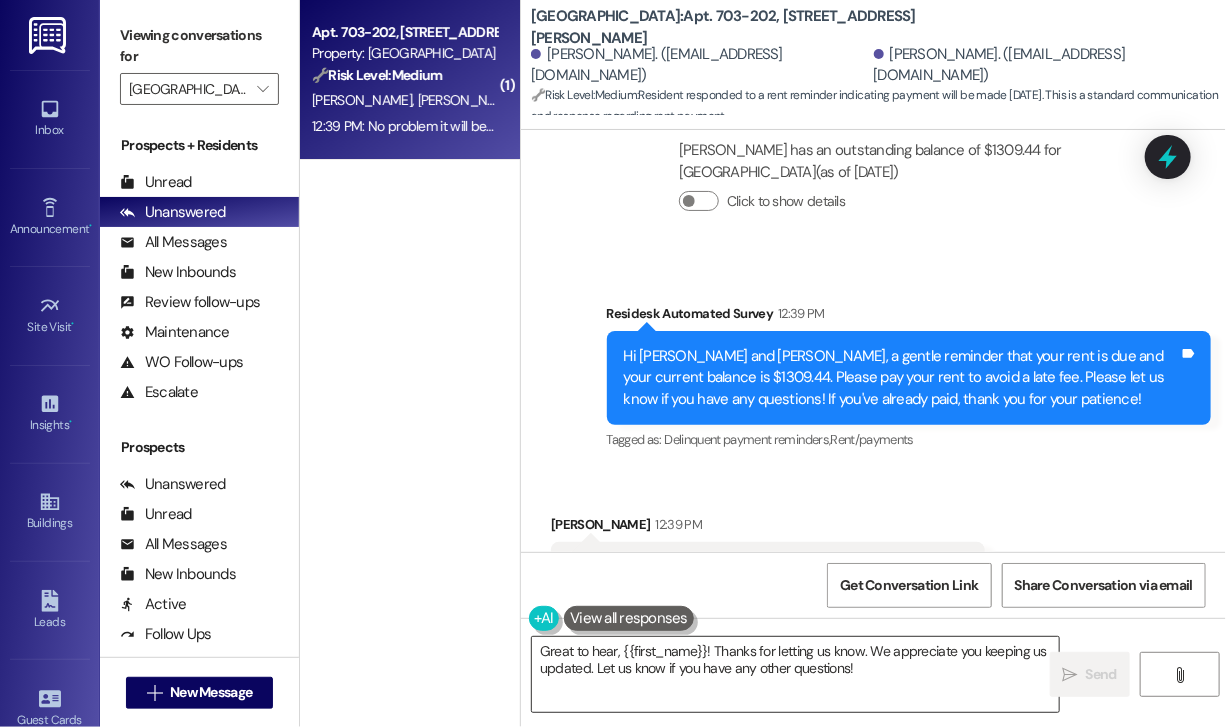 click on "Great to hear, {{first_name}}! Thanks for letting us know. We appreciate you keeping us updated. Let us know if you have any other questions!" at bounding box center (795, 674) 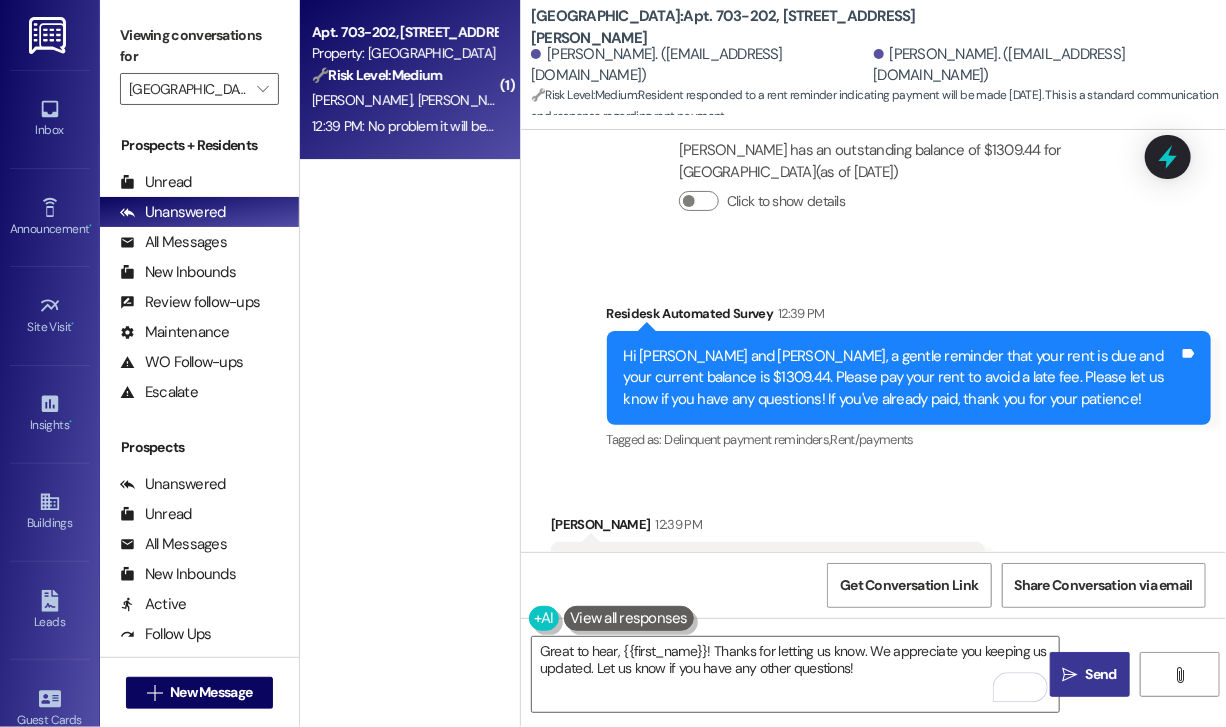 click on "Send" at bounding box center (1101, 674) 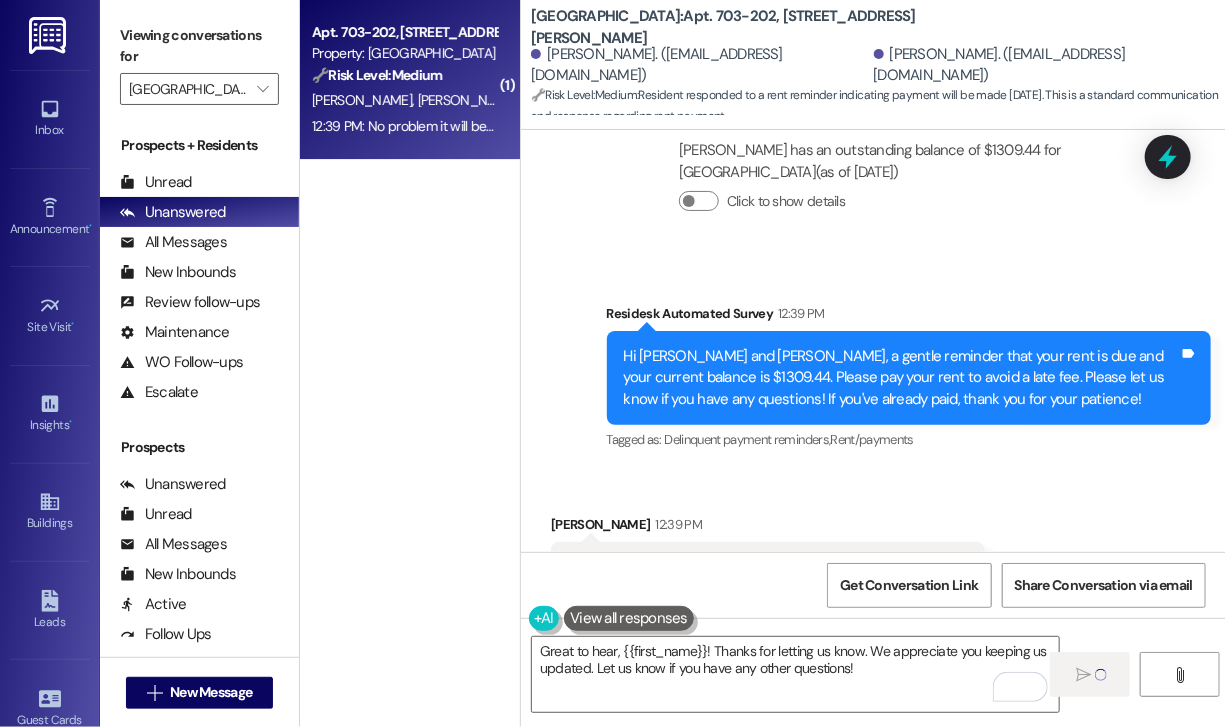 type 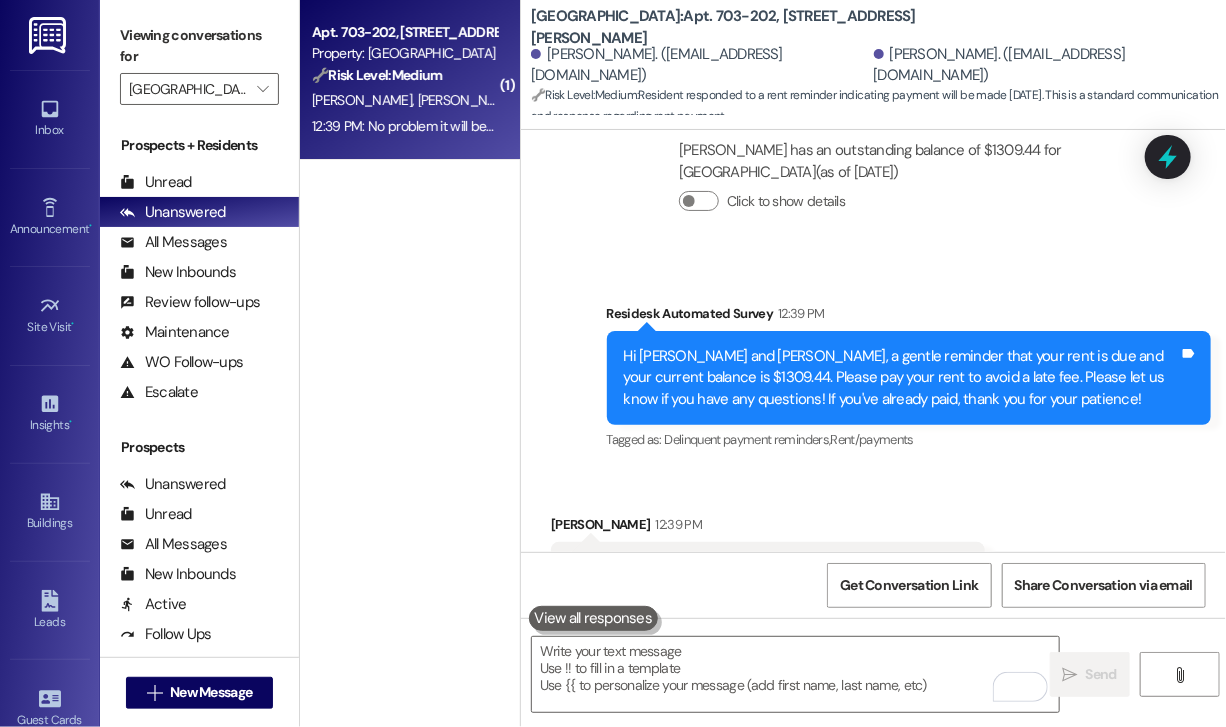 click on "Received via SMS [PERSON_NAME] 12:39 PM No problem it will be paid in full [DATE] thank yoi Tags and notes Tagged as:   Rent/payments ,  Click to highlight conversations about Rent/payments Positive response Click to highlight conversations about Positive response" at bounding box center [873, 553] 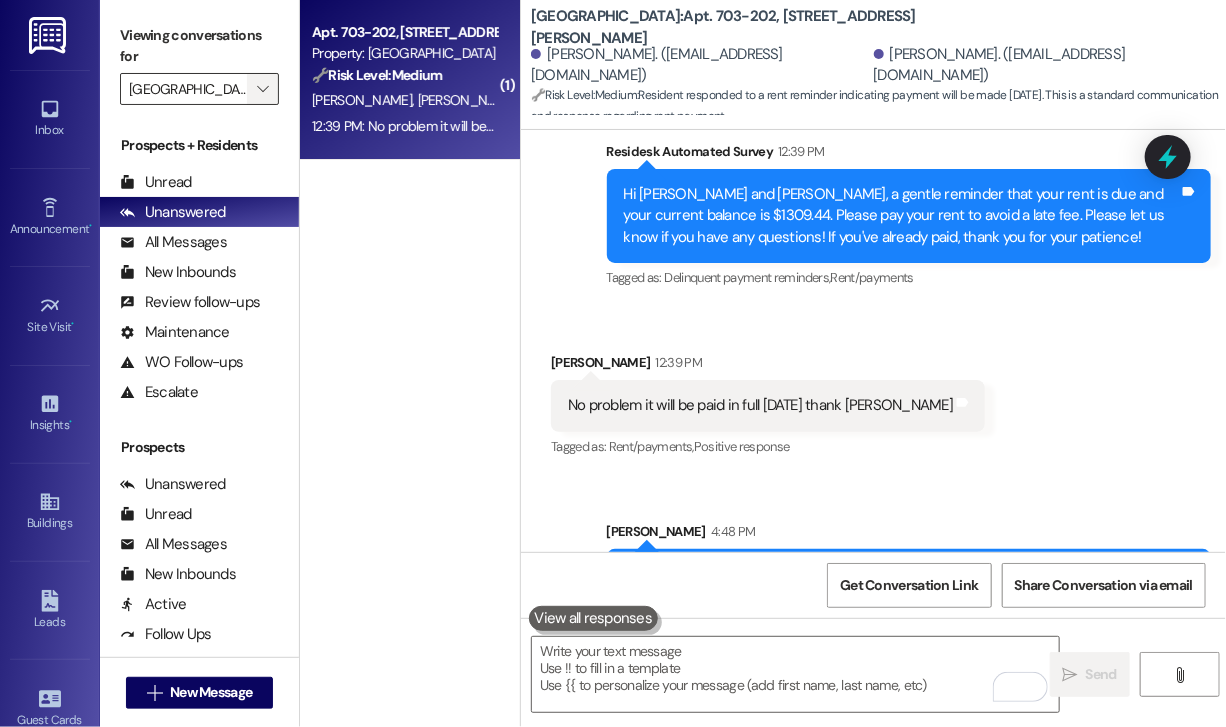 click on "" at bounding box center (262, 89) 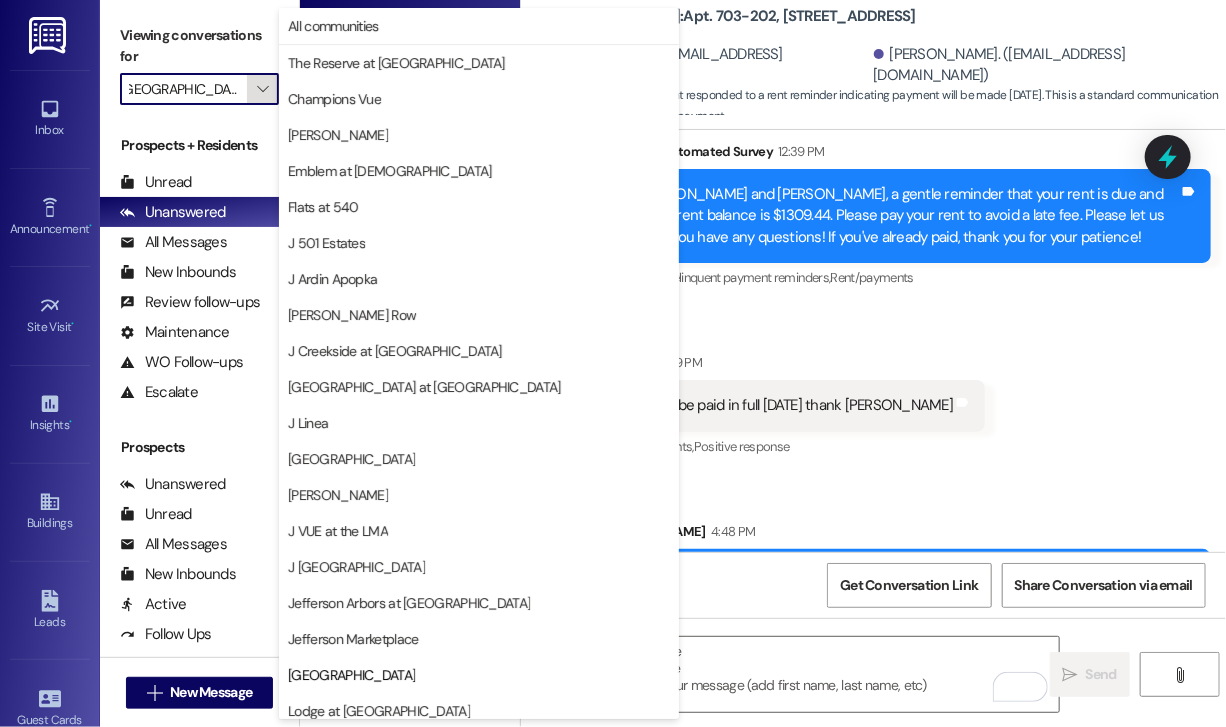 scroll, scrollTop: 297, scrollLeft: 0, axis: vertical 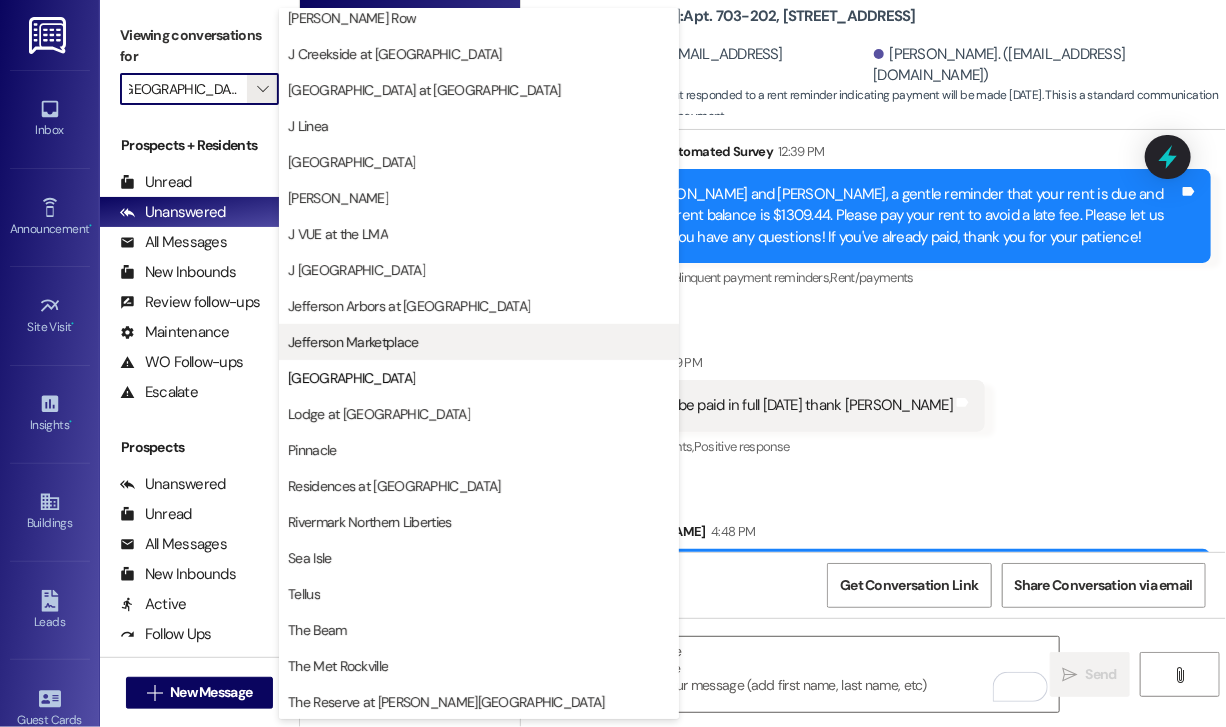 click on "Jefferson Marketplace" at bounding box center (353, 342) 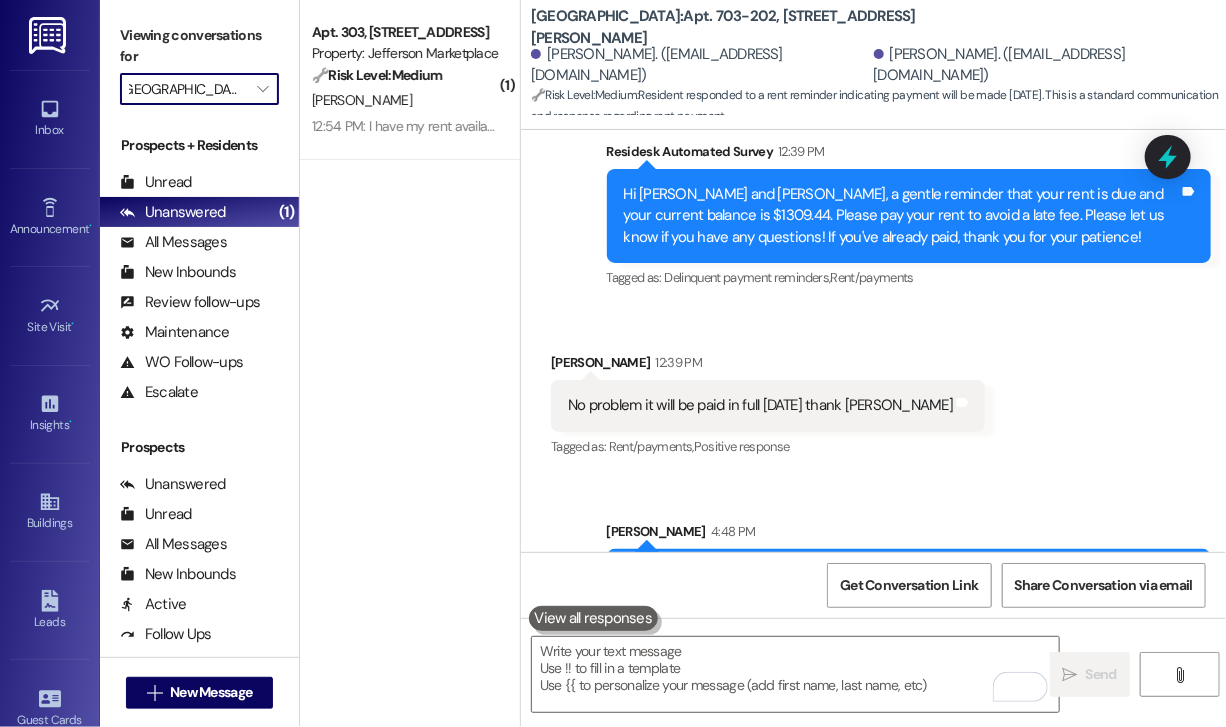 type on "Jefferson Marketplace" 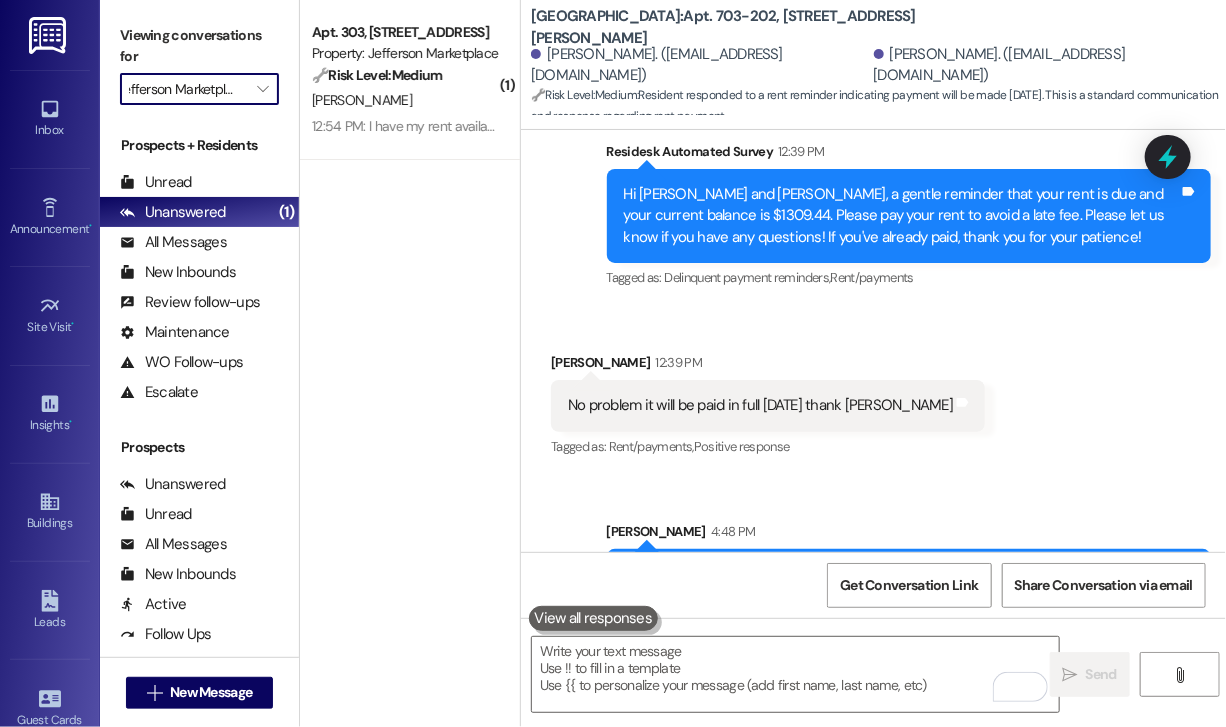 scroll, scrollTop: 0, scrollLeft: 11, axis: horizontal 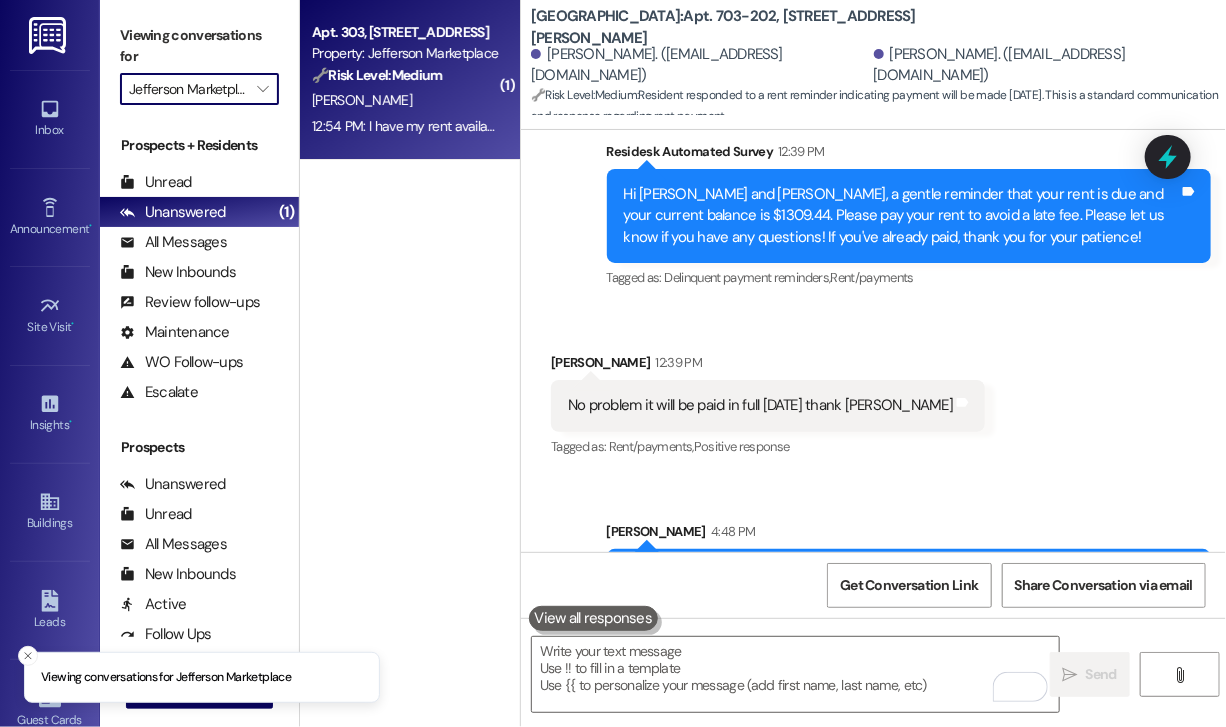 click on "12:54 PM: I have my  rent available  12:54 PM: I have my  rent available" at bounding box center [404, 126] 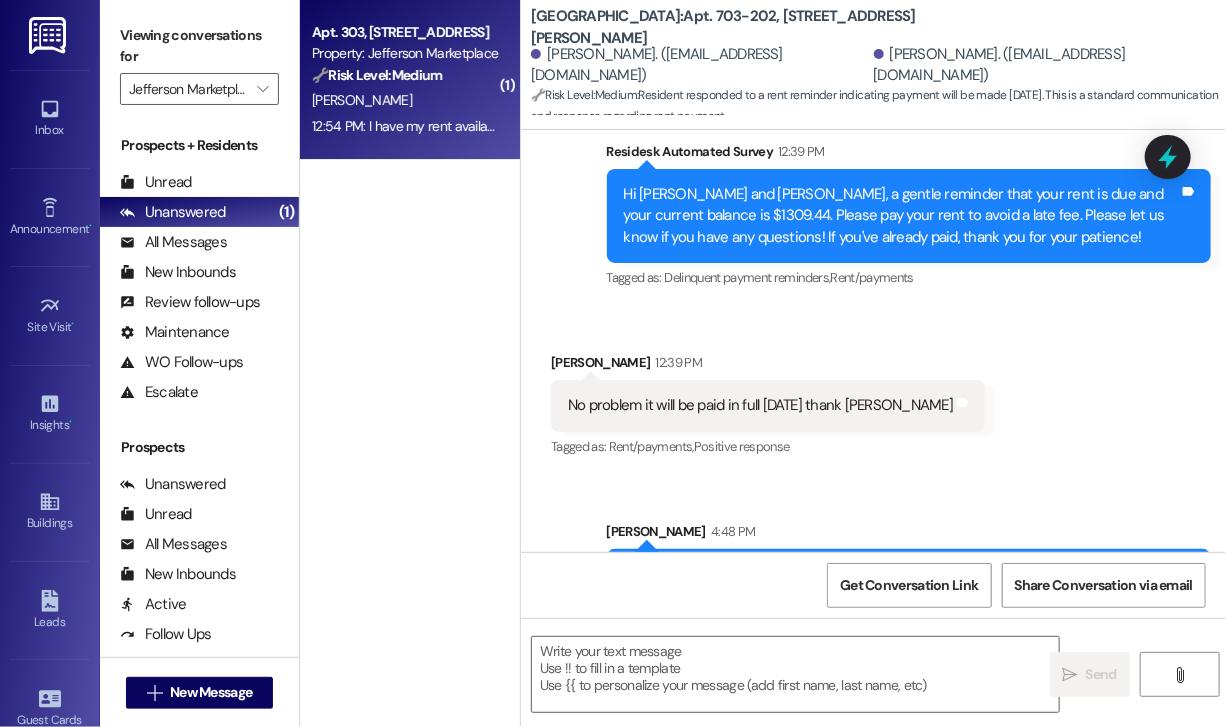 type on "Fetching suggested responses. Please feel free to read through the conversation in the meantime." 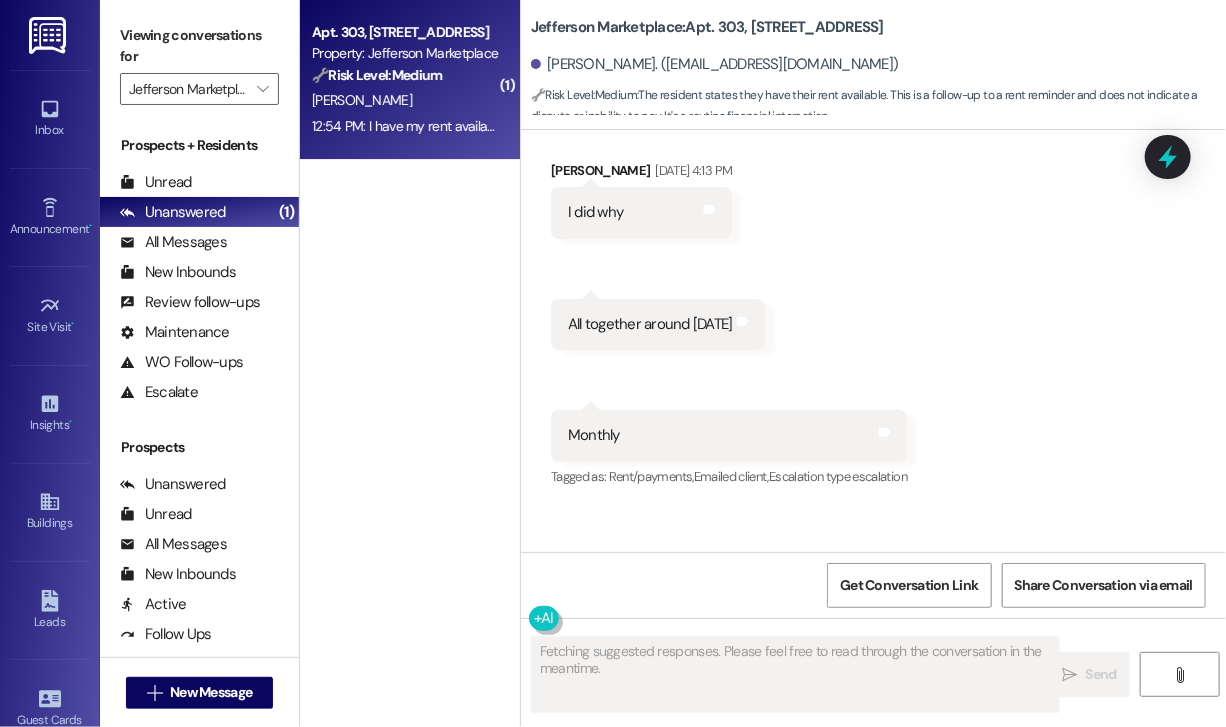 scroll, scrollTop: 8941, scrollLeft: 0, axis: vertical 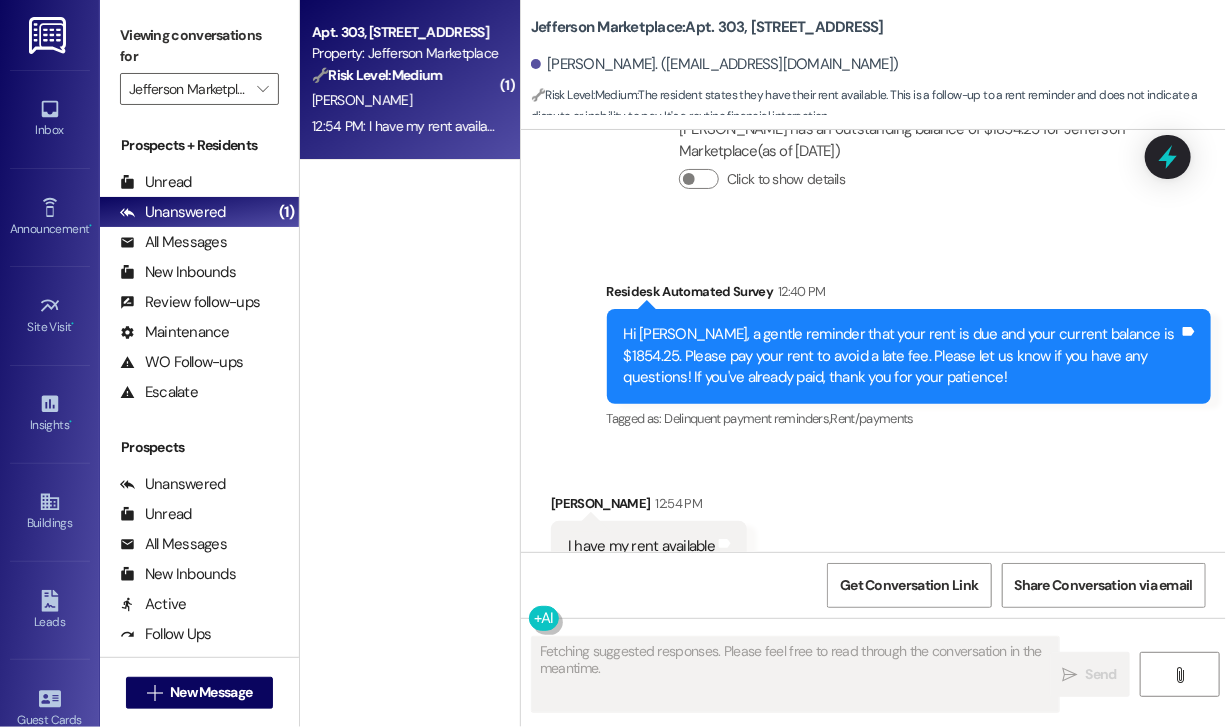 click on "Received via SMS [PERSON_NAME] 12:54 PM I have my  rent available  Tags and notes Tagged as:   Rent/payments Click to highlight conversations about Rent/payments" at bounding box center [873, 532] 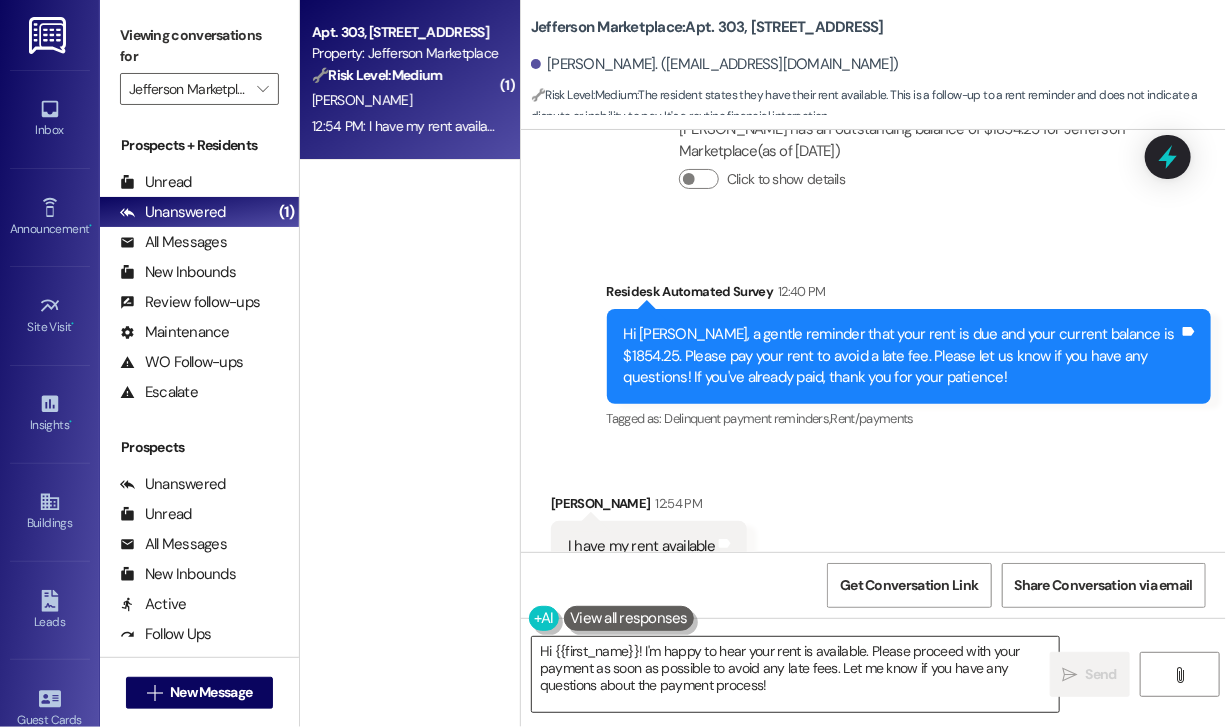 click on "Hi {{first_name}}! I'm happy to hear your rent is available. Please proceed with your payment as soon as possible to avoid any late fees. Let me know if you have any questions about the payment process!" at bounding box center (795, 674) 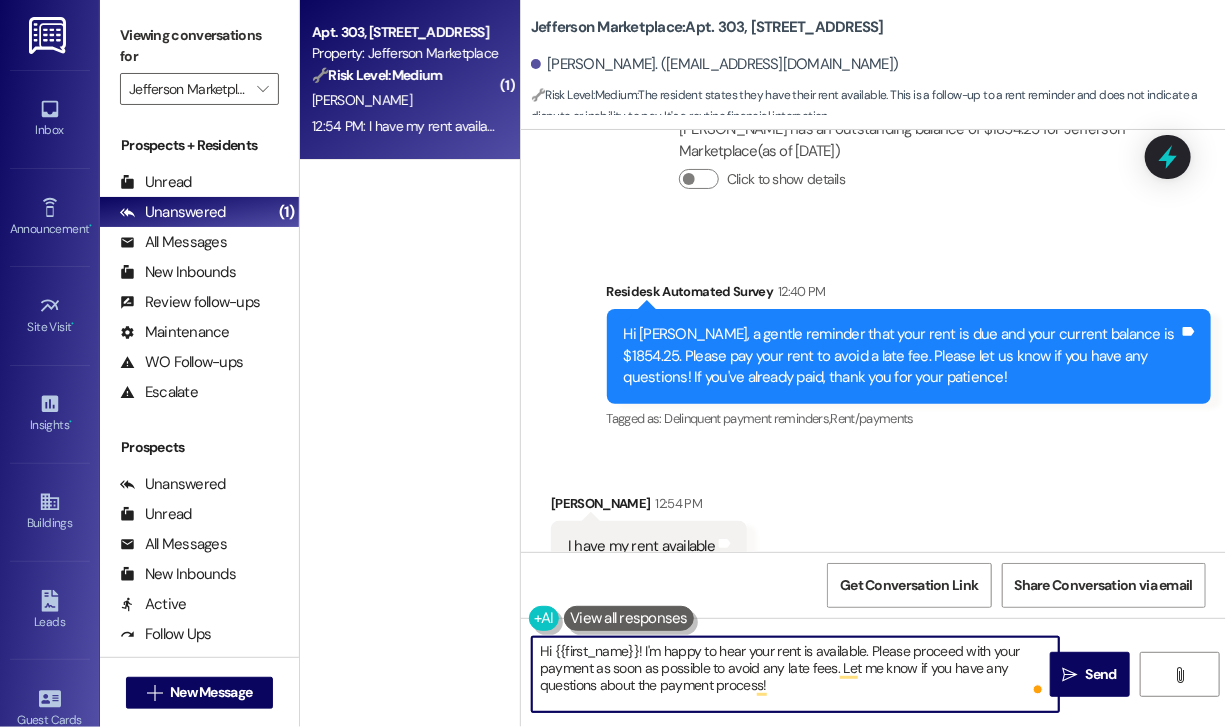 click on "Hi {{first_name}}! I'm happy to hear your rent is available. Please proceed with your payment as soon as possible to avoid any late fees. Let me know if you have any questions about the payment process!" at bounding box center [795, 674] 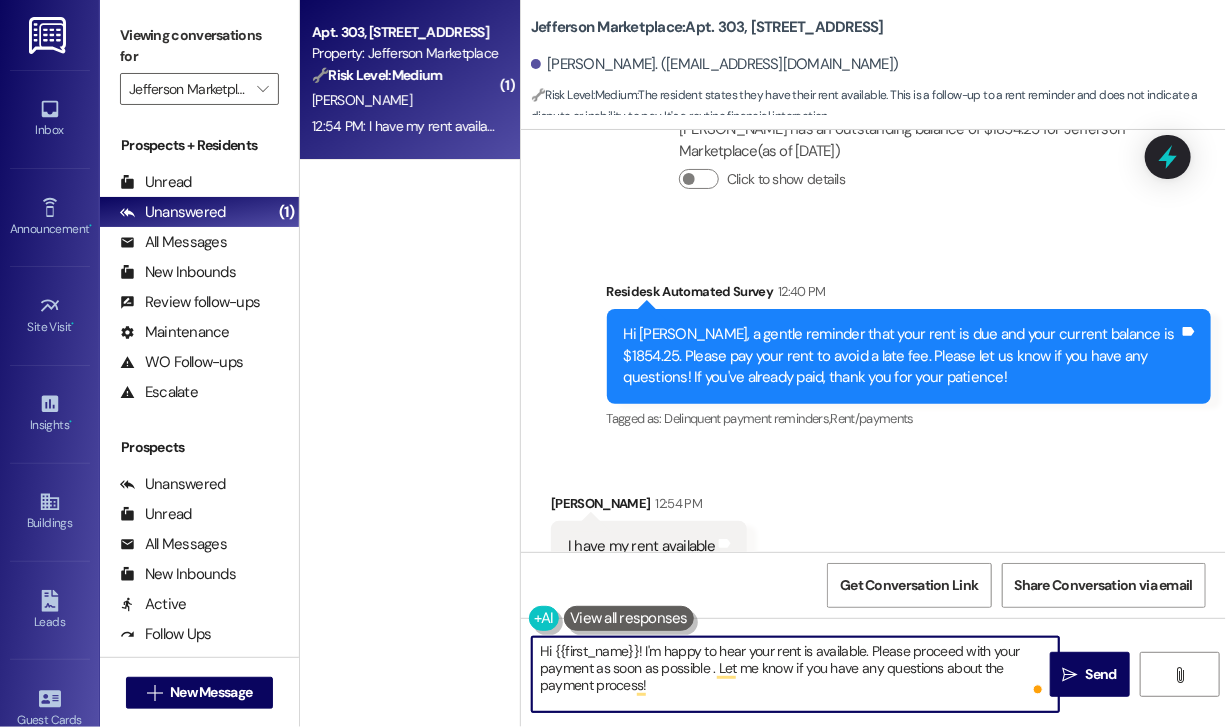 type on "Hi {{first_name}}! I'm happy to hear your rent is available. Please proceed with your payment as soon as possible. Let me know if you have any questions about the payment process!" 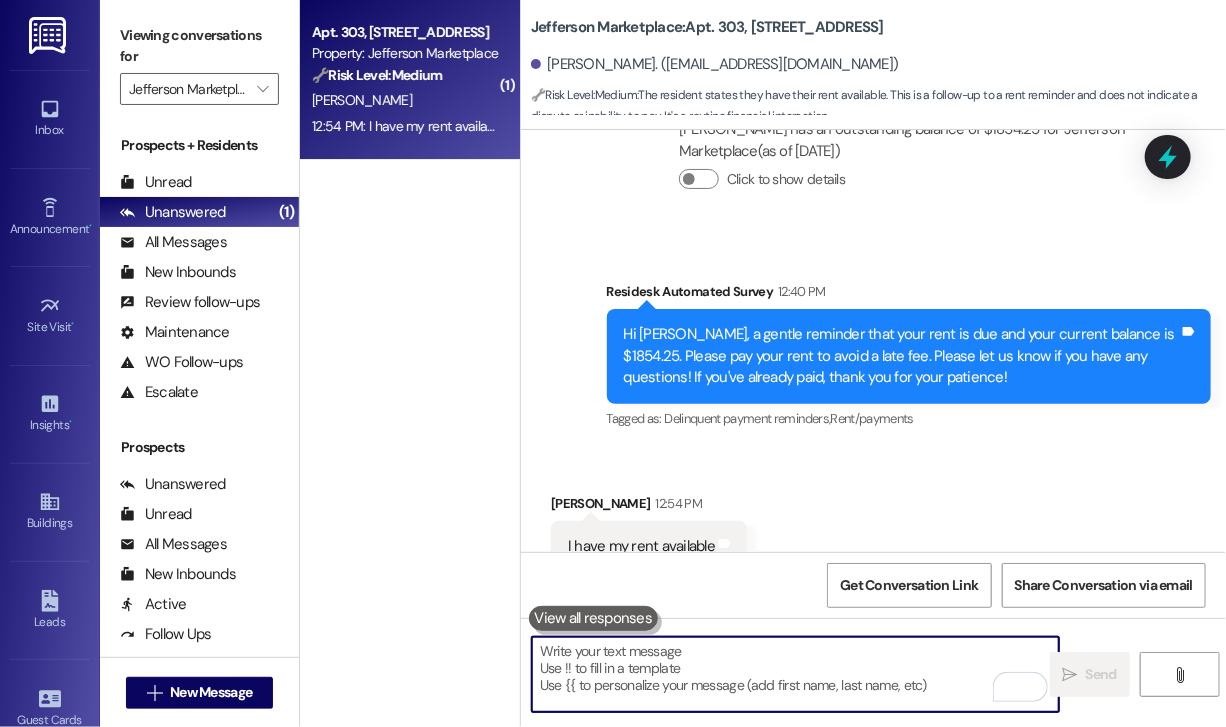 type 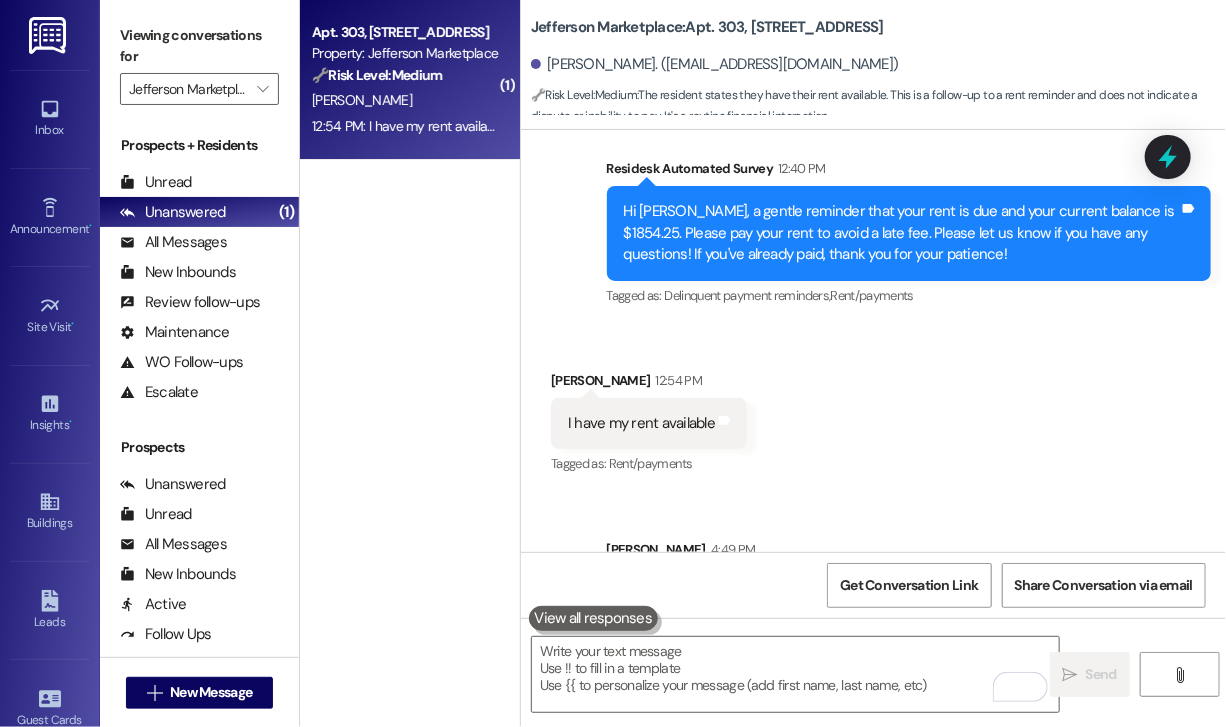 scroll, scrollTop: 9103, scrollLeft: 0, axis: vertical 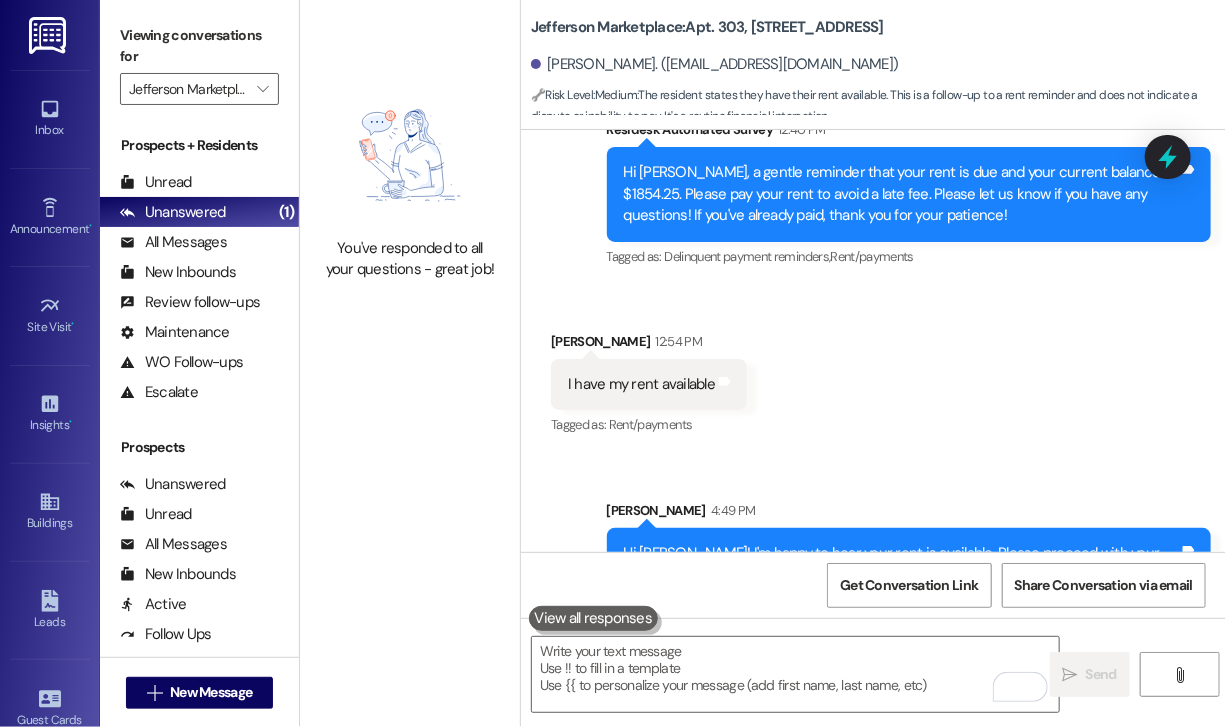 click on "Received via SMS [PERSON_NAME] 12:54 PM I have my  rent available  Tags and notes Tagged as:   Rent/payments Click to highlight conversations about Rent/payments" at bounding box center (873, 370) 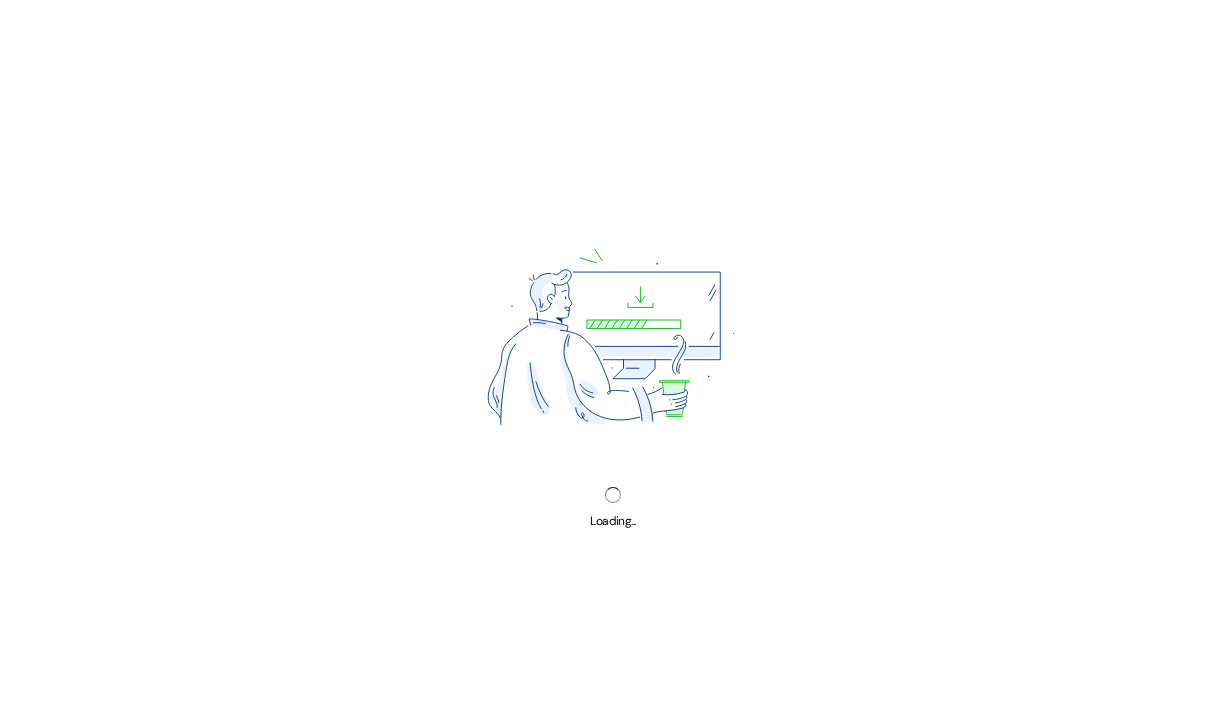 scroll, scrollTop: 0, scrollLeft: 0, axis: both 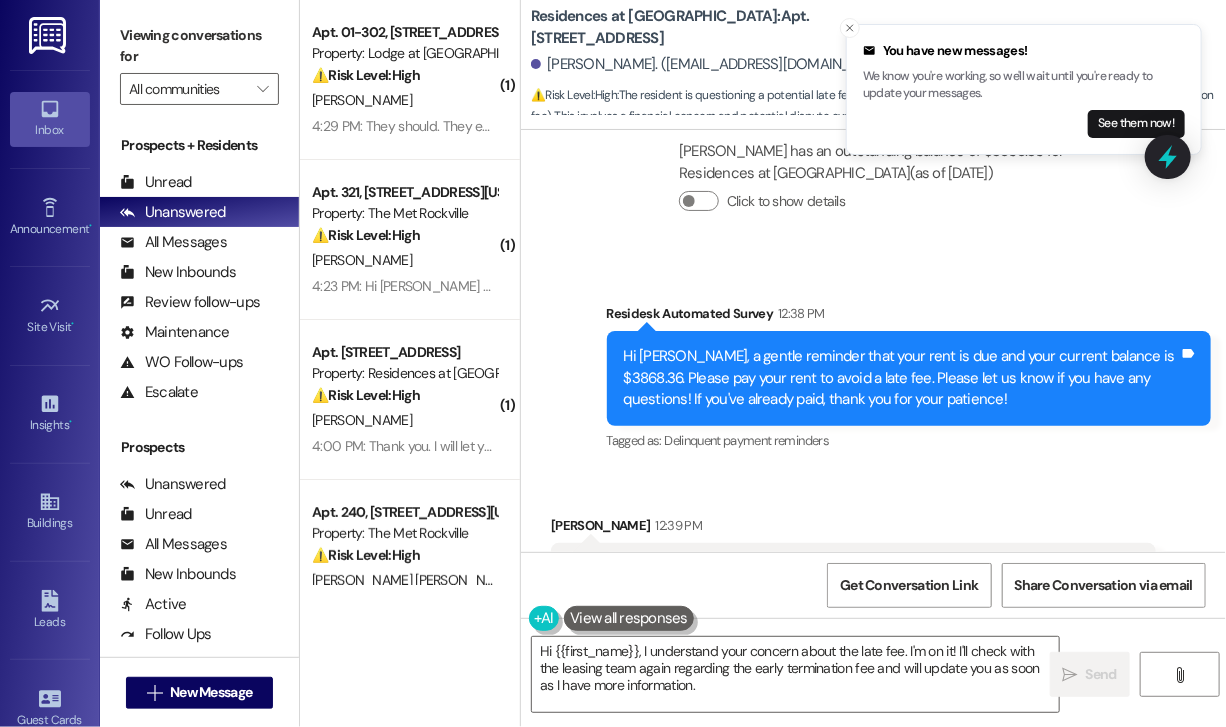 click on "Received via SMS [PERSON_NAME] 12:39 PM Hi [PERSON_NAME]! Will I still incur a late fee for this? We've already previously discussed this issue... Tags and notes Tagged as:   Billing discrepancy ,  Click to highlight conversations about Billing discrepancy Bad experience ,  Click to highlight conversations about Bad experience Emailed client ,  Click to highlight conversations about Emailed client Escalation type escalation Click to highlight conversations about Escalation type escalation" at bounding box center [873, 565] 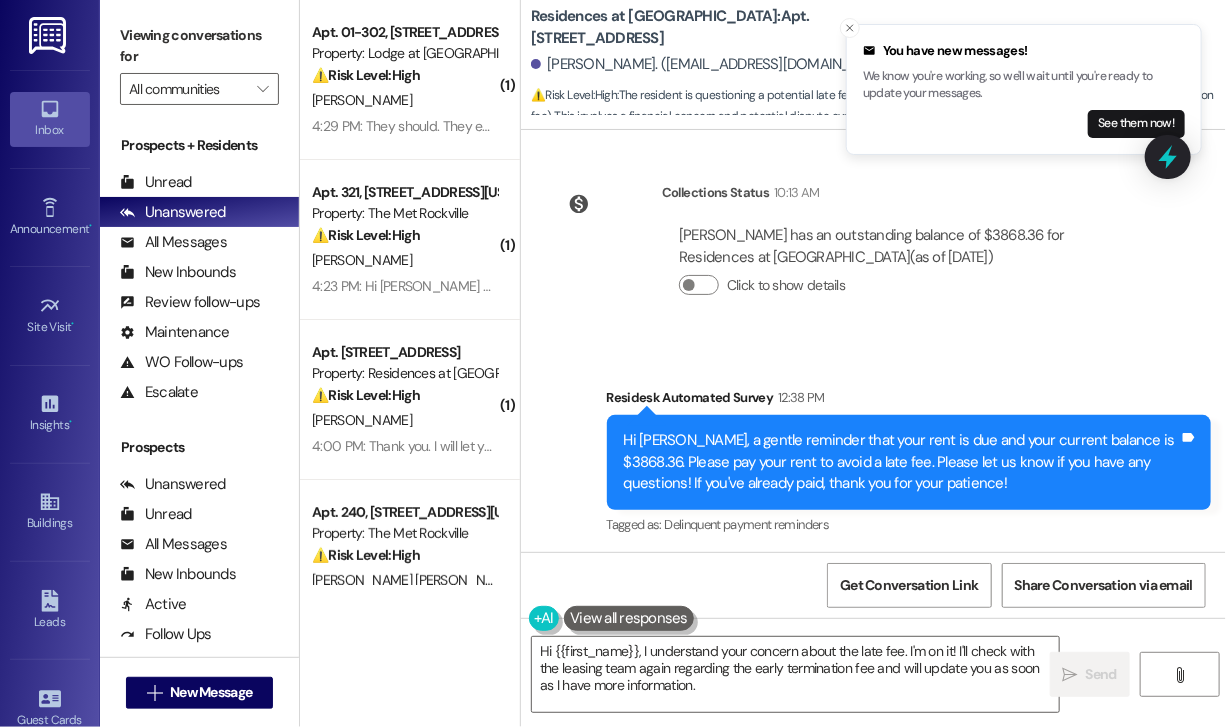 scroll, scrollTop: 4245, scrollLeft: 0, axis: vertical 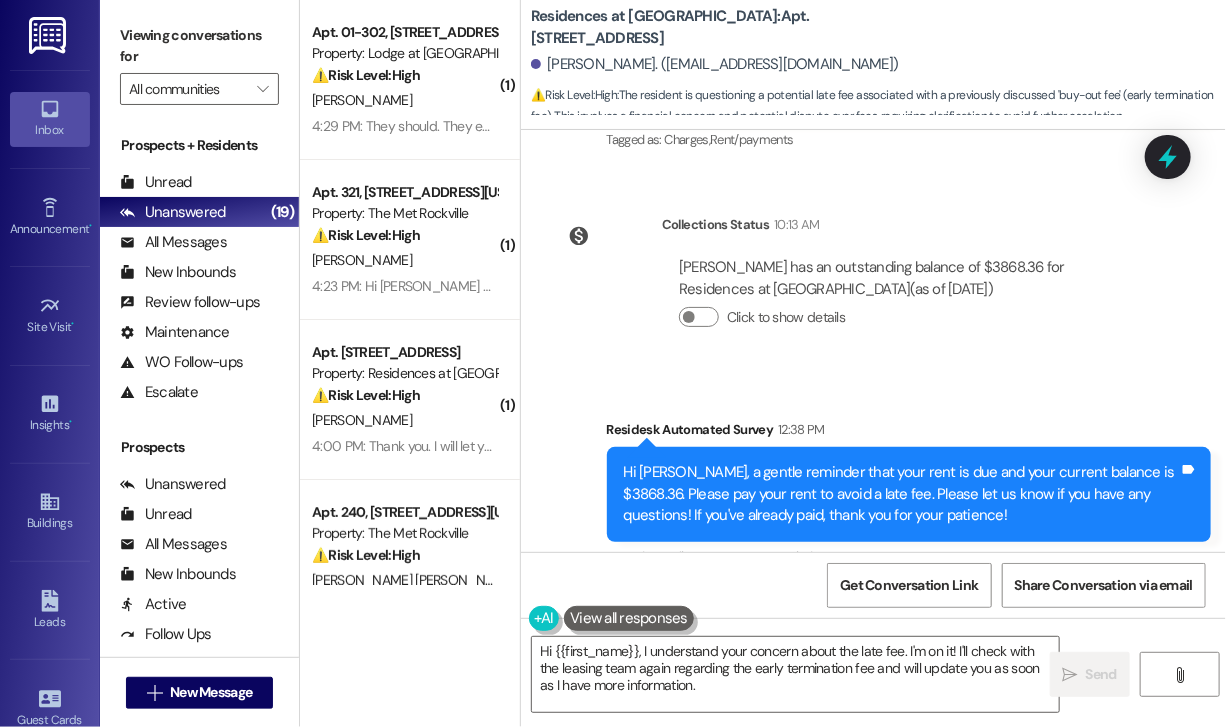 click on "Survey, sent via SMS Residesk Automated Survey 12:38 PM Hi [PERSON_NAME], a gentle reminder that your rent is due and your current balance is $3868.36. Please pay your rent to avoid a late fee. Please let us know if you have any questions! If you've already paid, thank you for your patience! Tags and notes Tagged as:   Delinquent payment reminders Click to highlight conversations about Delinquent payment reminders" at bounding box center [909, 495] 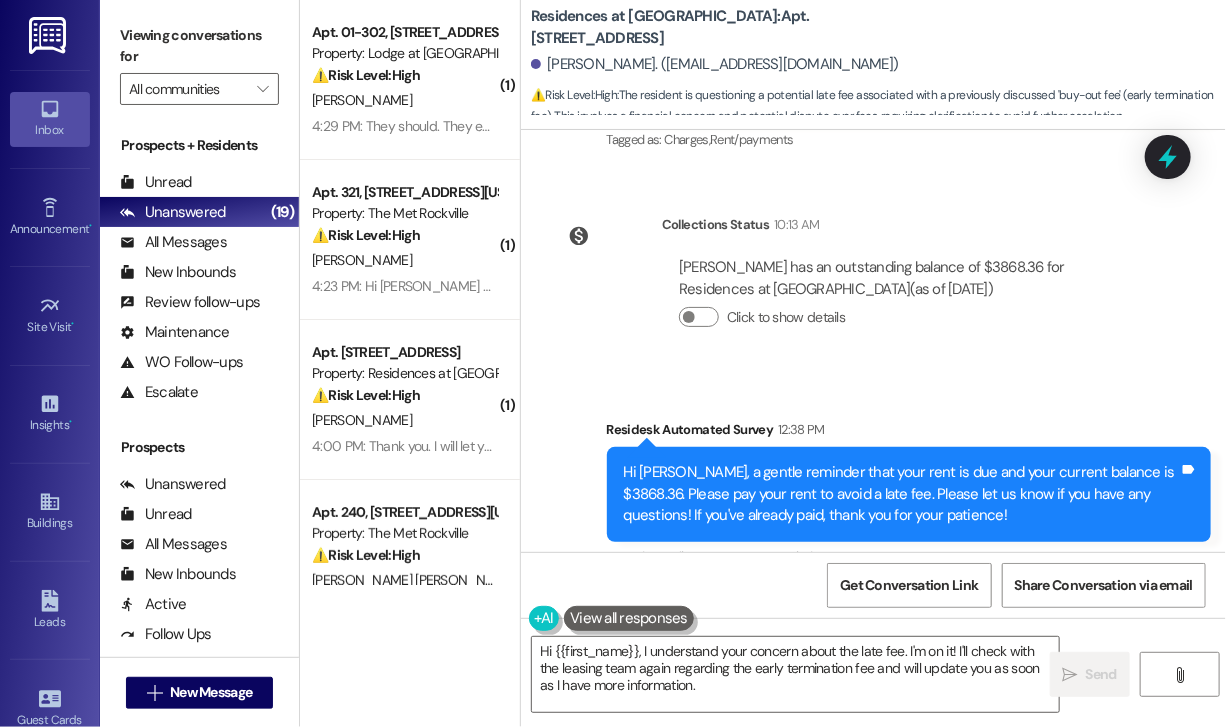 click on "Survey, sent via SMS Residesk Automated Survey 12:38 PM Hi [PERSON_NAME], a gentle reminder that your rent is due and your current balance is $3868.36. Please pay your rent to avoid a late fee. Please let us know if you have any questions! If you've already paid, thank you for your patience! Tags and notes Tagged as:   Delinquent payment reminders Click to highlight conversations about Delinquent payment reminders" at bounding box center [873, 480] 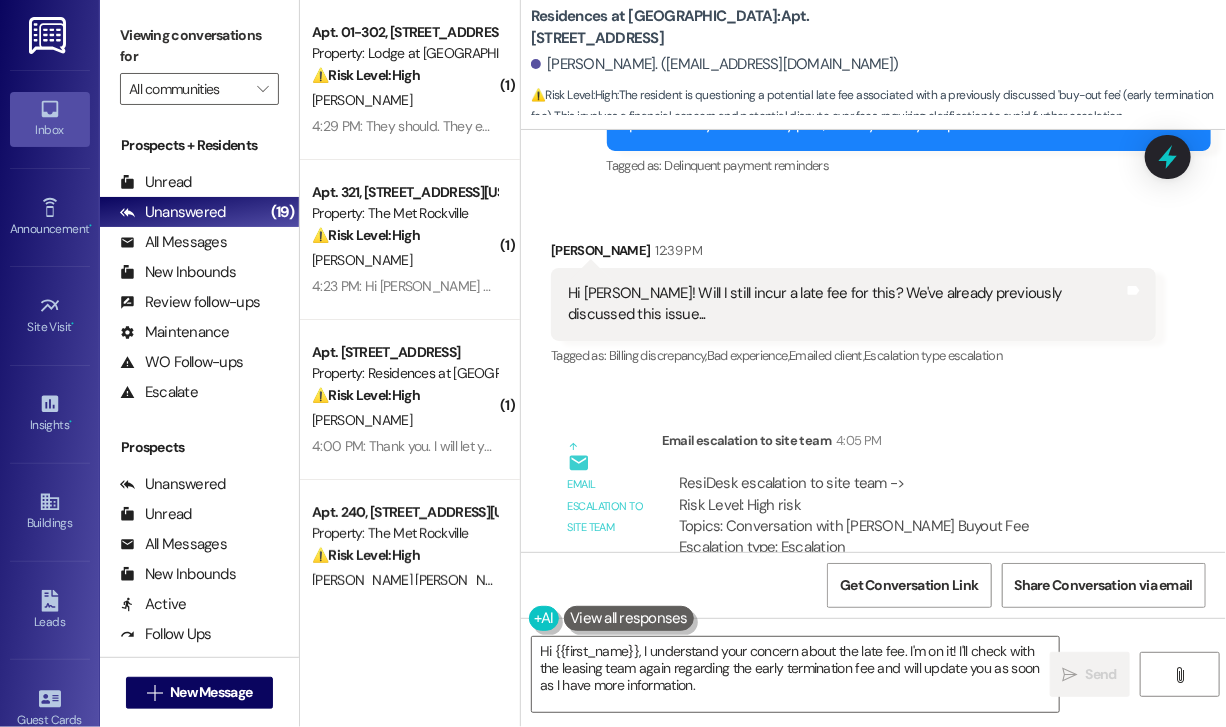 scroll, scrollTop: 4845, scrollLeft: 0, axis: vertical 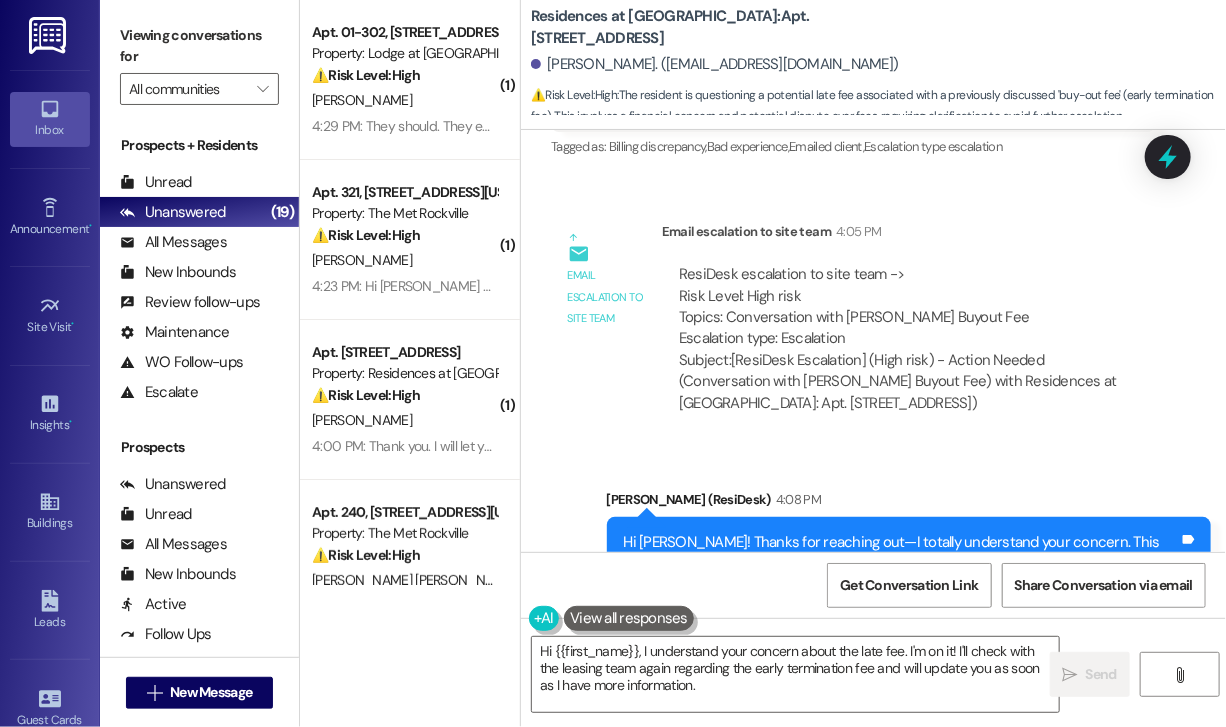 click on "Sent via SMS [PERSON_NAME]  (ResiDesk) 4:08 PM Hi [PERSON_NAME]! Thanks for reaching out—I totally understand your concern. This isn’t something I can decide on personally, but I’ve gone ahead and escalated the matter and forwarded everything to our leasing team for review. I’ll keep you updated as soon as I hear back. Tags and notes Tagged as:   Safety & security ,  Click to highlight conversations about Safety & security Maintenance request Click to highlight conversations about Maintenance request" at bounding box center (873, 560) 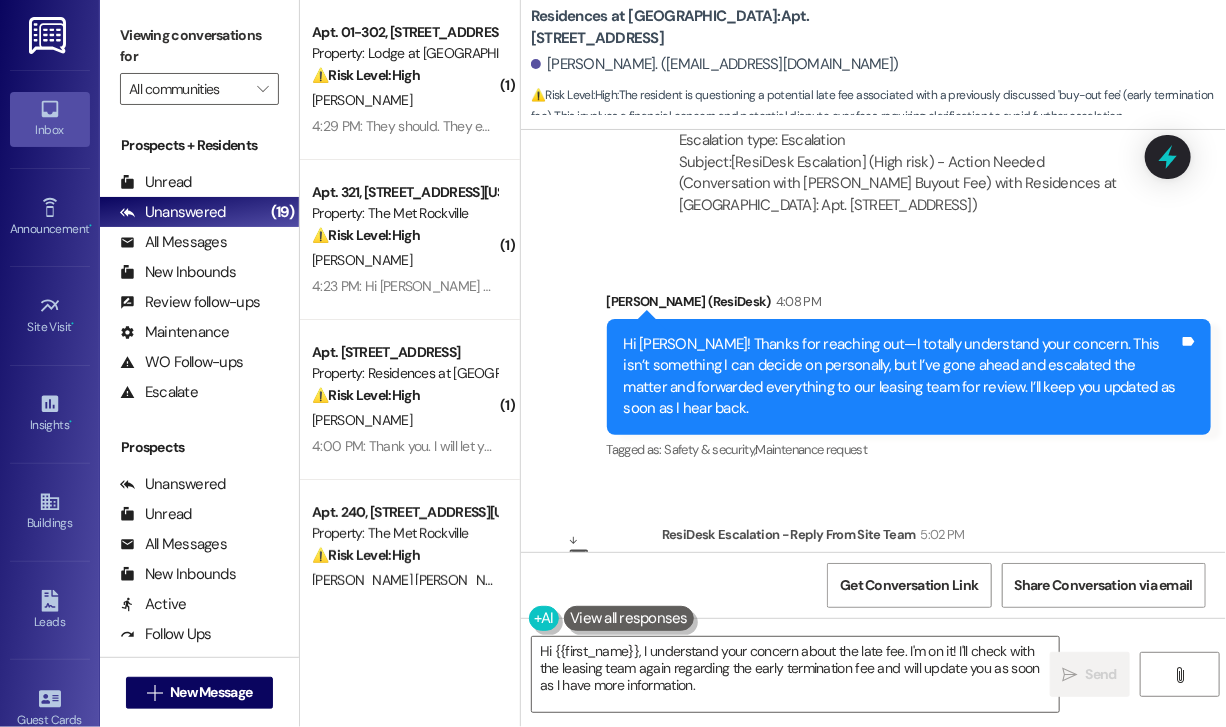 scroll, scrollTop: 5045, scrollLeft: 0, axis: vertical 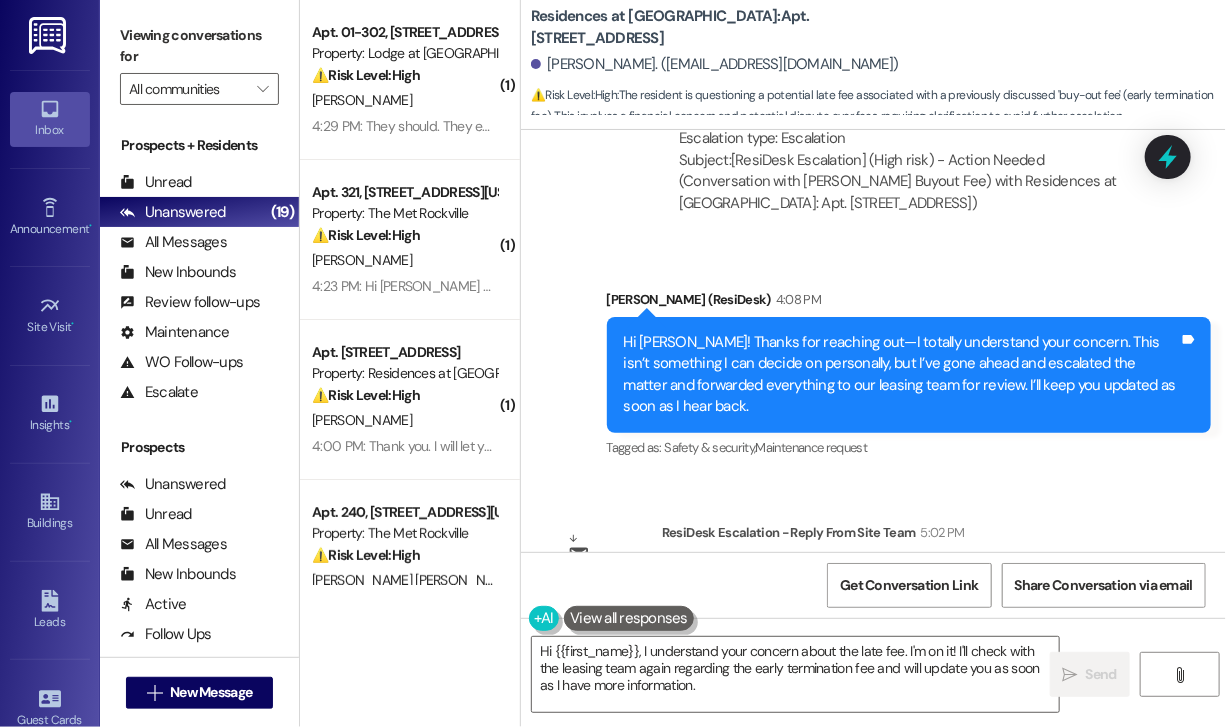 click on "Lease started Jan 21, 2025 at 7:00 PM Survey, sent via SMS Residesk Automated Survey Feb 05, 2025 at 12:54 PM Hi Jirah, how are you? A friendly reminder that your rent is due and your current balance is $1000.00. Please pay your rent to avoid a late fee. Please let us know if you have any questions! If you've already paid, thank you for your patience! (You can always reply STOP to opt out of future messages) Tags and notes Tagged as:   Delinquent payment reminders Click to highlight conversations about Delinquent payment reminders Survey, sent via SMS Residesk Automated Survey Feb 27, 2025 at 1:19 PM This message is part of our periodic resident outreach. Please disregard if you've already paid or you're on auto-pay!            Hi Jirah! Friendly reminder that we're here if you have any questions or concerns about paying rent. Feel free to reply 'Yes' if you'd like any help. If you've already paid or you're on auto-pay - you're all set! Tags and notes Tagged as:   Rent payment reminders ,  Rent/payments   ," at bounding box center [873, 341] 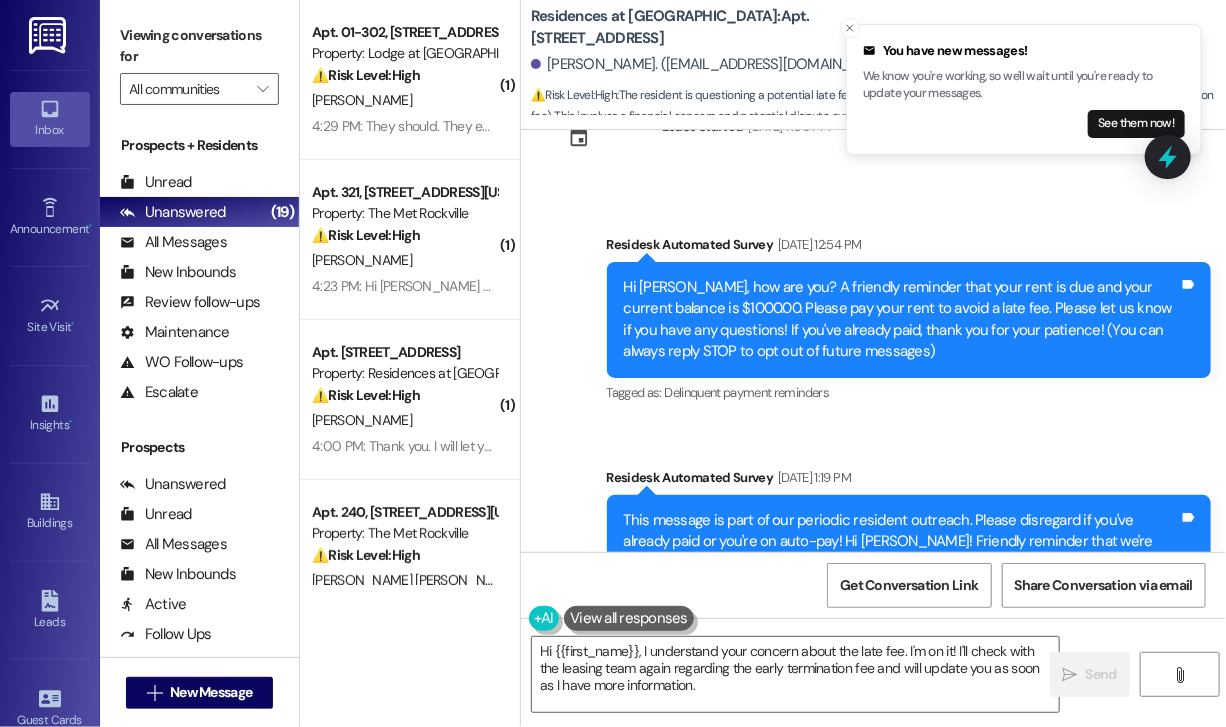 scroll, scrollTop: 45, scrollLeft: 0, axis: vertical 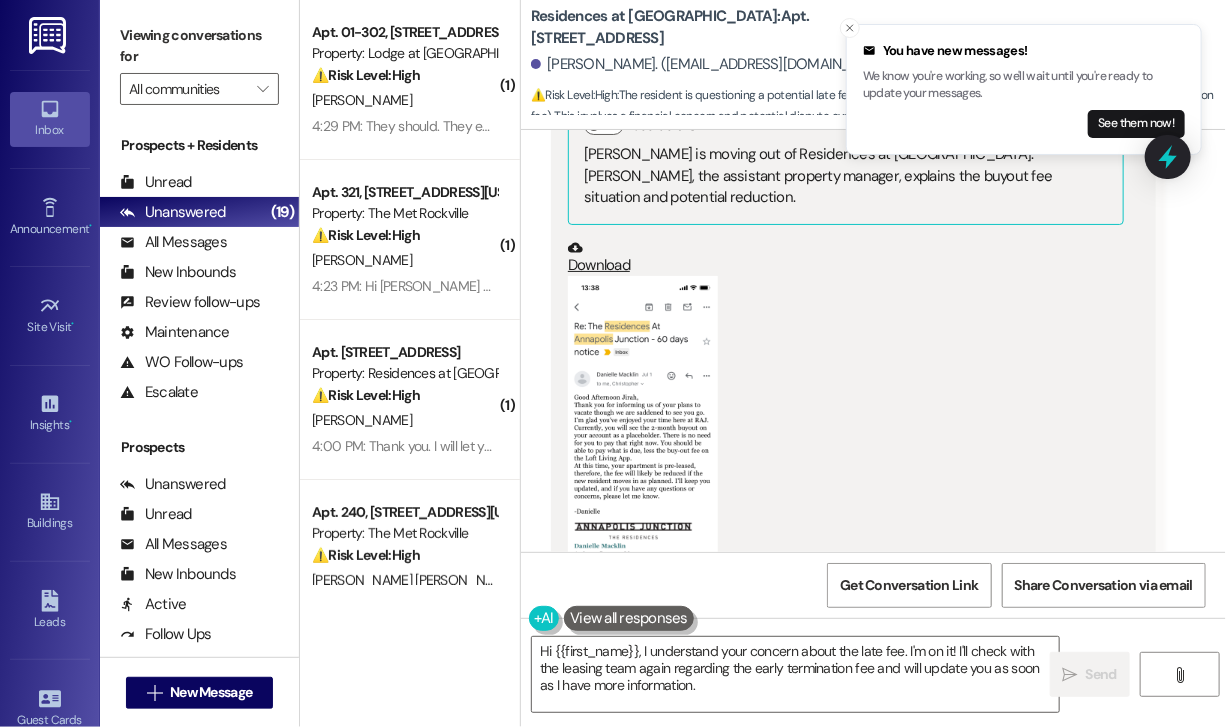 click at bounding box center (643, 438) 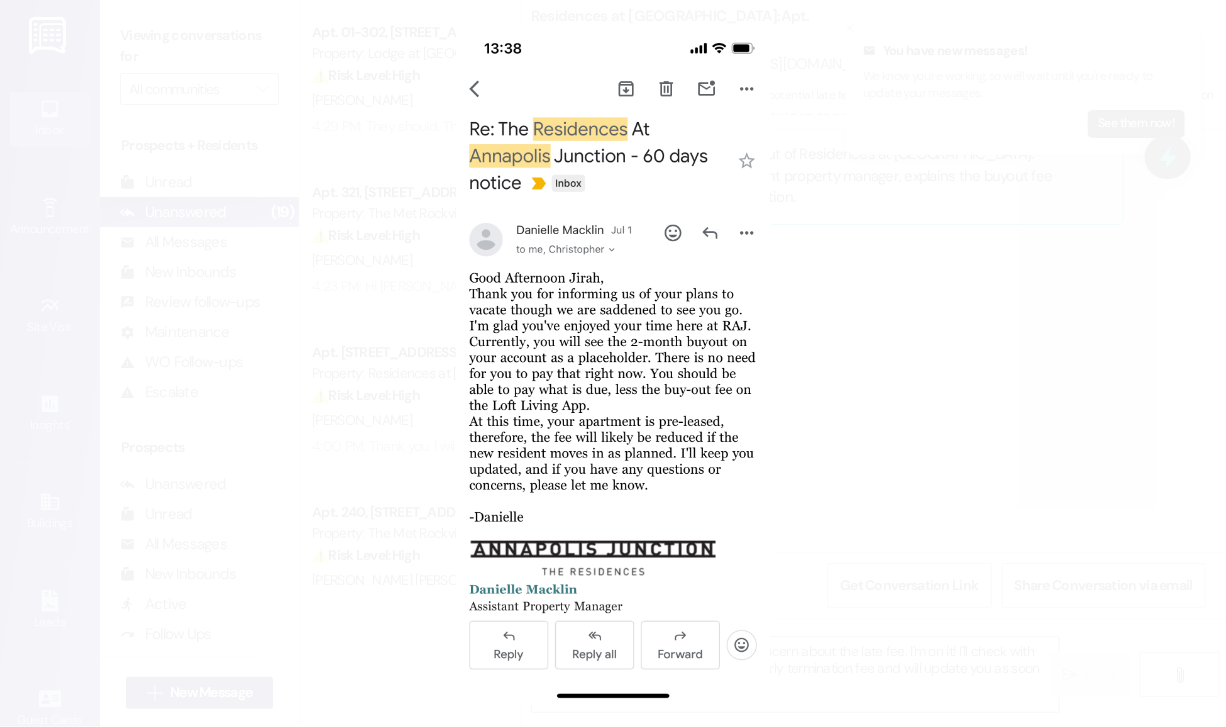 click at bounding box center (613, 363) 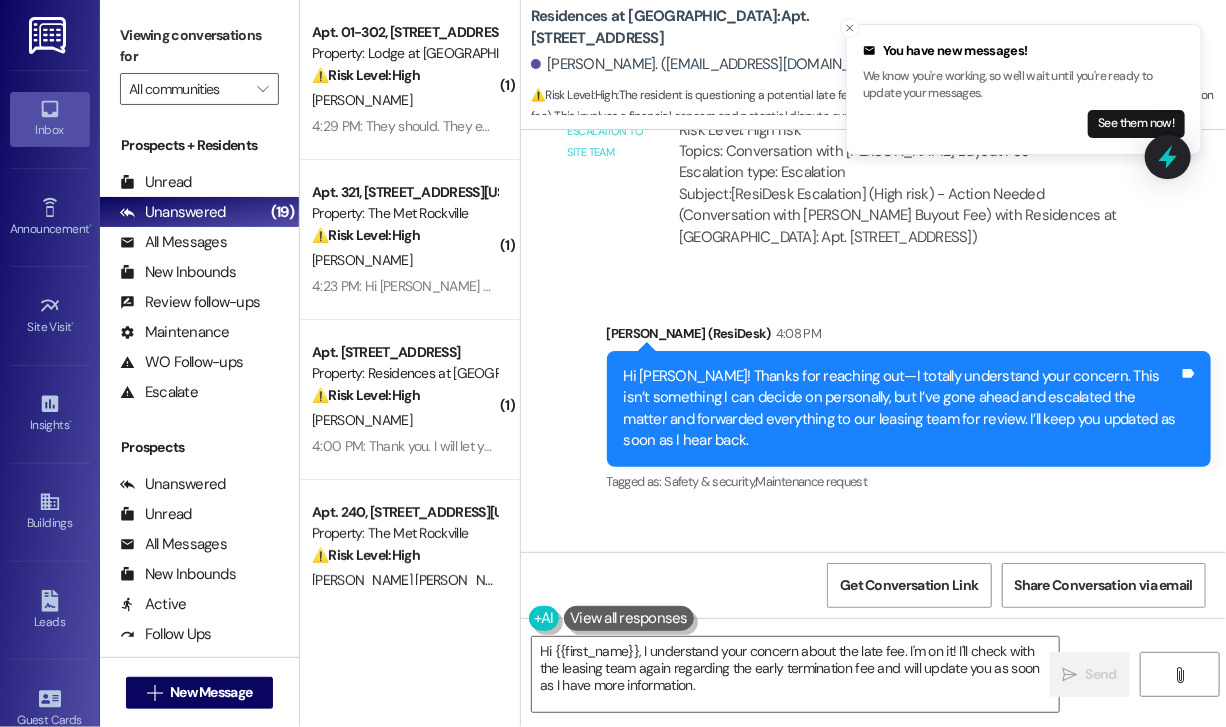 scroll, scrollTop: 5045, scrollLeft: 0, axis: vertical 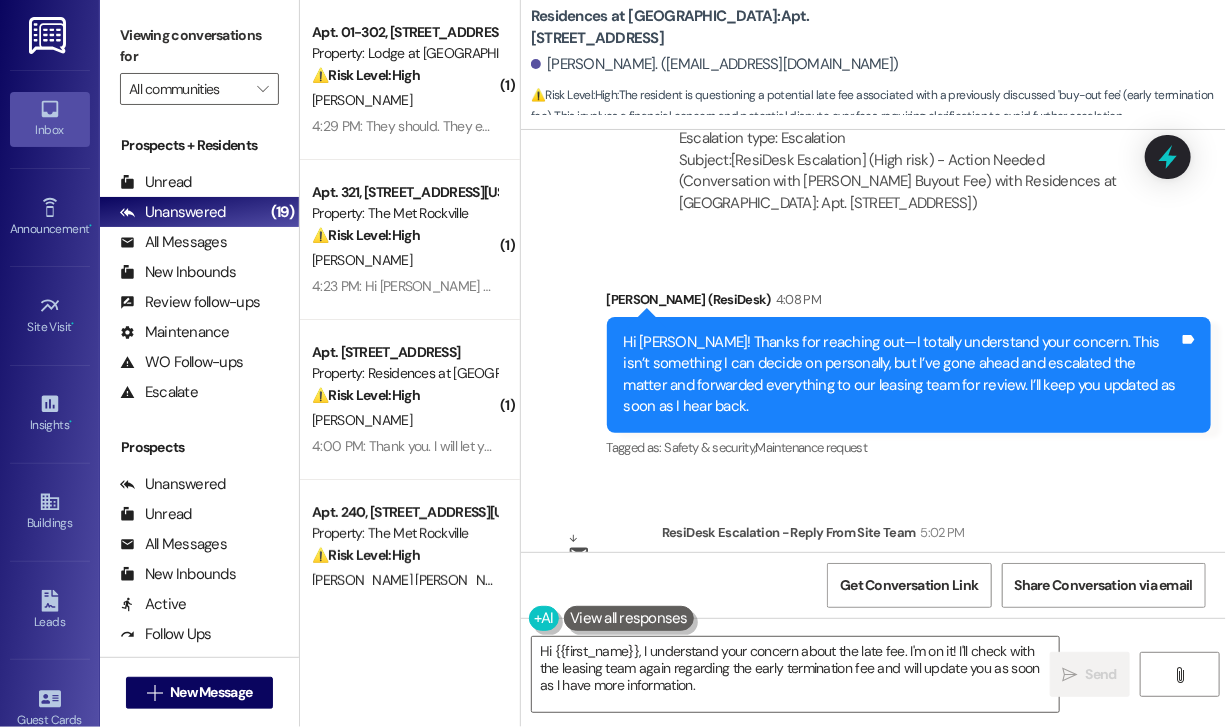 click on "Lease started Jan 21, 2025 at 7:00 PM Survey, sent via SMS Residesk Automated Survey Feb 05, 2025 at 12:54 PM Hi Jirah, how are you? A friendly reminder that your rent is due and your current balance is $1000.00. Please pay your rent to avoid a late fee. Please let us know if you have any questions! If you've already paid, thank you for your patience! (You can always reply STOP to opt out of future messages) Tags and notes Tagged as:   Delinquent payment reminders Click to highlight conversations about Delinquent payment reminders Survey, sent via SMS Residesk Automated Survey Feb 27, 2025 at 1:19 PM This message is part of our periodic resident outreach. Please disregard if you've already paid or you're on auto-pay!            Hi Jirah! Friendly reminder that we're here if you have any questions or concerns about paying rent. Feel free to reply 'Yes' if you'd like any help. If you've already paid or you're on auto-pay - you're all set! Tags and notes Tagged as:   Rent payment reminders ,  Rent/payments   ," at bounding box center (873, 341) 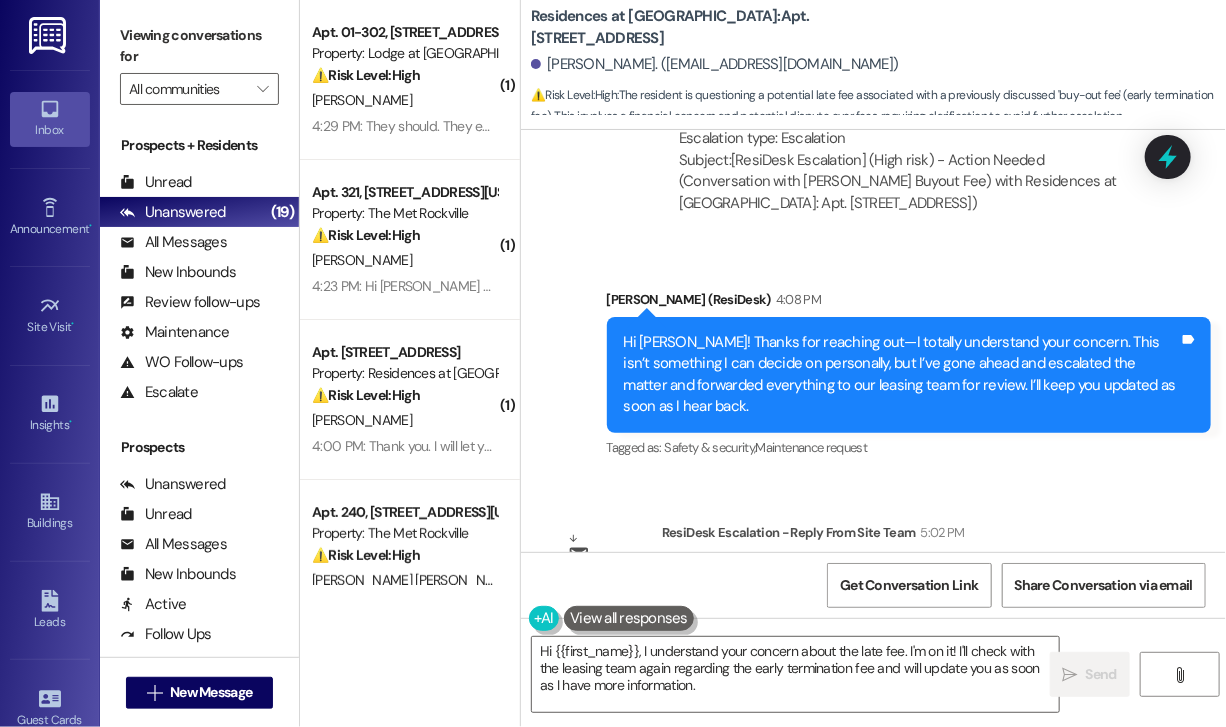 click on "Lease started Jan 21, 2025 at 7:00 PM Survey, sent via SMS Residesk Automated Survey Feb 05, 2025 at 12:54 PM Hi Jirah, how are you? A friendly reminder that your rent is due and your current balance is $1000.00. Please pay your rent to avoid a late fee. Please let us know if you have any questions! If you've already paid, thank you for your patience! (You can always reply STOP to opt out of future messages) Tags and notes Tagged as:   Delinquent payment reminders Click to highlight conversations about Delinquent payment reminders Survey, sent via SMS Residesk Automated Survey Feb 27, 2025 at 1:19 PM This message is part of our periodic resident outreach. Please disregard if you've already paid or you're on auto-pay!            Hi Jirah! Friendly reminder that we're here if you have any questions or concerns about paying rent. Feel free to reply 'Yes' if you'd like any help. If you've already paid or you're on auto-pay - you're all set! Tags and notes Tagged as:   Rent payment reminders ,  Rent/payments   ," at bounding box center (873, 341) 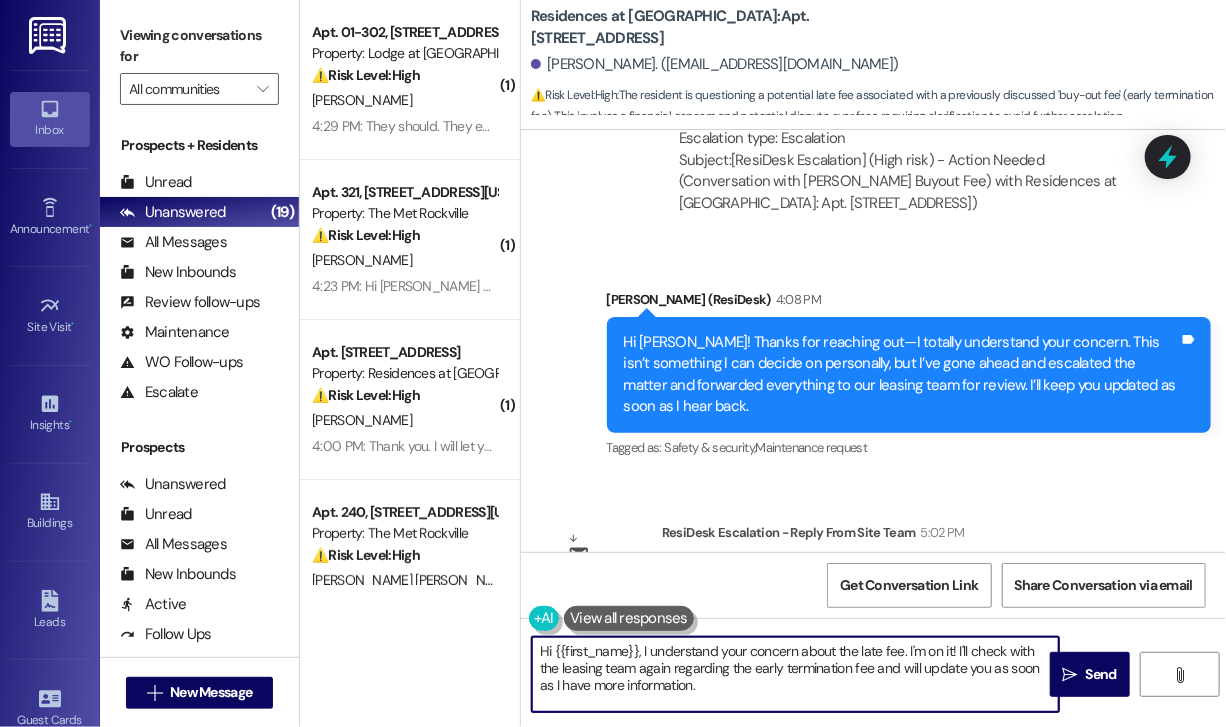 drag, startPoint x: 730, startPoint y: 684, endPoint x: 640, endPoint y: 649, distance: 96.56604 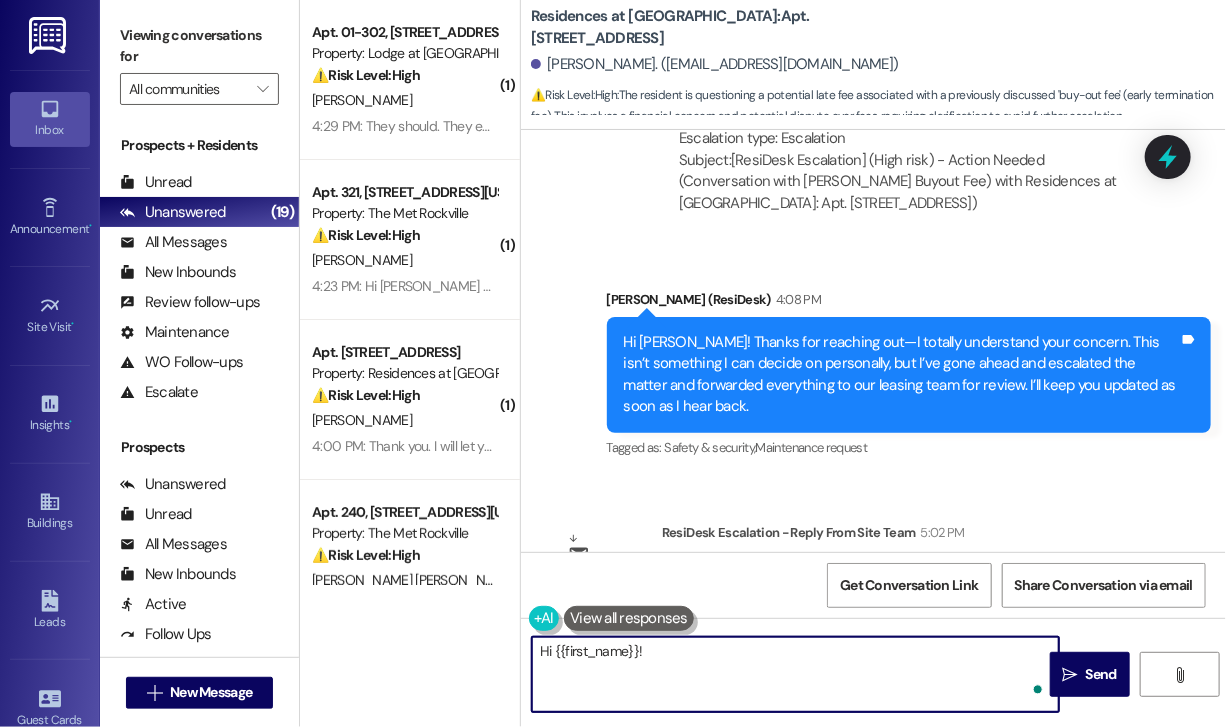 paste on "The site team confirmed that there is no late fee on your balance, and your rent for the month of July has been paid in full." 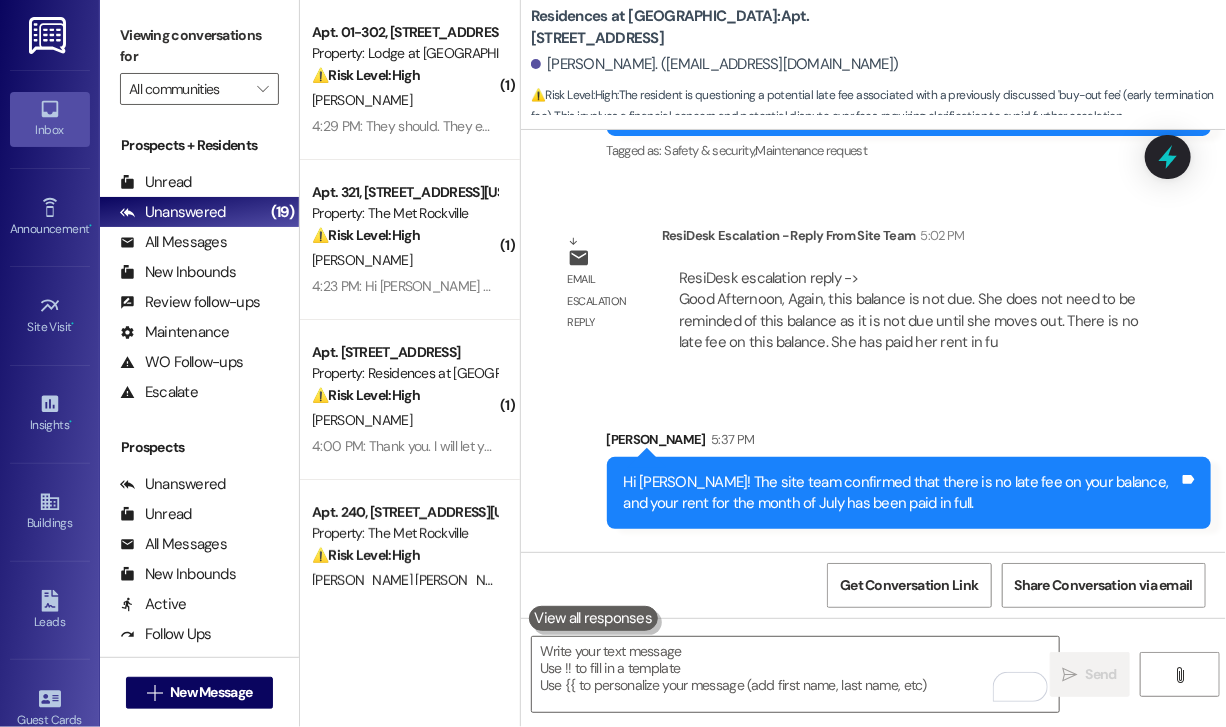 scroll, scrollTop: 5344, scrollLeft: 0, axis: vertical 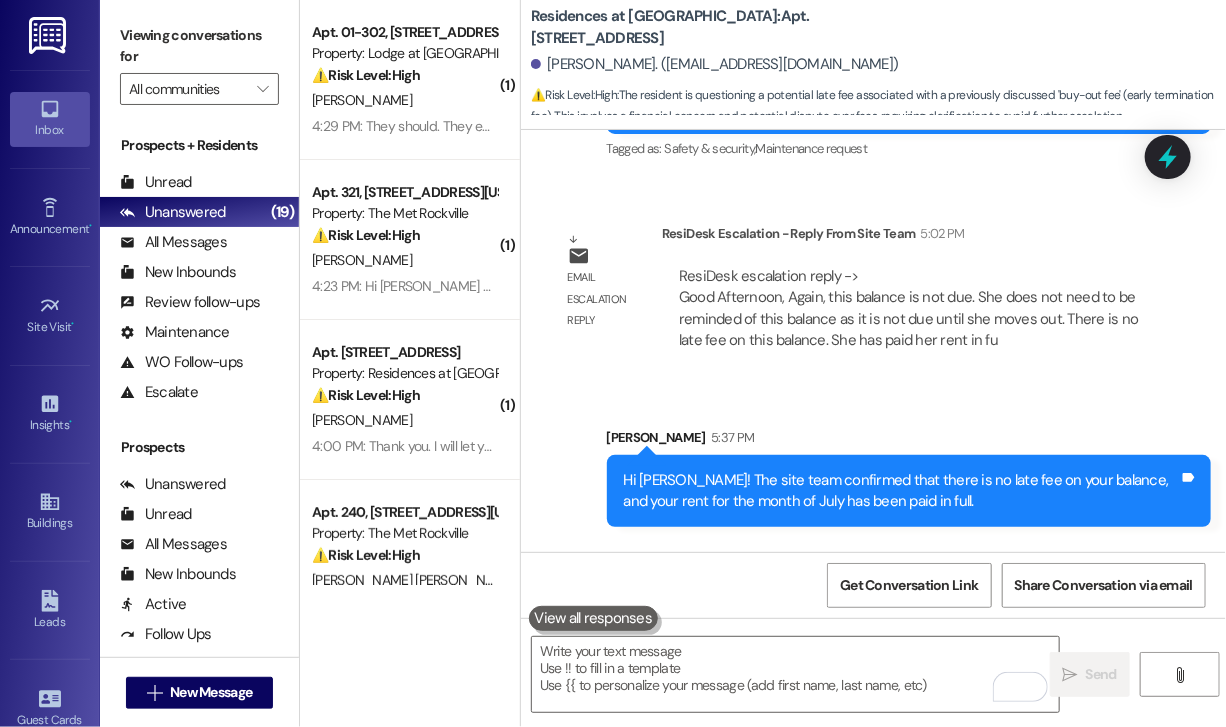 click on "Received via SMS Jirah Villajuan 5:38 PM Thank you for updating me! I appreciate the confirmation! Tags and notes" at bounding box center [757, 626] 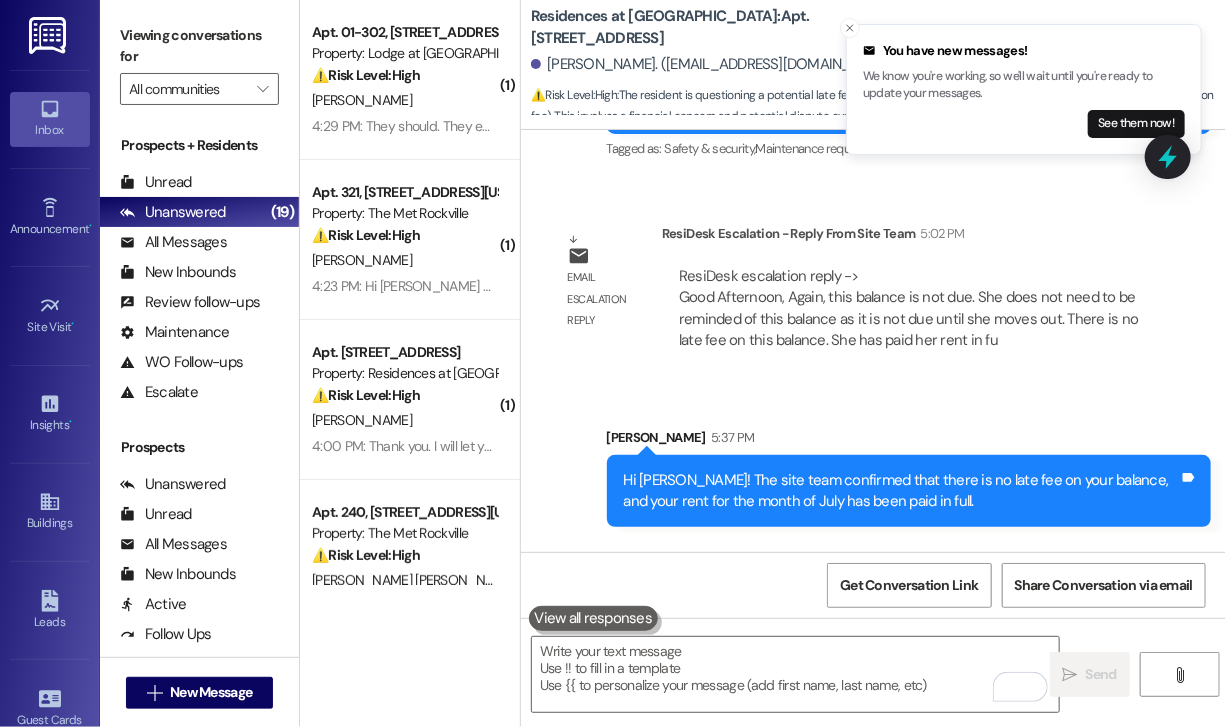 click on "Received via SMS Jirah Villajuan 5:38 PM Thank you for updating me! I appreciate the confirmation! Tags and notes" at bounding box center [757, 626] 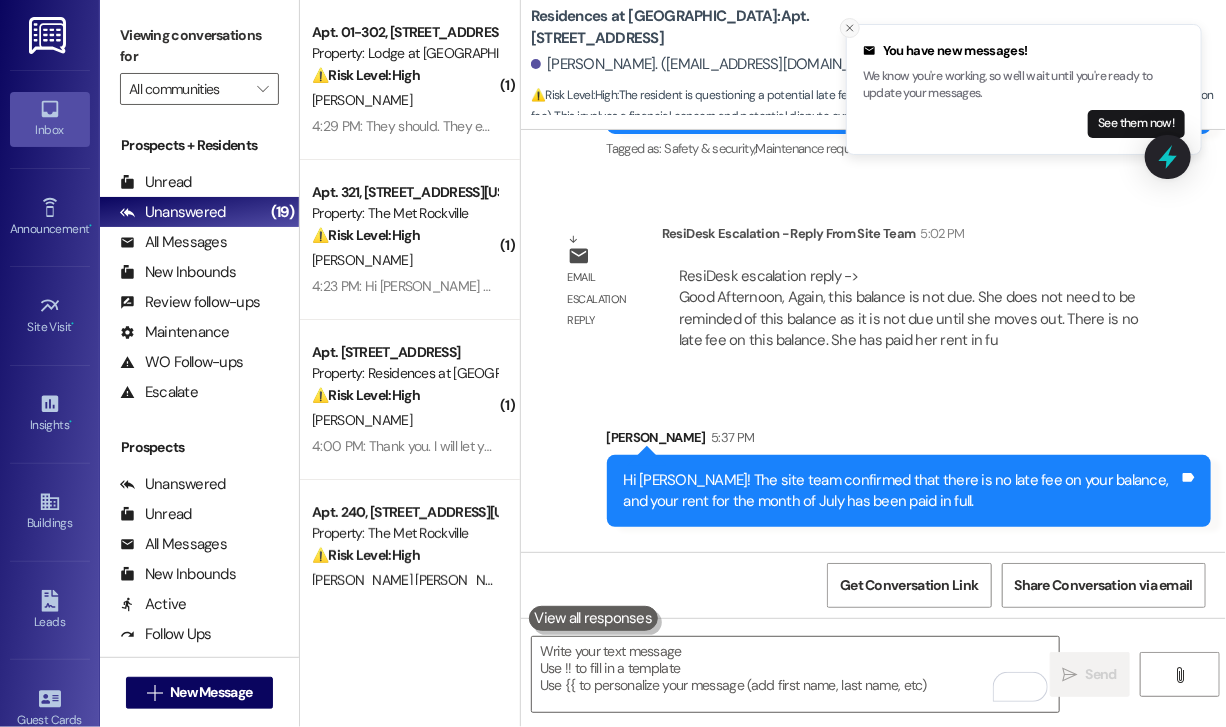 click 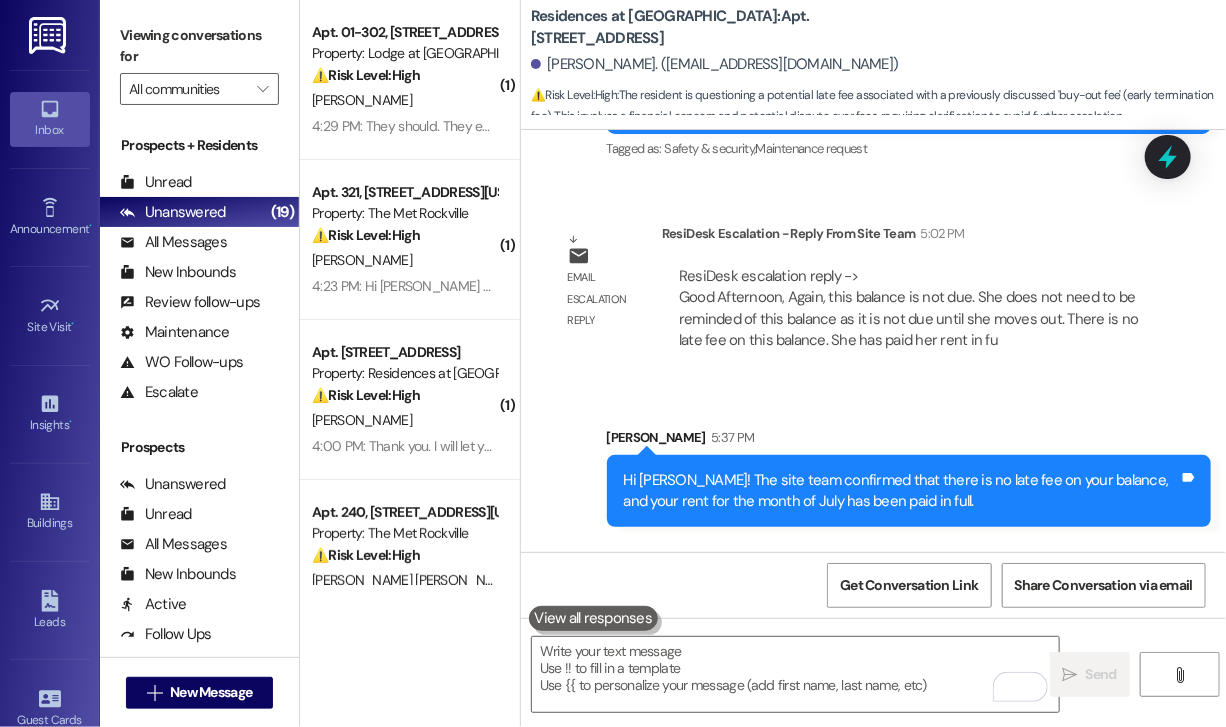 click on "Sent via SMS Sarah 5:37 PM Hi Jirah! The site team confirmed that there is no late fee on your balance, and your rent for the month of July has been paid in full. Tags and notes" at bounding box center [909, 477] 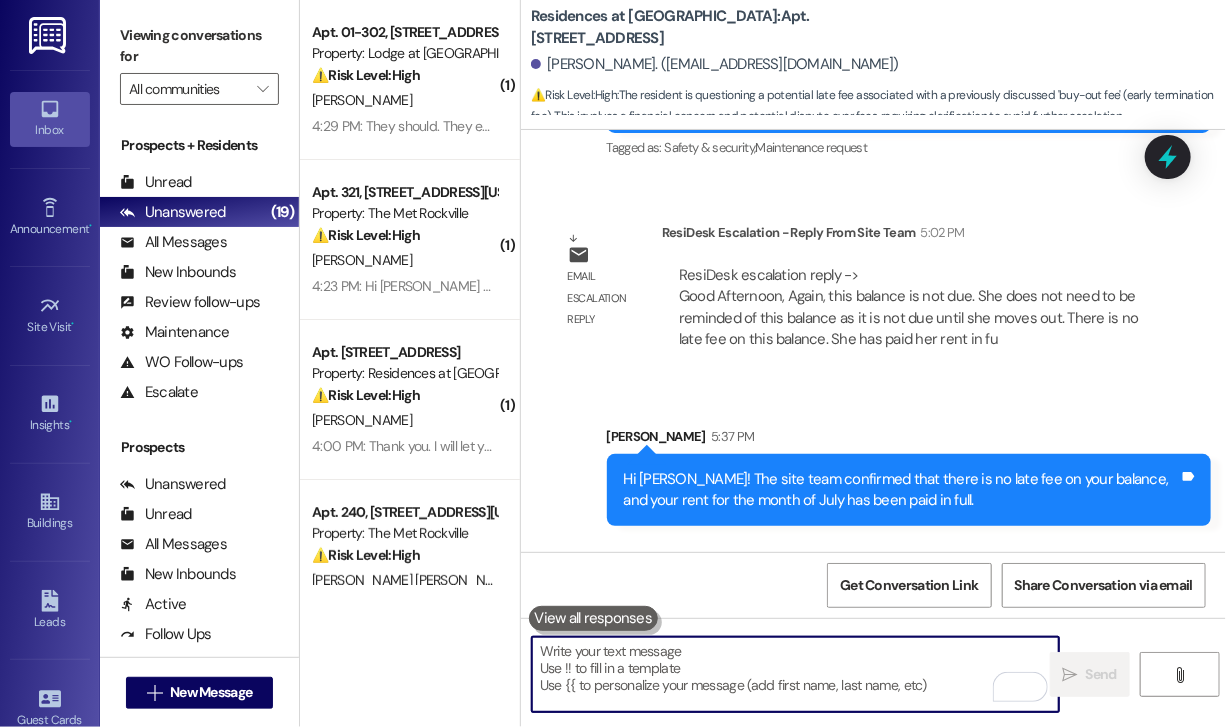 click at bounding box center (795, 674) 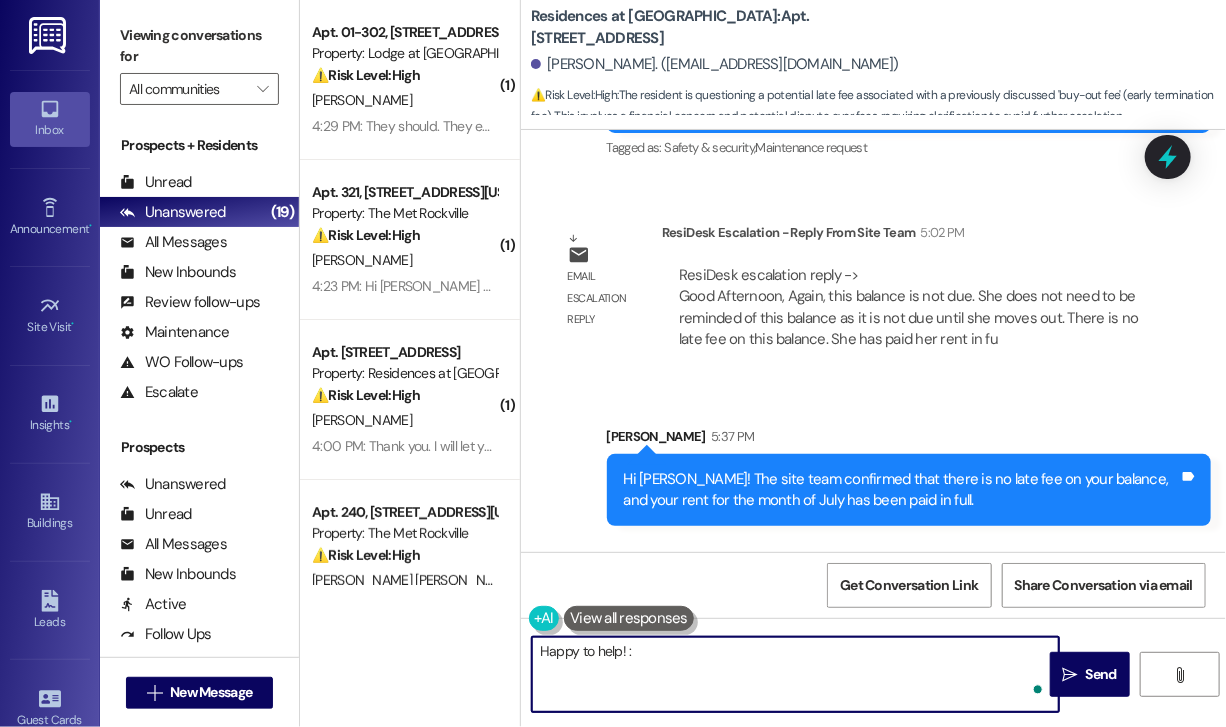 type on "Happy to help! :)" 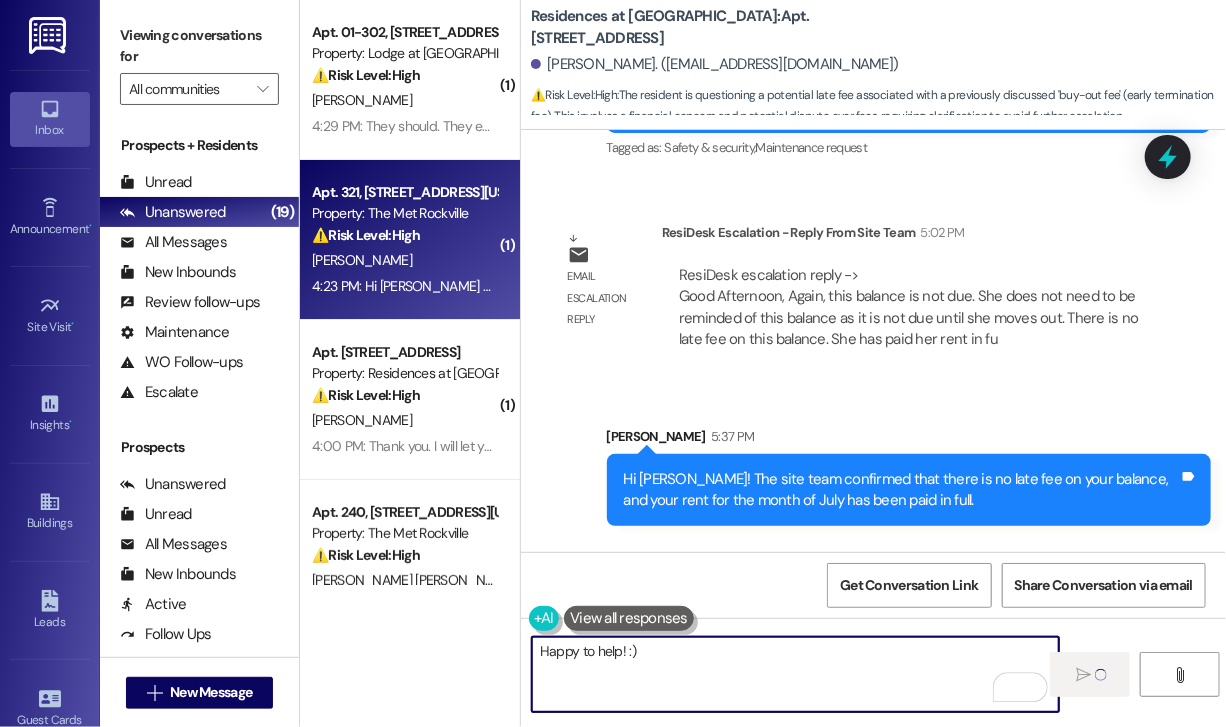 type 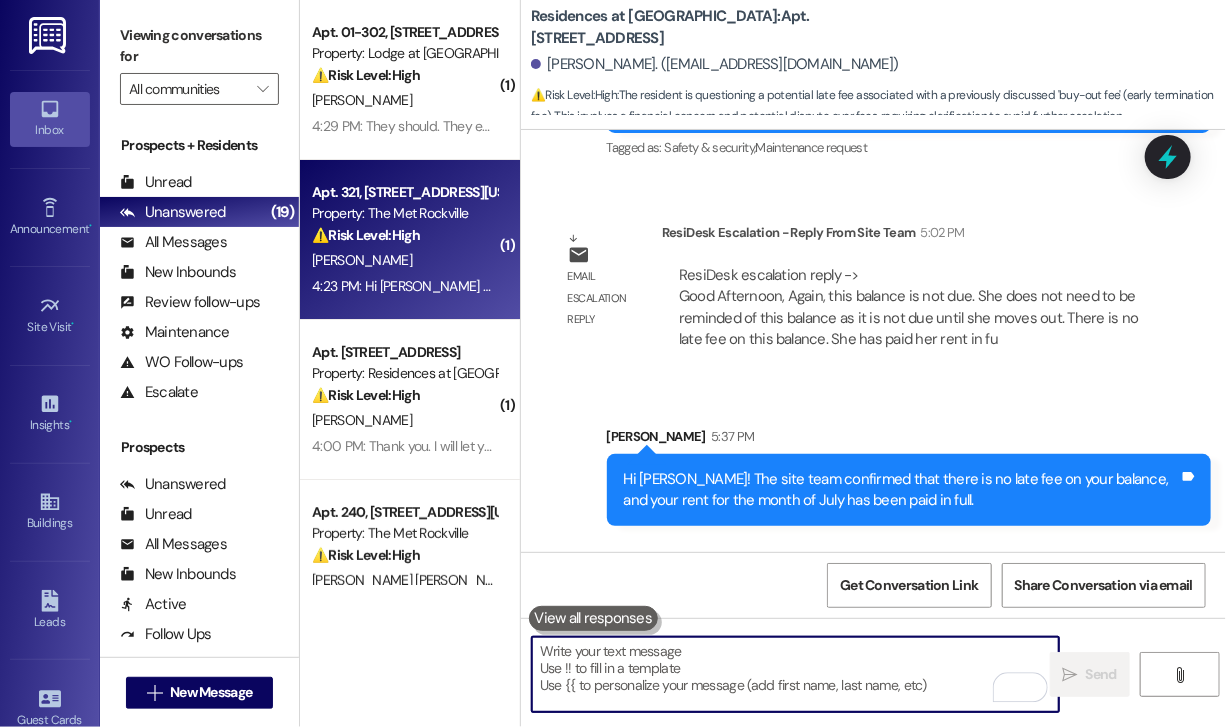 scroll, scrollTop: 5344, scrollLeft: 0, axis: vertical 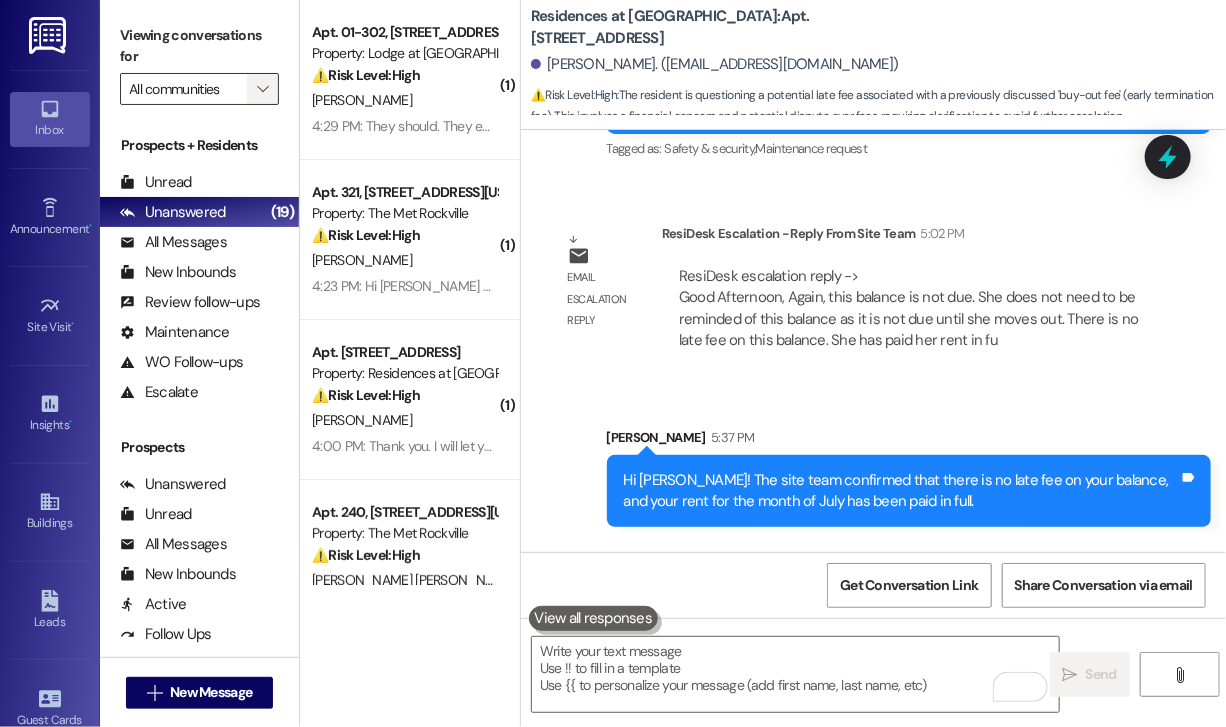 click on "" at bounding box center [262, 89] 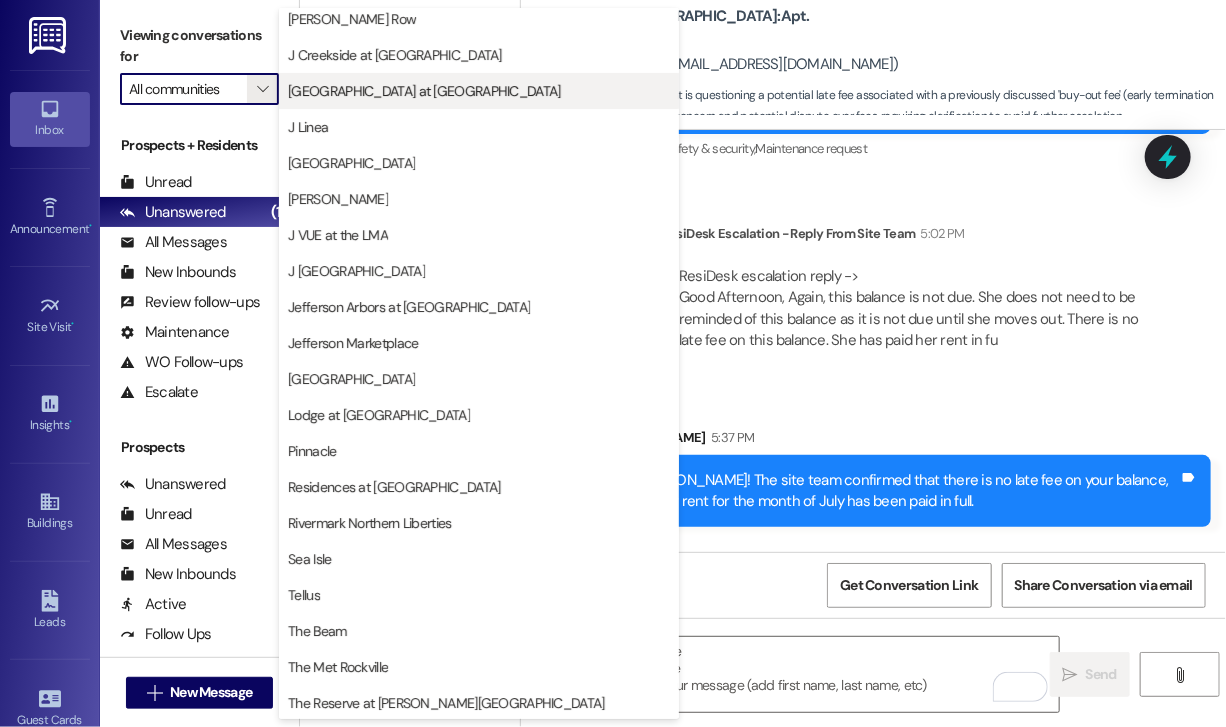 scroll, scrollTop: 297, scrollLeft: 0, axis: vertical 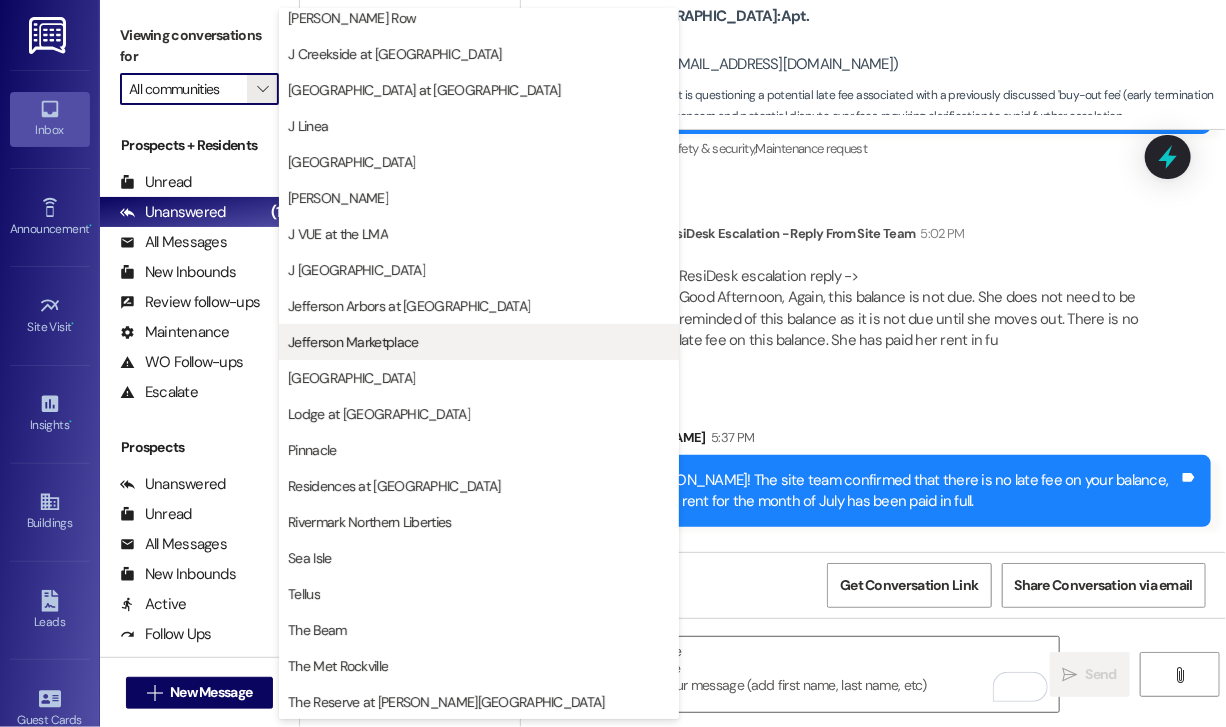 click on "Jefferson Marketplace" at bounding box center [353, 342] 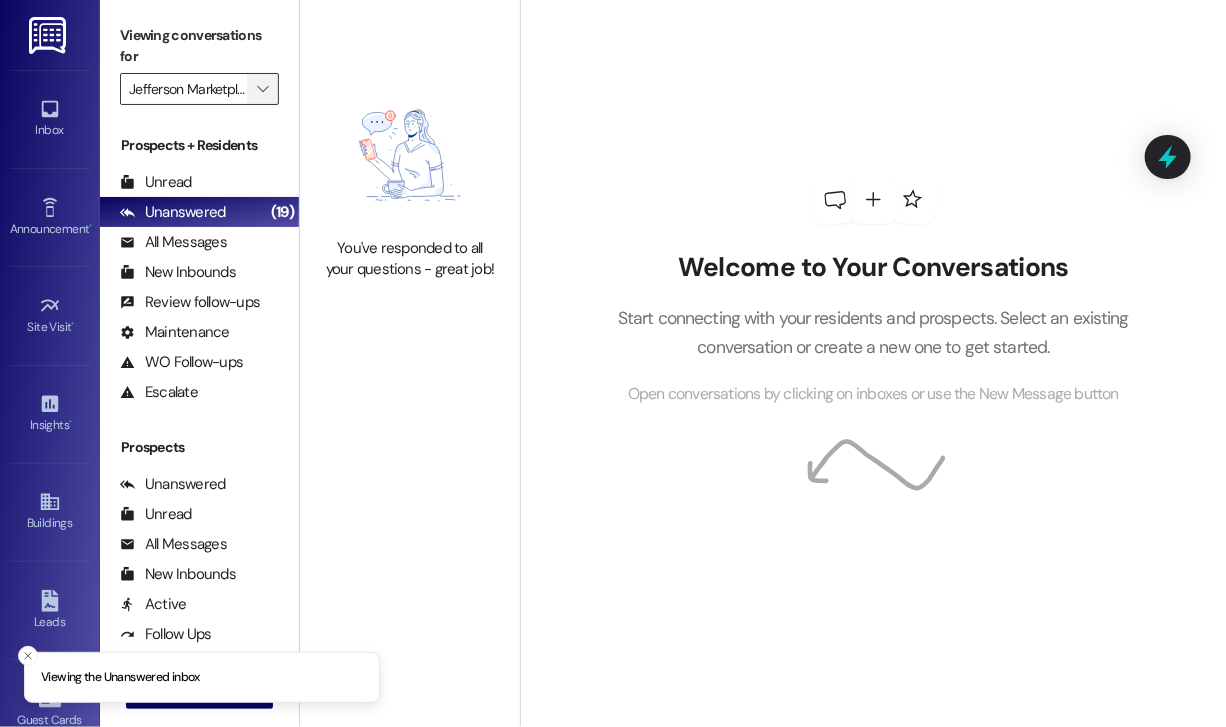 click on "" at bounding box center (262, 89) 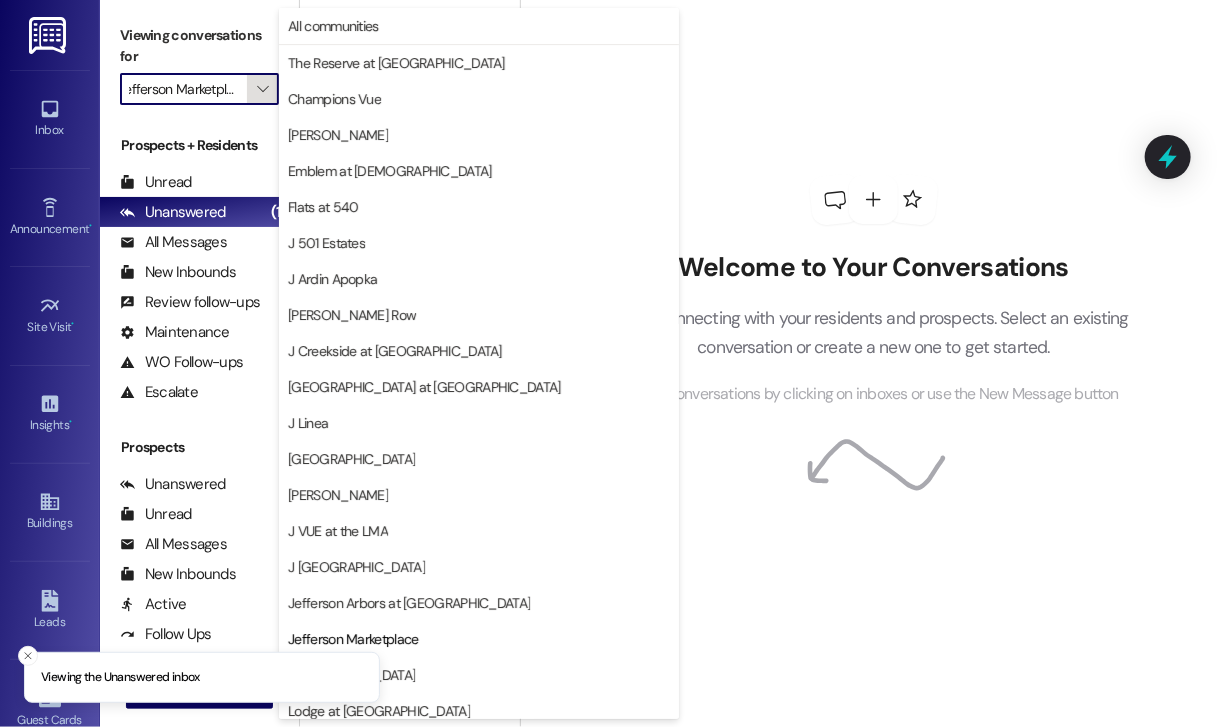 scroll, scrollTop: 297, scrollLeft: 0, axis: vertical 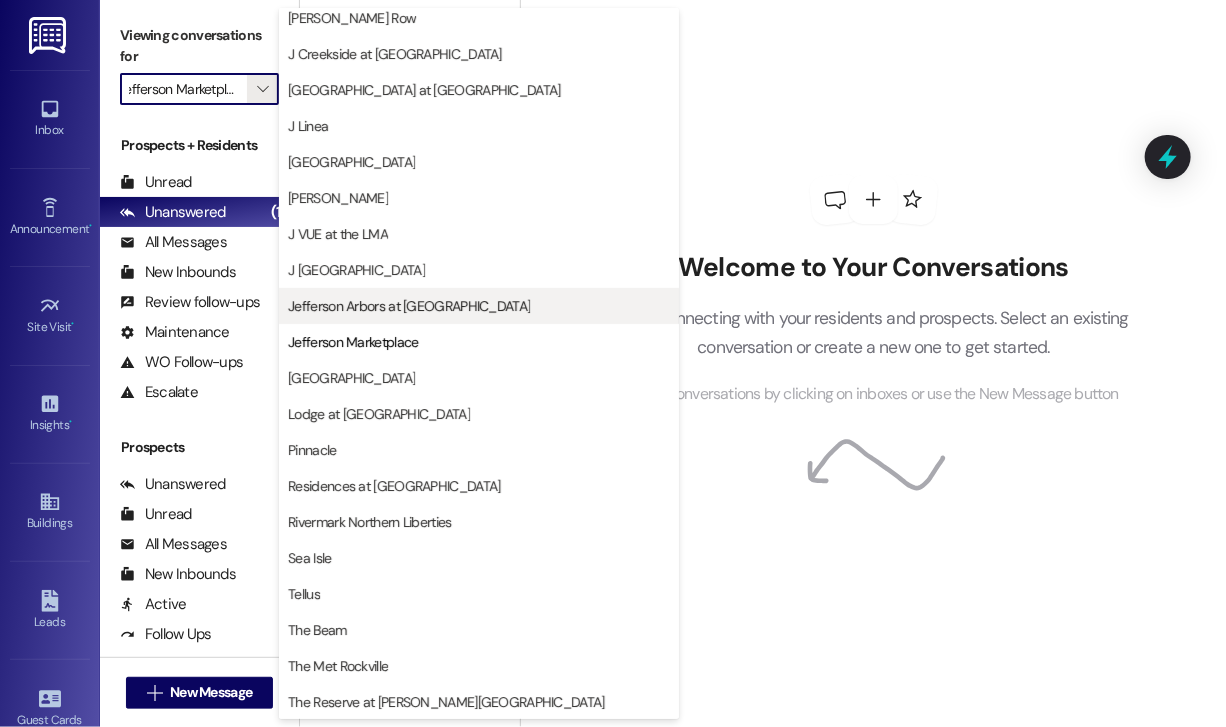 click on "Jefferson Arbors at Broadlands" at bounding box center (409, 306) 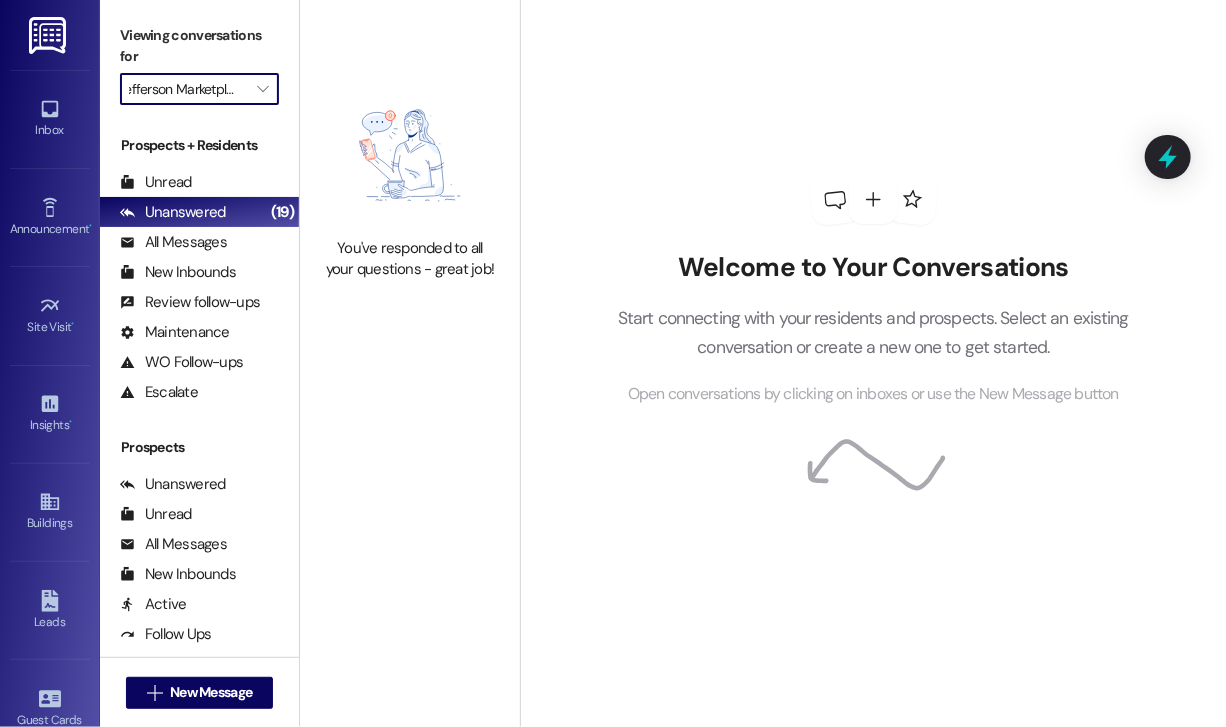 type on "Jefferson Arbors at Broadlands" 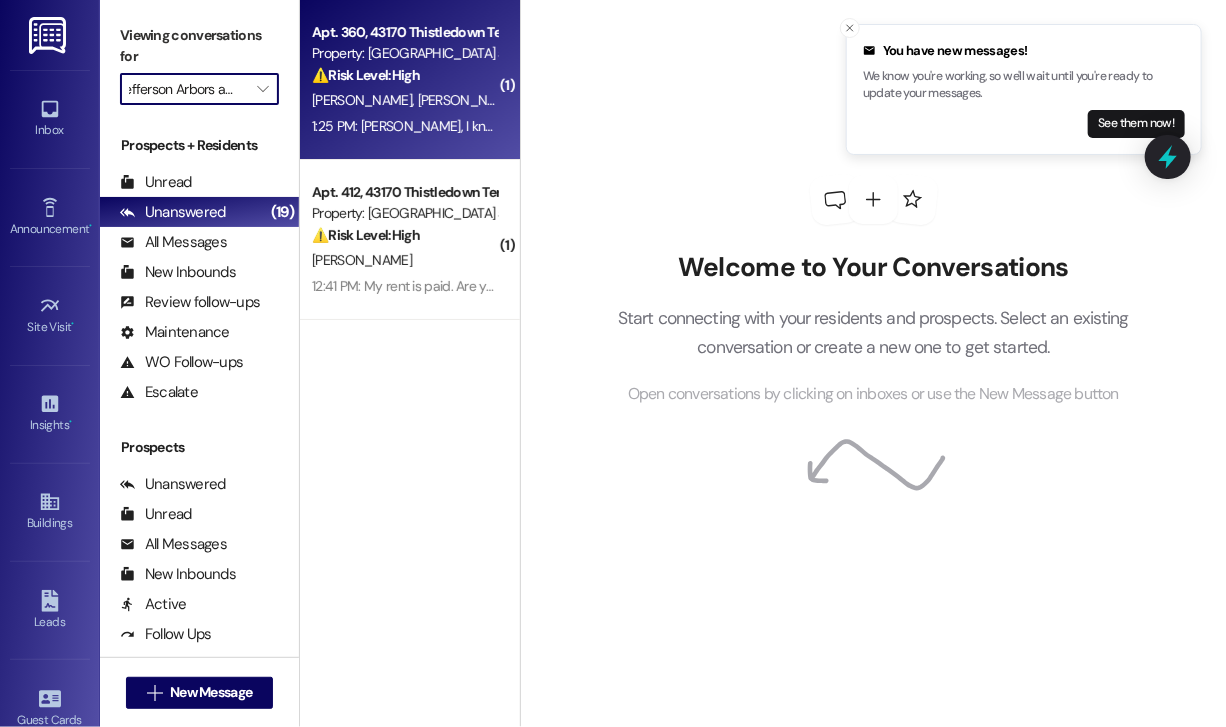 click on "⚠️  Risk Level:  High The resident is disputing the rent balance and expresses concern about potential credit impacts due to the incorrect fee. This raises a financial concern and potential risk mitigation issue." at bounding box center [404, 75] 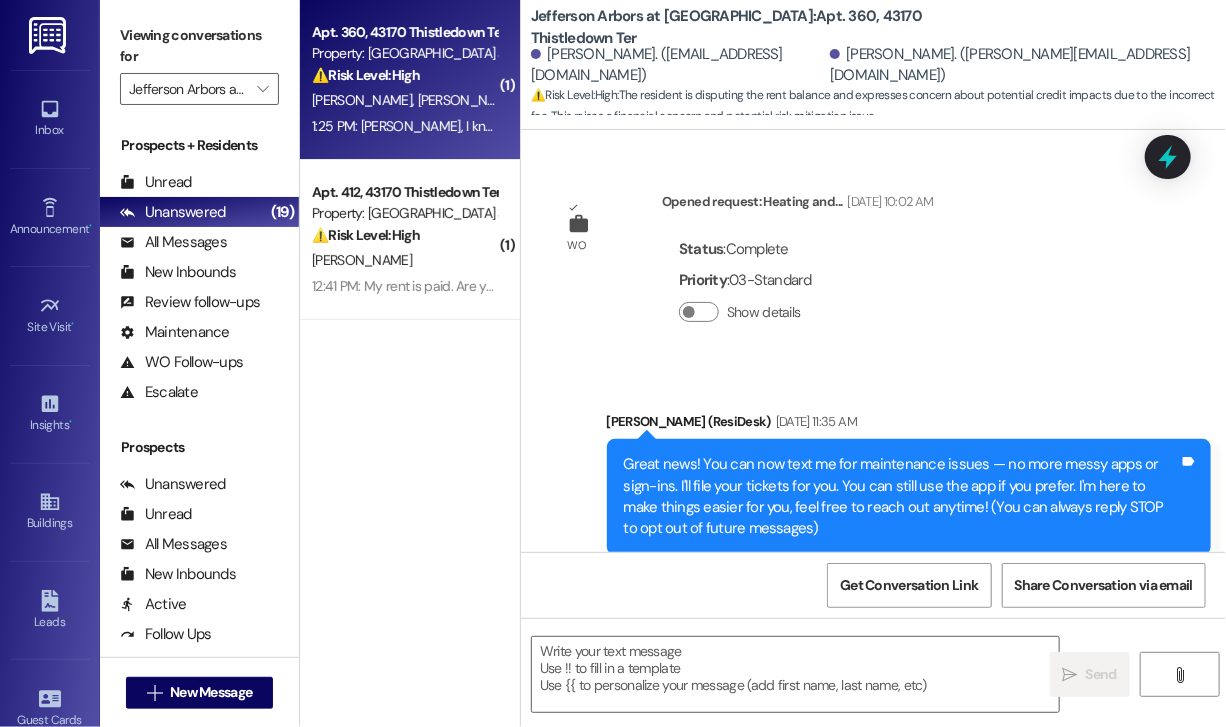scroll, scrollTop: 5475, scrollLeft: 0, axis: vertical 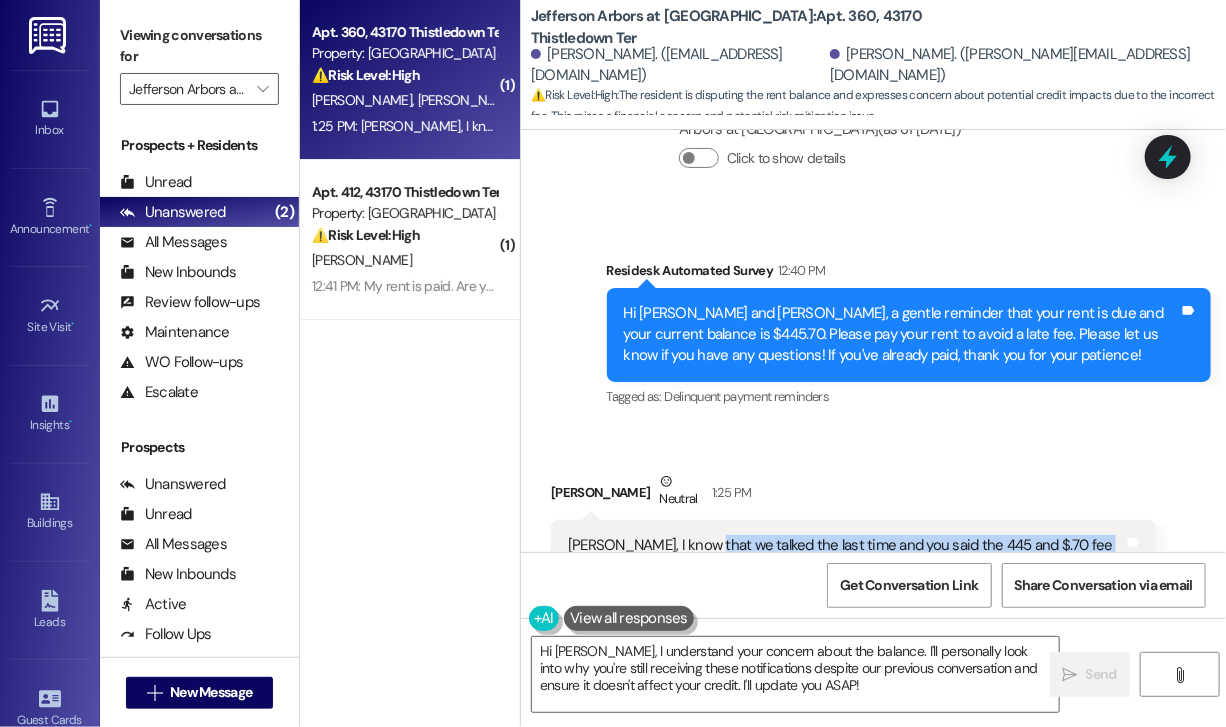 drag, startPoint x: 824, startPoint y: 482, endPoint x: 693, endPoint y: 420, distance: 144.93102 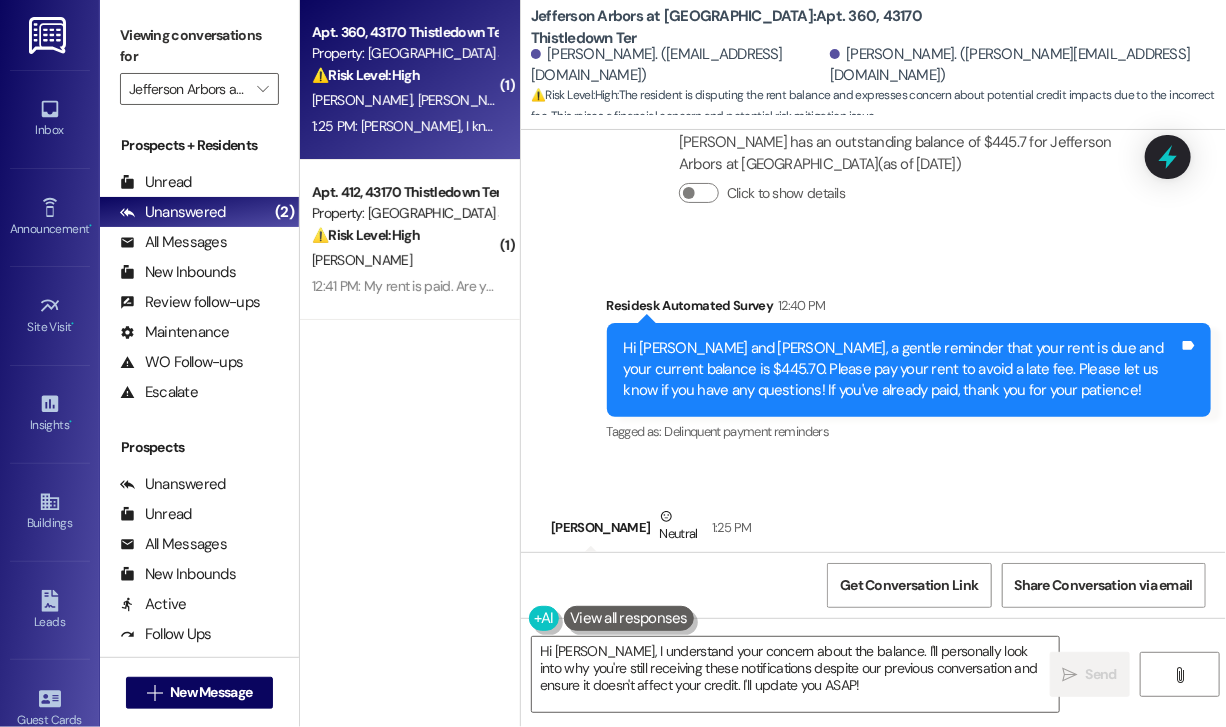 scroll, scrollTop: 5475, scrollLeft: 0, axis: vertical 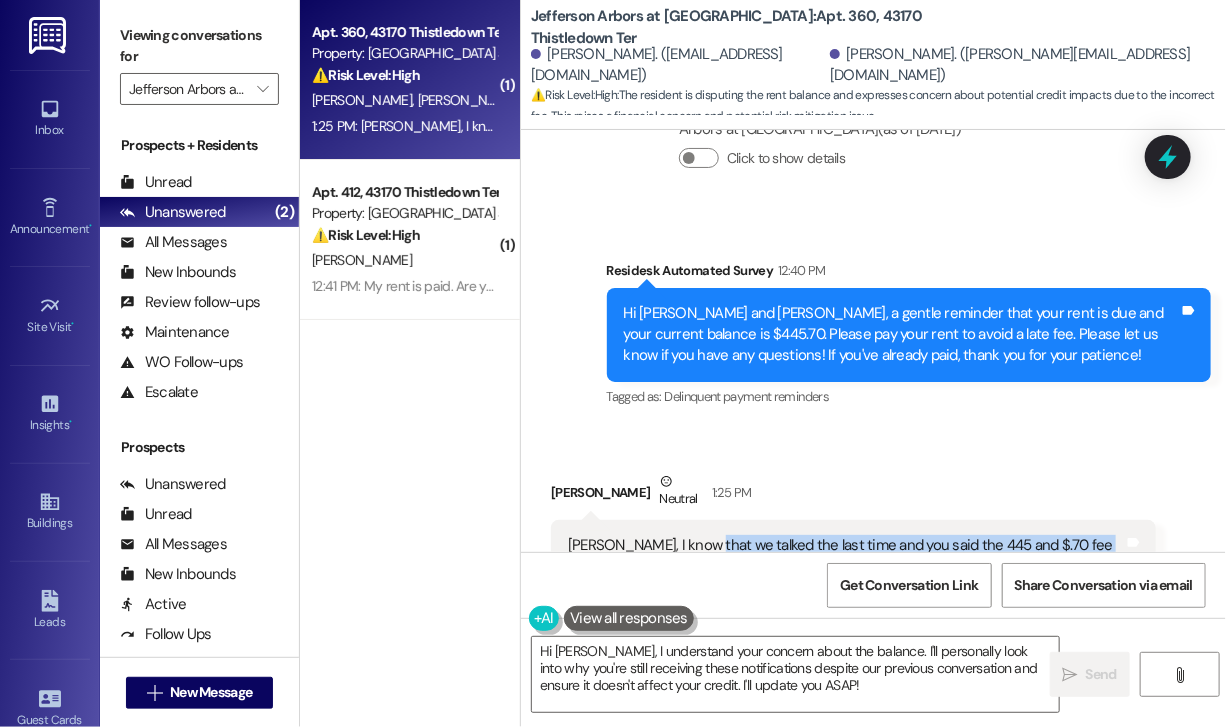 click on "Jennifer, I know that we talked the last time and you said the 445 and $.70 fee was incorrect however I'm still getting this text message and I'm very concerned. I don't want anything to impact my credit since I've had perfect payment history with you since I have moved into Jefferson Arbor" at bounding box center (846, 578) 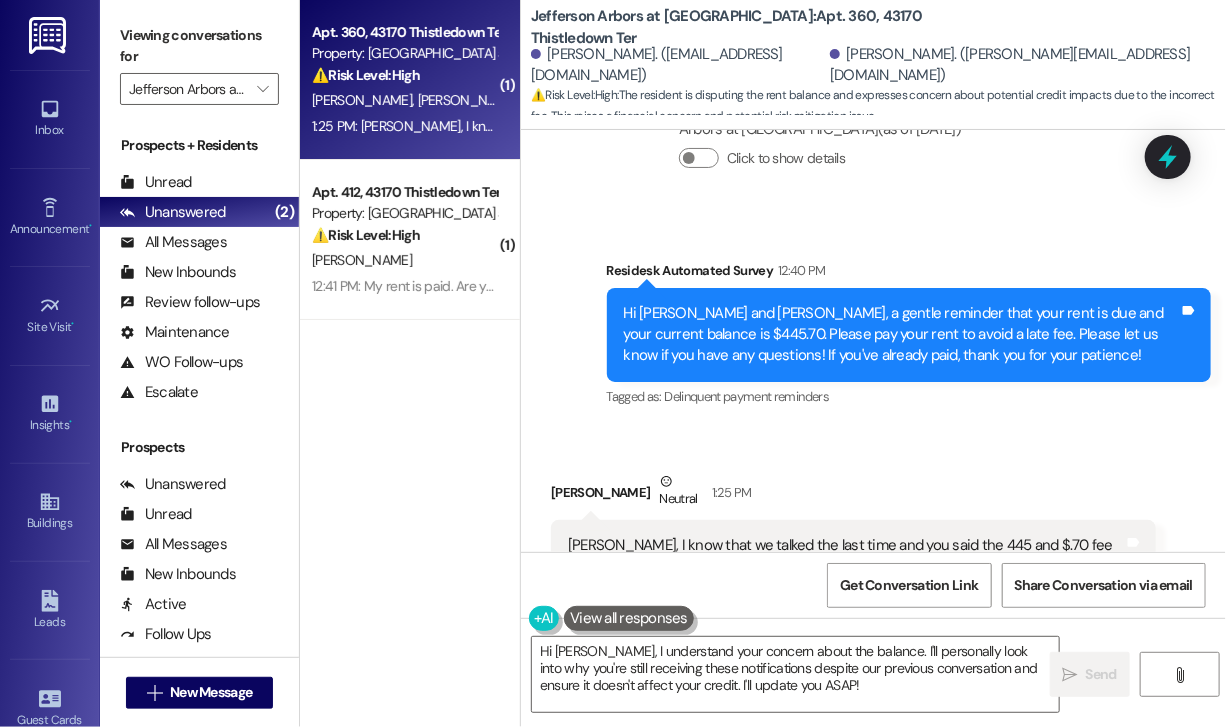 click on "Jennifer, I know that we talked the last time and you said the 445 and $.70 fee was incorrect however I'm still getting this text message and I'm very concerned. I don't want anything to impact my credit since I've had perfect payment history with you since I have moved into Jefferson Arbor" at bounding box center (846, 578) 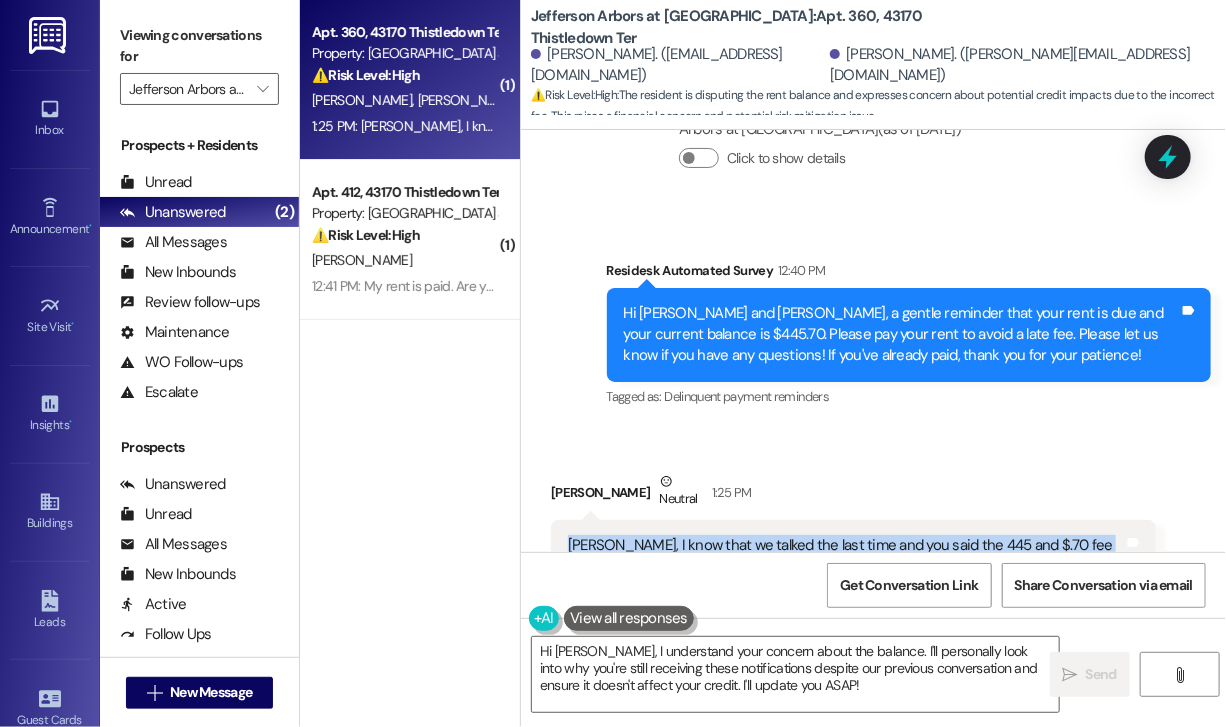 drag, startPoint x: 810, startPoint y: 483, endPoint x: 565, endPoint y: 427, distance: 251.31853 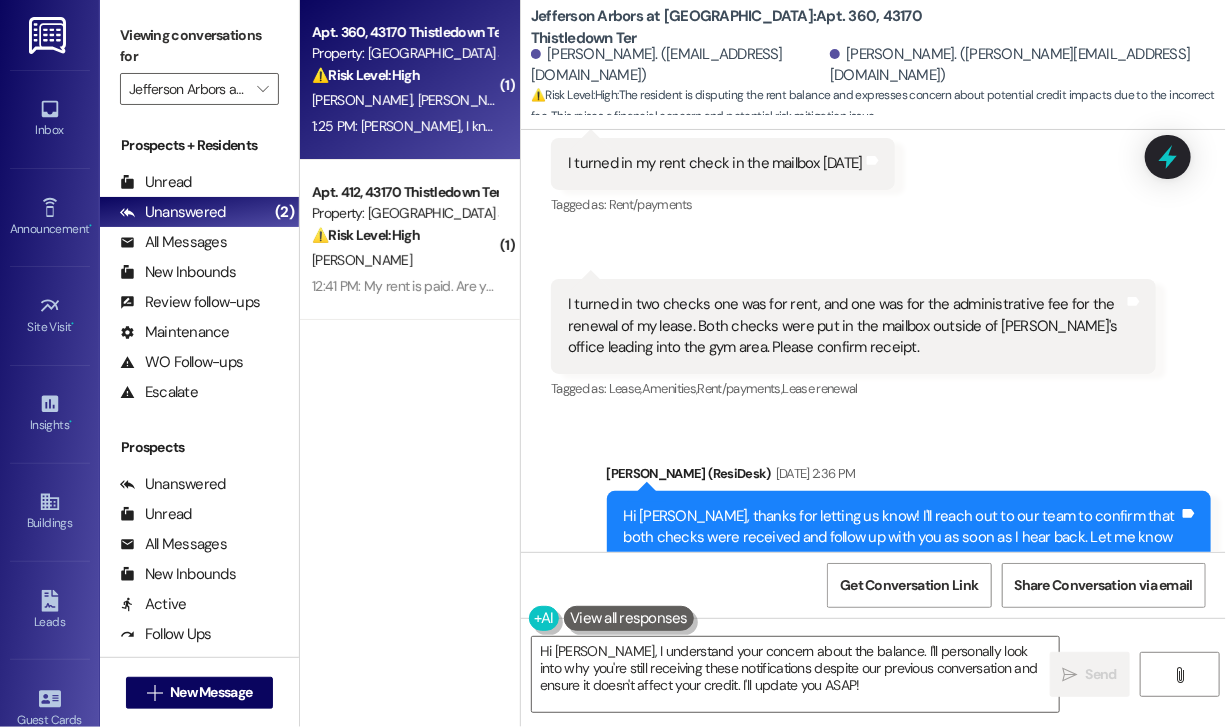 scroll, scrollTop: 2175, scrollLeft: 0, axis: vertical 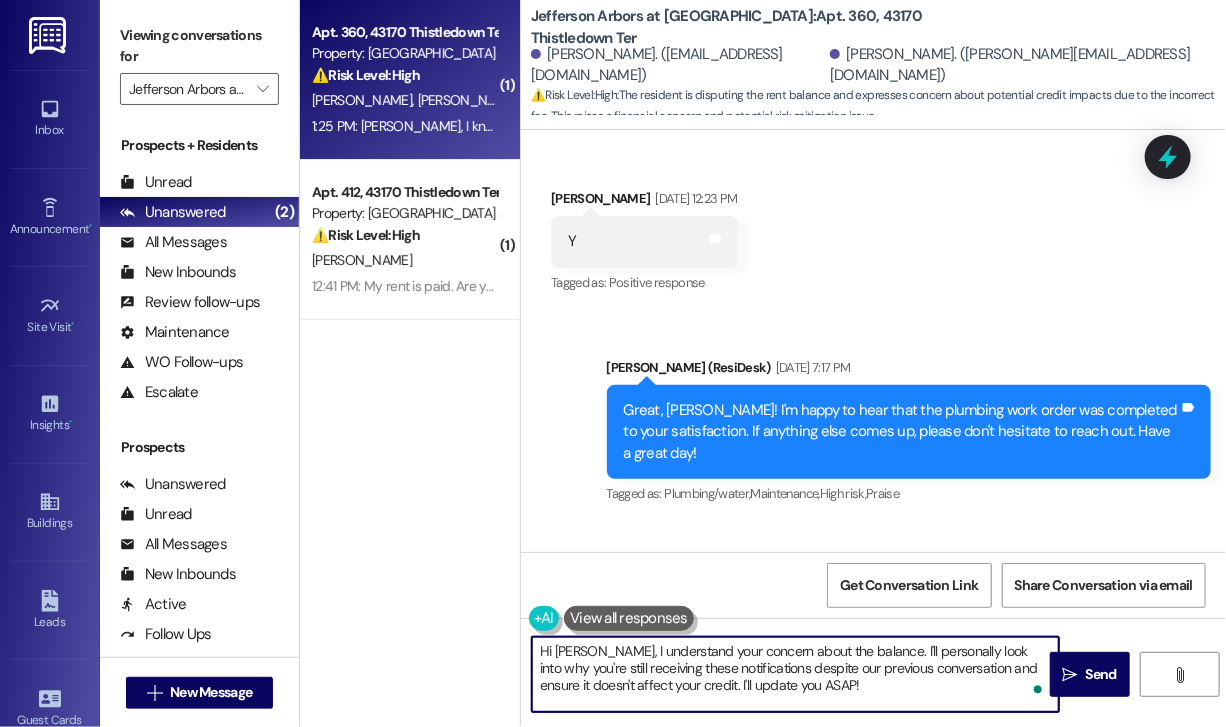 drag, startPoint x: 852, startPoint y: 689, endPoint x: 593, endPoint y: 649, distance: 262.0706 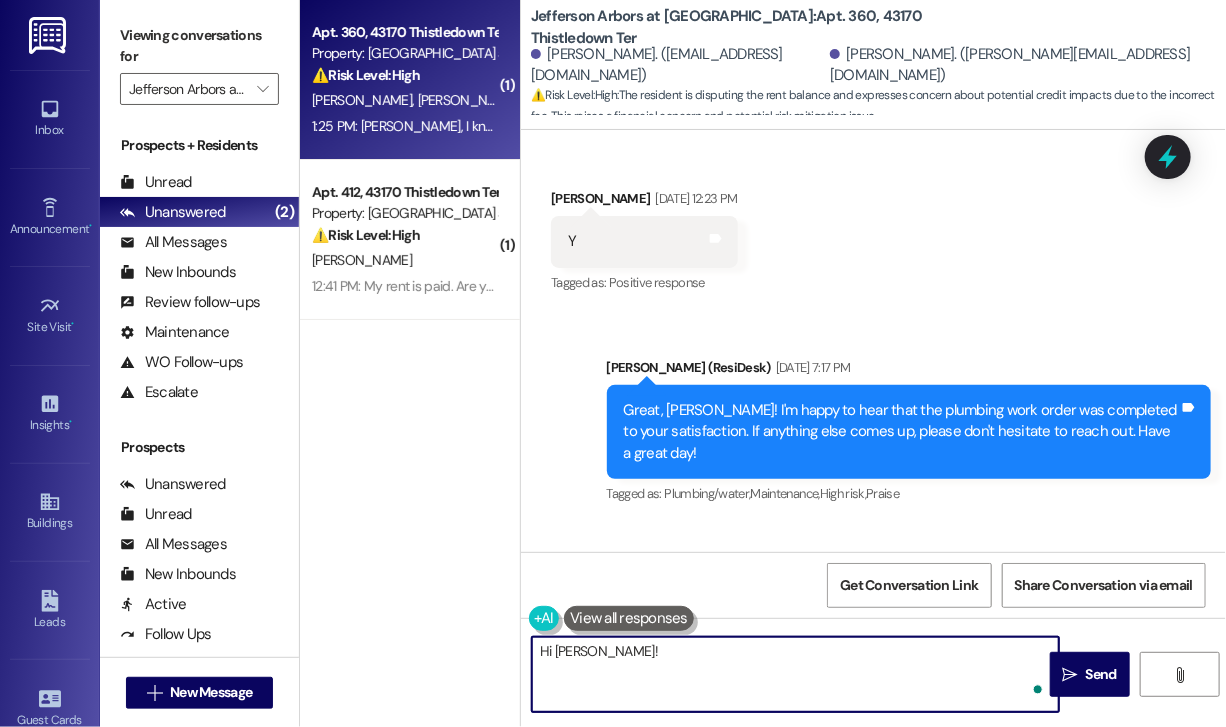 paste on "Hi, this is Jay—thanks for reaching out. I understand your concern, and I want to help get this sorted out for you. Would you mind sharing the details of what Jennifer told you during your last conversation? I can forward that information to the team so we can follow up accordingly." 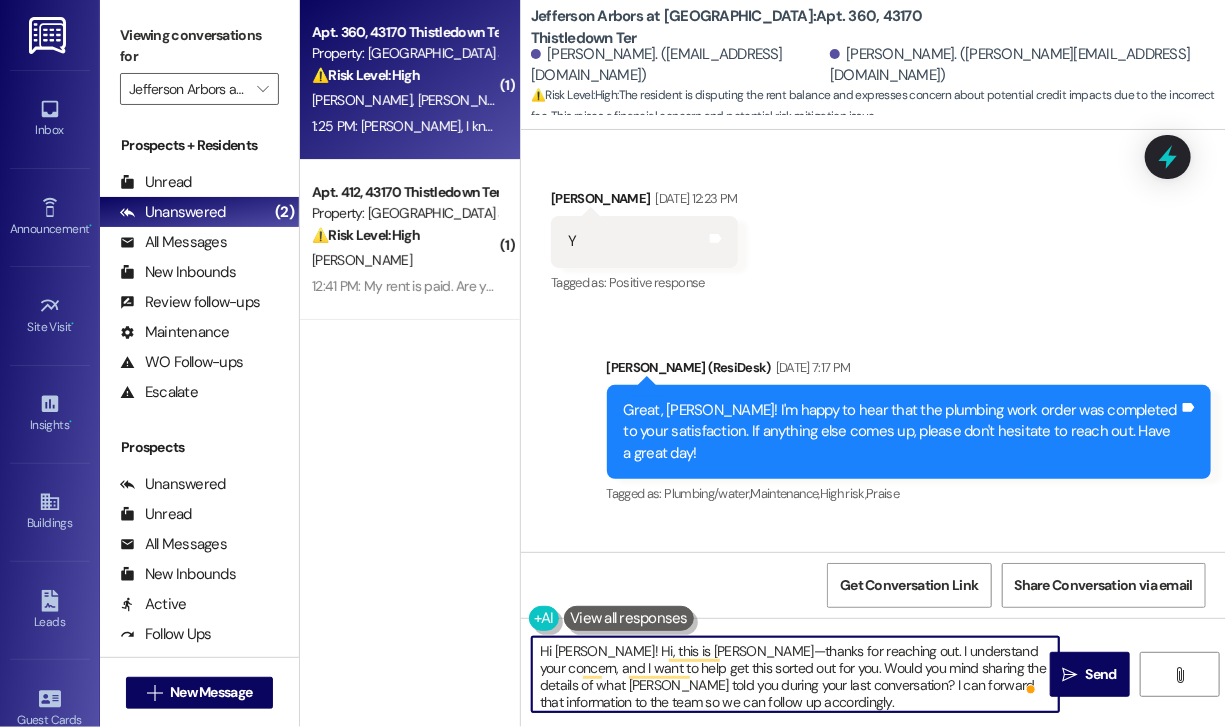 click on "Hi Judith! Hi, this is Jay—thanks for reaching out. I understand your concern, and I want to help get this sorted out for you. Would you mind sharing the details of what Jennifer told you during your last conversation? I can forward that information to the team so we can follow up accordingly." at bounding box center (795, 674) 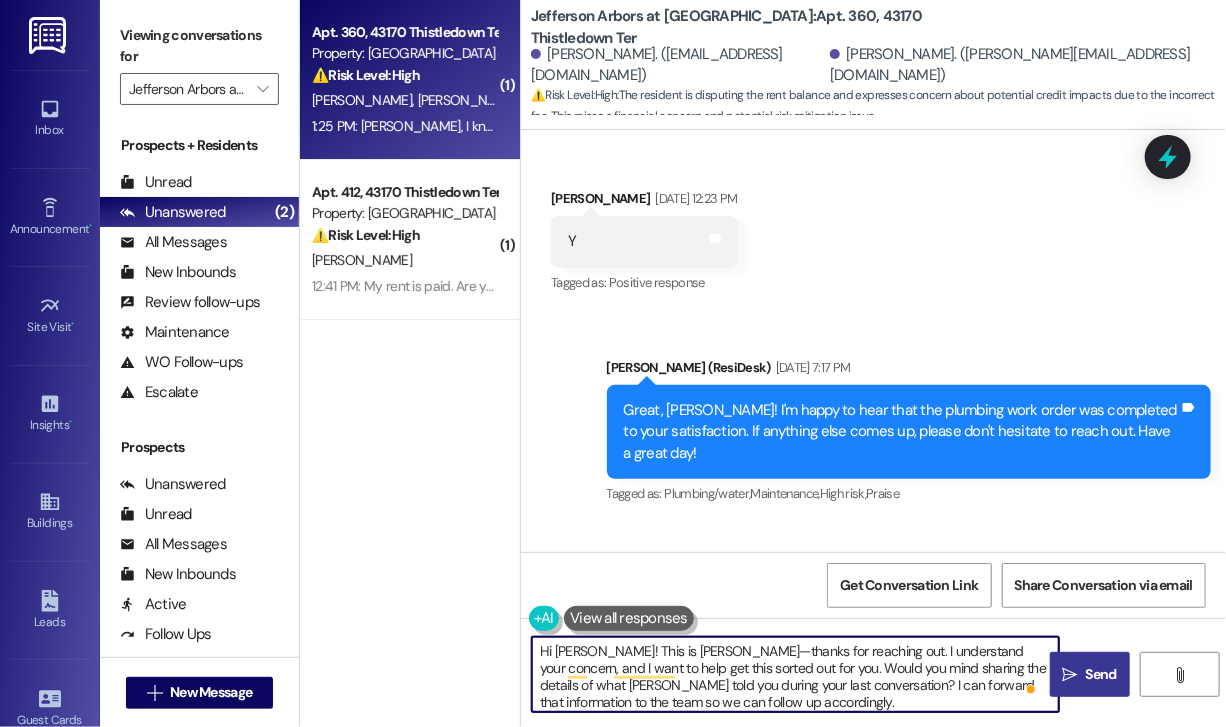 type on "Hi Judith! This is Jay—thanks for reaching out. I understand your concern, and I want to help get this sorted out for you. Would you mind sharing the details of what Jennifer told you during your last conversation? I can forward that information to the team so we can follow up accordingly." 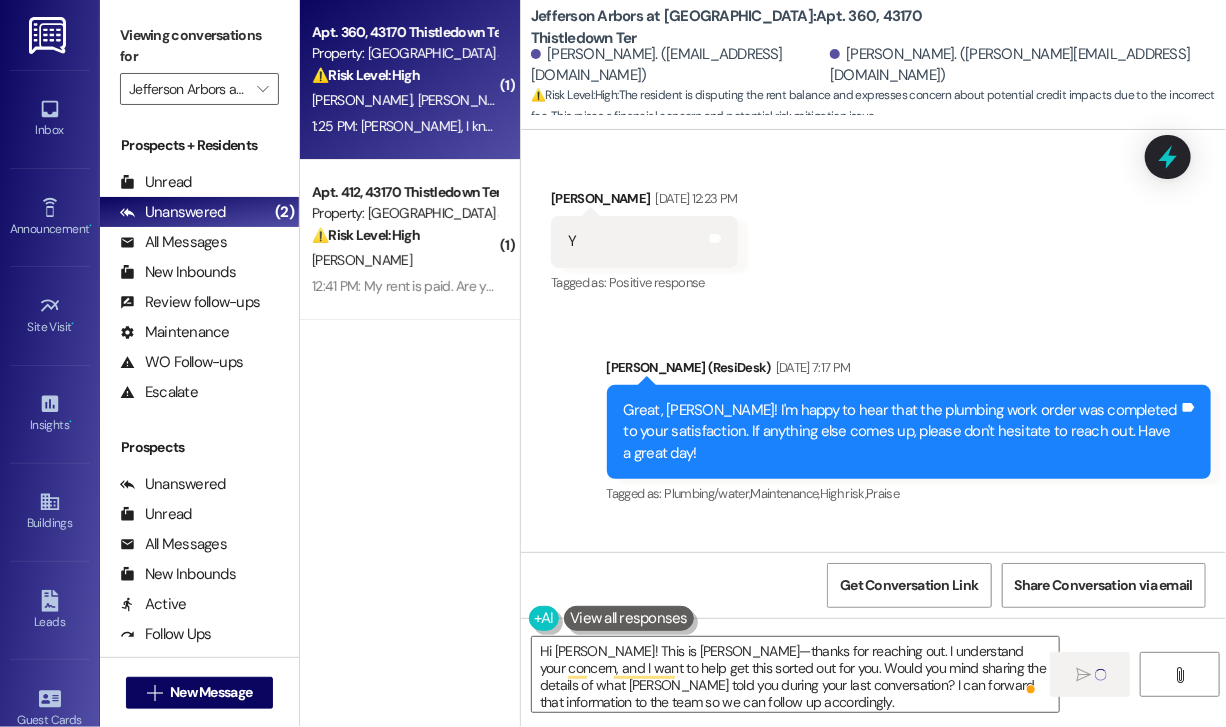 type 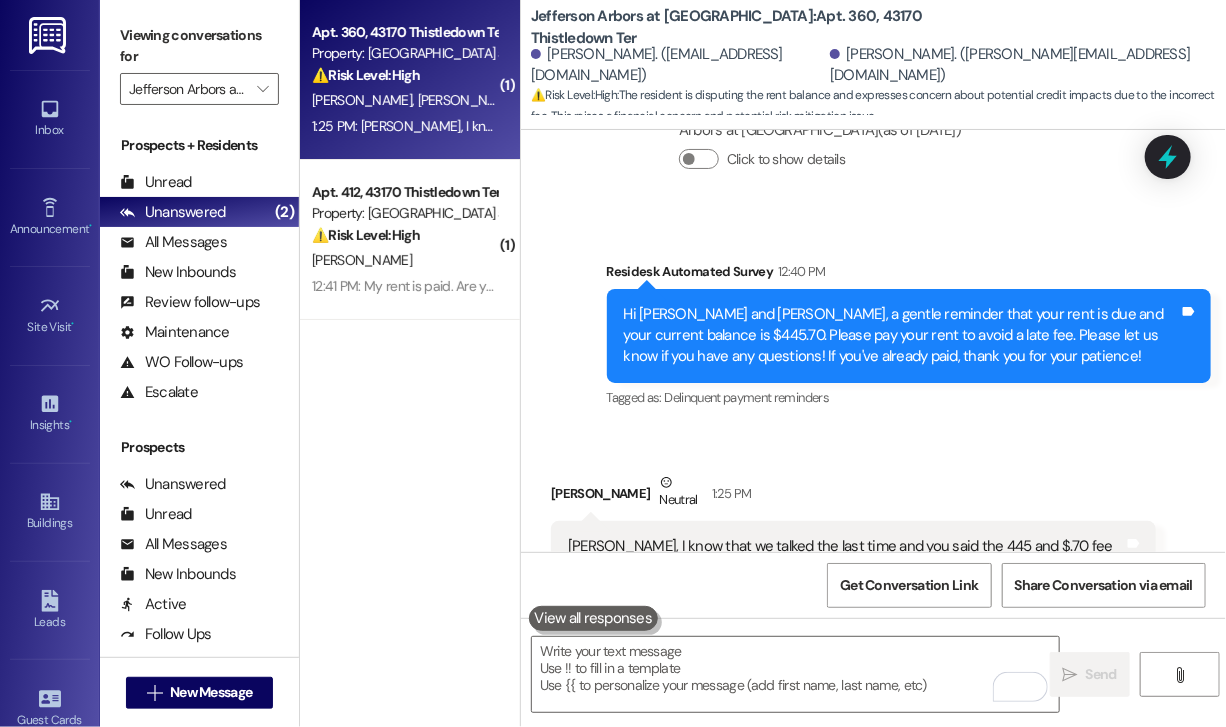 scroll, scrollTop: 5679, scrollLeft: 0, axis: vertical 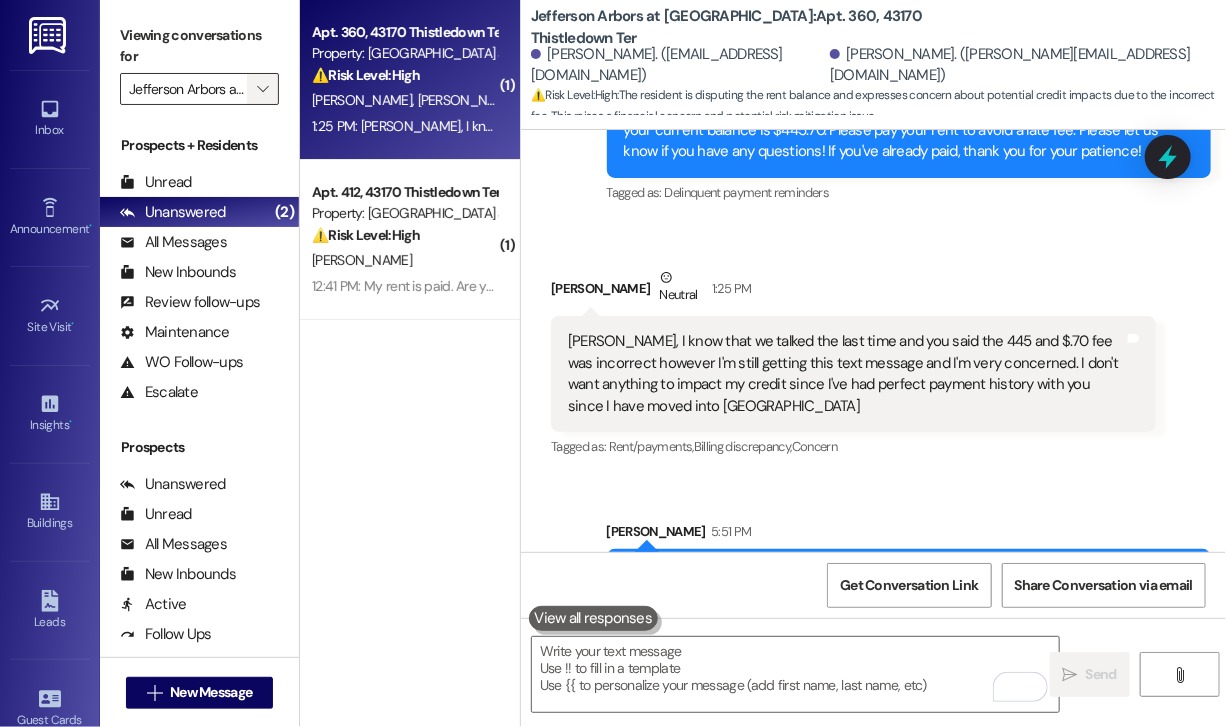 click on "" at bounding box center (262, 89) 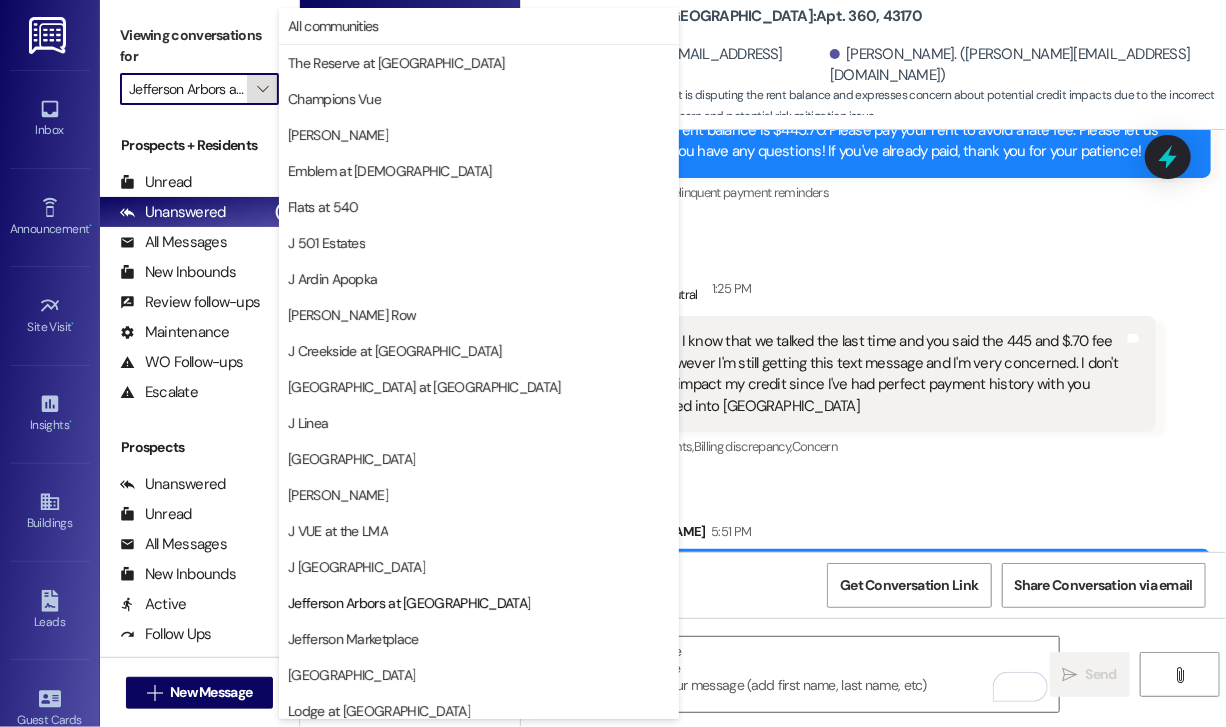 scroll, scrollTop: 0, scrollLeft: 61, axis: horizontal 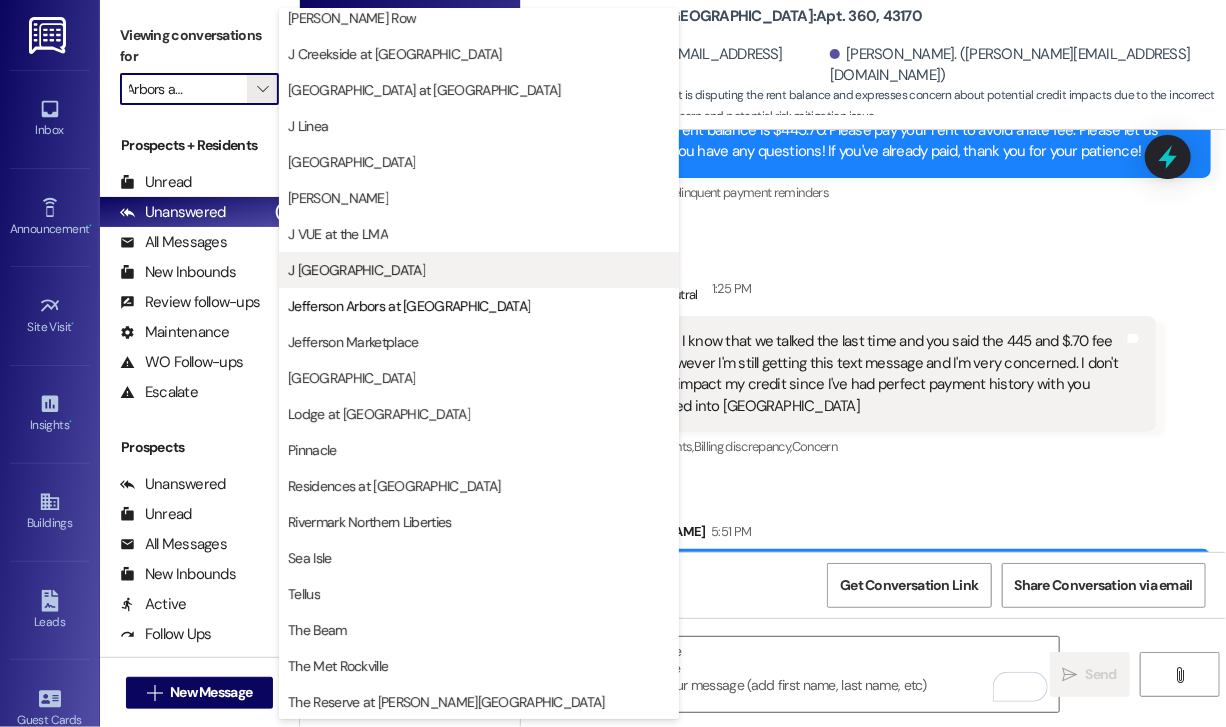 click on "J Woburn Heights" at bounding box center [356, 270] 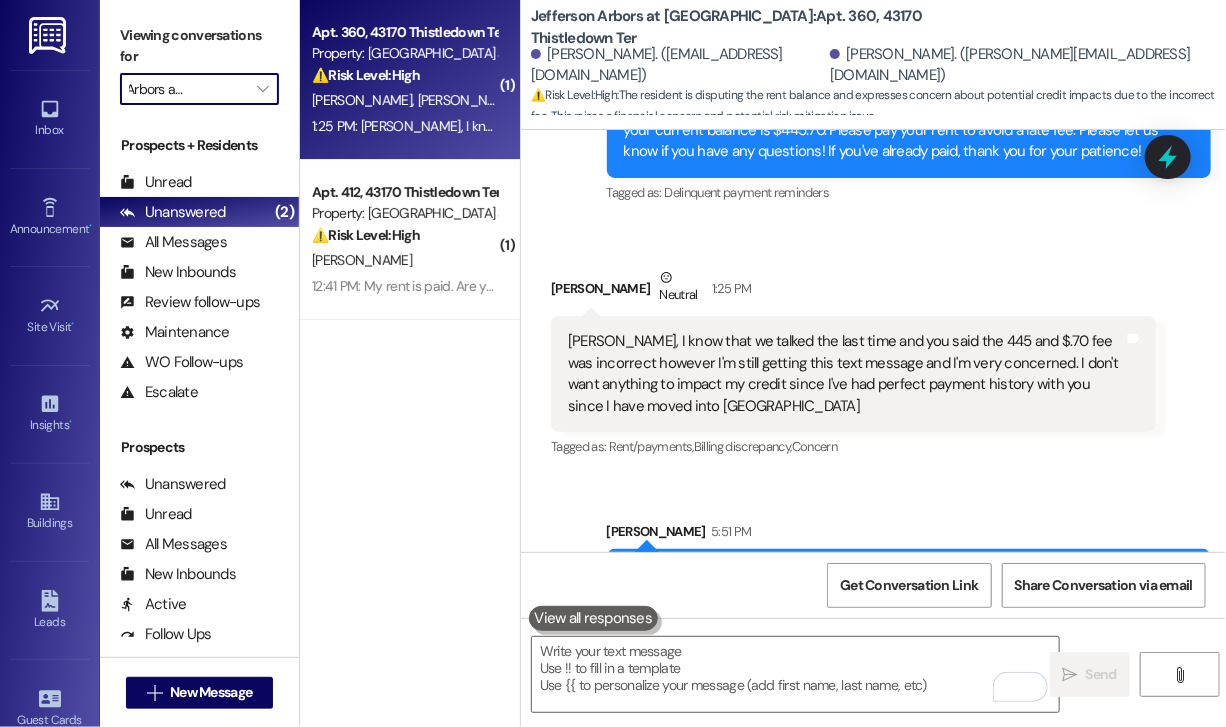 type on "J Woburn Heights" 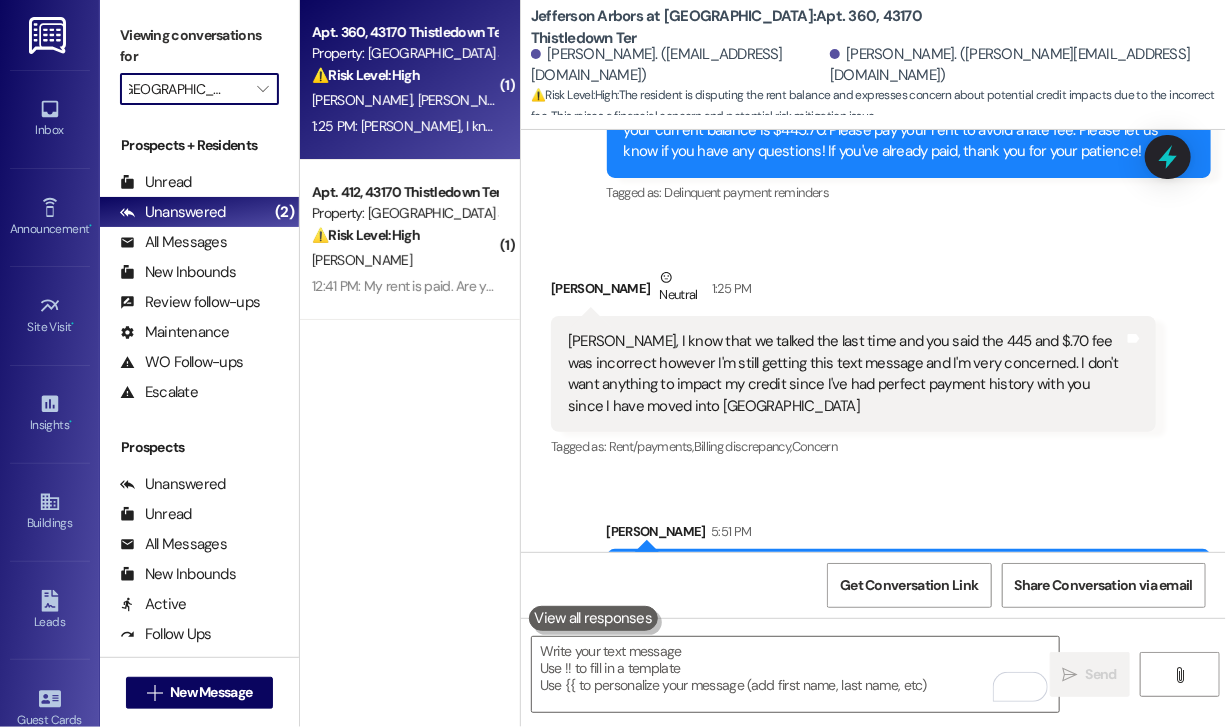 scroll, scrollTop: 0, scrollLeft: 0, axis: both 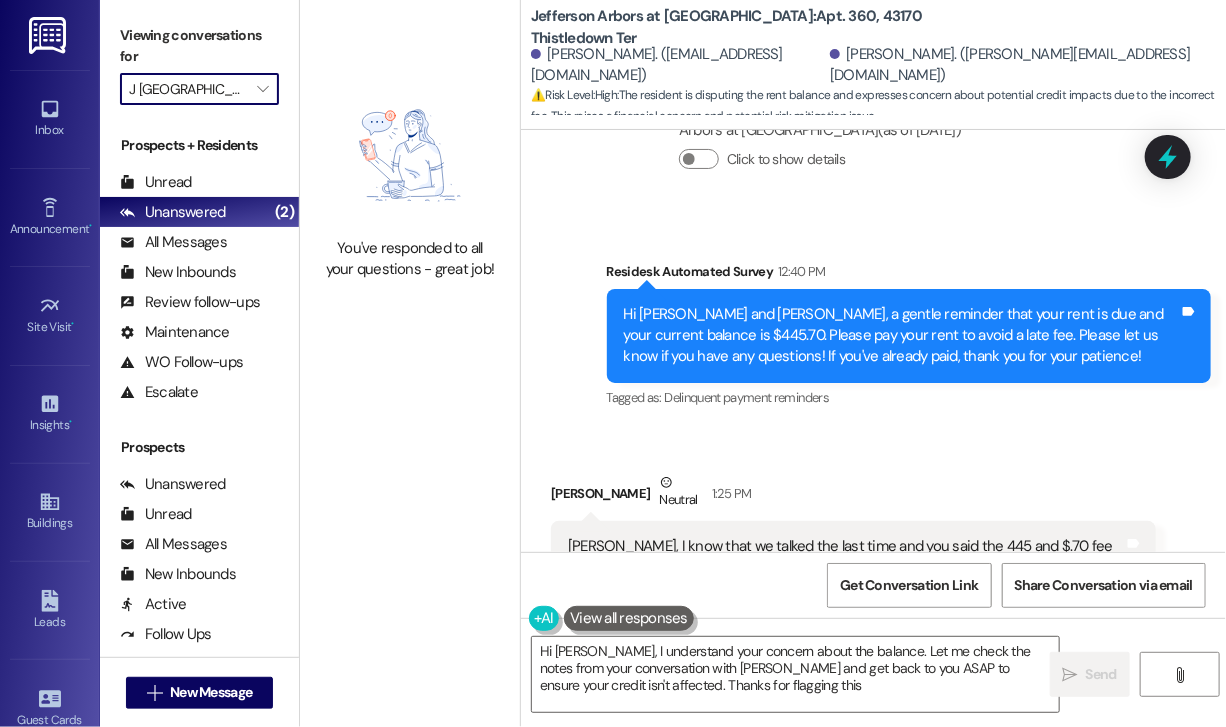 type on "Hi Judith, I understand your concern about the balance. Let me check the notes from your conversation with Jennifer and get back to you ASAP to ensure your credit isn't affected. Thanks for flagging this!" 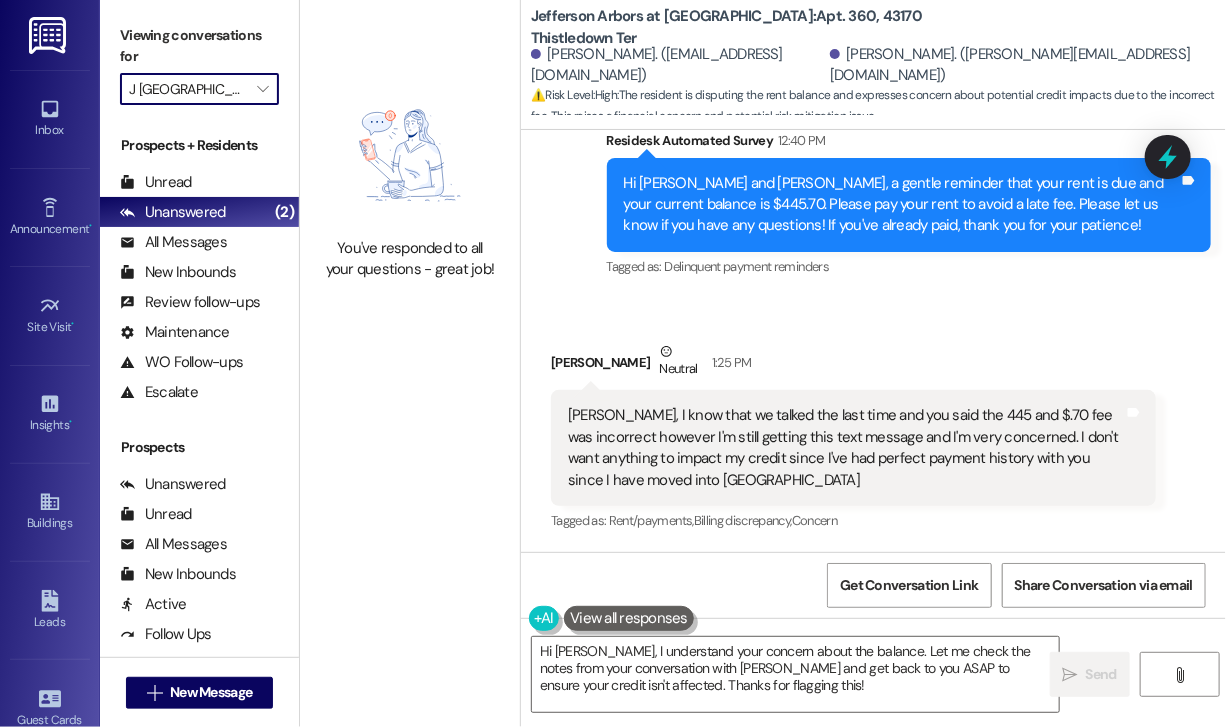 scroll, scrollTop: 5708, scrollLeft: 0, axis: vertical 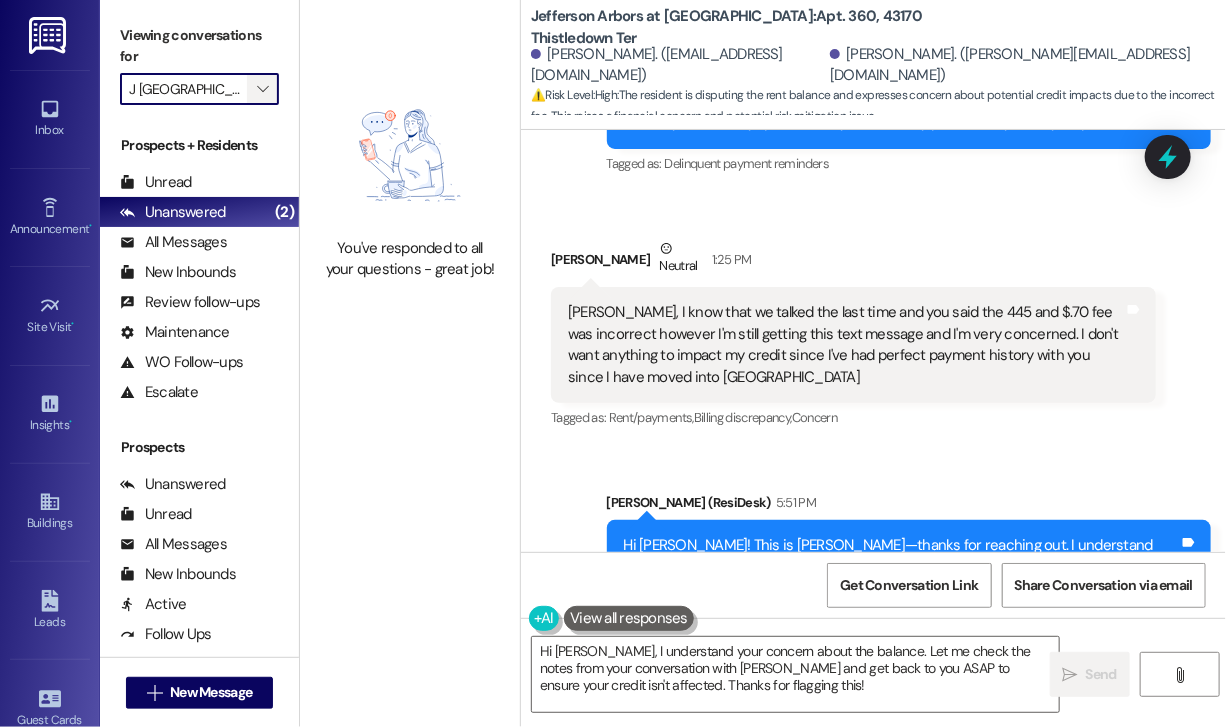 click on "" at bounding box center [262, 89] 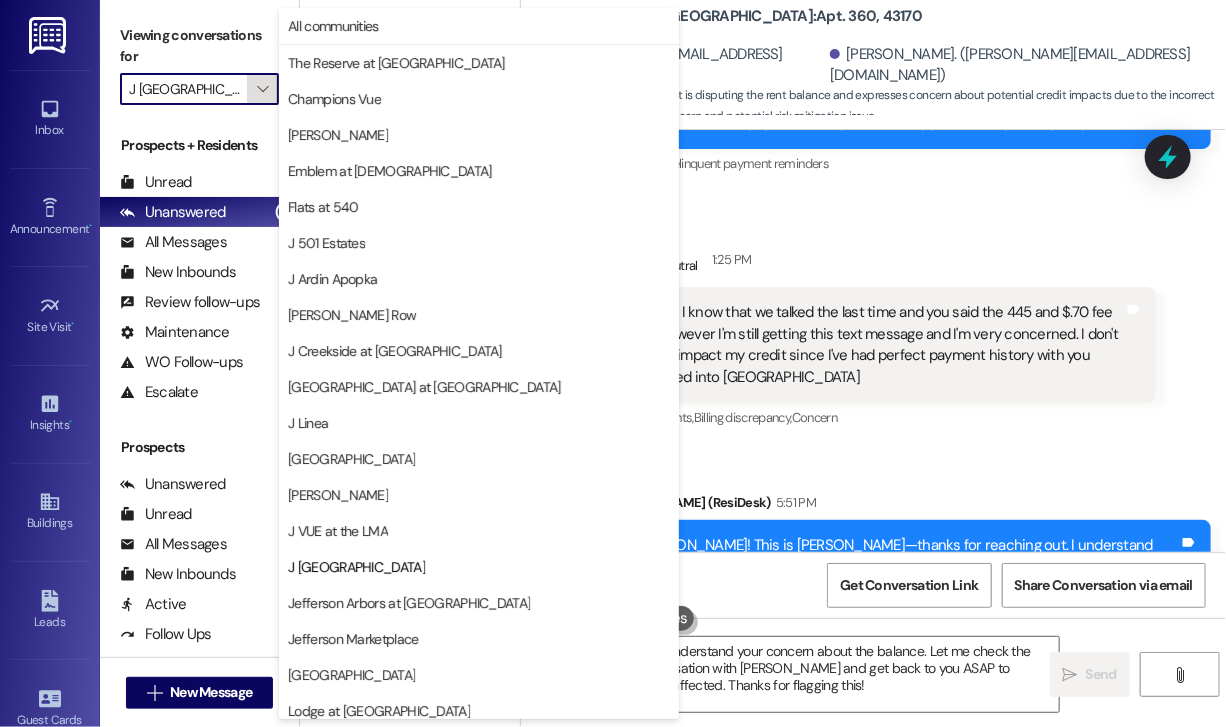 scroll, scrollTop: 297, scrollLeft: 0, axis: vertical 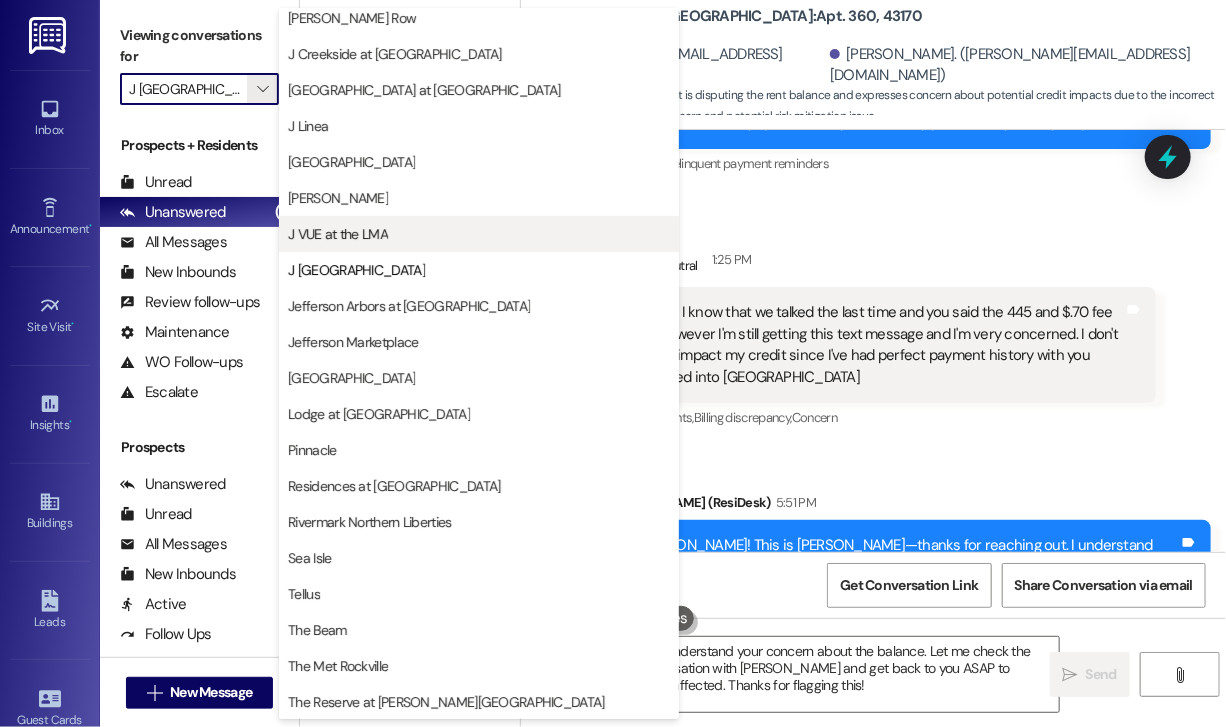 click on "J VUE at the LMA" at bounding box center [338, 234] 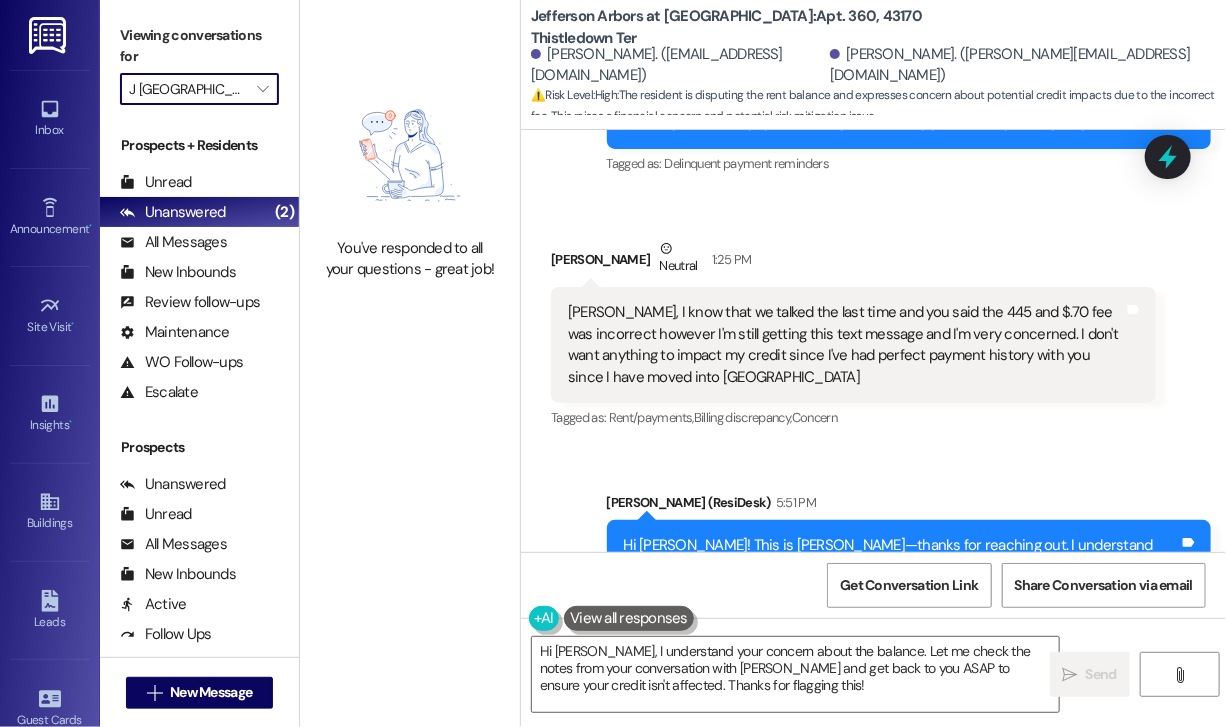 type on "J VUE at the LMA" 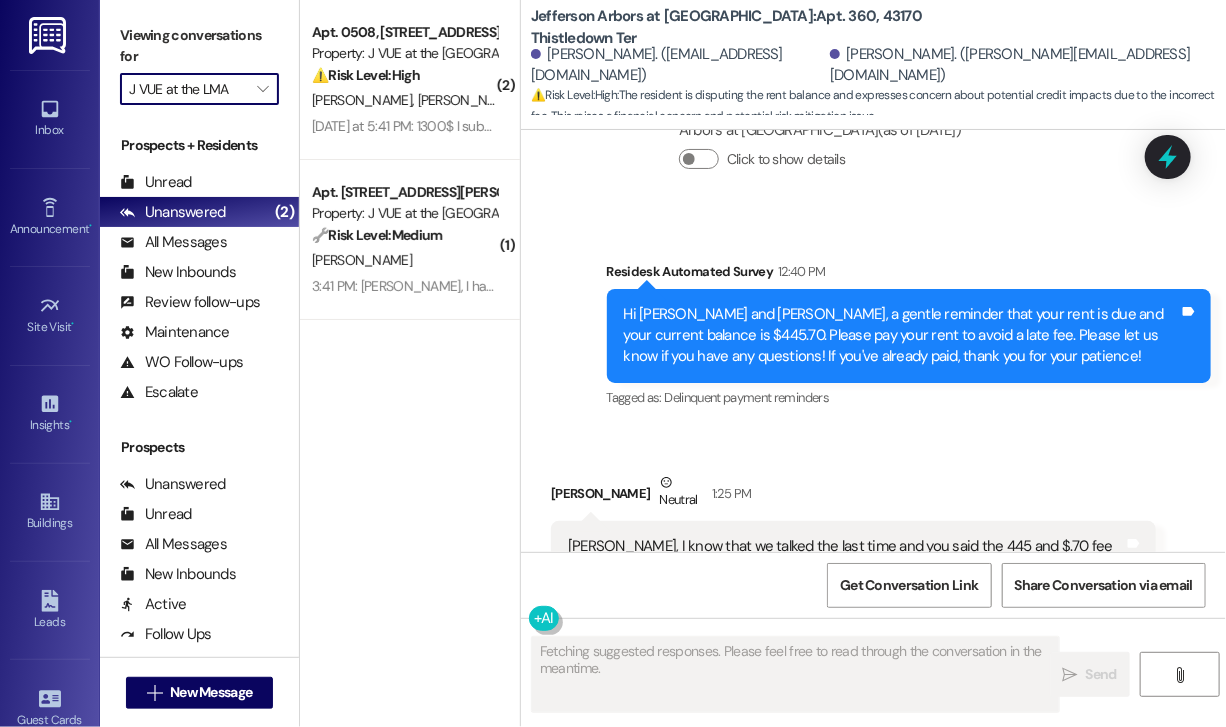 scroll, scrollTop: 5708, scrollLeft: 0, axis: vertical 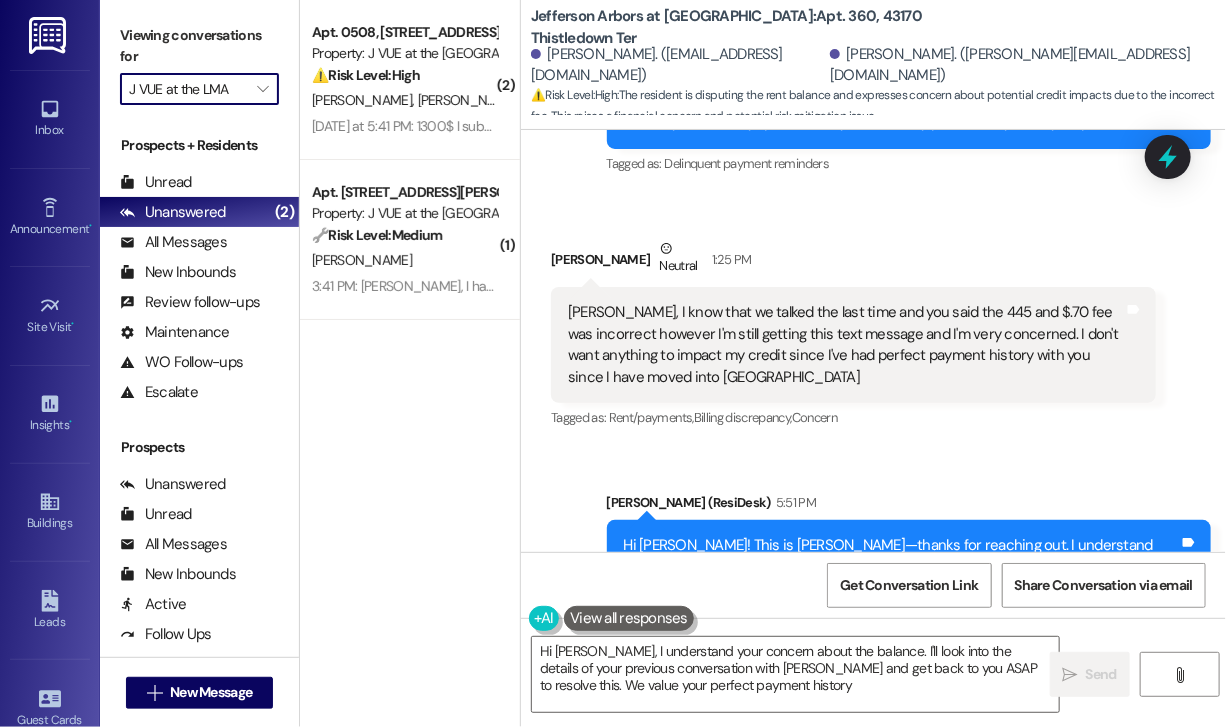 type on "Hi Judith, I understand your concern about the balance. I'll look into the details of your previous conversation with Jennifer and get back to you ASAP to resolve this. We value your perfect payment history!" 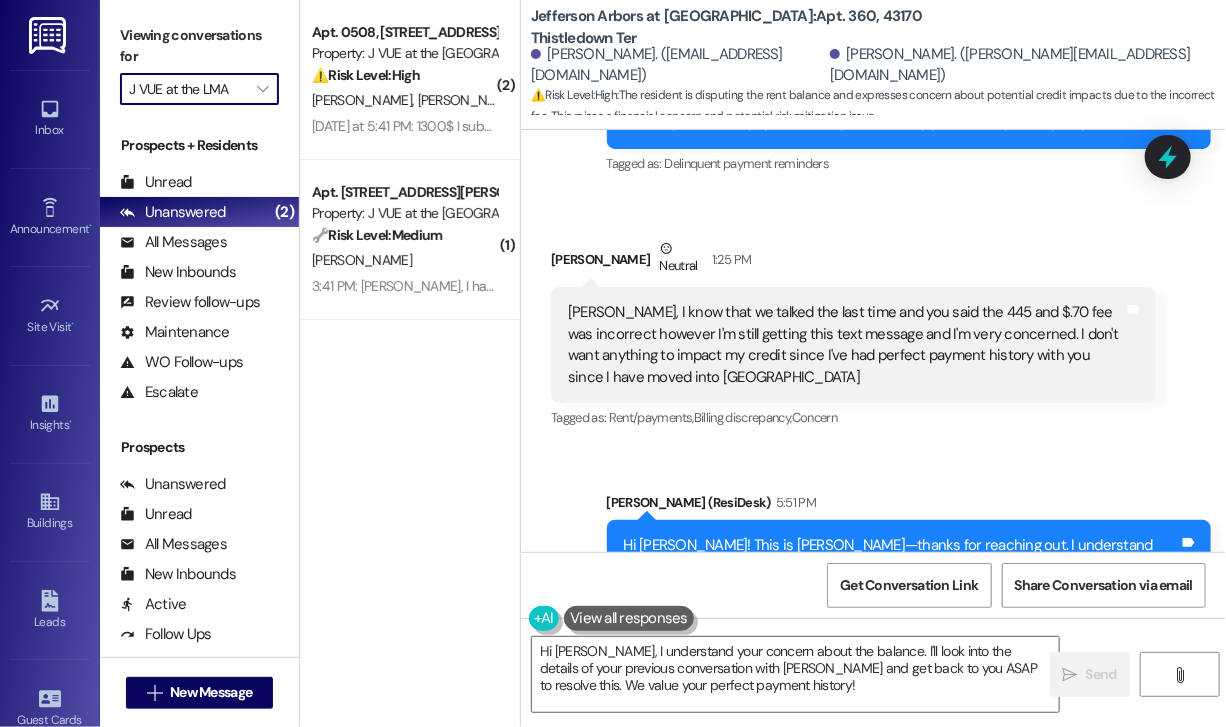 click on "Sent via SMS Jay  (ResiDesk) 5:51 PM Hi Judith! This is Jay—thanks for reaching out. I understand your concern, and I want to help get this sorted out for you. Would you mind sharing the details of what Jennifer told you during your last conversation? I can forward that information to the team so we can follow up accordingly. Tags and notes Tagged as:   Bad experience ,  Click to highlight conversations about Bad experience Call request Click to highlight conversations about Call request" at bounding box center [873, 563] 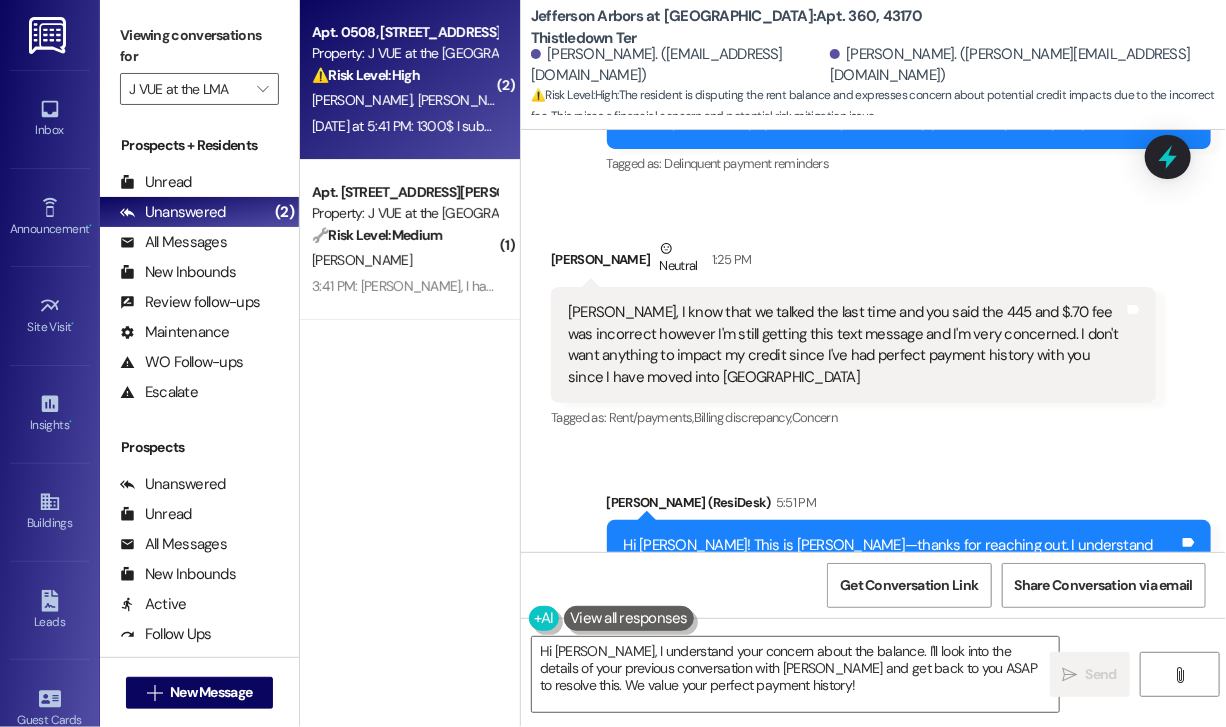 click on "R. Pandya D. Bhosle" at bounding box center (404, 100) 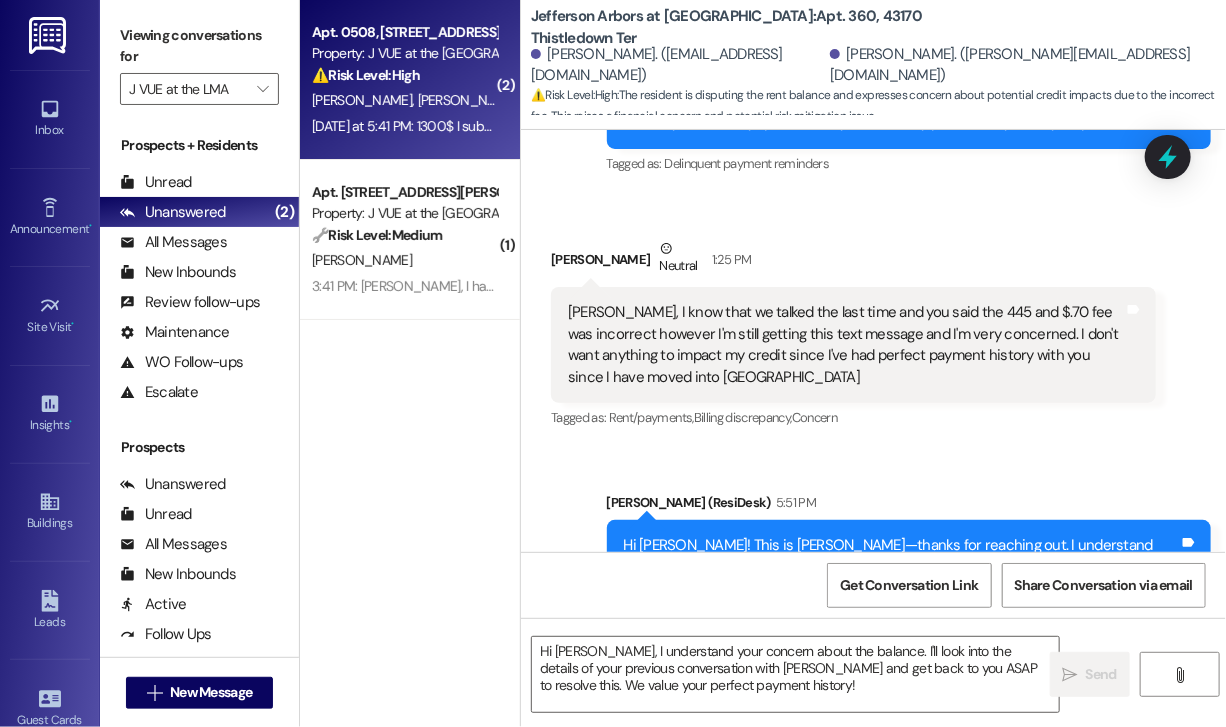 type on "Fetching suggested responses. Please feel free to read through the conversation in the meantime." 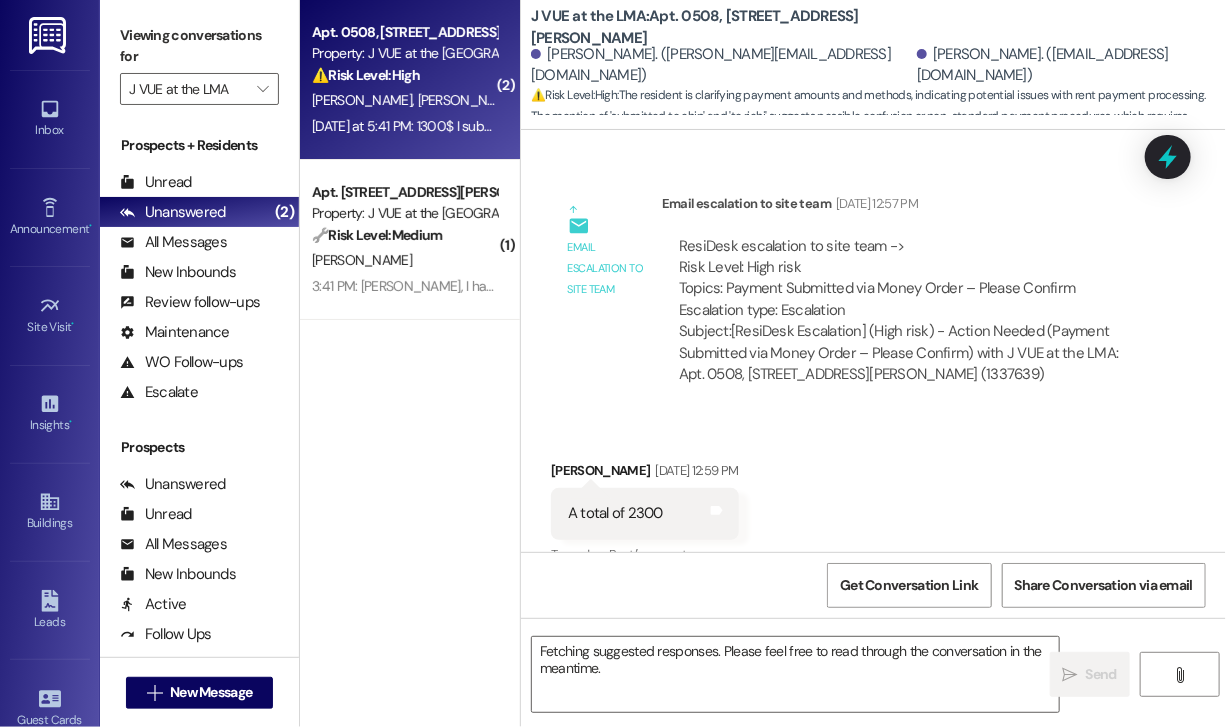 scroll, scrollTop: 4278, scrollLeft: 0, axis: vertical 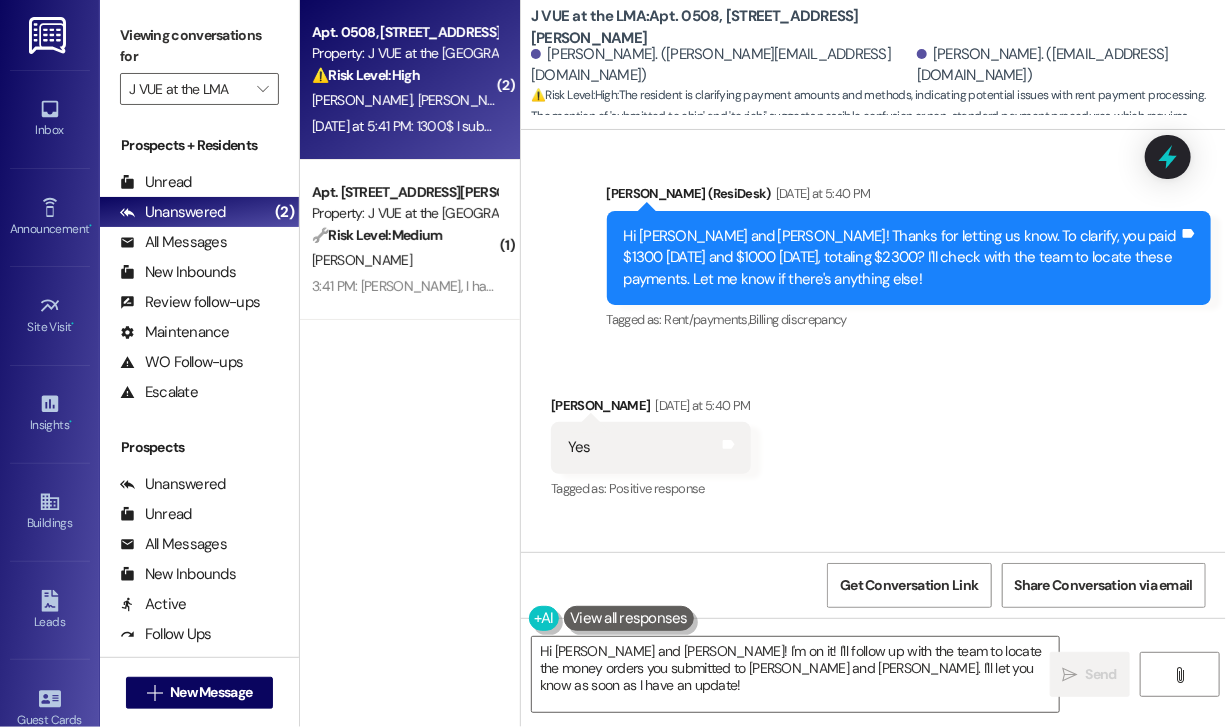 click on "Received via SMS Durva Bhosle Yesterday at 5:40 PM Yes Tags and notes Tagged as:   Positive response Click to highlight conversations about Positive response Received via SMS 5:41 PM Durva Bhosle Yesterday at 5:41 PM 1300$ I submitted to chip on Saturday morning and 1000$ to richi on Monday Tags and notes Tagged as:   Rent/payments Click to highlight conversations about Rent/payments" at bounding box center (873, 505) 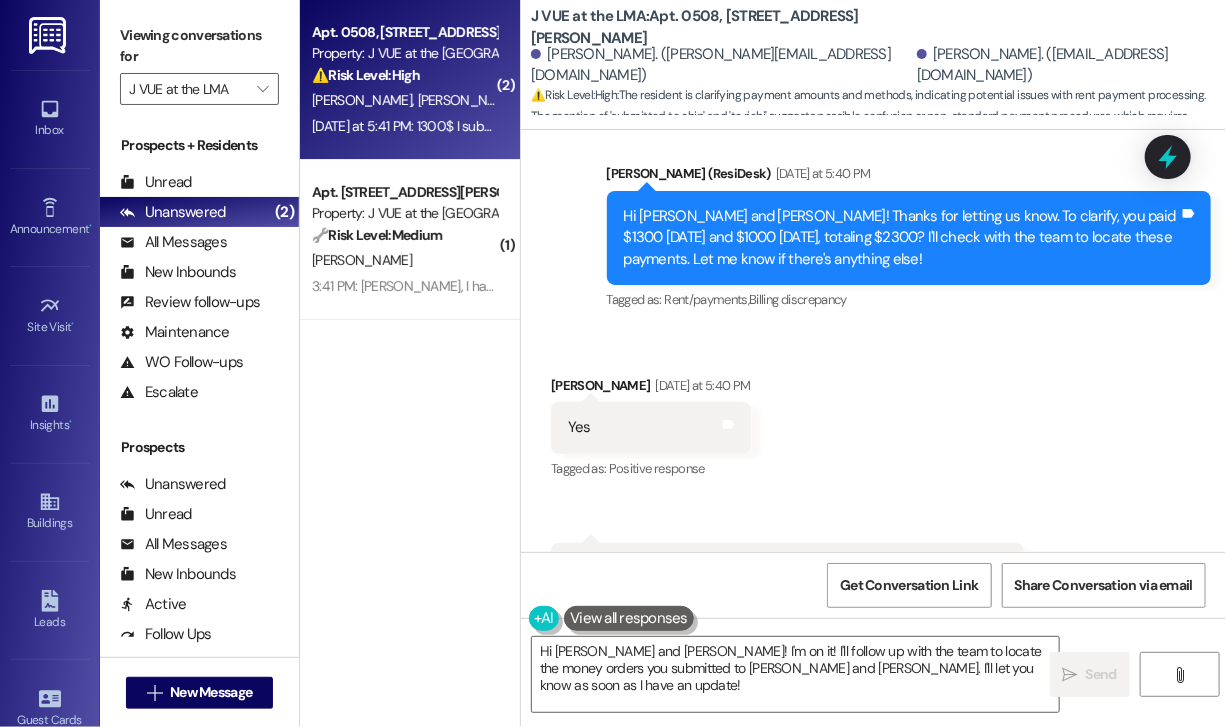 scroll, scrollTop: 4484, scrollLeft: 0, axis: vertical 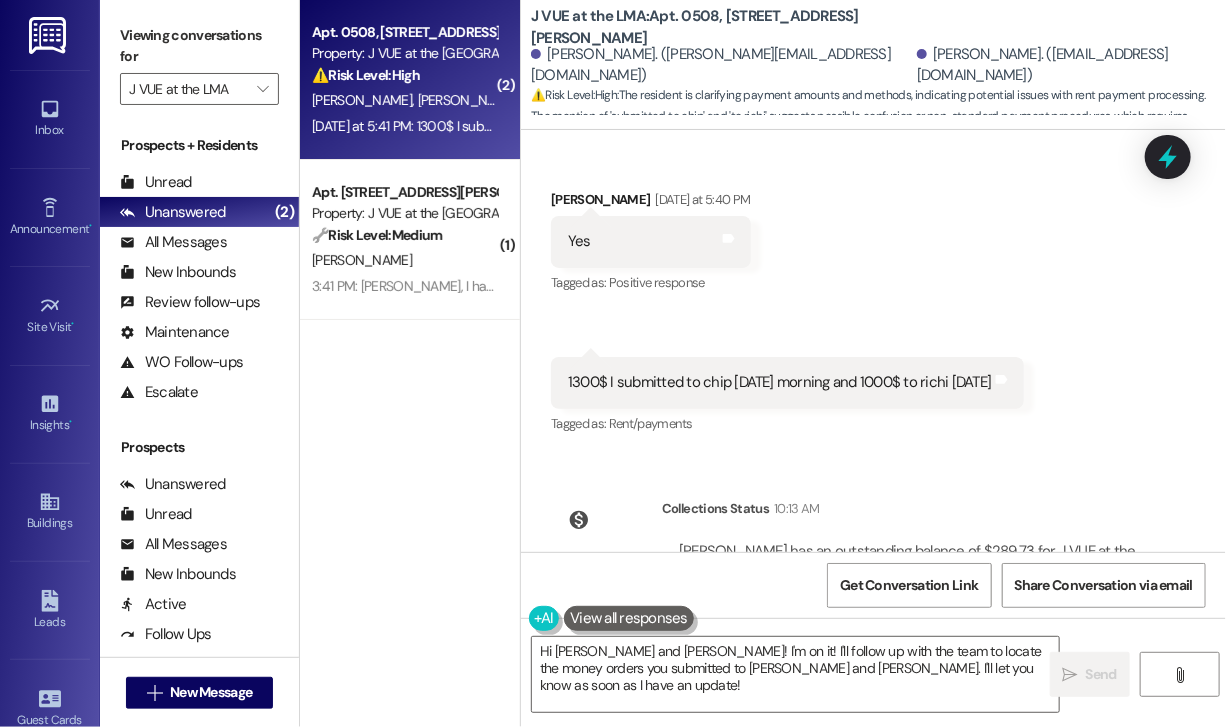 click on "1300$ I submitted to chip on Saturday morning and 1000$ to richi on Monday" at bounding box center [780, 382] 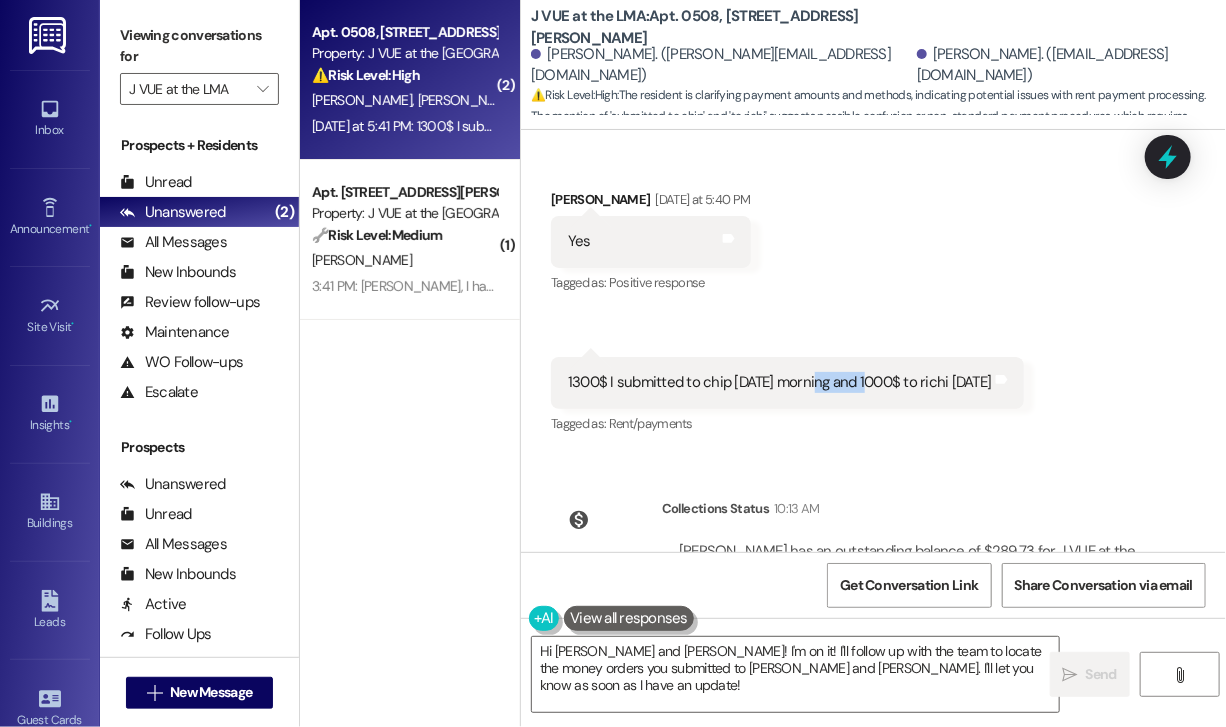 click on "1300$ I submitted to chip on Saturday morning and 1000$ to richi on Monday" at bounding box center (780, 382) 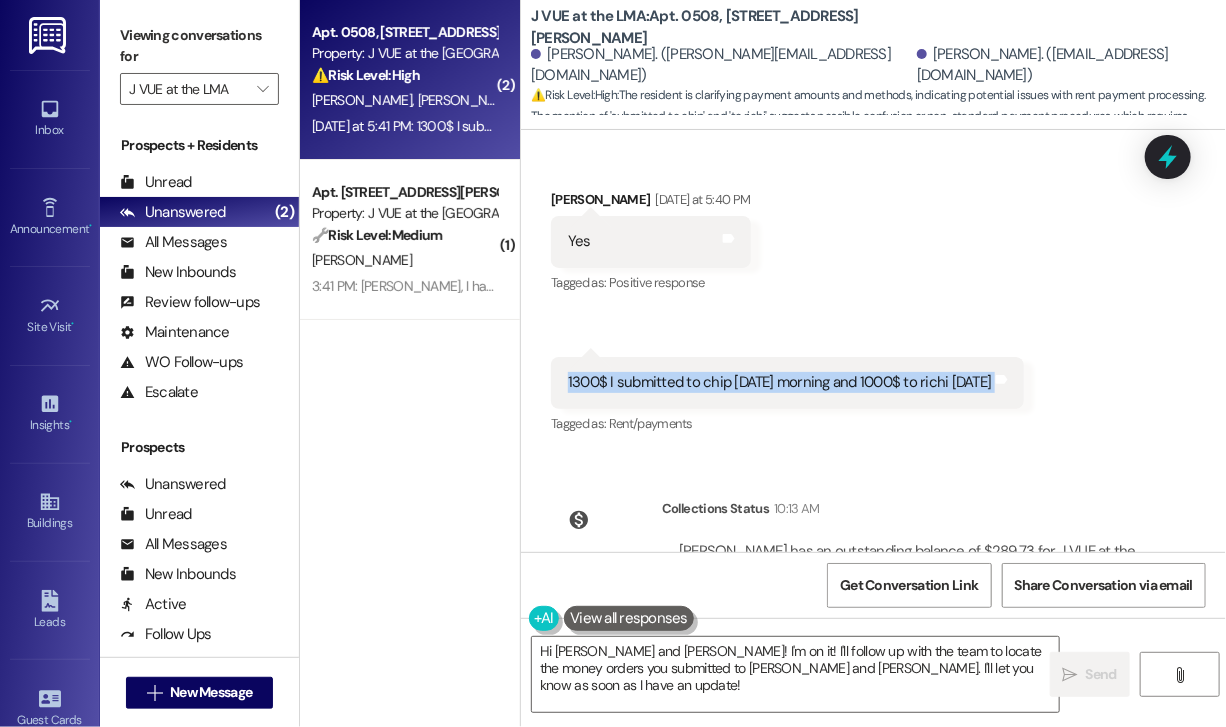 click on "1300$ I submitted to chip on Saturday morning and 1000$ to richi on Monday" at bounding box center (780, 382) 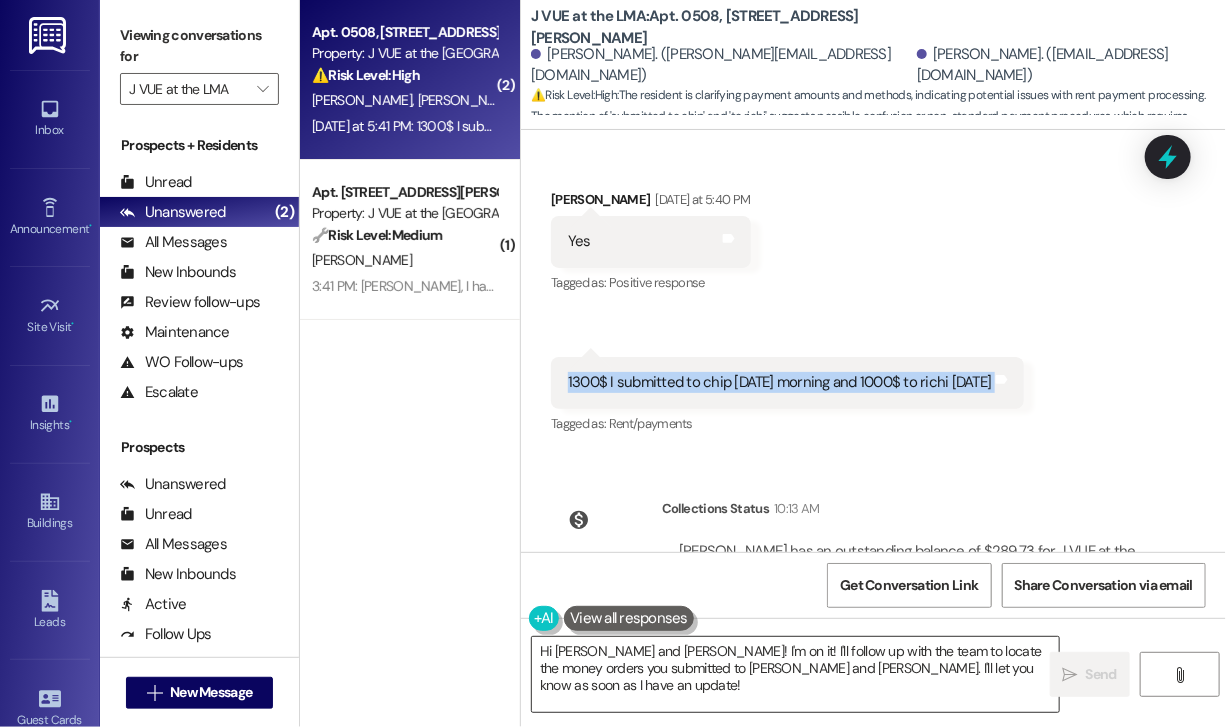 click on "Hi Durva and Rutvi! I'm on it! I'll follow up with the team to locate the money orders you submitted to Chip and Richi. I'll let you know as soon as I have an update!" at bounding box center (795, 674) 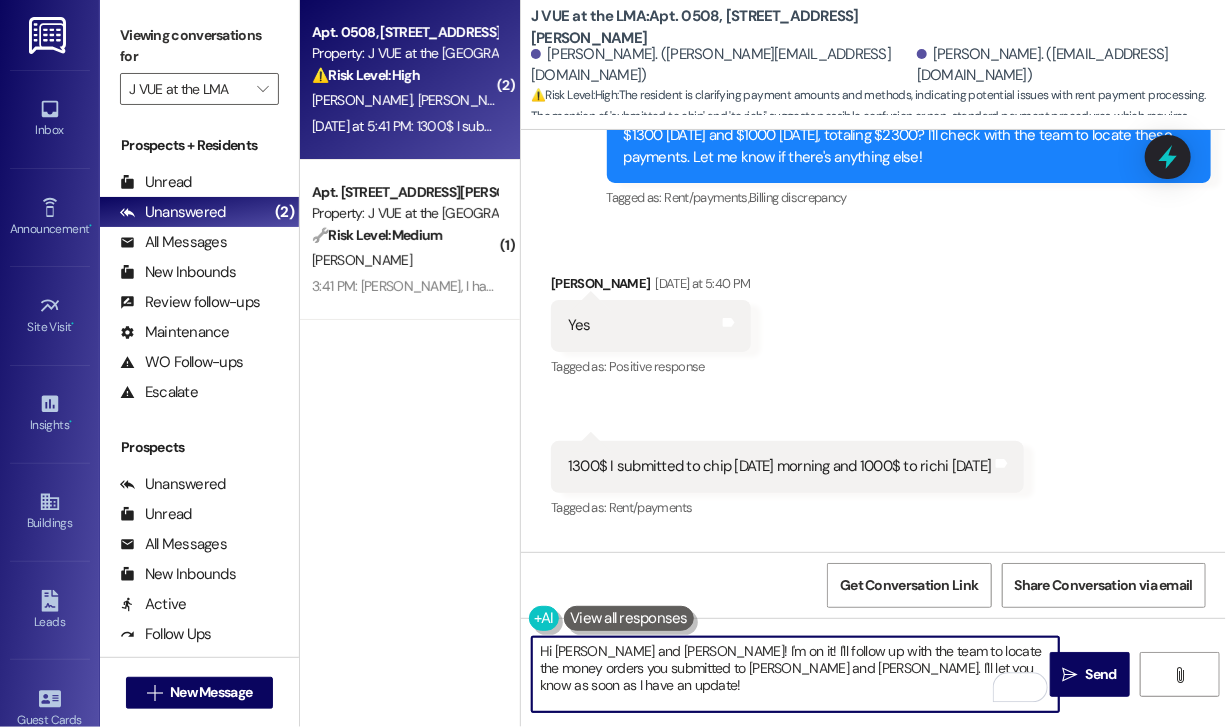 scroll, scrollTop: 4484, scrollLeft: 0, axis: vertical 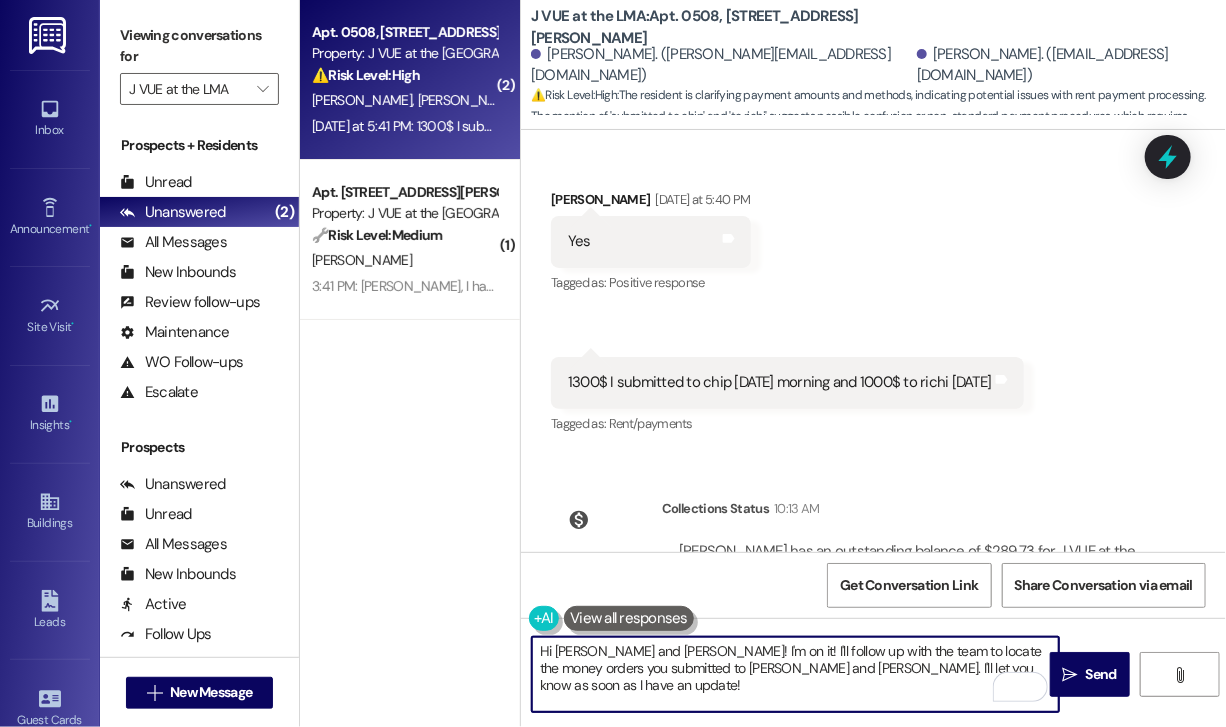 drag, startPoint x: 588, startPoint y: 651, endPoint x: 980, endPoint y: 686, distance: 393.5594 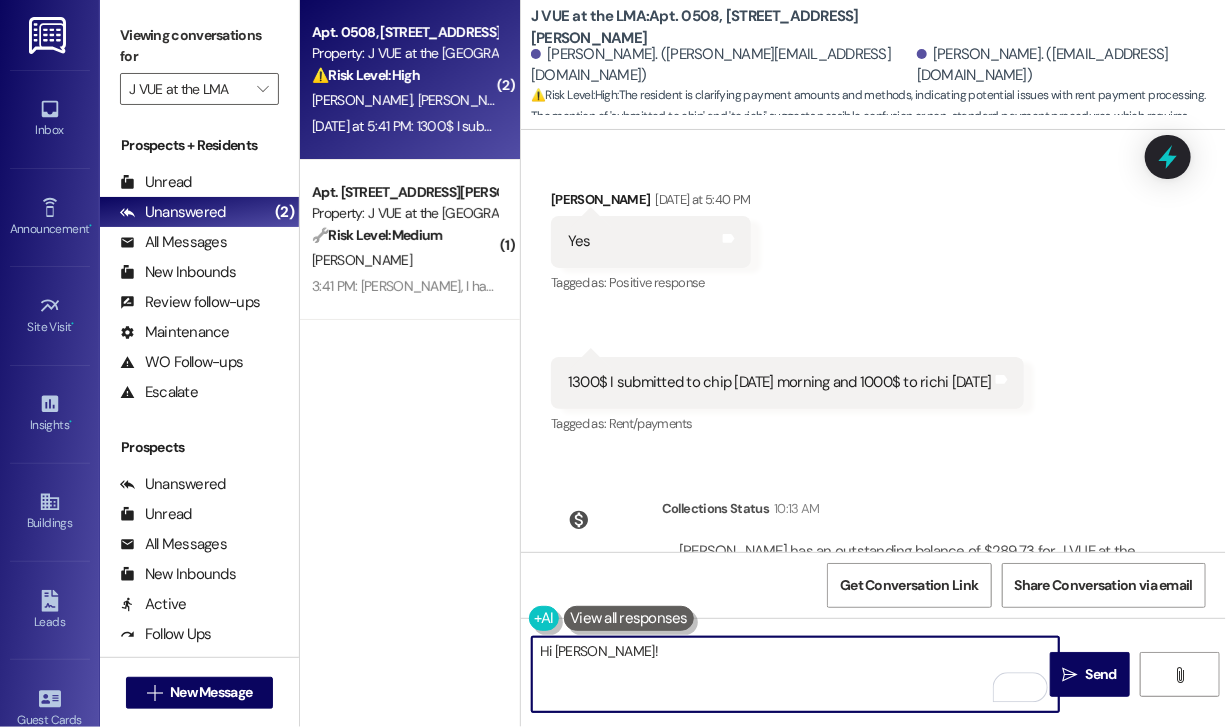 paste on "Thanks for the update—I see that you submitted $1,300 to Chip on Saturday and $1,000 to Richi on Monday. I’ll make sure this is noted and followed up on if needed." 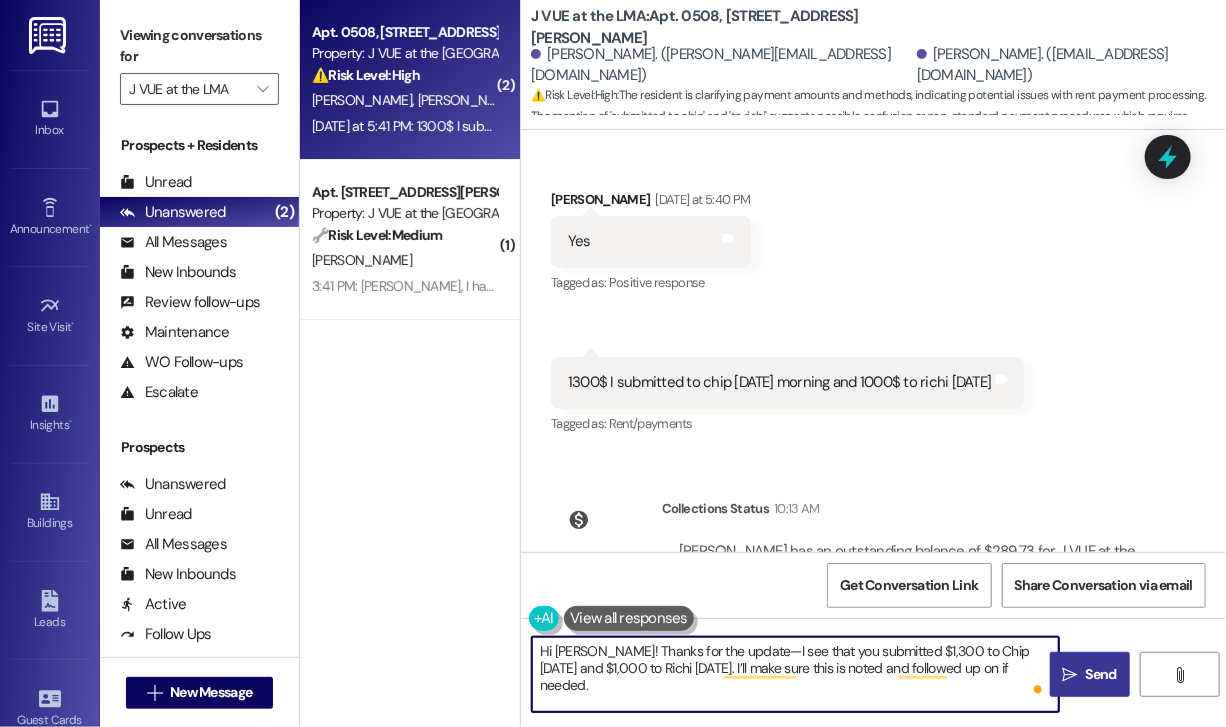 type on "Hi Durva! Thanks for the update—I see that you submitted $1,300 to Chip on Saturday and $1,000 to Richi on Monday. I’ll make sure this is noted and followed up on if needed." 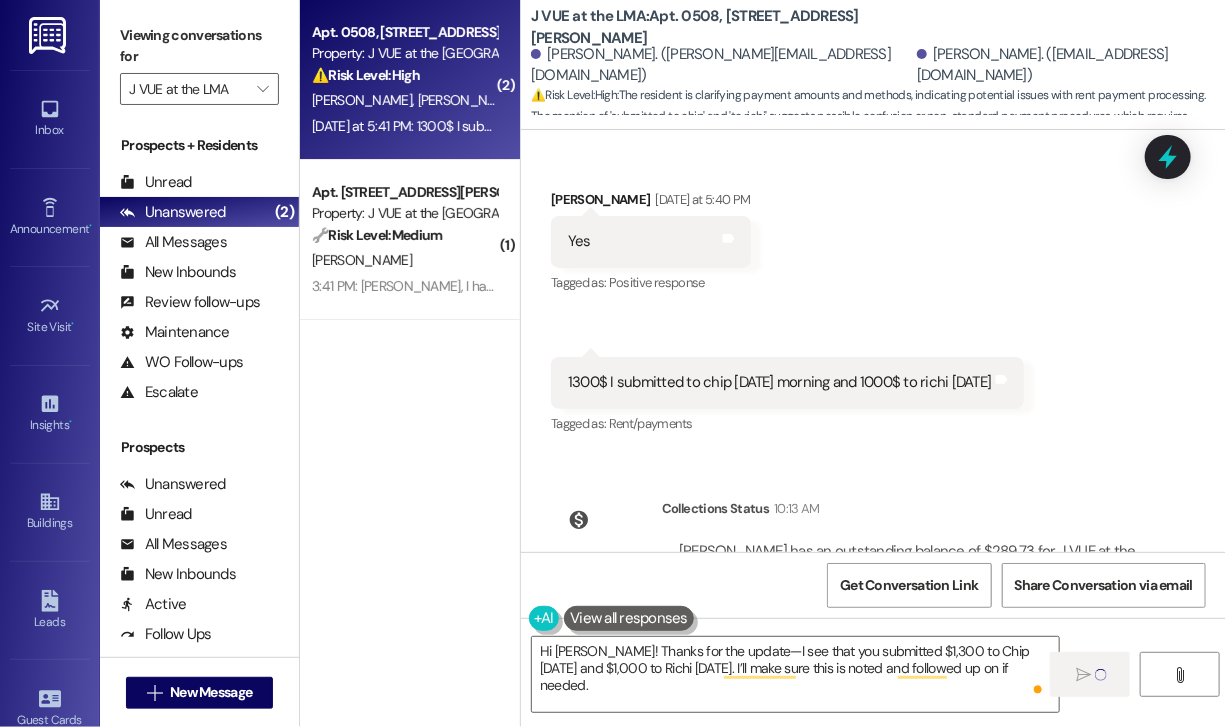 type 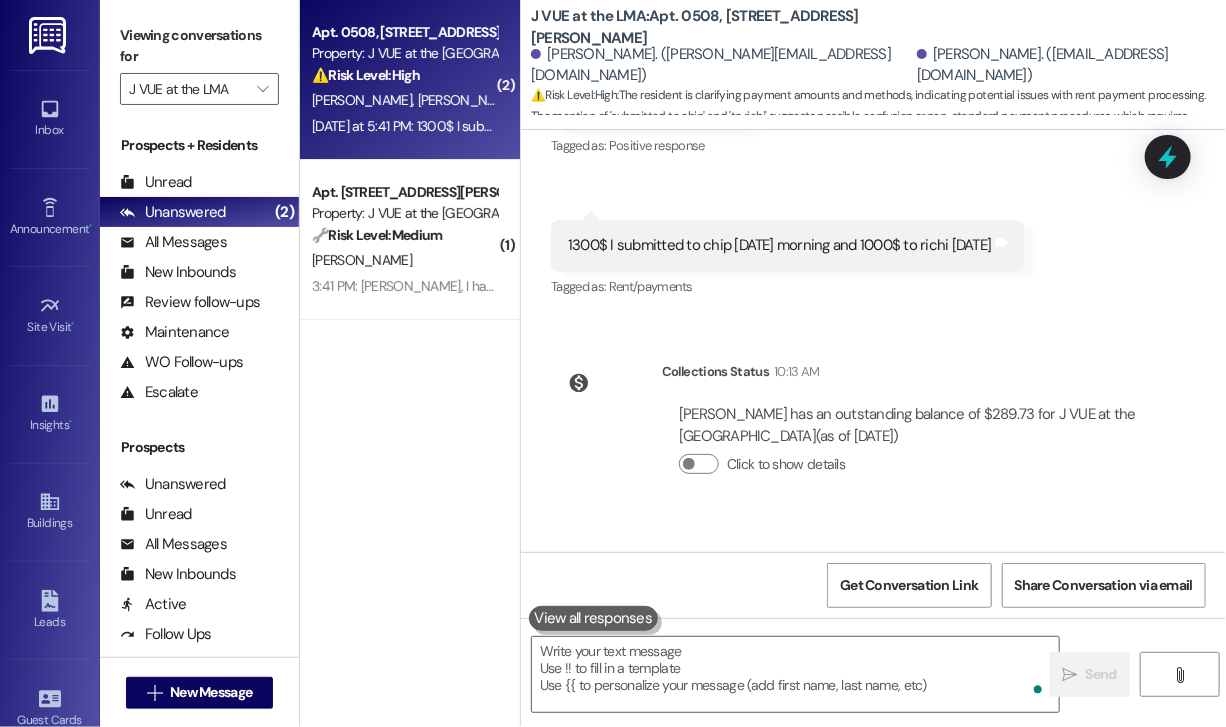 scroll, scrollTop: 4644, scrollLeft: 0, axis: vertical 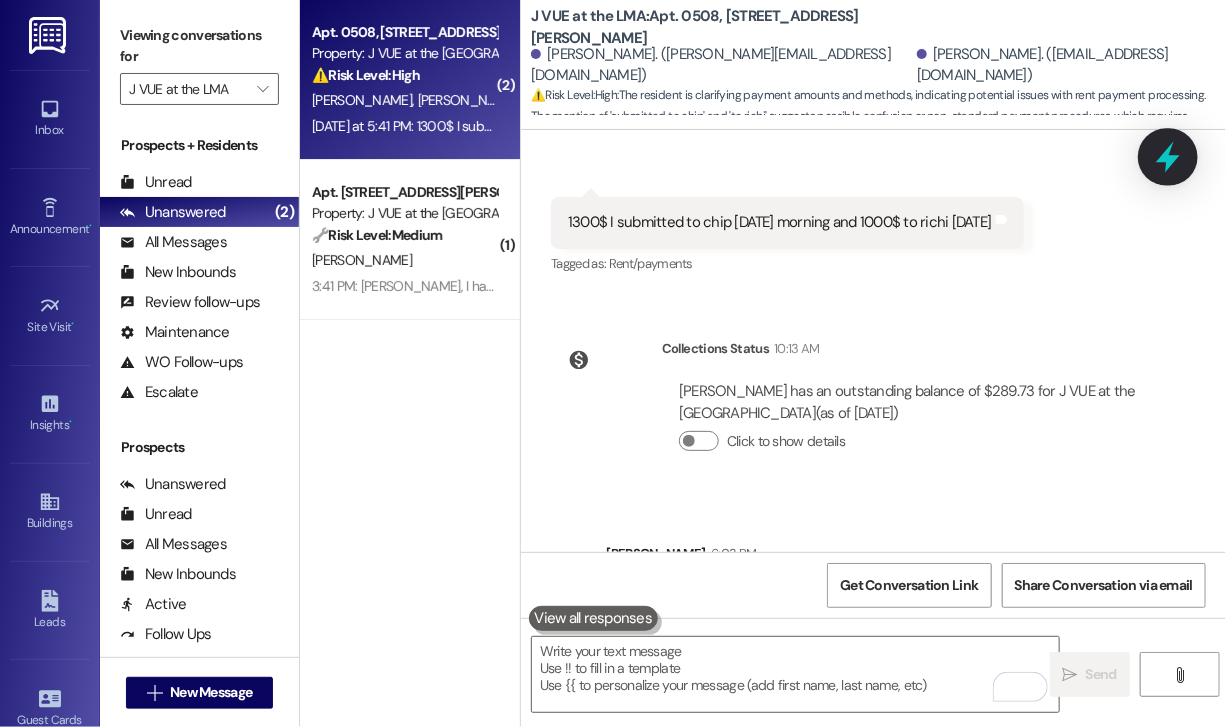 click 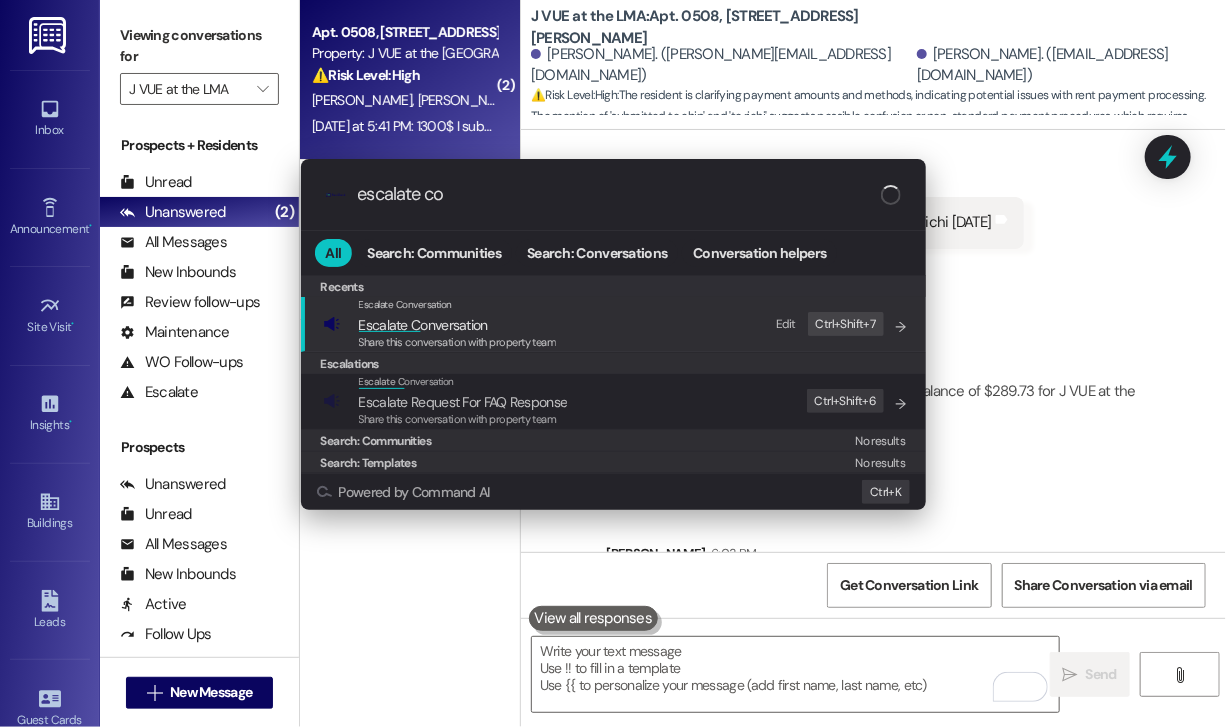 type on "escalate con" 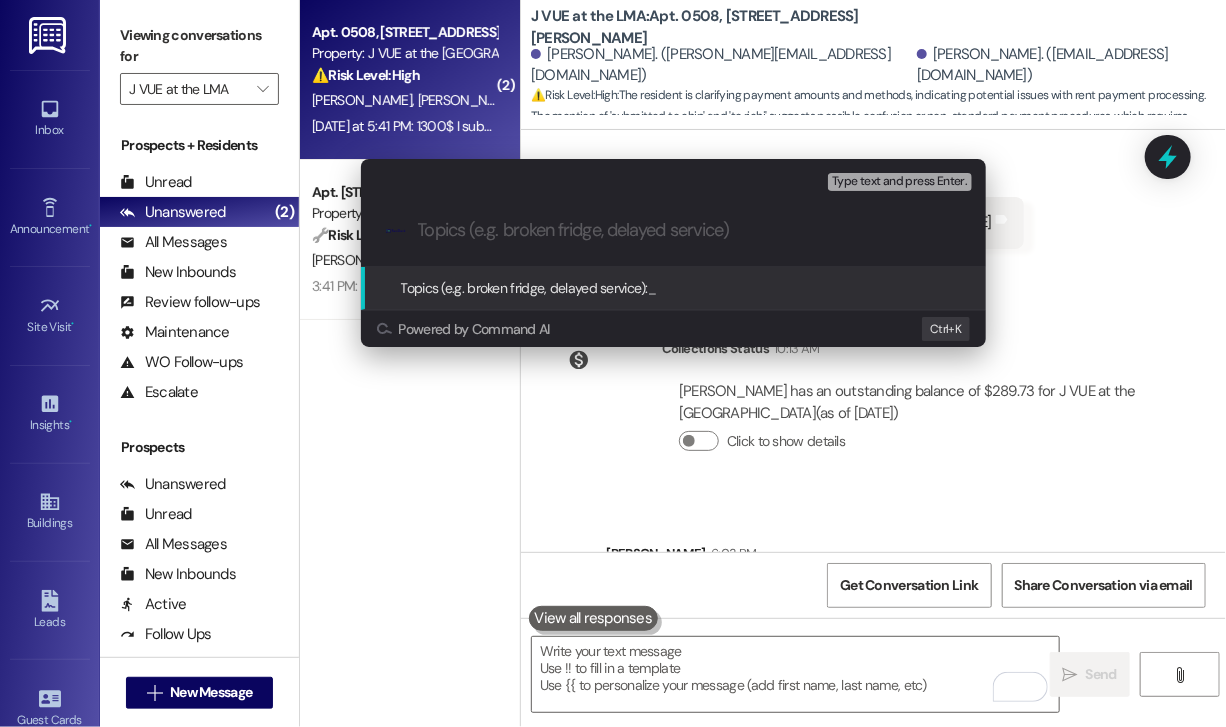 paste on "Confirmation of Two Submitted Payments – $1,300 to Chip and $1,000 to Richi  Thanks for the update—I see that you submitted $1,300 to Chip on Saturday and $1,000 to Richi on Monday. I’ll make sure this is noted and followed up on if needed." 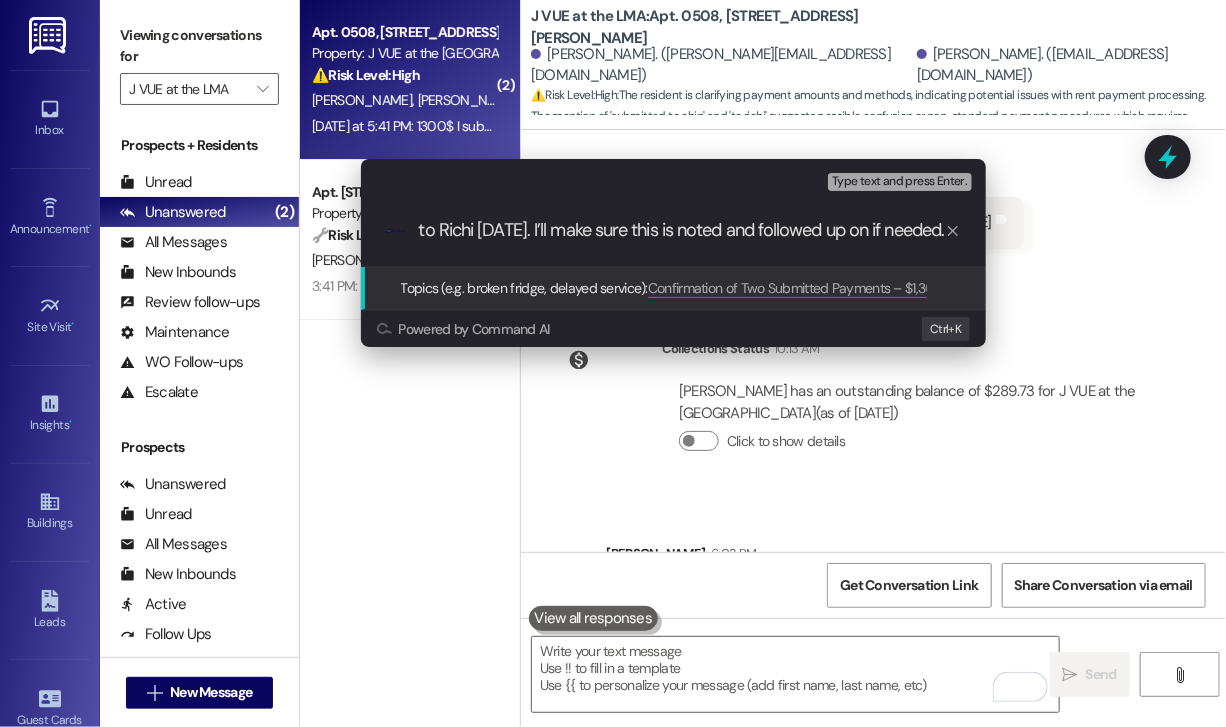 scroll, scrollTop: 0, scrollLeft: 0, axis: both 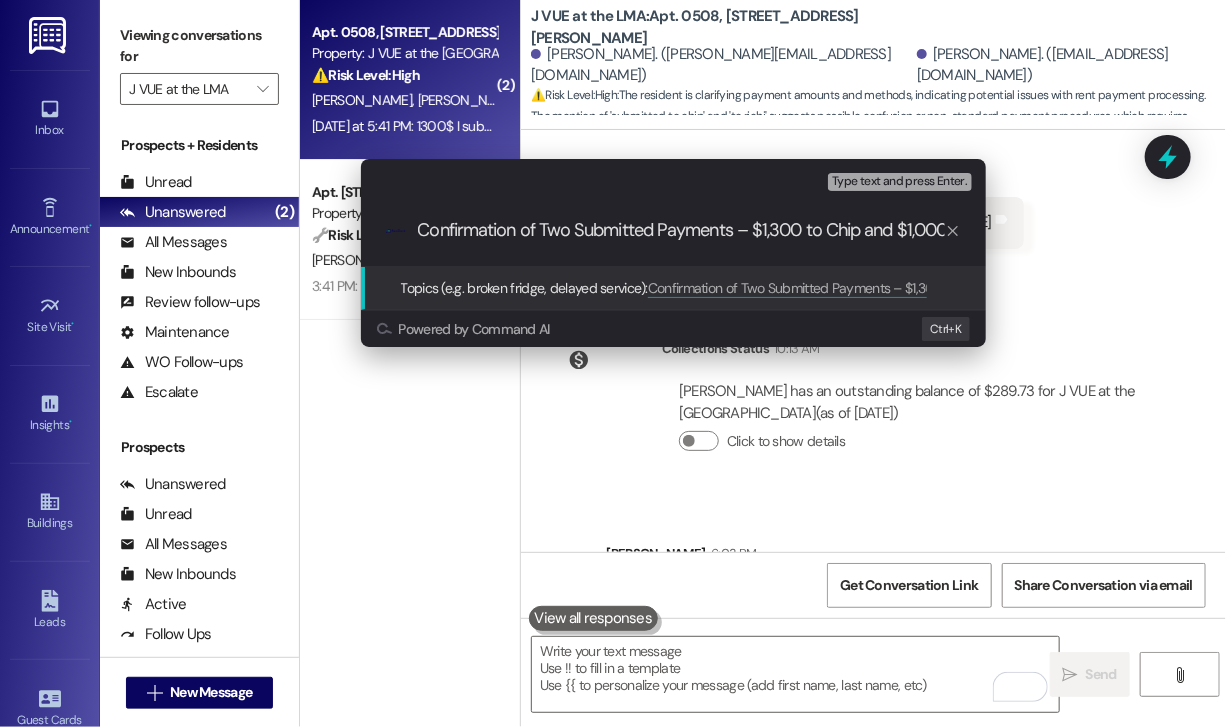 click on "Confirmation of Two Submitted Payments – $1,300 to Chip and $1,000 to Richi  Thanks for the update—I see that you submitted $1,300 to Chip on Saturday and $1,000 to Richi on Monday. I’ll make sure this is noted and followed up on if needed." at bounding box center [681, 230] 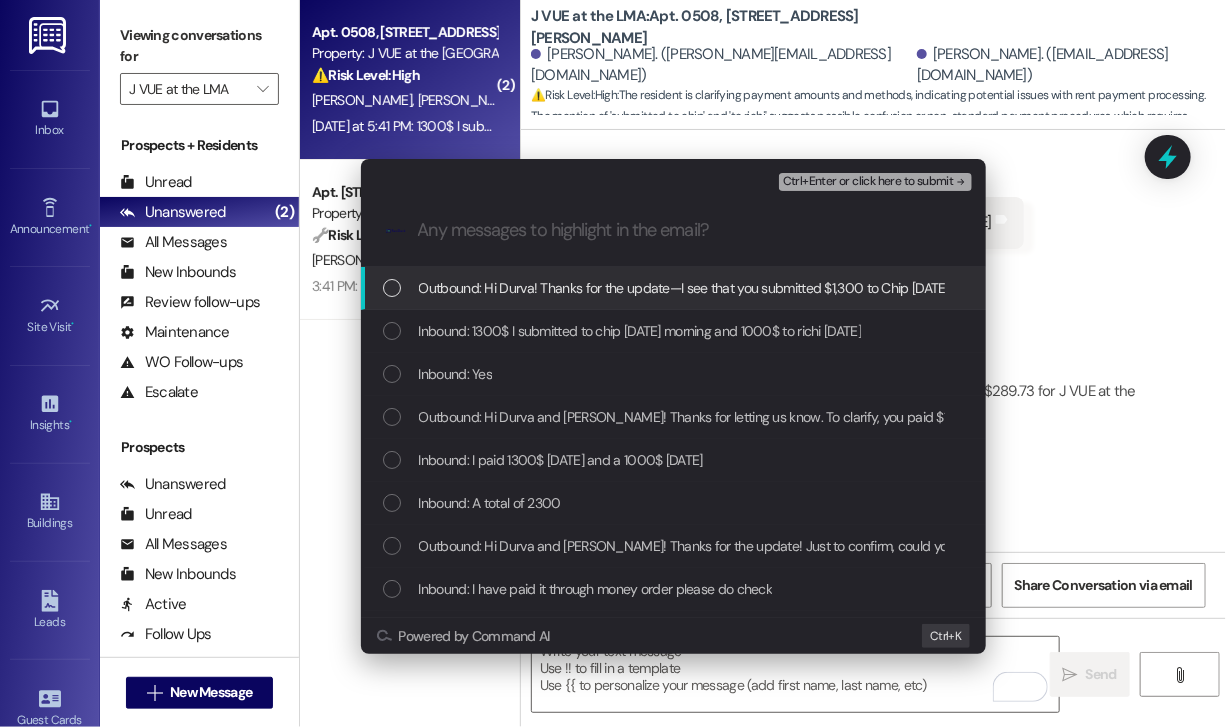 scroll, scrollTop: 0, scrollLeft: 0, axis: both 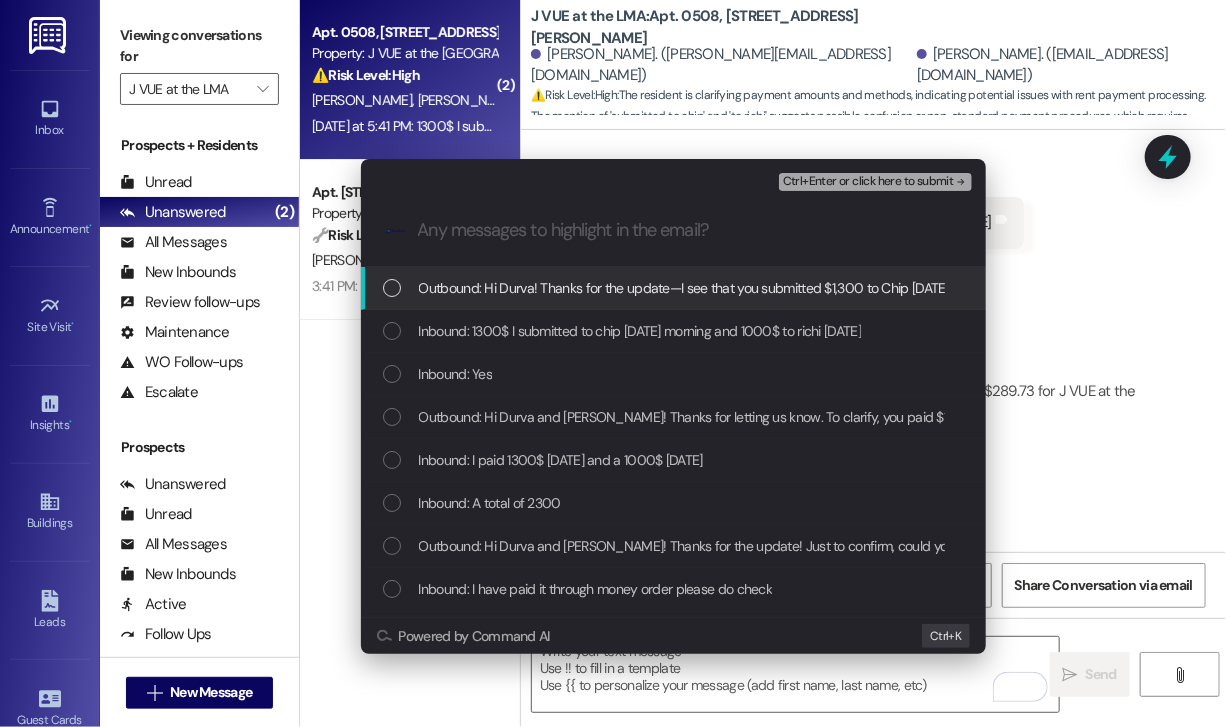 type 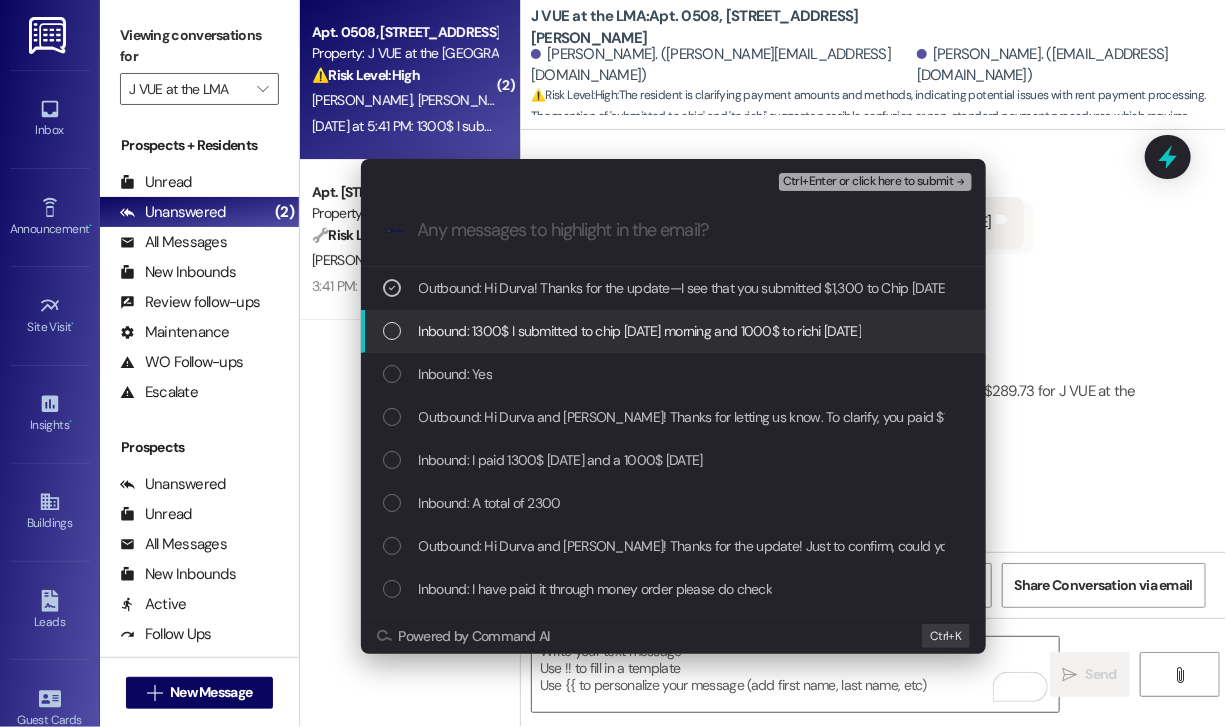 click on "Inbound: 1300$ I submitted to chip on Saturday morning and 1000$ to richi on Monday" at bounding box center [640, 331] 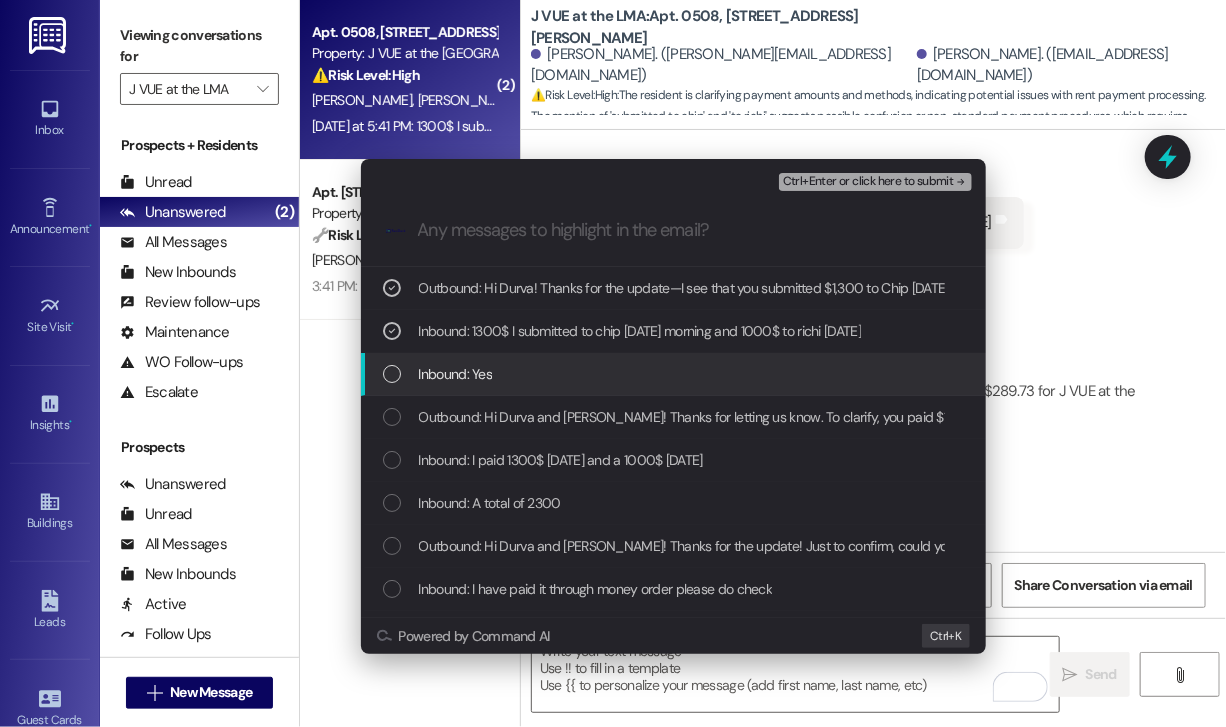 click on "Inbound: Yes" at bounding box center [675, 374] 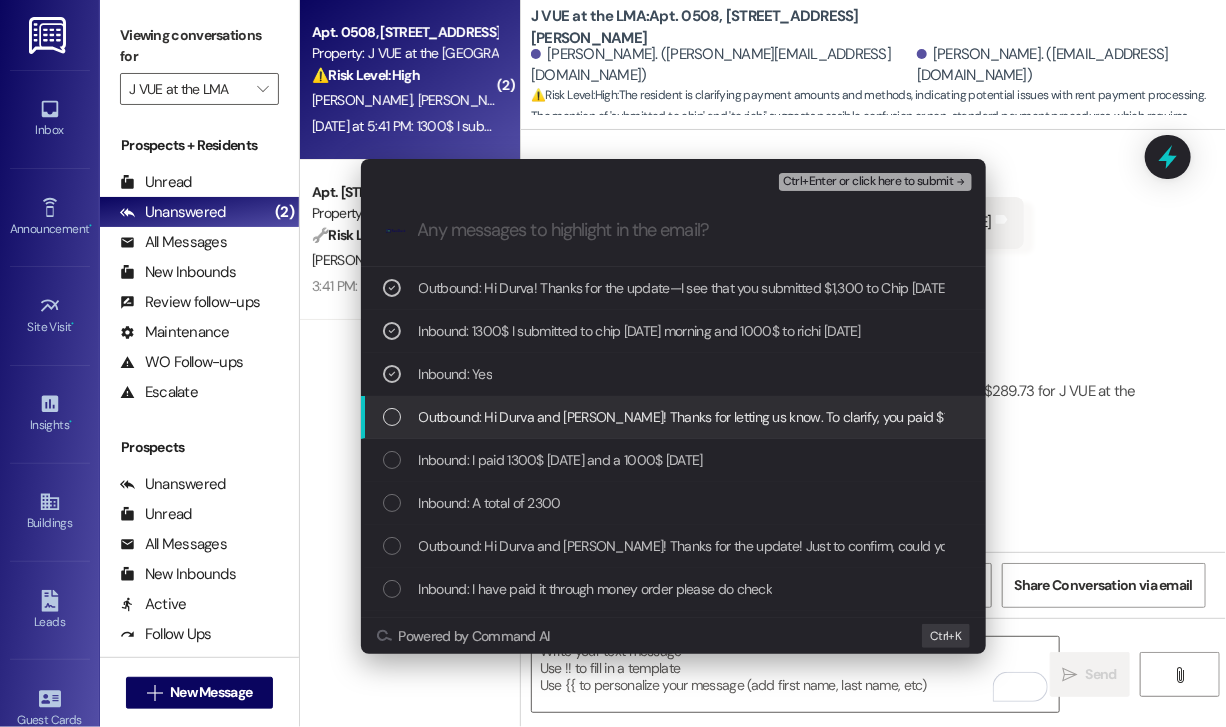 click on "Outbound: Hi Durva and Rutvi! Thanks for letting us know. To clarify, you paid $1300 on Saturday and $1000 on Monday, totaling $2300? I'll check with the team to locate these payments. Let me know if there's anything else!" at bounding box center (673, 417) 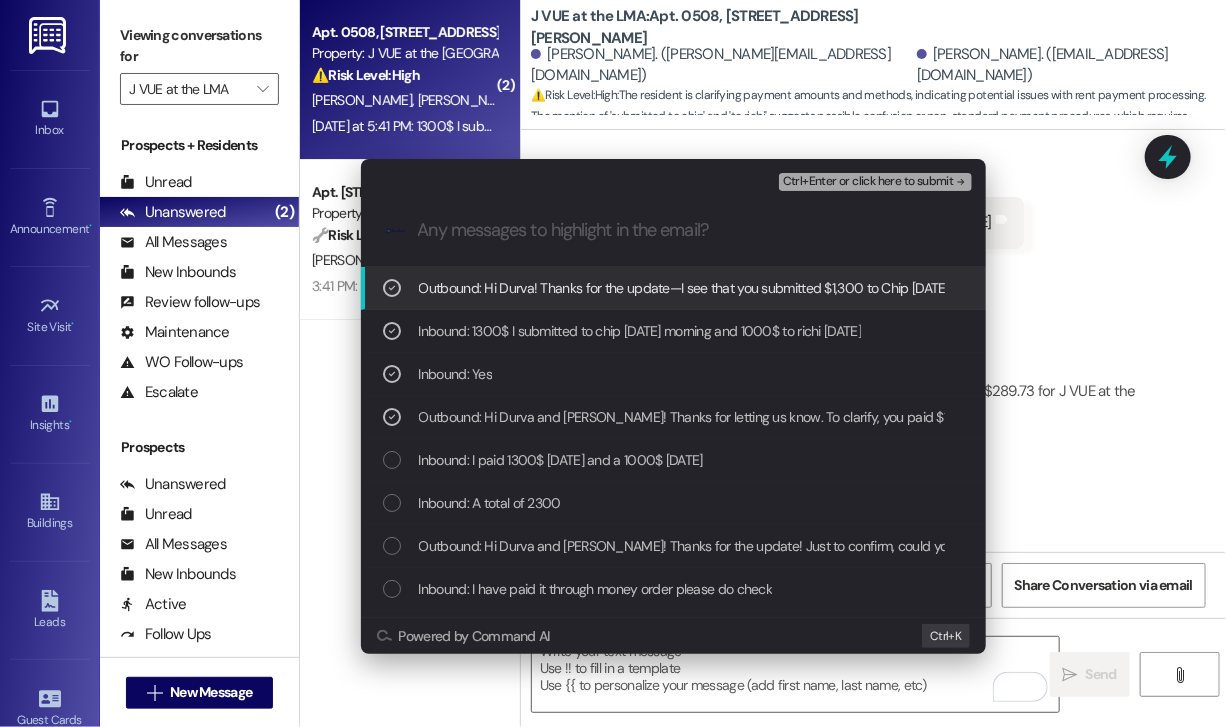 click on "Ctrl+Enter or click here to submit" at bounding box center (868, 182) 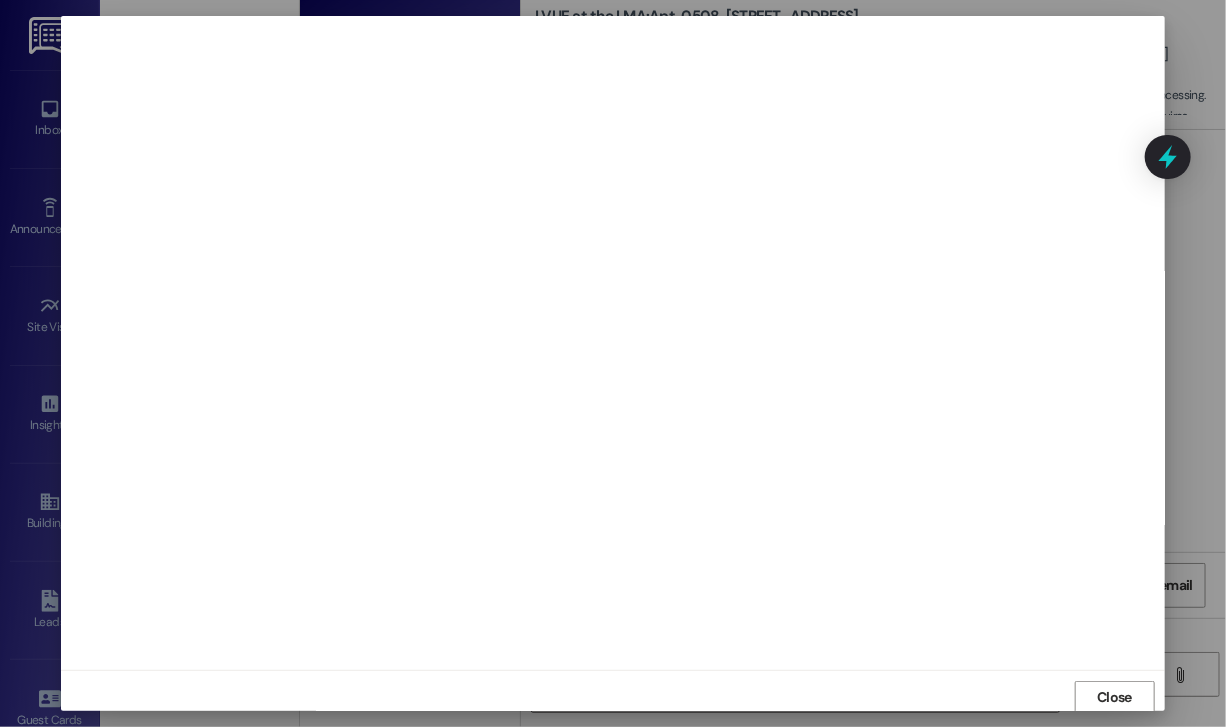 scroll, scrollTop: 2, scrollLeft: 0, axis: vertical 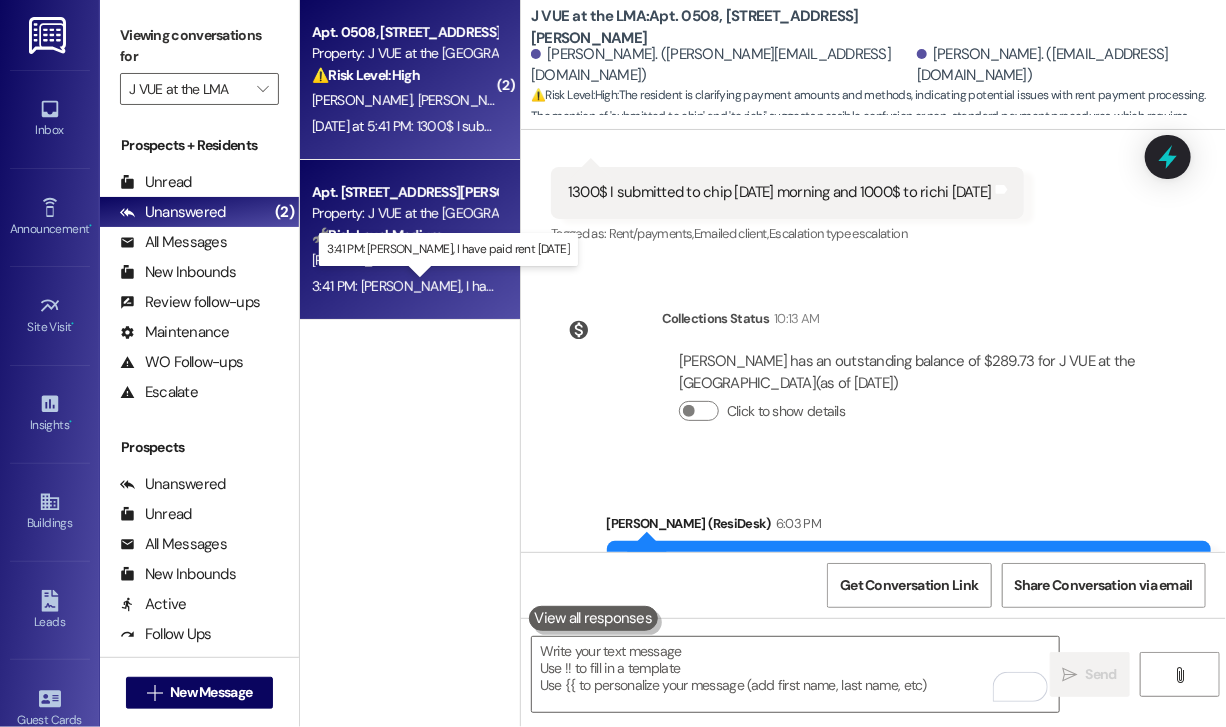 click on "3:41 PM: Hii, I have paid rent yesterday 3:41 PM: Hii, I have paid rent yesterday" at bounding box center [454, 286] 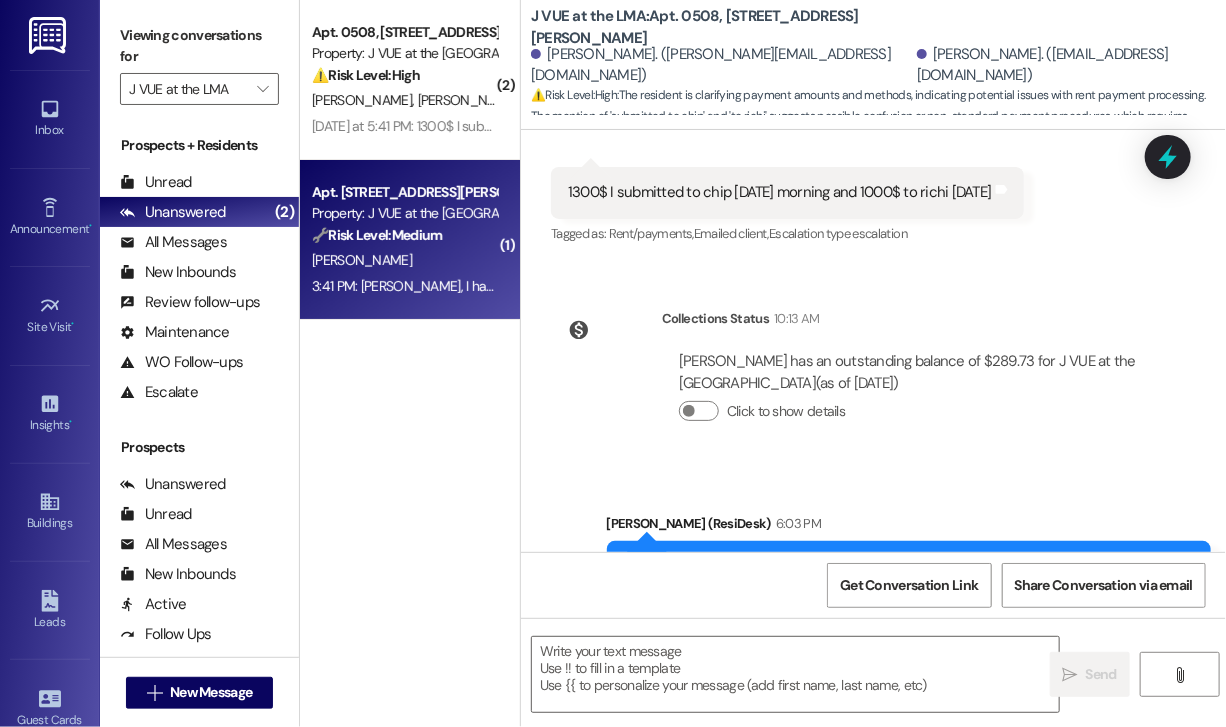 type on "Fetching suggested responses. Please feel free to read through the conversation in the meantime." 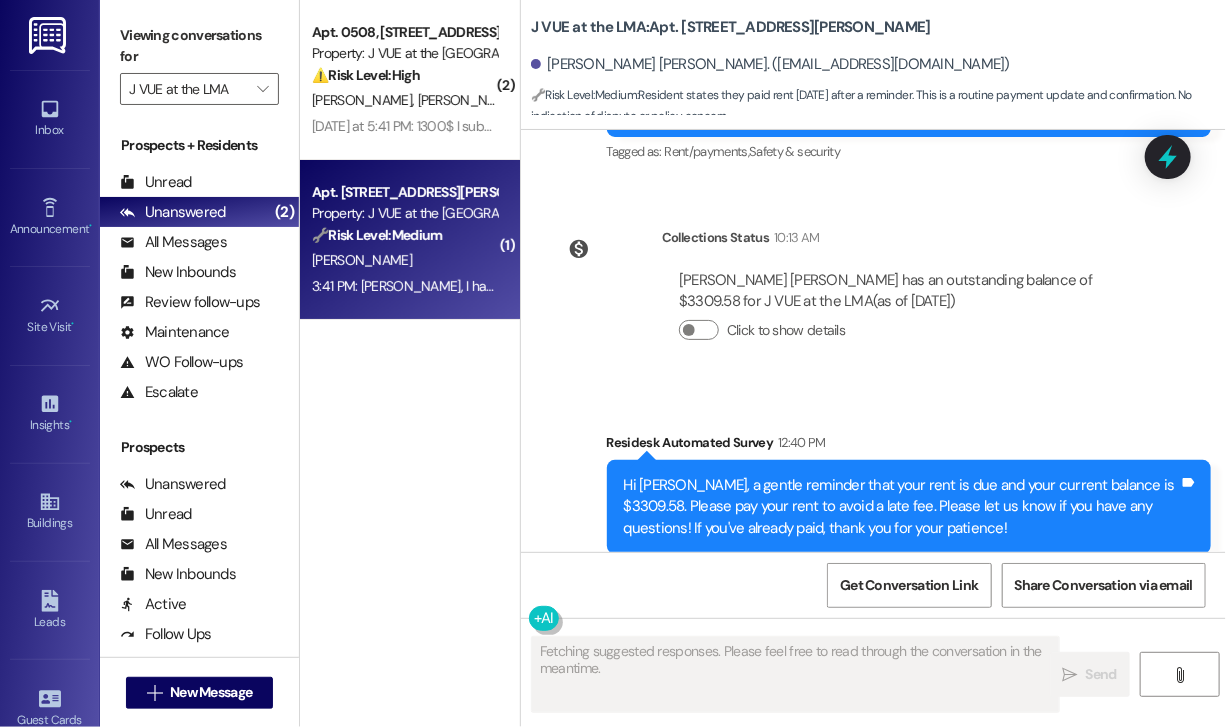 scroll, scrollTop: 13891, scrollLeft: 0, axis: vertical 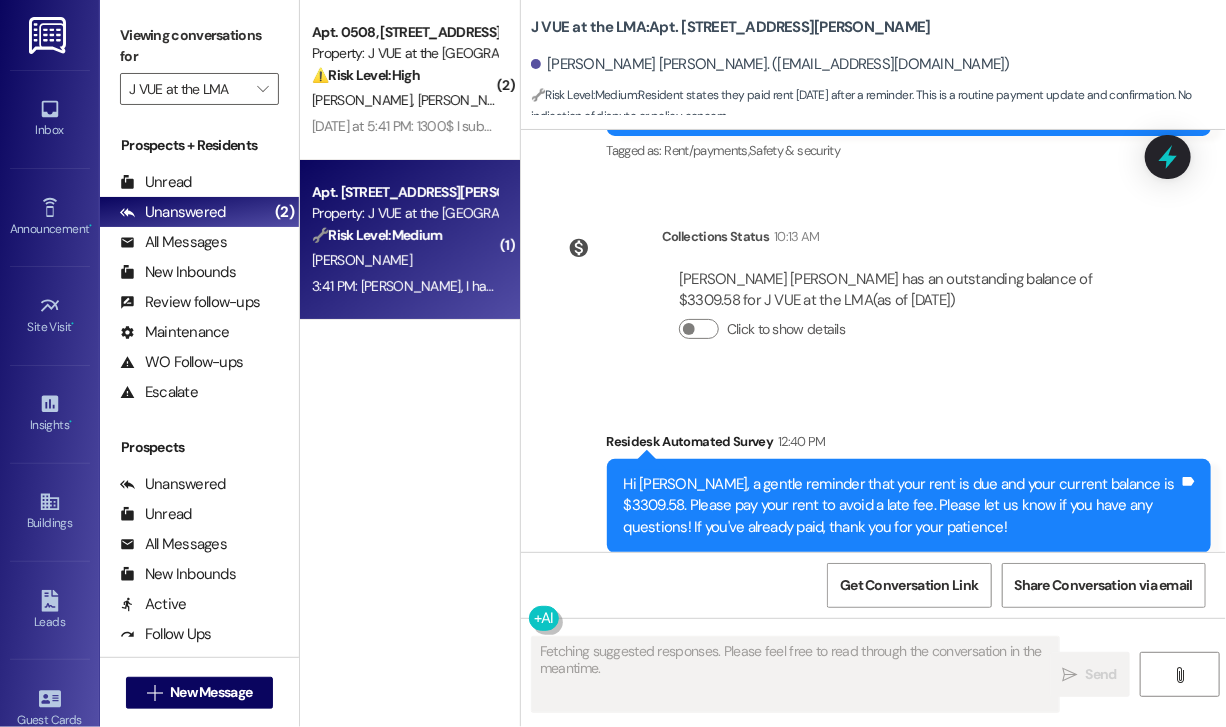 click on "Received via SMS Pranitha David Dcunha 3:41 PM Hii, I have paid rent yesterday Tags and notes Tagged as:   Rent/payments Click to highlight conversations about Rent/payments" at bounding box center [873, 682] 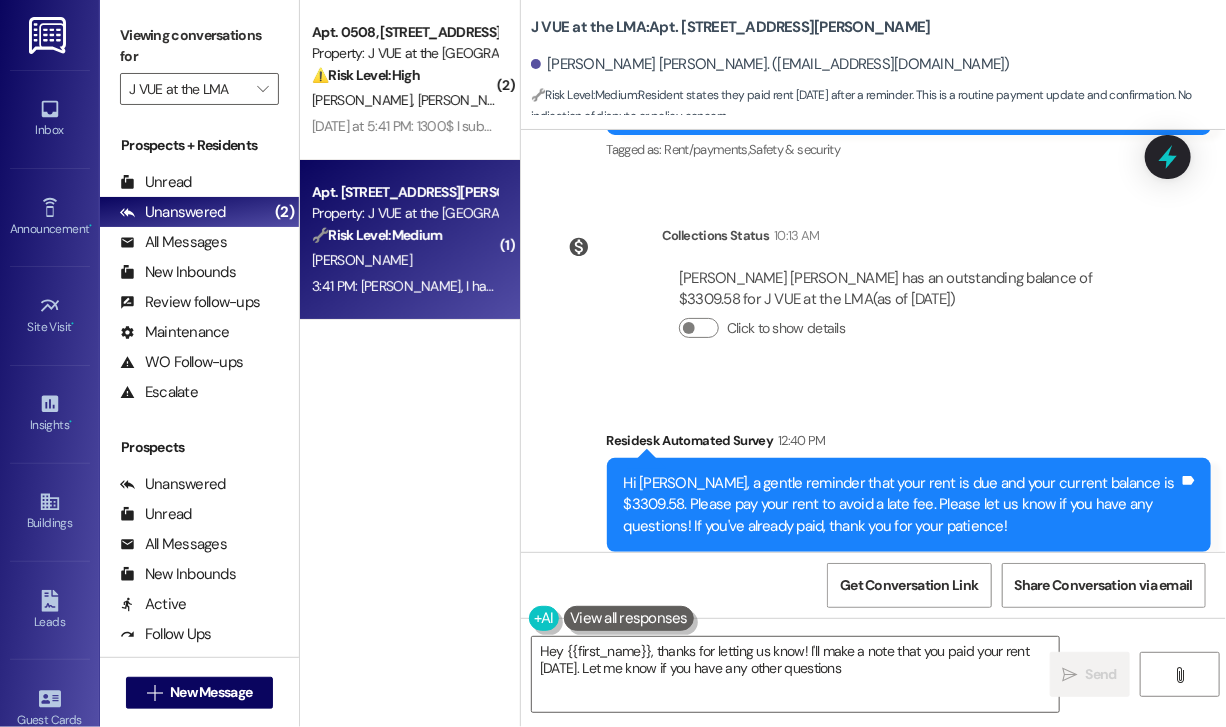 type on "Hey {{first_name}}, thanks for letting us know! I'll make a note that you paid your rent yesterday. Let me know if you have any other questions!" 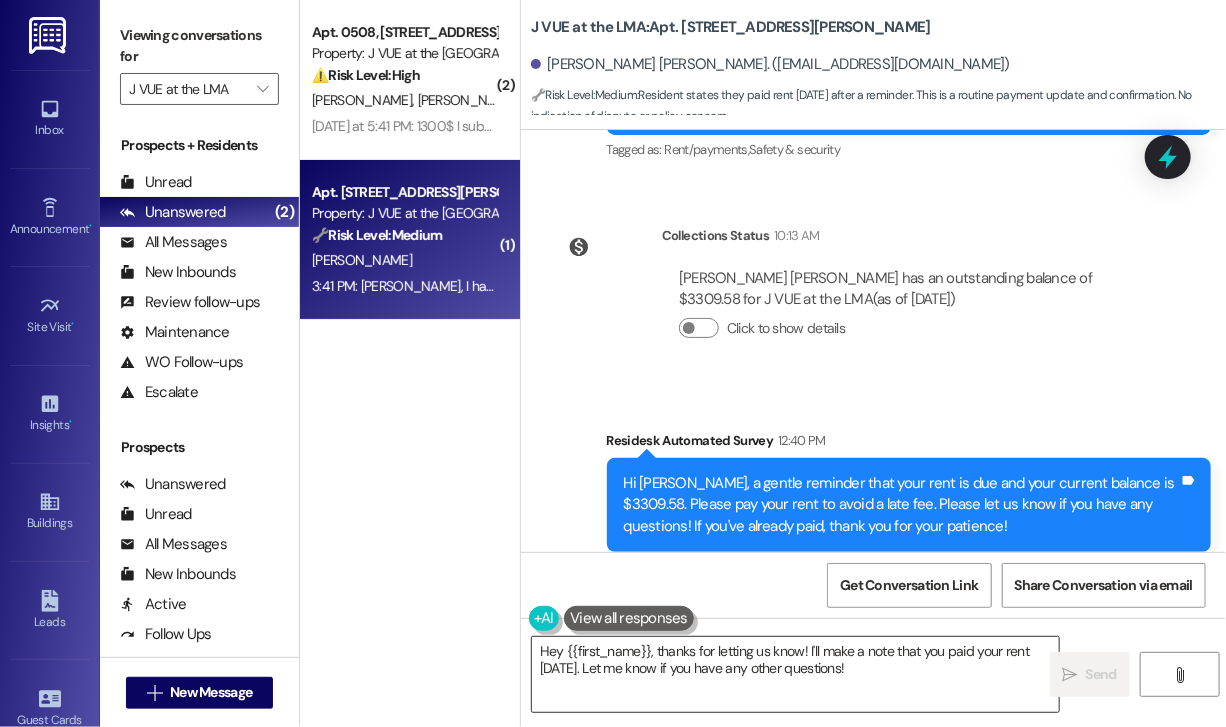 click on "Hey {{first_name}}, thanks for letting us know! I'll make a note that you paid your rent yesterday. Let me know if you have any other questions!" at bounding box center (795, 674) 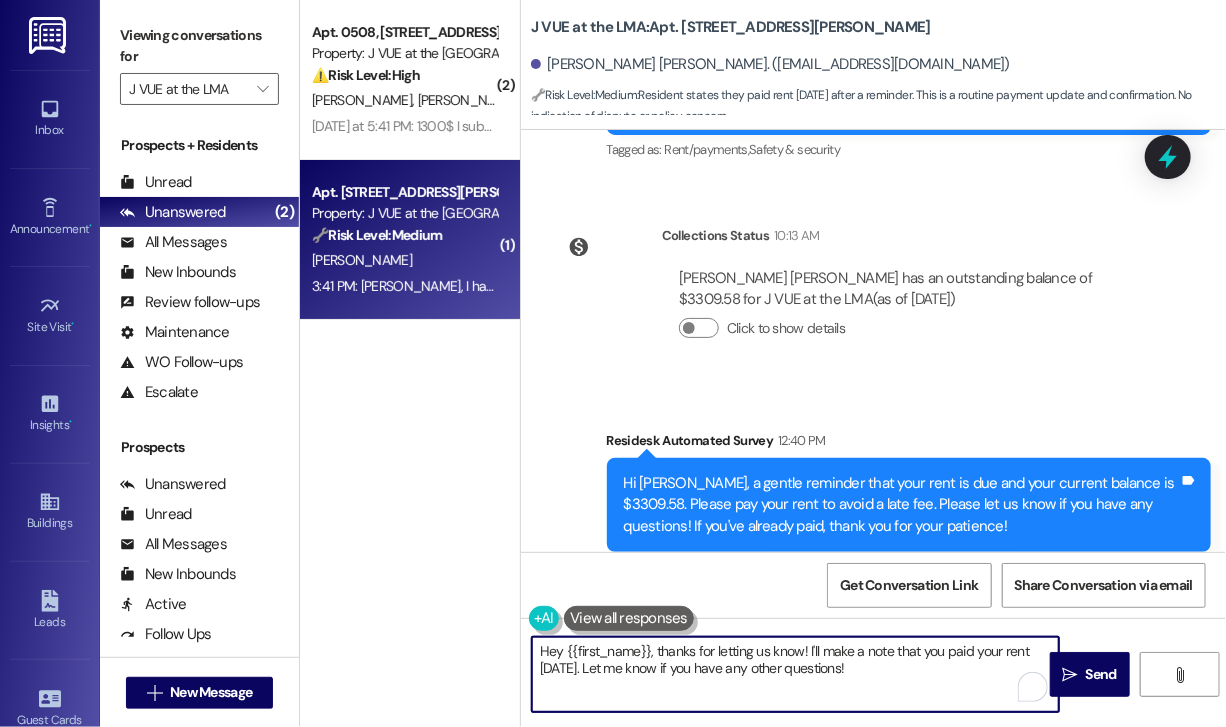 click on "Hey {{first_name}}, thanks for letting us know! I'll make a note that you paid your rent yesterday. Let me know if you have any other questions!" at bounding box center [795, 674] 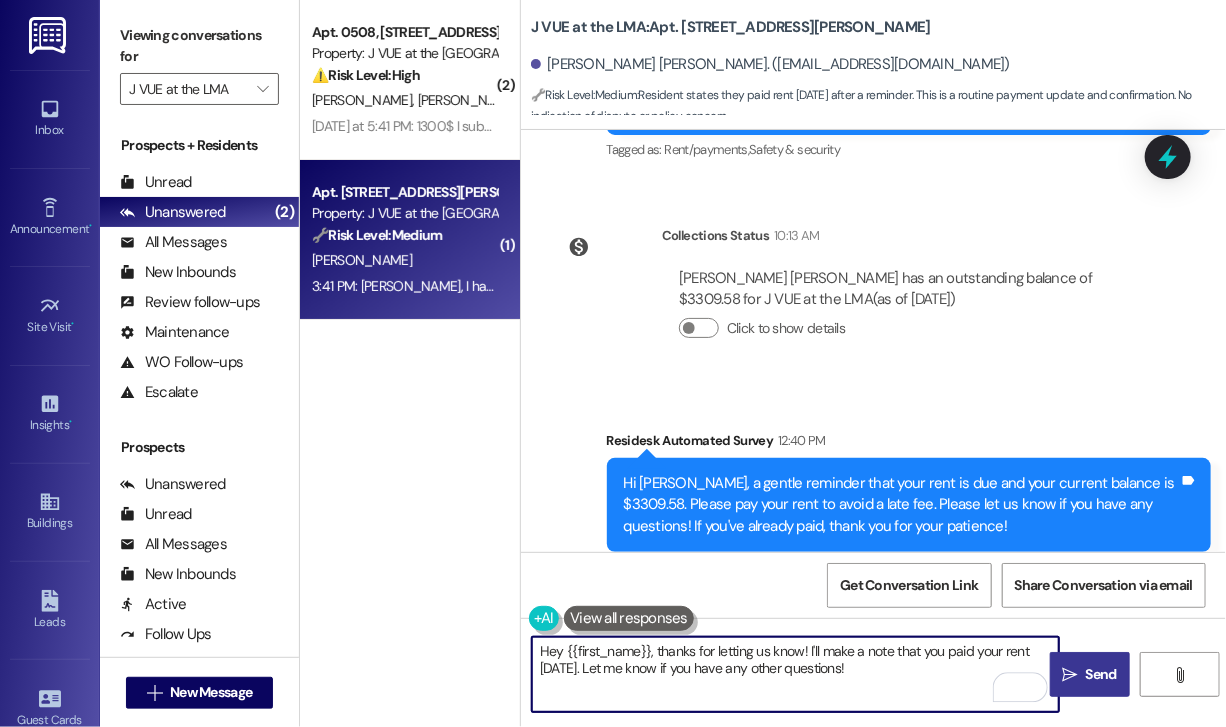 click on "Send" at bounding box center (1101, 674) 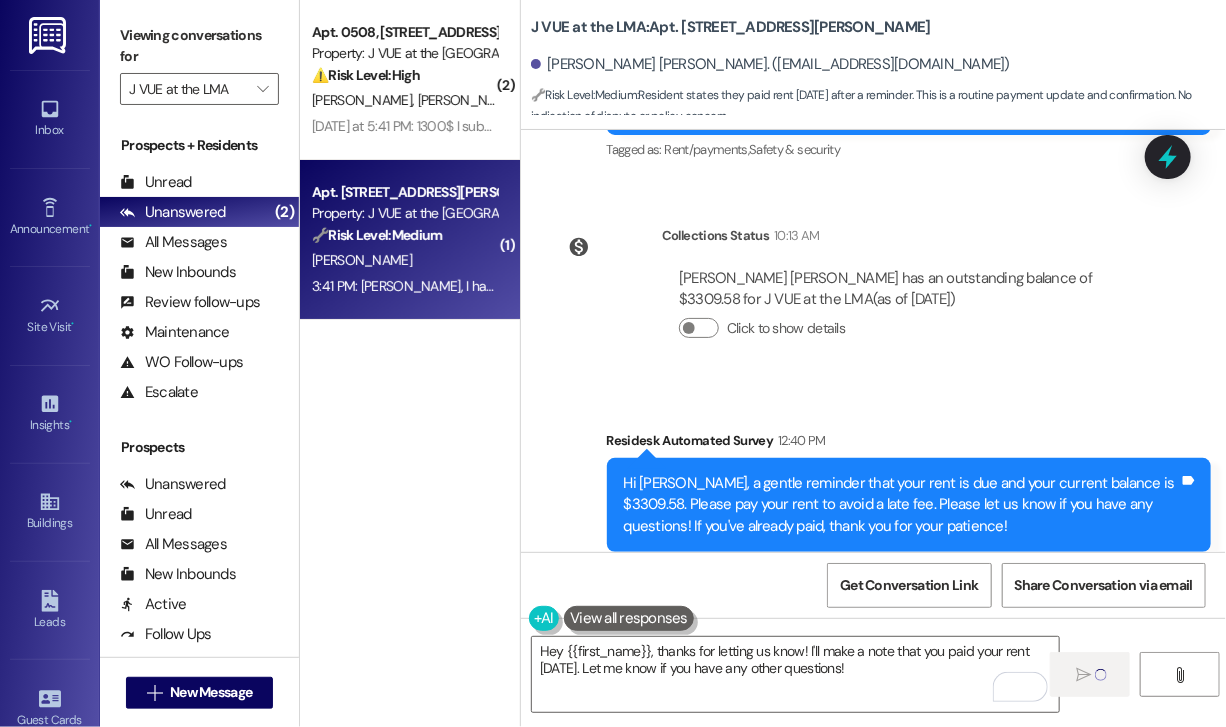 type 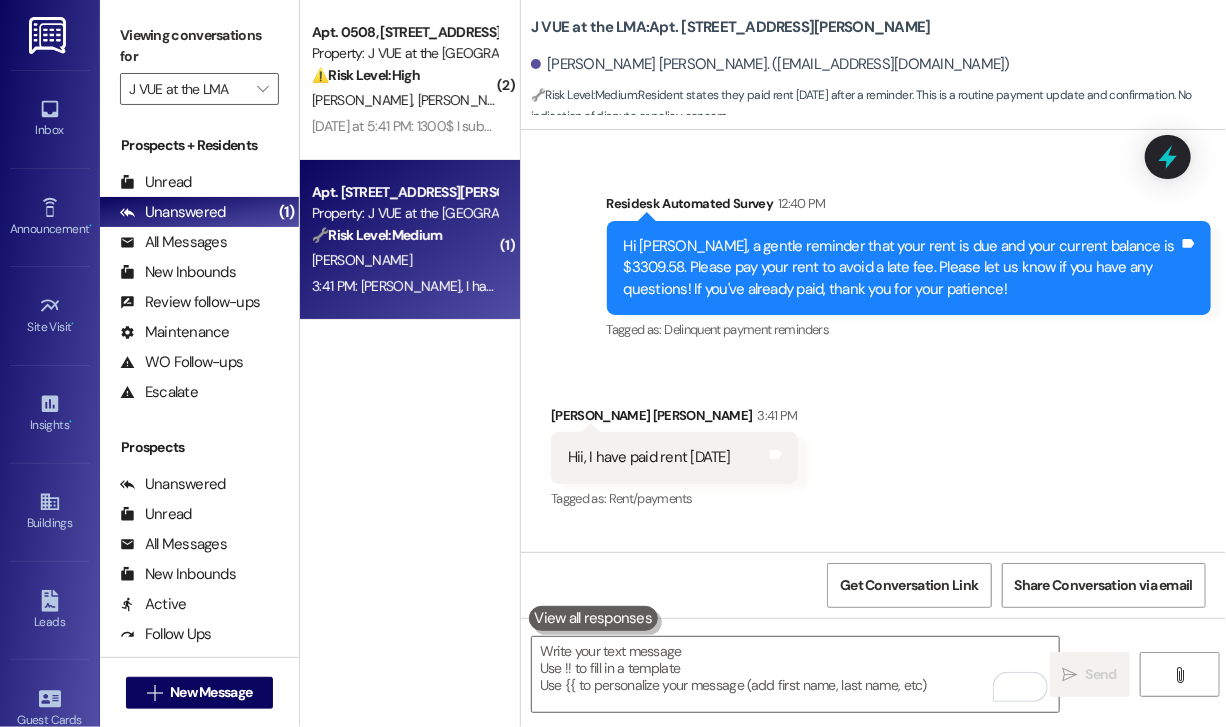scroll, scrollTop: 14191, scrollLeft: 0, axis: vertical 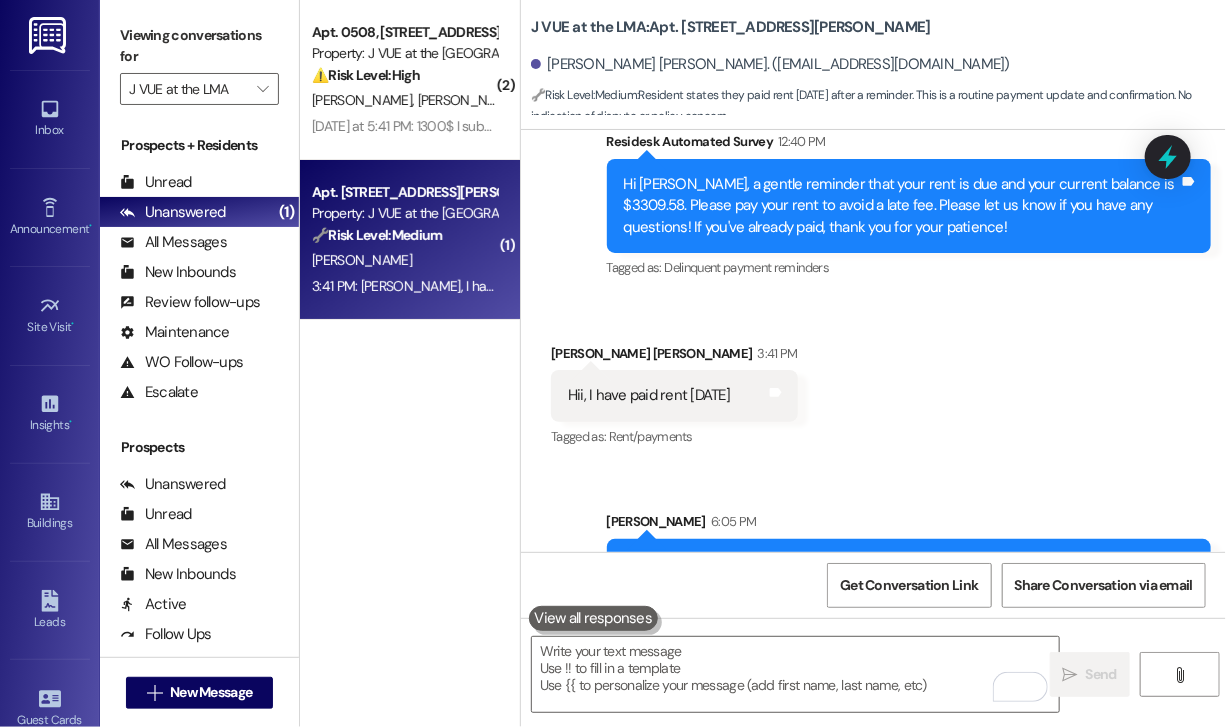 click on "Sent via SMS Sarah 6:05 PM Hey Pranitha David, thanks for letting us know! I'll make a note that you paid your rent yesterday. Let me know if you have any other questions! Tags and notes" at bounding box center [873, 546] 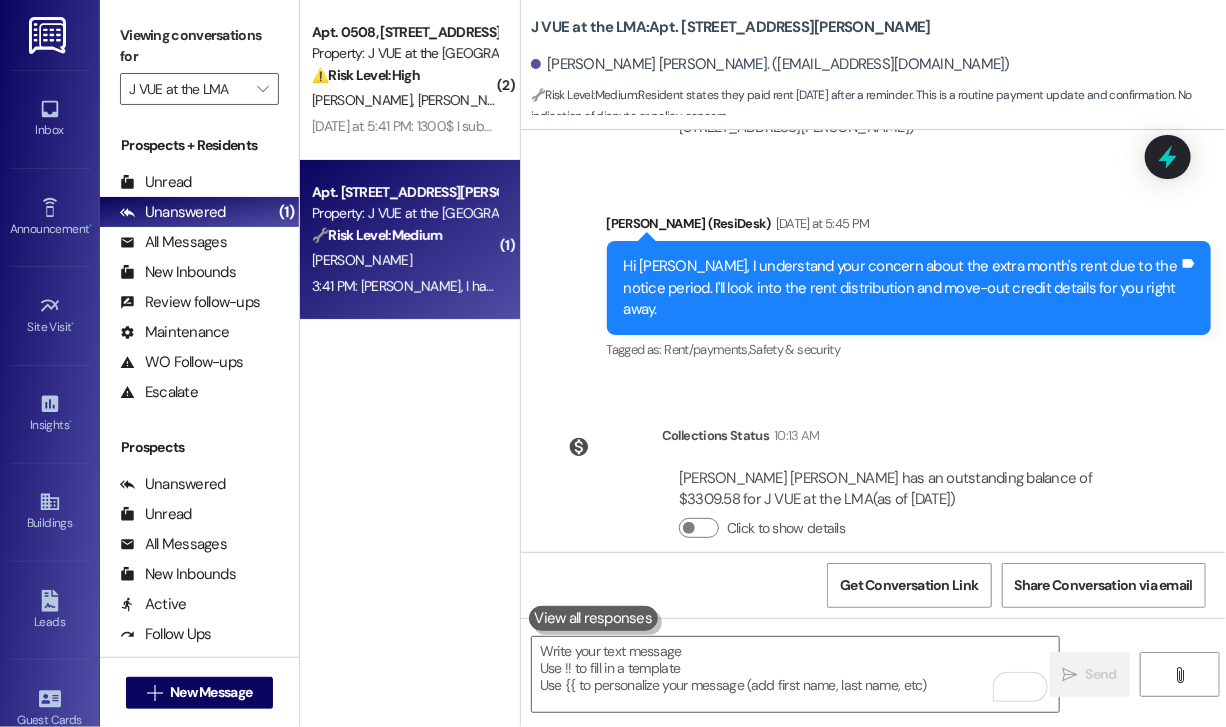 scroll, scrollTop: 14192, scrollLeft: 0, axis: vertical 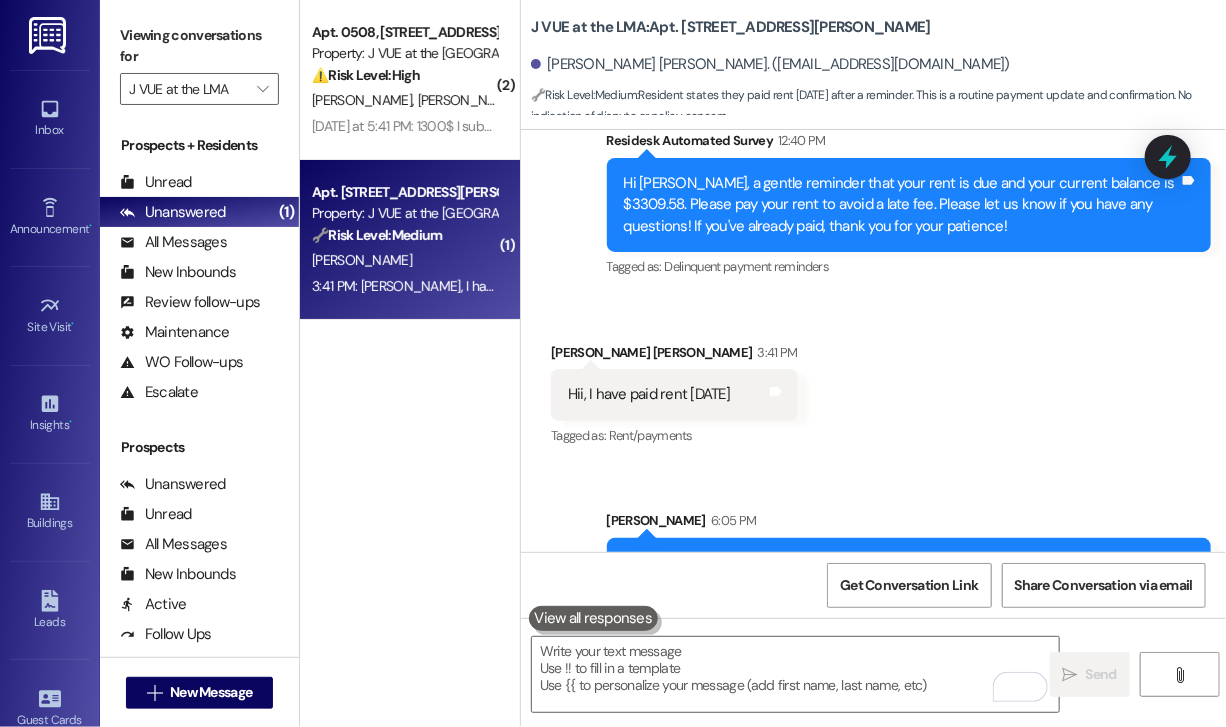 click on "Received via SMS Pranitha David Dcunha 6:06 PM Hi, can you tell me my exact move out date  Tags and notes" at bounding box center [873, 695] 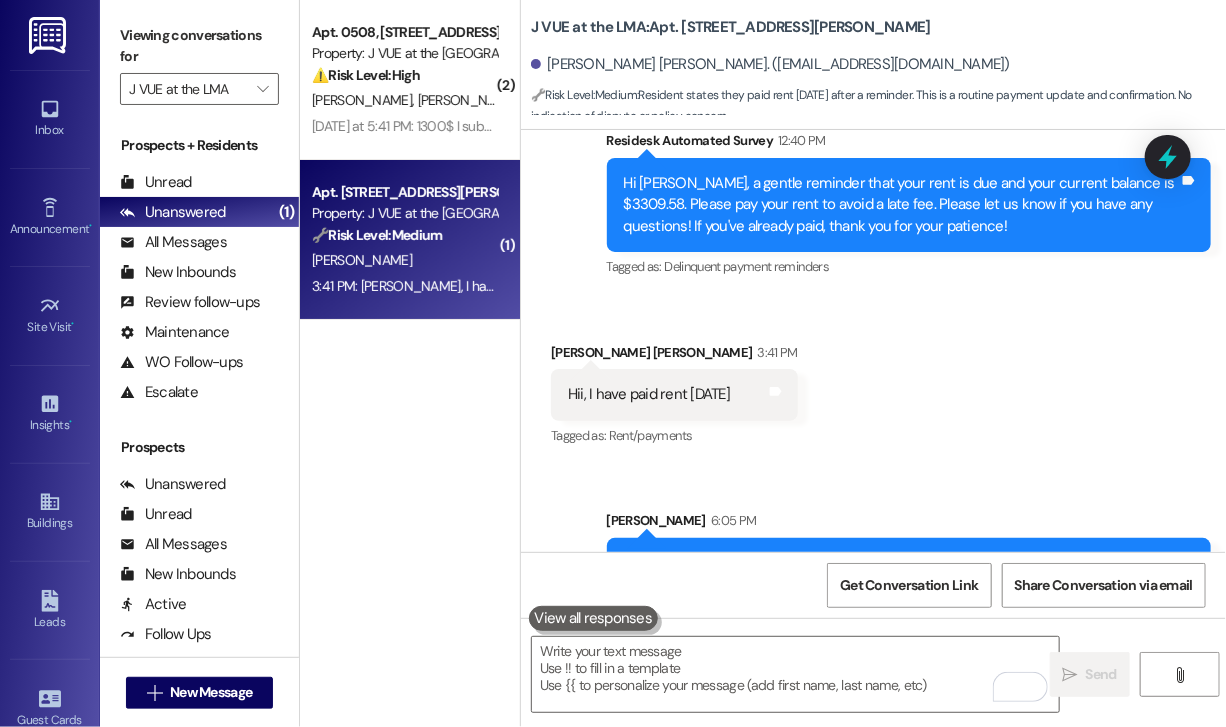 click on "Hi, can you tell me my exact move out date" at bounding box center [703, 724] 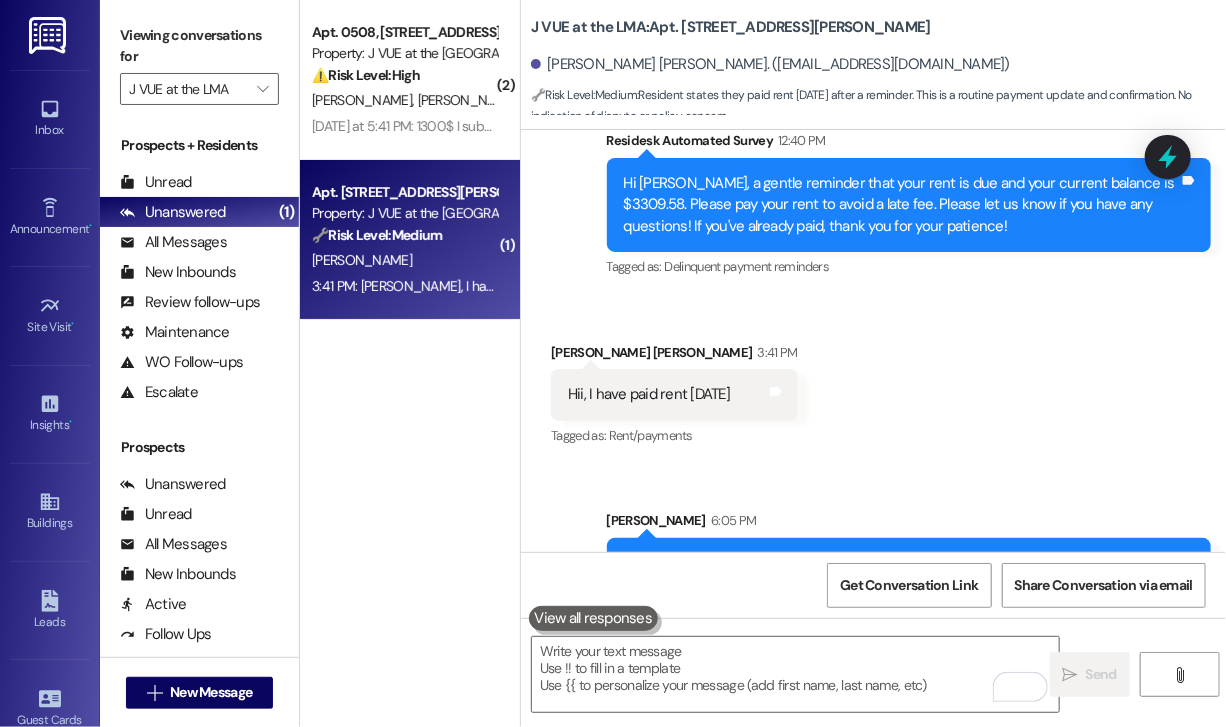 drag, startPoint x: 587, startPoint y: 511, endPoint x: 832, endPoint y: 512, distance: 245.00204 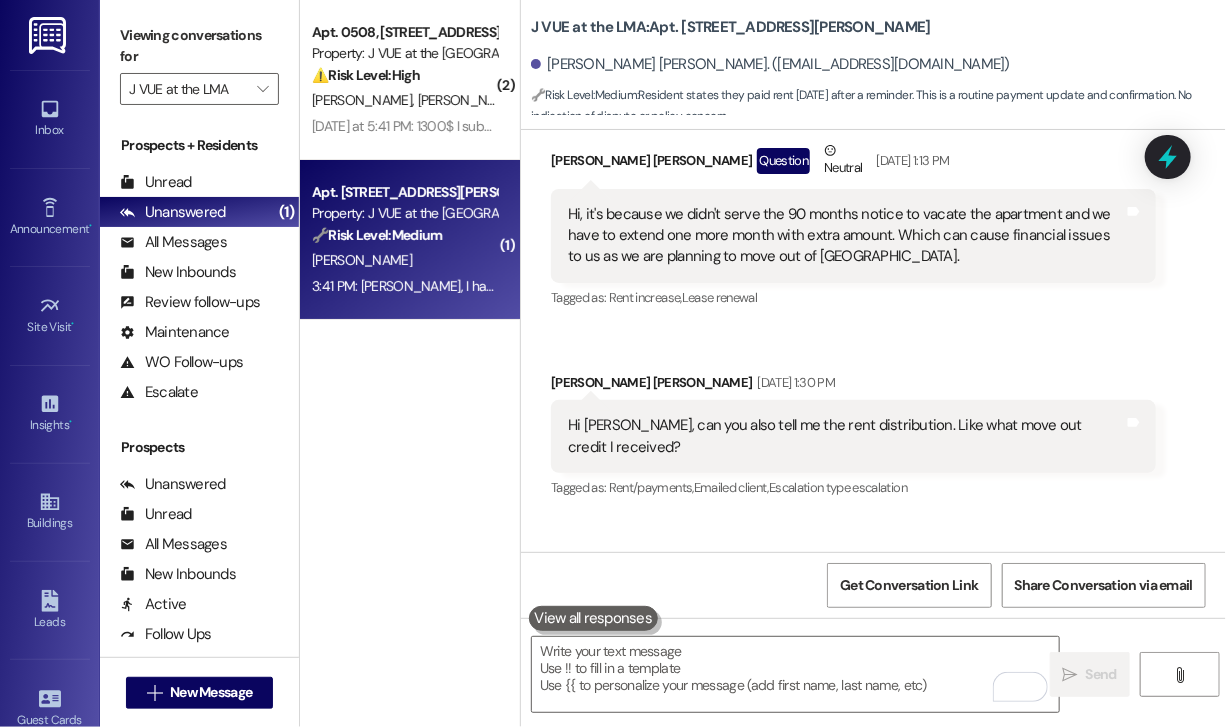 scroll, scrollTop: 13092, scrollLeft: 0, axis: vertical 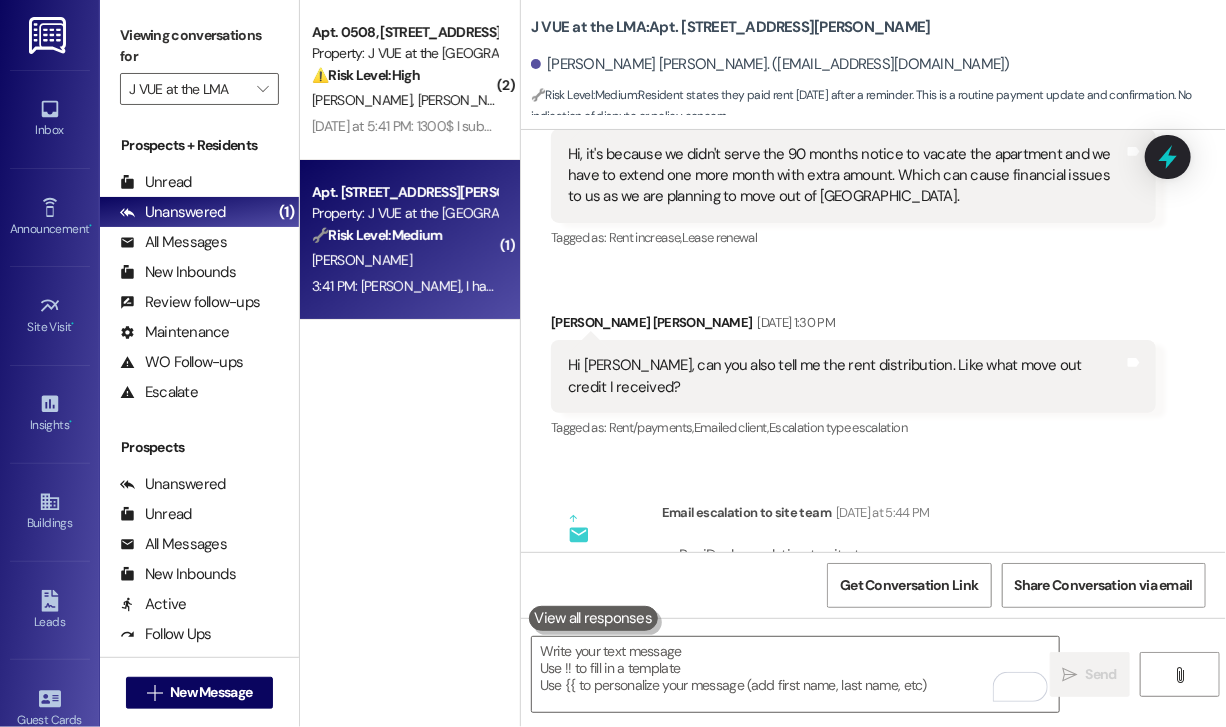 click on "Email escalation to site team Yesterday at 5:44 PM" at bounding box center [909, 516] 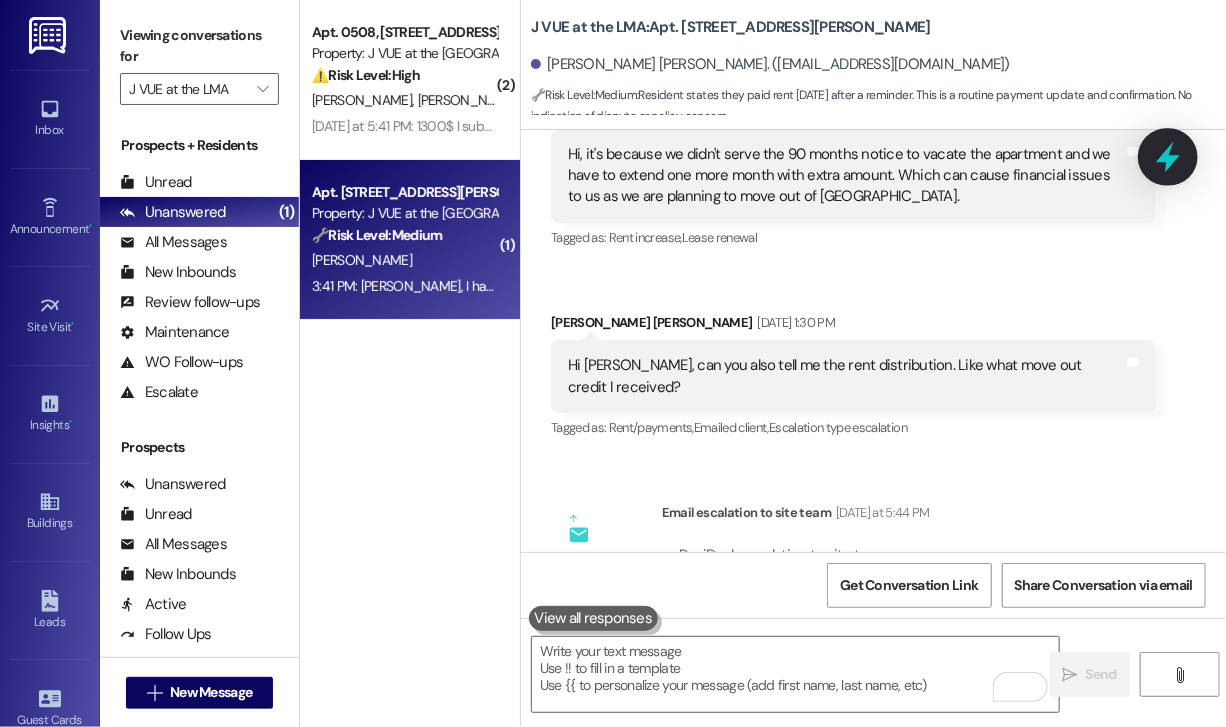 click 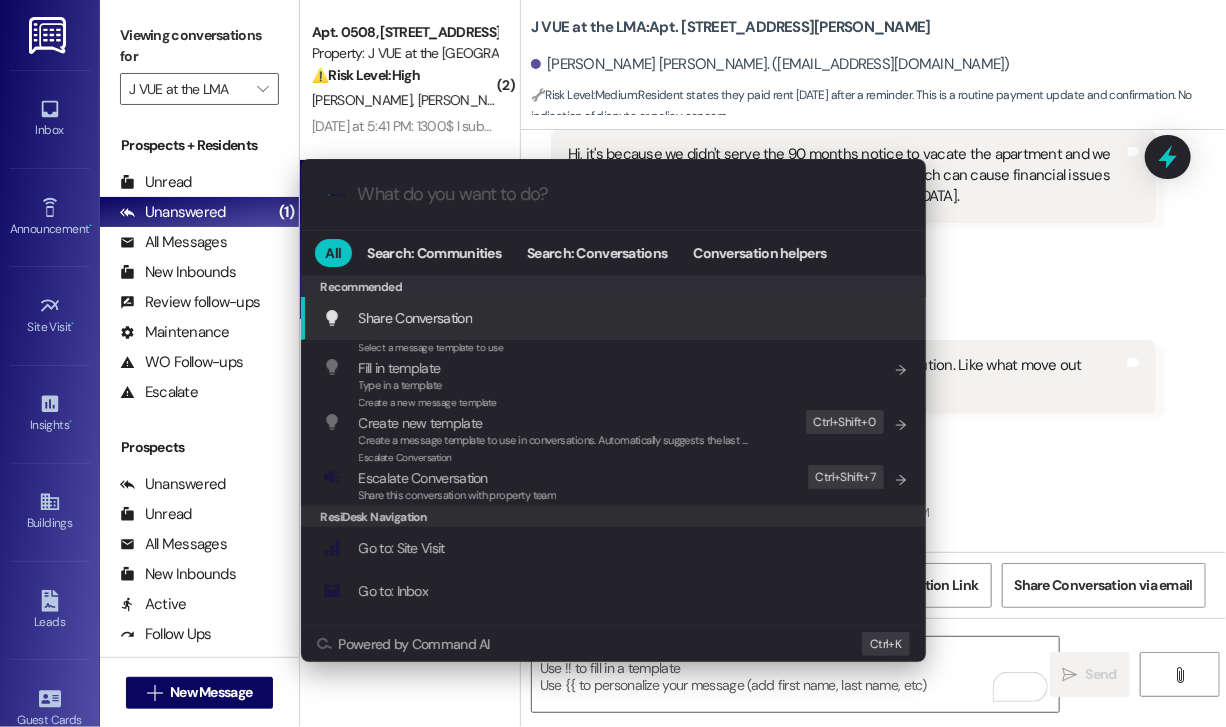 click at bounding box center [629, 194] 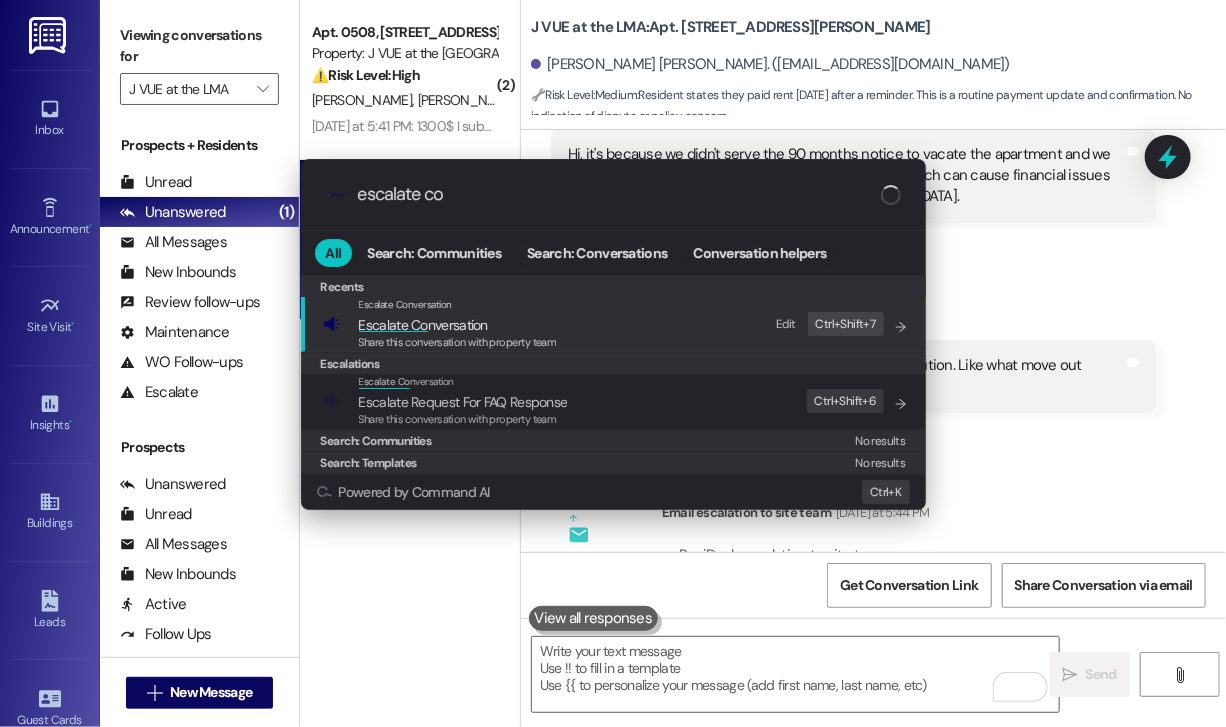 type on "escalate con" 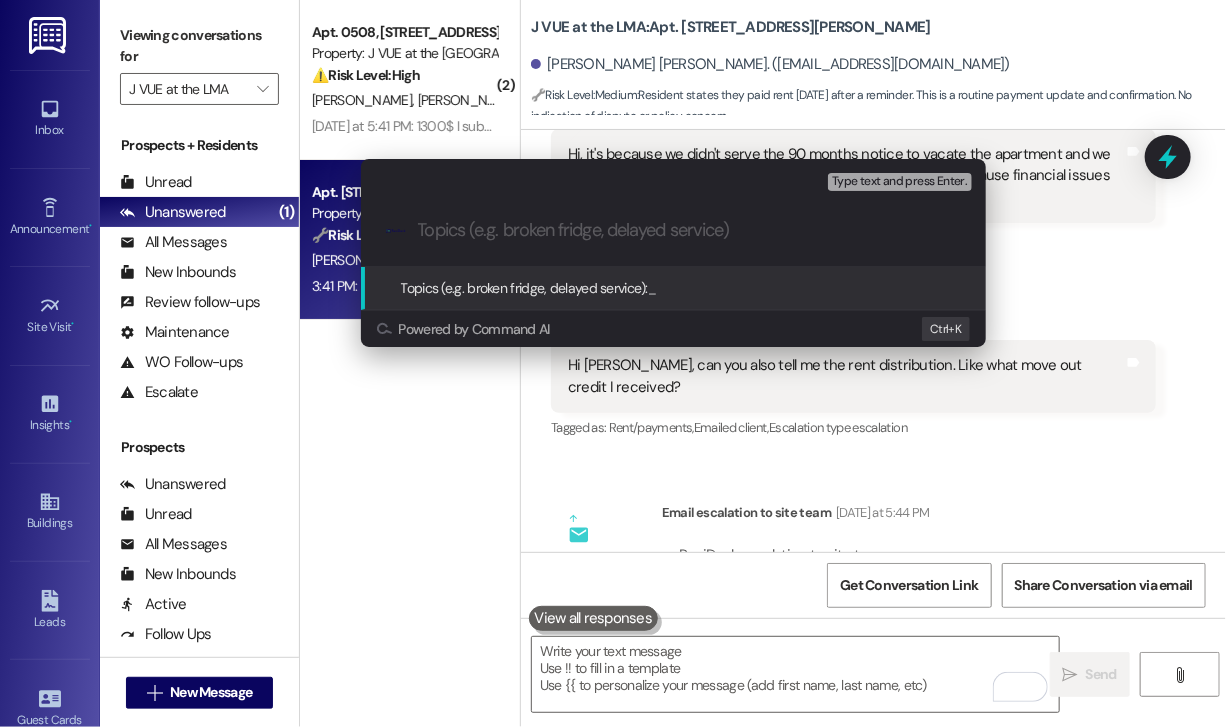 paste on "Request to Confirm Exact Move-Out Date" 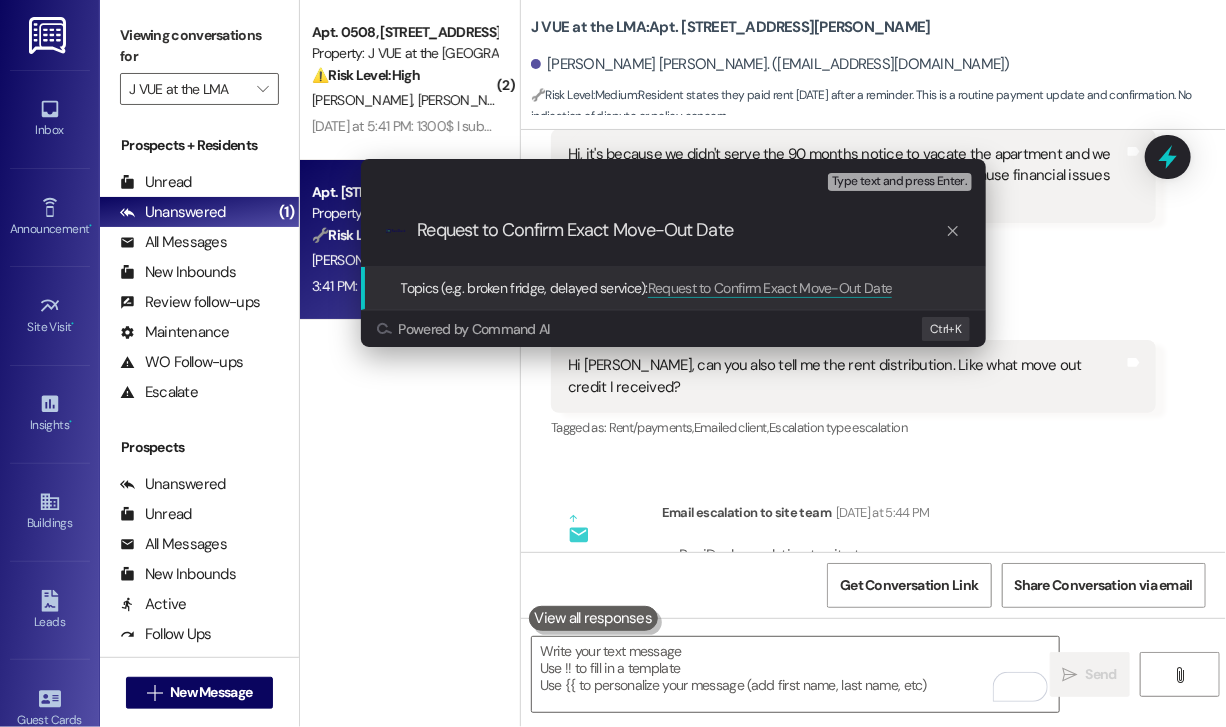 type 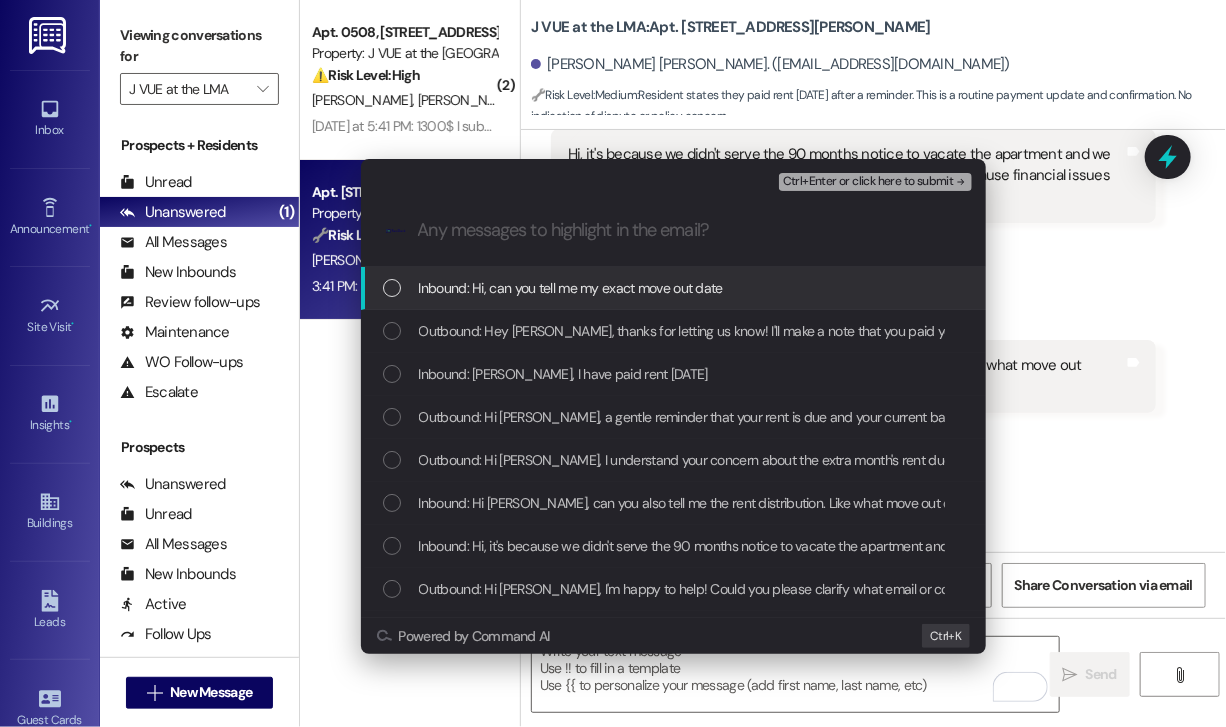 click on "Inbound: Hi, can you tell me my exact move out date" at bounding box center [571, 288] 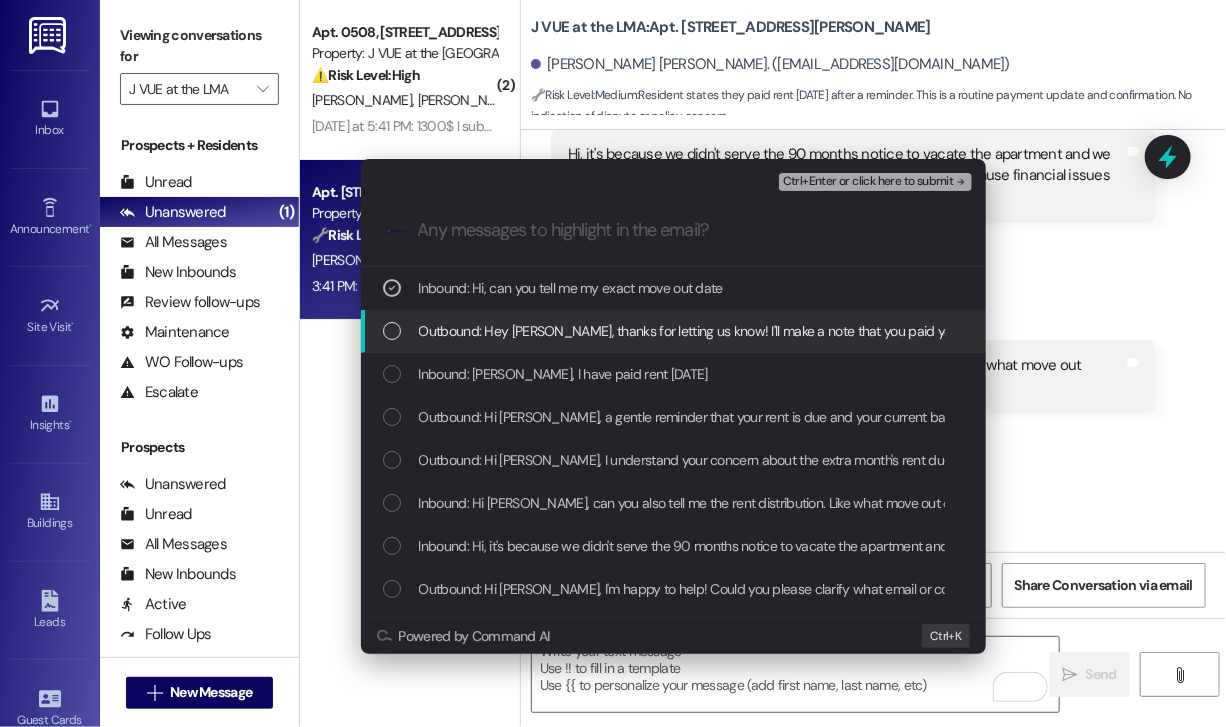 click on "Outbound: Hey Pranitha David, thanks for letting us know! I'll make a note that you paid your rent yesterday. Let me know if you have any other questions!" at bounding box center [858, 331] 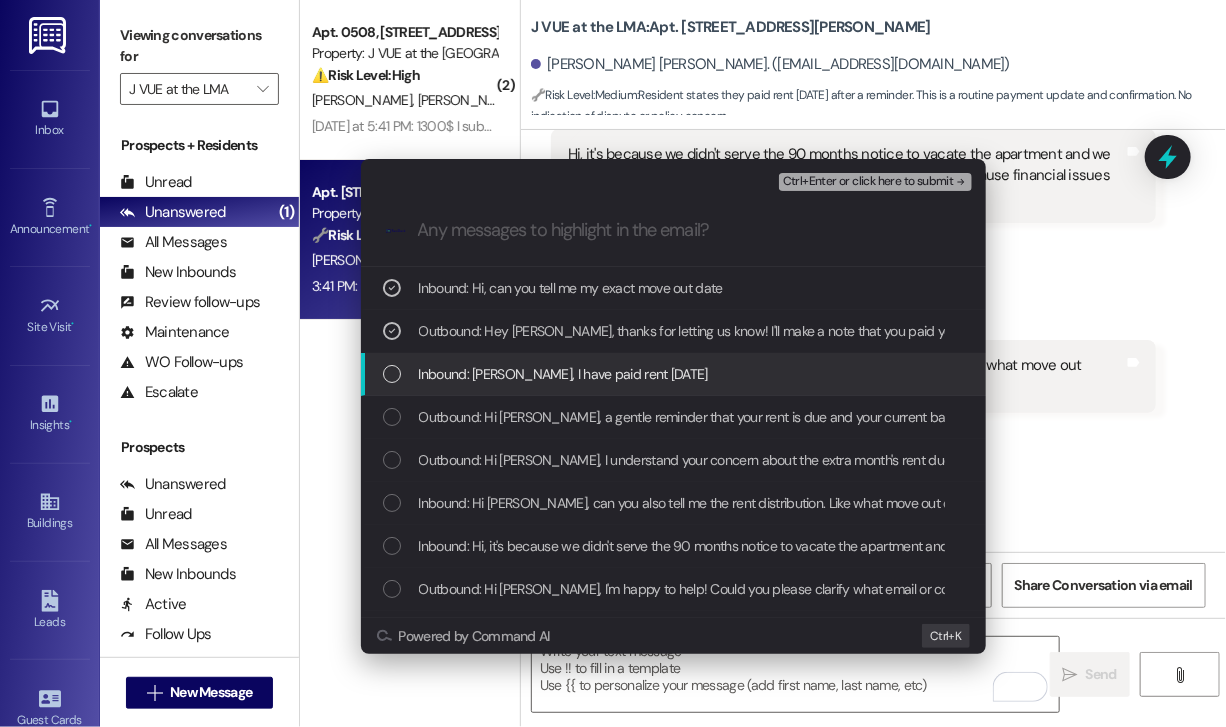 click on "Inbound: Hii, I have paid rent yesterday" at bounding box center [675, 374] 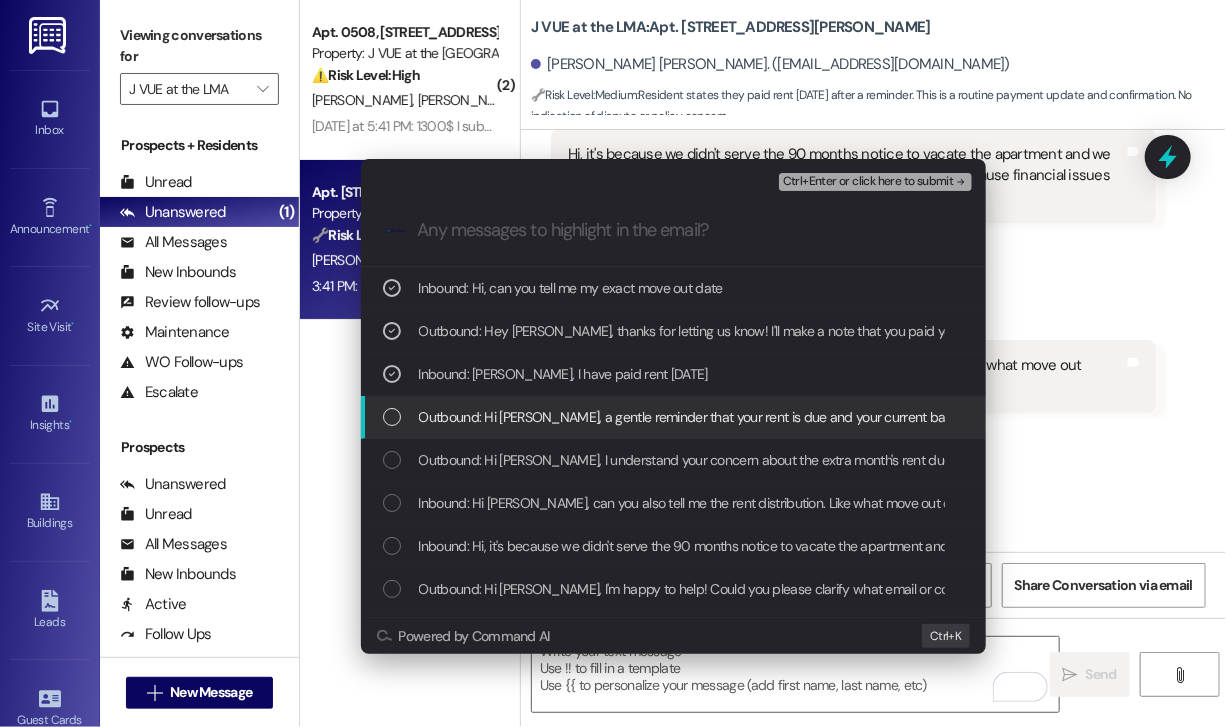 click on "Outbound: Hi Pranitha David, a gentle reminder that your rent is due and your current balance is $3309.58. Please pay your rent to avoid a late fee. Please let us know if you have any questions! If you've already paid, thank you for your patience!" at bounding box center (675, 417) 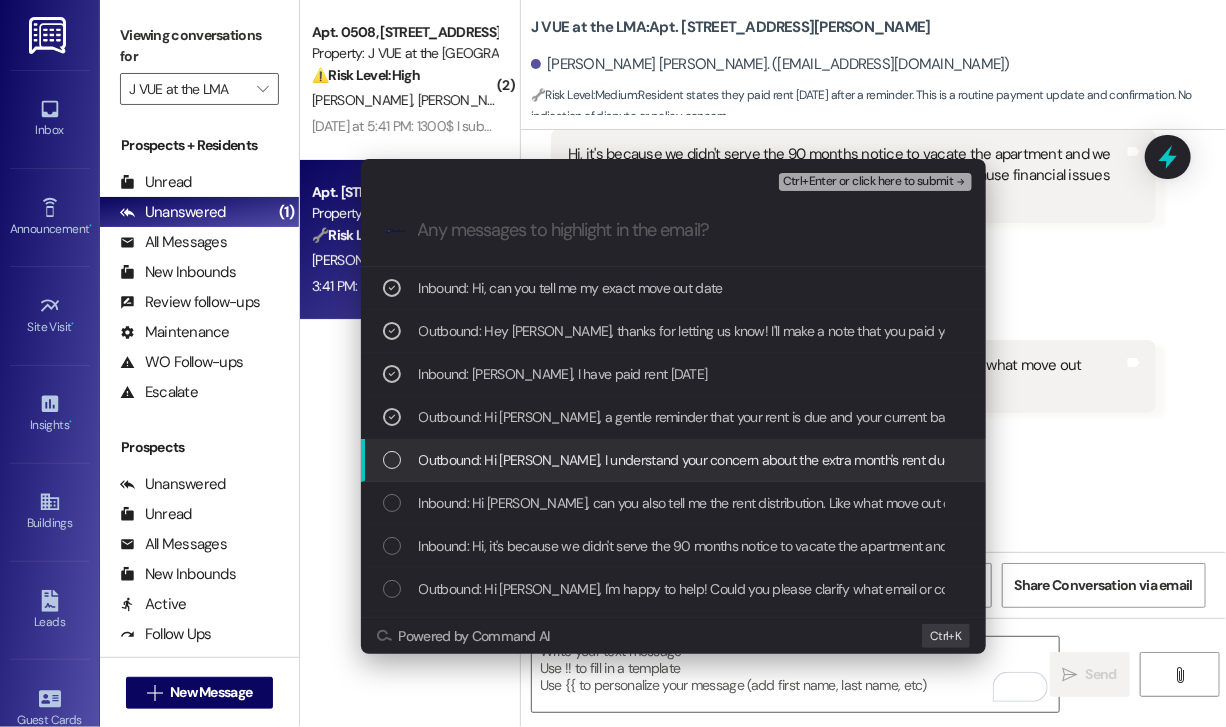 click on "Outbound: Hi Pranitha David, I understand your concern about the extra month's rent due to the notice period. I'll look into the rent distribution and move-out credit details for you right away." at bounding box center (675, 460) 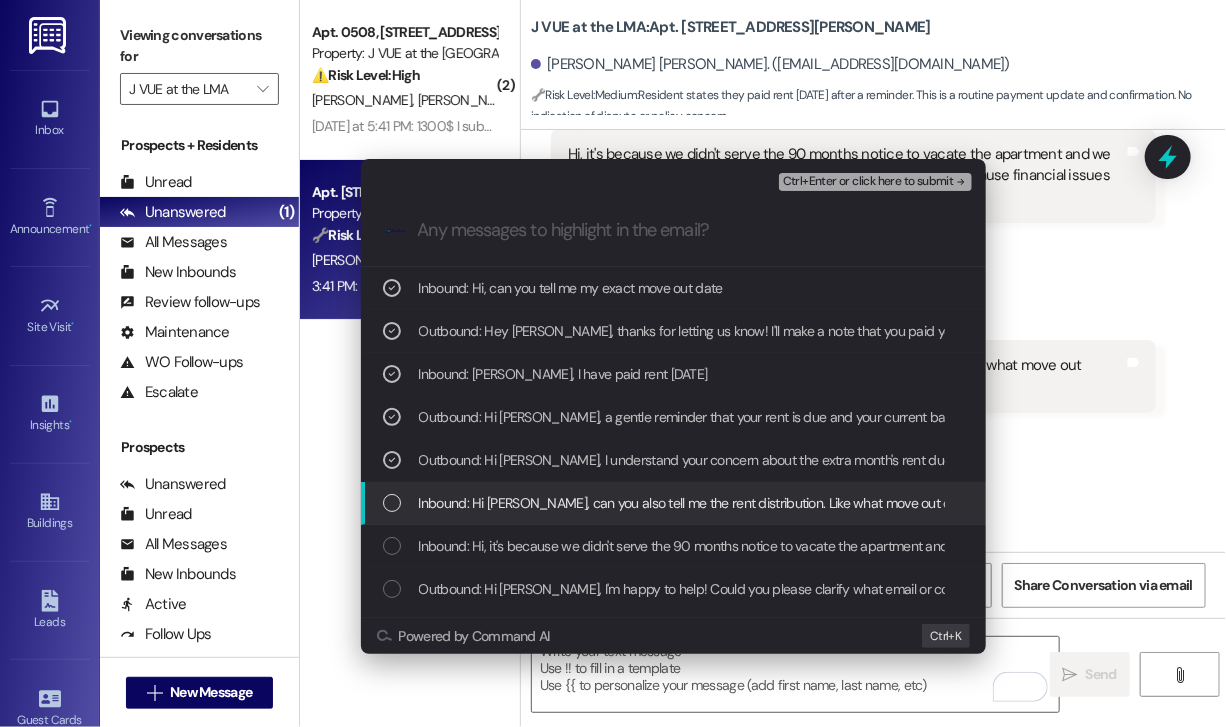click on "Inbound: Hi jay, can you also tell me the rent distribution. Like what move out credit I received?" at bounding box center [675, 503] 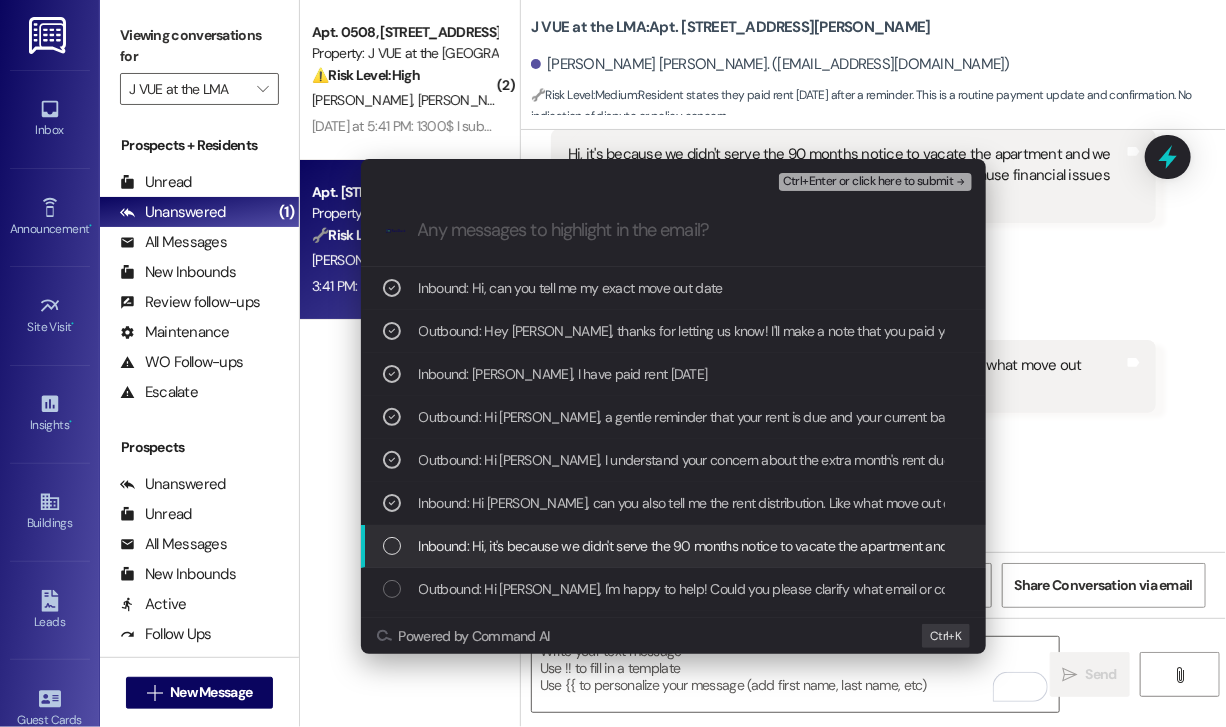 click on "Inbound: Hi, it's because we didn't serve the 90 months notice to vacate the apartment and we have to extend one more month with extra amount. Which can cause financial issues to us as we are planning to move out of Boston." at bounding box center [675, 546] 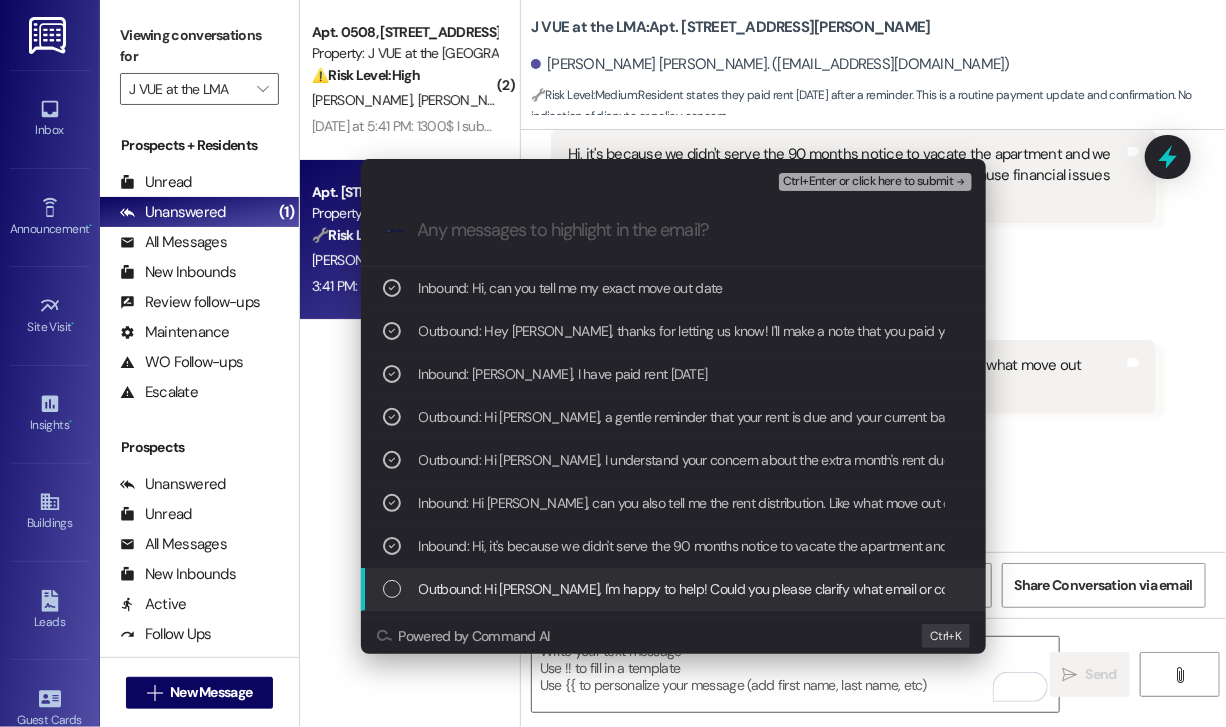 click on "Outbound: Hi Pranitha David, I'm happy to help! Could you please clarify what email or contact details you're looking for? Knowing the specific purpose will help me find the right information for you." at bounding box center (675, 589) 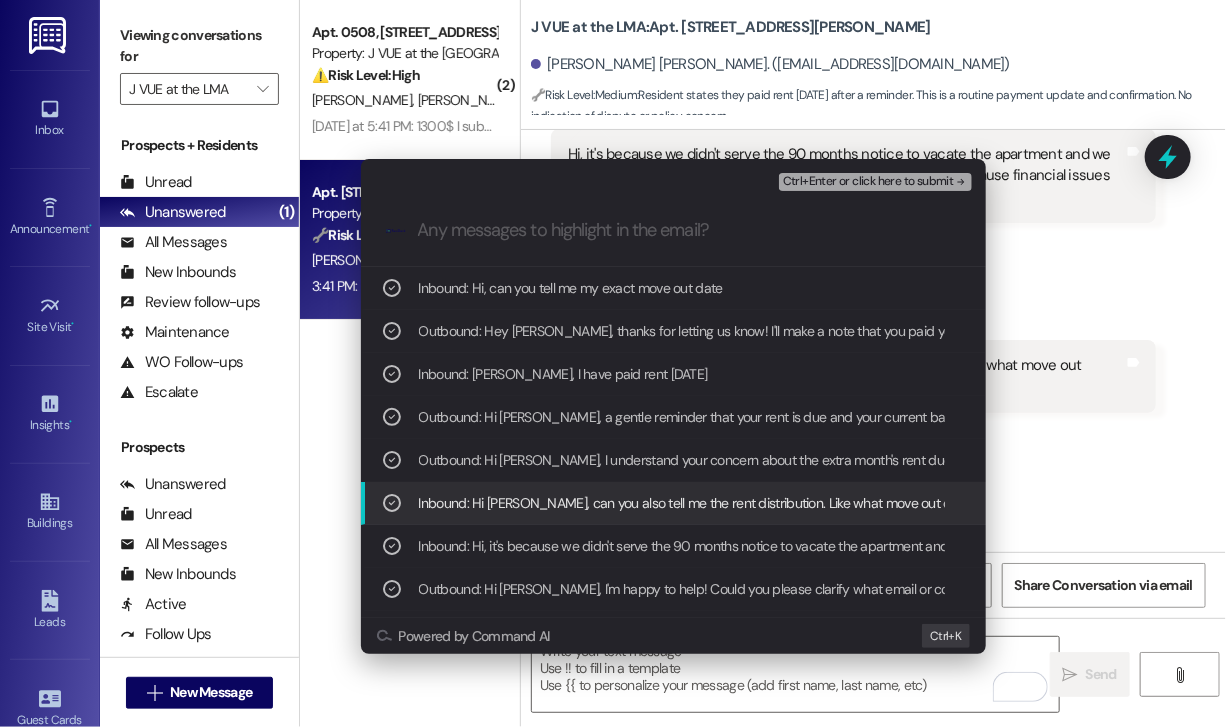 scroll, scrollTop: 100, scrollLeft: 0, axis: vertical 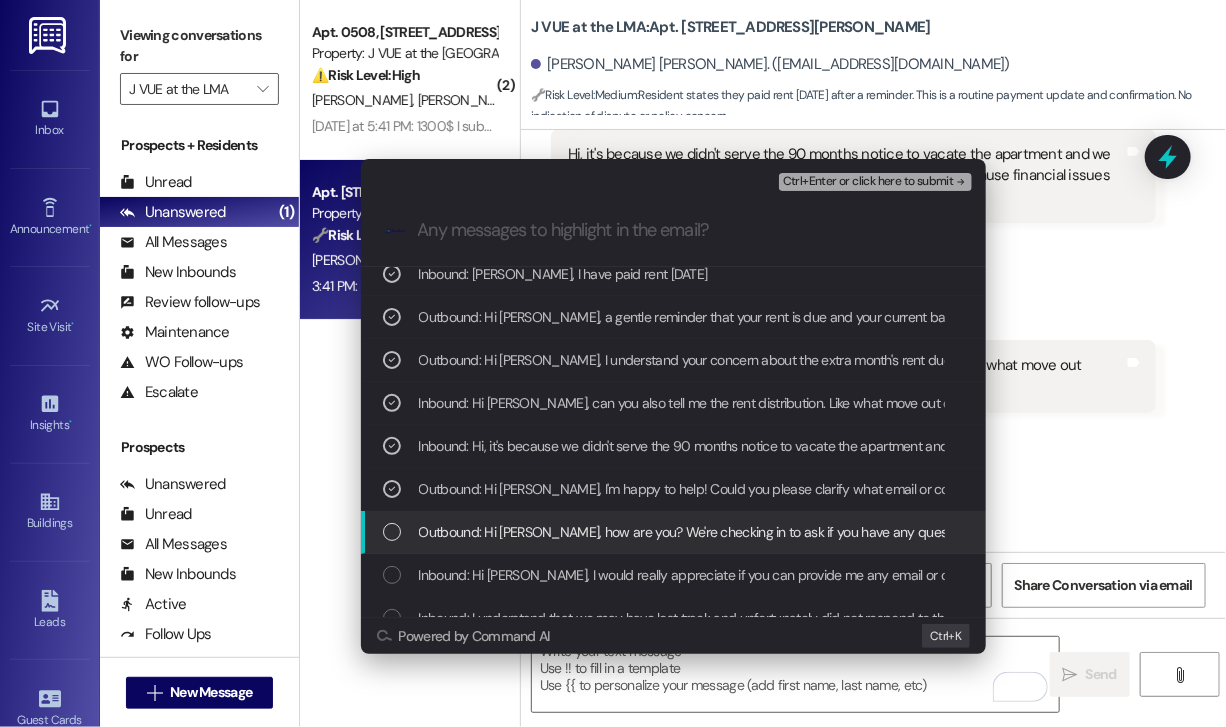 click on "Outbound: Hi Pranitha David, how are you? We're checking in to ask if you have any questions about rent payment. We're here to answer questions. Your current balance is $3309.58 - please pay your rent to avoid a late fee. If you've already paid, thank you for your patience!" at bounding box center [1220, 532] 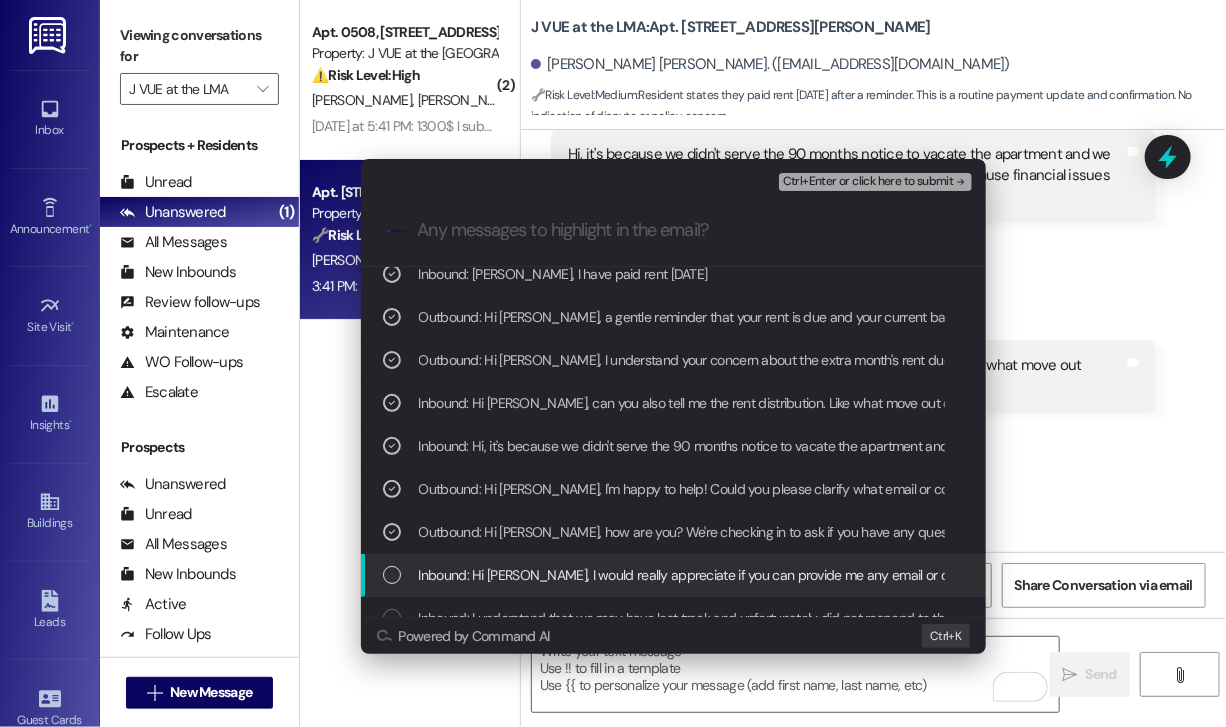 click on "Inbound: Hi Jay,
I would really appreciate if you can provide me any email or contact details" at bounding box center [723, 575] 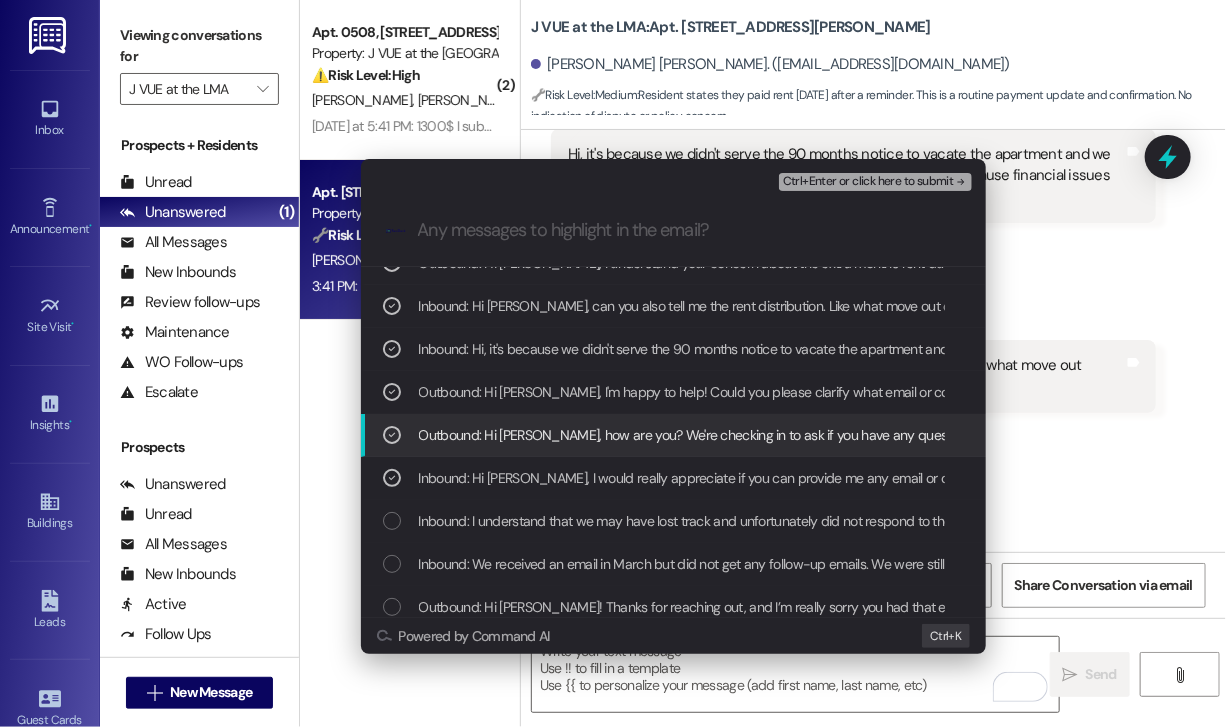 scroll, scrollTop: 300, scrollLeft: 0, axis: vertical 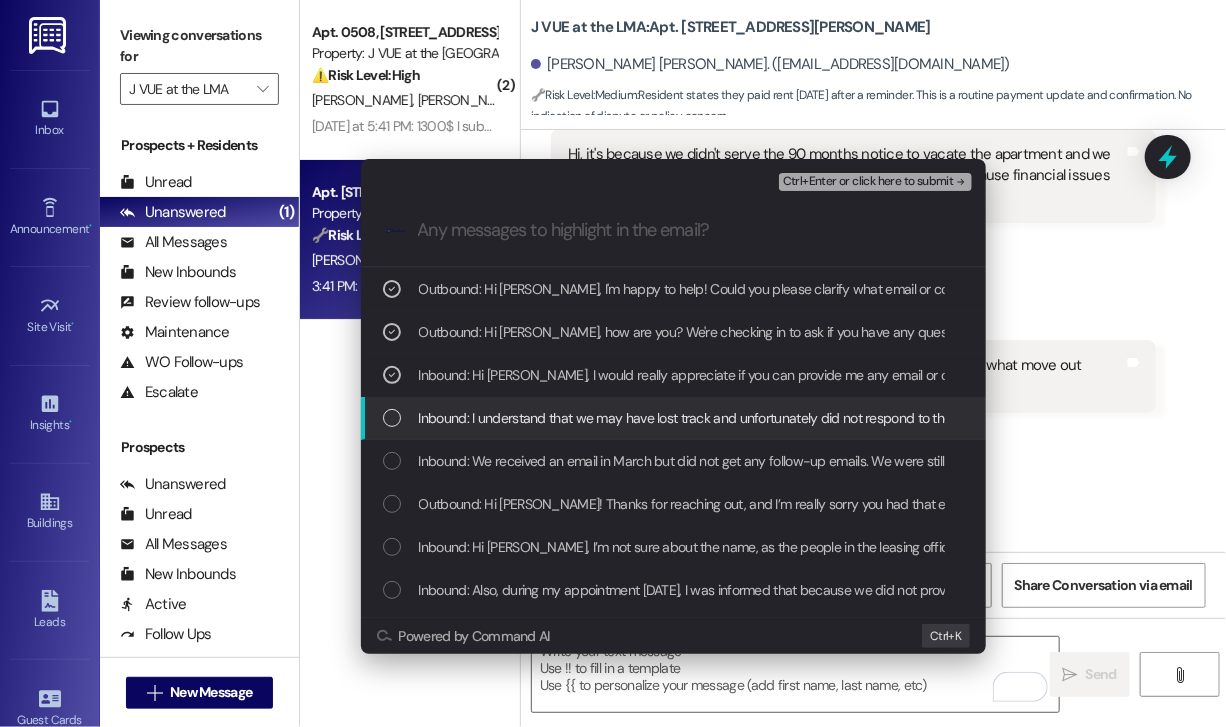 click on "Inbound: I understand that we may have lost track and unfortunately did not respond to the earlier communication regarding our lease renewal. However, we still have almost 30 days remaining, and I kindly request your support in helping us move out by July 26th, 2025, without any additional lease extension.
We truly appreciate your understanding, as we are students managing academic responsibilities alongside daily challenges. I sincerely hope you can assist us in finding a reasonable solution or connect us with someone who may be able to help with this matter.
Thank you for your time and consideration. I look forward to your kind support." at bounding box center (2268, 418) 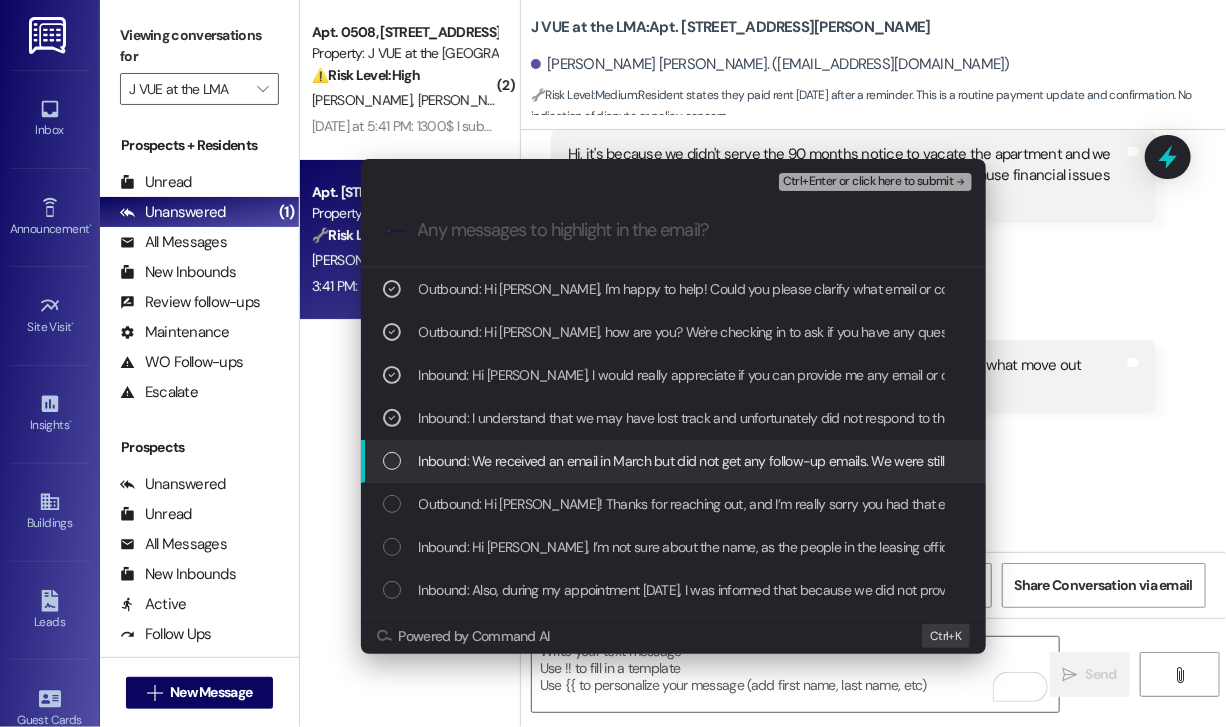 click on "Inbound: We received an email in March but did not get any follow-up emails. We were still considering extending the lease, so we were waiting to respond. However, with our studies and daily responsibilities, we missed replying to the email. Since we didn’t receive any further follow-up emails or notices, we were unable to make a final decision." at bounding box center (1416, 461) 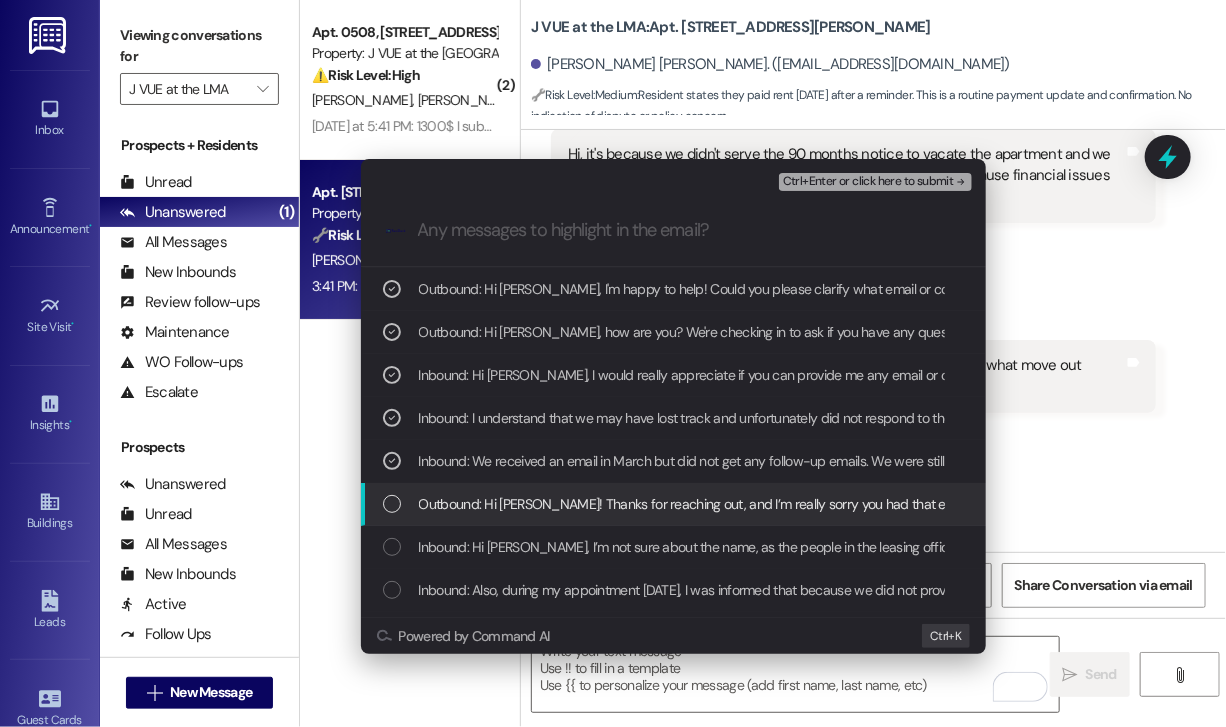 click on "Outbound: Hi Pranitha David! Thanks for reaching out, and I’m really sorry you had that experience—especially given how stressful this situation already is. Just to clarify, were you ever informed in writing or in person about the 60-day non-renewal notice requirement? Also, did you attempt to submit a notice before the deadline but didn’t receive a response? I’ll do my best to make sure this gets looked into by the right person." at bounding box center [1664, 504] 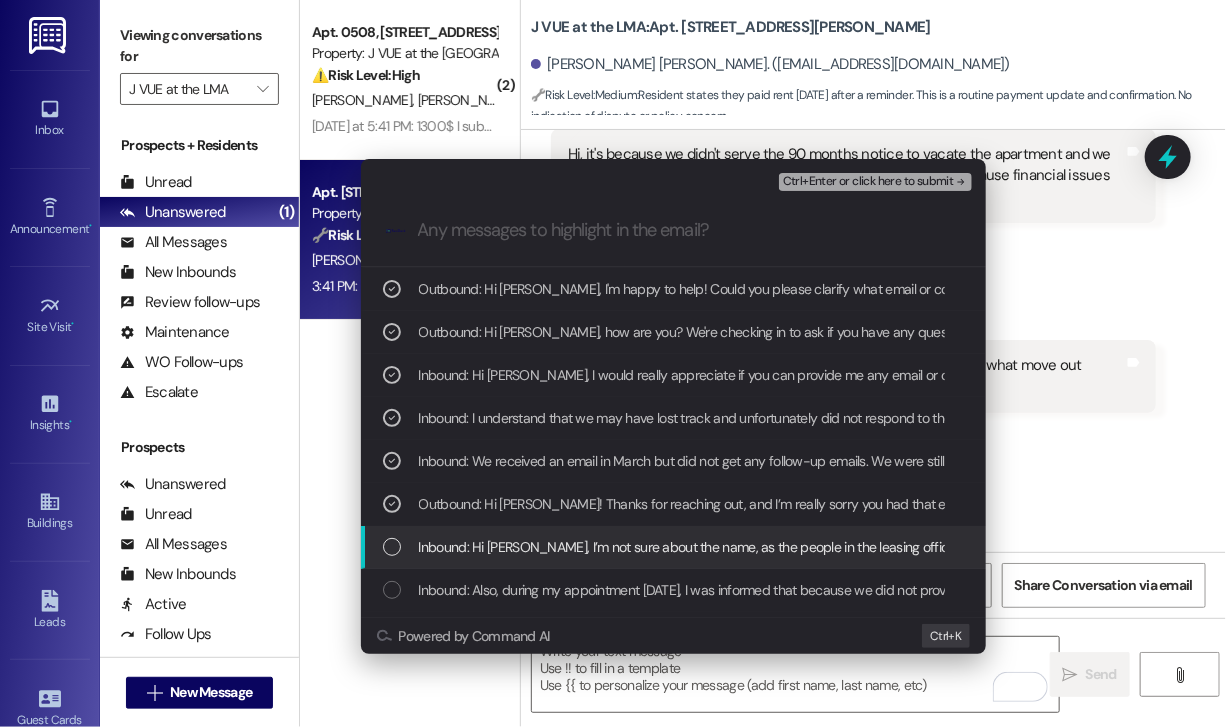 click on "Inbound: Hi Jay,
I’m not sure about the name, as the people in the leasing office keep changing. However, the heater was provided by the management because the heating in that entire unit section wasn’t working. We’ve tried contacting the leasing office multiple times, but I’m not sure why the management has delayed confirming this for so many months.
I have a meeting today with Colin, and he mentioned that it’s too late for them to take any action. But that’s not the case—we’ve been trying to reach out for months." at bounding box center [2002, 547] 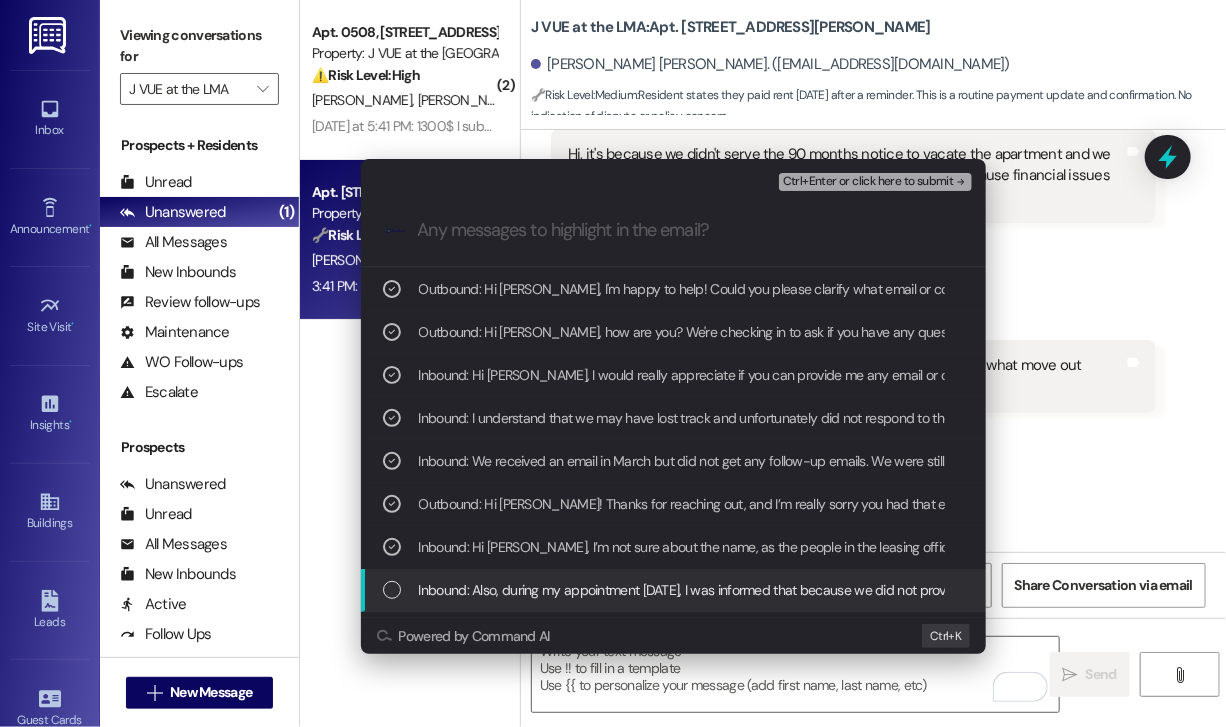 click on "Inbound: Also, during my appointment today, I was informed that because we did not provide confirmation of non-renewal 60 days in advance, we are now expected to move out on August 25th under the new rent amount for that month( didn't receive official email too)
I sincerely request reconsideration regarding the lease extension. We were under the impression that not confirming a renewal would automatically be treated as a decision not to extend the lease.
This situation is placing a significant financial burden on us, as we are still students. I kindly request immediate assistance in this matter or to be connected with someone who can help. Unfortunately, the leasing office staff was very rude to me, which made it difficult to communicate effectively." at bounding box center [2604, 590] 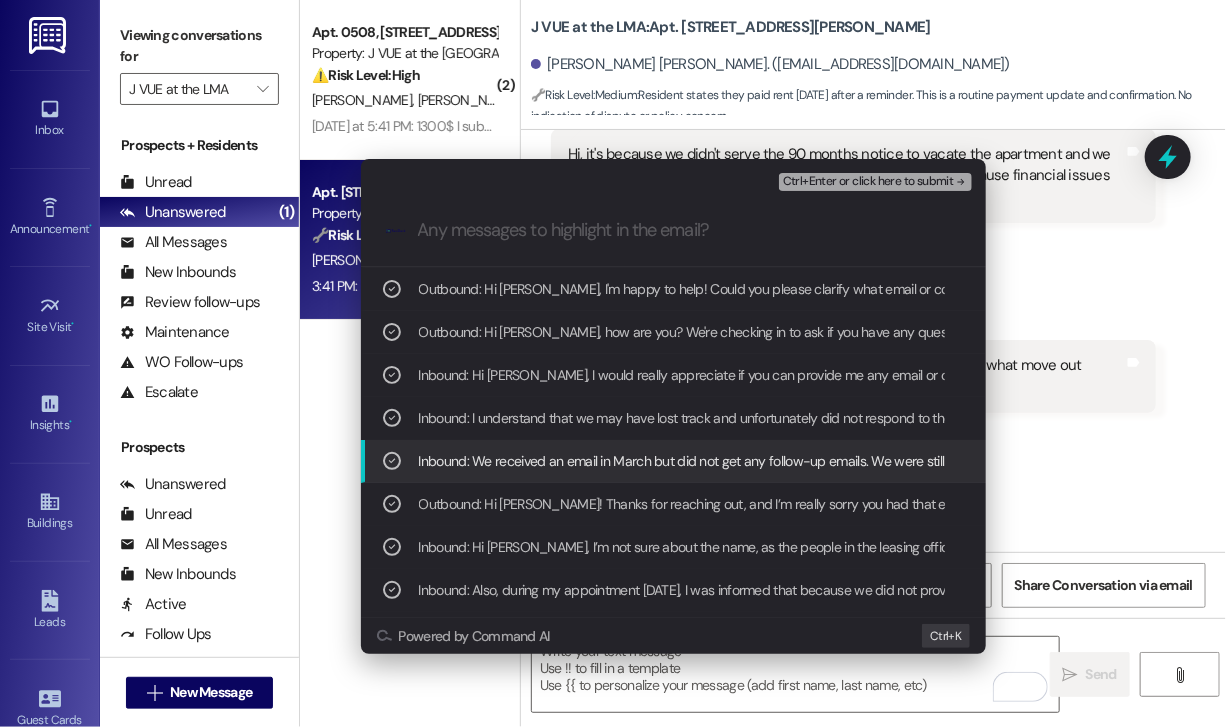 scroll, scrollTop: 400, scrollLeft: 0, axis: vertical 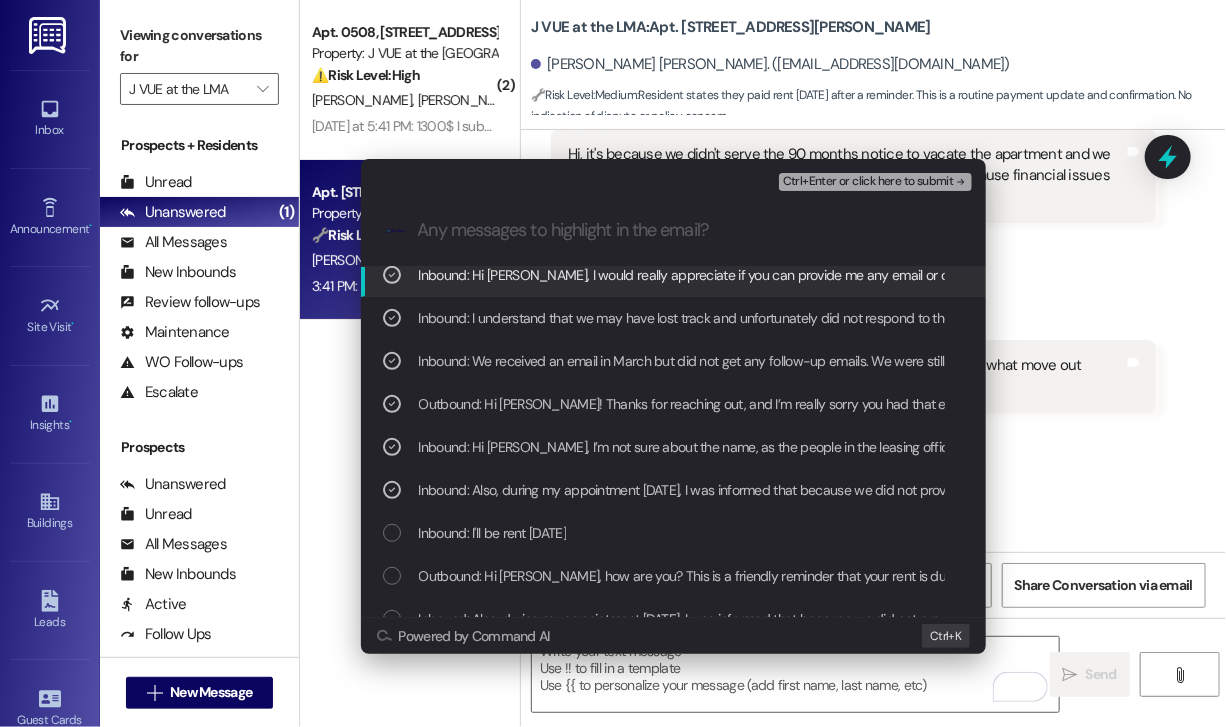 click on "Ctrl+Enter or click here to submit" at bounding box center (868, 182) 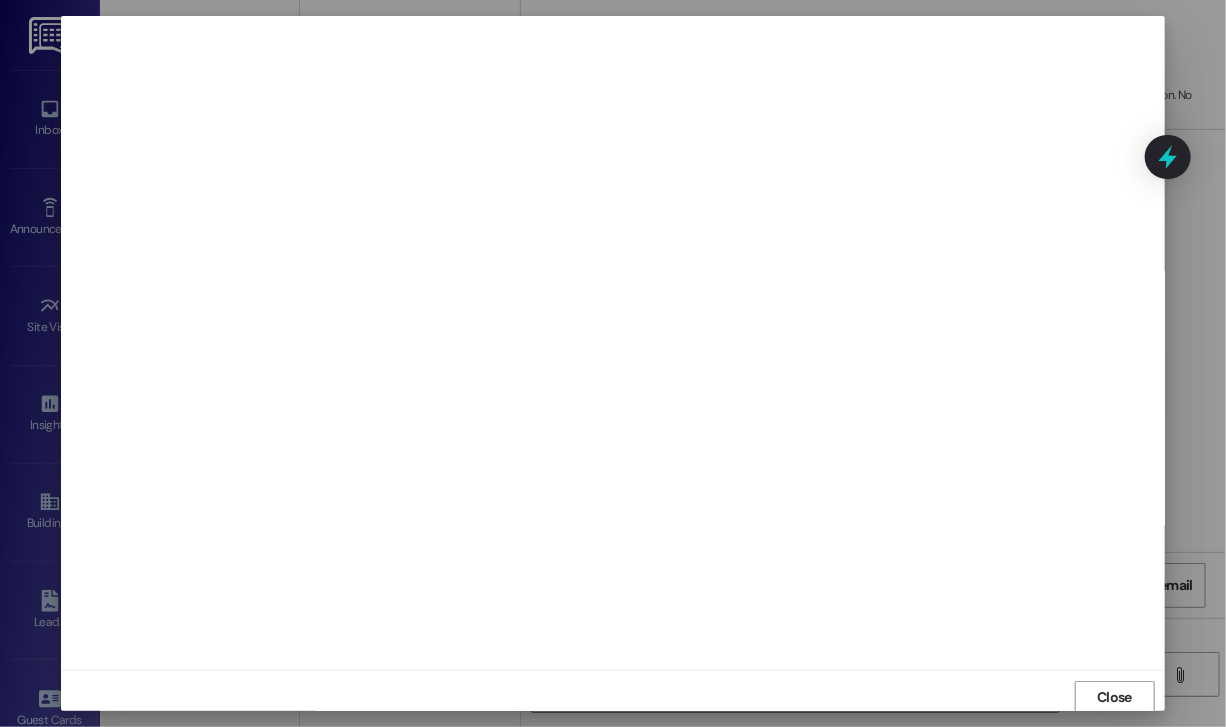 scroll, scrollTop: 2, scrollLeft: 0, axis: vertical 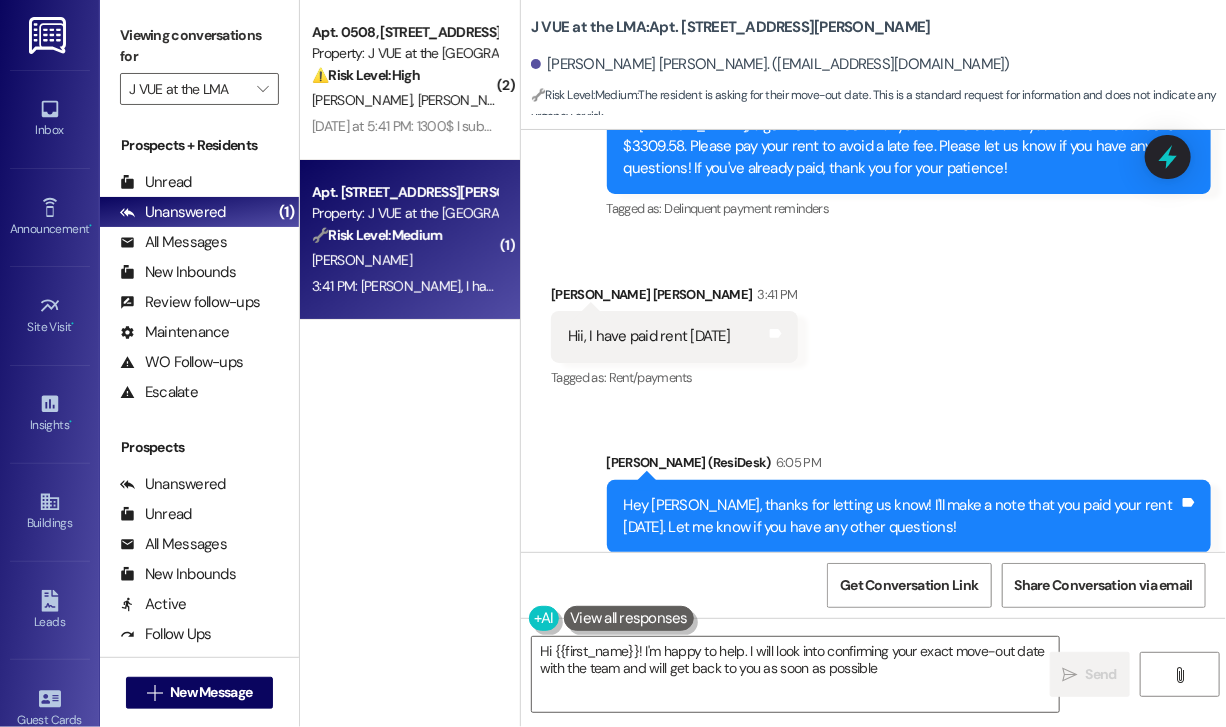 type on "Hi {{first_name}}! I'm happy to help. I will look into confirming your exact move-out date with the team and will get back to you as soon as possible!" 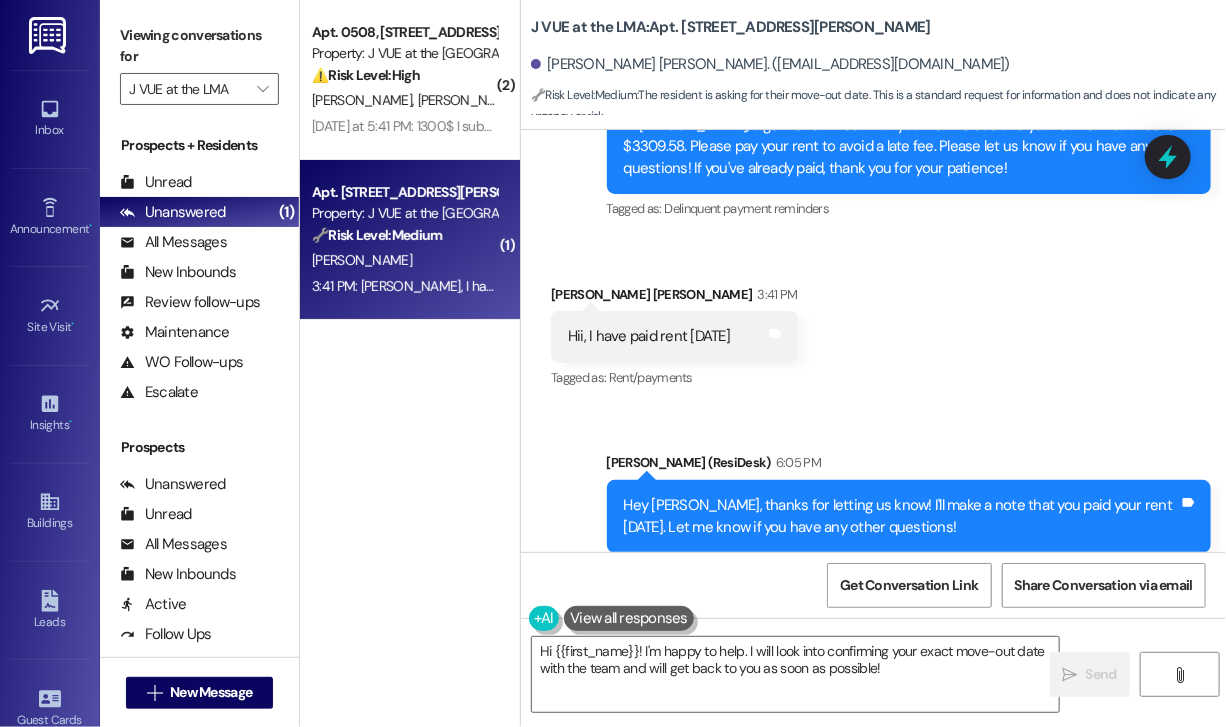 scroll, scrollTop: 14251, scrollLeft: 0, axis: vertical 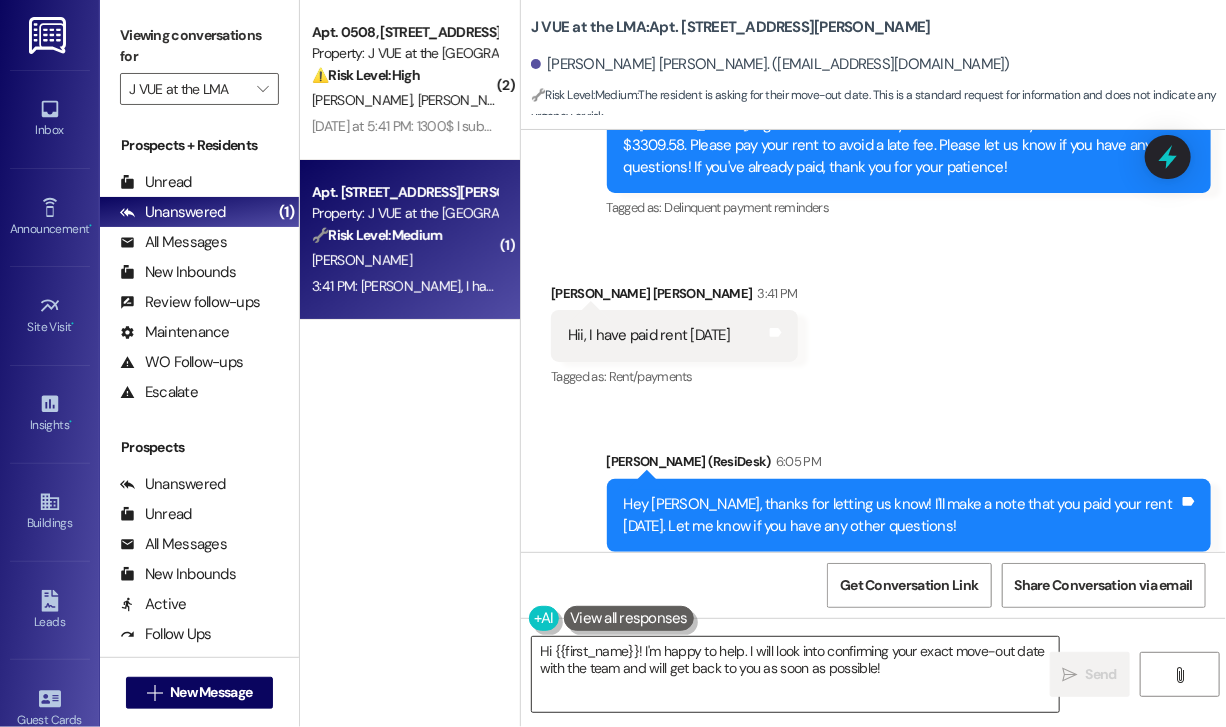click on "Hi {{first_name}}! I'm happy to help. I will look into confirming your exact move-out date with the team and will get back to you as soon as possible!" at bounding box center (795, 674) 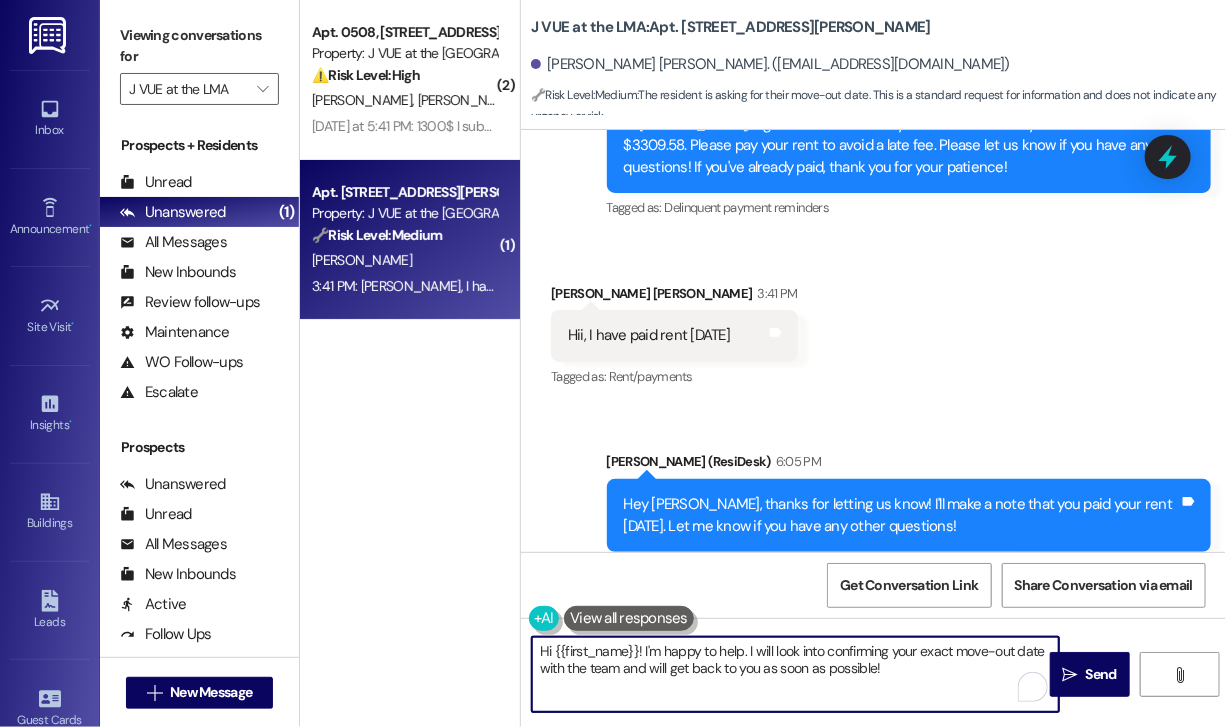 click on "Hi {{first_name}}! I'm happy to help. I will look into confirming your exact move-out date with the team and will get back to you as soon as possible!" at bounding box center (795, 674) 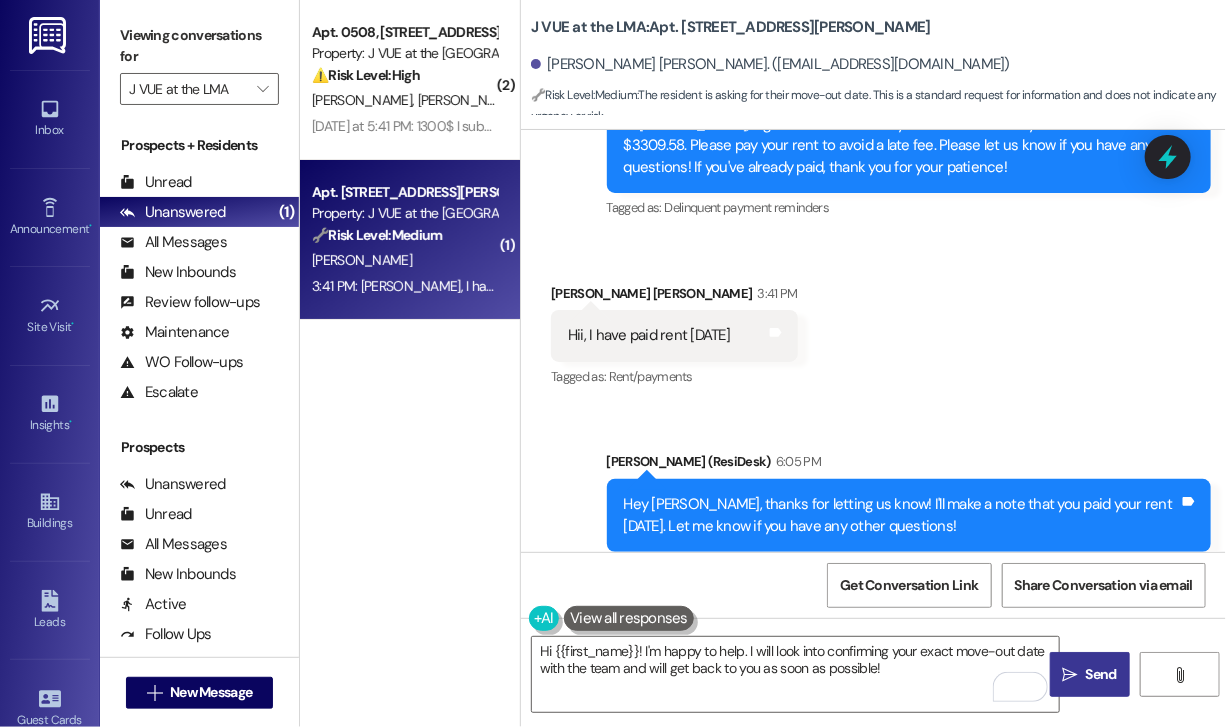 click on "Send" at bounding box center [1101, 674] 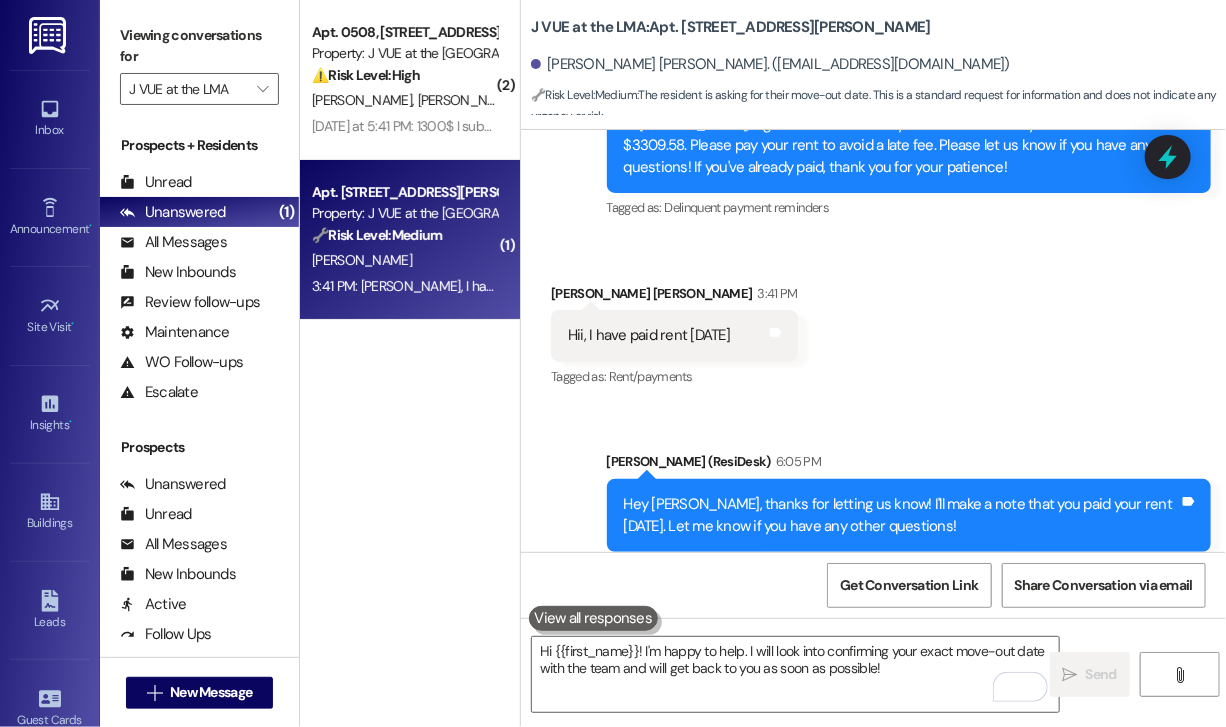 type 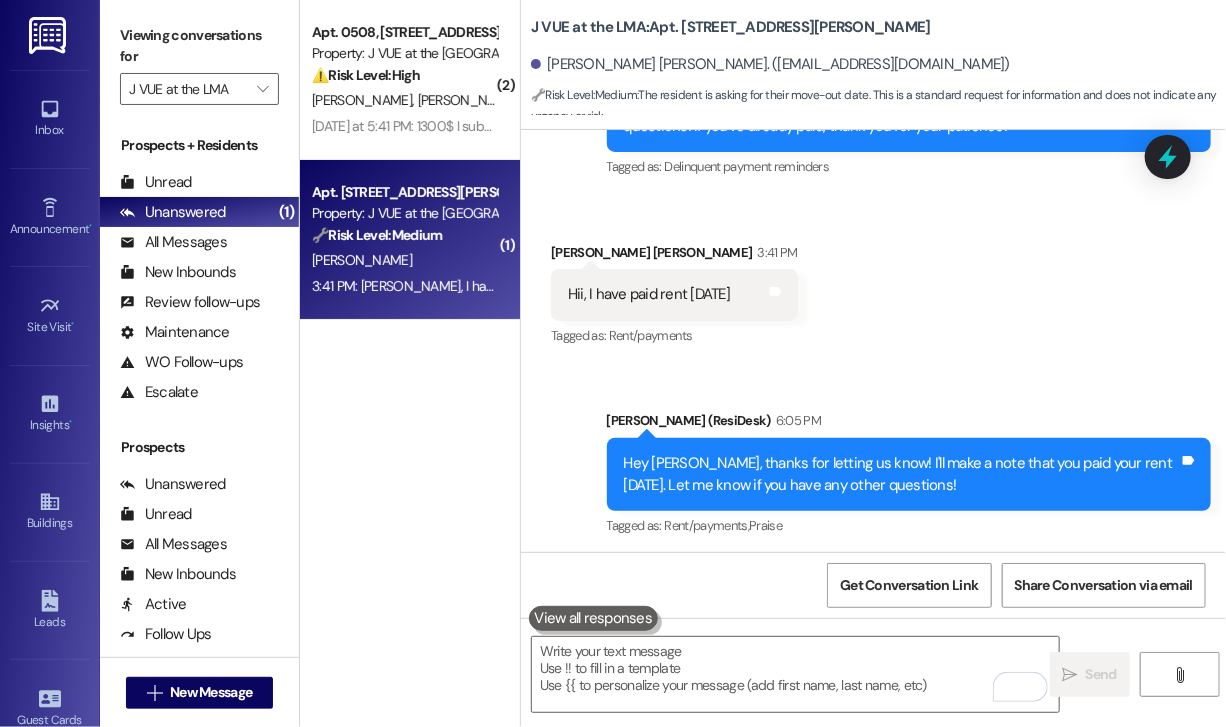 scroll, scrollTop: 14412, scrollLeft: 0, axis: vertical 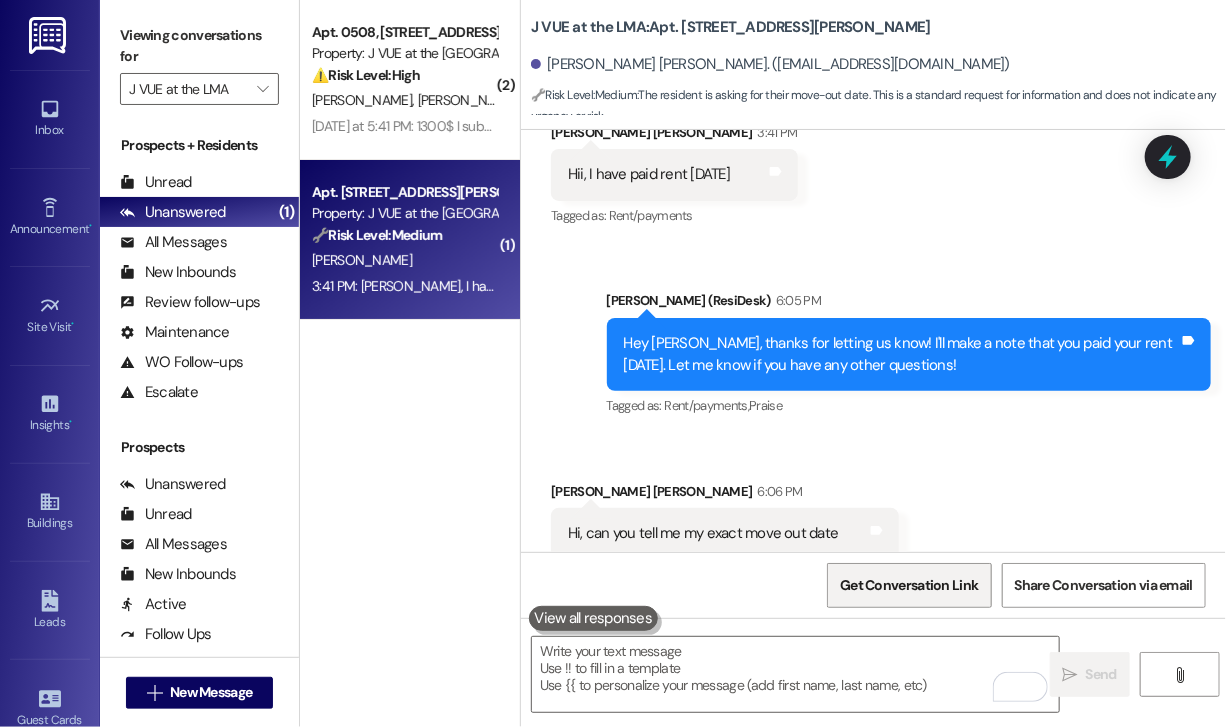 click on "Get Conversation Link" at bounding box center [909, 585] 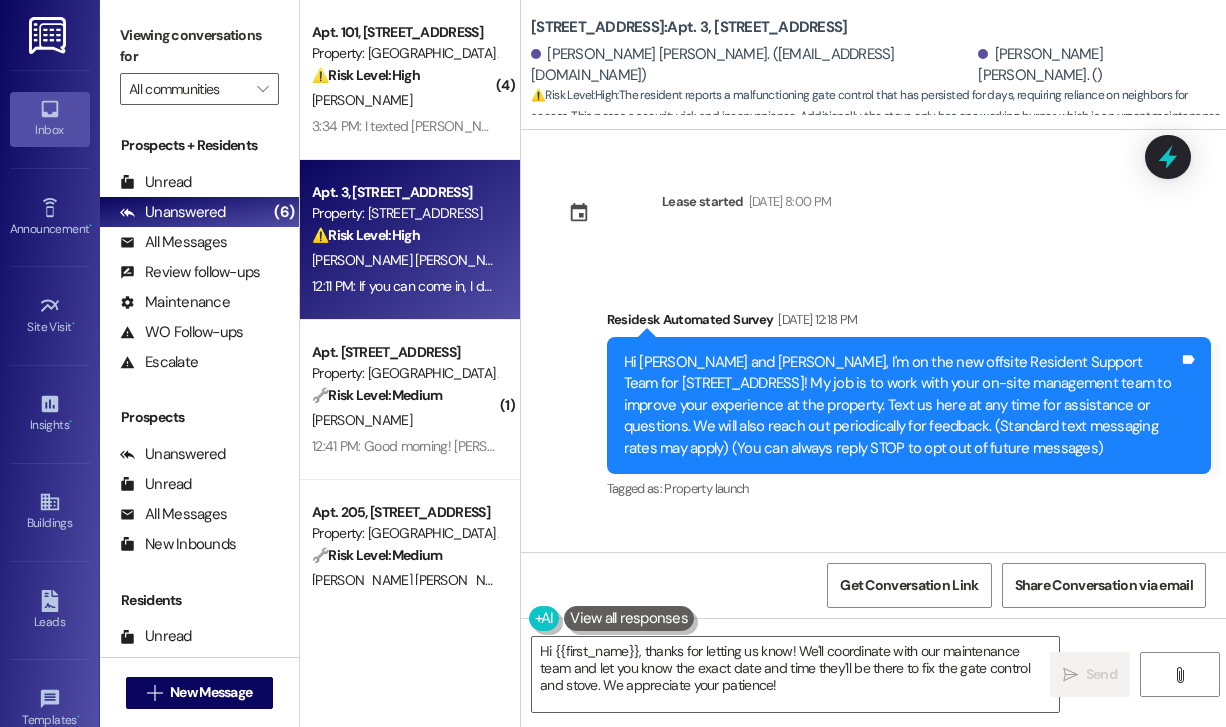 scroll, scrollTop: 0, scrollLeft: 0, axis: both 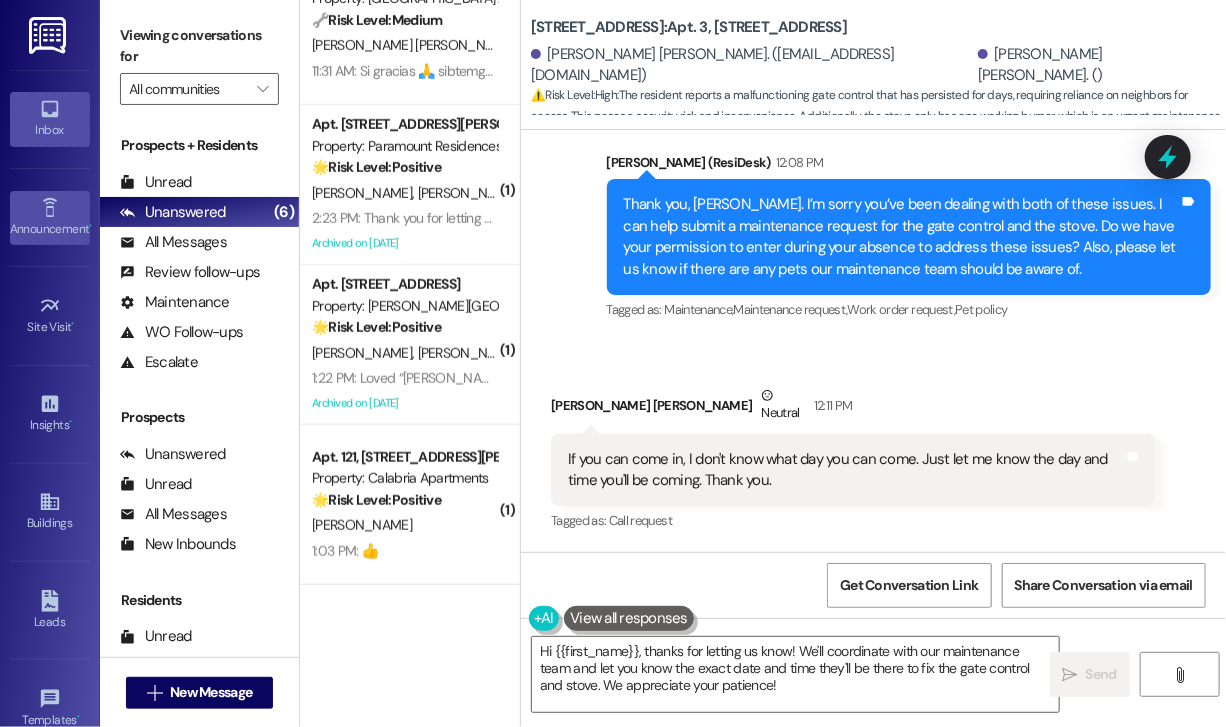 click 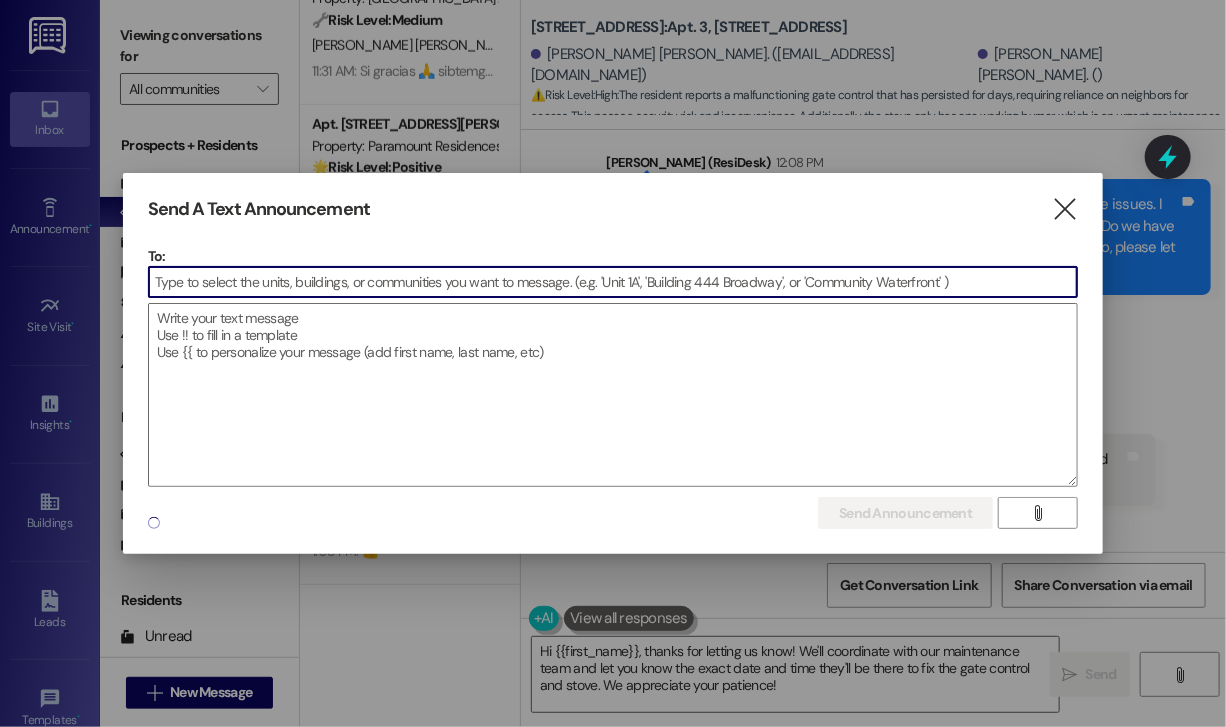 click at bounding box center [613, 282] 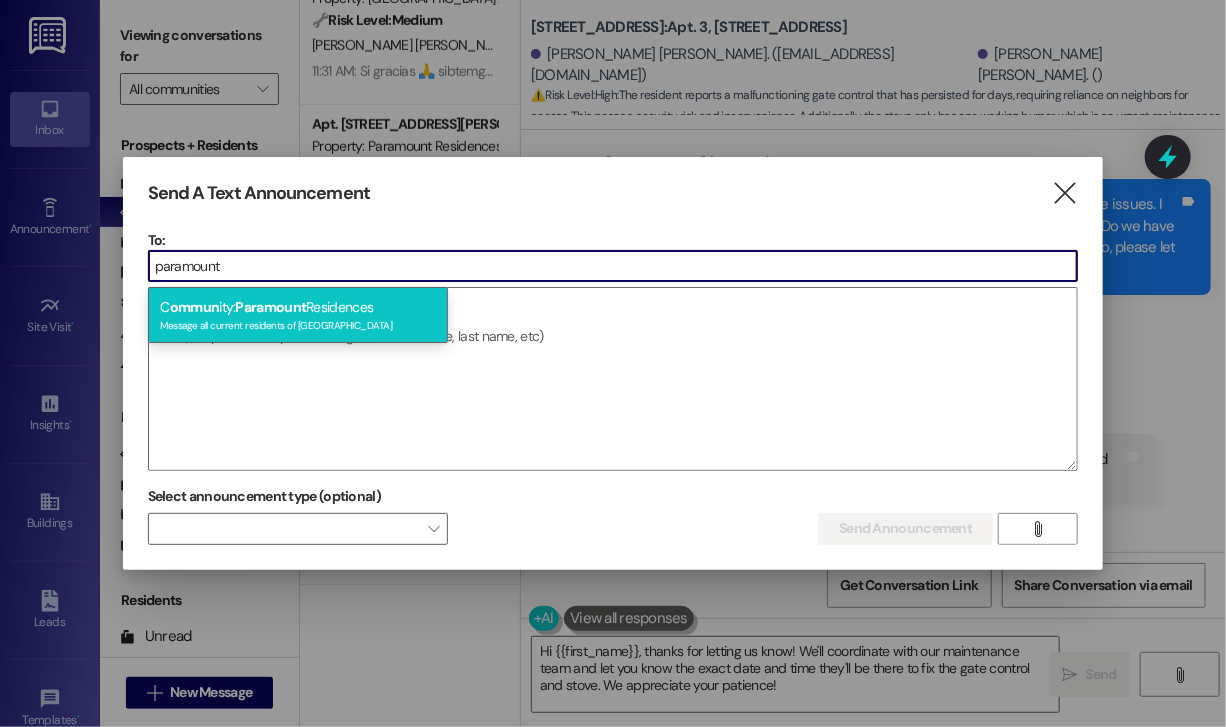 type on "paramount" 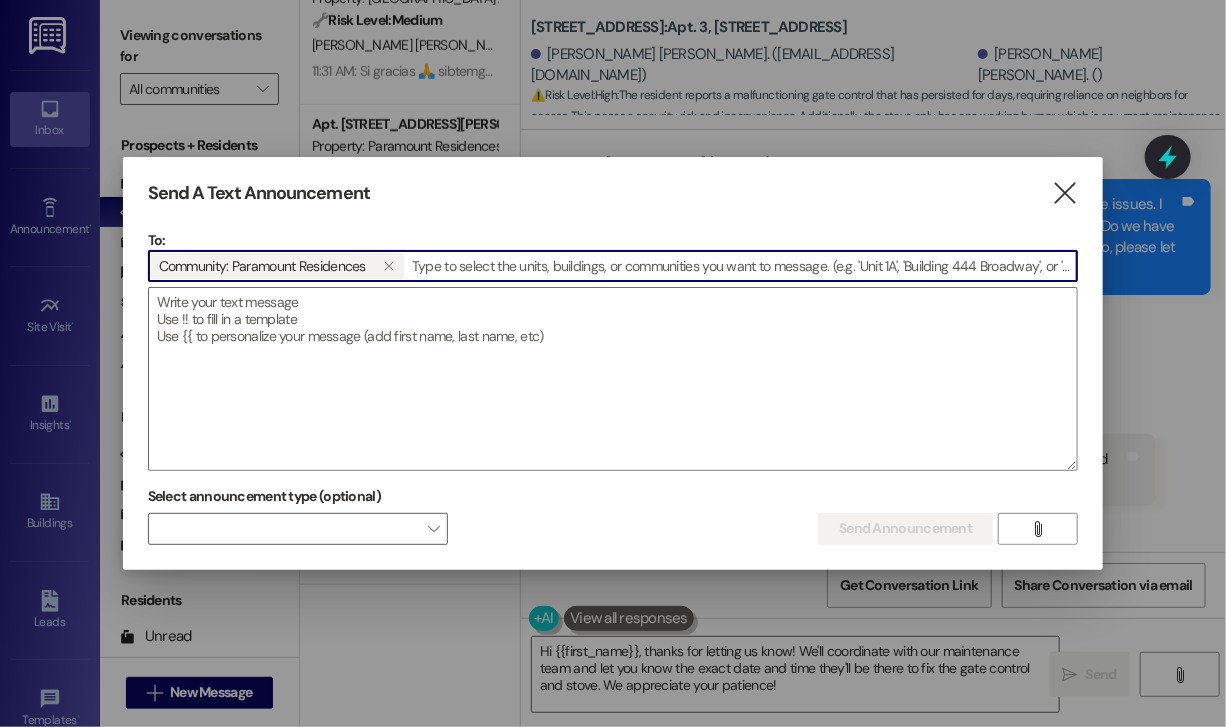 click at bounding box center (613, 379) 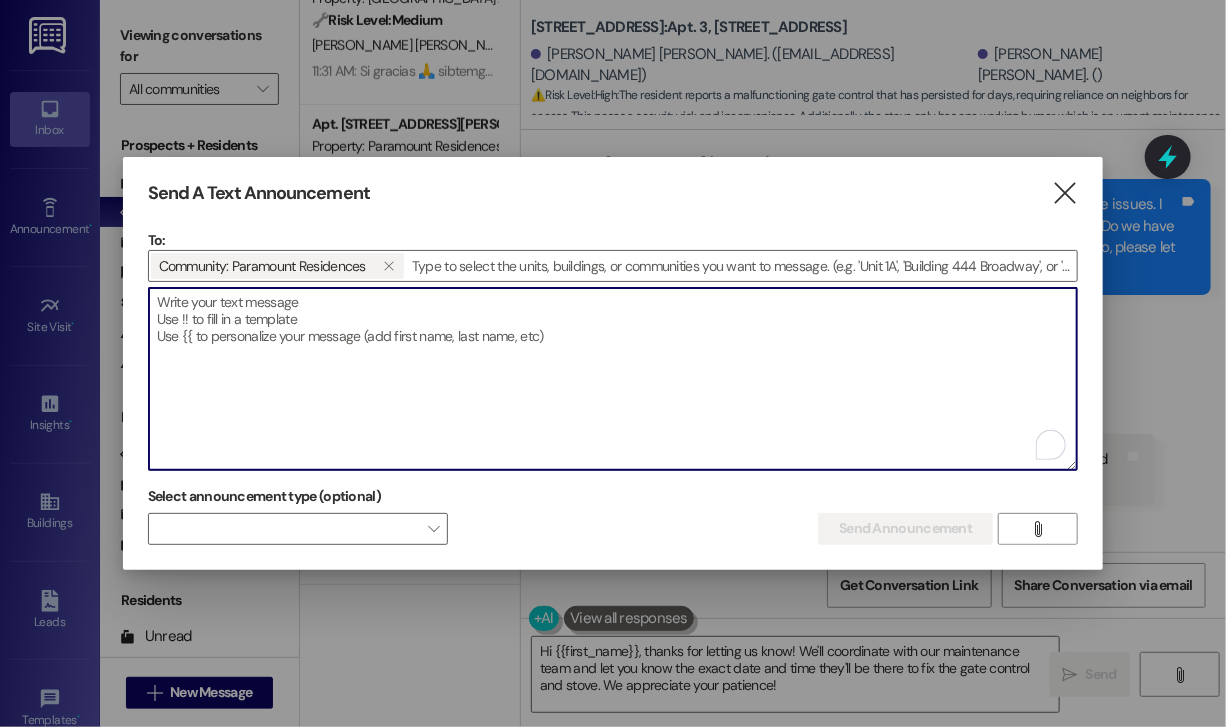 paste on "Hi {{first_name}}!
Gate Access Update – [PERSON_NAME][GEOGRAPHIC_DATA]
Please be advised that the gate located by [PERSON_NAME][GEOGRAPHIC_DATA] is currently damaged.
Until further notice, all residents should use the Paramount entrance to access the community.
Thank you for your understanding and cooperation!" 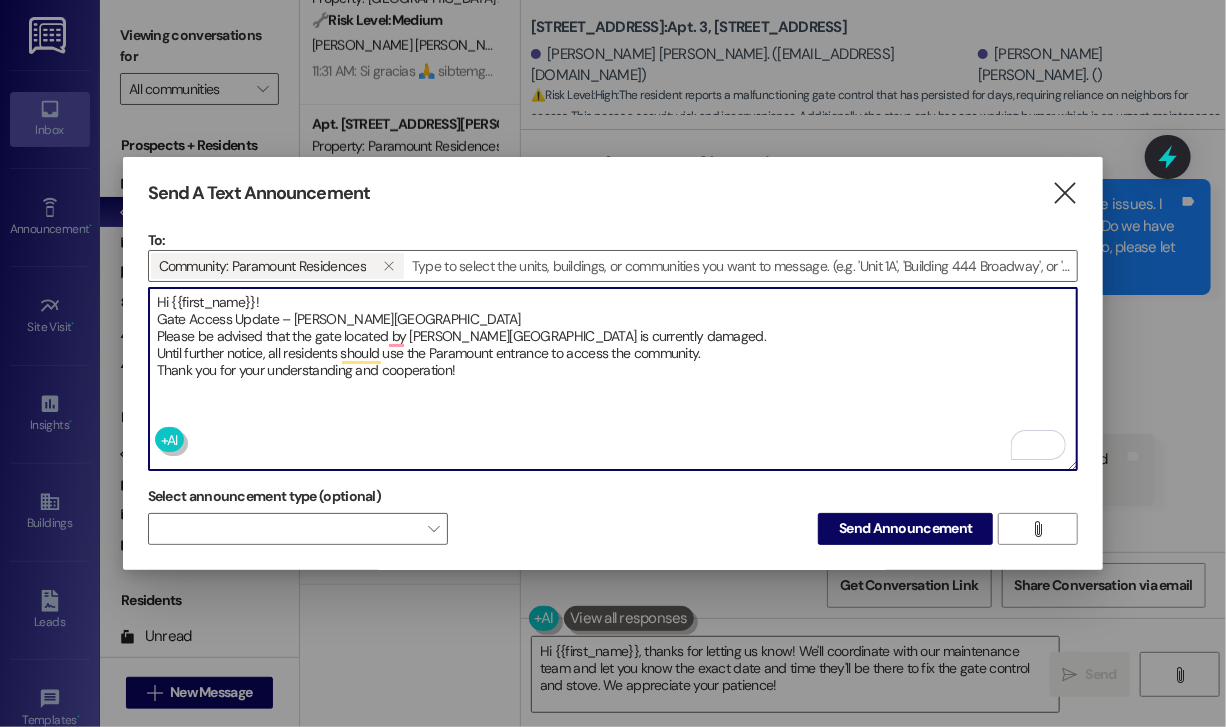 click on "Hi {{first_name}}!
Gate Access Update – [PERSON_NAME][GEOGRAPHIC_DATA]
Please be advised that the gate located by [PERSON_NAME][GEOGRAPHIC_DATA] is currently damaged.
Until further notice, all residents should use the Paramount entrance to access the community.
Thank you for your understanding and cooperation!" at bounding box center [613, 379] 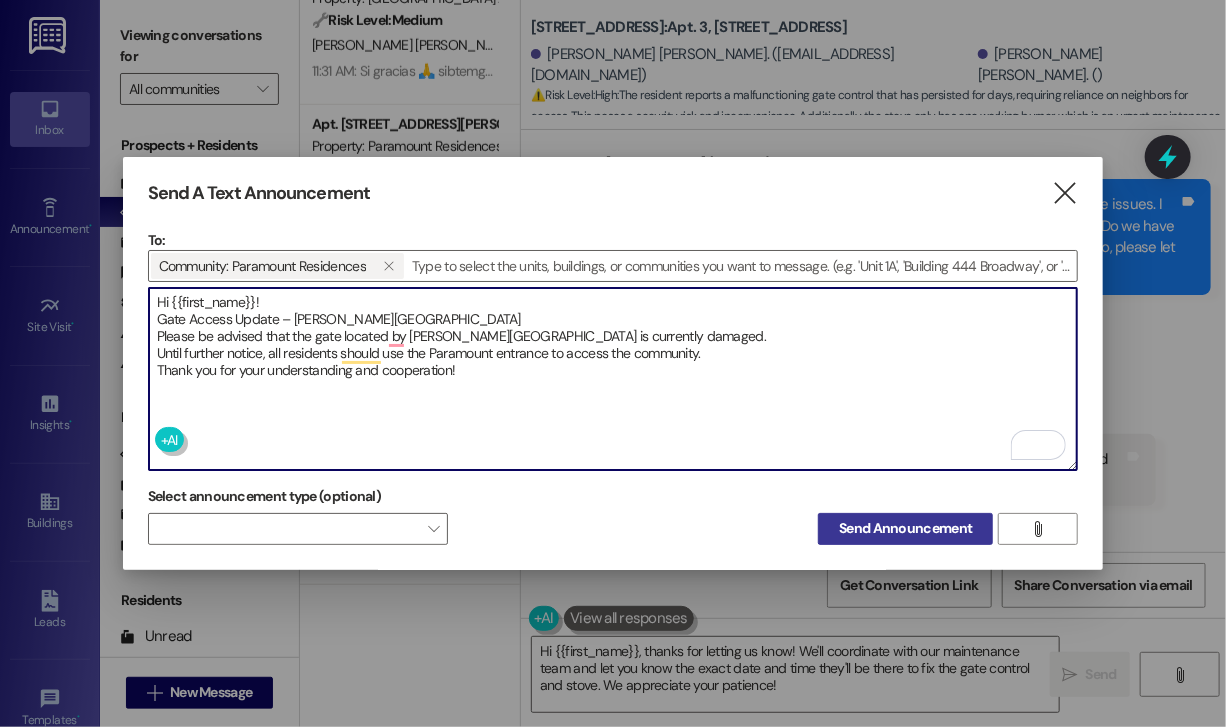 type on "Hi {{first_name}}!
Gate Access Update – [PERSON_NAME][GEOGRAPHIC_DATA]
Please be advised that the gate located by [PERSON_NAME][GEOGRAPHIC_DATA] is currently damaged.
Until further notice, all residents should use the Paramount entrance to access the community.
Thank you for your understanding and cooperation!" 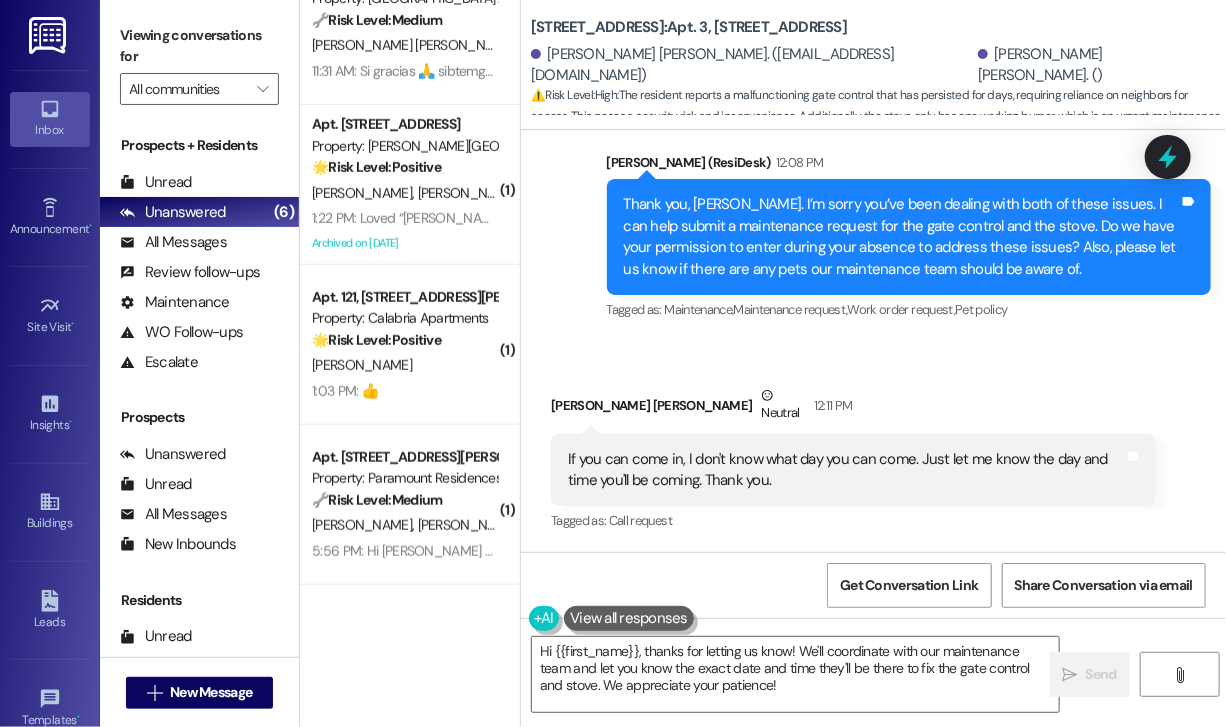 click on "Received via SMS [PERSON_NAME] [PERSON_NAME]   Neutral 12:11 PM If you can come in, I don't know what day you can come. Just let me know the day and time you'll be coming. Thank you. Tags and notes Tagged as:   Call request Click to highlight conversations about Call request" at bounding box center (873, 445) 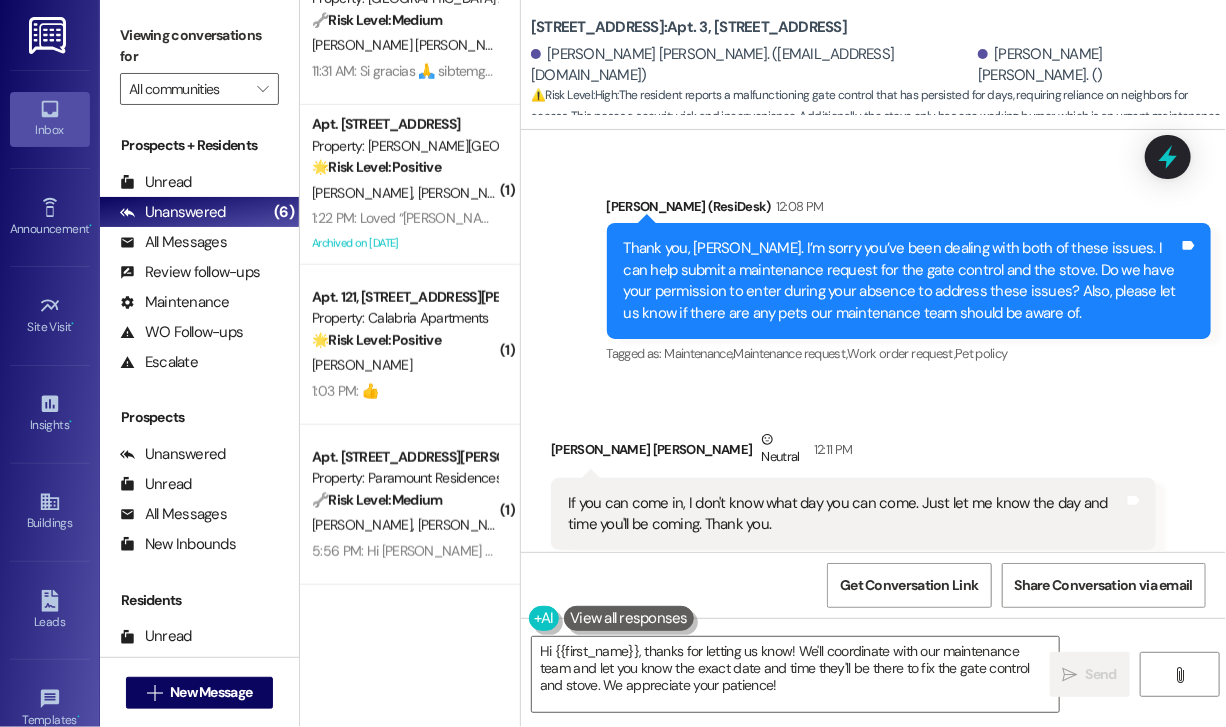 scroll, scrollTop: 4980, scrollLeft: 0, axis: vertical 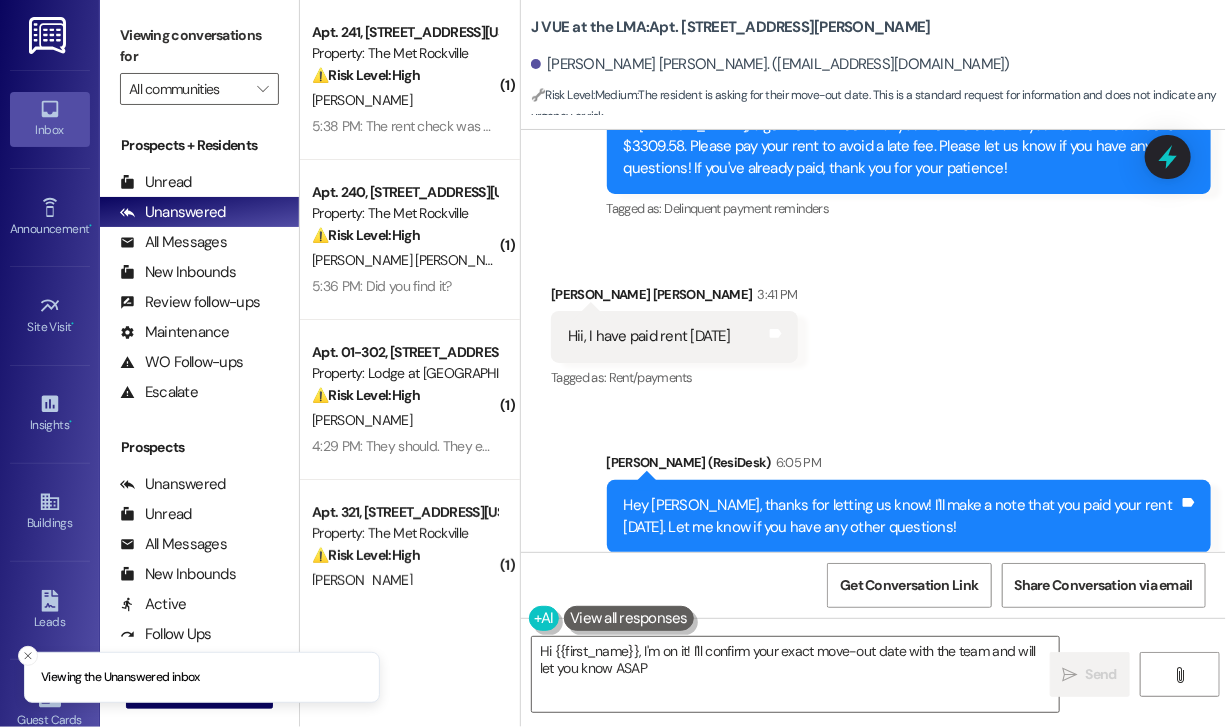 type on "Hi {{first_name}}, I'm on it! I'll confirm your exact move-out date with the team and will let you know ASAP." 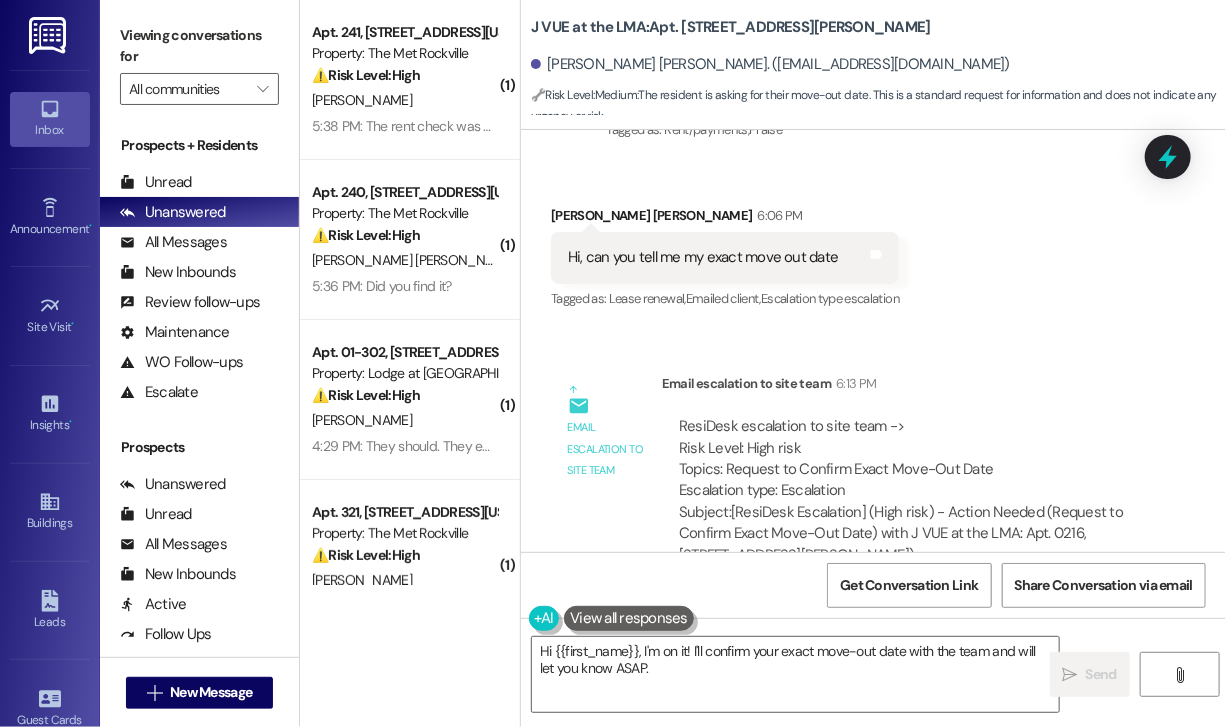 scroll, scrollTop: 14708, scrollLeft: 0, axis: vertical 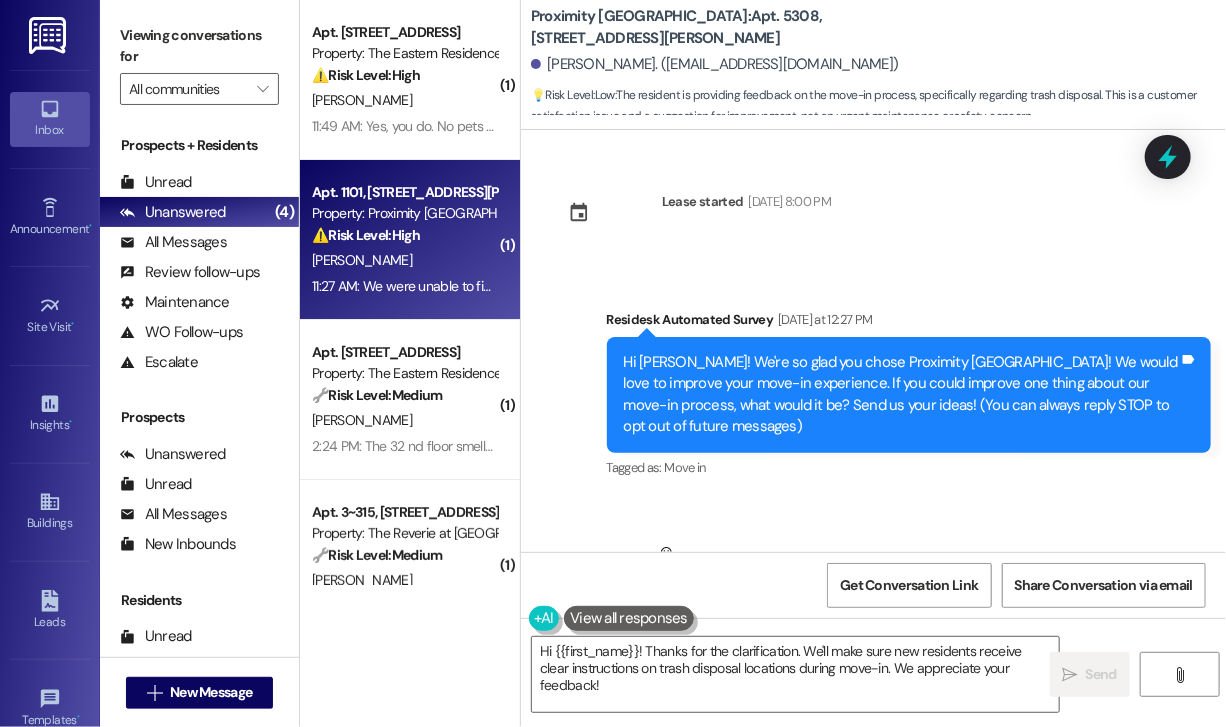 click on "Property: Proximity [GEOGRAPHIC_DATA]" at bounding box center (404, 213) 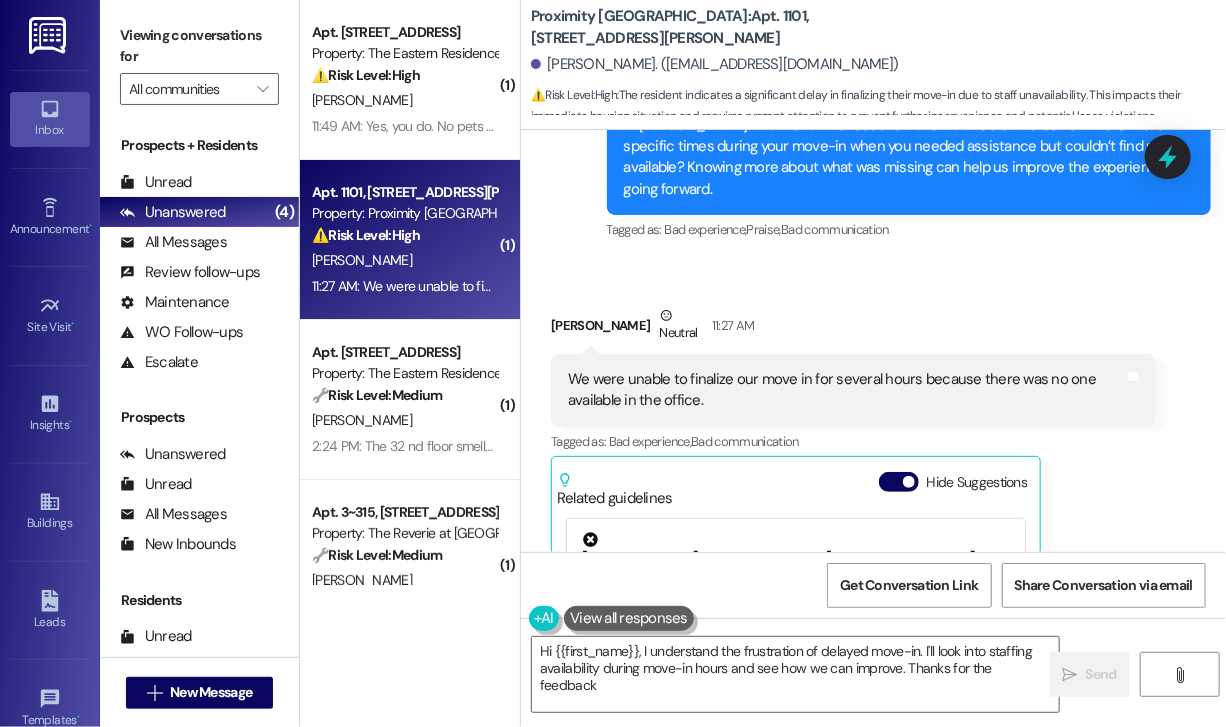 type on "Hi {{first_name}}, I understand the frustration of delayed move-in. I'll look into staffing availability during move-in hours and see how we can improve. Thanks for the feedback!" 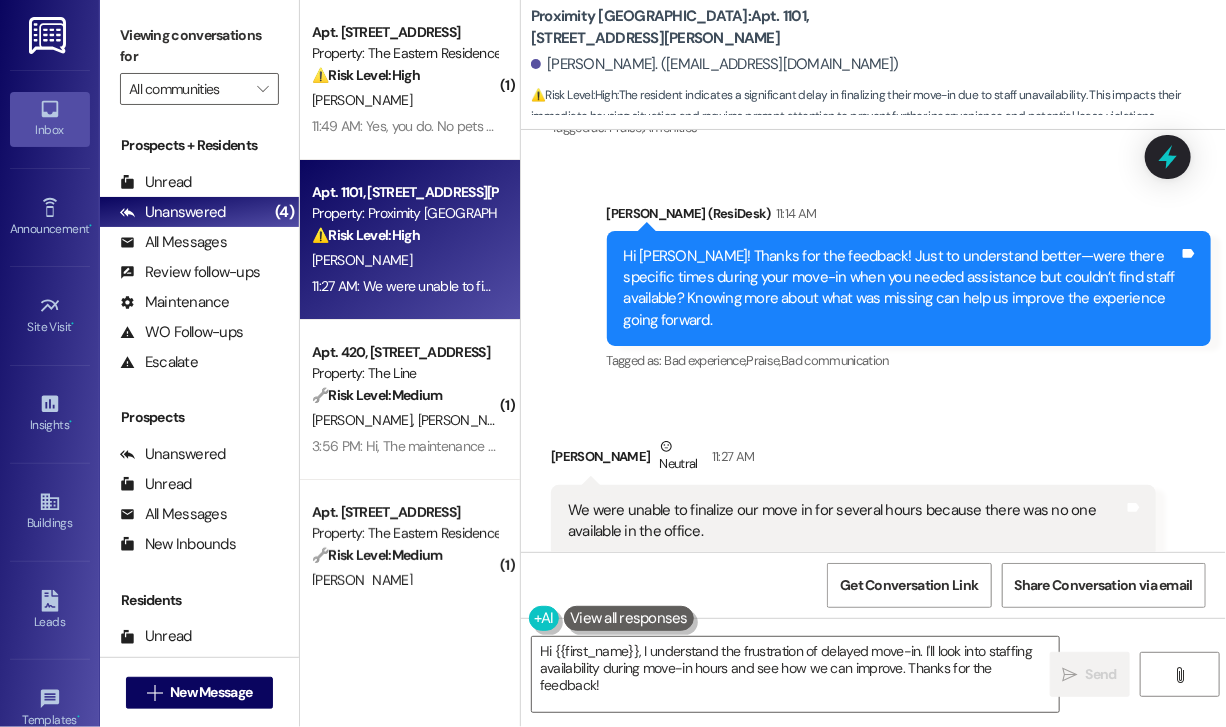 scroll, scrollTop: 708, scrollLeft: 0, axis: vertical 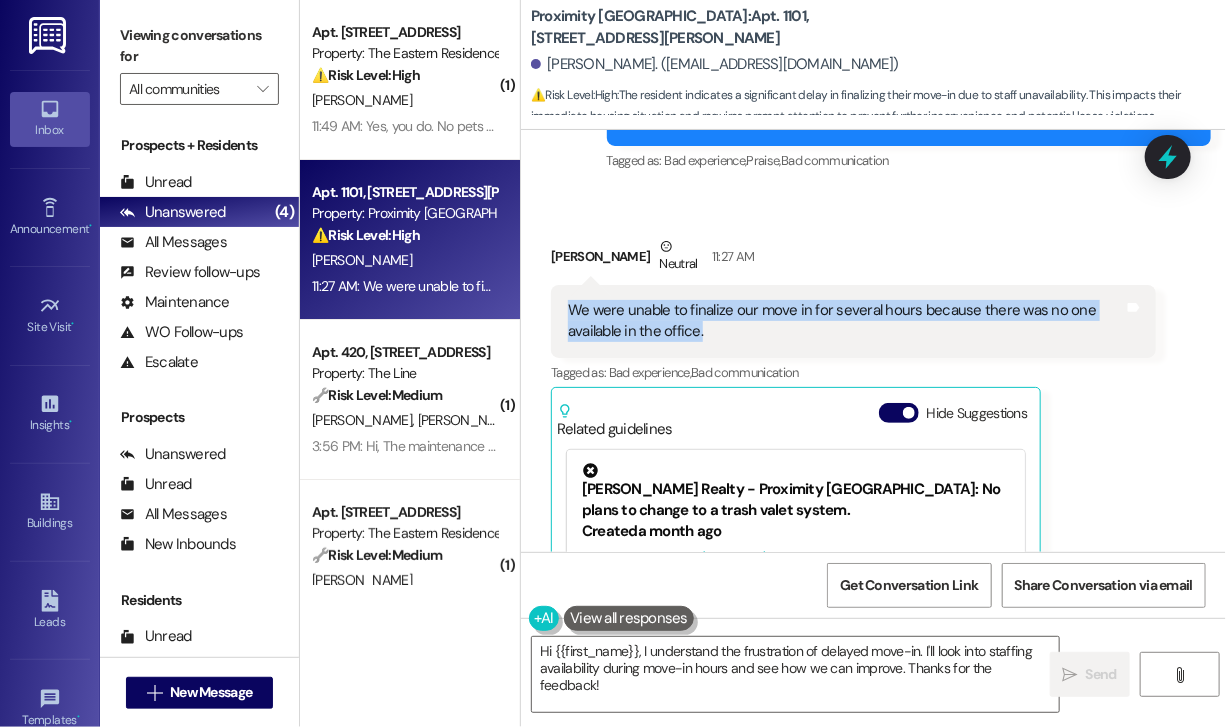 drag, startPoint x: 732, startPoint y: 335, endPoint x: 560, endPoint y: 313, distance: 173.40128 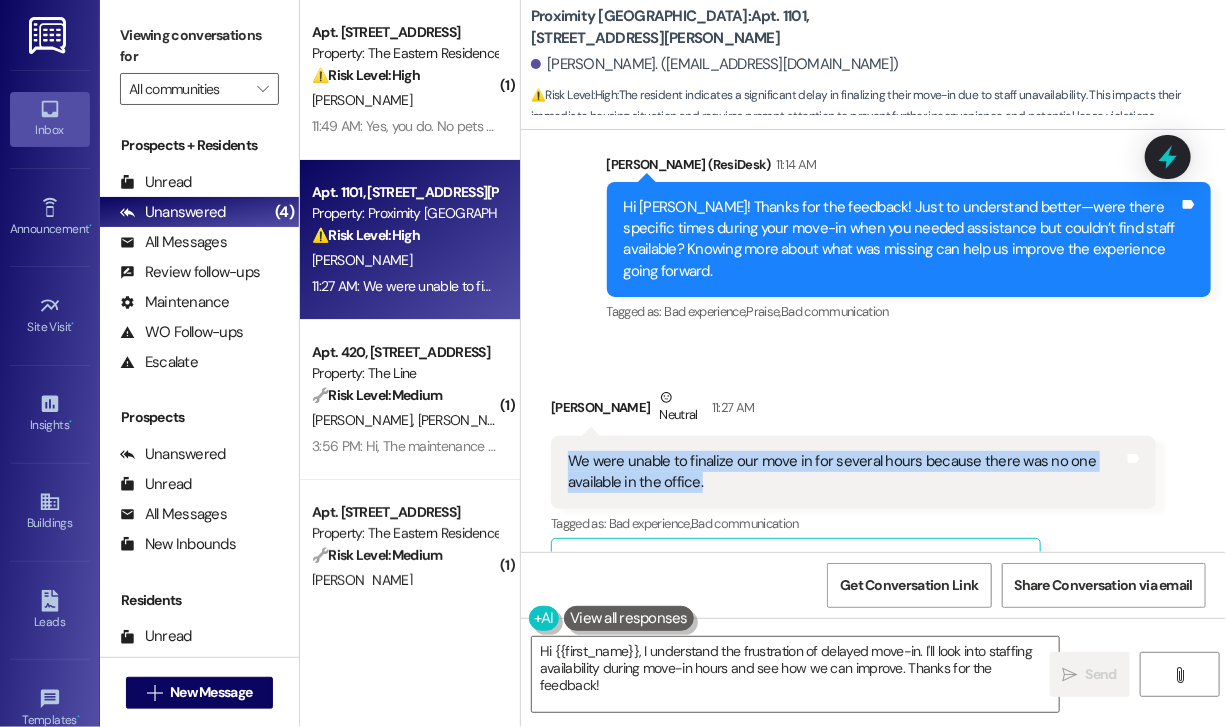 scroll, scrollTop: 508, scrollLeft: 0, axis: vertical 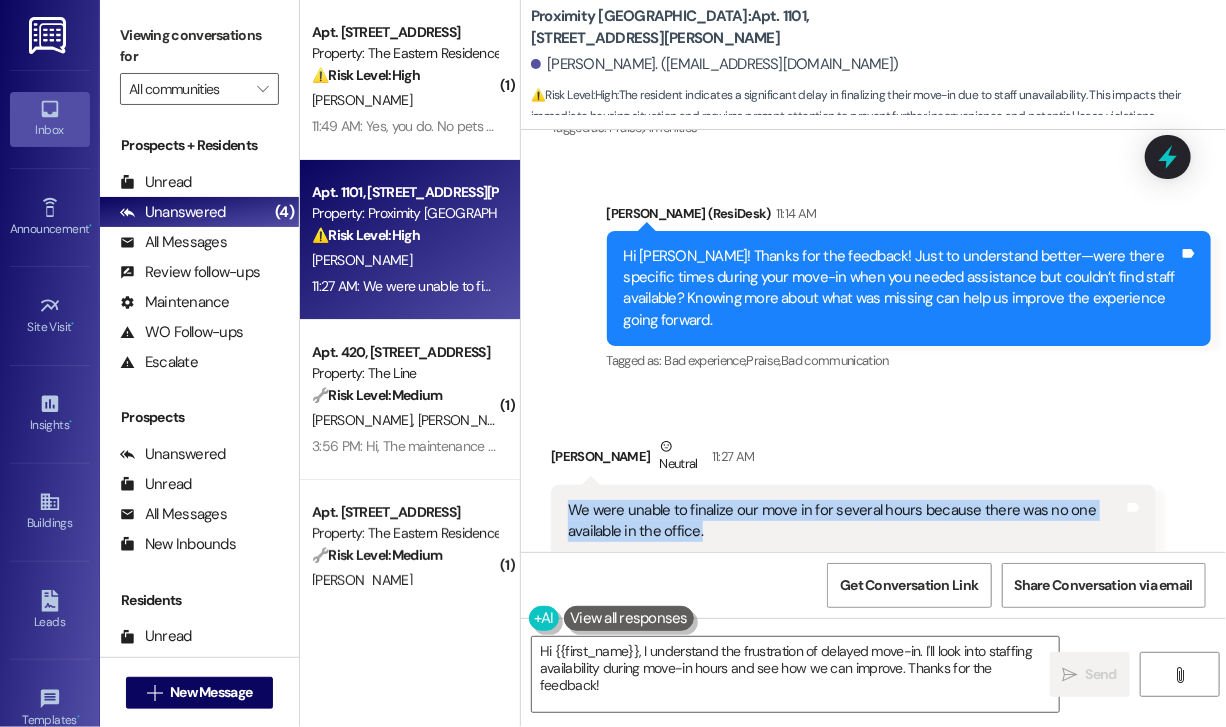 copy on "We were unable to finalize our move in for several hours because there was no one available in the office." 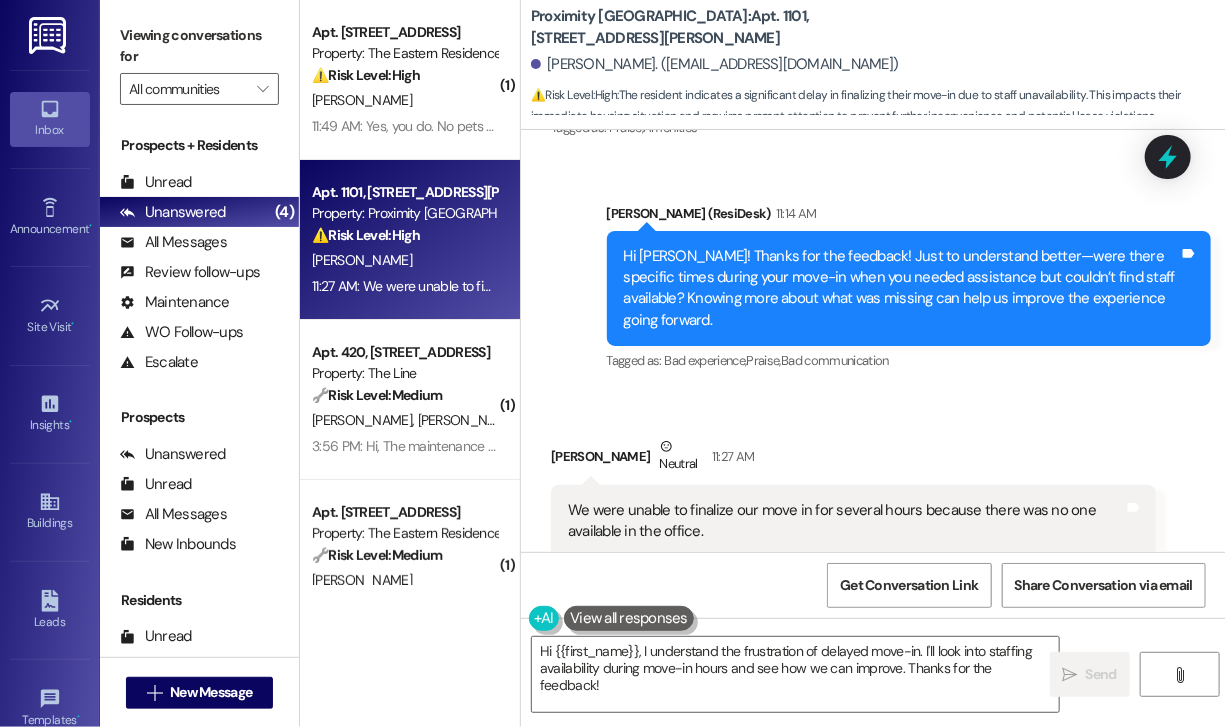 click on "Received via SMS [PERSON_NAME]   Neutral 11:27 AM We were unable to finalize our move in for several hours because there was no one available in the office. Tags and notes Tagged as:   Bad experience ,  Click to highlight conversations about Bad experience Bad communication Click to highlight conversations about Bad communication  Related guidelines Hide Suggestions [PERSON_NAME] Realty - Proximity [GEOGRAPHIC_DATA]: No plans to change to a trash valet system.
Created  a month ago Property level guideline  ( 68 % match) FAQs generated by ResiDesk AI Will there be any changes to the current trash disposal system? No, there are currently no plans to change the trash disposal system at the community. Is a trash valet service being considered for our community? No, there are no plans to implement a trash valet system at this time. How long will the current trash disposal system remain in place? The current trash disposal system will remain in place for the foreseeable future, as there are no plans for changes. Original Guideline" at bounding box center (873, 671) 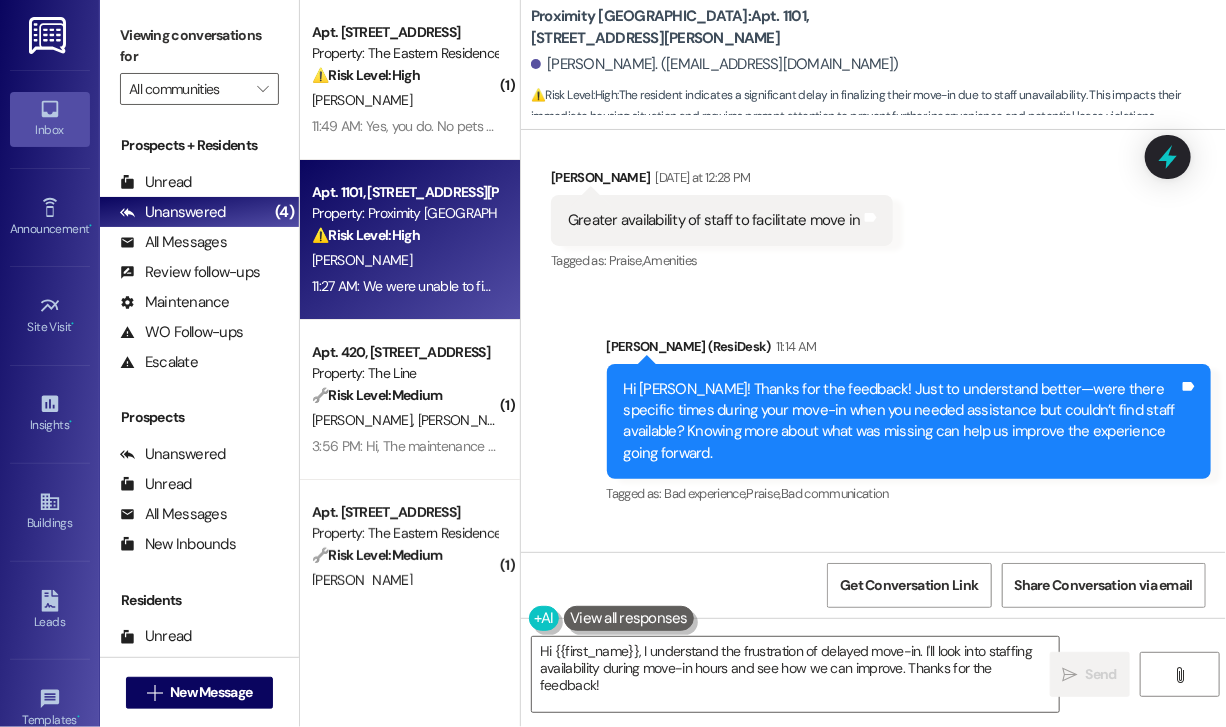 scroll, scrollTop: 208, scrollLeft: 0, axis: vertical 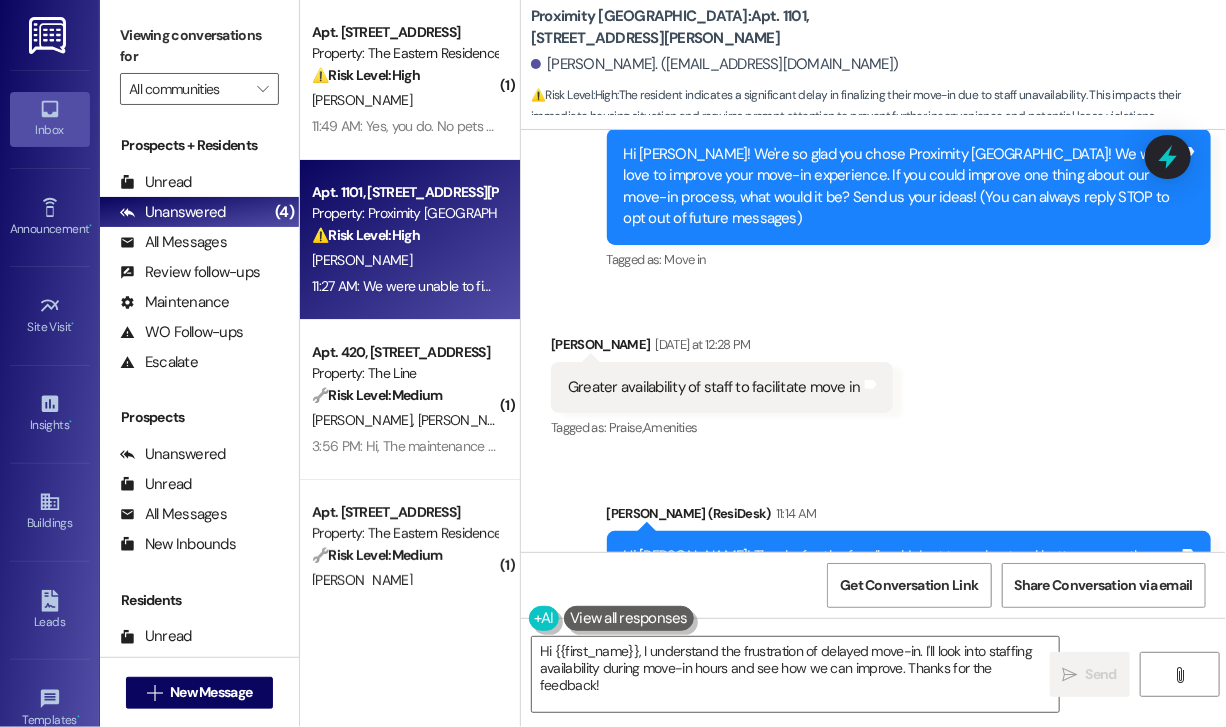 click on "Greater availability of staff to facilitate move in" at bounding box center (714, 387) 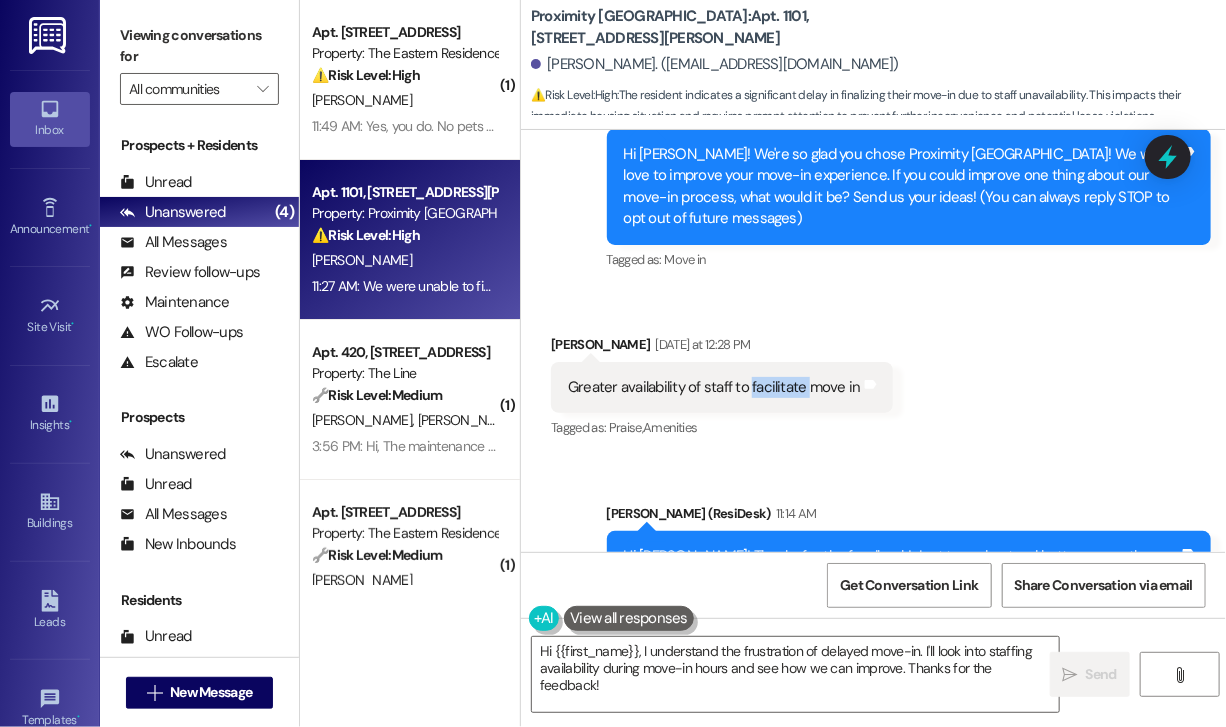 click on "Greater availability of staff to facilitate move in" at bounding box center (714, 387) 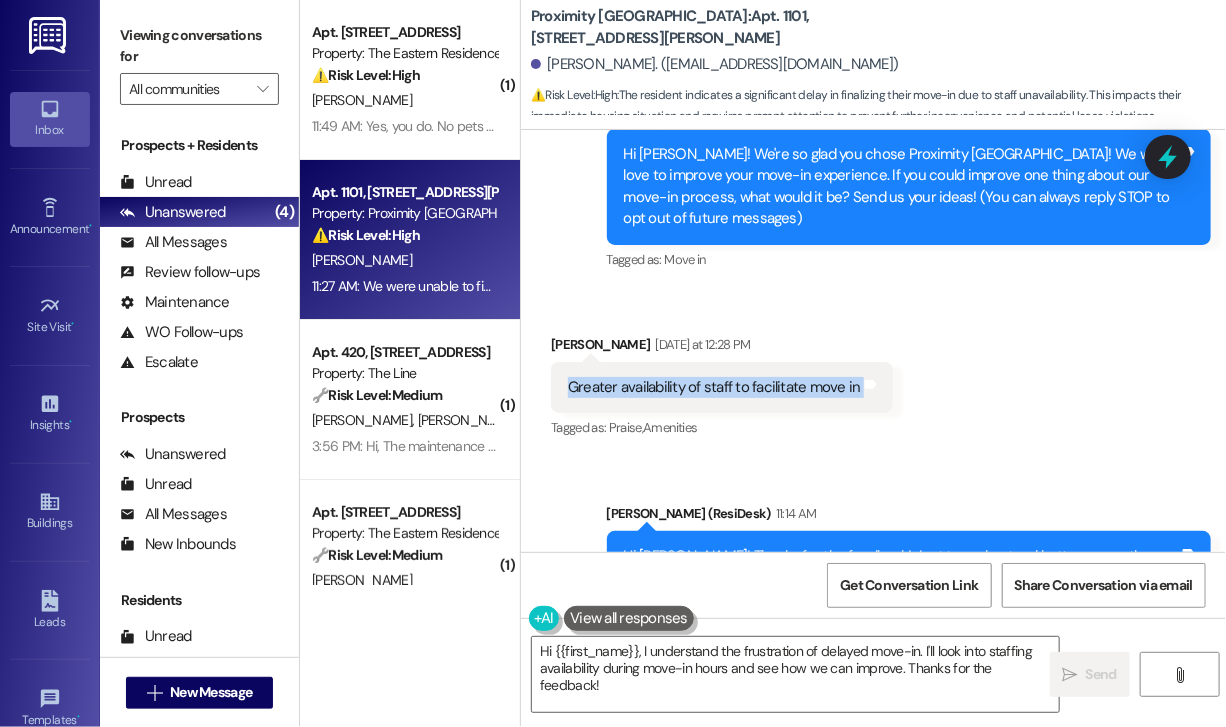 click on "Greater availability of staff to facilitate move in" at bounding box center [714, 387] 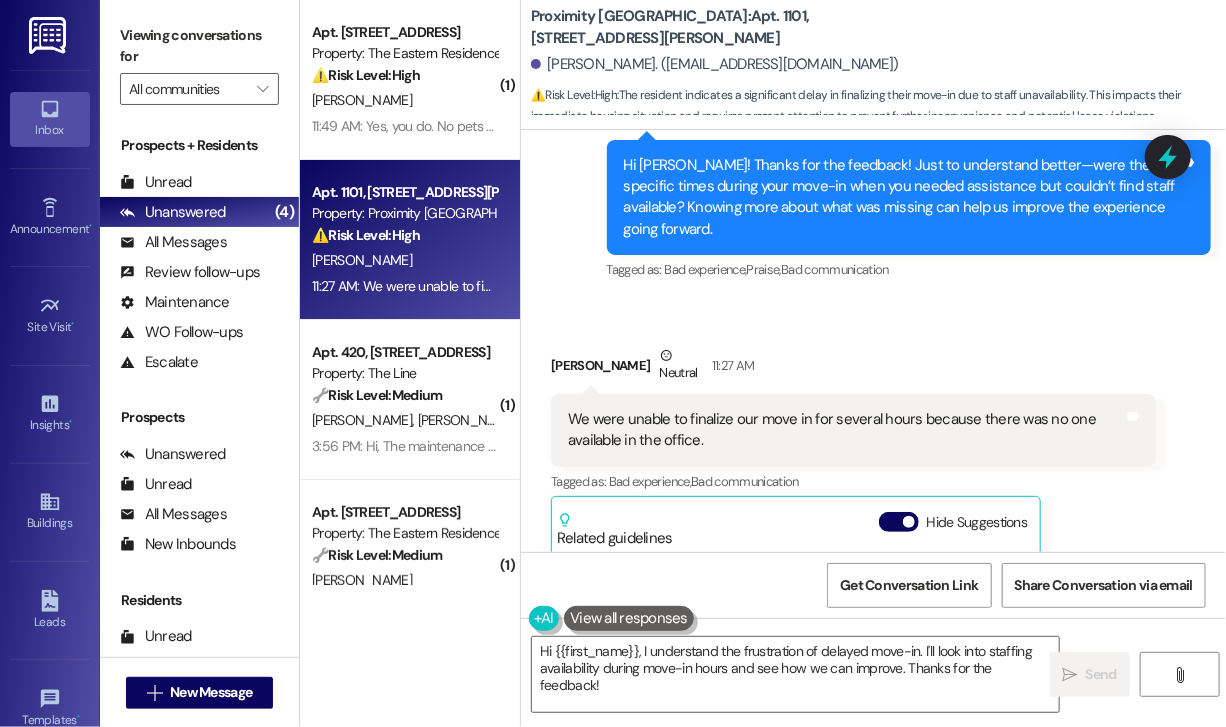 scroll, scrollTop: 708, scrollLeft: 0, axis: vertical 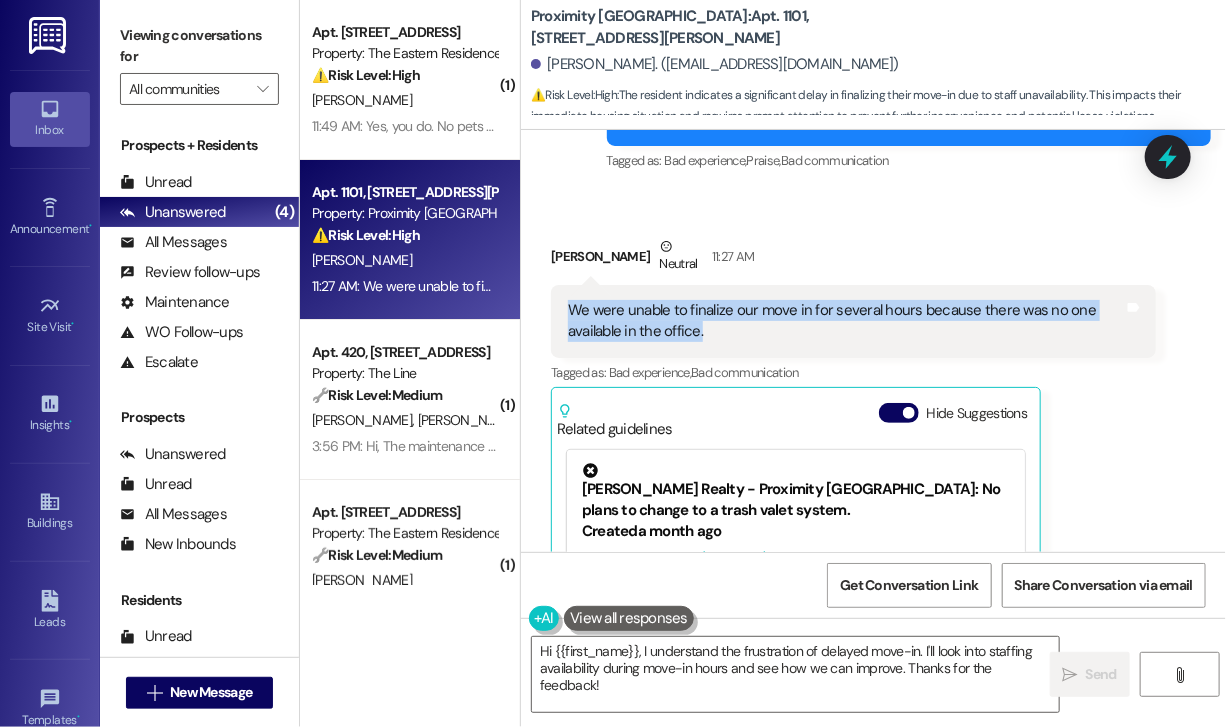 drag, startPoint x: 729, startPoint y: 326, endPoint x: 572, endPoint y: 308, distance: 158.02847 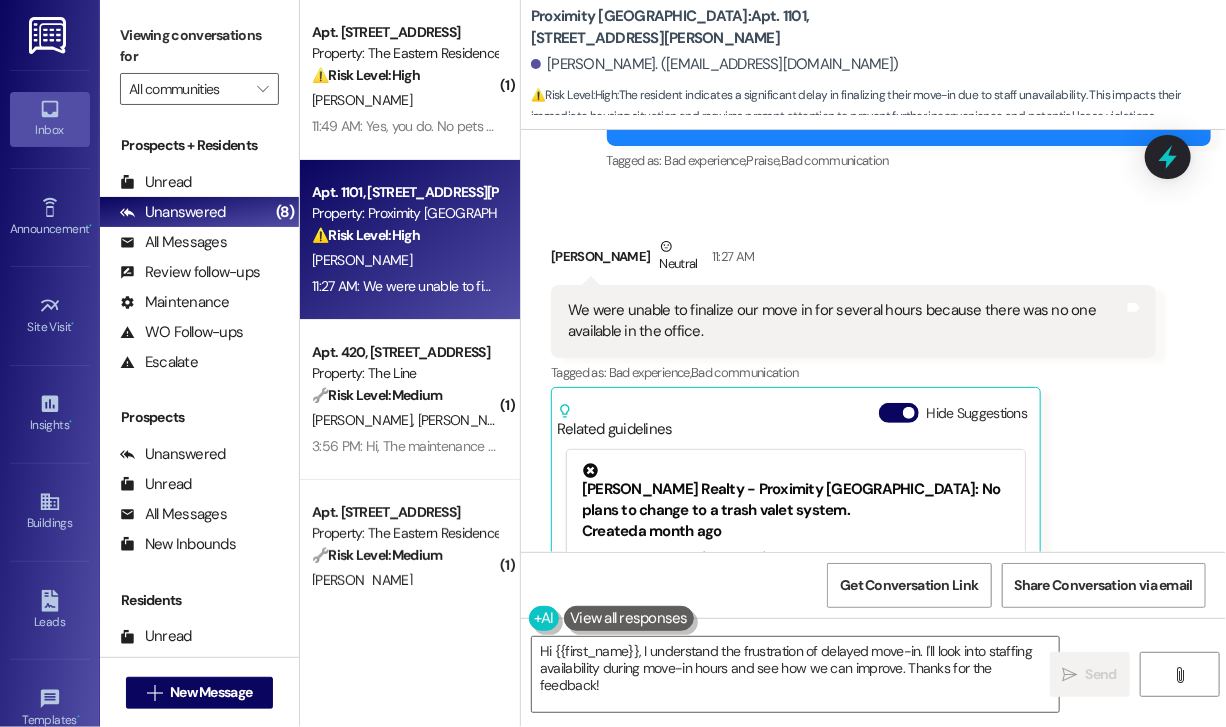 drag, startPoint x: 936, startPoint y: 225, endPoint x: 1075, endPoint y: 188, distance: 143.8402 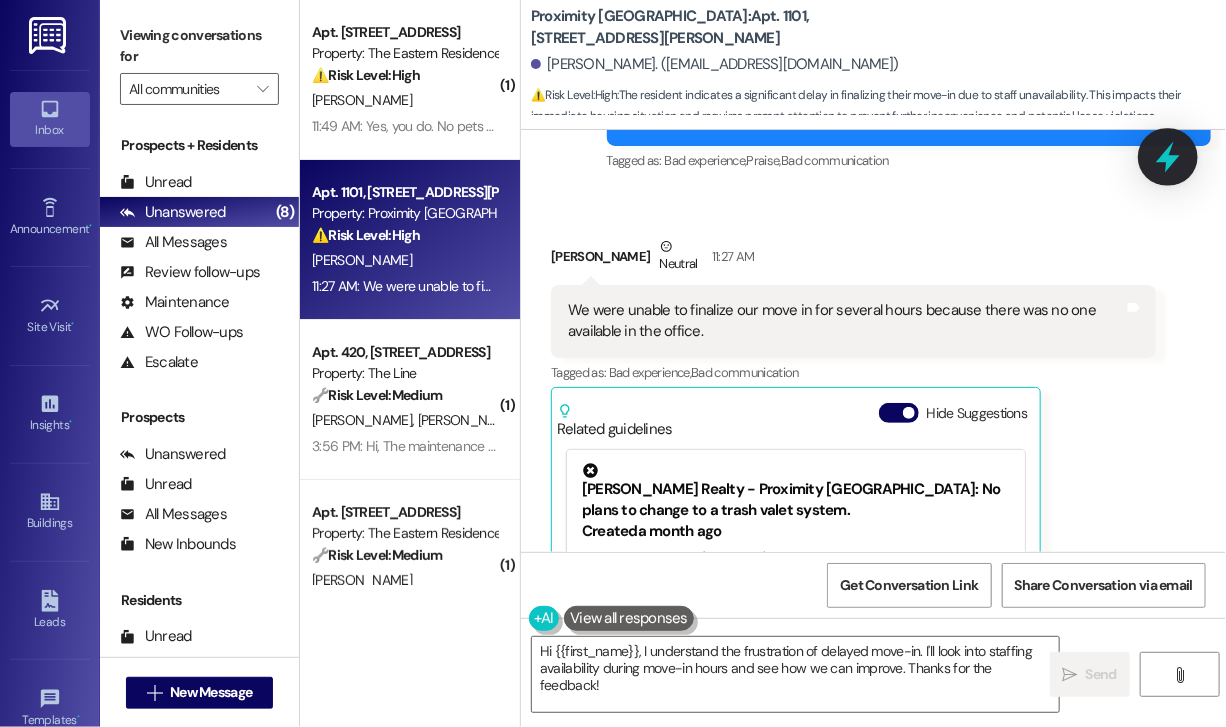click 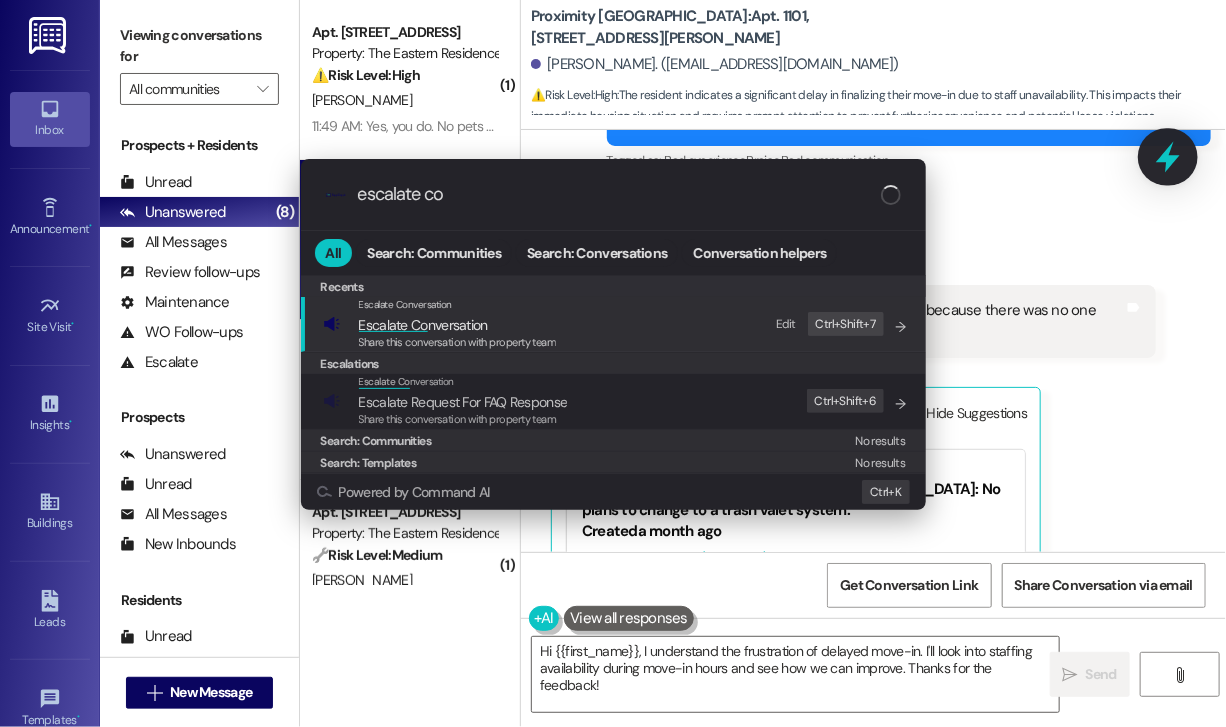 type on "escalate con" 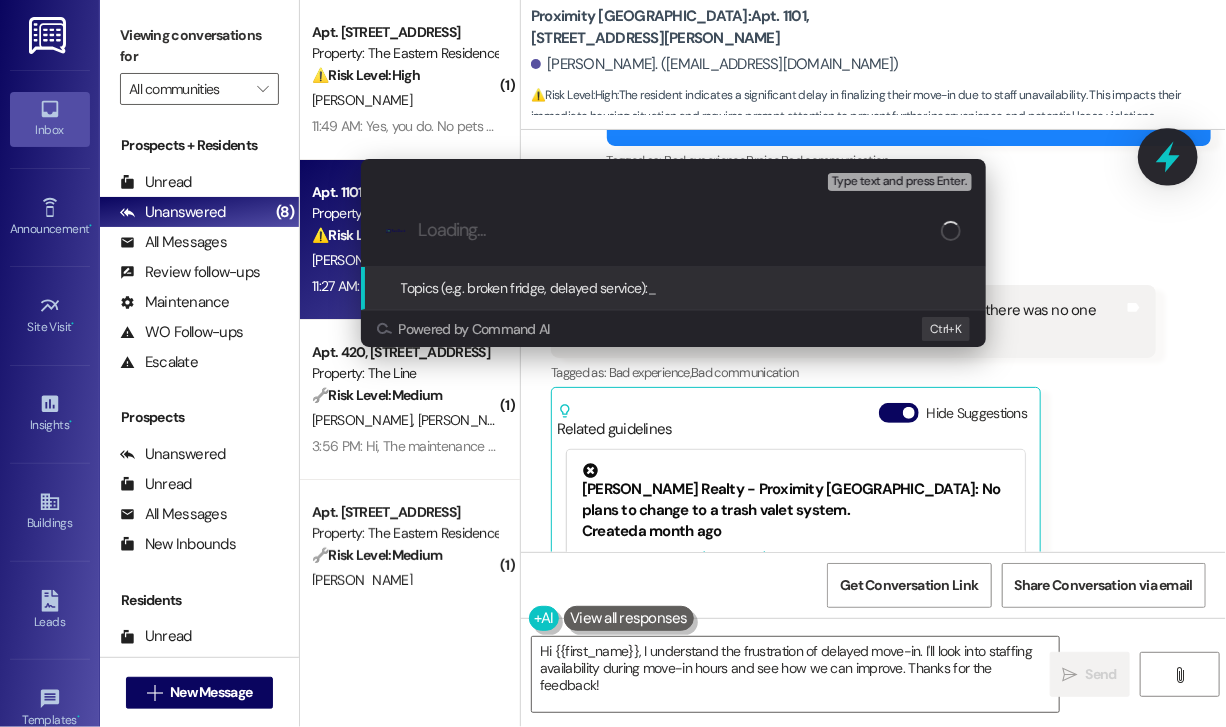 type on "Feedback: Limited Staff Availability Delayed Move-In Process" 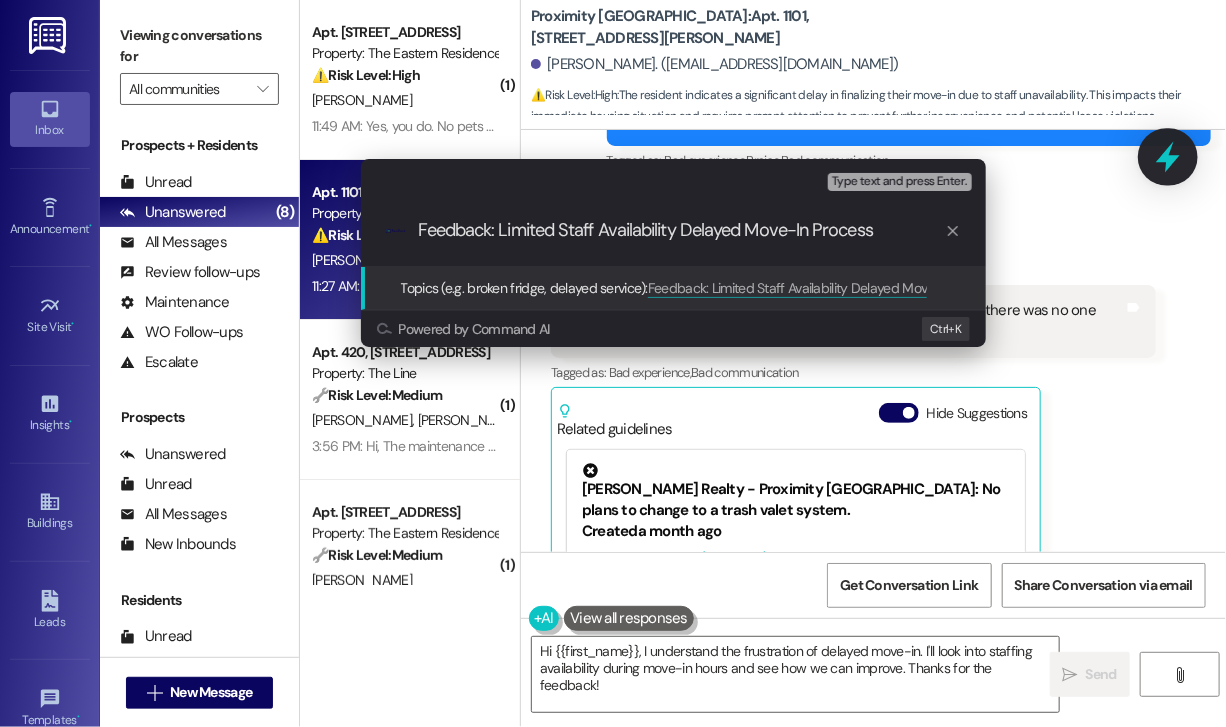 type 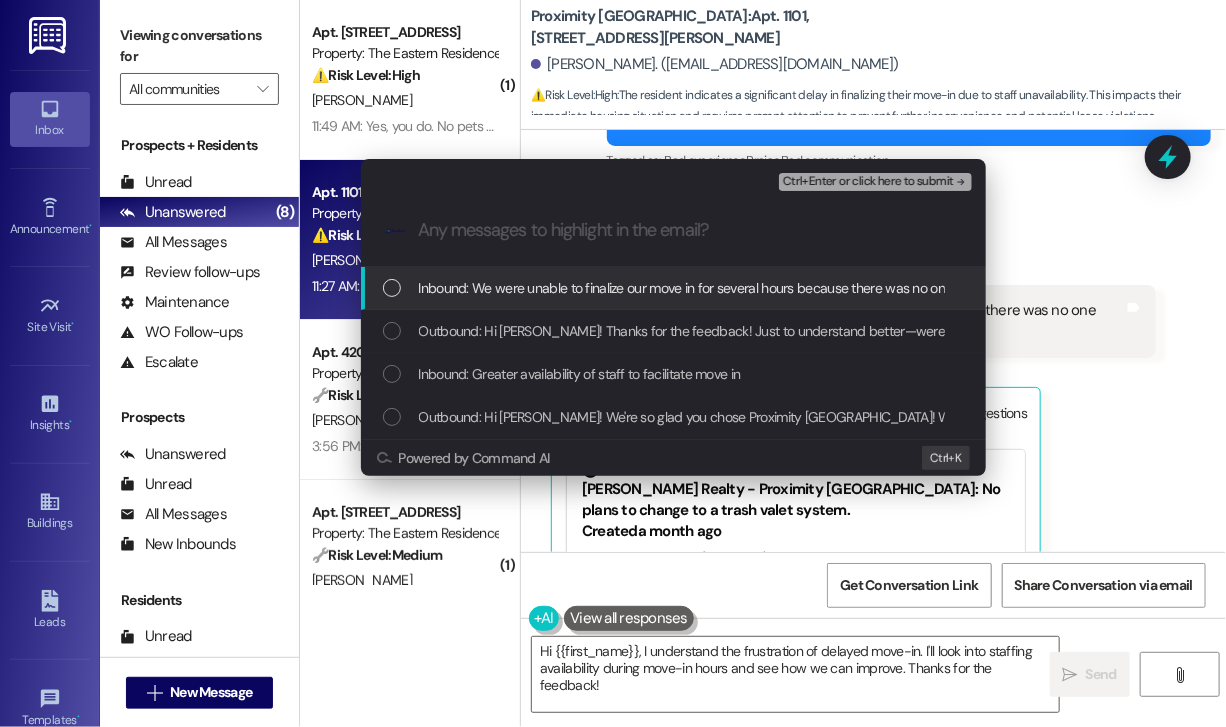 click on "Inbound: We were unable to finalize our move in for several hours because there was no one available in the office." at bounding box center [750, 288] 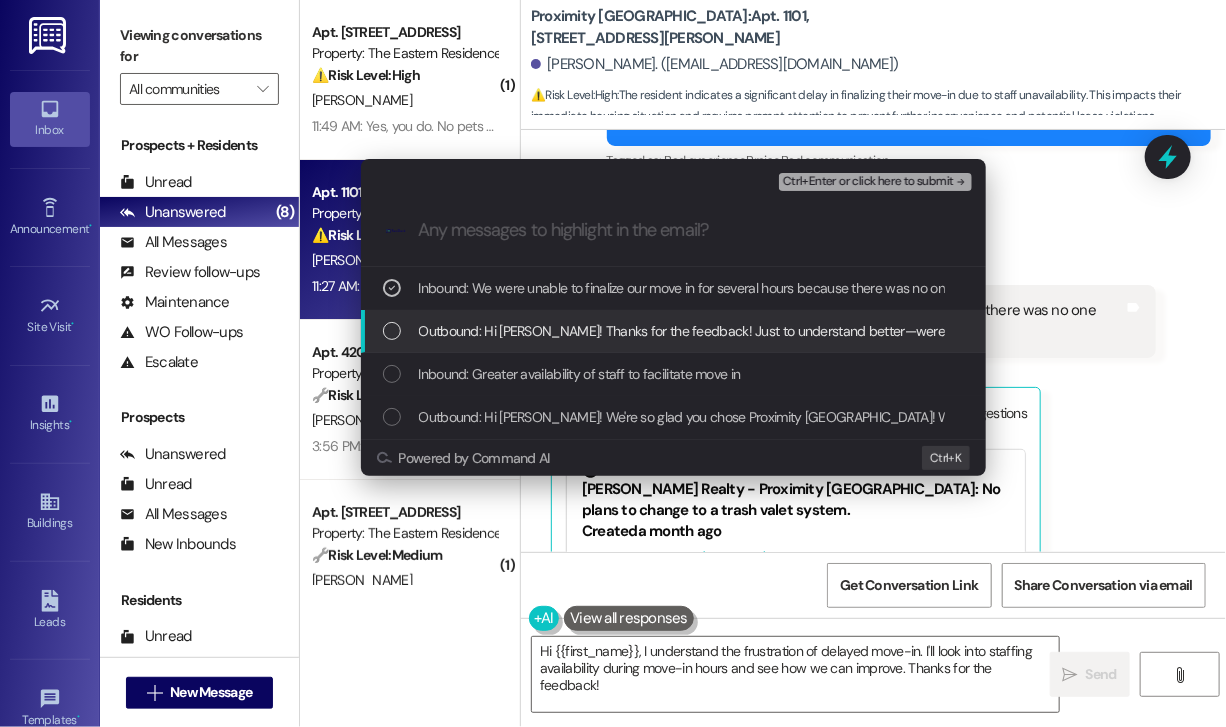 click on "Outbound: Hi [PERSON_NAME]! Thanks for the feedback! Just to understand better—were there specific times during your move-in when you needed assistance but couldn’t find staff available? Knowing more about what was missing can help us improve the experience going forward." at bounding box center [673, 331] 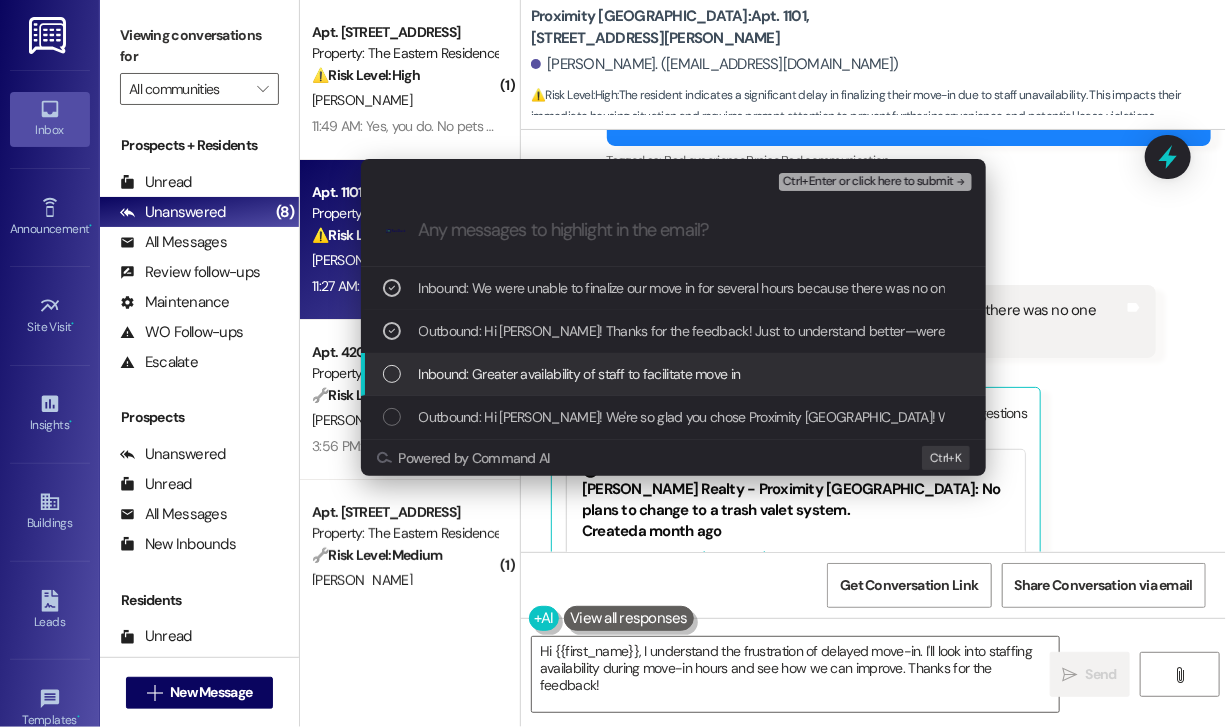 click on "Inbound: Greater availability of staff to facilitate move in" at bounding box center [580, 374] 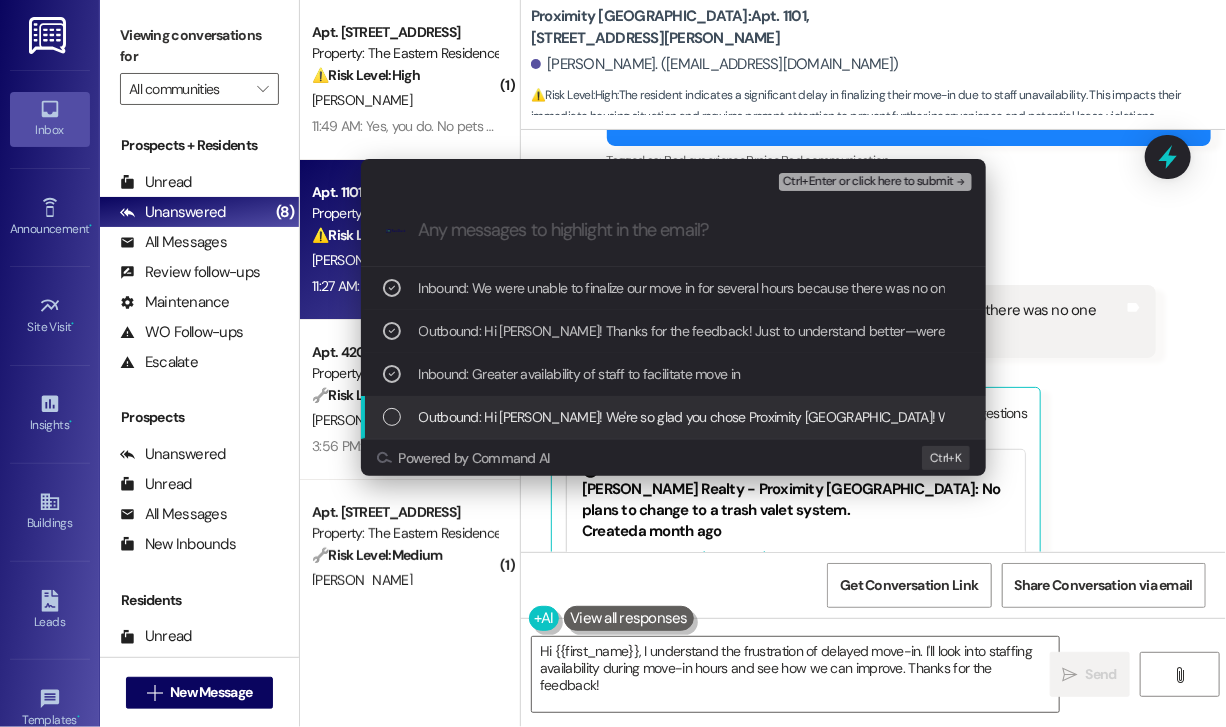 click on "Outbound: Hi [PERSON_NAME]! We're so glad you chose Proximity [GEOGRAPHIC_DATA]! We would love to improve your move-in experience. If you could improve one thing about our move-in process, what would it be? Send us your ideas! (You can always reply STOP to opt out of future messages)" at bounding box center (1285, 417) 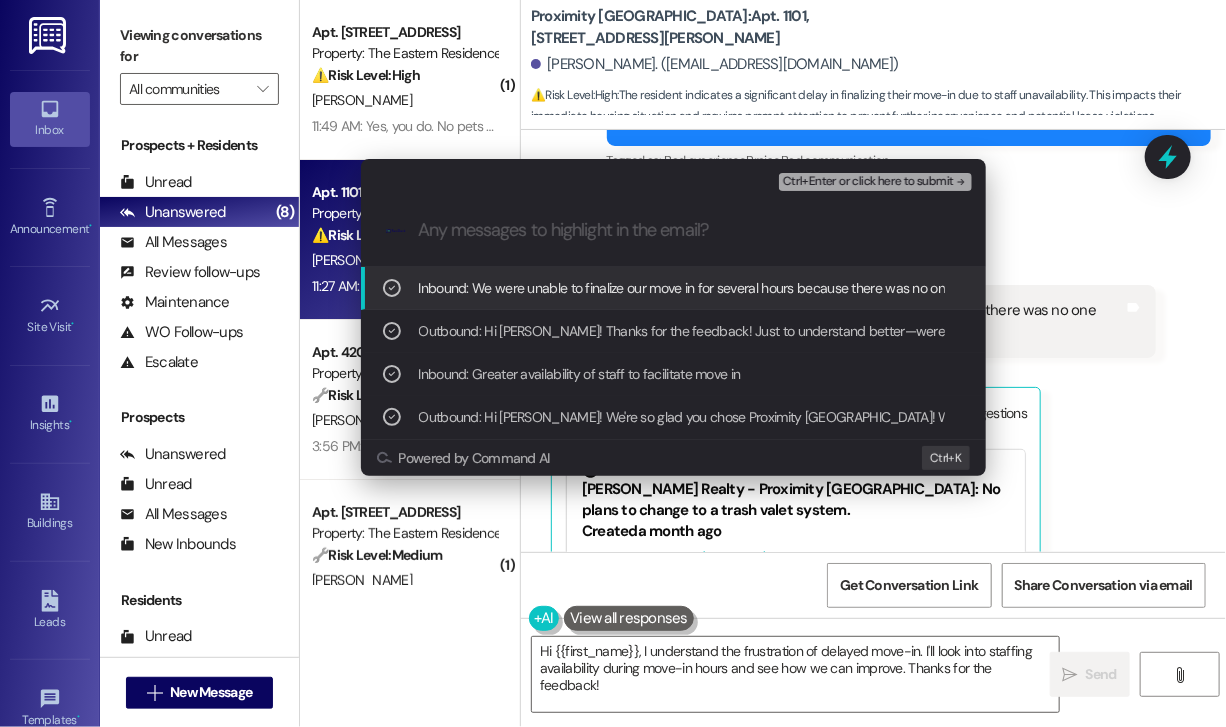 click on "Ctrl+Enter or click here to submit" at bounding box center (868, 182) 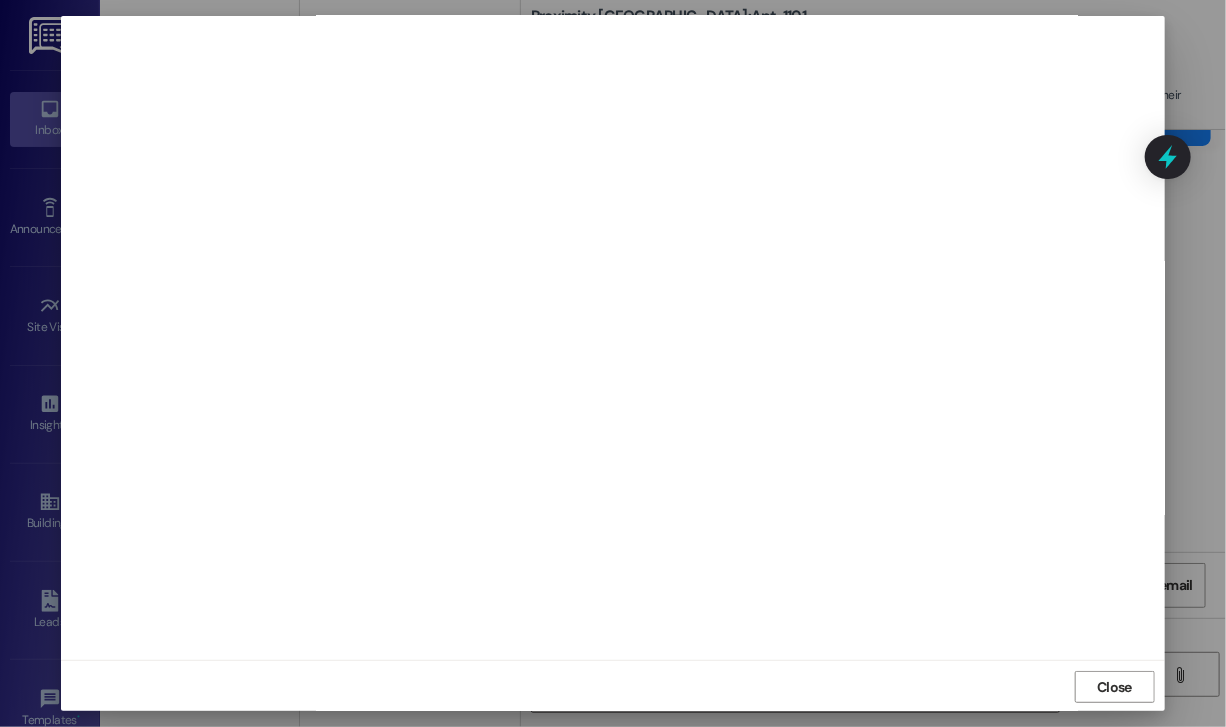 scroll, scrollTop: 12, scrollLeft: 0, axis: vertical 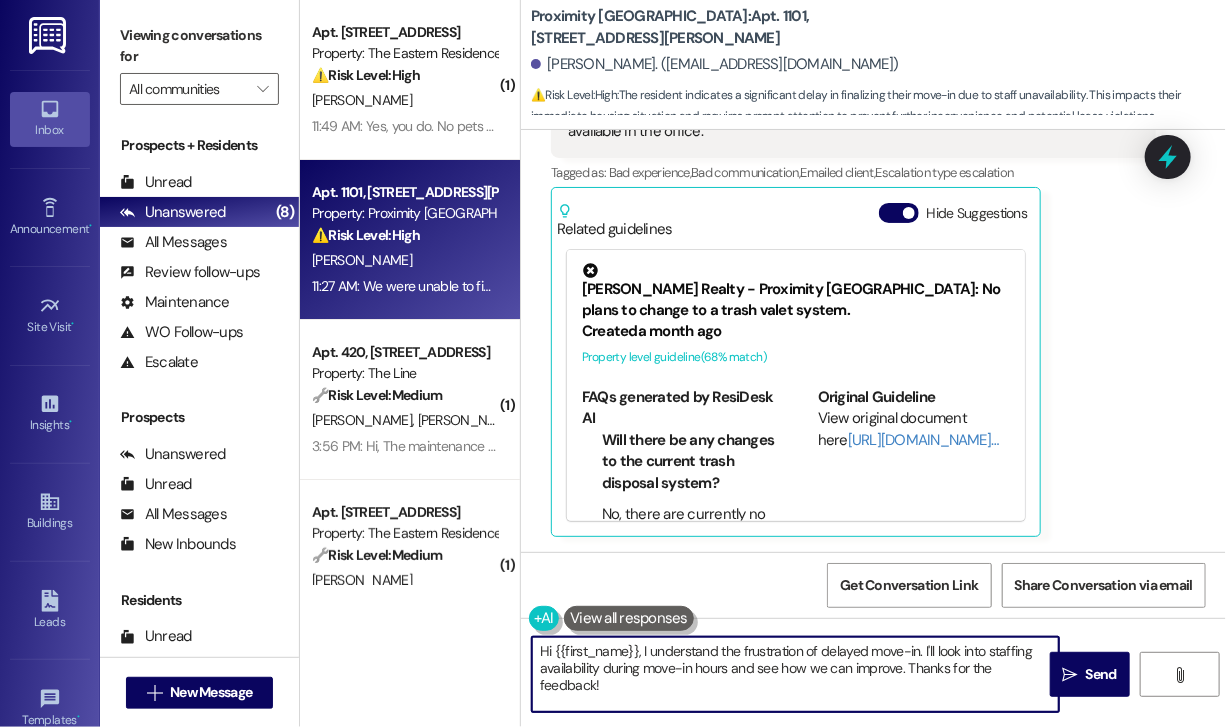 click on "Hi {{first_name}}, I understand the frustration of delayed move-in. I'll look into staffing availability during move-in hours and see how we can improve. Thanks for the feedback!" at bounding box center [795, 674] 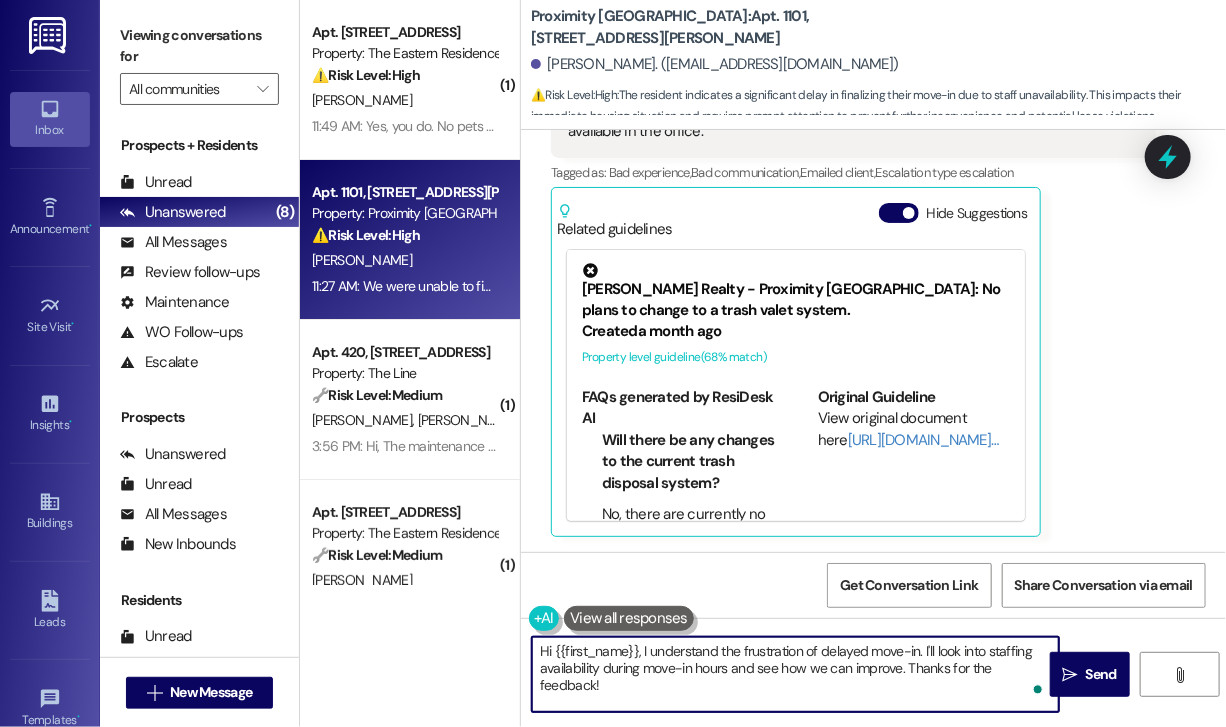 click on "Hi {{first_name}}, I understand the frustration of delayed move-in. I'll look into staffing availability during move-in hours and see how we can improve. Thanks for the feedback!" at bounding box center (795, 674) 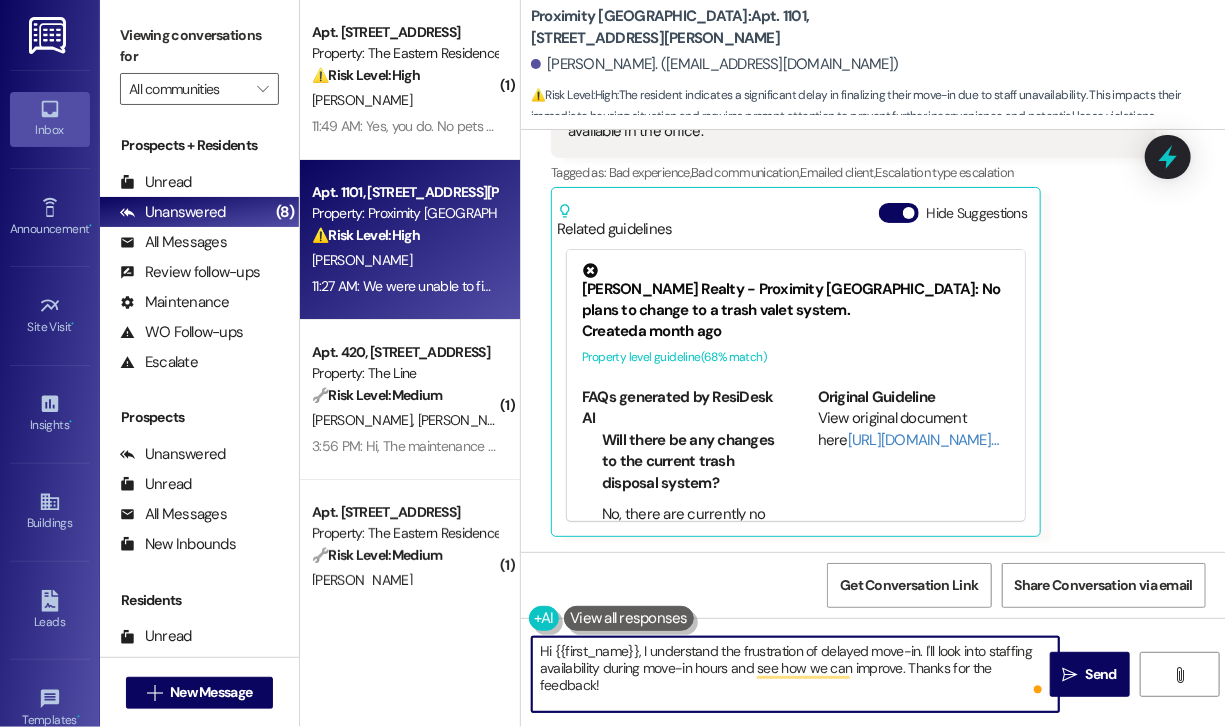 click on "Hi {{first_name}}, I understand the frustration of delayed move-in. I'll look into staffing availability during move-in hours and see how we can improve. Thanks for the feedback!" at bounding box center [795, 674] 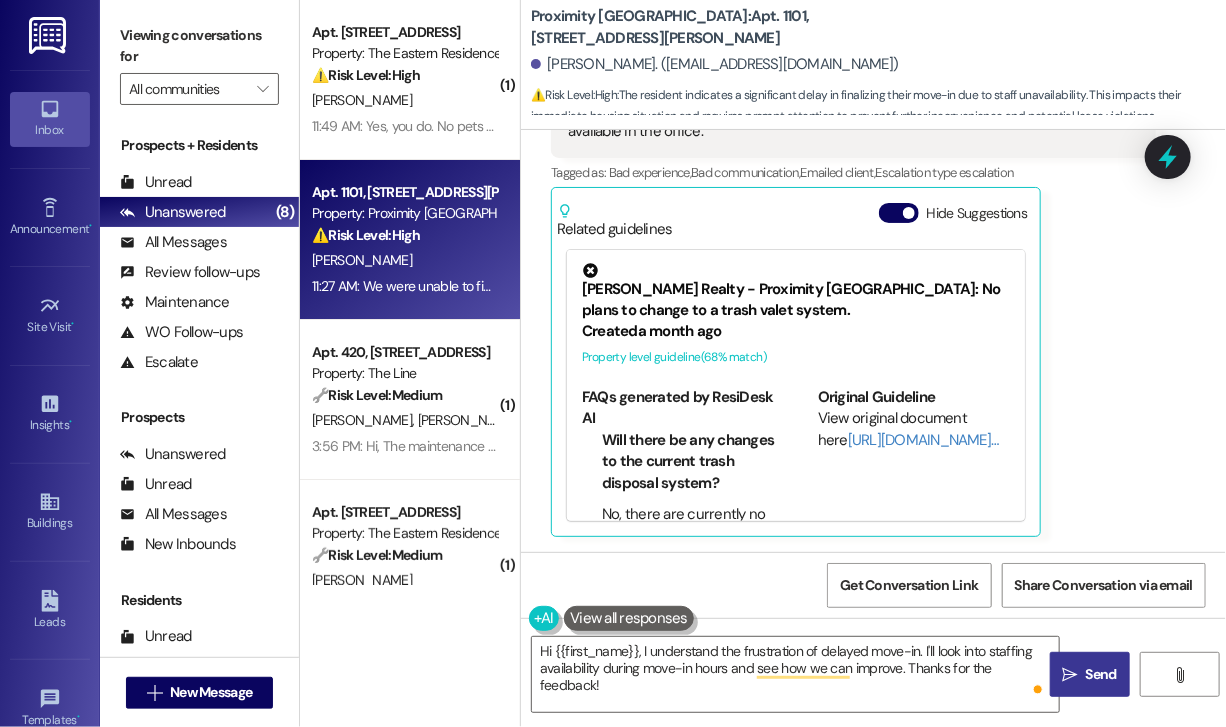 click on "Send" at bounding box center (1101, 674) 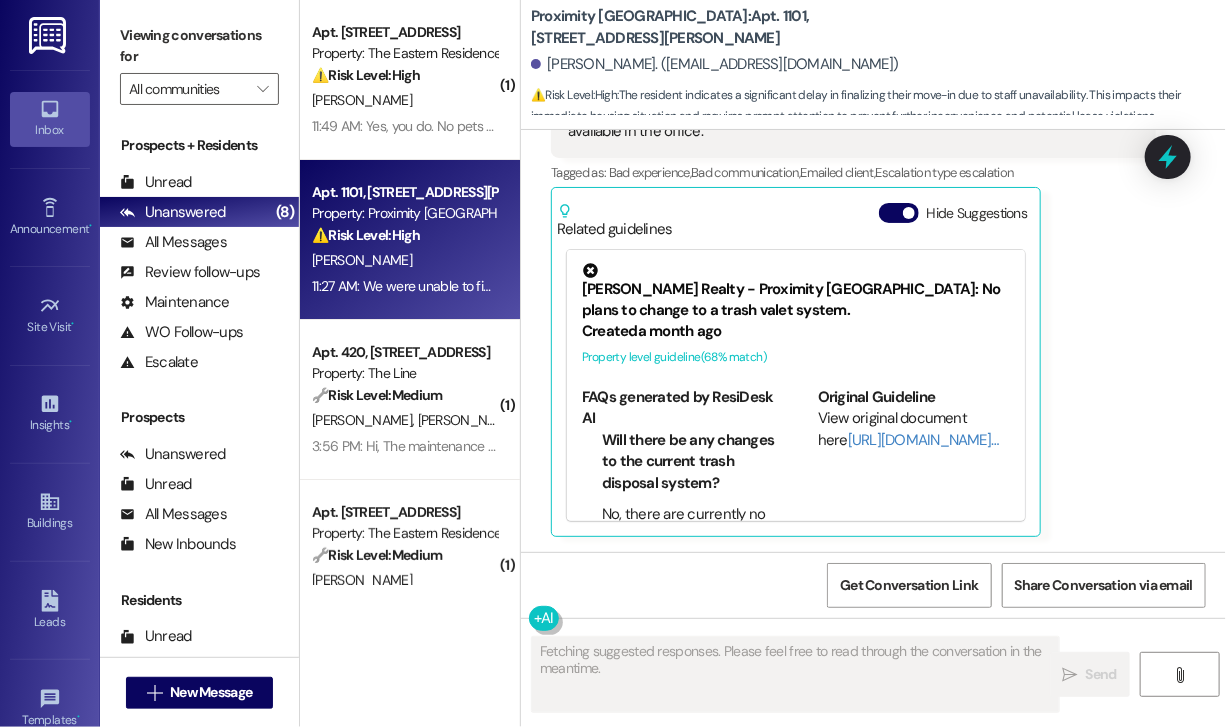 scroll, scrollTop: 908, scrollLeft: 0, axis: vertical 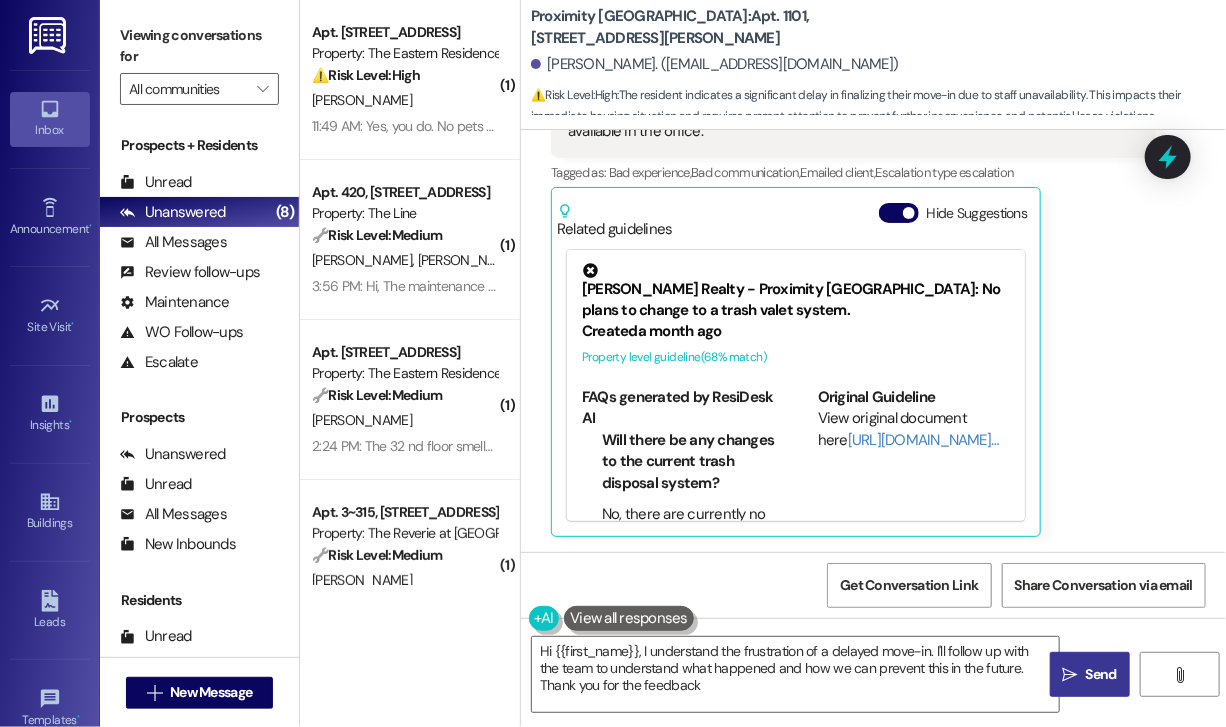type on "Hi {{first_name}}, I understand the frustration of a delayed move-in. I'll follow up with the team to understand what happened and how we can prevent this in the future. Thank you for the feedback!" 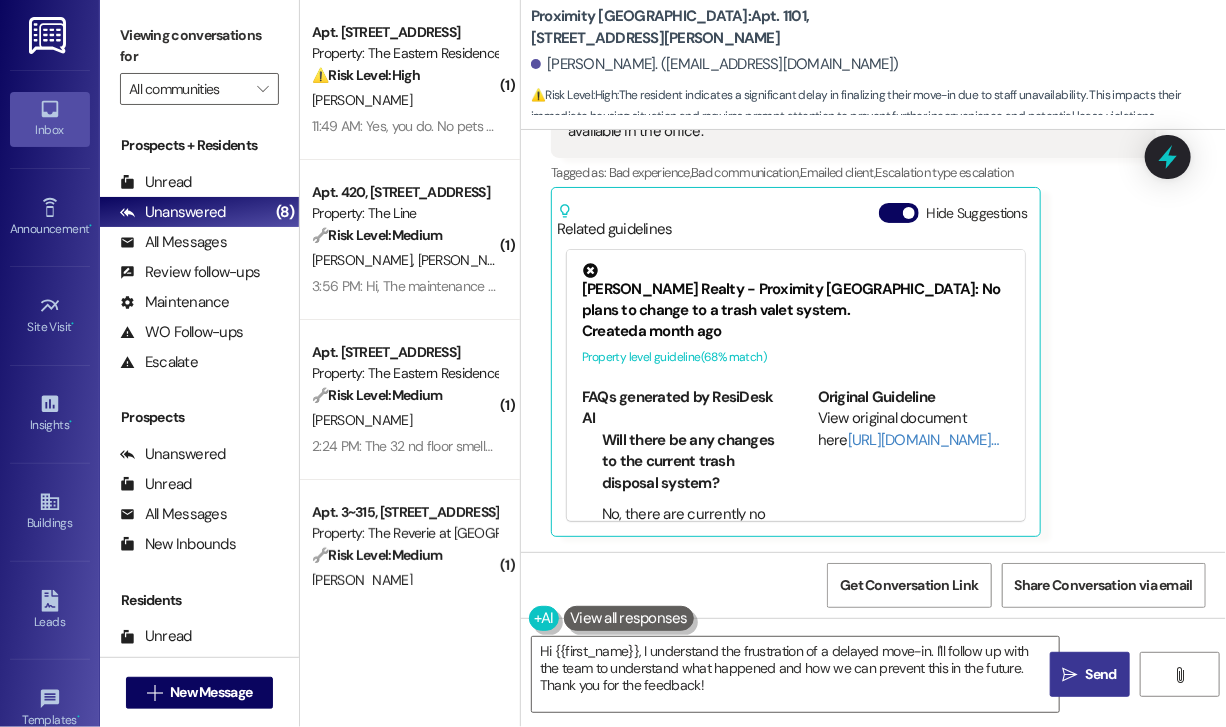 click on "[PERSON_NAME]   Neutral 11:27 AM We were unable to finalize our move in for several hours because there was no one available in the office. Tags and notes Tagged as:   Bad experience ,  Click to highlight conversations about Bad experience Bad communication ,  Click to highlight conversations about Bad communication Emailed client ,  Click to highlight conversations about Emailed client Escalation type escalation Click to highlight conversations about Escalation type escalation  Related guidelines Hide Suggestions [PERSON_NAME] Realty - Proximity New Bern: No plans to change to a trash valet system.
Created  a month ago Property level guideline  ( 68 % match) FAQs generated by ResiDesk AI Will there be any changes to the current trash disposal system? No, there are currently no plans to change the trash disposal system at the community. Is a trash valet service being considered for our community? No, there are no plans to implement a trash valet system at this time. What is our current trash disposal system? Created" at bounding box center (853, 286) 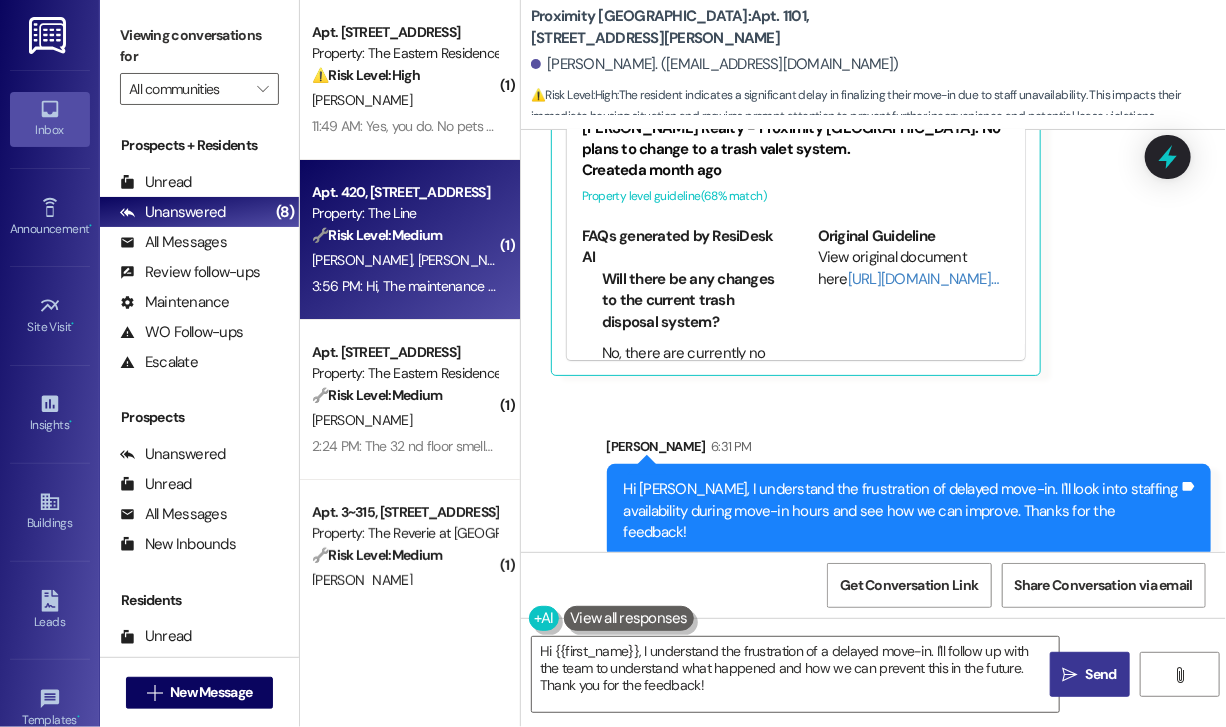 click on "[PERSON_NAME] [PERSON_NAME]" at bounding box center (404, 260) 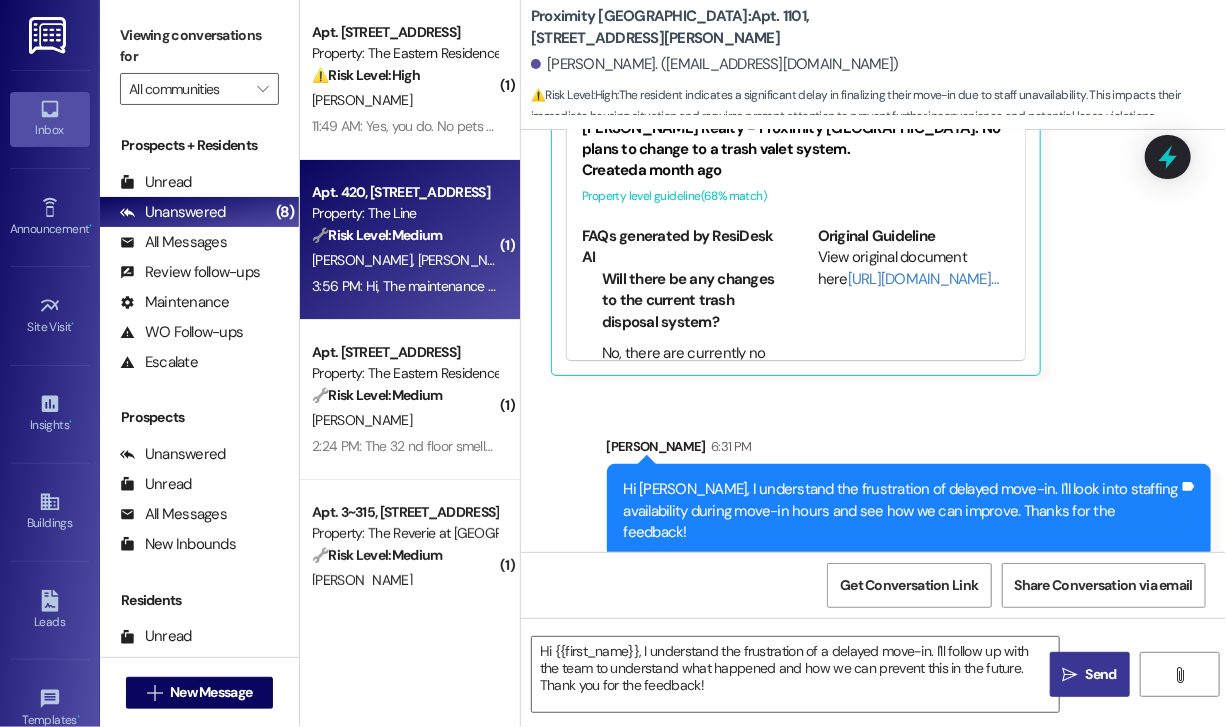type on "Fetching suggested responses. Please feel free to read through the conversation in the meantime." 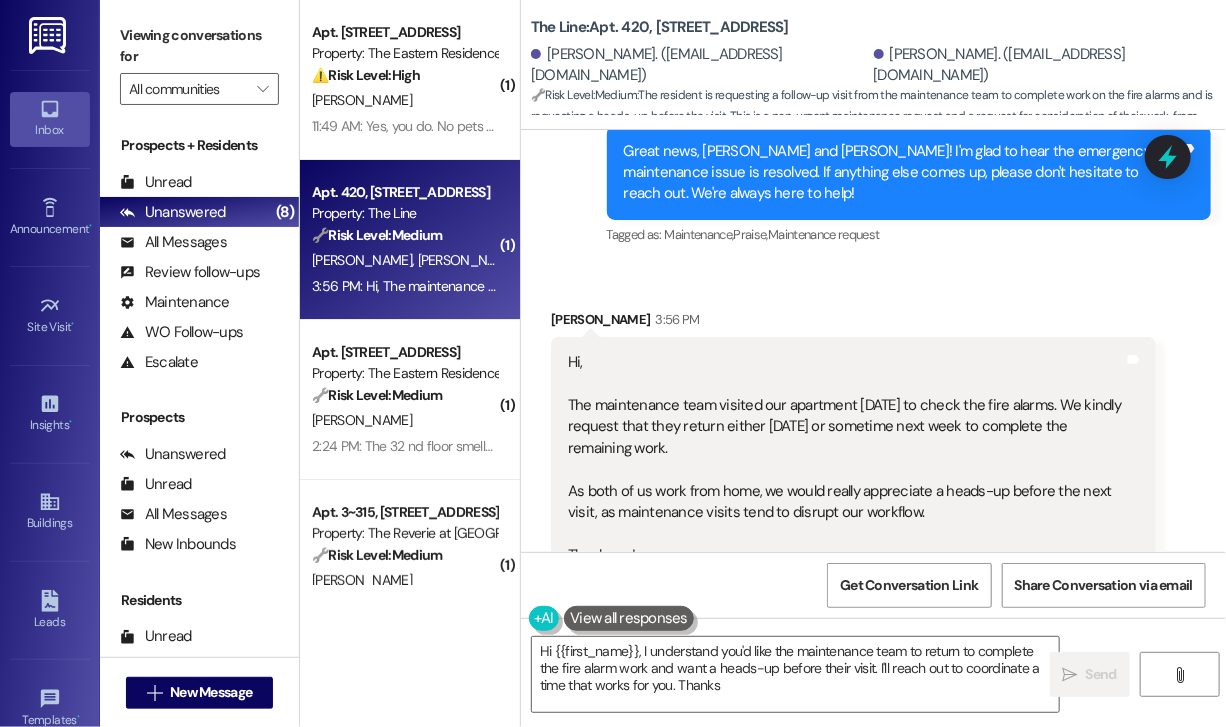 type on "Hi {{first_name}}, I understand you'd like the maintenance team to return to complete the fire alarm work and want a heads-up before their visit. I'll reach out to coordinate a time that works for you. Thanks!" 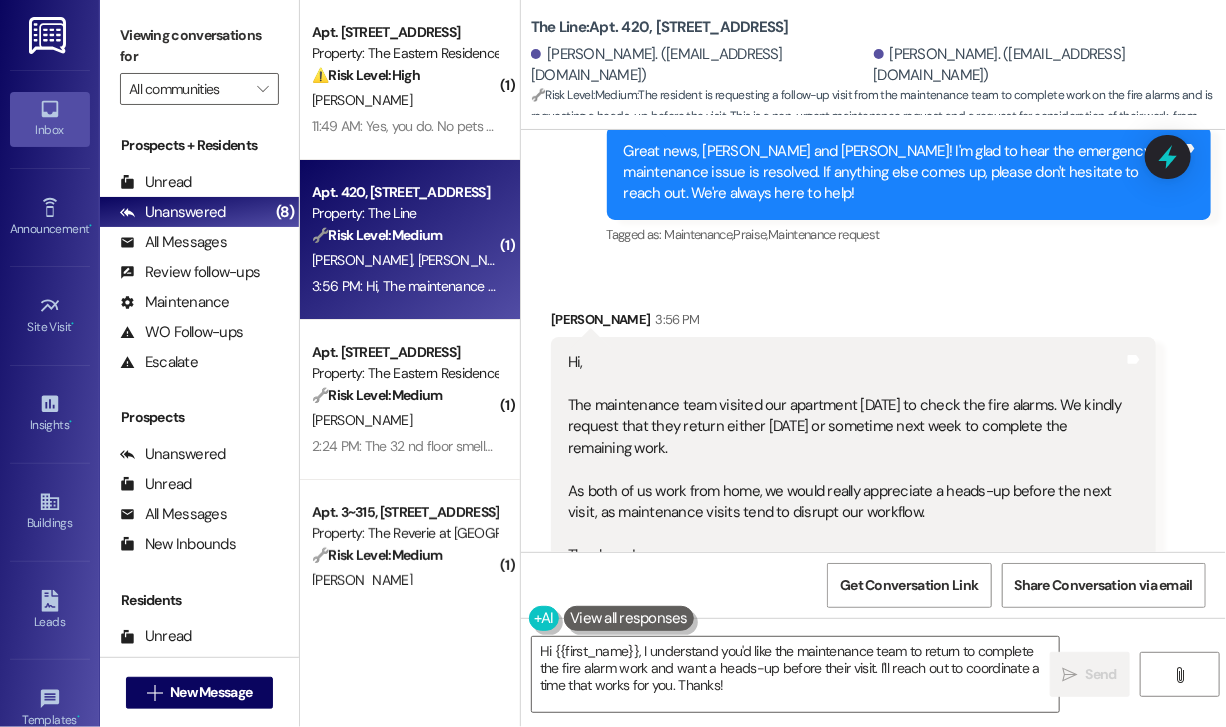 scroll, scrollTop: 19334, scrollLeft: 0, axis: vertical 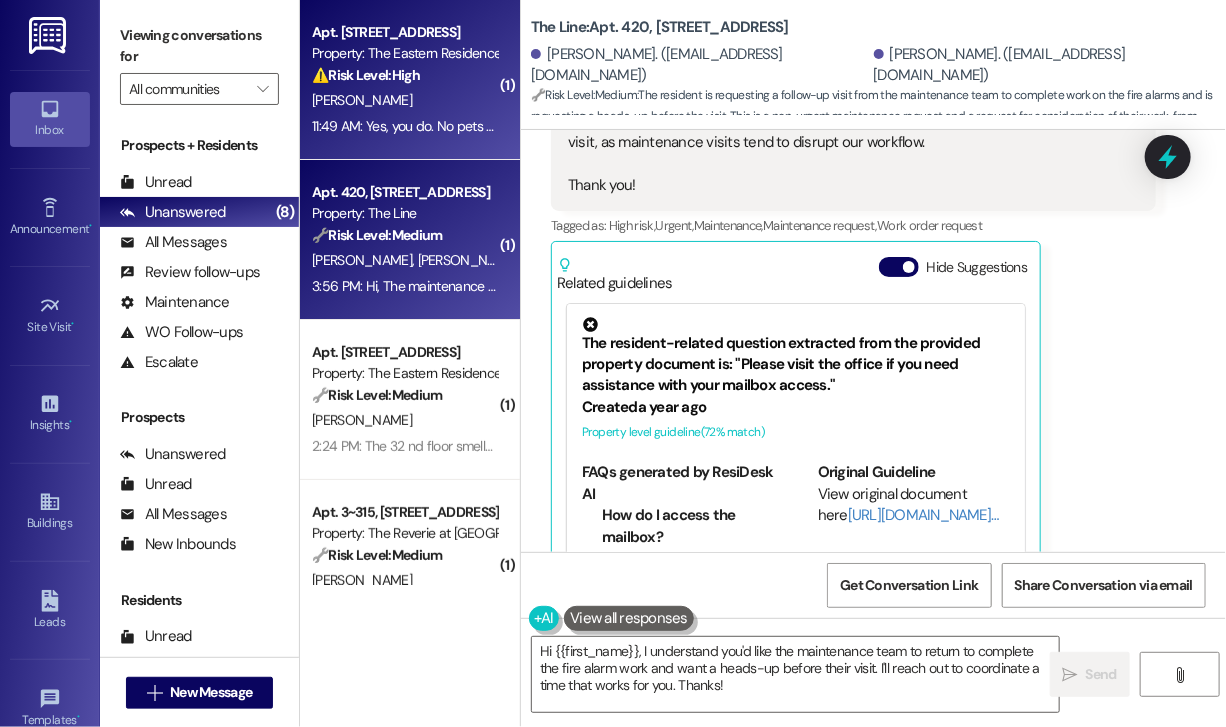 click on "11:49 AM: Yes, you do. No pets are there right now as I'm out of town.  11:49 AM: Yes, you do. No pets are there right now as I'm out of town." at bounding box center (507, 126) 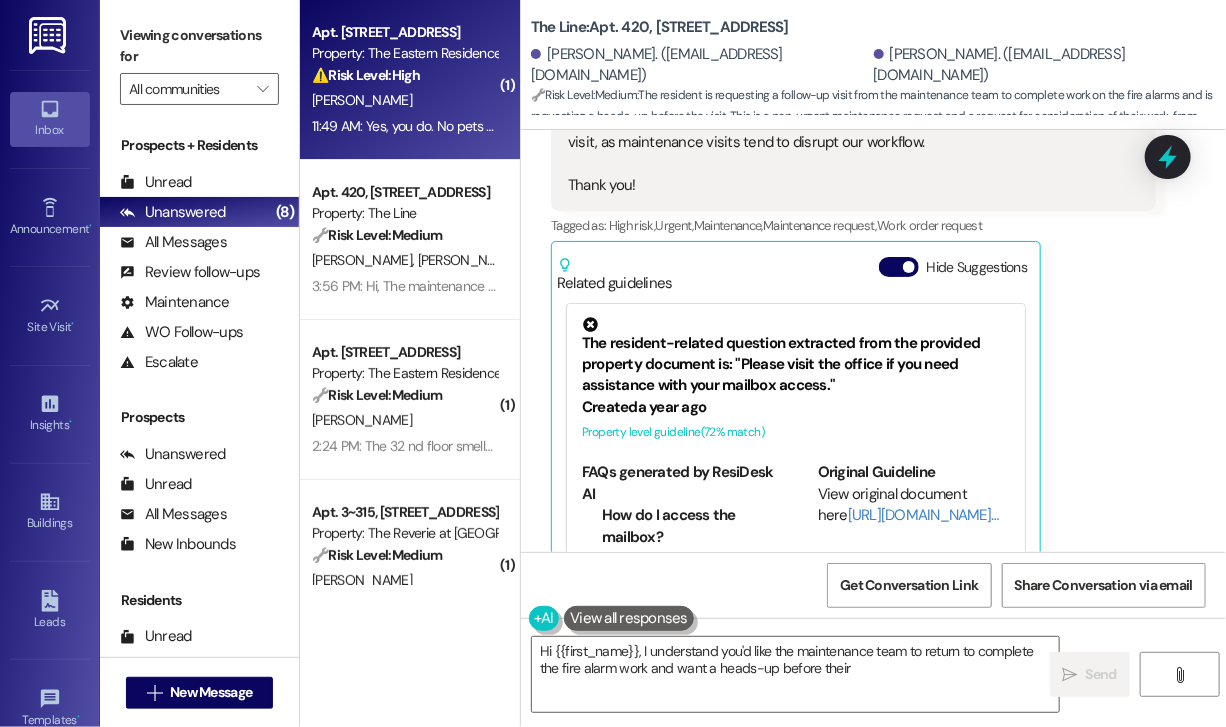 type on "Hi {{first_name}}, I understand you'd like the maintenance team to return to complete the fire alarm work and want a heads-up before their" 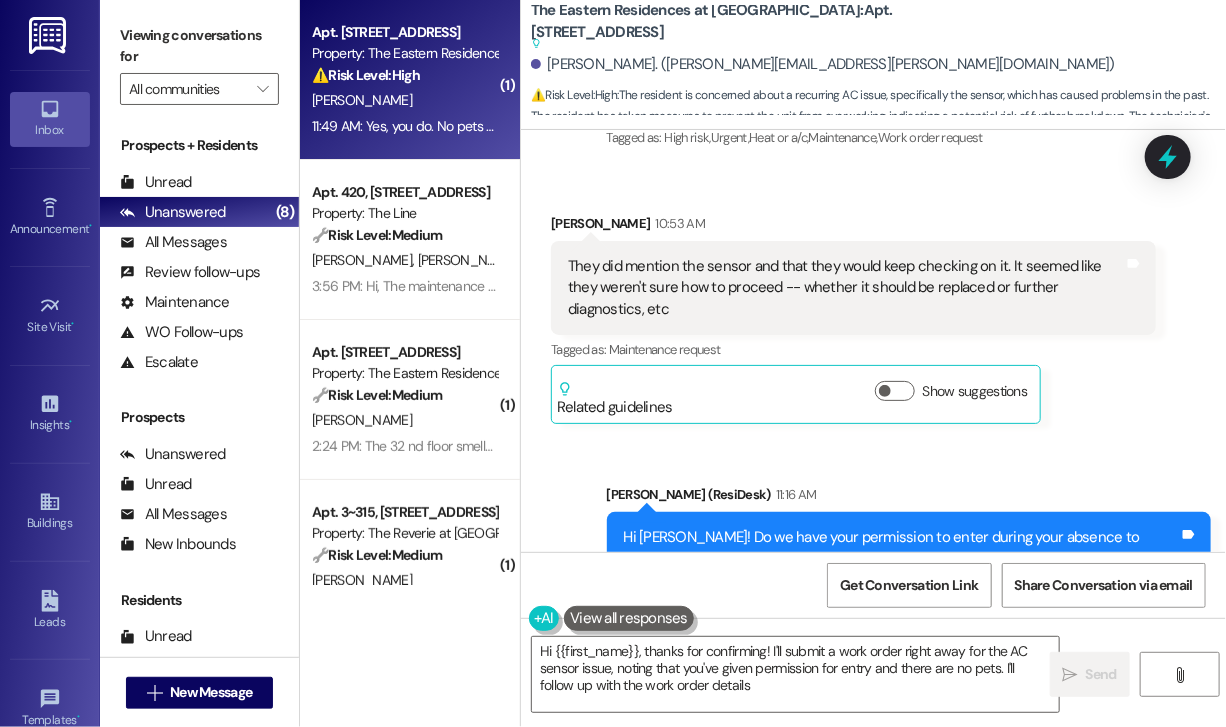 type on "Hi {{first_name}}, thanks for confirming! I'll submit a work order right away for the AC sensor issue, noting that you've given permission for entry and there are no pets. I'll follow up with the work order details." 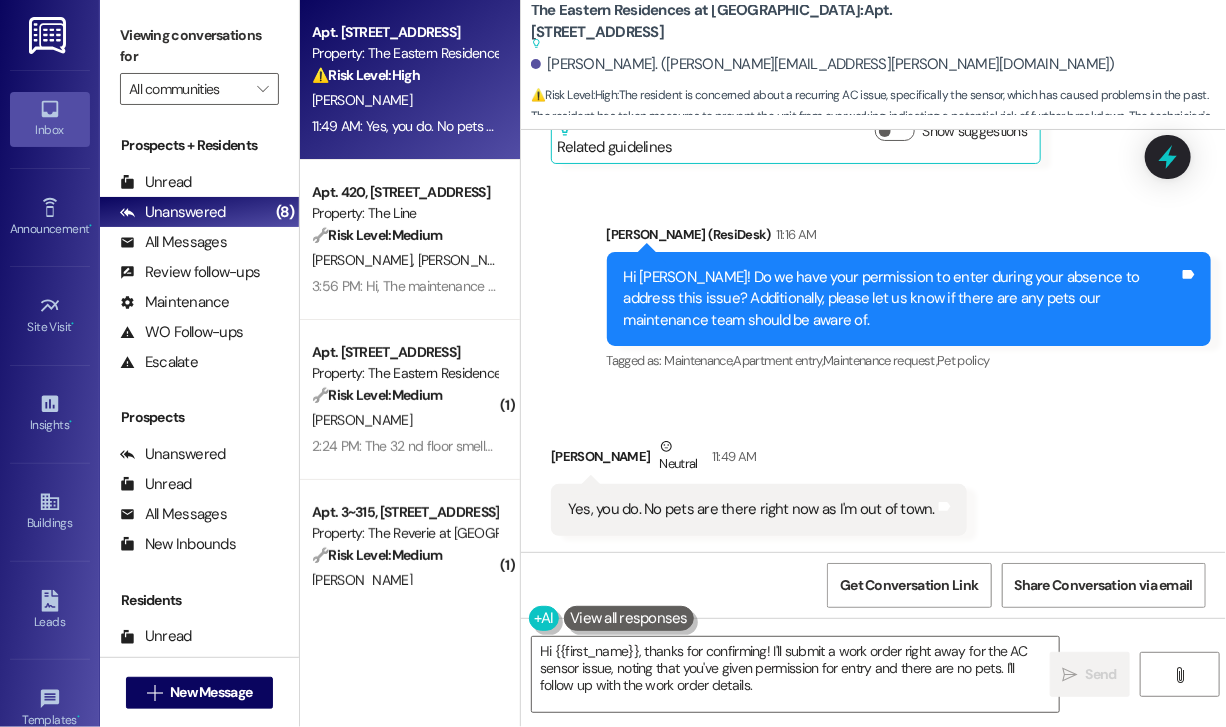 scroll, scrollTop: 2762, scrollLeft: 0, axis: vertical 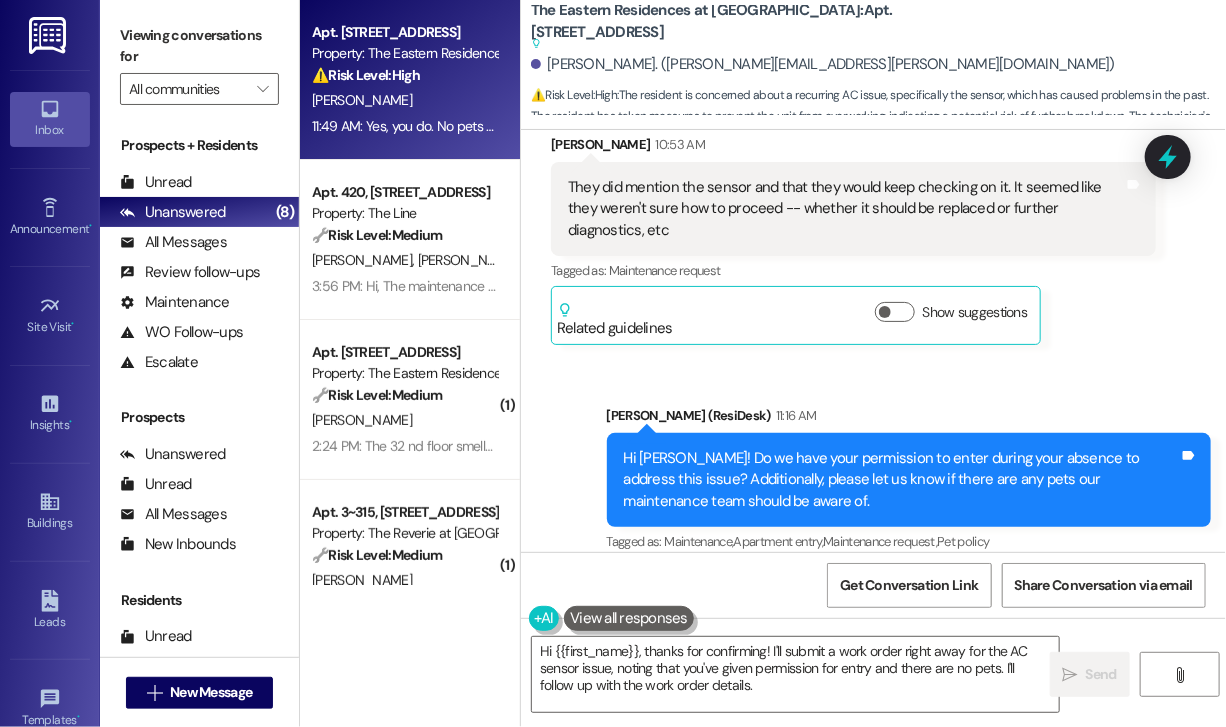 click on "Sent via SMS [PERSON_NAME]   (ResiDesk) 11:16 AM Hi [PERSON_NAME]! Do we have your permission to enter during your absence to address this issue? Additionally, please let us know if there are any pets our maintenance team should be aware of. Tags and notes Tagged as:   Maintenance ,  Click to highlight conversations about Maintenance Apartment entry ,  Click to highlight conversations about Apartment entry Maintenance request ,  Click to highlight conversations about Maintenance request Pet policy Click to highlight conversations about Pet policy" at bounding box center [873, 466] 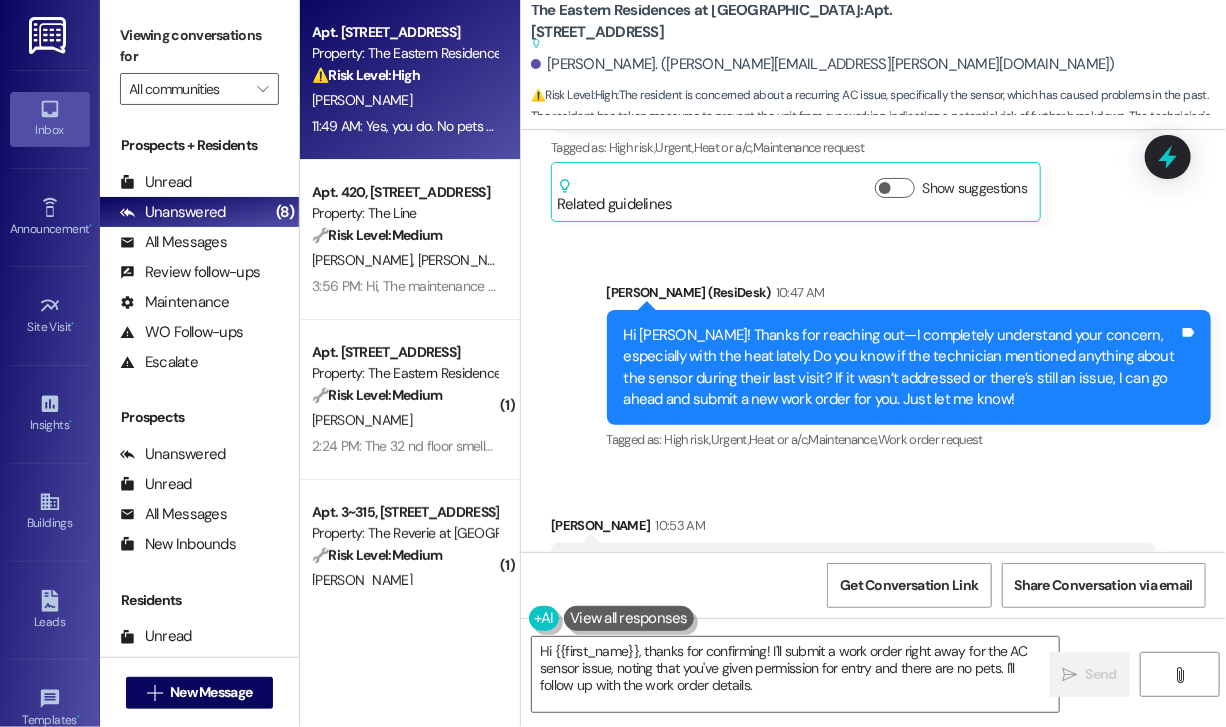 scroll, scrollTop: 2262, scrollLeft: 0, axis: vertical 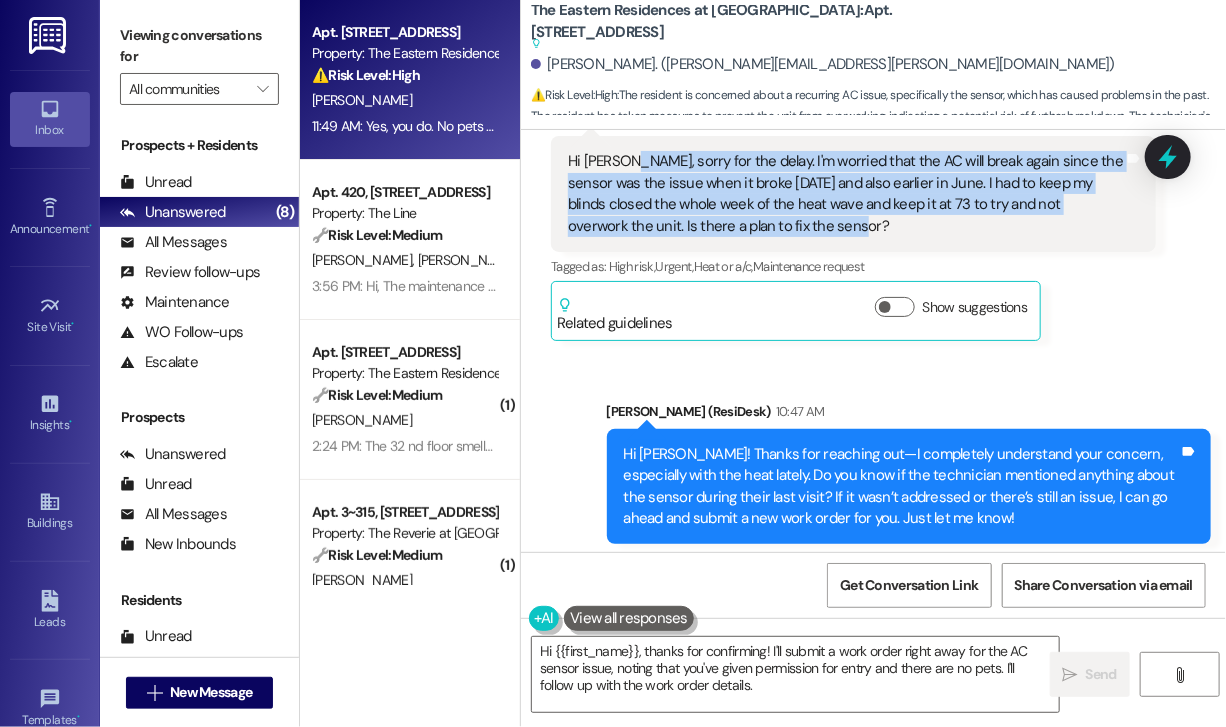drag, startPoint x: 808, startPoint y: 240, endPoint x: 625, endPoint y: 186, distance: 190.80095 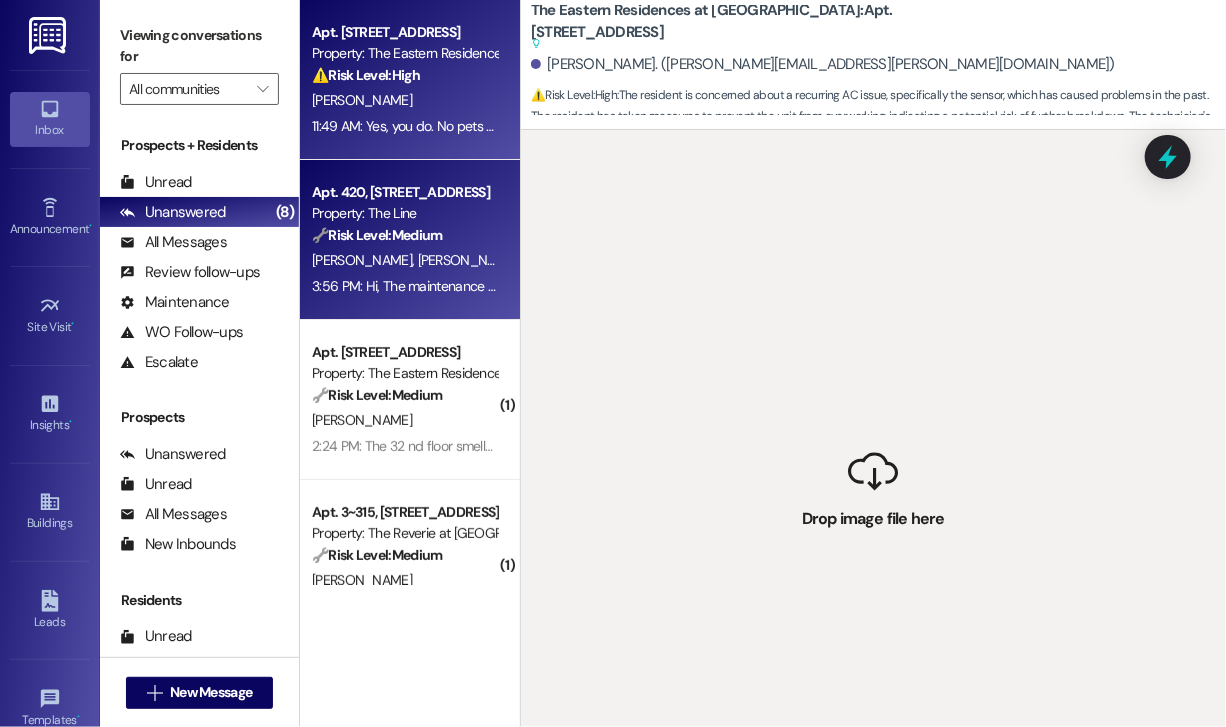 click on "3:56 PM: Hi,
The maintenance team visited our apartment today to check the fire alarms. We kindly request that they return either tomorrow or sometime next week to complete the remaining work.
As both of us work from home, we would really appreciate a heads-up before the next visit, as maintenance visits tend to disrupt our workflow.
Thank you! 3:56 PM: Hi,
The maintenance team visited our apartment today to check the fire alarms. We kindly request that they return either tomorrow or sometime next week to complete the remaining work.
As both of us work from home, we would really appreciate a heads-up before the next visit, as maintenance visits tend to disrupt our workflow.
Thank you!" at bounding box center (1323, 286) 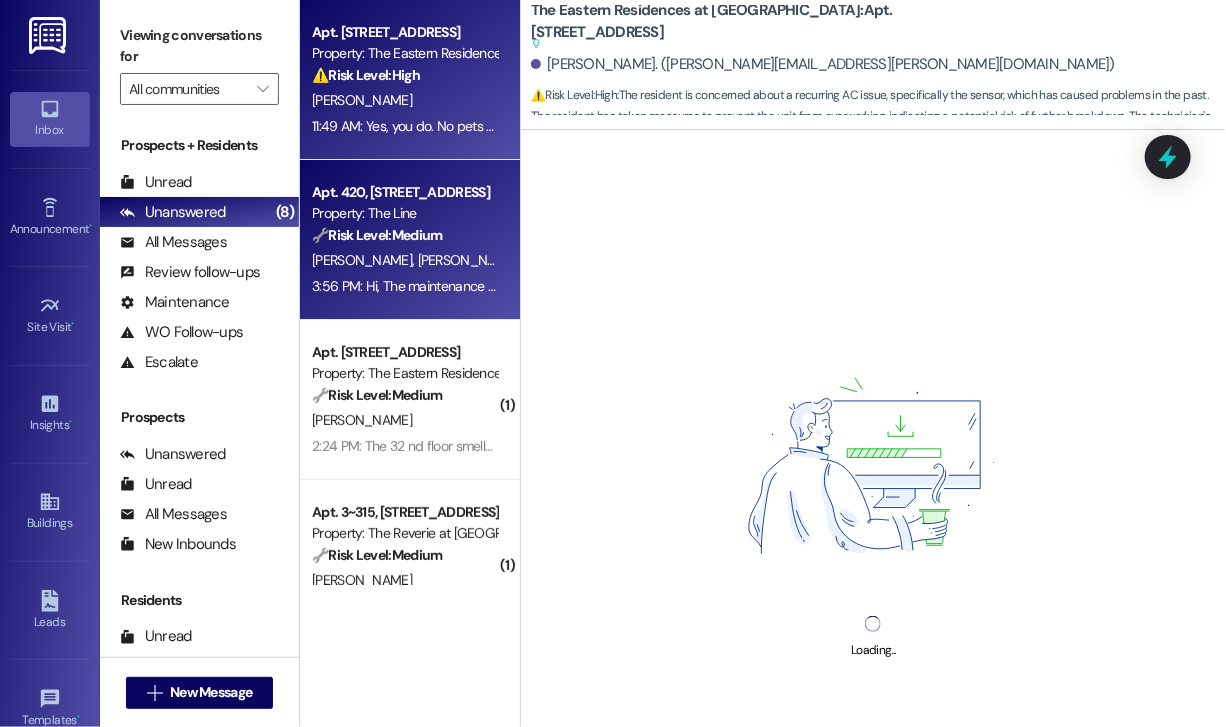 click on "11:49 AM: Yes, you do. No pets are there right now as I'm out of town.  11:49 AM: Yes, you do. No pets are there right now as I'm out of town." at bounding box center (507, 126) 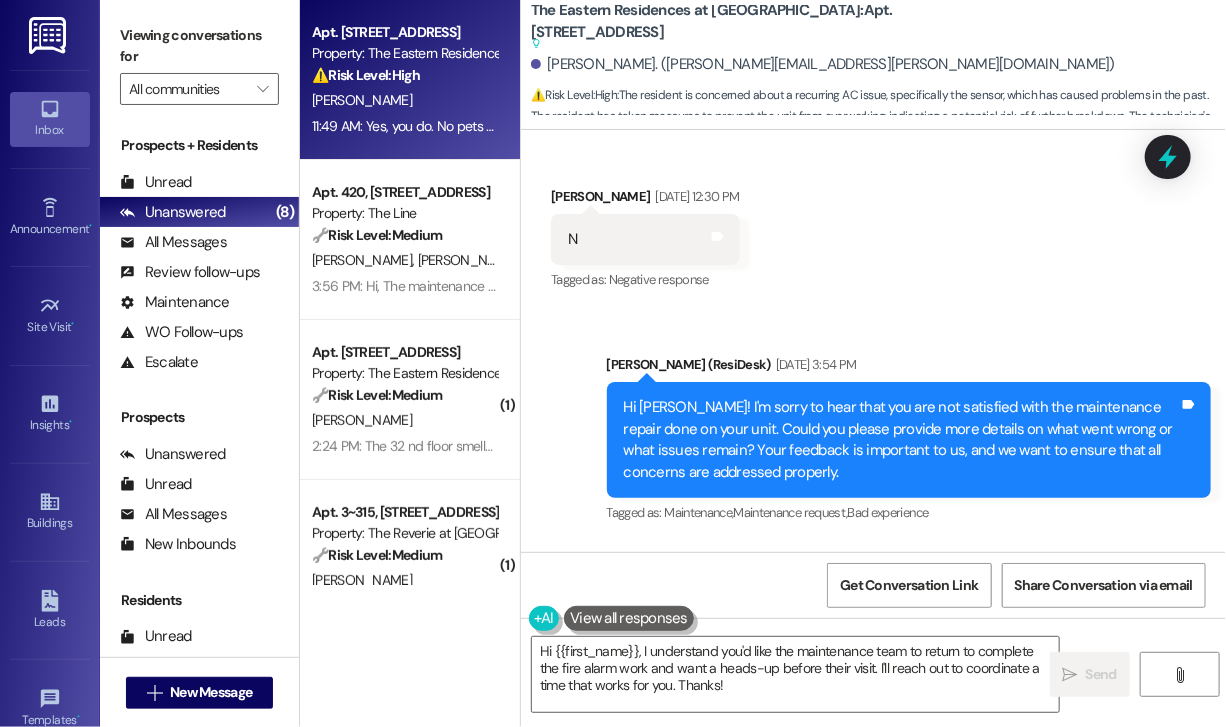 scroll, scrollTop: 2062, scrollLeft: 0, axis: vertical 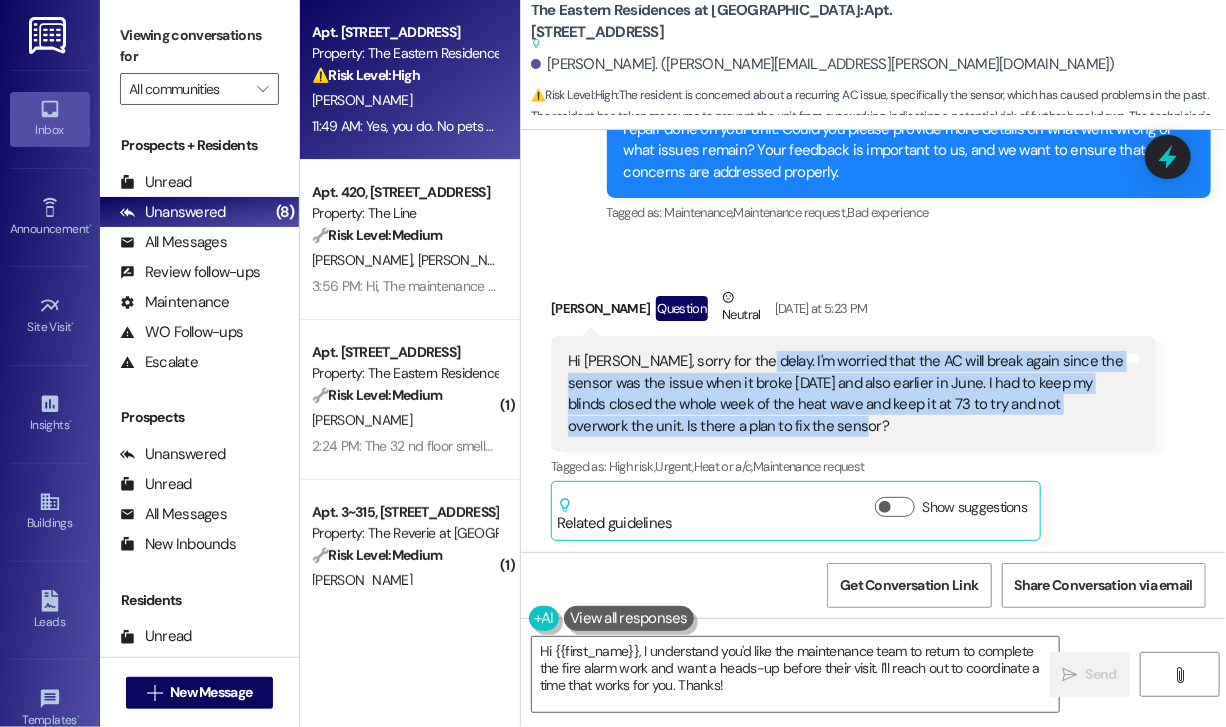 drag, startPoint x: 823, startPoint y: 450, endPoint x: 740, endPoint y: 387, distance: 104.20173 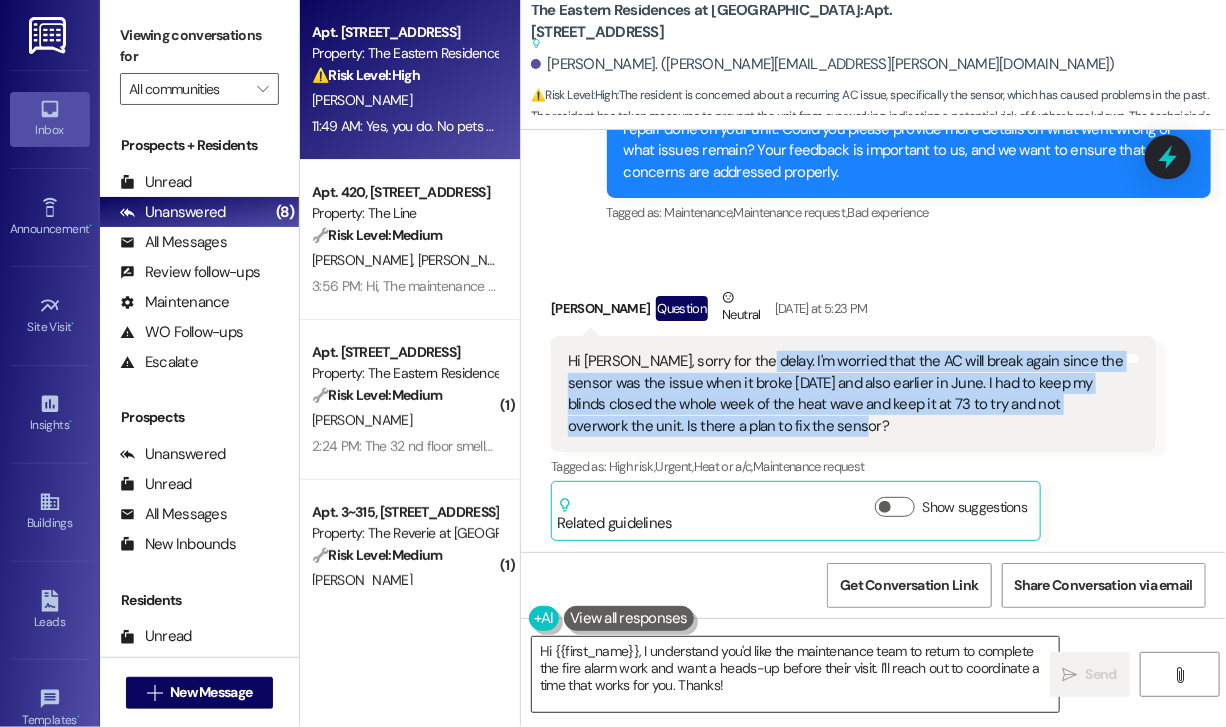 click on "Hi {{first_name}}, I understand you'd like the maintenance team to return to complete the fire alarm work and want a heads-up before their visit. I'll reach out to coordinate a time that works for you. Thanks!" at bounding box center [795, 674] 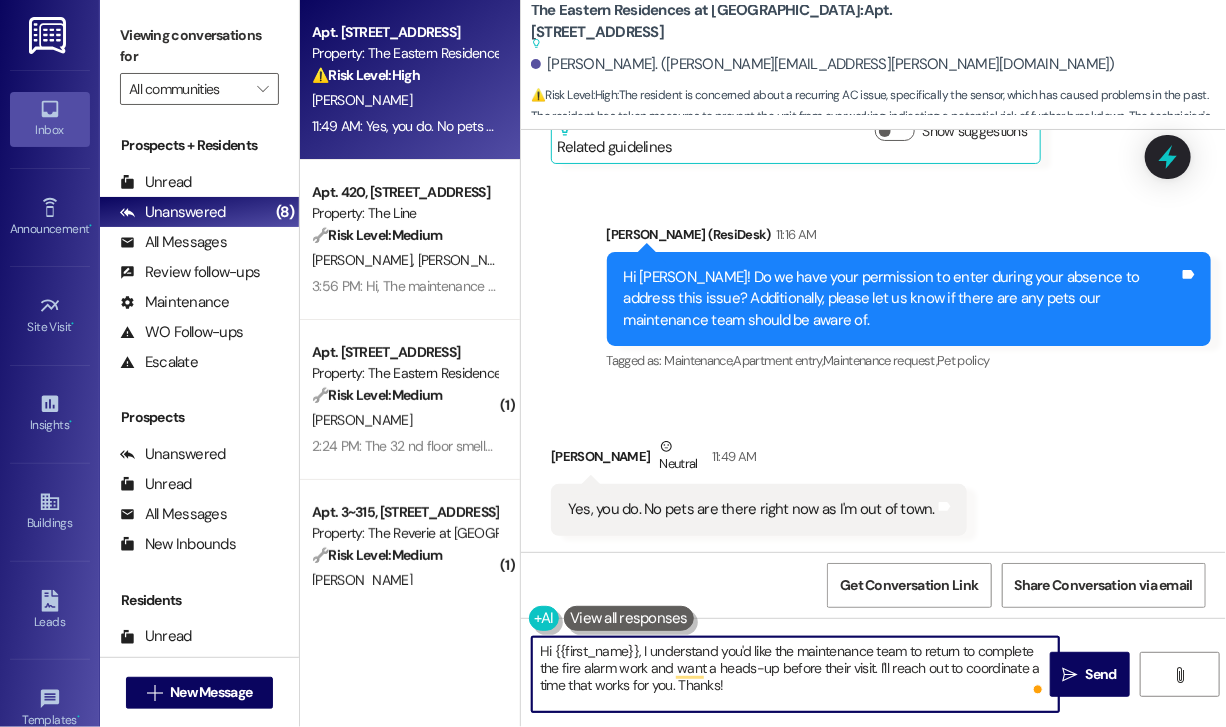 scroll, scrollTop: 2963, scrollLeft: 0, axis: vertical 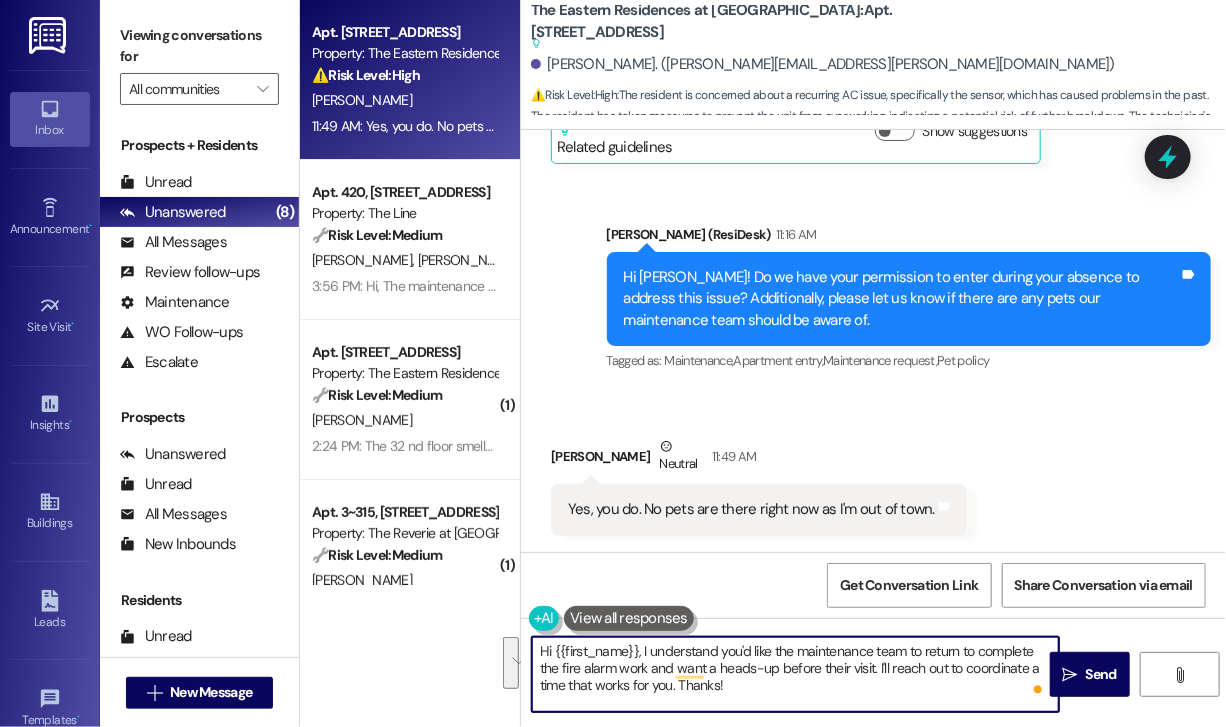 drag, startPoint x: 794, startPoint y: 683, endPoint x: 638, endPoint y: 646, distance: 160.32779 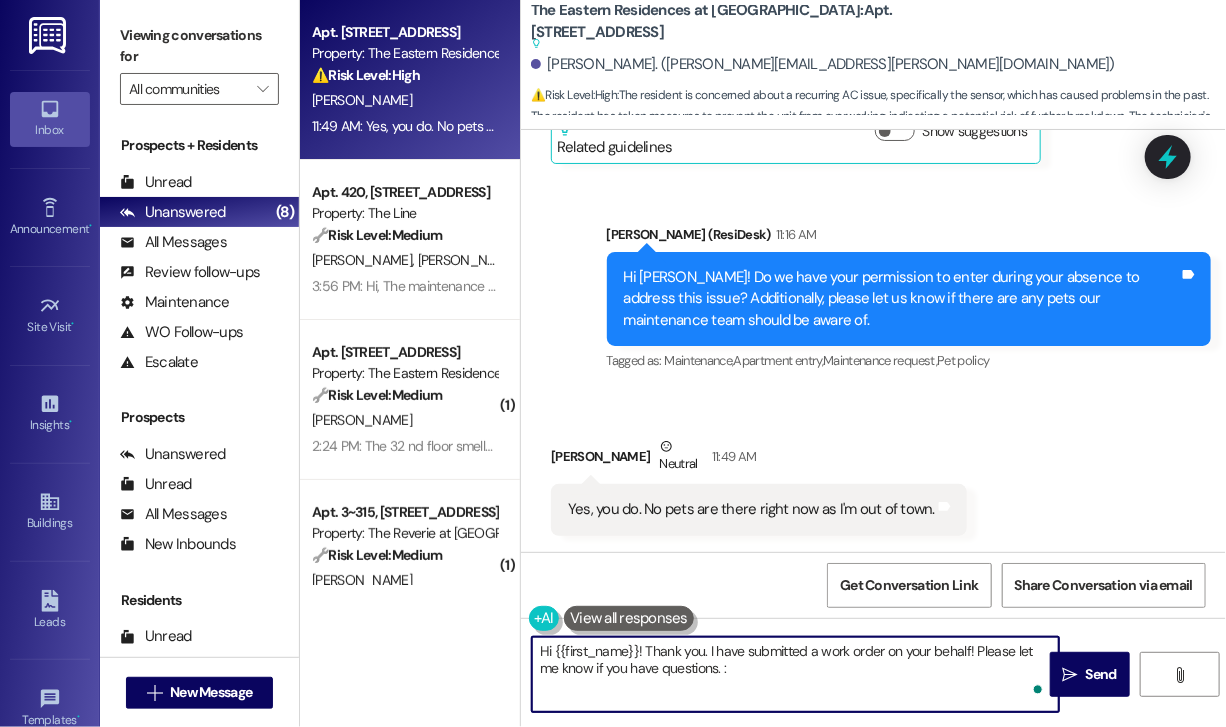 type on "Hi {{first_name}}! Thank you. I have submitted a work order on your behalf! Please let me know if you have questions. :)" 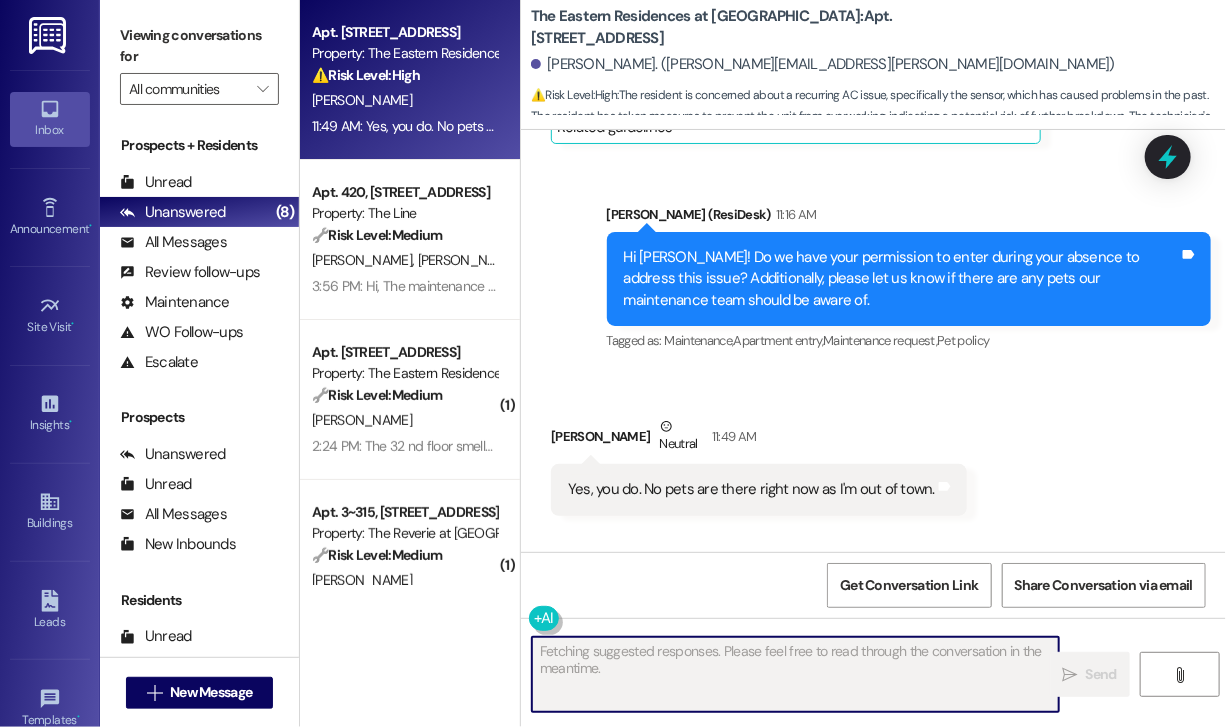 scroll, scrollTop: 2962, scrollLeft: 0, axis: vertical 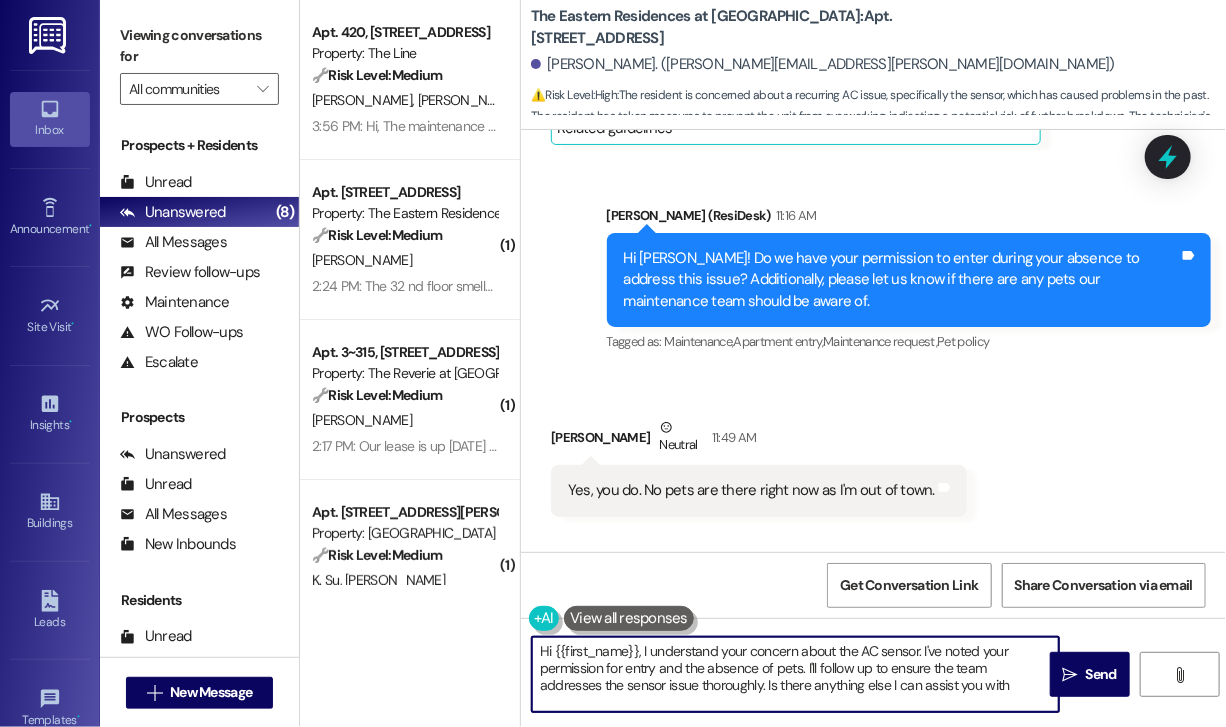 type on "Hi {{first_name}}, I understand your concern about the AC sensor. I've noted your permission for entry and the absence of pets. I'll follow up to ensure the team addresses the sensor issue thoroughly. Is there anything else I can assist you with?" 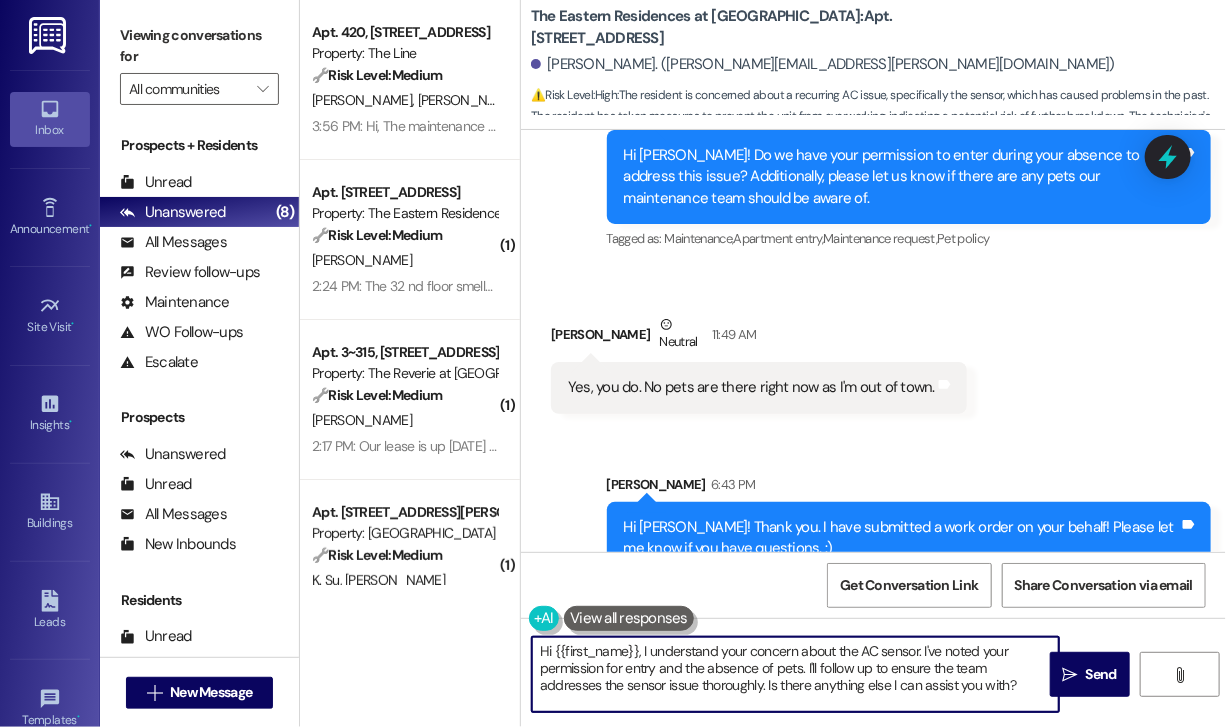scroll, scrollTop: 3124, scrollLeft: 0, axis: vertical 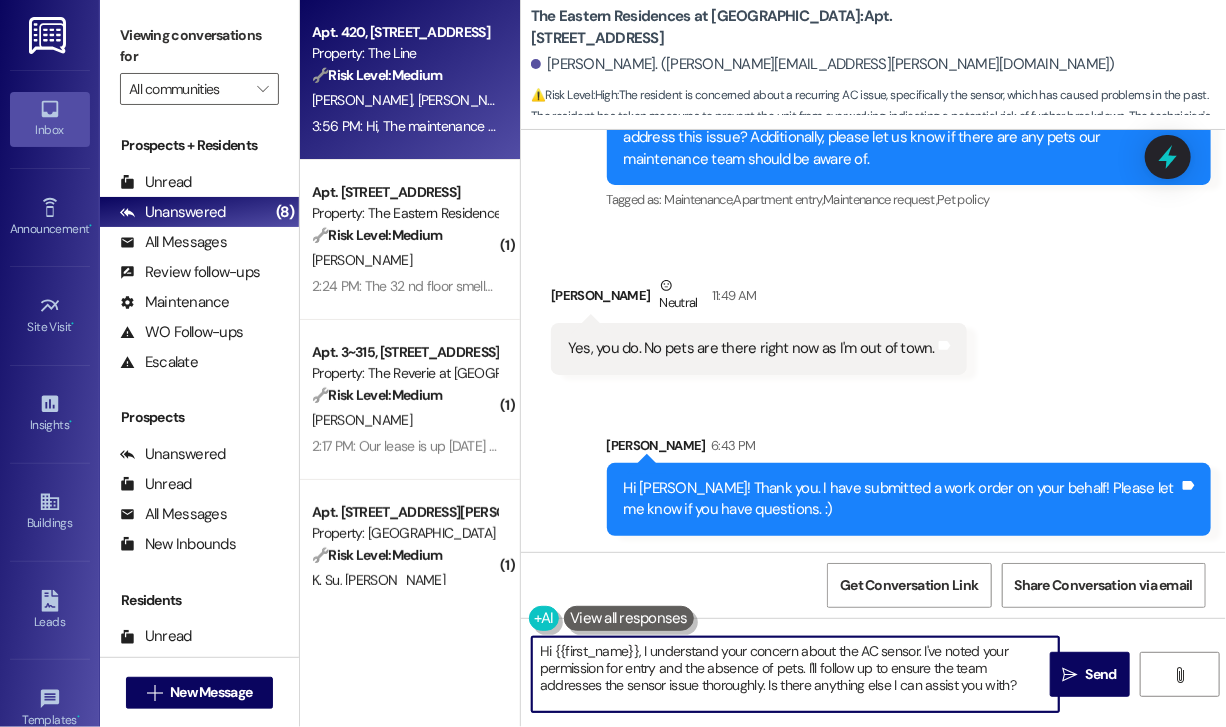 click on "S. Bansode K. Katdare" at bounding box center [404, 100] 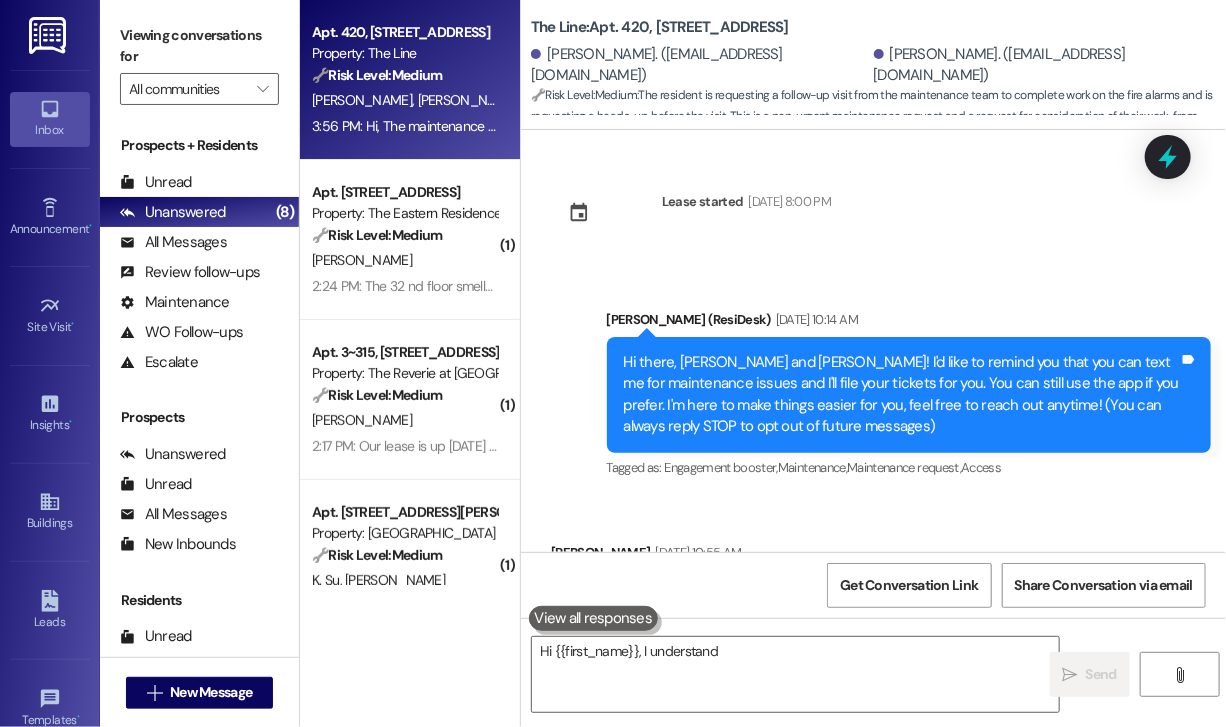 scroll, scrollTop: 19333, scrollLeft: 0, axis: vertical 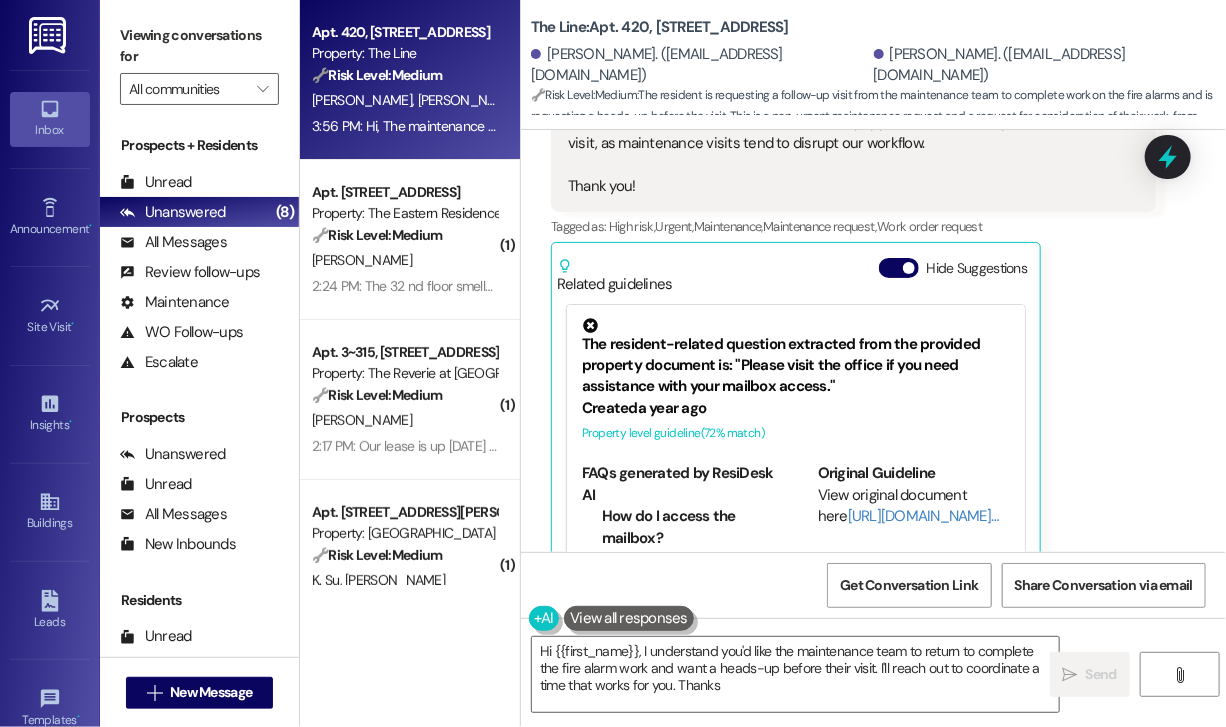 type on "Hi {{first_name}}, I understand you'd like the maintenance team to return to complete the fire alarm work and want a heads-up before their visit. I'll reach out to coordinate a time that works for you. Thanks!" 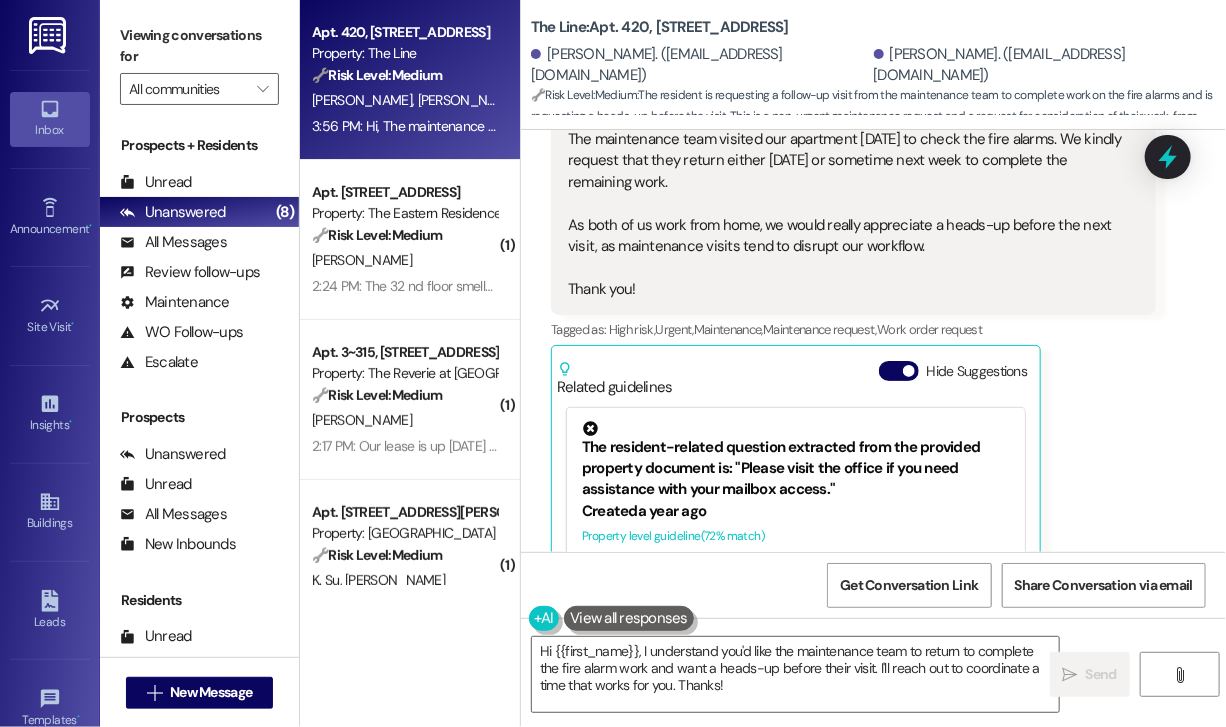 scroll, scrollTop: 19235, scrollLeft: 0, axis: vertical 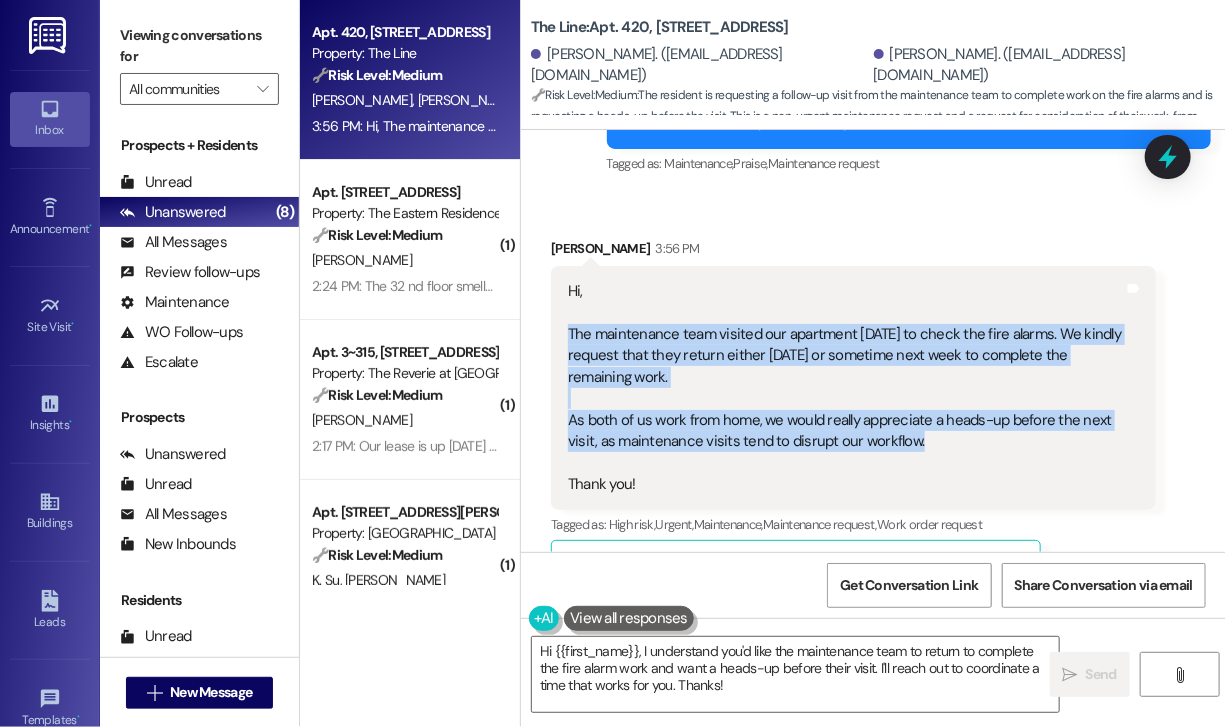 drag, startPoint x: 933, startPoint y: 386, endPoint x: 560, endPoint y: 290, distance: 385.15582 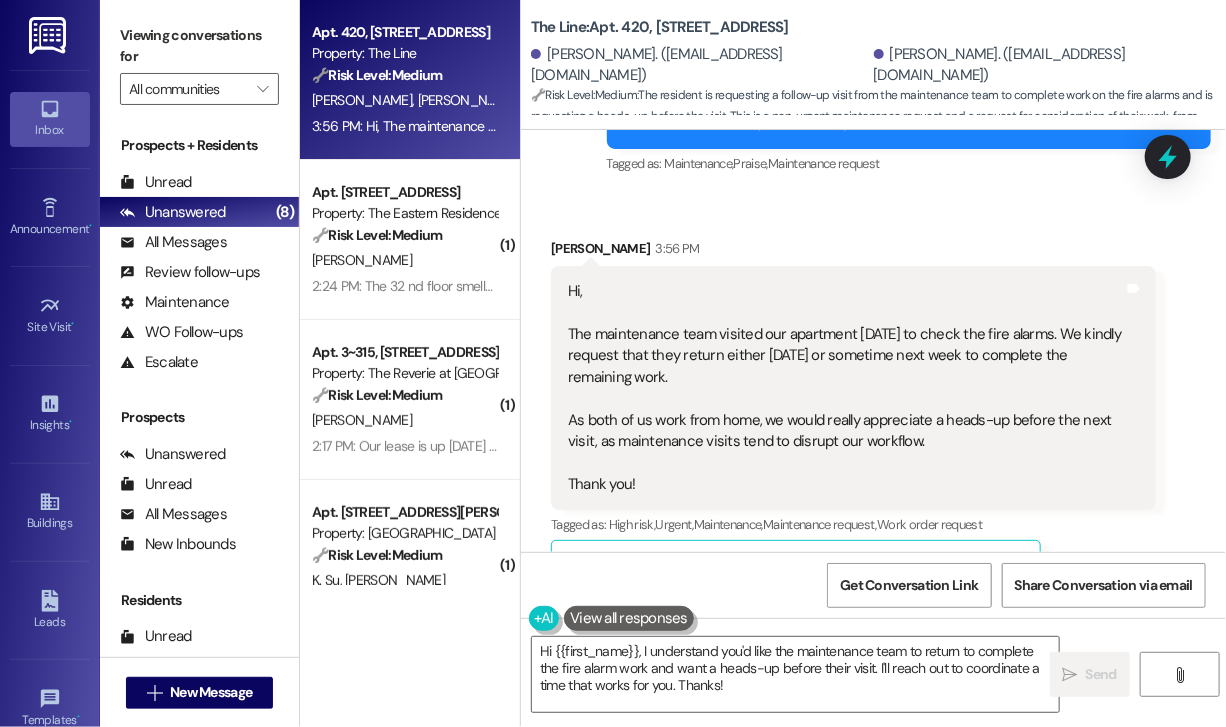 click on "Received via SMS Shraddha Bansode 3:56 PM Hi,
The maintenance team visited our apartment today to check the fire alarms. We kindly request that they return either tomorrow or sometime next week to complete the remaining work.
As both of us work from home, we would really appreciate a heads-up before the next visit, as maintenance visits tend to disrupt our workflow.
Thank you! Tags and notes Tagged as:   High risk ,  Click to highlight conversations about High risk Urgent ,  Click to highlight conversations about Urgent Maintenance ,  Click to highlight conversations about Maintenance Maintenance request ,  Click to highlight conversations about Maintenance request Work order request Click to highlight conversations about Work order request  Related guidelines Hide Suggestions The resident-related question extracted from the provided property document is: "Please visit the office if you need assistance with your mailbox access." Created  a year ago Property level guideline  ( 72 % match) Created" at bounding box center (873, 549) 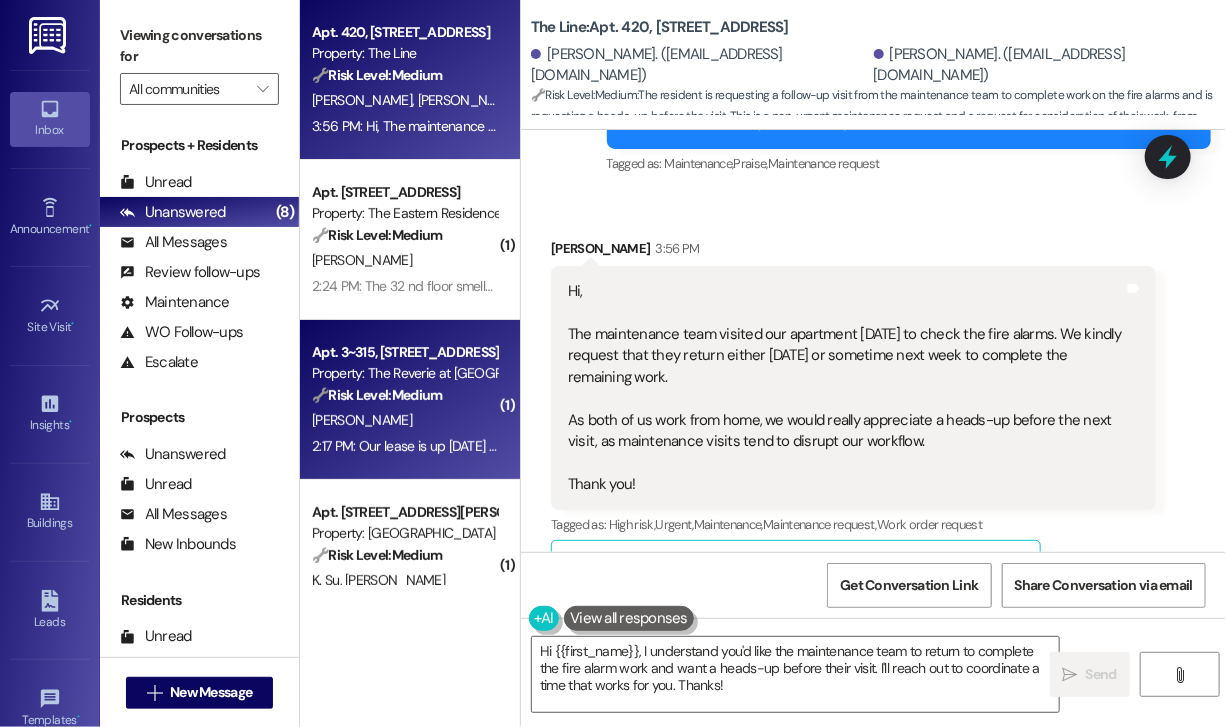 click on "L. Yewdall" at bounding box center (362, 420) 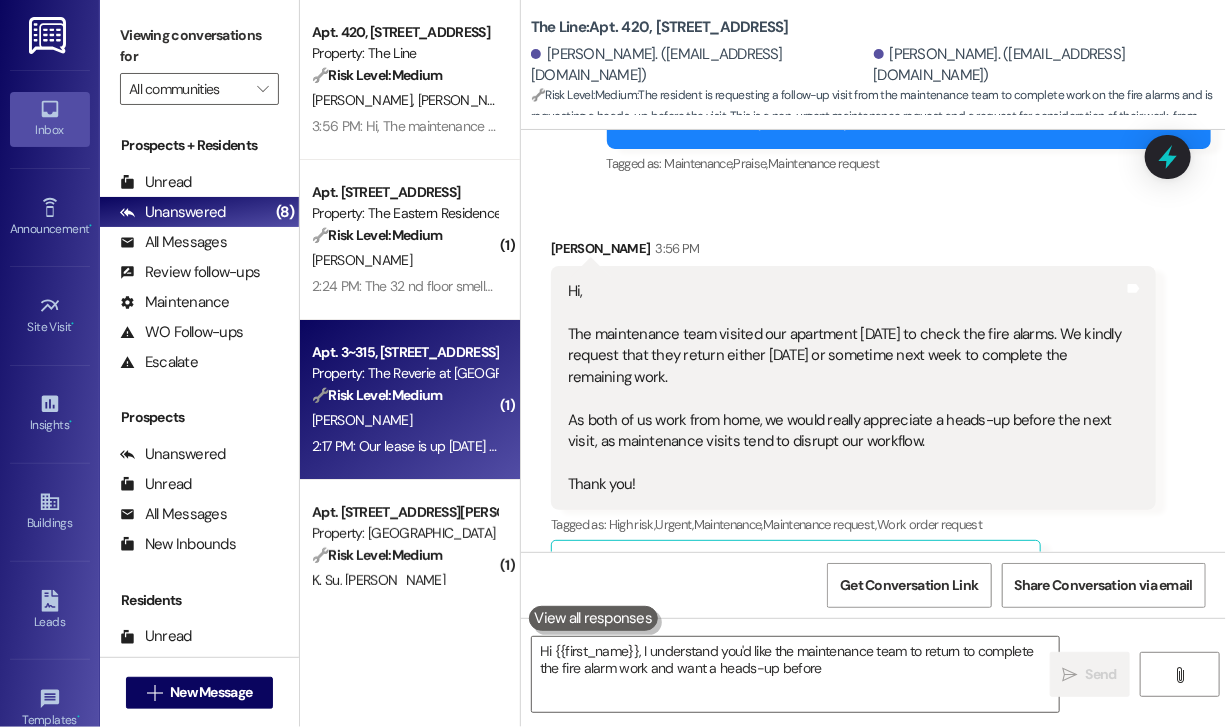 type on "Hi {{first_name}}, I understand you'd like the maintenance team to return to complete the fire alarm work and want a heads-up before their" 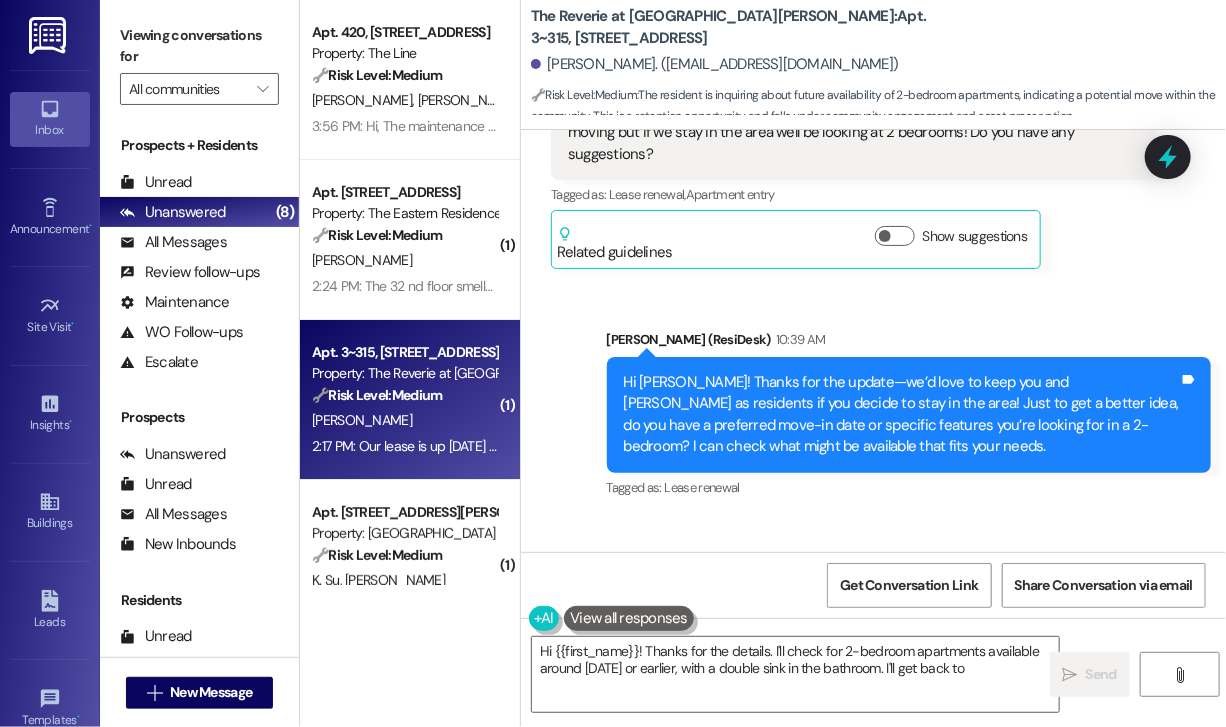 scroll, scrollTop: 4461, scrollLeft: 0, axis: vertical 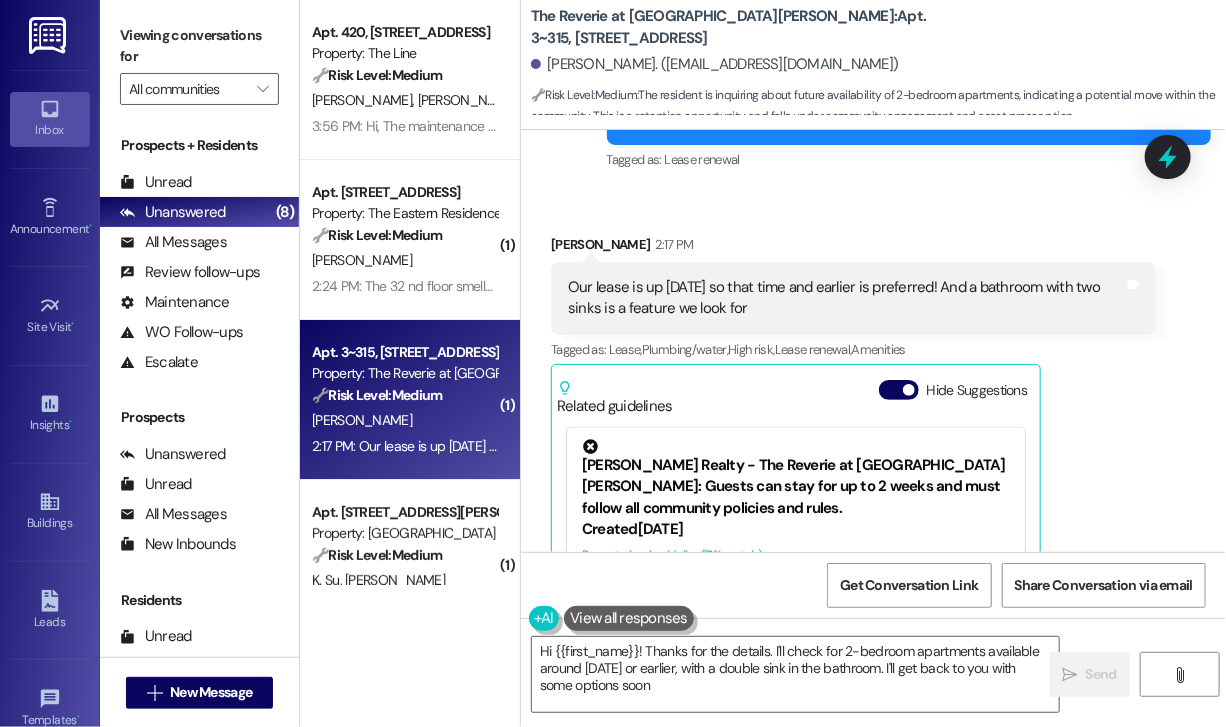 type on "Hi {{first_name}}! Thanks for the details. I'll check for 2-bedroom apartments available around August 29th or earlier, with a double sink in the bathroom. I'll get back to you with some options soon!" 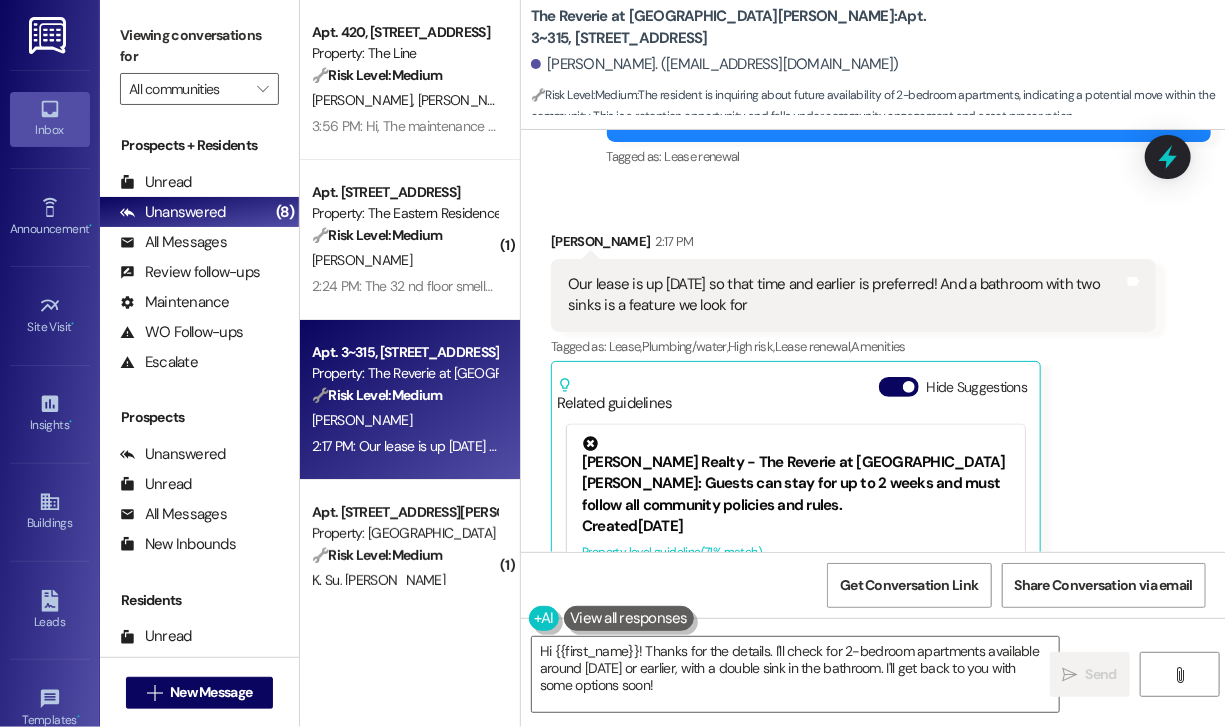 click on "The Reverie at Lake Boone:  Apt. 3~315, 4131 Briargrove Circle       Lindsey Yewdall. (lyewd03@gmail.com)   🔧  Risk Level:  Medium :  The resident is inquiring about future availability of 2-bedroom apartments, indicating a potential move within the community. This is a retention opportunity and falls under community engagement and asset preservation." at bounding box center (878, 60) 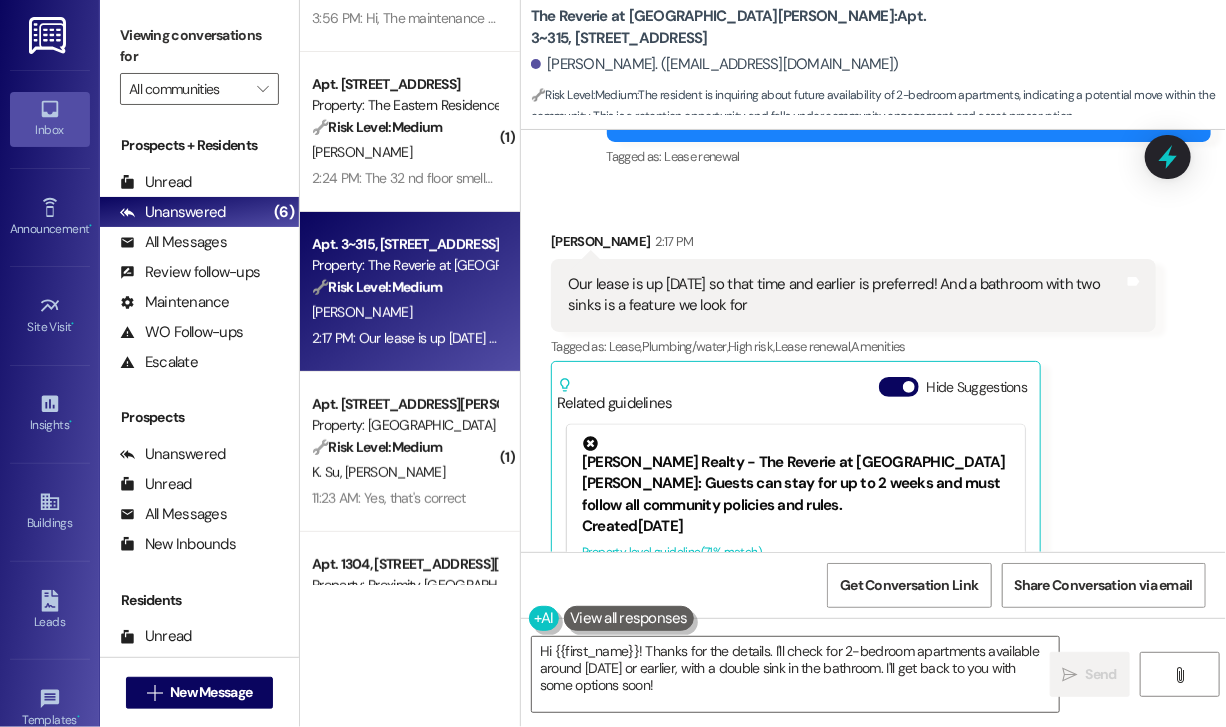 scroll, scrollTop: 400, scrollLeft: 0, axis: vertical 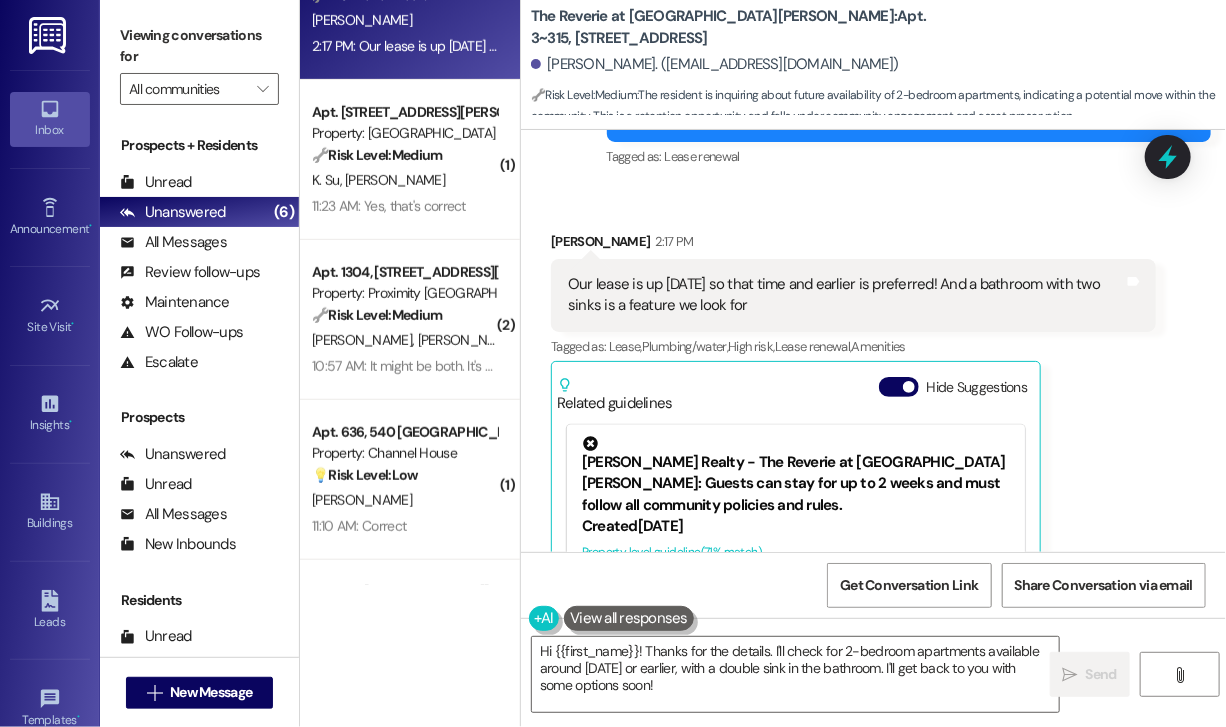 click on "🔧  Risk Level:  Medium The resident is requesting a replacement water and possibly air filter for their refrigerator. This is a non-urgent maintenance request." at bounding box center [404, 315] 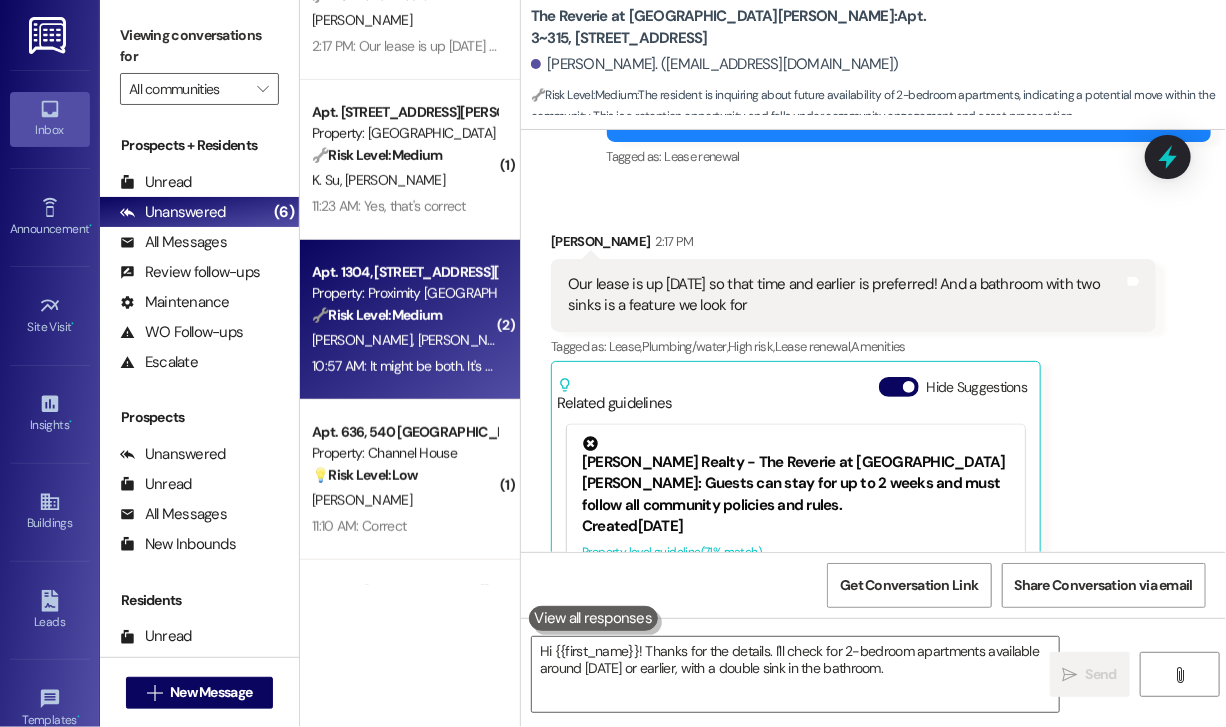 type on "Hi {{first_name}}! Thanks for the details. I'll check for 2-bedroom apartments available around August 29th or earlier, with a double sink in the bathroom. I'll" 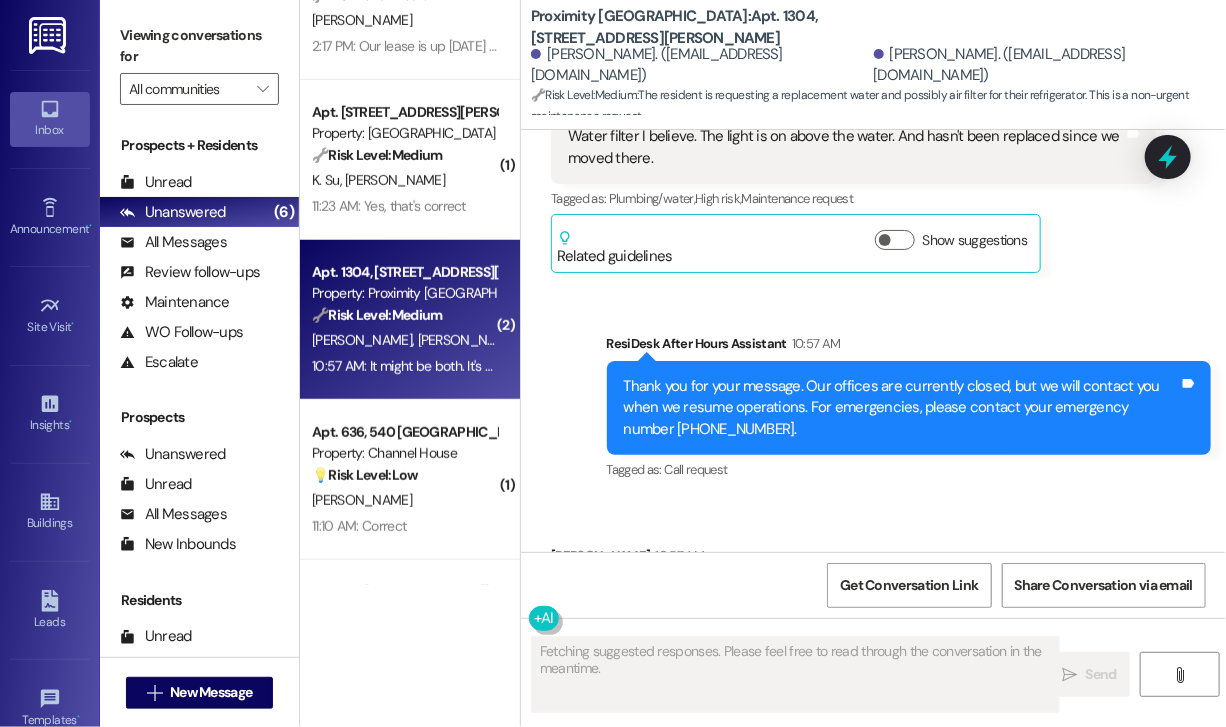 scroll, scrollTop: 5186, scrollLeft: 0, axis: vertical 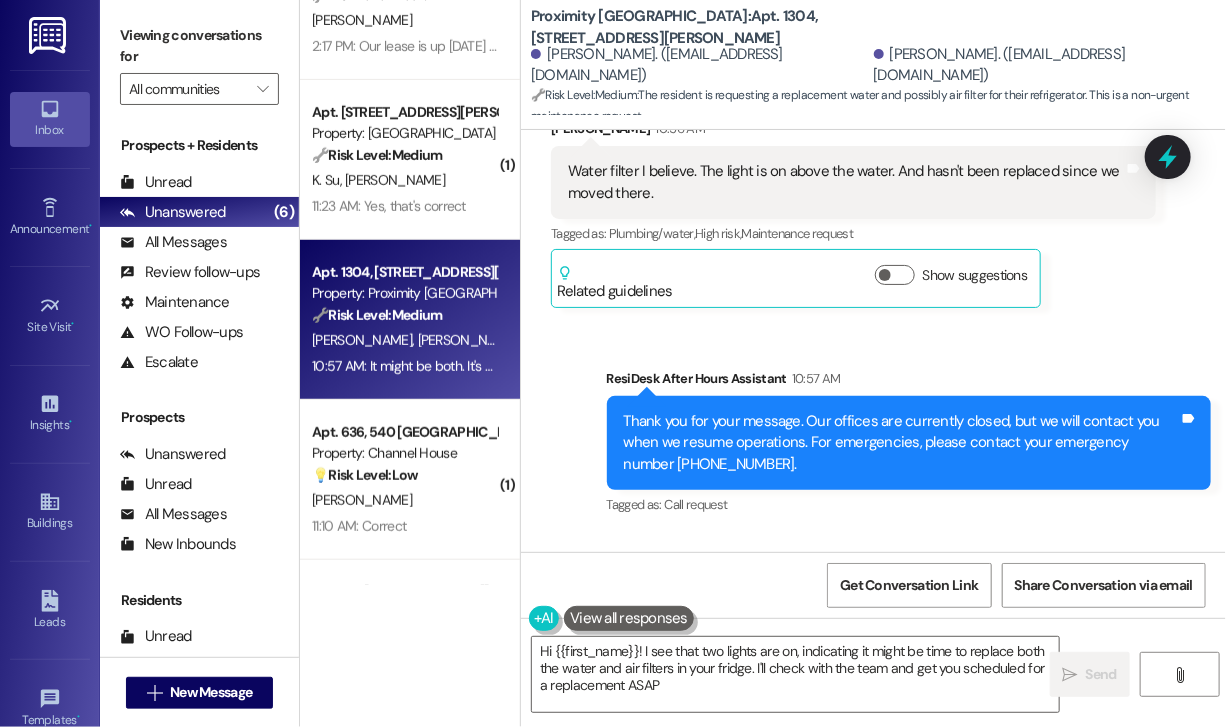 type on "Hi {{first_name}}! I see that two lights are on, indicating it might be time to replace both the water and air filters in your fridge. I'll check with the team and get you scheduled for a replacement ASAP!" 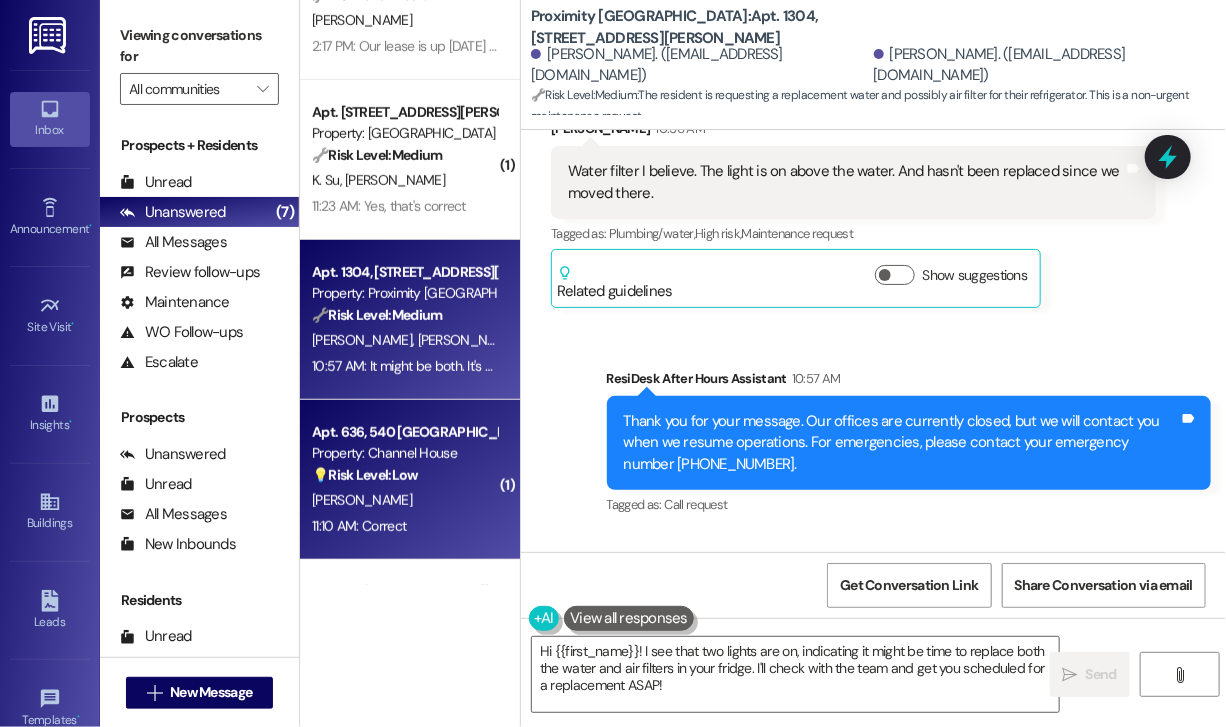 click on "Apt. 636, 540 Saint Albans" at bounding box center [404, 432] 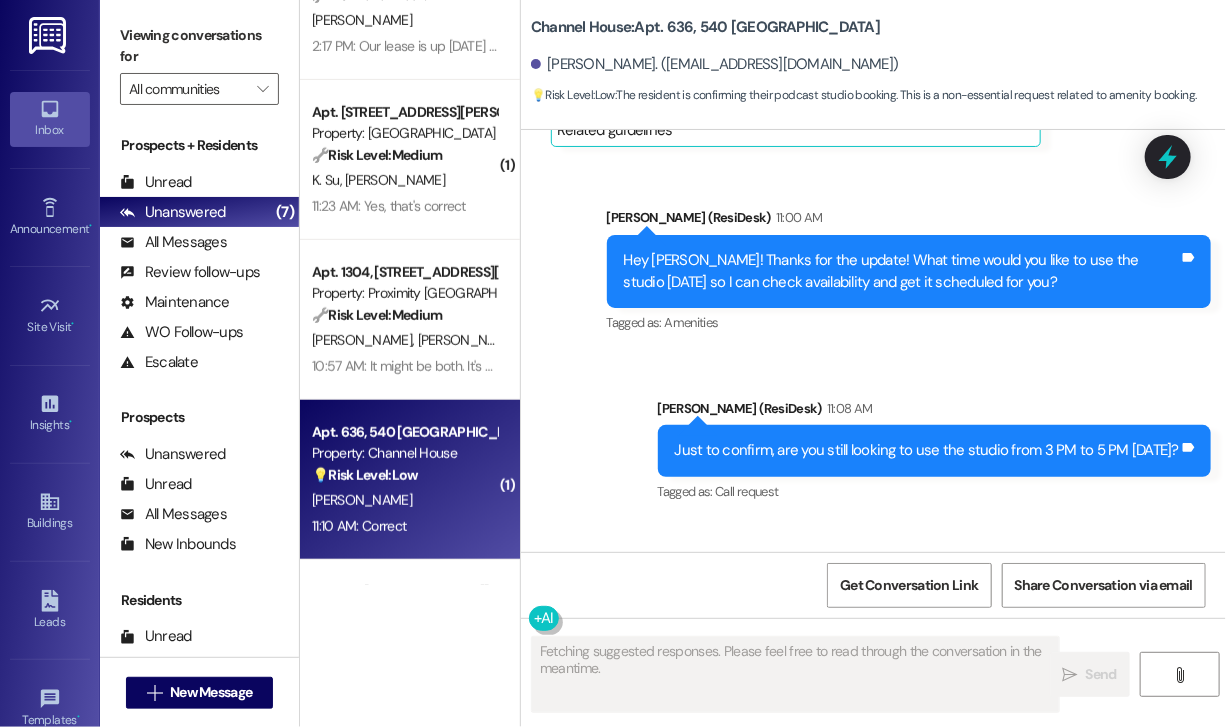 scroll, scrollTop: 3295, scrollLeft: 0, axis: vertical 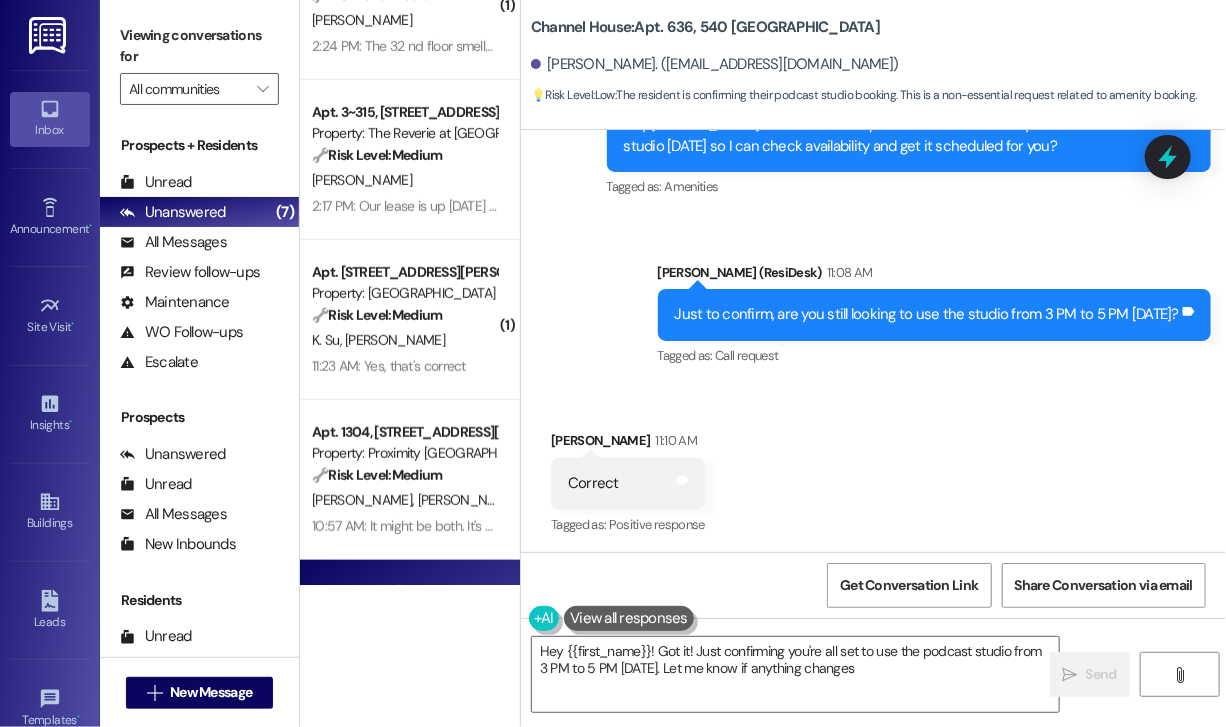 type on "Hey {{first_name}}! Got it! Just confirming you're all set to use the podcast studio from 3 PM to 5 PM today. Let me know if anything changes!" 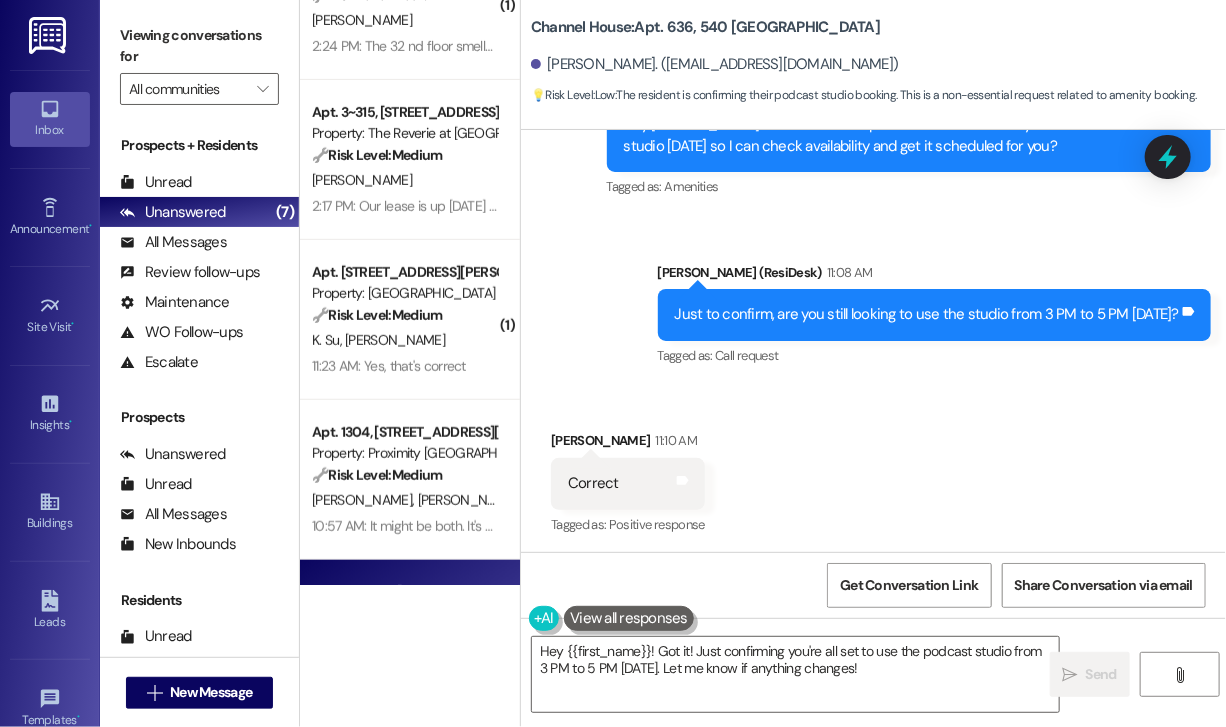 scroll, scrollTop: 3296, scrollLeft: 0, axis: vertical 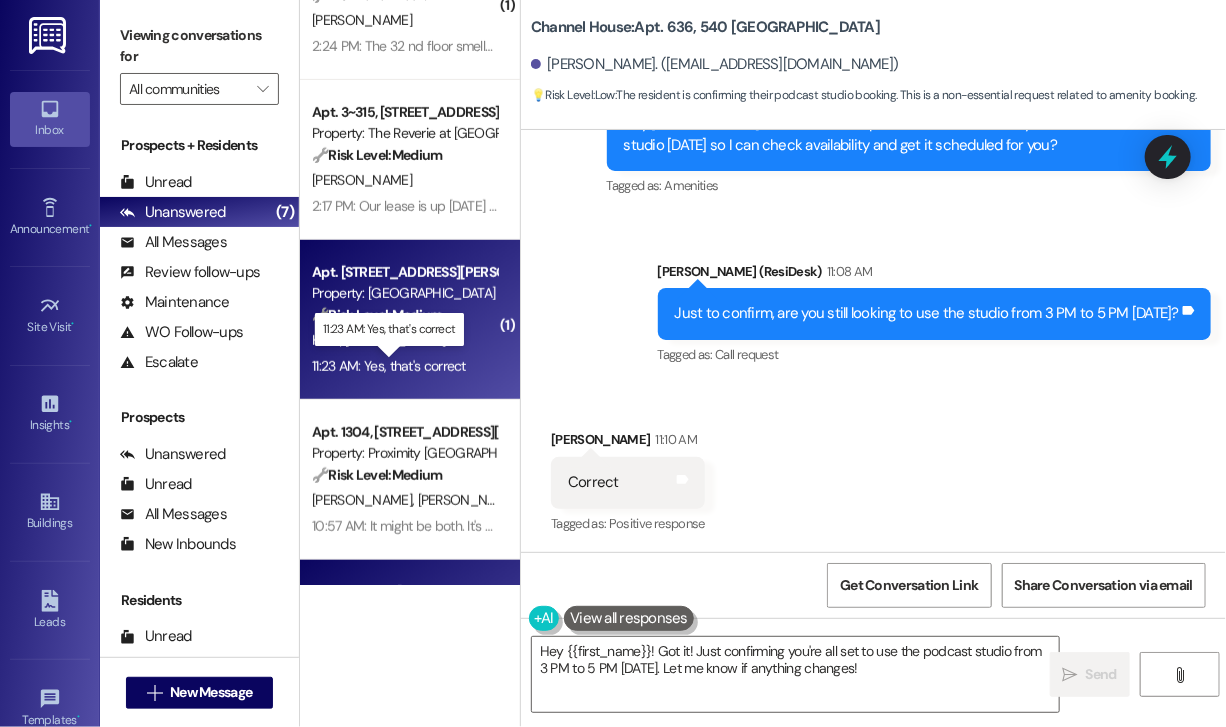 click on "11:23 AM: Yes, that's correct  11:23 AM: Yes, that's correct" at bounding box center (389, 366) 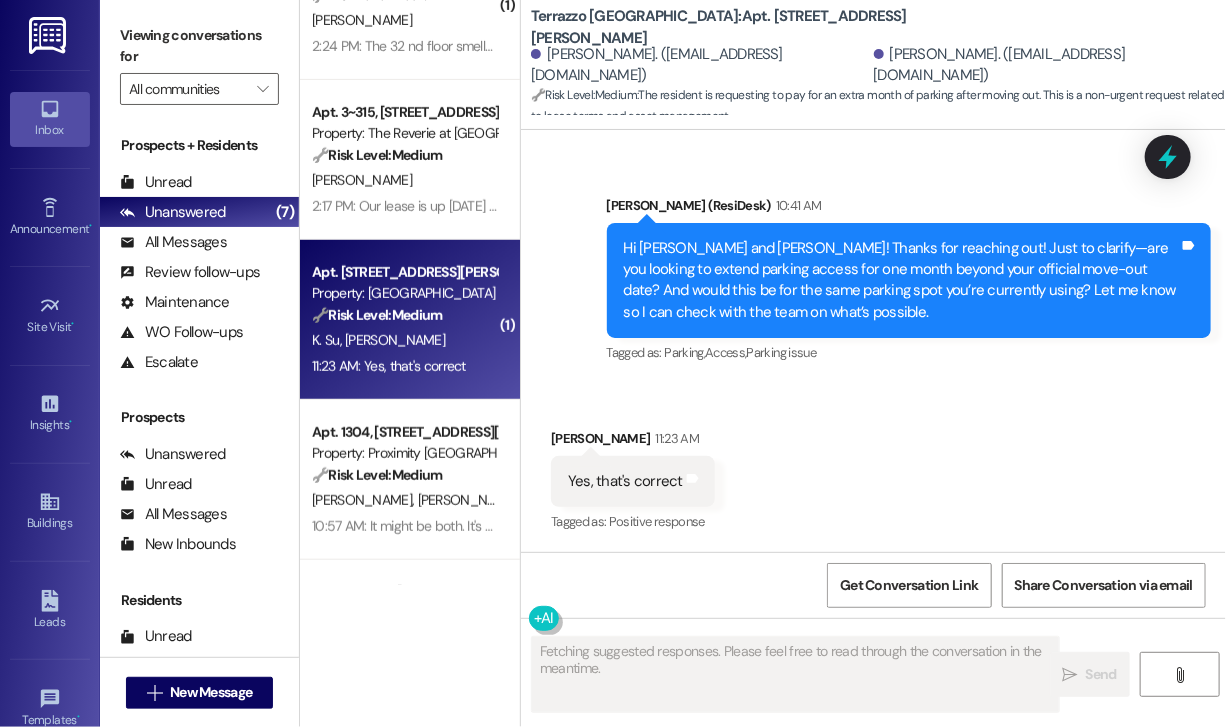 scroll, scrollTop: 2732, scrollLeft: 0, axis: vertical 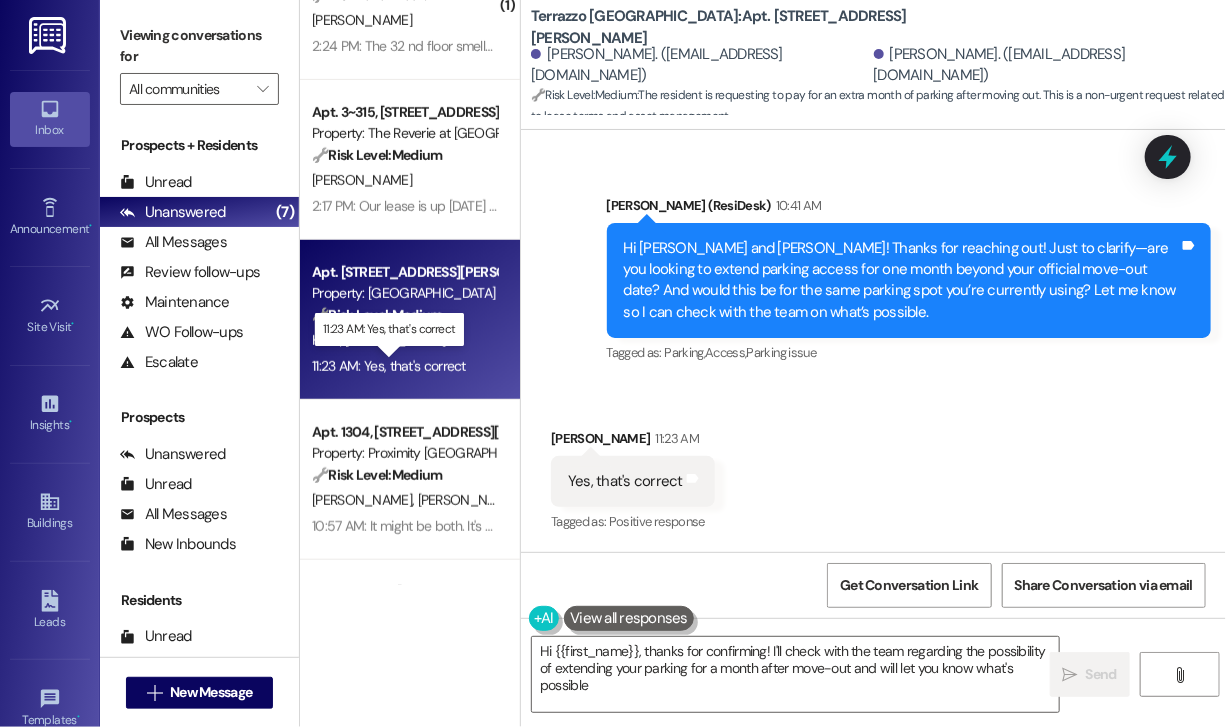 type on "Hi {{first_name}}, thanks for confirming! I'll check with the team regarding the possibility of extending your parking for a month after move-out and will let you know what's possible." 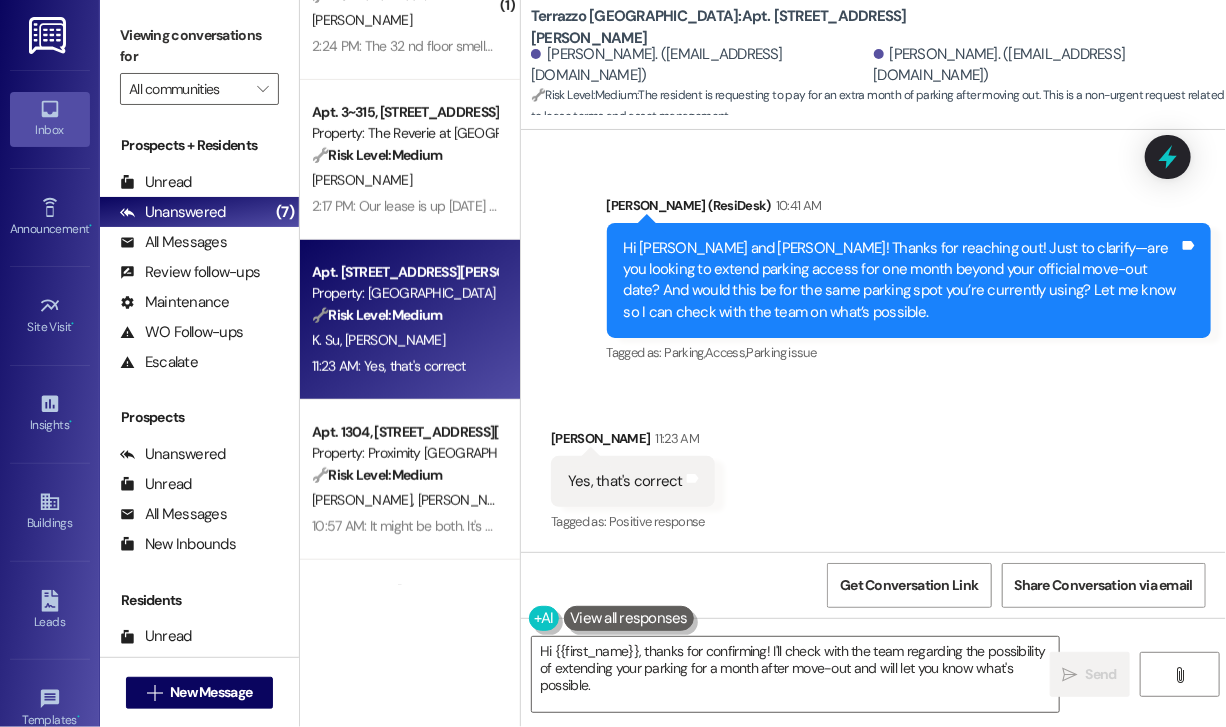 click on "Received via SMS Rene Bystron 11:23 AM Yes, that's correct  Tags and notes Tagged as:   Positive response Click to highlight conversations about Positive response" at bounding box center (873, 467) 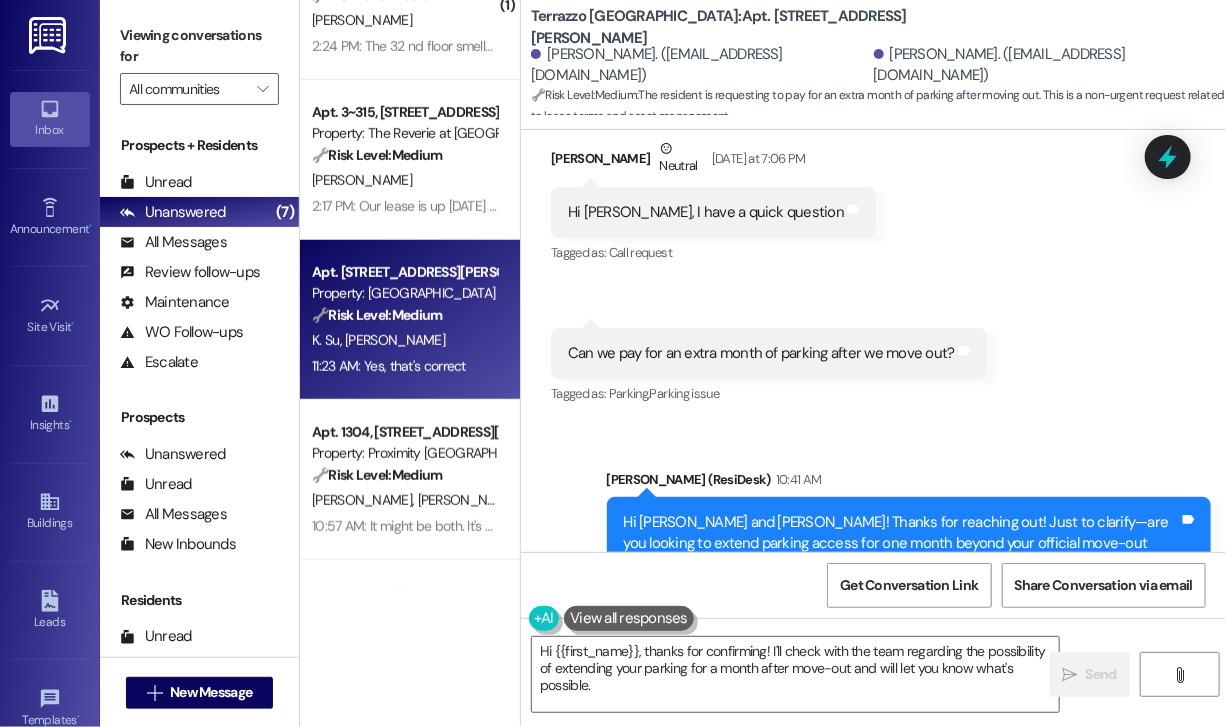 scroll, scrollTop: 2432, scrollLeft: 0, axis: vertical 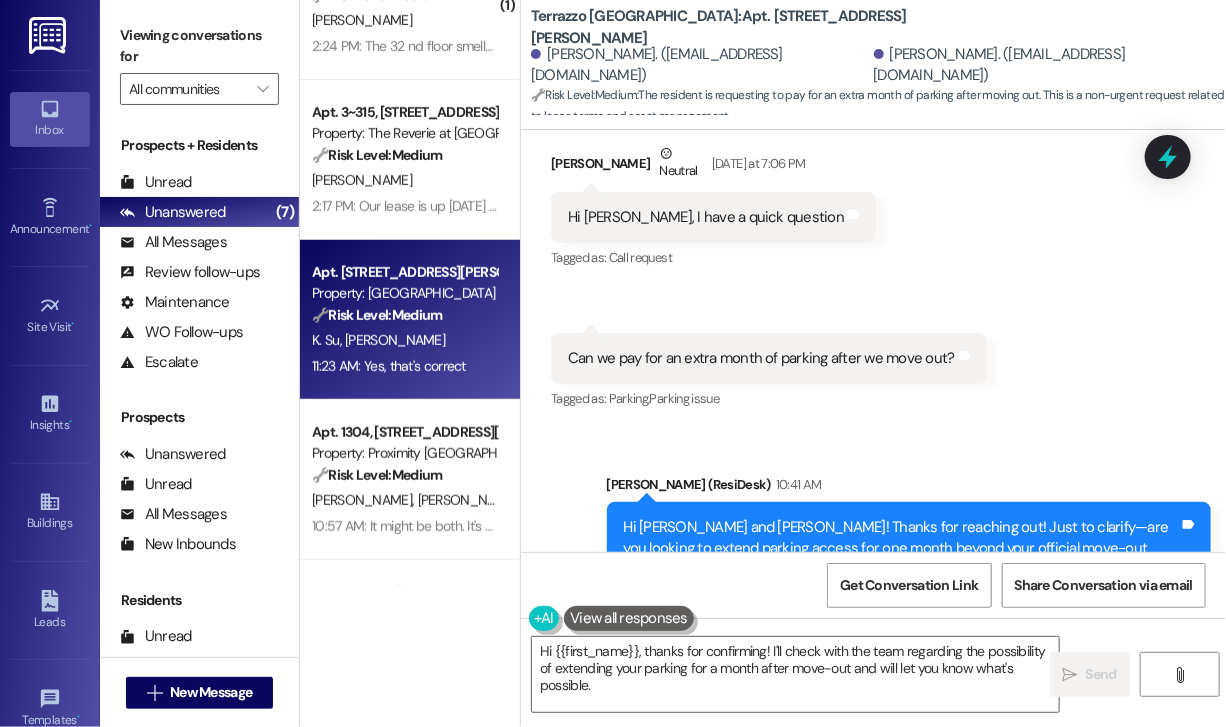 click on "Can we pay for an extra month of parking after we move out?" at bounding box center [761, 358] 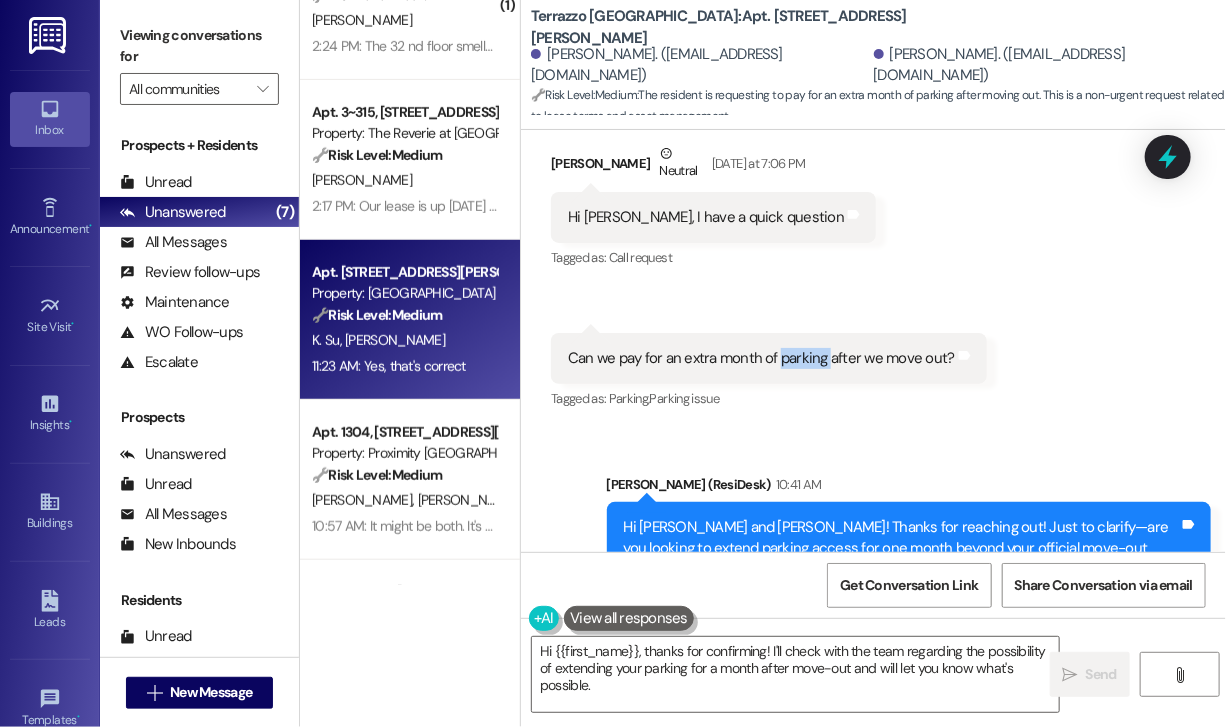 click on "Can we pay for an extra month of parking after we move out?" at bounding box center [761, 358] 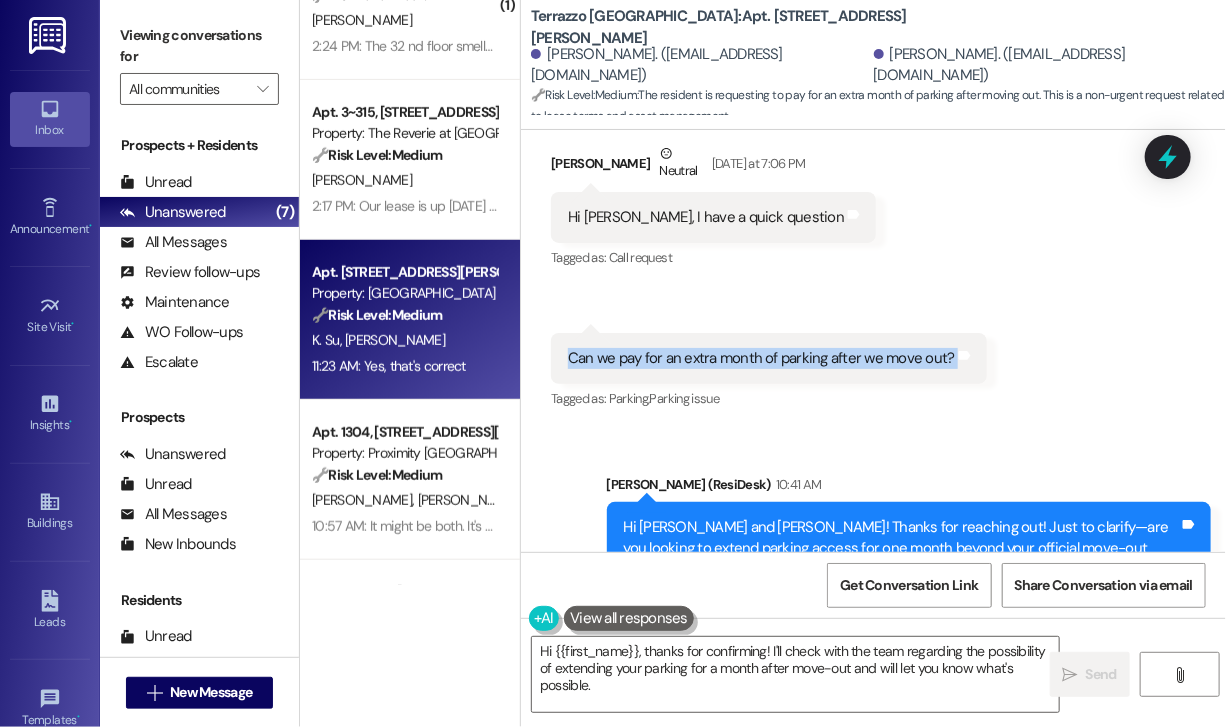 click on "Can we pay for an extra month of parking after we move out?" at bounding box center (761, 358) 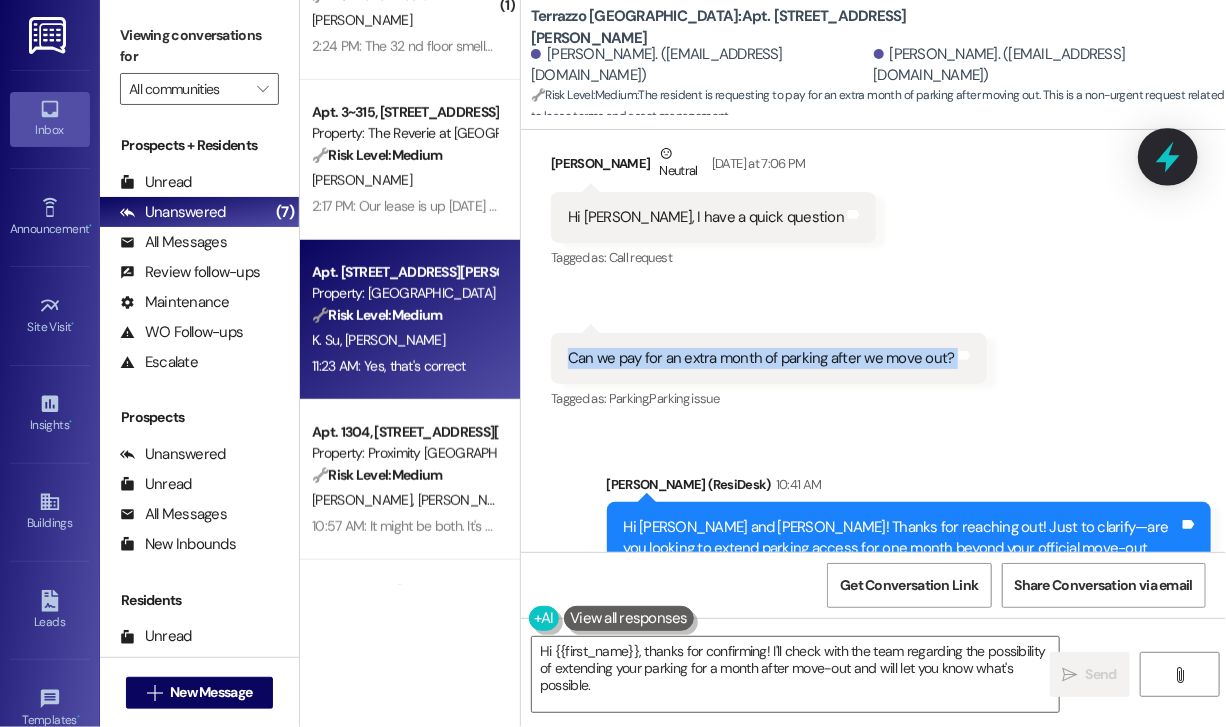 click 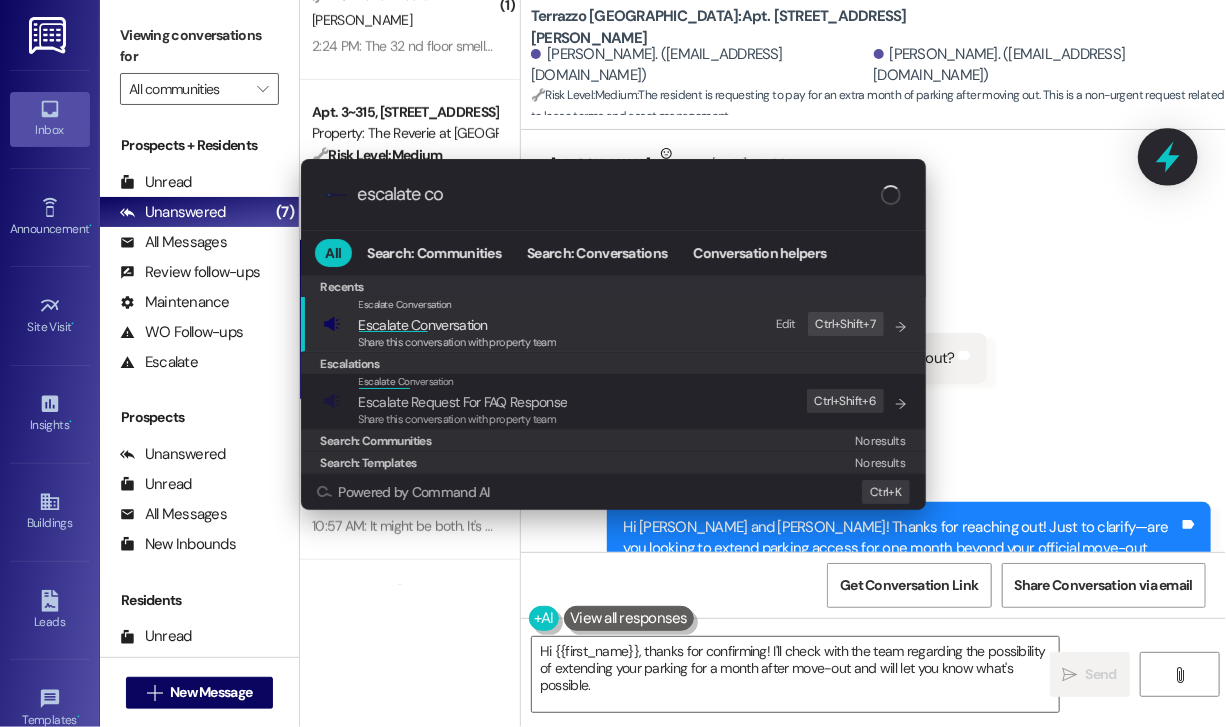 type on "escalate con" 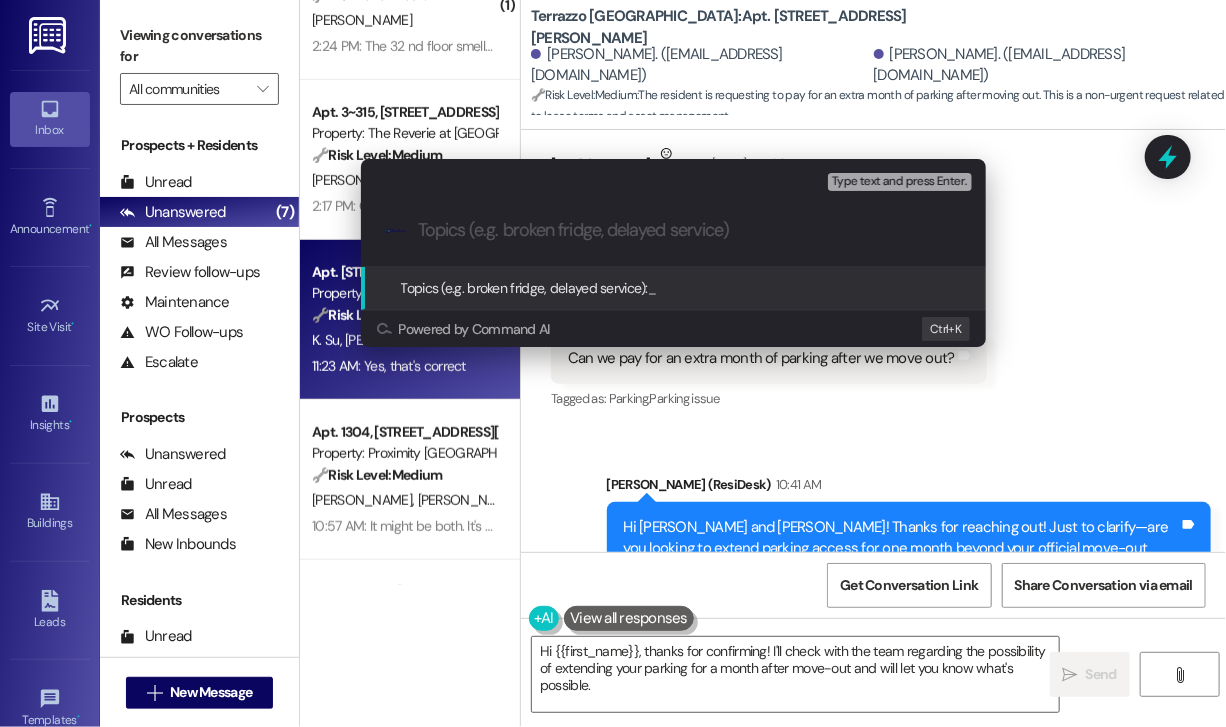 drag, startPoint x: 1164, startPoint y: 214, endPoint x: 1164, endPoint y: 165, distance: 49 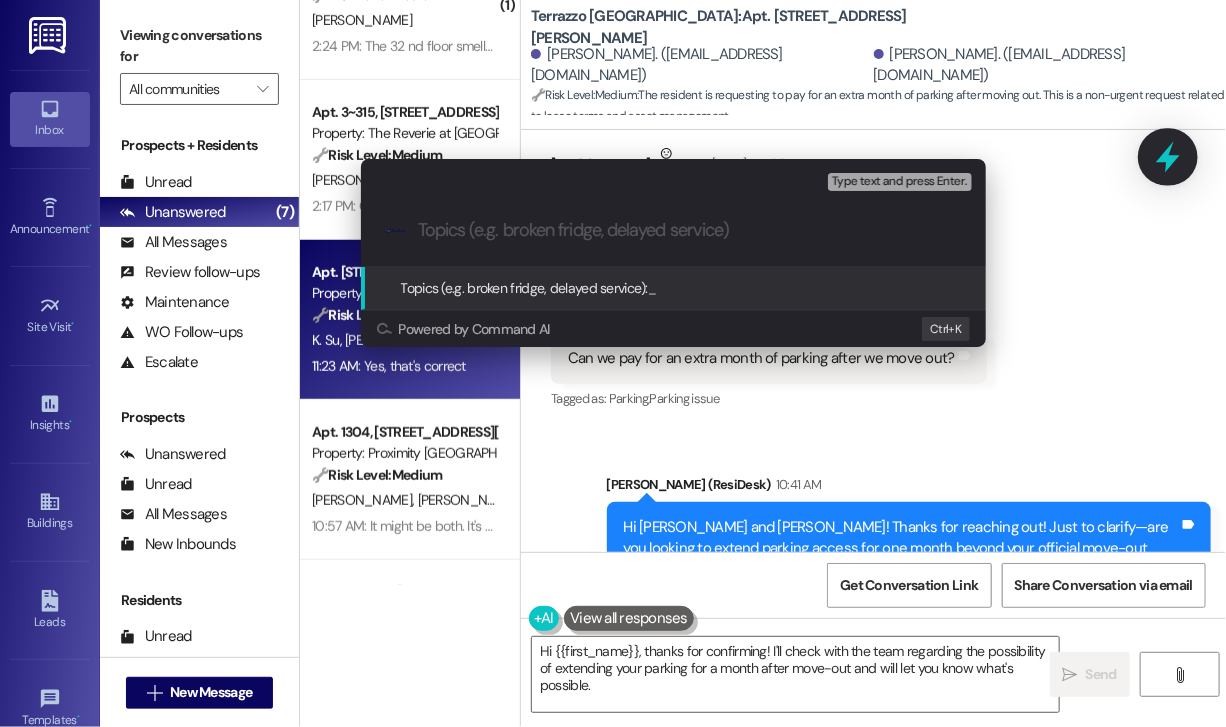 click on "Escalate Conversation High risk Topics (e.g. broken fridge, delayed service) Any messages to highlight in the email? Type text and press Enter. .cls-1{fill:#0a055f;}.cls-2{fill:#0cc4c4;} resideskLogoBlueOrange Topics (e.g. broken fridge, delayed service):  _ Powered by Command AI Ctrl+ K" at bounding box center [613, 363] 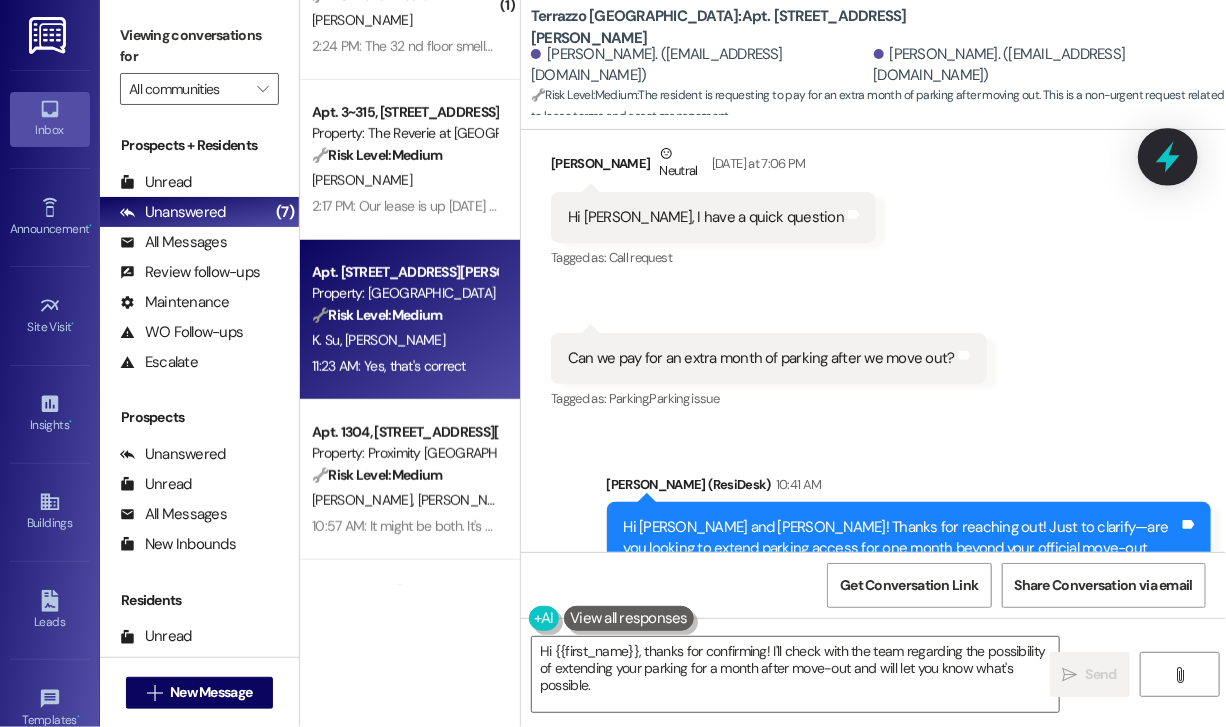 click 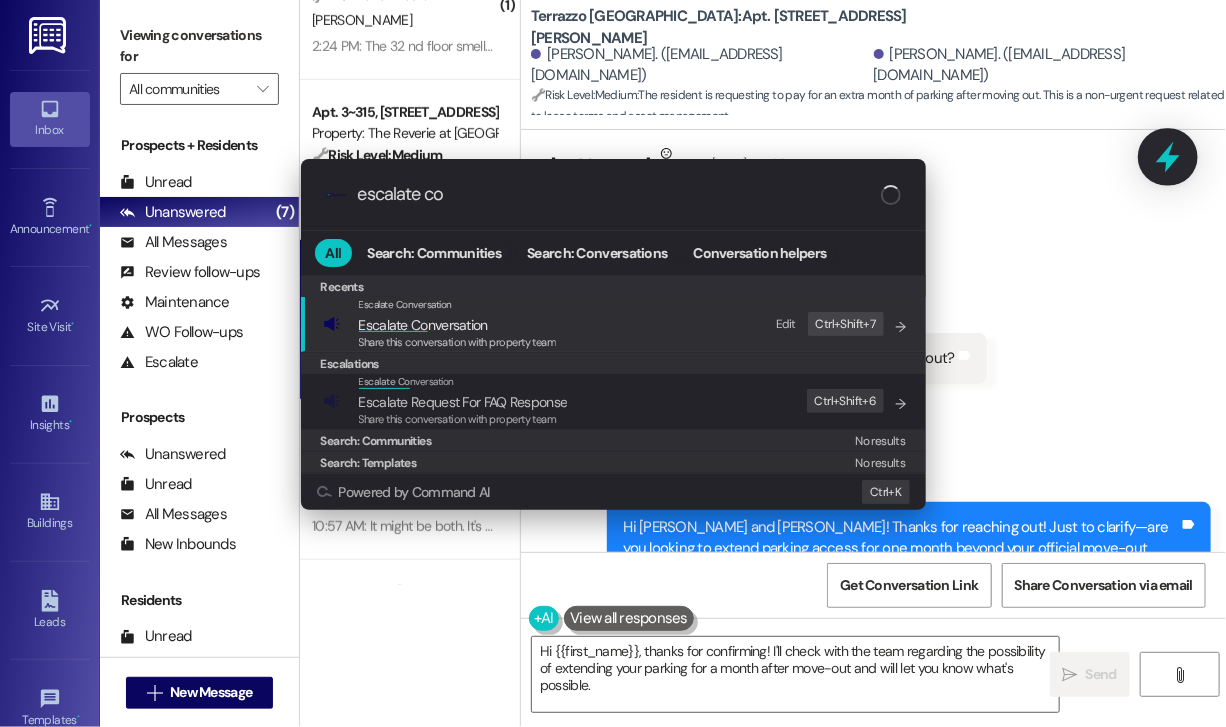 type on "escalate con" 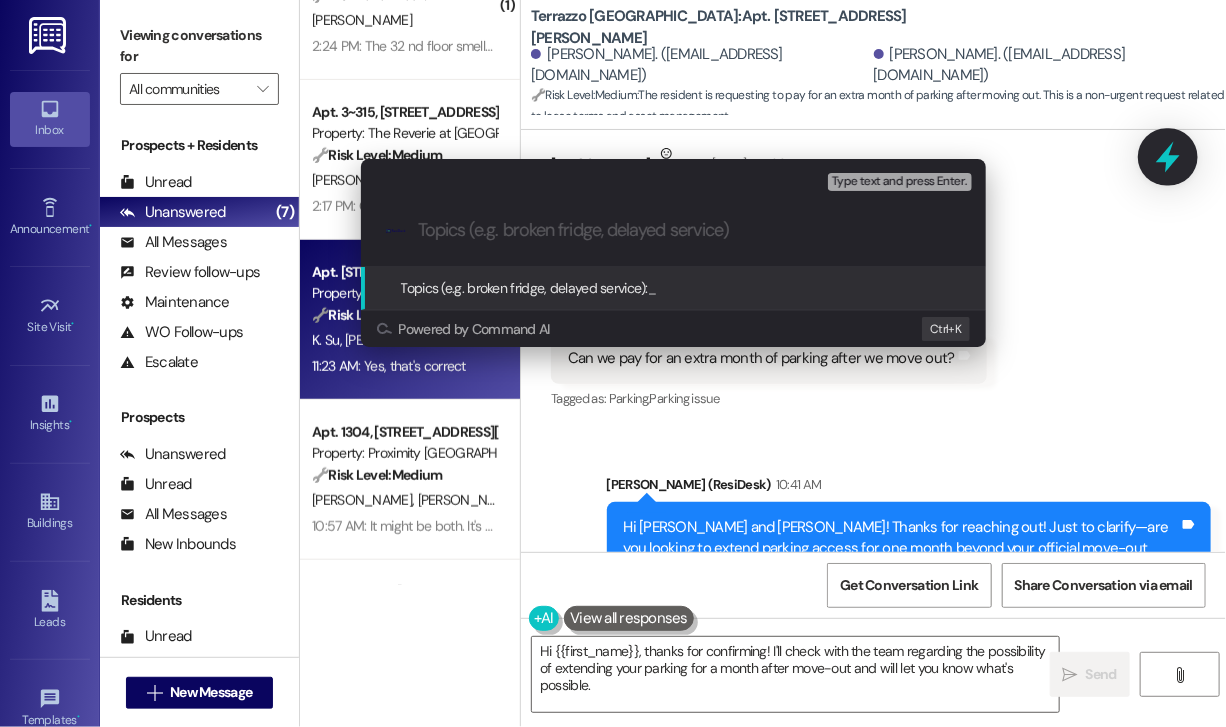 paste on "Can we pay for an extra month of parking after we move out?" 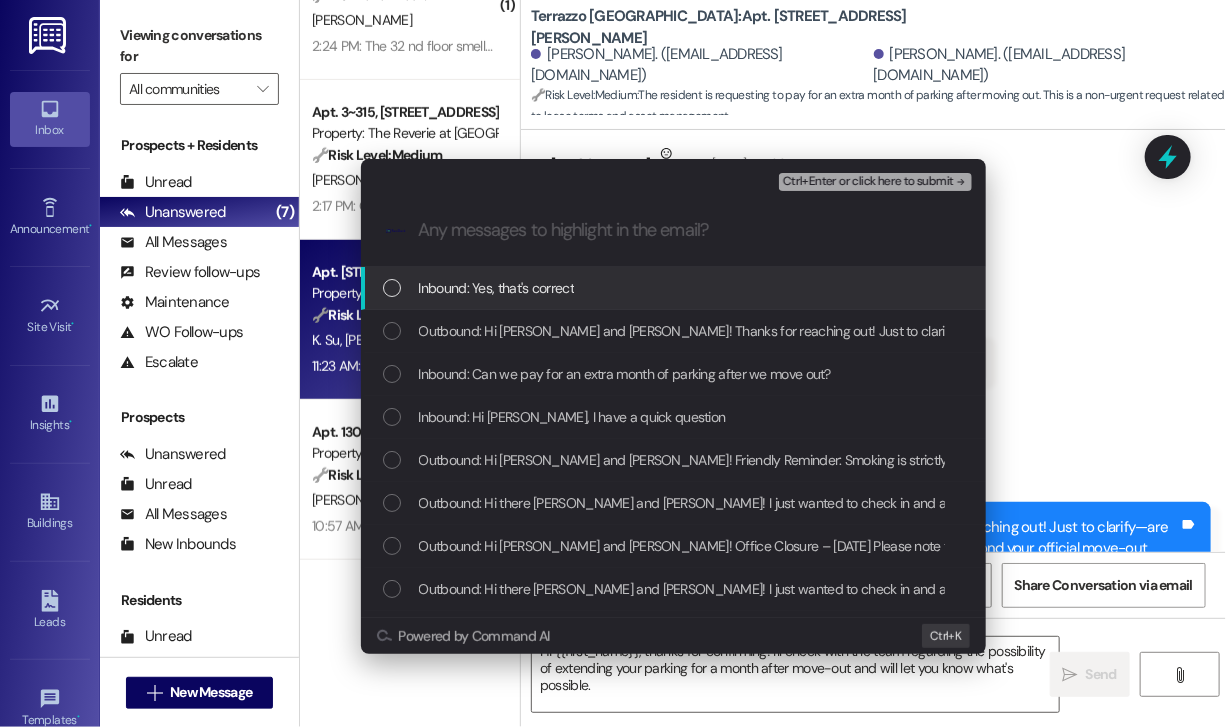 click on "Inbound: Yes, that's correct" at bounding box center [675, 288] 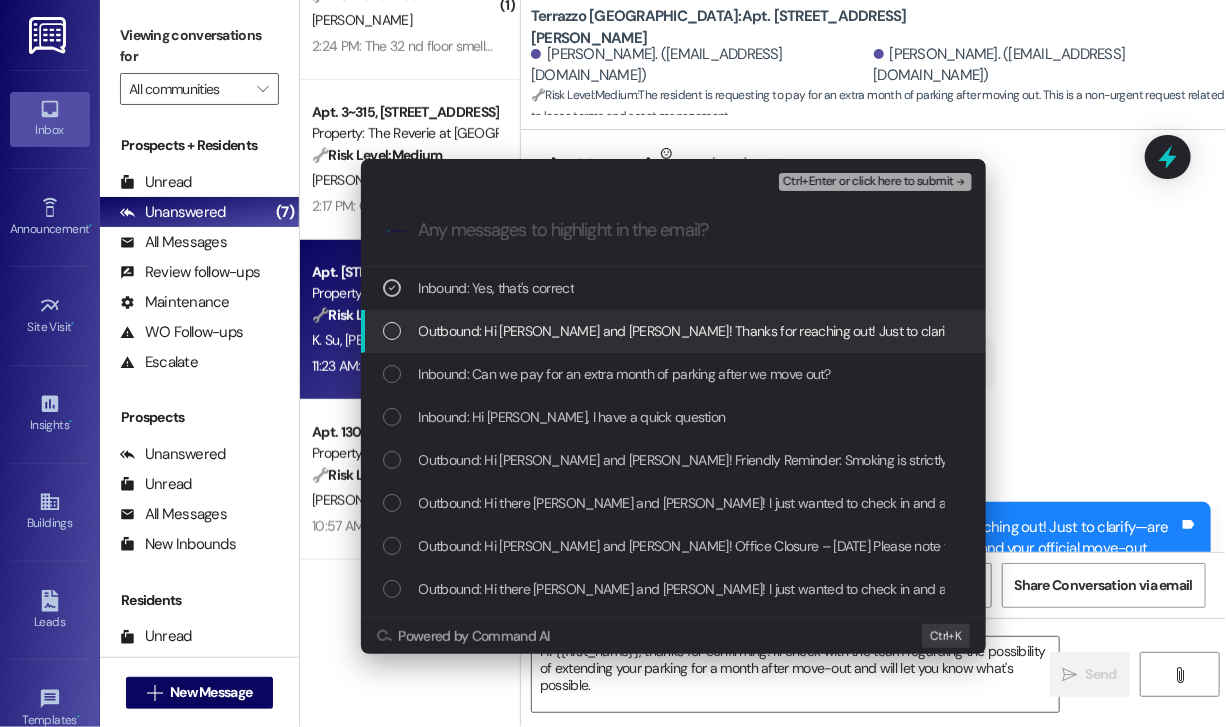 click on "Outbound: Hi Kevin and Rene! Thanks for reaching out! Just to clarify—are you looking to extend parking access for one month beyond your official move-out date? And would this be for the same parking spot you’re currently using? Let me know so I can check with the team on what’s possible." at bounding box center (673, 331) 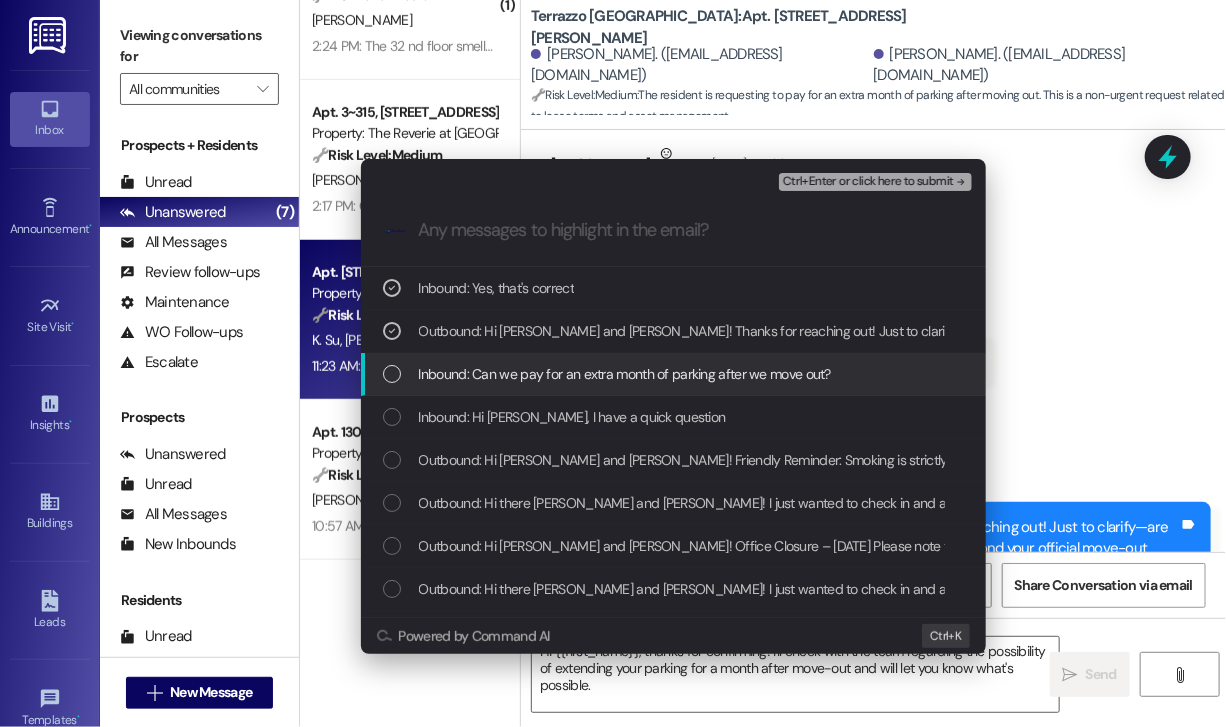 click on "Inbound: Can we pay for an extra month of parking after we move out?" at bounding box center (625, 374) 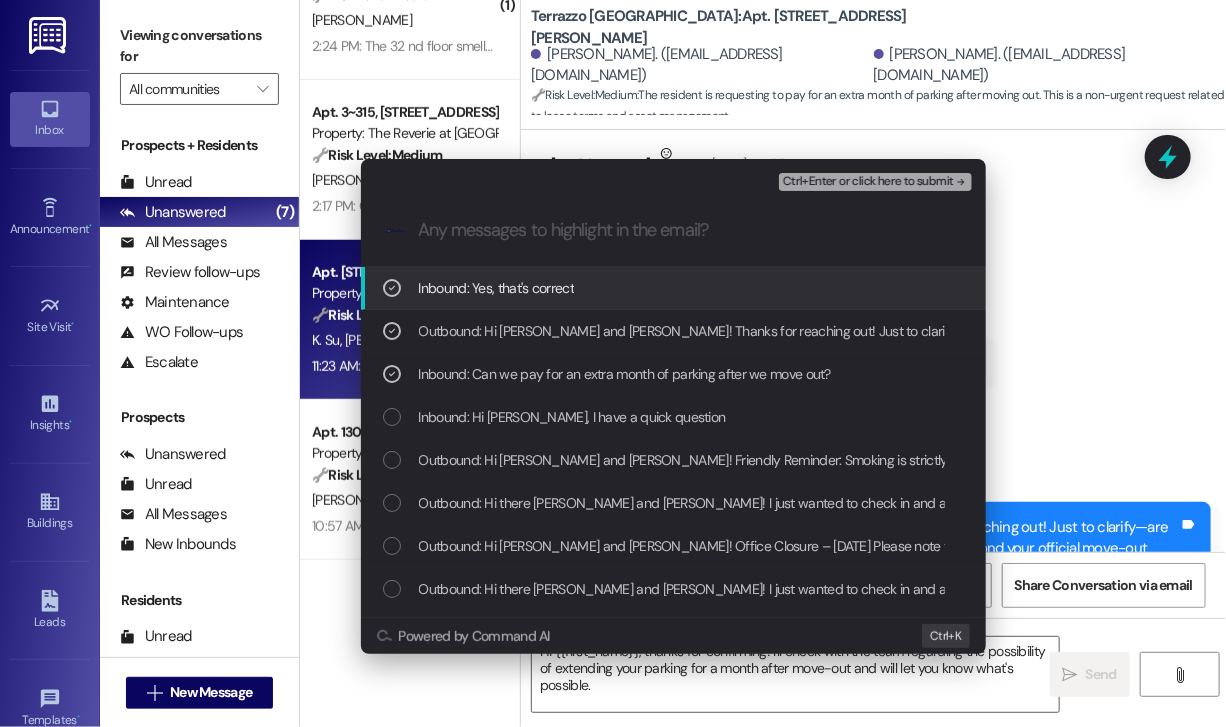 click on "Ctrl+Enter or click here to submit" at bounding box center [868, 182] 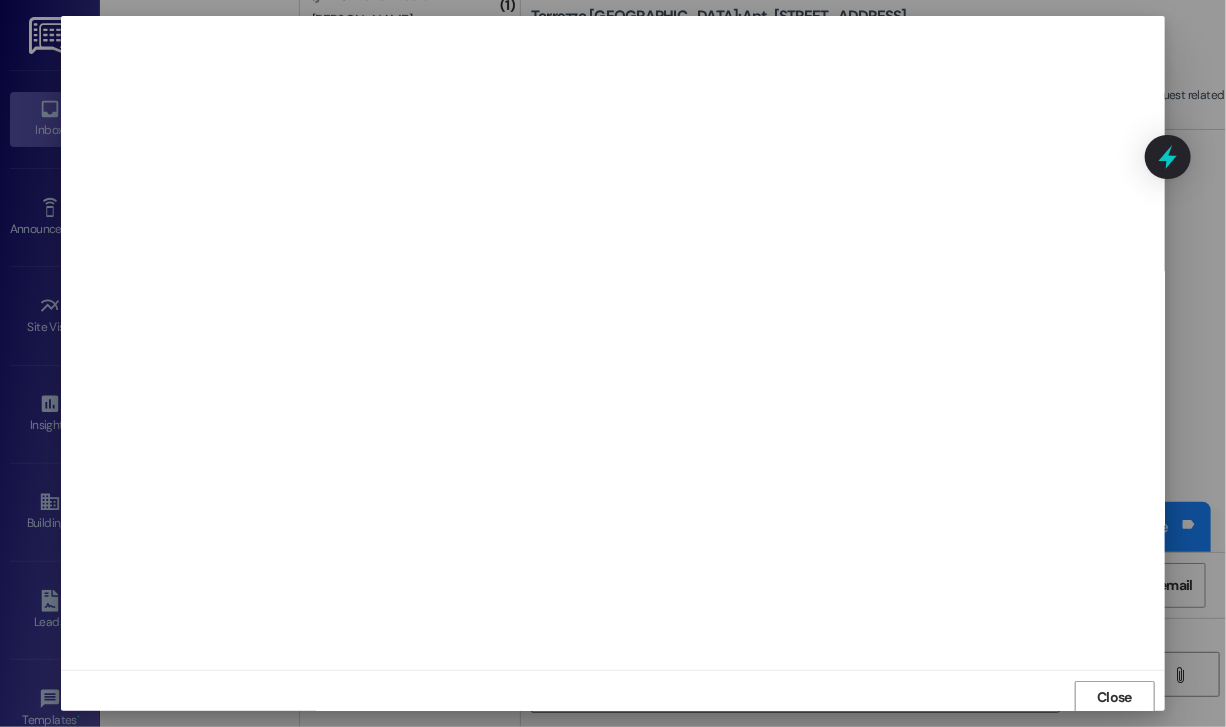 scroll, scrollTop: 2, scrollLeft: 0, axis: vertical 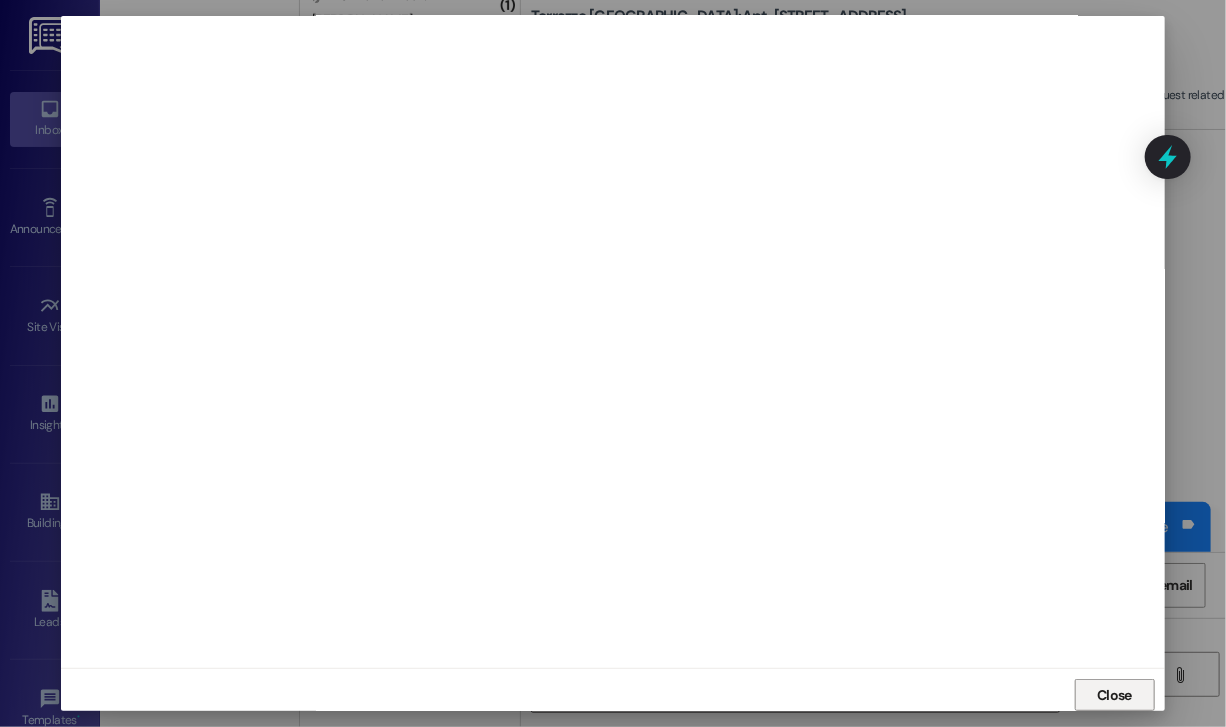 click on "Close" at bounding box center (1114, 695) 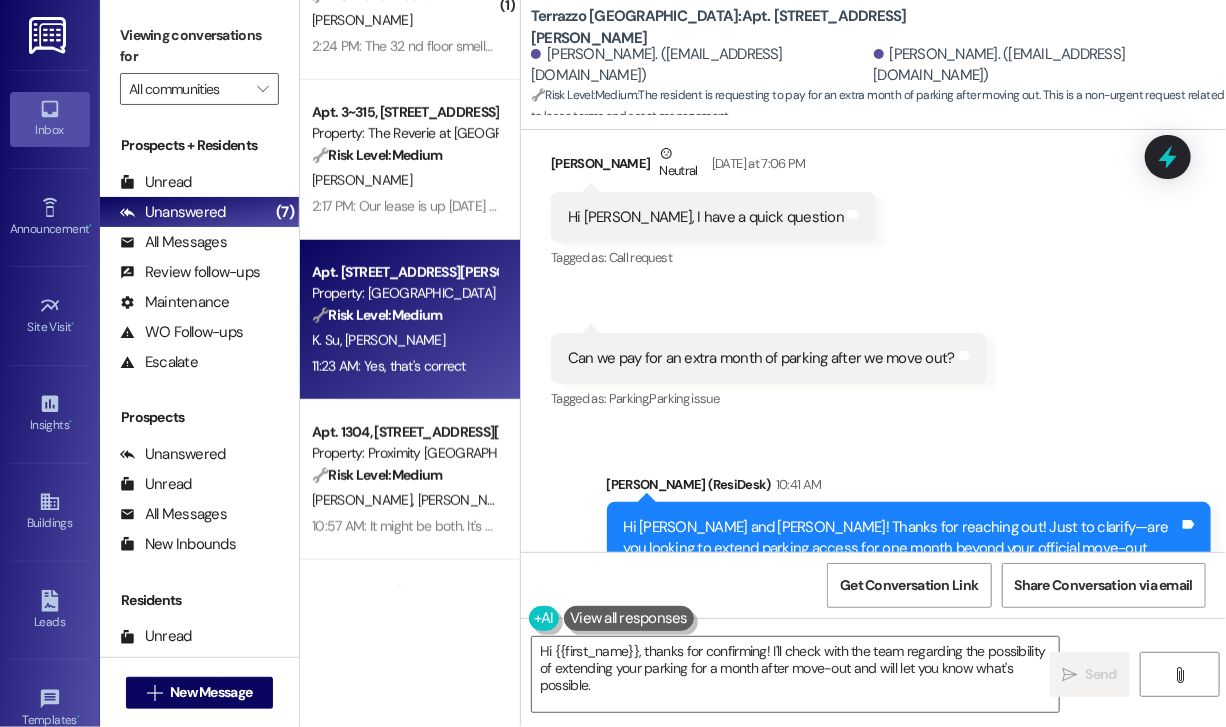 click on "Received via SMS Rene Bystron   Neutral Yesterday at 7:06 PM Hi Sarah, I have a quick question  Tags and notes Tagged as:   Call request Click to highlight conversations about Call request Received via SMS 7:07 PM Rene Bystron Question   Neutral Yesterday at 7:07 PM Can we pay for an extra month of parking after we move out?  Tags and notes Tagged as:   Parking ,  Click to highlight conversations about Parking Parking issue Click to highlight conversations about Parking issue" at bounding box center (873, 263) 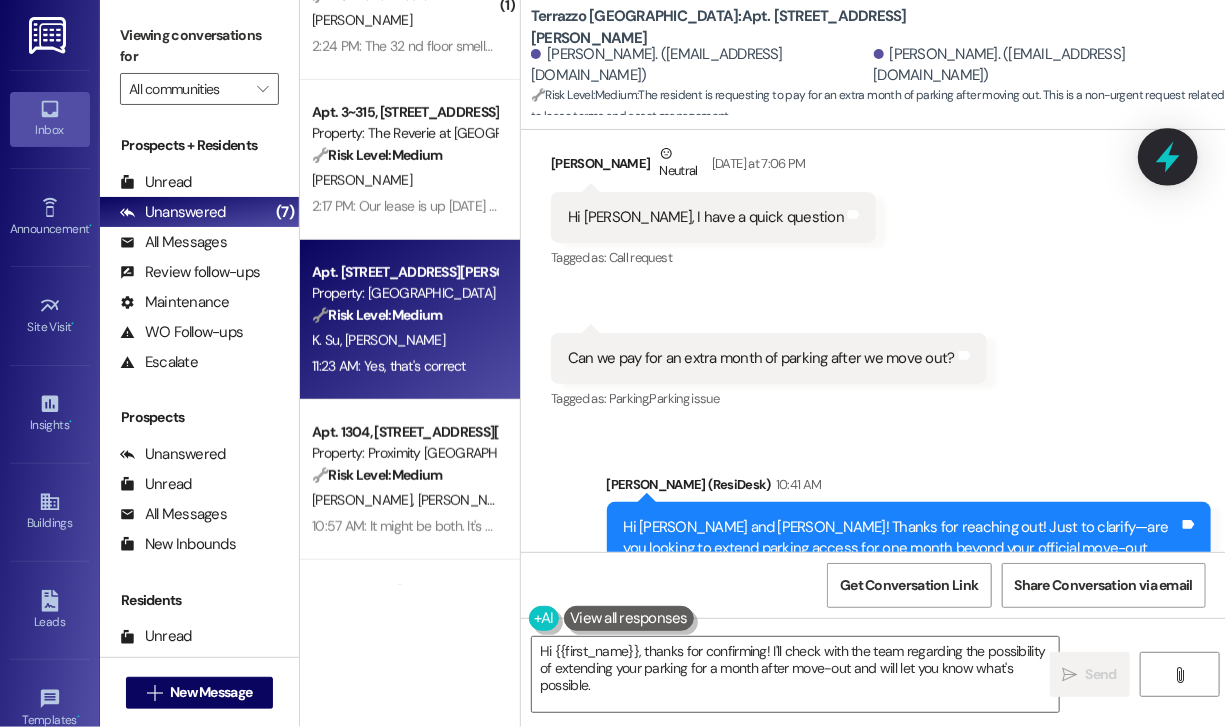 click 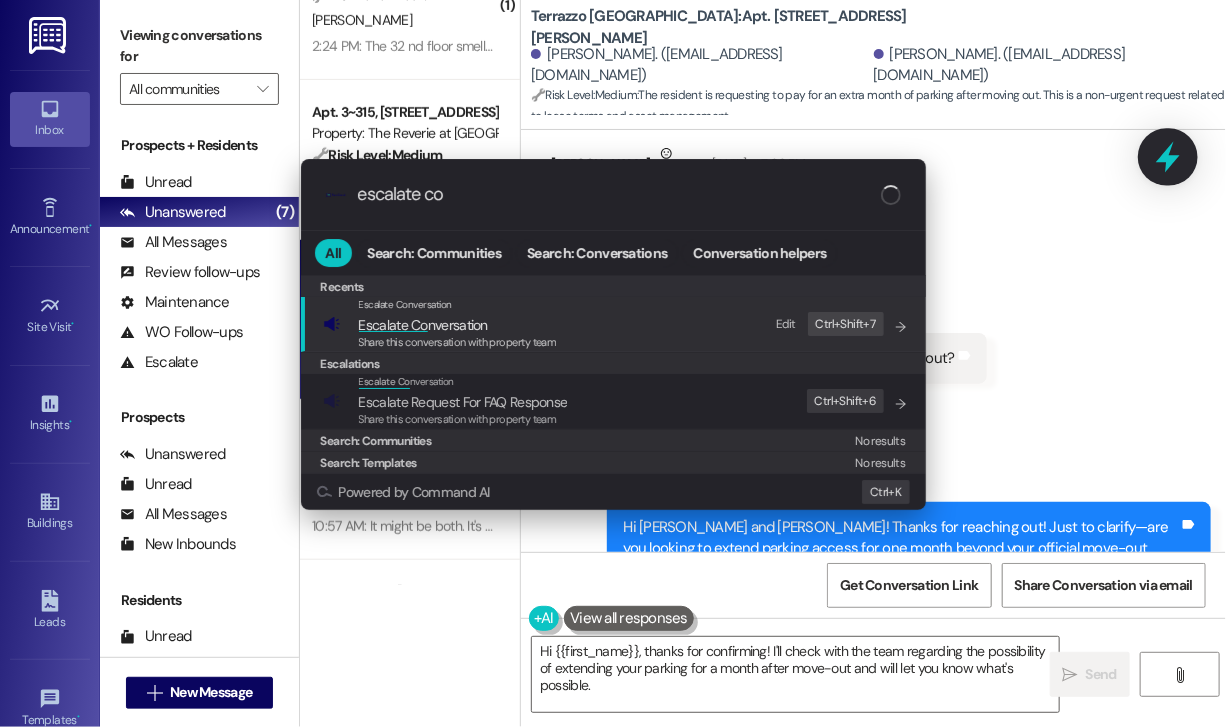 type on "escalate con" 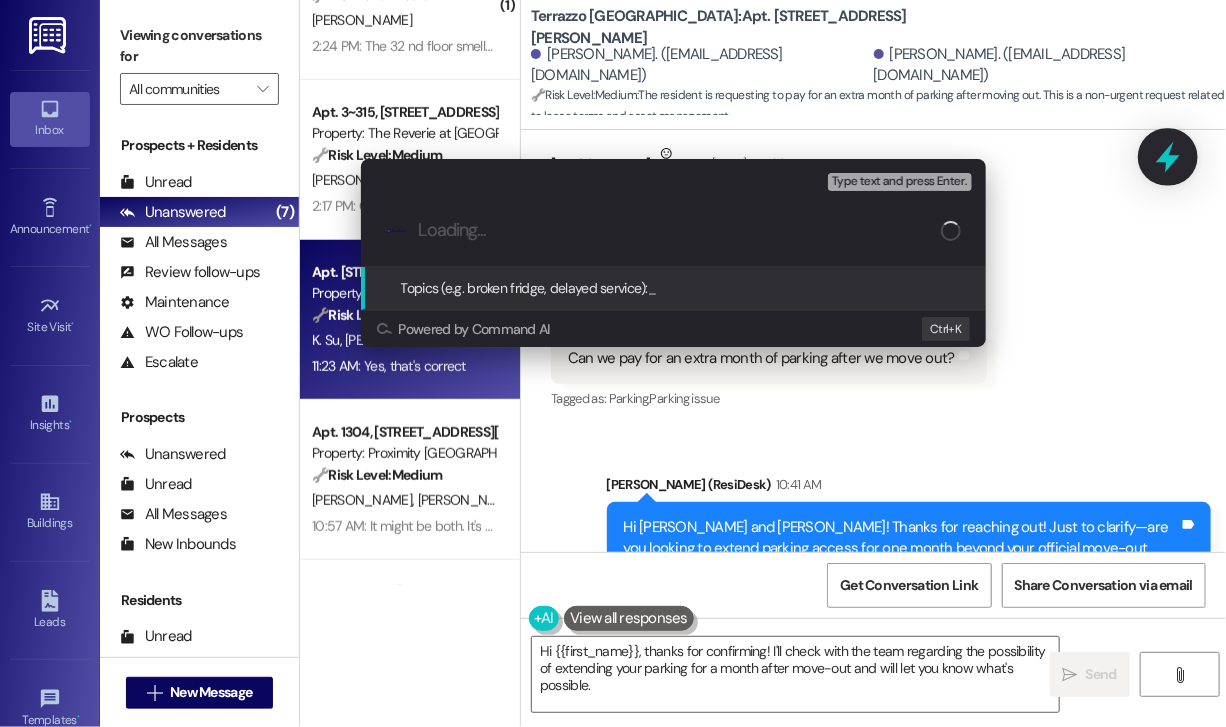 paste on "Request to Extend Parking for One Month After Move-Out" 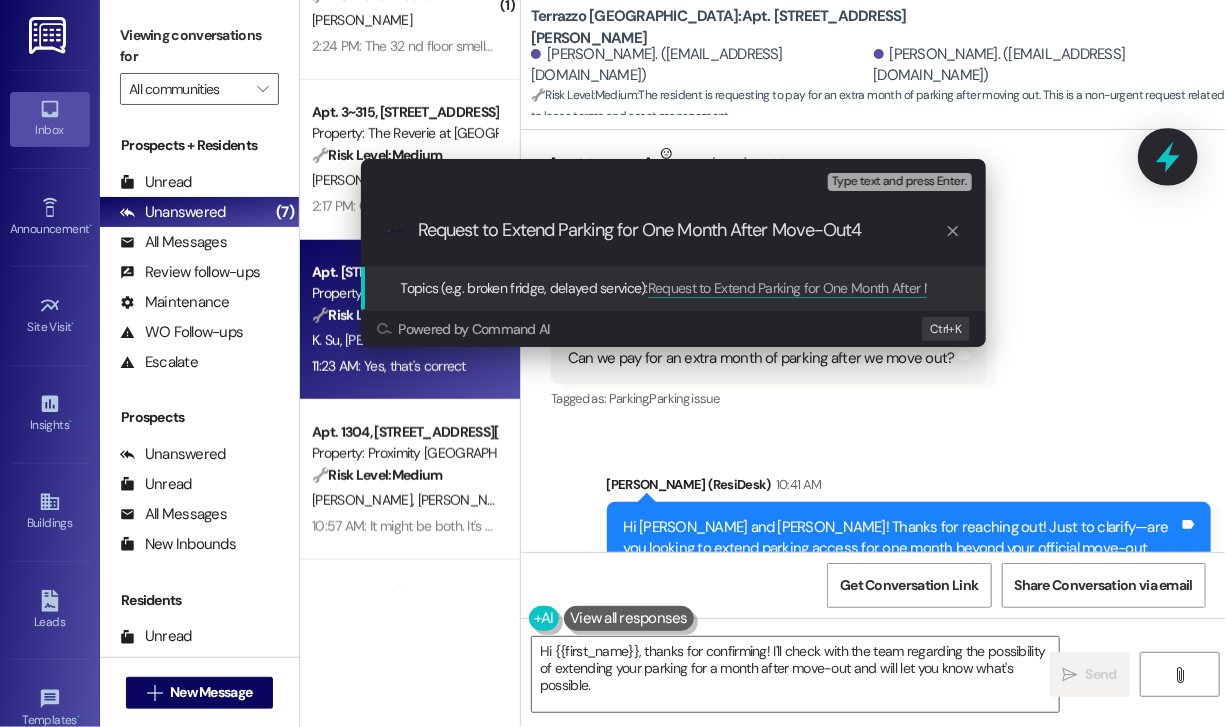 type on "Request to Extend Parking for One Month After Move-Out" 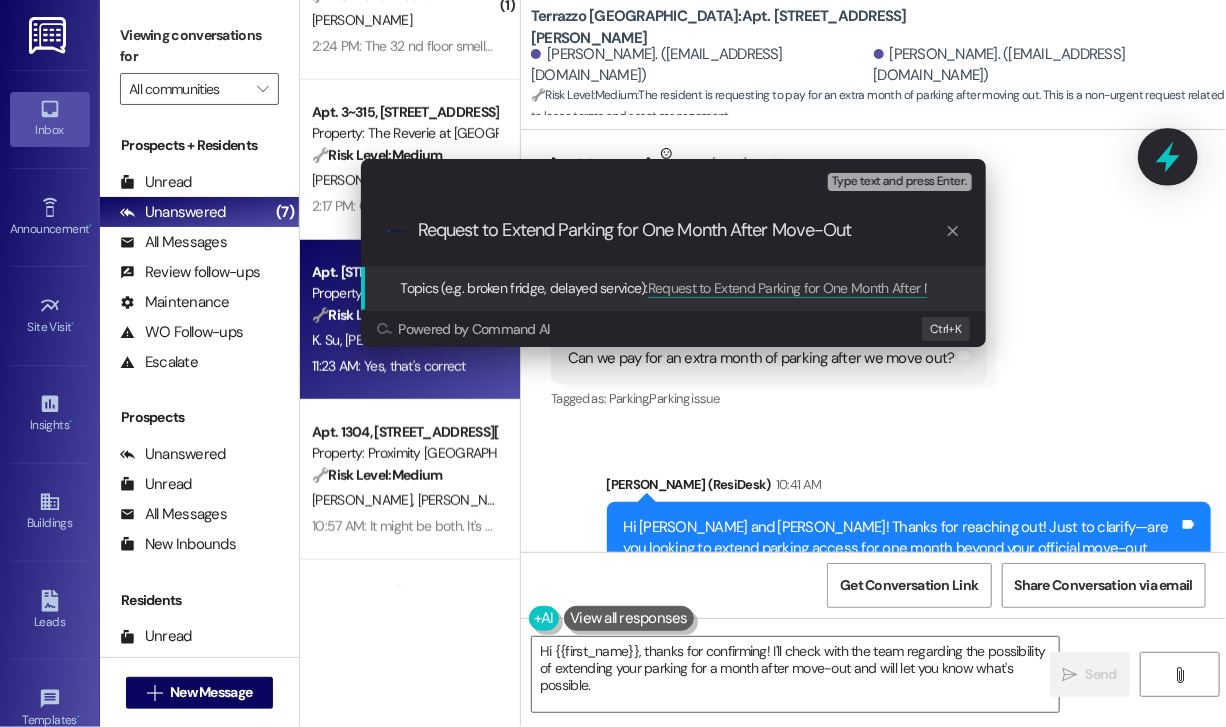 type 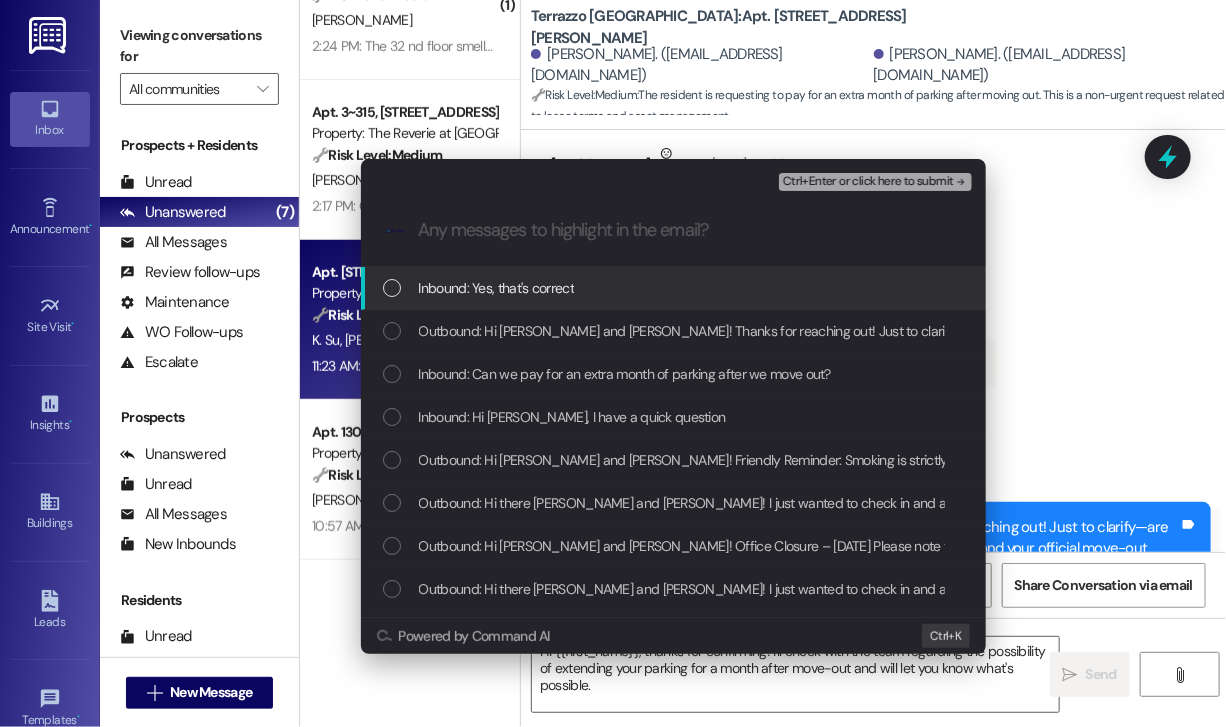 click on "Inbound: Yes, that's correct" at bounding box center (675, 288) 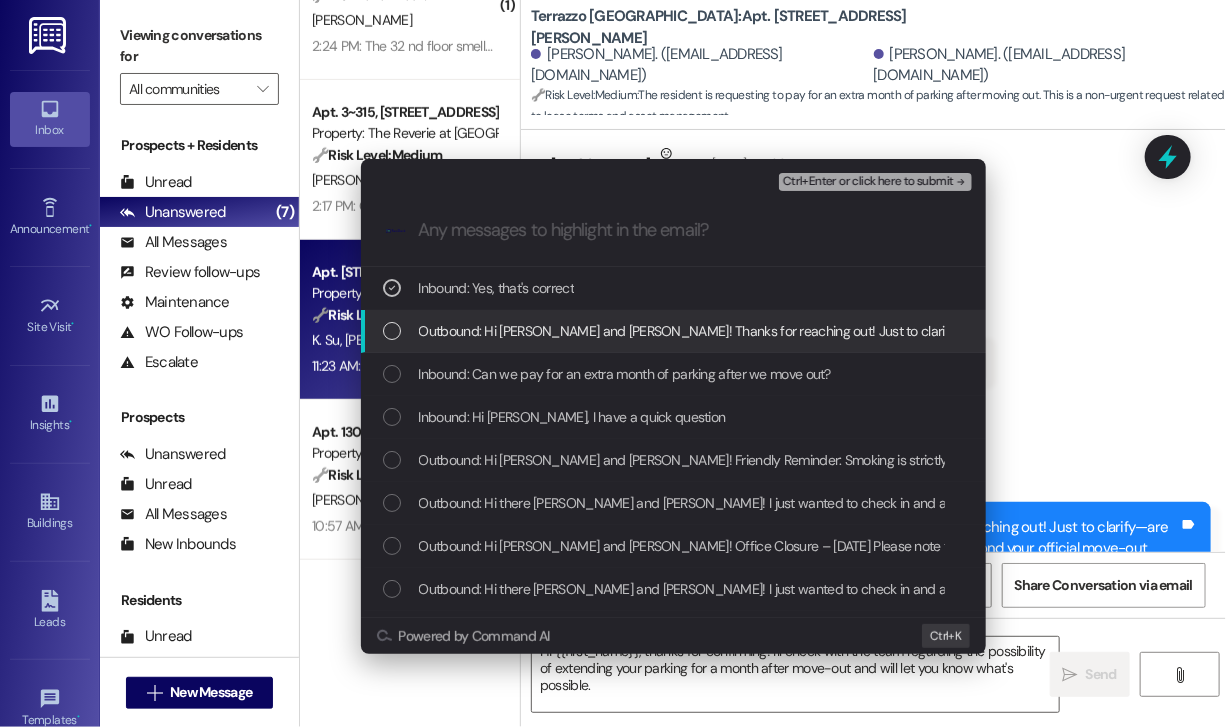click on "Outbound: Hi Kevin and Rene! Thanks for reaching out! Just to clarify—are you looking to extend parking access for one month beyond your official move-out date? And would this be for the same parking spot you’re currently using? Let me know so I can check with the team on what’s possible." at bounding box center [1339, 331] 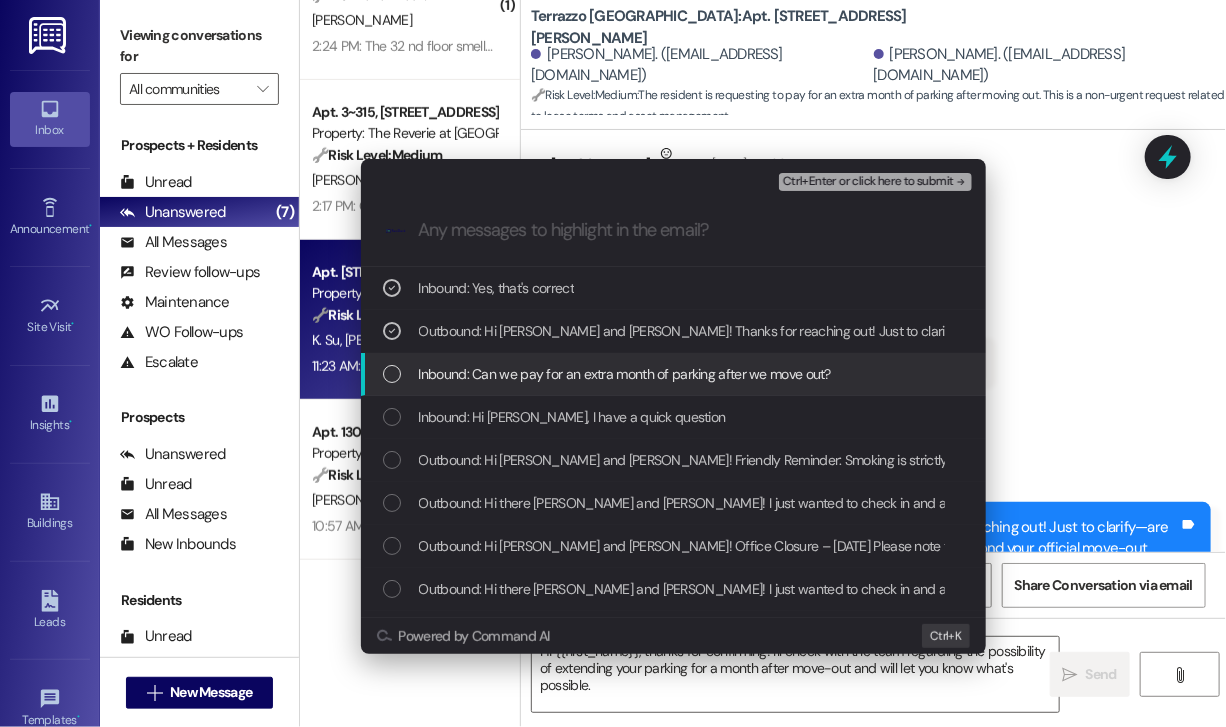 click on "Inbound: Can we pay for an extra month of parking after we move out?" at bounding box center (625, 374) 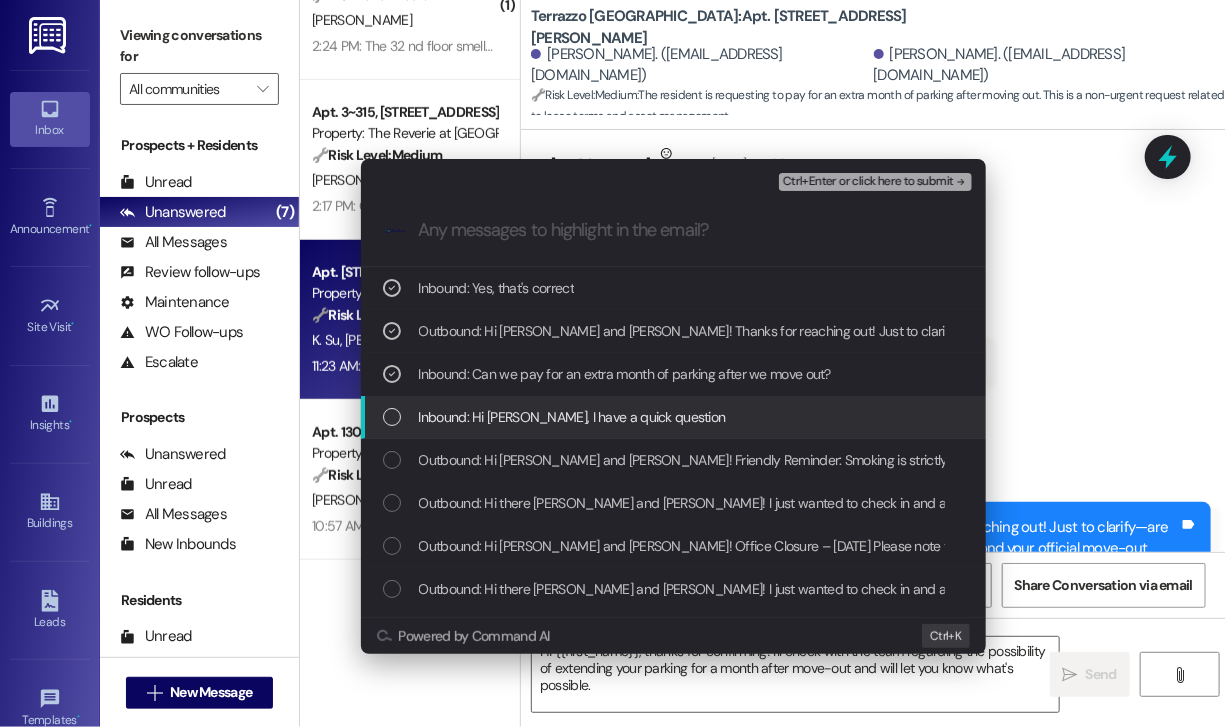 click on "Inbound: Hi Sarah, I have a quick question" at bounding box center (572, 417) 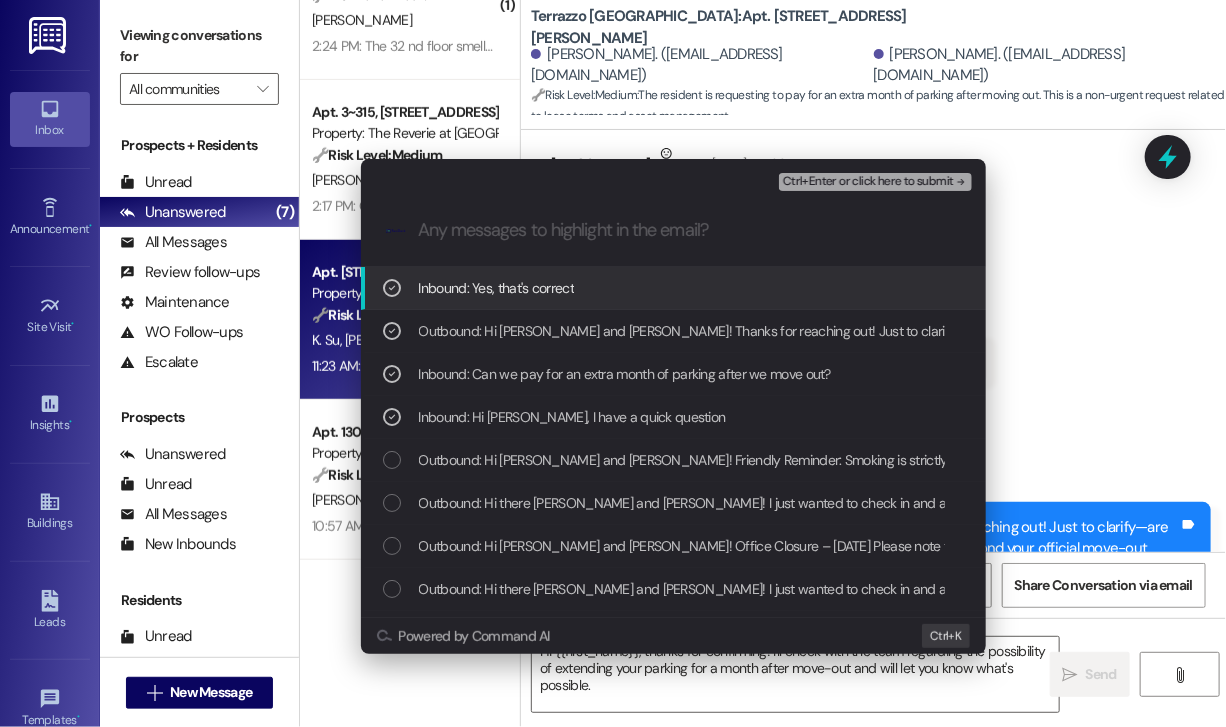click on "Ctrl+Enter or click here to submit" at bounding box center [868, 182] 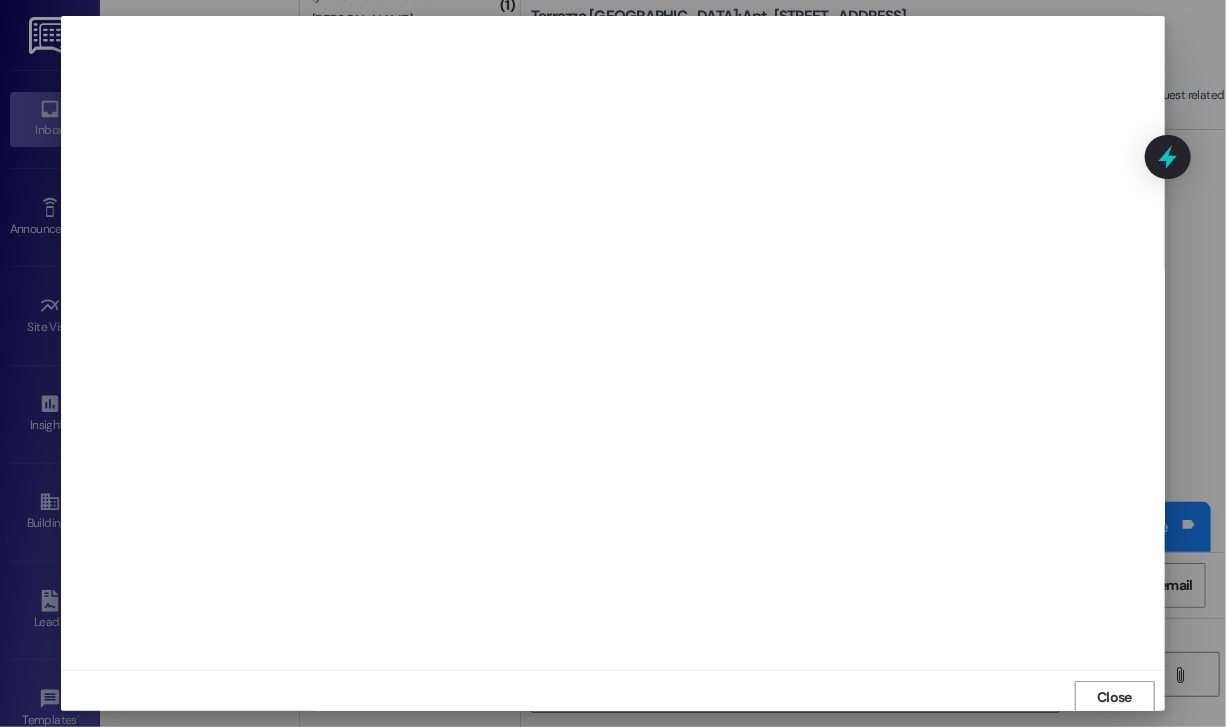 scroll, scrollTop: 2, scrollLeft: 0, axis: vertical 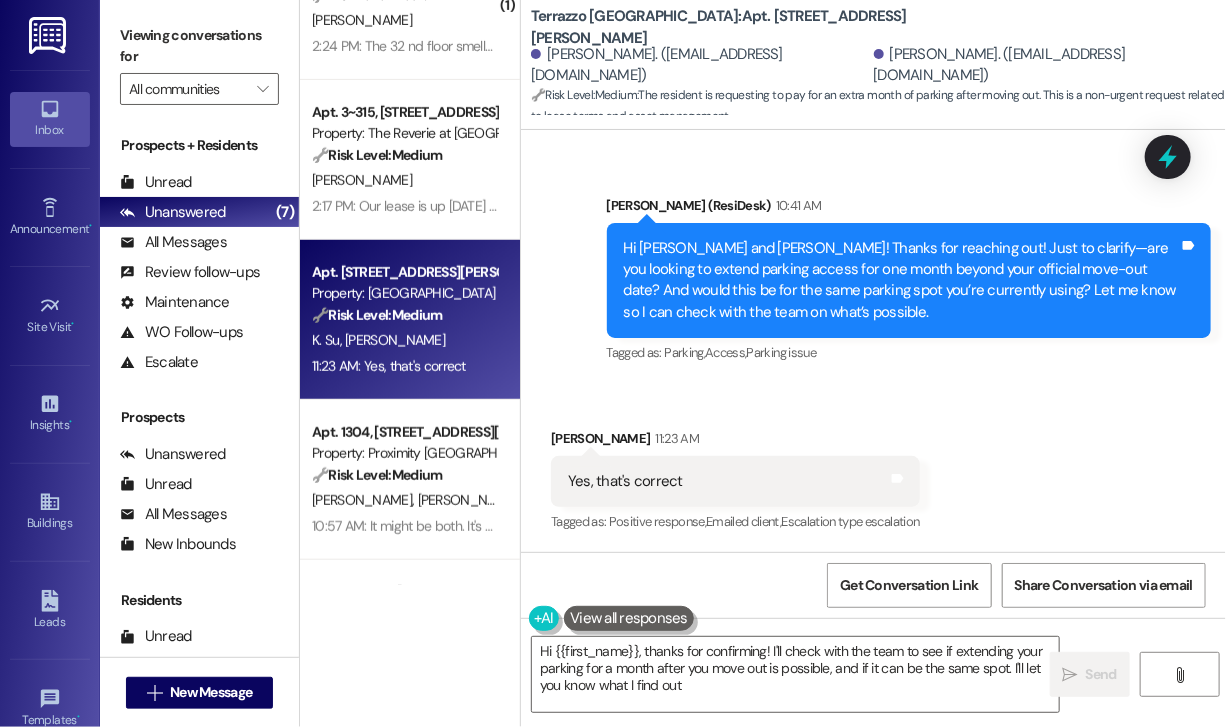 type on "Hi {{first_name}}, thanks for confirming! I'll check with the team to see if extending your parking for a month after you move out is possible, and if it can be the same spot. I'll let you know what I find out!" 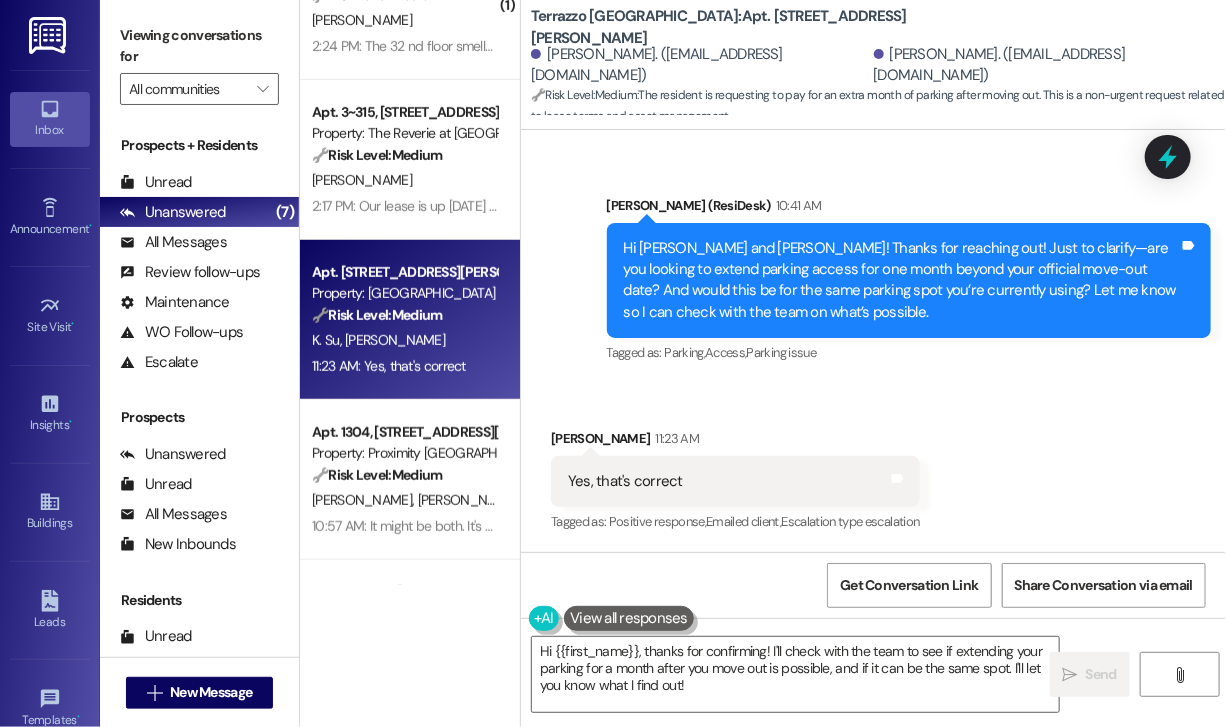 scroll, scrollTop: 2732, scrollLeft: 0, axis: vertical 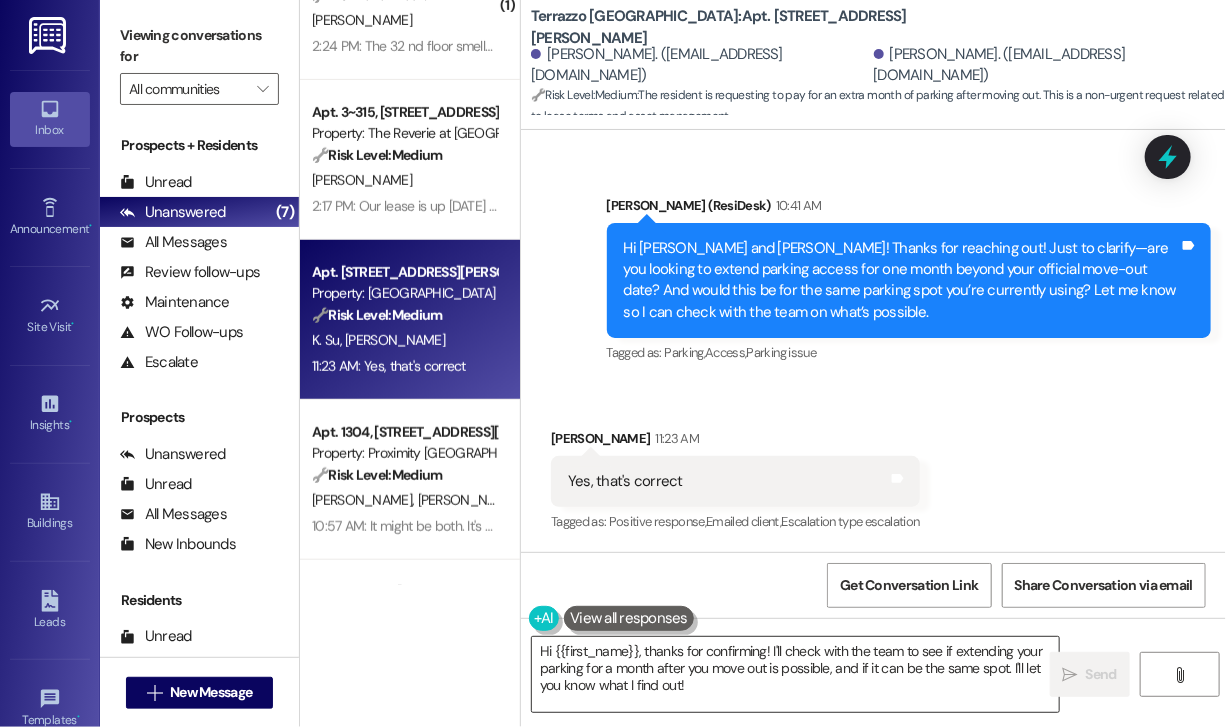click on "Hi {{first_name}}, thanks for confirming! I'll check with the team to see if extending your parking for a month after you move out is possible, and if it can be the same spot. I'll let you know what I find out!" at bounding box center (795, 674) 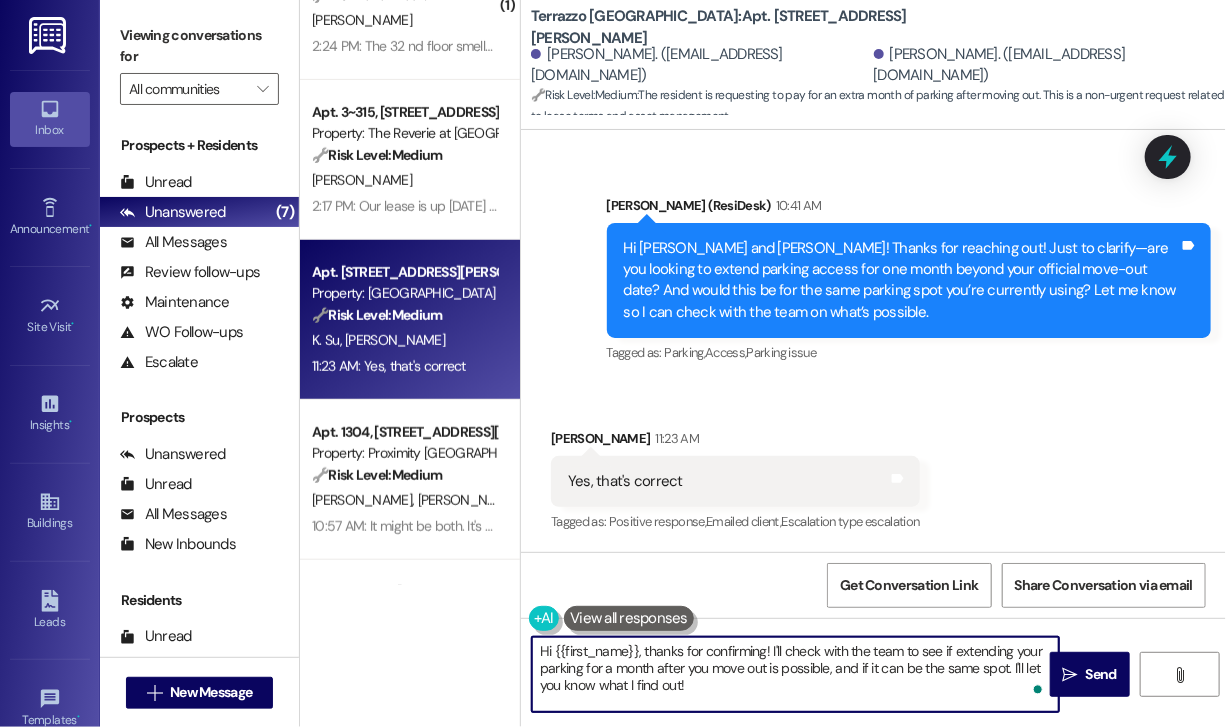 click on "Hi {{first_name}}, thanks for confirming! I'll check with the team to see if extending your parking for a month after you move out is possible, and if it can be the same spot. I'll let you know what I find out!" at bounding box center (795, 674) 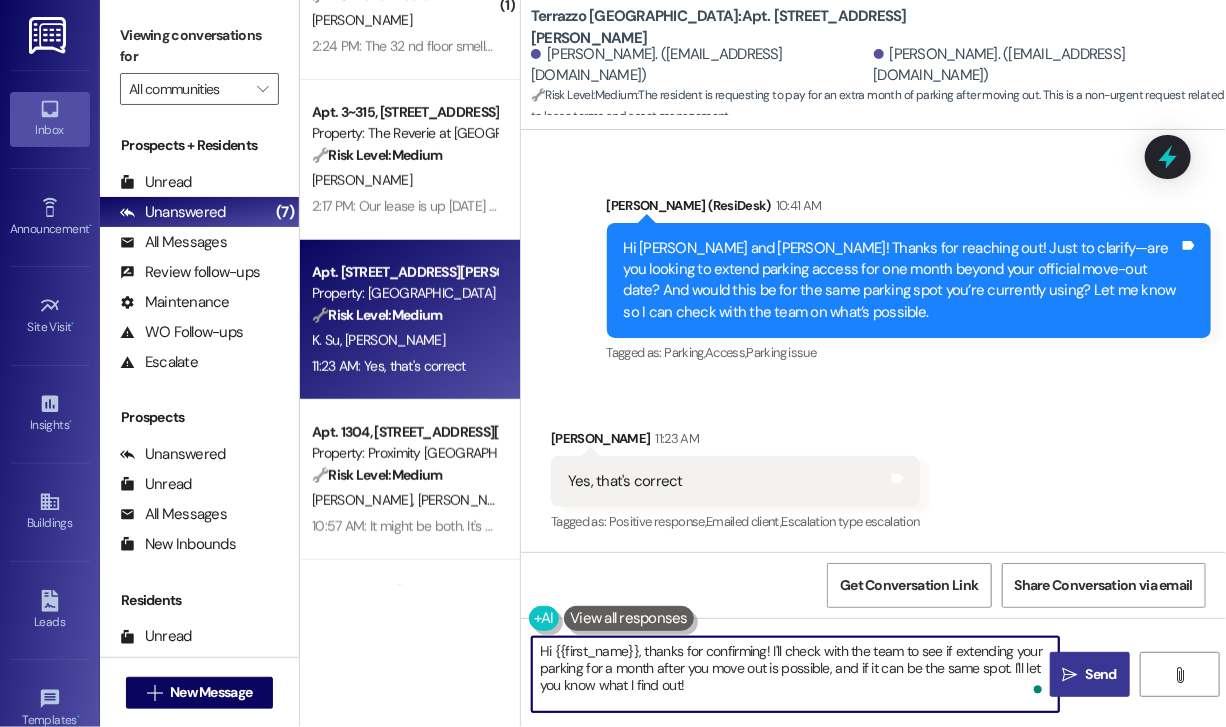 click on "Send" at bounding box center [1101, 674] 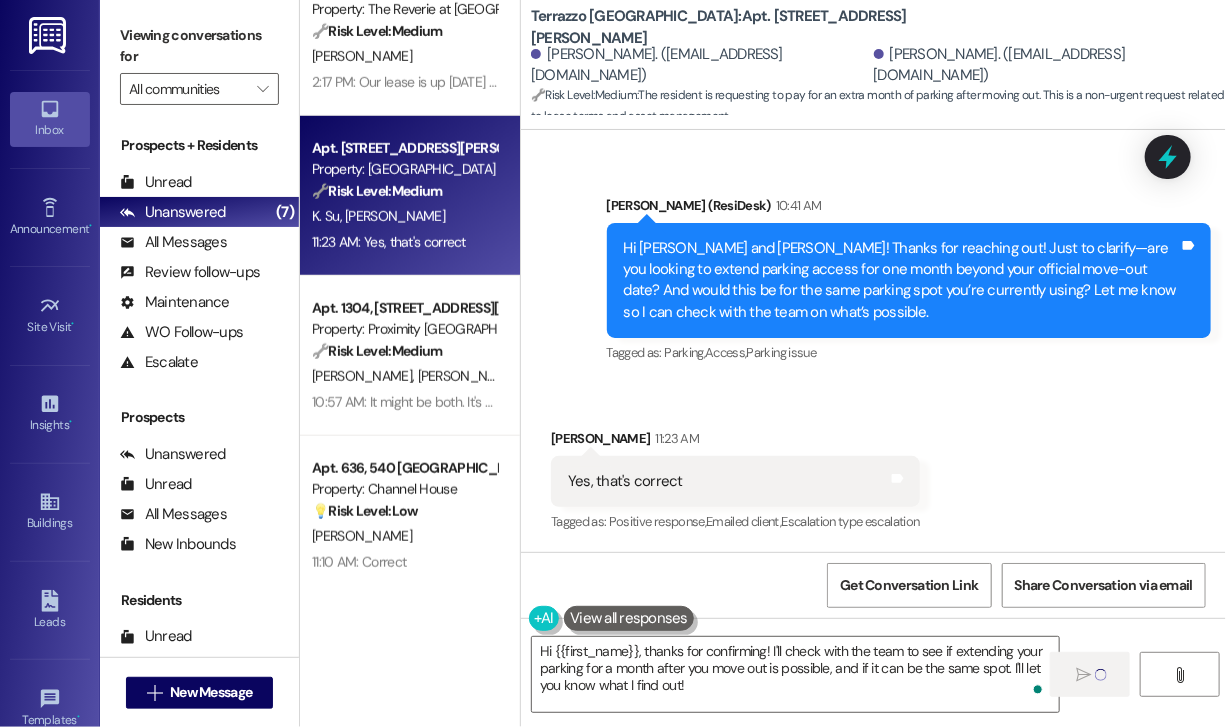 type 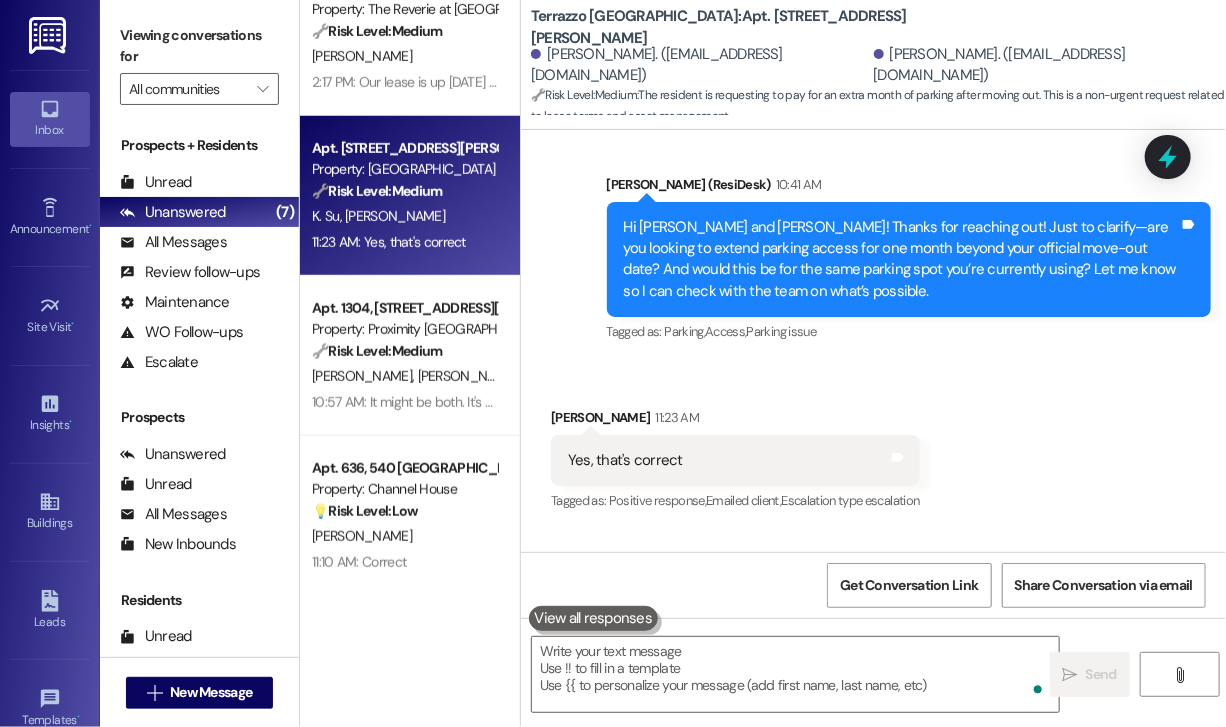 scroll, scrollTop: 695, scrollLeft: 0, axis: vertical 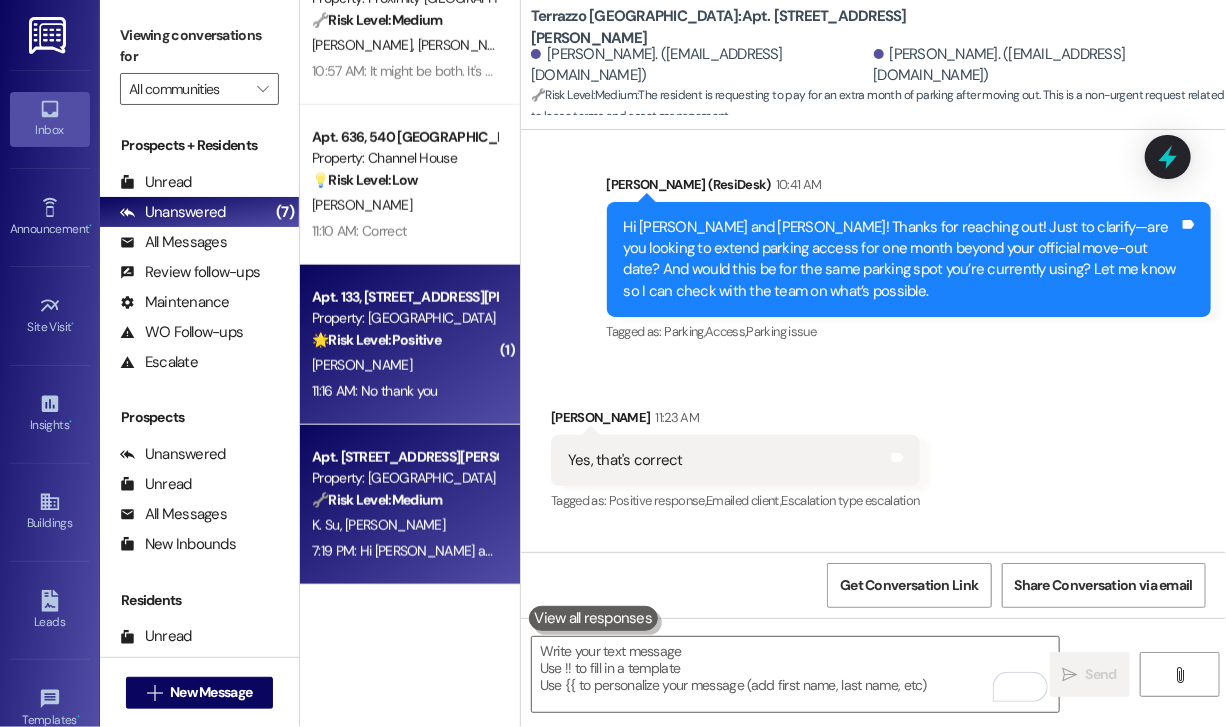 click on "V. Rey" at bounding box center (404, 365) 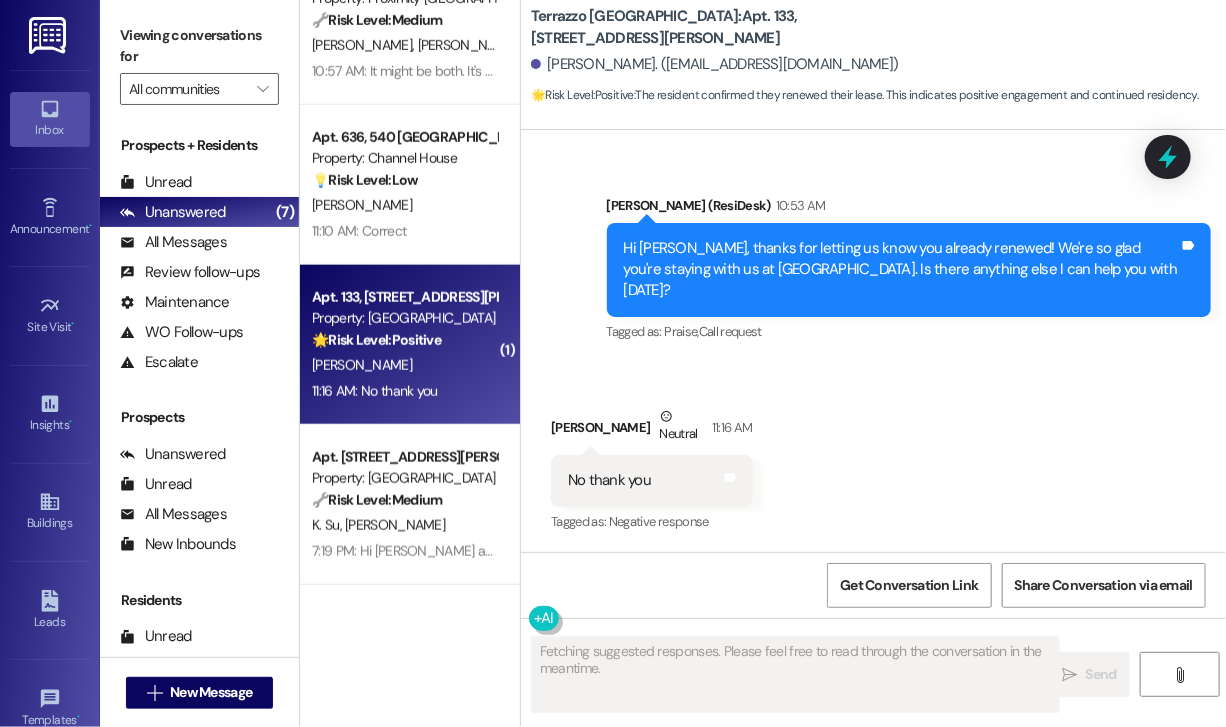 scroll, scrollTop: 2949, scrollLeft: 0, axis: vertical 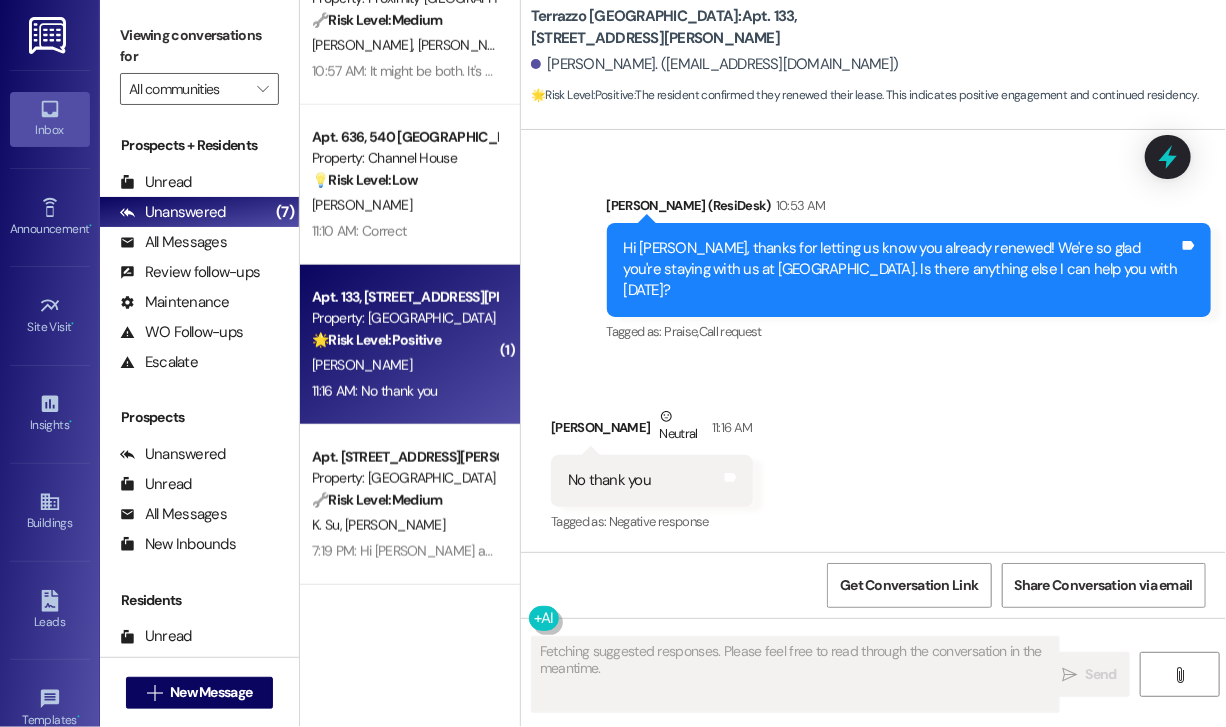 click on "Received via SMS Victoria Rey   Neutral 11:16 AM No thank you  Tags and notes Tagged as:   Negative response Click to highlight conversations about Negative response" at bounding box center [873, 456] 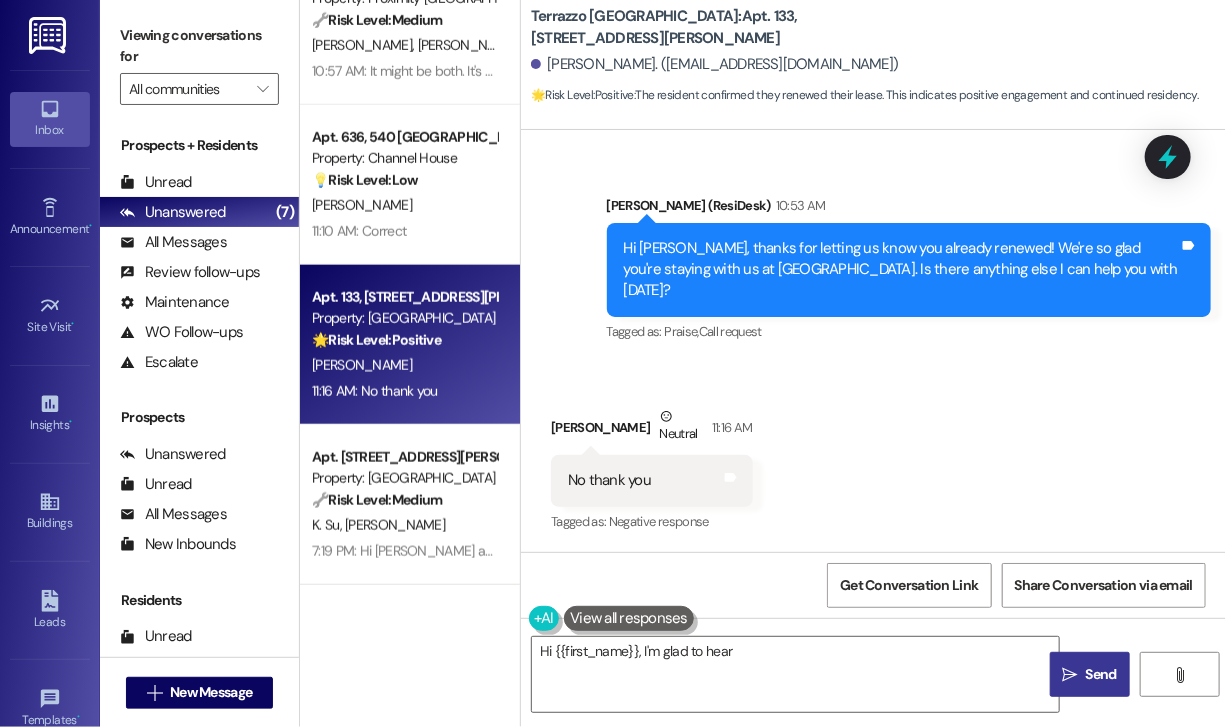 click on "Received via SMS Victoria Rey   Neutral 11:16 AM No thank you  Tags and notes Tagged as:   Negative response Click to highlight conversations about Negative response" at bounding box center [873, 456] 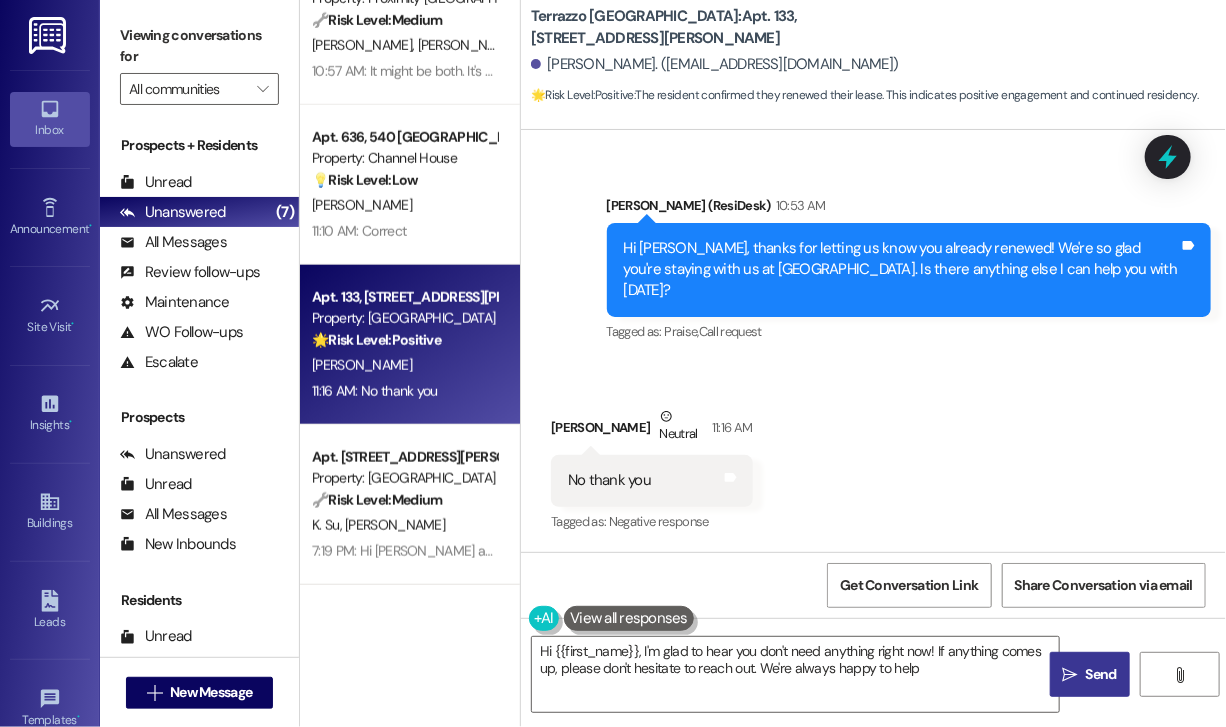 type on "Hi {{first_name}}, I'm glad to hear you don't need anything right now! If anything comes up, please don't hesitate to reach out. We're always happy to help!" 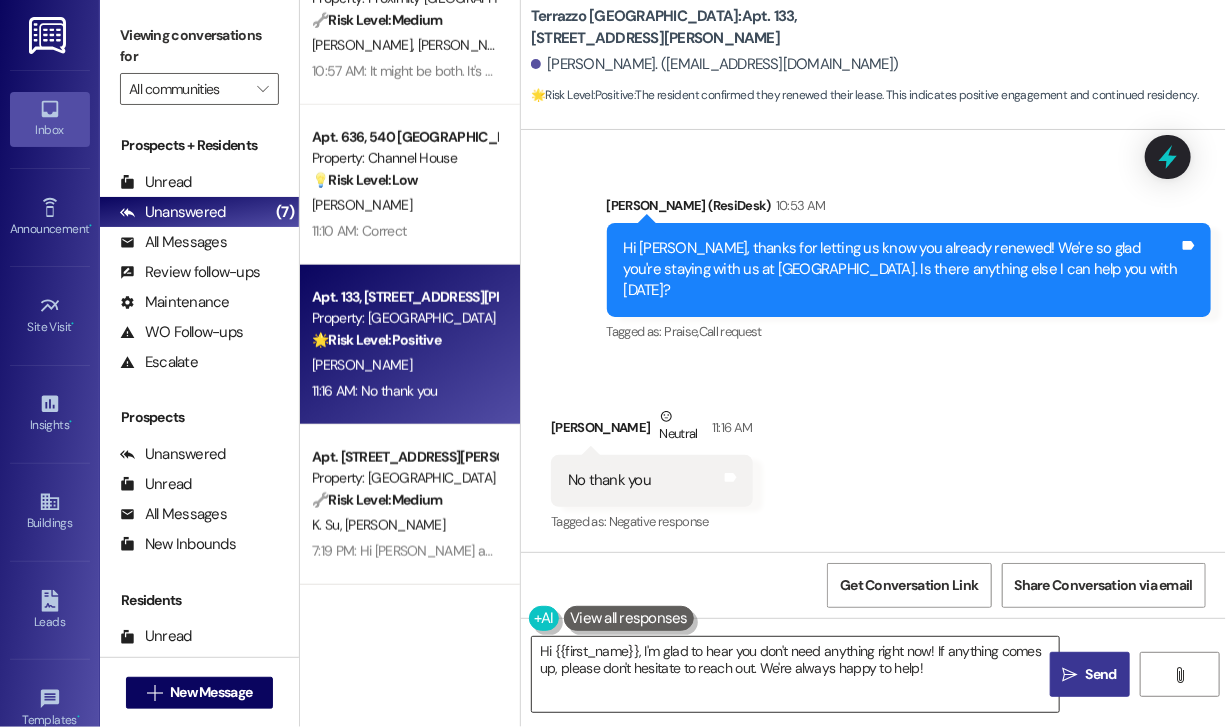 click on "Hi {{first_name}}, I'm glad to hear you don't need anything right now! If anything comes up, please don't hesitate to reach out. We're always happy to help!" at bounding box center (795, 674) 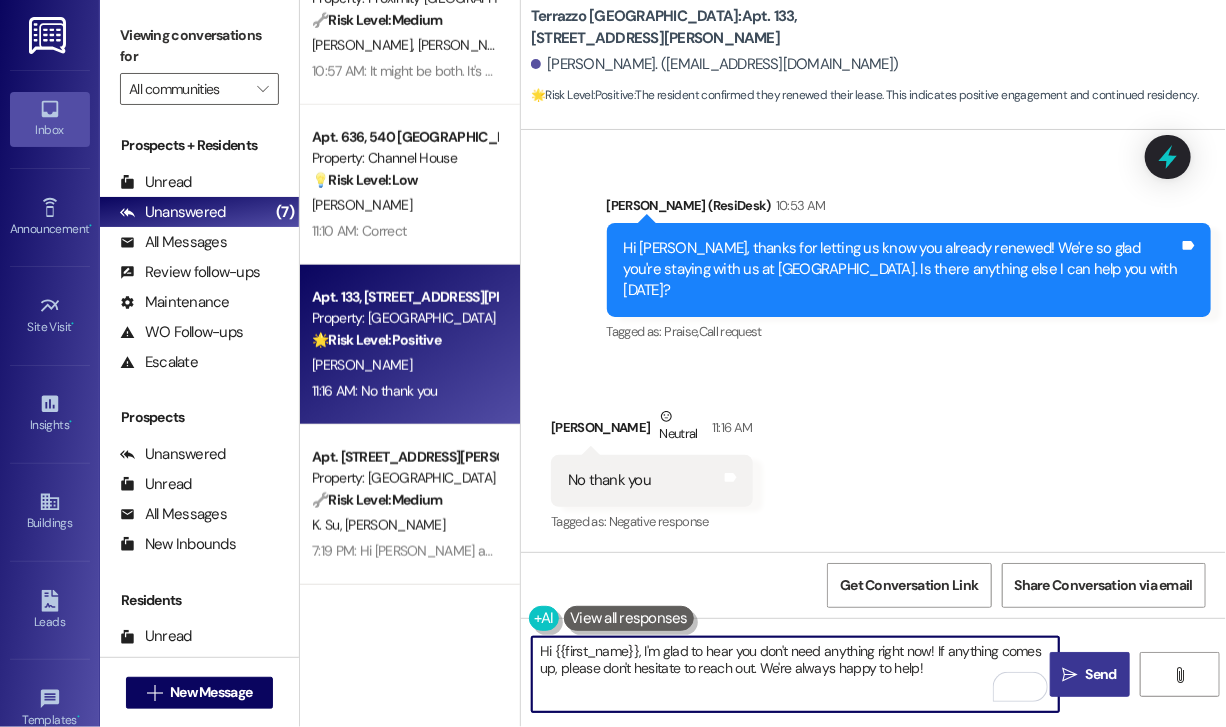 click on "Hi {{first_name}}, I'm glad to hear you don't need anything right now! If anything comes up, please don't hesitate to reach out. We're always happy to help!" at bounding box center (795, 674) 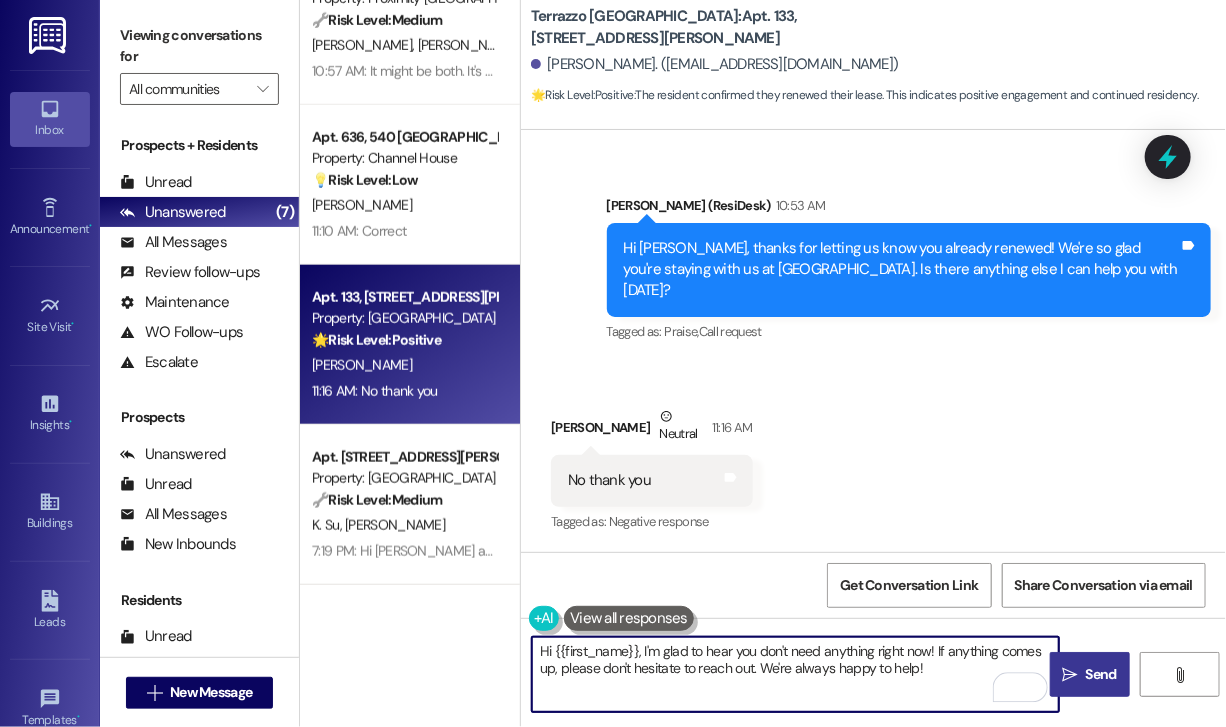 click on "Hi {{first_name}}, I'm glad to hear you don't need anything right now! If anything comes up, please don't hesitate to reach out. We're always happy to help!" at bounding box center (795, 674) 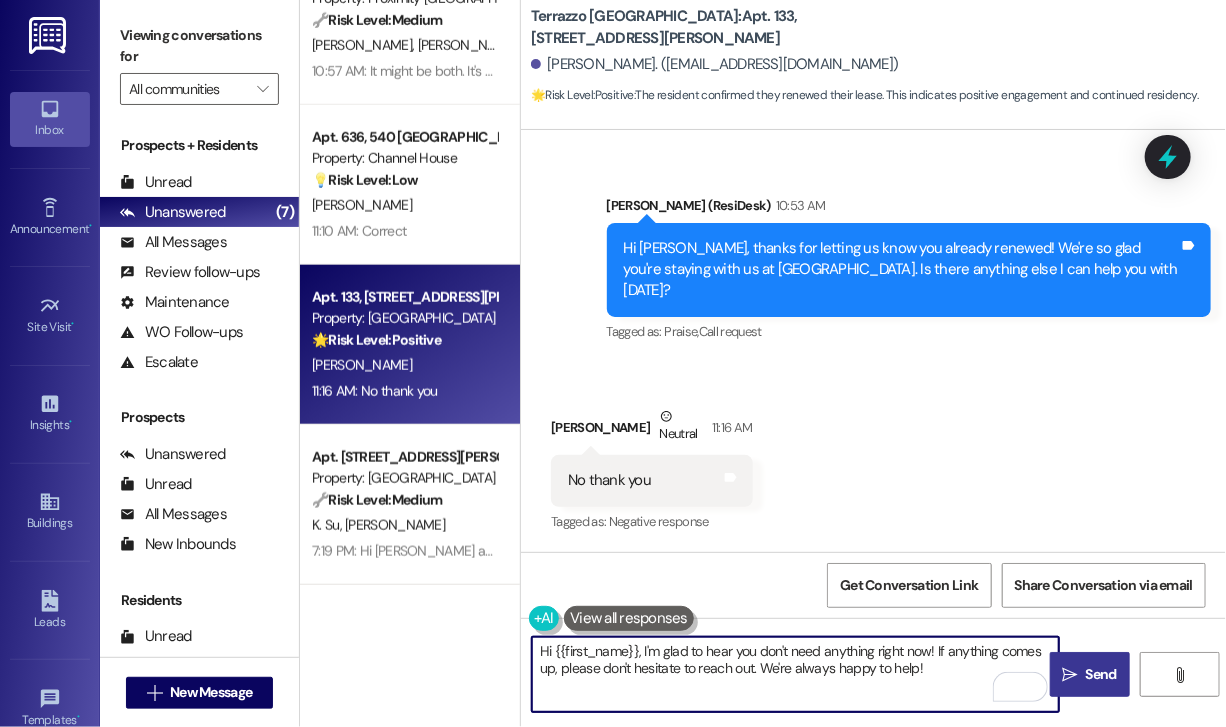 click on "Send" at bounding box center (1101, 674) 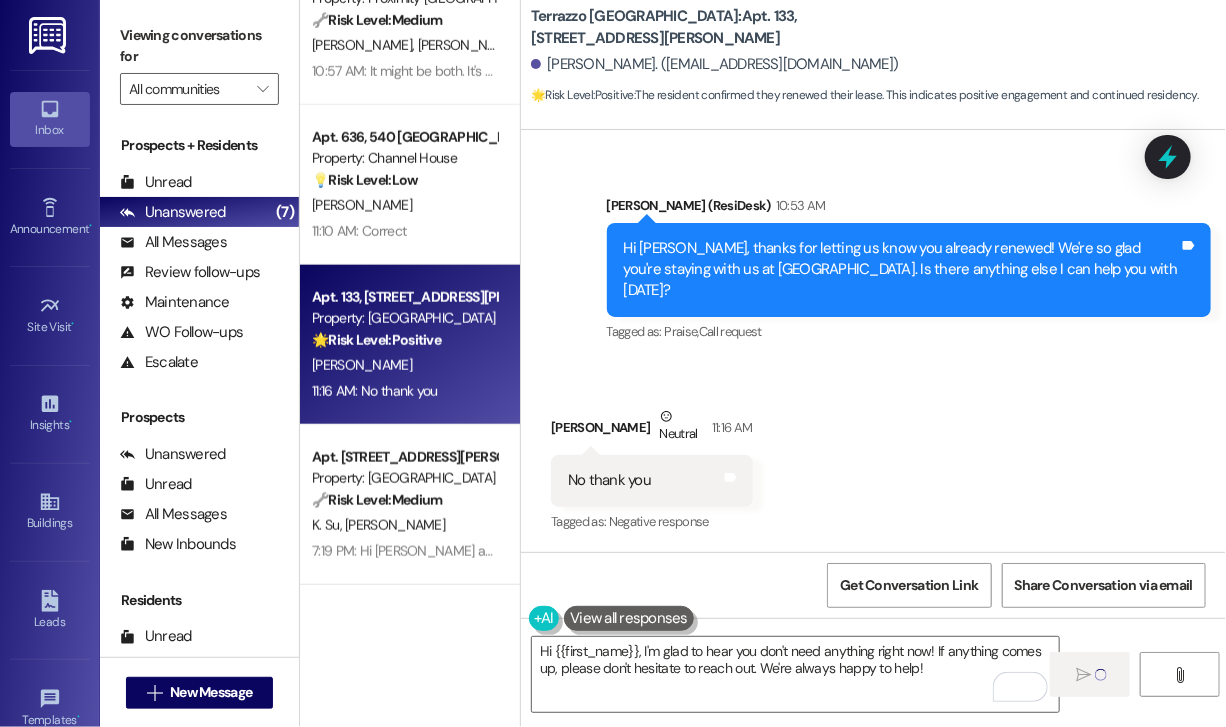 type 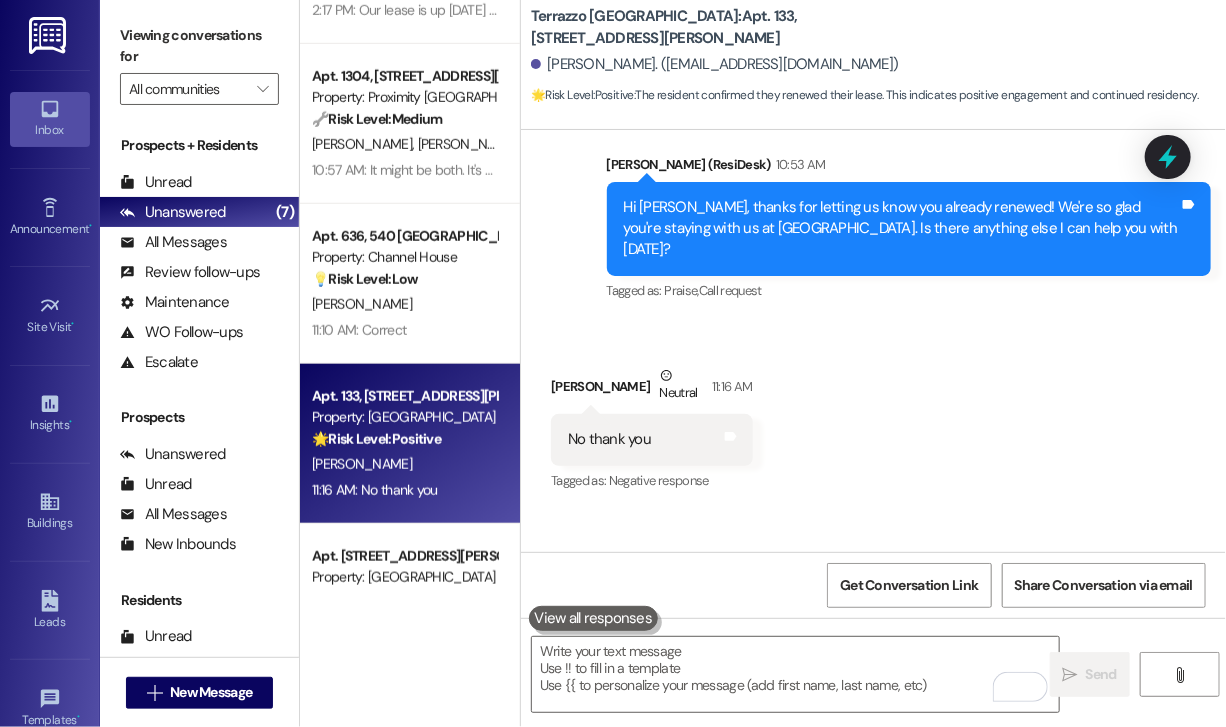 scroll, scrollTop: 395, scrollLeft: 0, axis: vertical 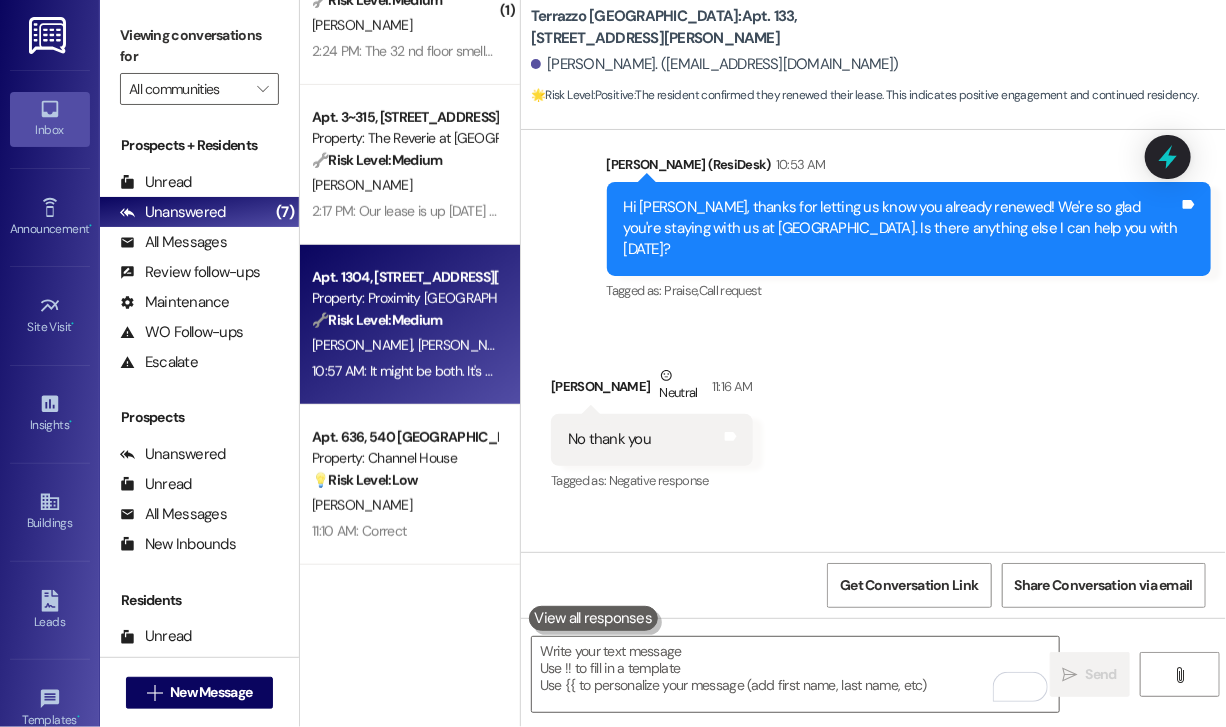 click on "10:57 AM: It might be both. It's 2 types of lights on.  10:57 AM: It might be both. It's 2 types of lights on." at bounding box center (454, 371) 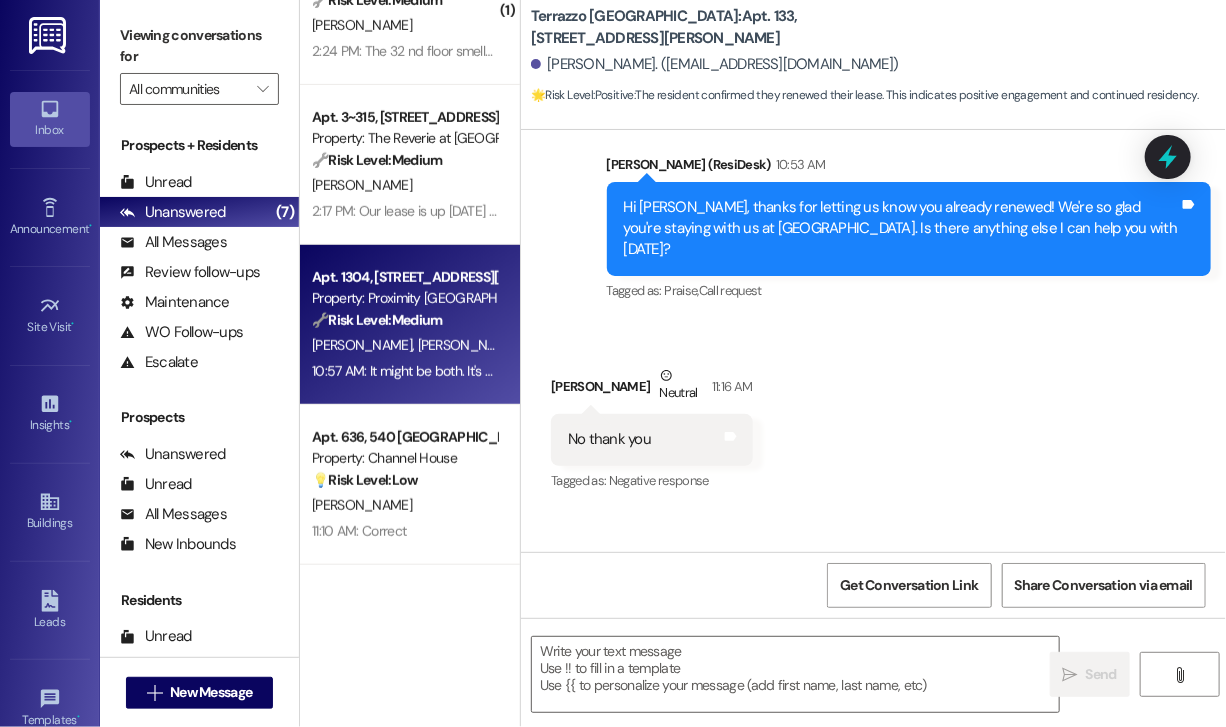 type on "Fetching suggested responses. Please feel free to read through the conversation in the meantime." 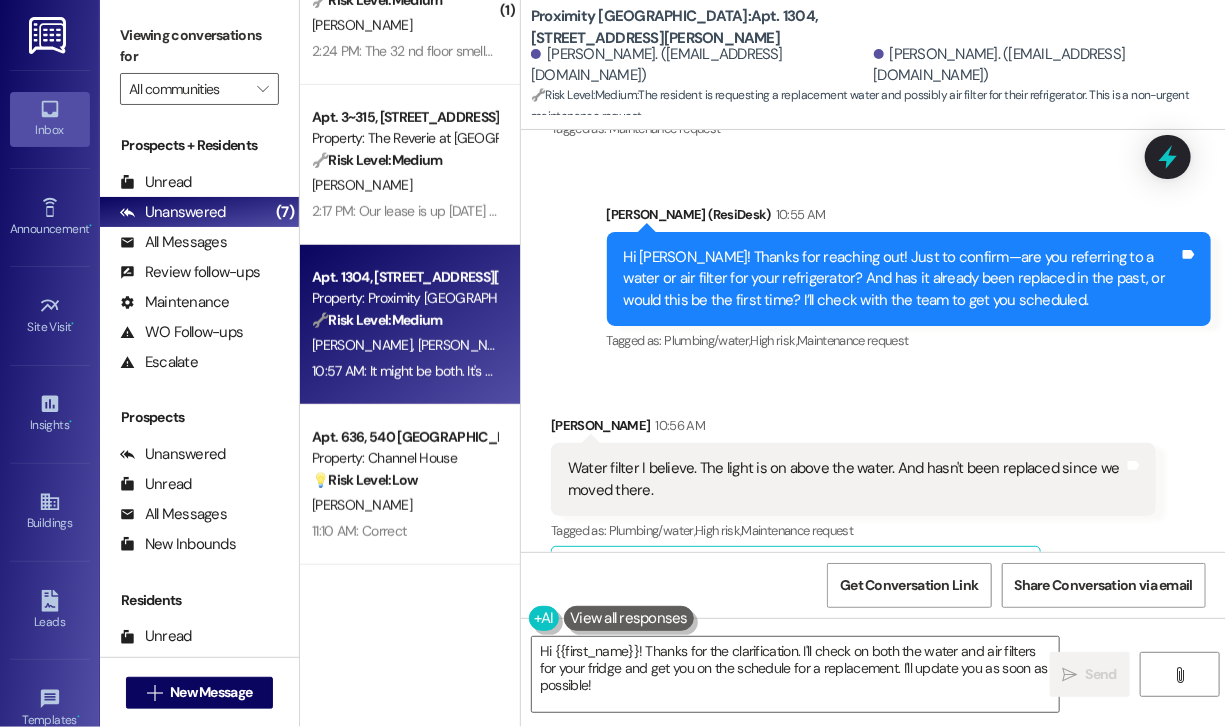 scroll, scrollTop: 4886, scrollLeft: 0, axis: vertical 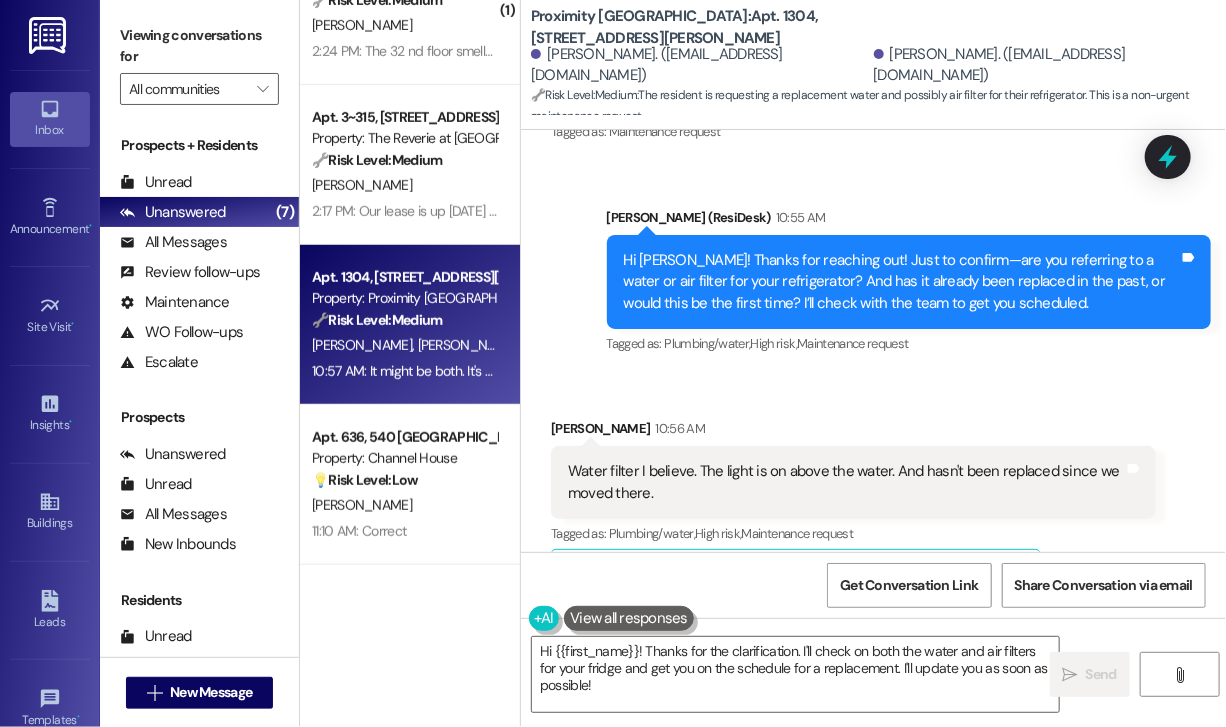 click on "Received via SMS Nyshyel Godette 10:56 AM Water filter I believe. The light is on above the water. And hasn't been replaced since we moved there. Tags and notes Tagged as:   Plumbing/water ,  Click to highlight conversations about Plumbing/water High risk ,  Click to highlight conversations about High risk Maintenance request Click to highlight conversations about Maintenance request  Related guidelines Show suggestions" at bounding box center (873, 498) 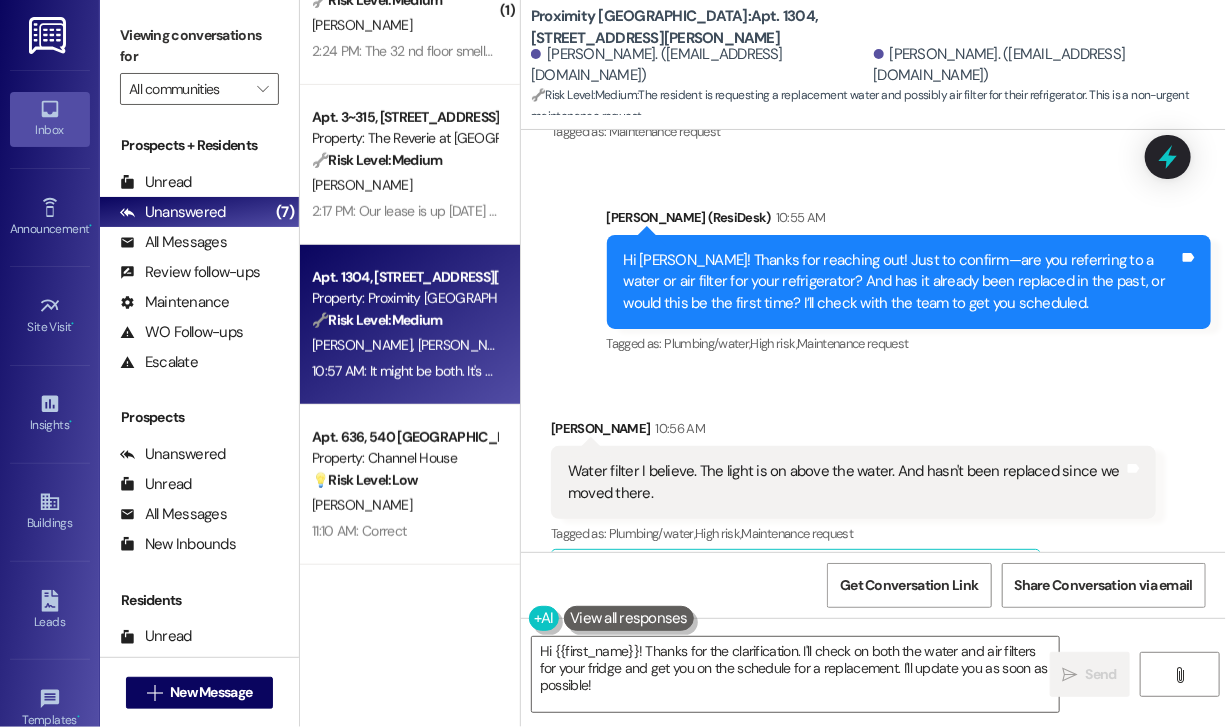 click on "Received via SMS Nyshyel Godette 10:56 AM Water filter I believe. The light is on above the water. And hasn't been replaced since we moved there. Tags and notes Tagged as:   Plumbing/water ,  Click to highlight conversations about Plumbing/water High risk ,  Click to highlight conversations about High risk Maintenance request Click to highlight conversations about Maintenance request  Related guidelines Show suggestions" at bounding box center (853, 513) 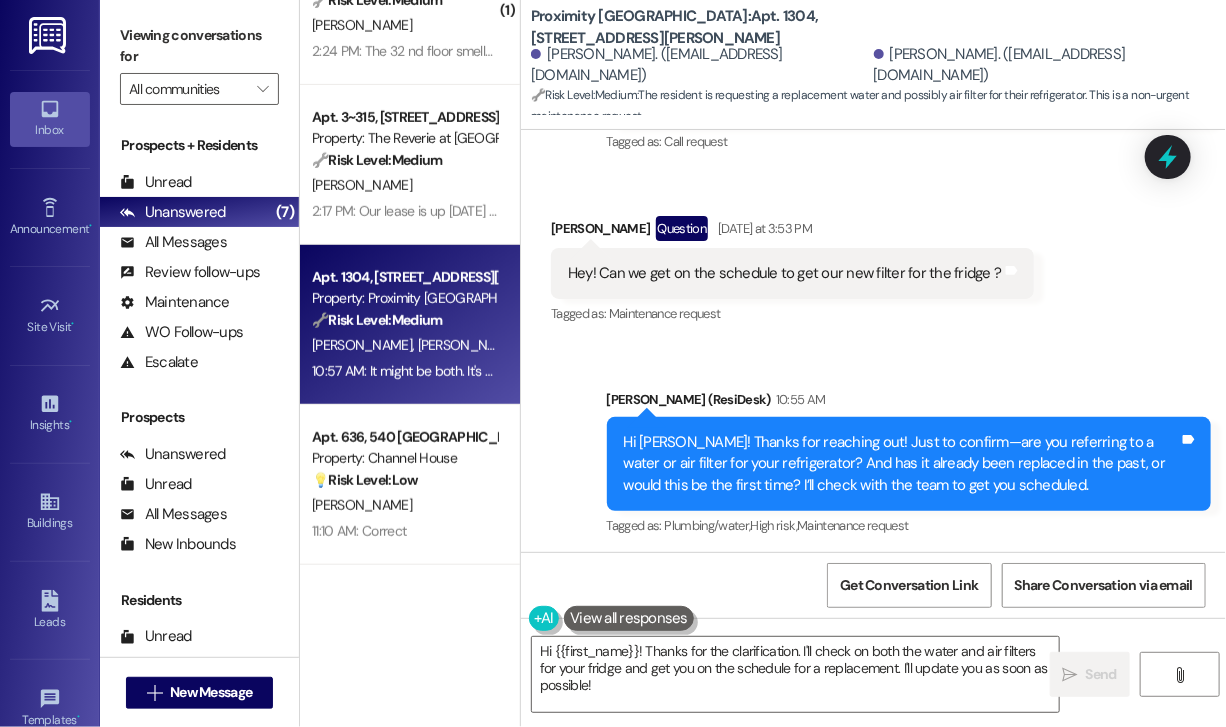 scroll, scrollTop: 4686, scrollLeft: 0, axis: vertical 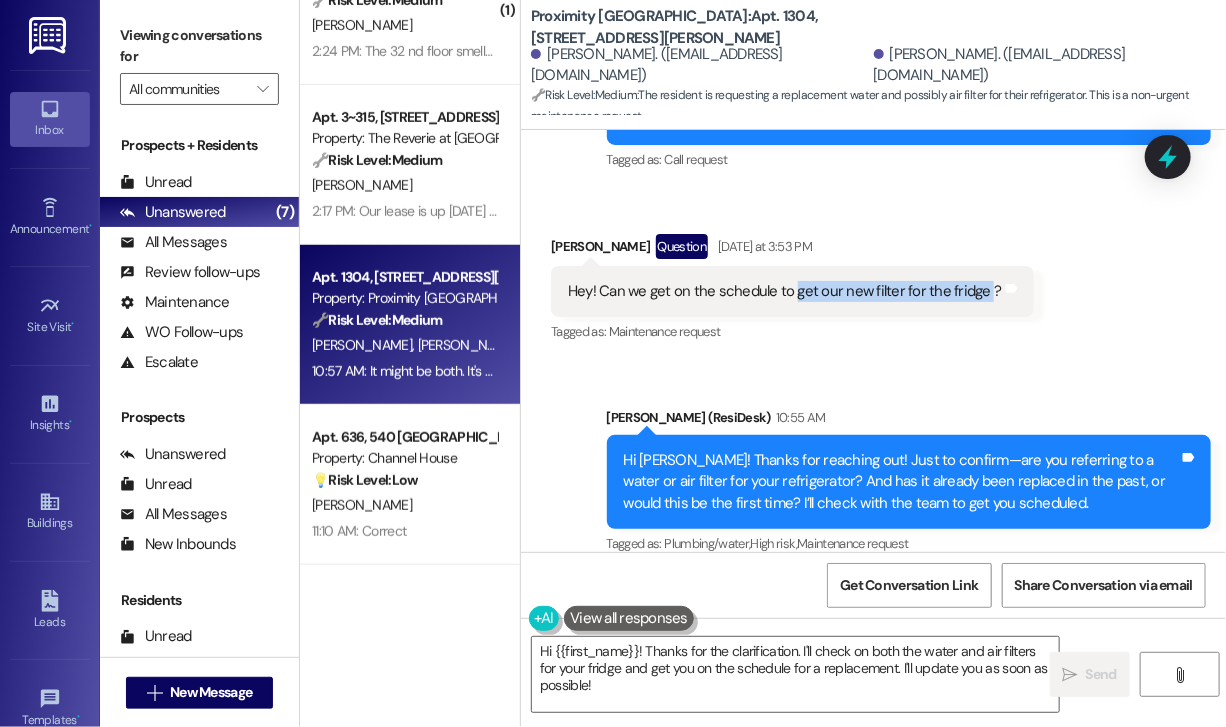 drag, startPoint x: 982, startPoint y: 269, endPoint x: 794, endPoint y: 271, distance: 188.01064 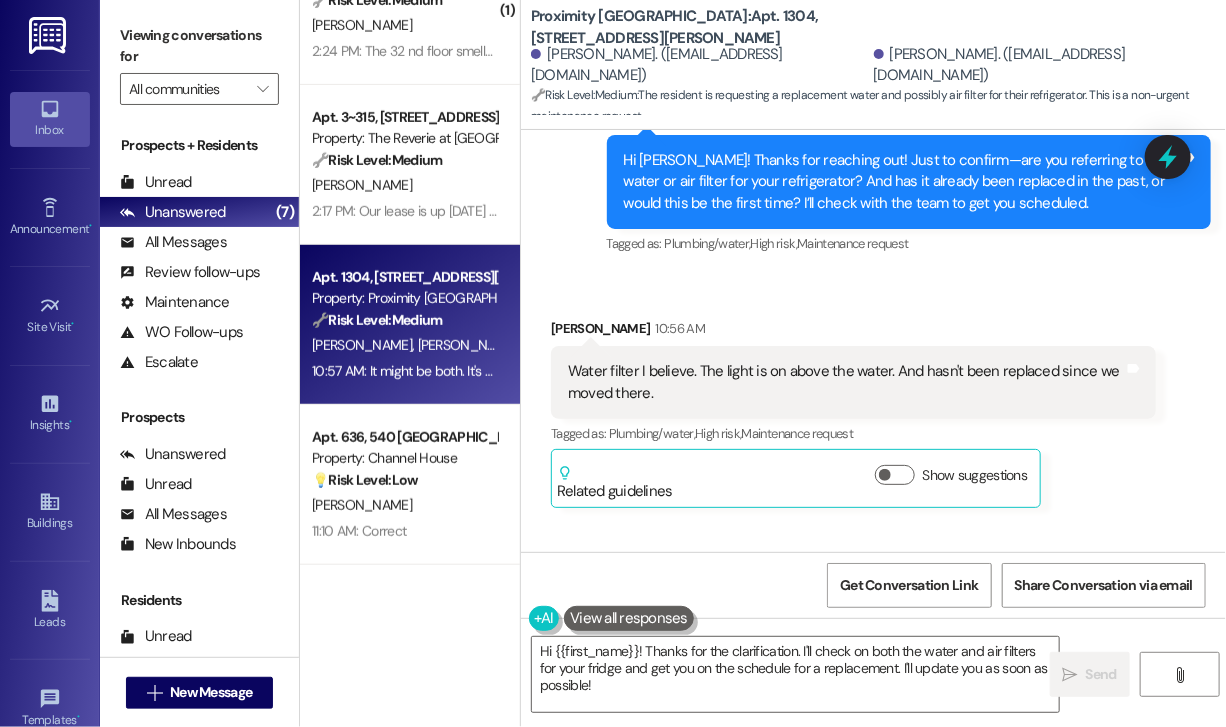 scroll, scrollTop: 5286, scrollLeft: 0, axis: vertical 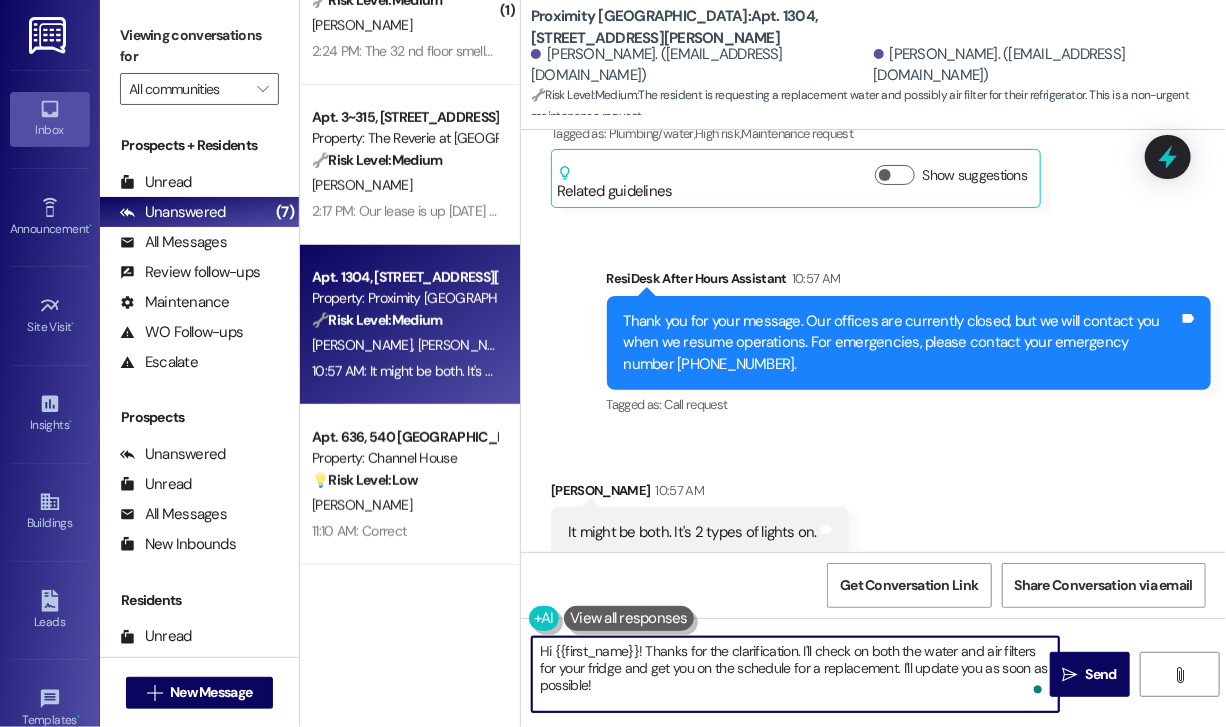 drag, startPoint x: 899, startPoint y: 670, endPoint x: 898, endPoint y: 694, distance: 24.020824 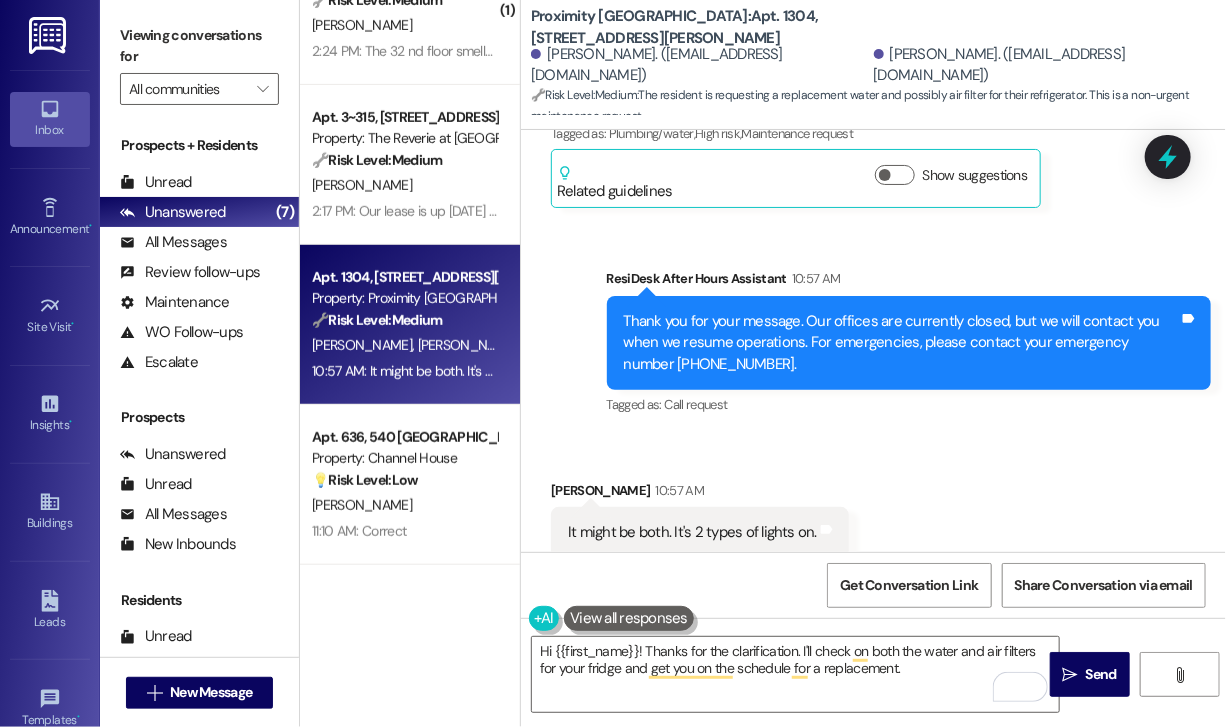 click on "Sent via SMS ResiDesk After Hours Assistant 10:57 AM Thank you for your message. Our offices are currently closed, but we will contact you when we resume operations. For emergencies, please contact your emergency number (252) 486-6656. Tags and notes Tagged as:   Call request Click to highlight conversations about Call request" at bounding box center (873, 329) 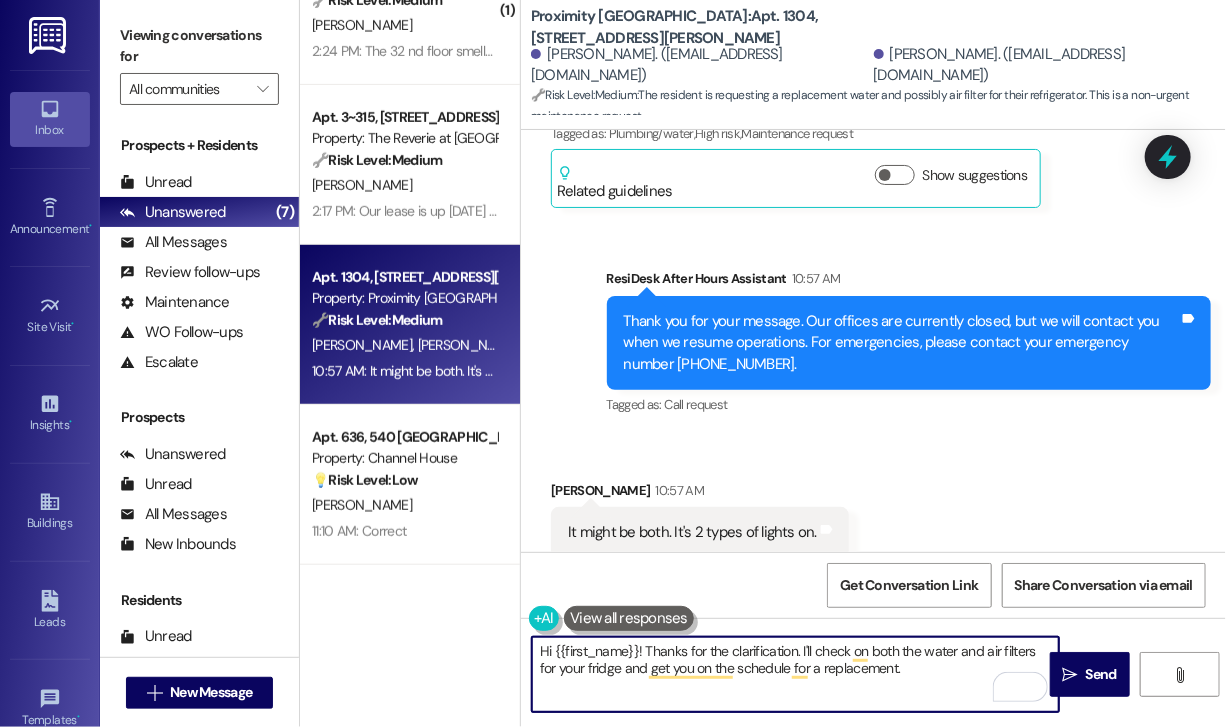 click on "Hi {{first_name}}! Thanks for the clarification. I'll check on both the water and air filters for your fridge and get you on the schedule for a replacement." at bounding box center (795, 674) 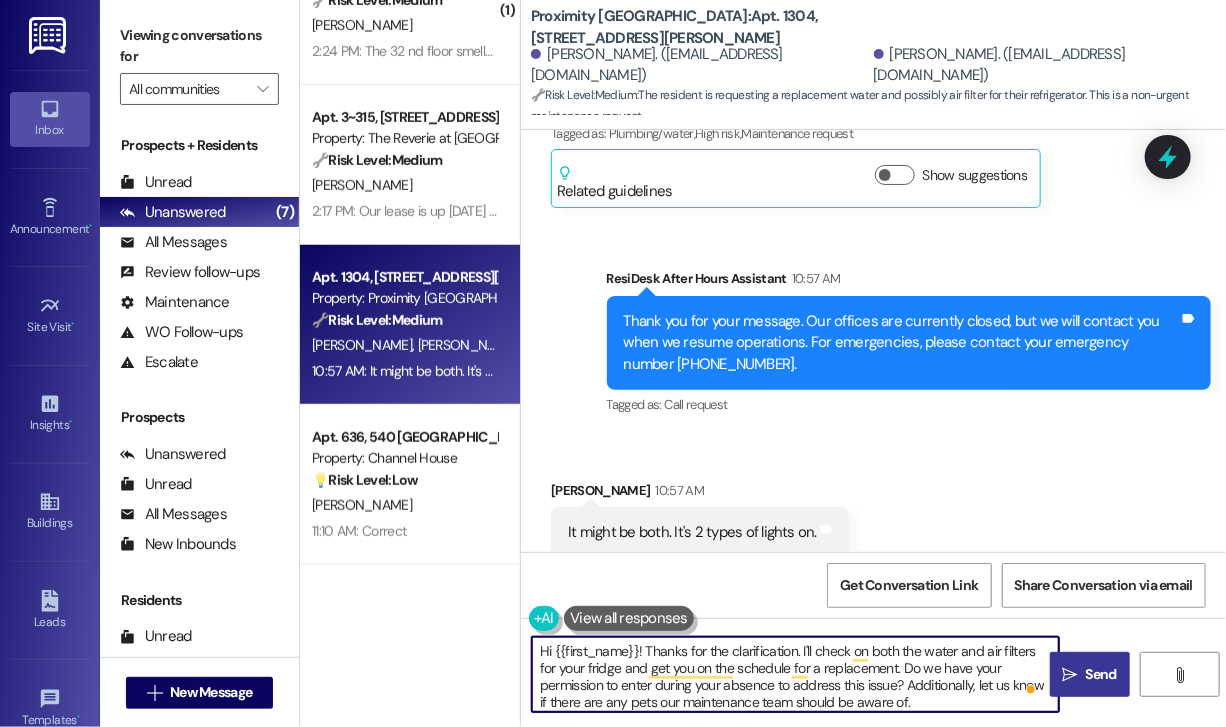 type on "Hi {{first_name}}! Thanks for the clarification. I'll check on both the water and air filters for your fridge and get you on the schedule for a replacement. Do we have your permission to enter during your absence to address this issue? Additionally, let us know if there are any pets our maintenance team should be aware of." 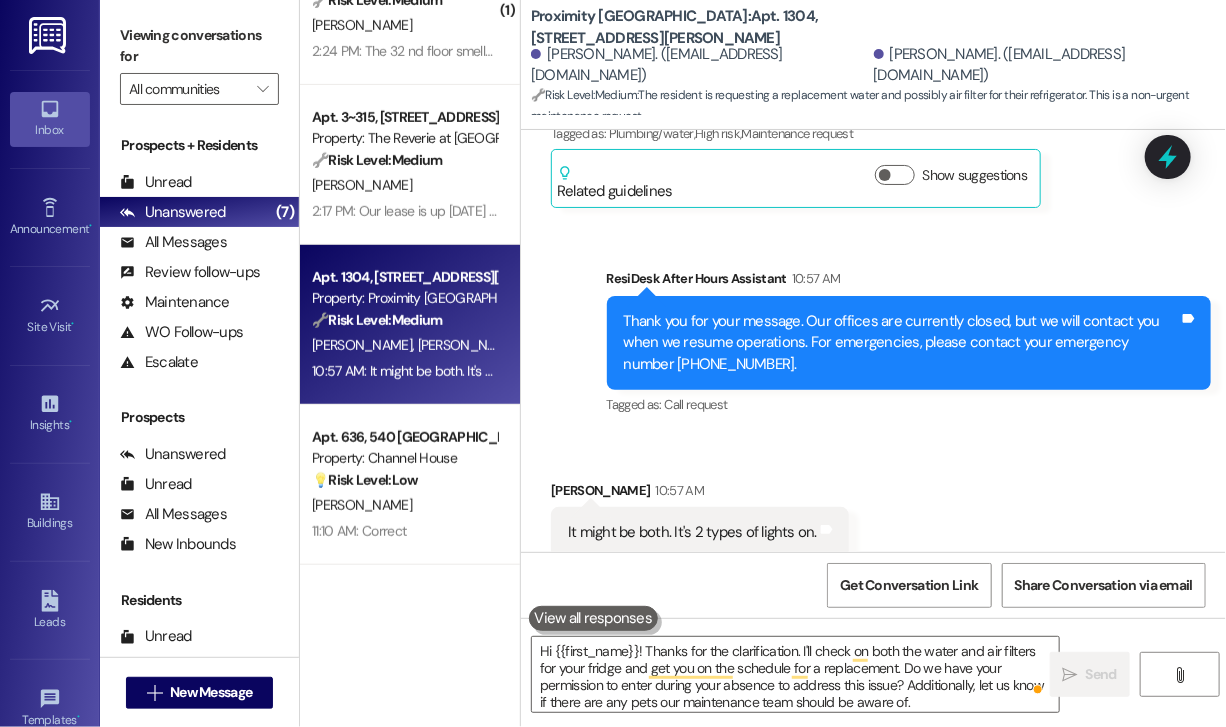 type 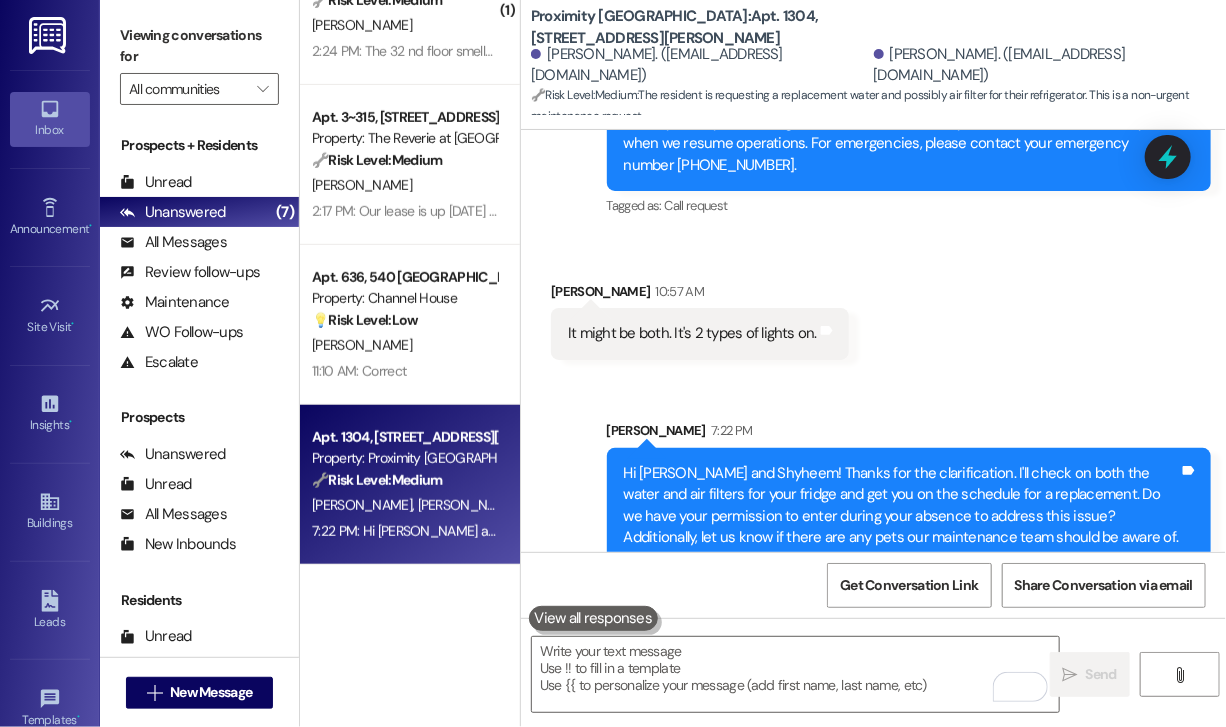 scroll, scrollTop: 5489, scrollLeft: 0, axis: vertical 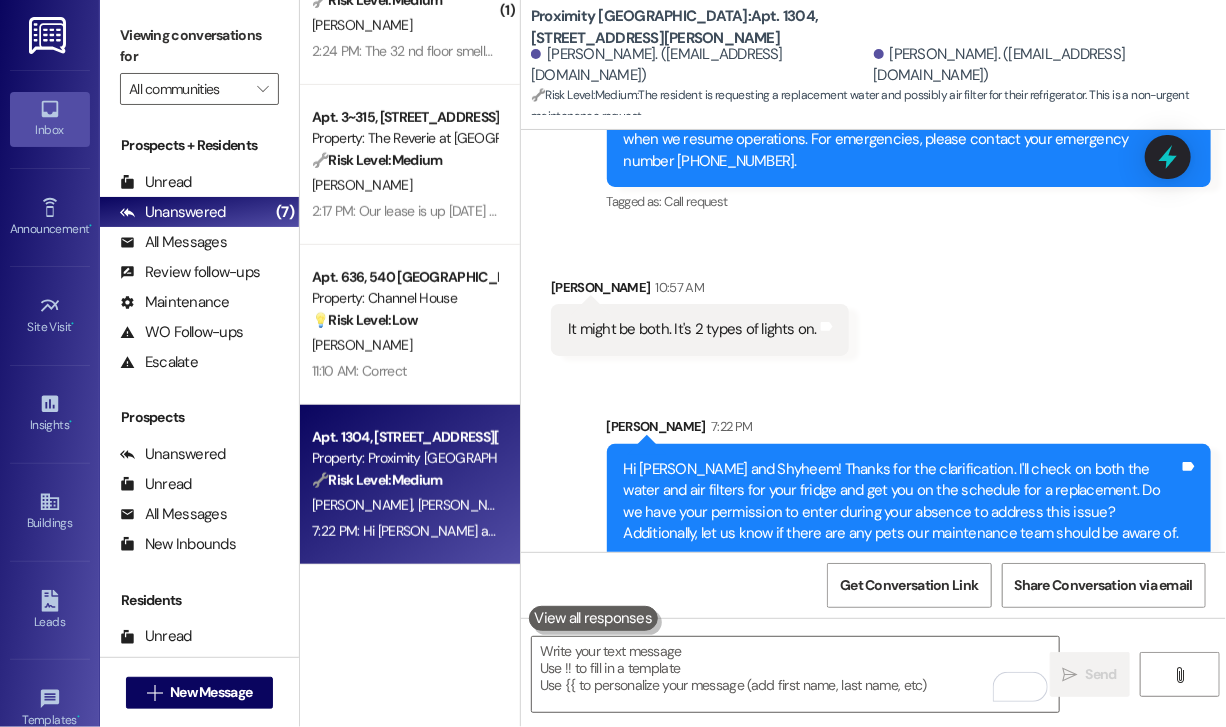 click on "Sent via SMS Sarah 7:22 PM Hi Nyshyel and Shyheem! Thanks for the clarification. I'll check on both the water and air filters for your fridge and get you on the schedule for a replacement. Do we have your permission to enter during your absence to address this issue? Additionally, let us know if there are any pets our maintenance team should be aware of. Tags and notes" at bounding box center (873, 473) 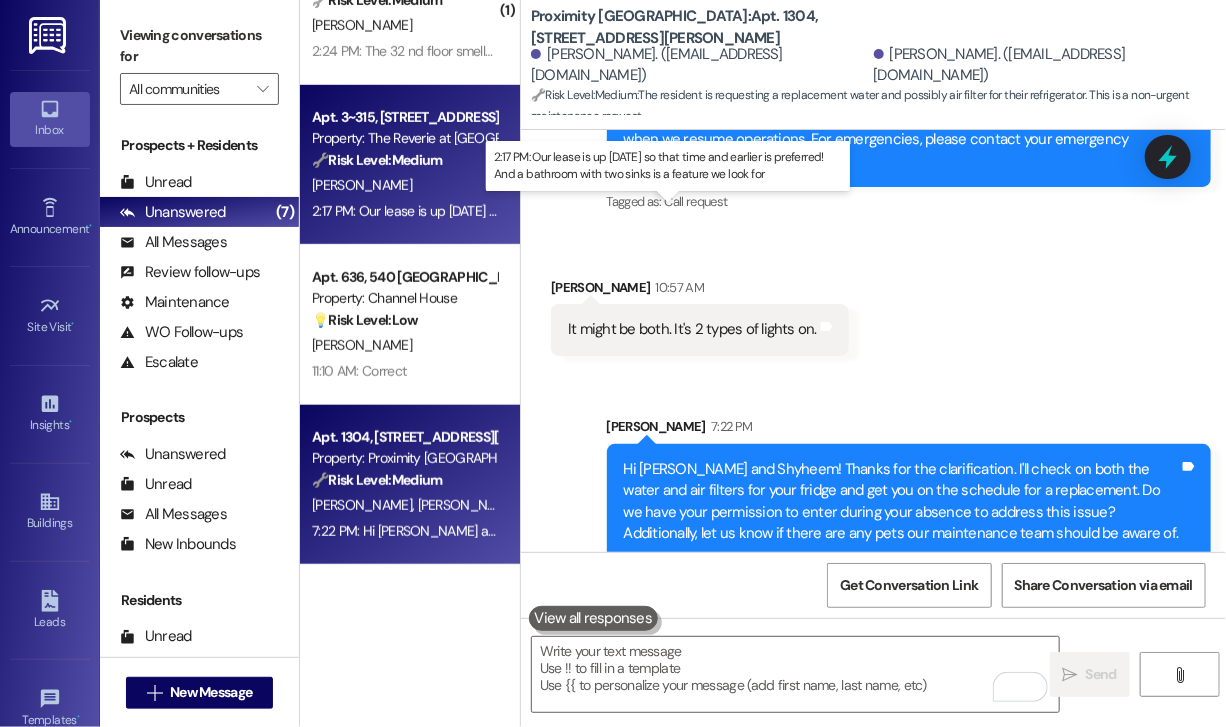 click on "2:17 PM: Our lease is up Aug 29th so that time and earlier is preferred! And a bathroom with two sinks is a feature we look for 2:17 PM: Our lease is up Aug 29th so that time and earlier is preferred! And a bathroom with two sinks is a feature we look for" at bounding box center [663, 211] 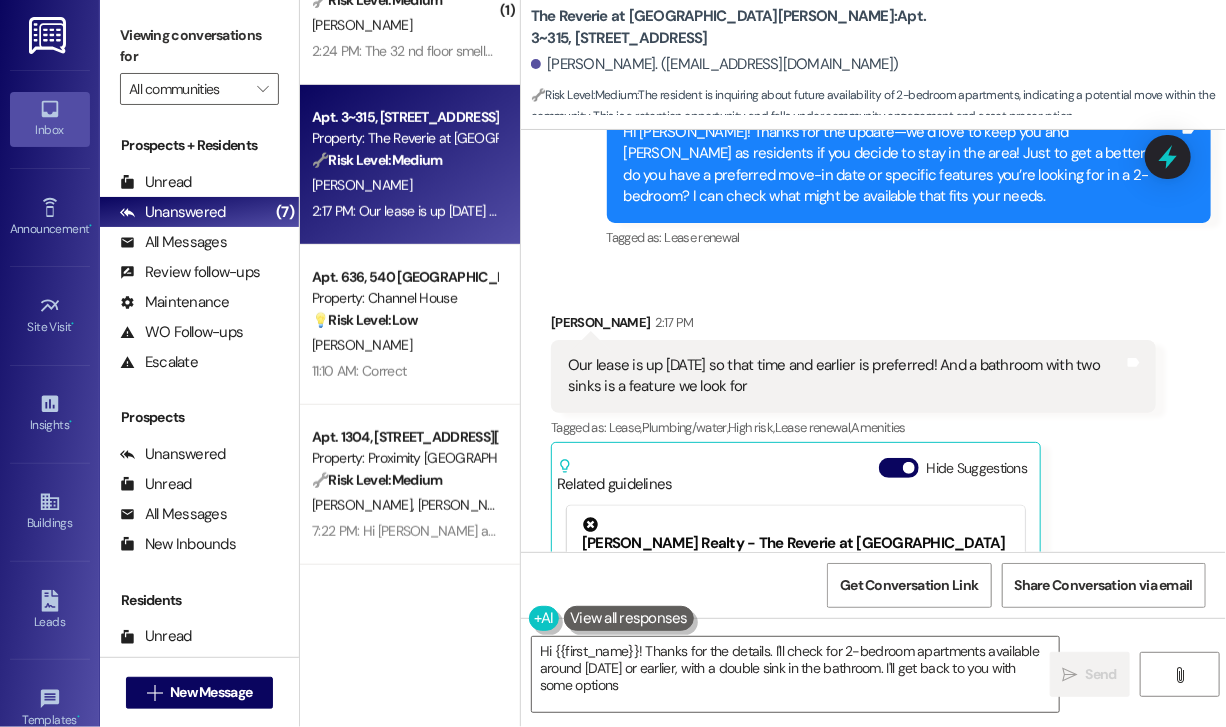 scroll, scrollTop: 4461, scrollLeft: 0, axis: vertical 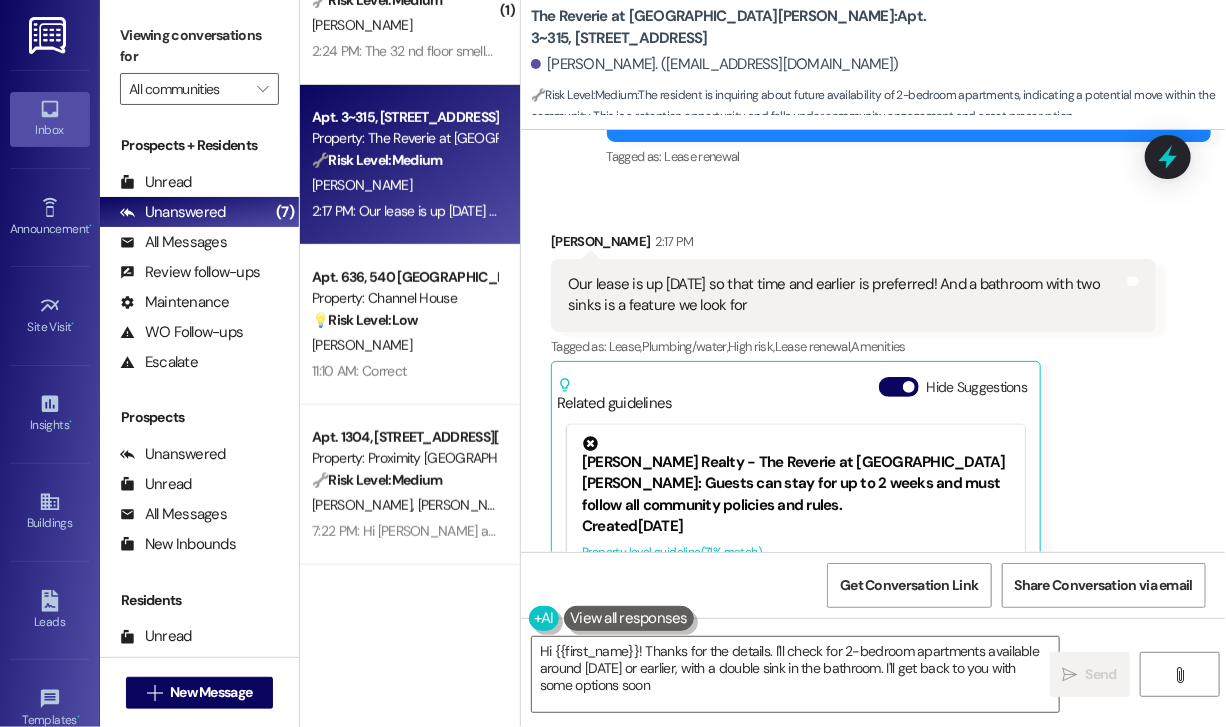 type on "Hi {{first_name}}! Thanks for the details. I'll check for 2-bedroom apartments available around August 29th or earlier, with a double sink in the bathroom. I'll get back to you with some options soon!" 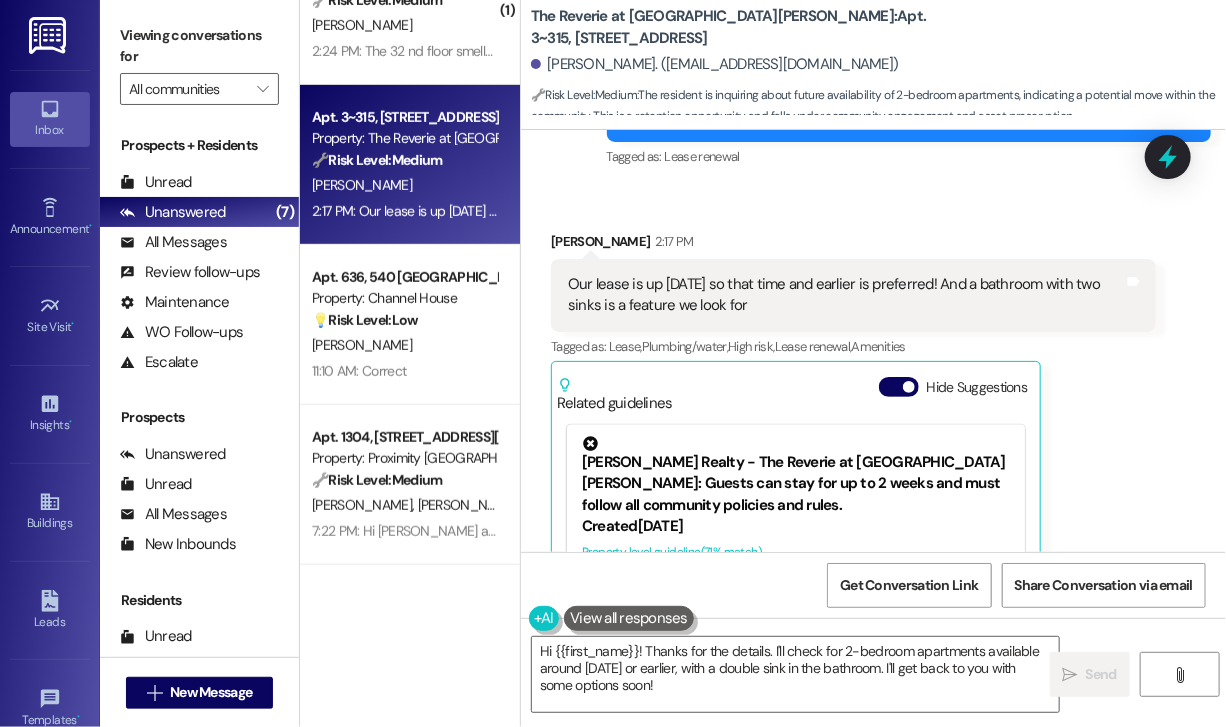 drag, startPoint x: 1223, startPoint y: 711, endPoint x: 1132, endPoint y: 276, distance: 444.41647 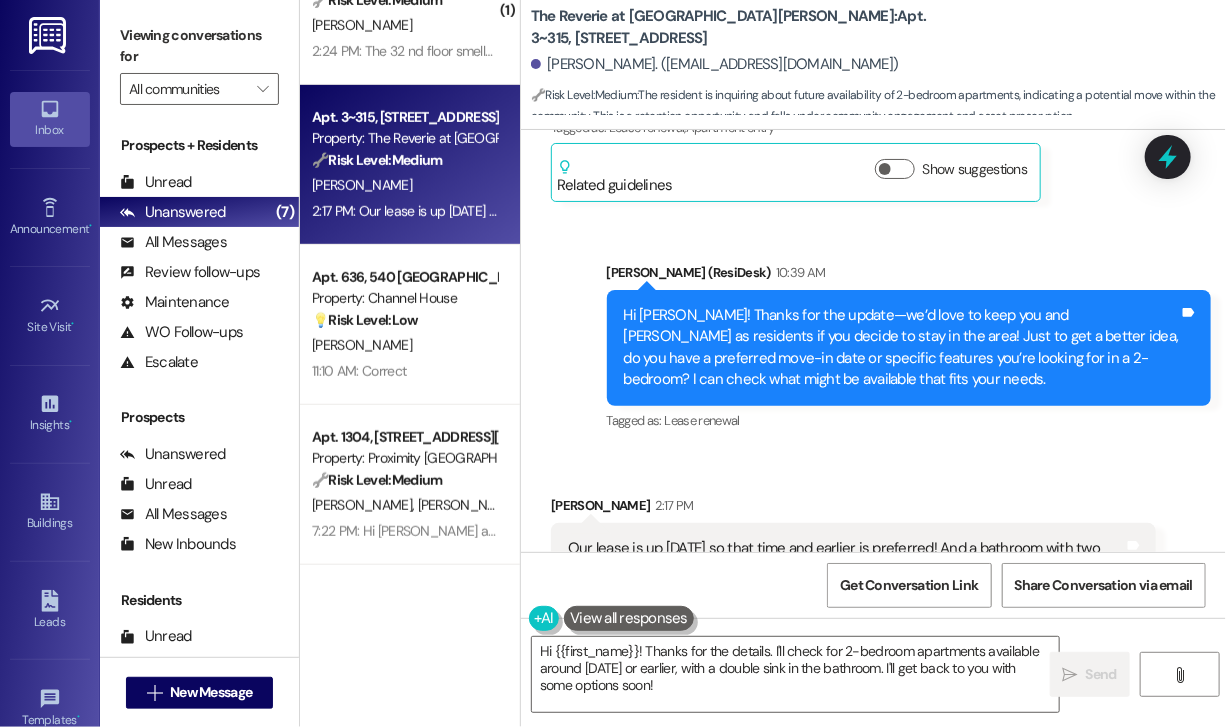 scroll, scrollTop: 4162, scrollLeft: 0, axis: vertical 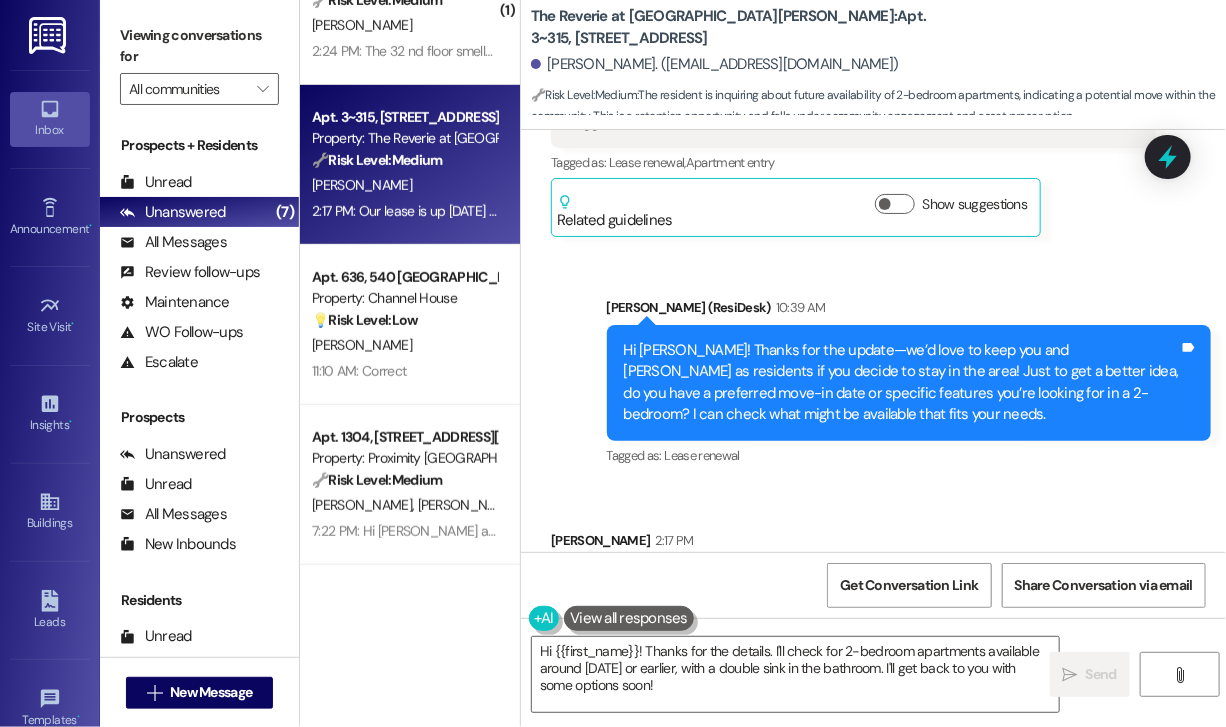 click on "Received via SMS Lindsey Yewdall 2:17 PM Our lease is up Aug 29th so that time and earlier is preferred! And a bathroom with two sinks is a feature we look for Tags and notes Tagged as:   Lease ,  Click to highlight conversations about Lease Plumbing/water ,  Click to highlight conversations about Plumbing/water High risk ,  Click to highlight conversations about High risk Lease renewal ,  Click to highlight conversations about Lease renewal Amenities Click to highlight conversations about Amenities  Related guidelines Hide Suggestions Kane Realty - The Reverie at Lake Boone: Guests can stay for up to 2 weeks and must follow all community policies and rules. Created  9 months ago Property level guideline  ( 71 % match) FAQs generated by ResiDesk AI How long can my guests stay? Guests can stay for no more than 2 weeks at a time. What rules do my guests need to follow? Guests are responsible for following all policies and rules of the community, just like residents. Can the same guest return after 2 weeks?  (" at bounding box center (873, 755) 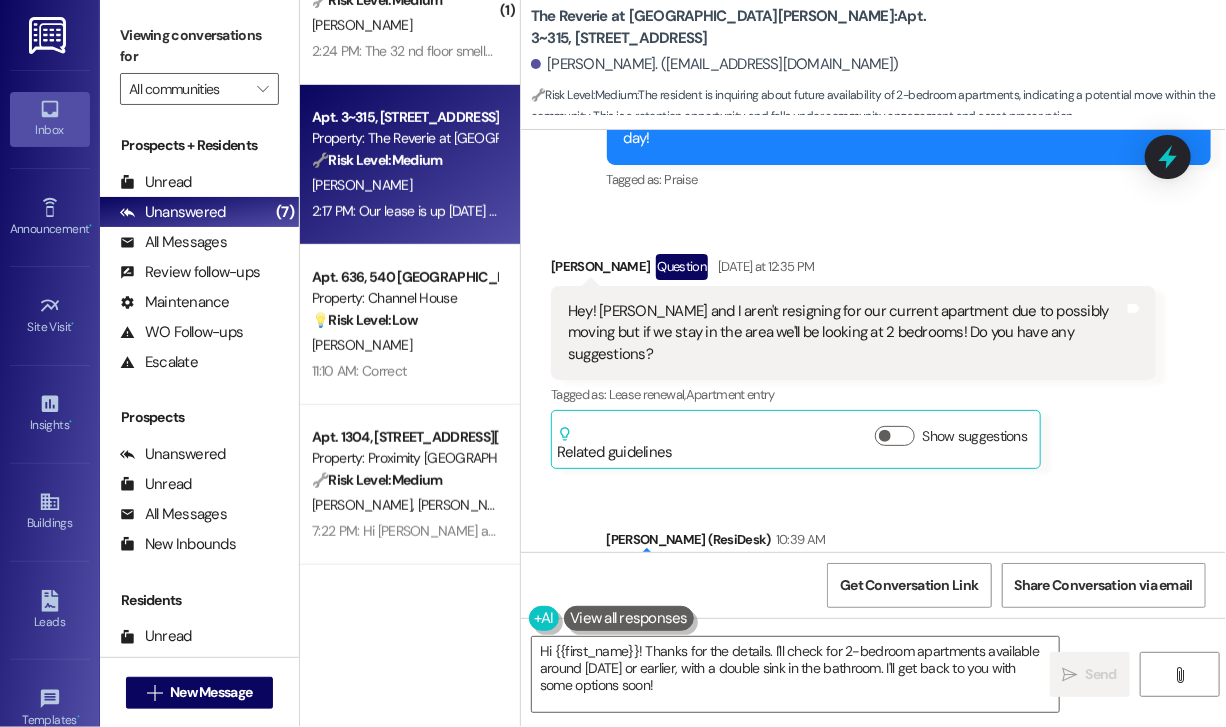 scroll, scrollTop: 3762, scrollLeft: 0, axis: vertical 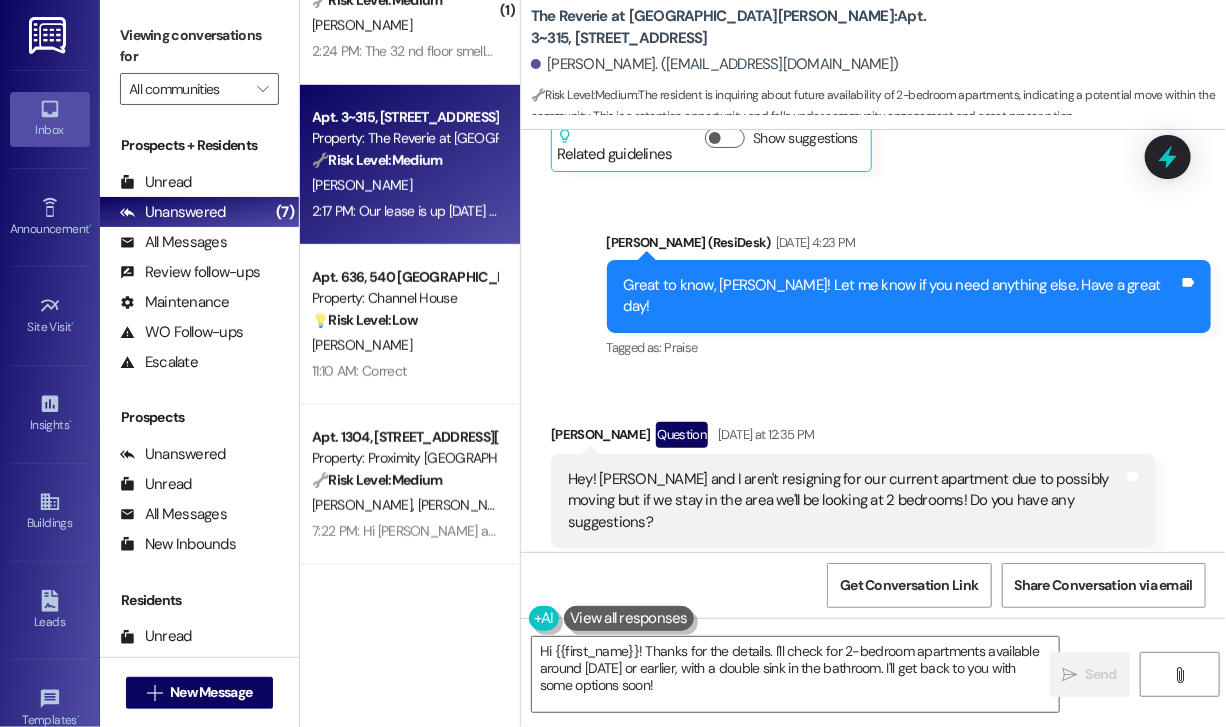 click on "Received via SMS Lindsey Yewdall Question Yesterday at 12:35 PM Hey! David and I aren't resigning for our current apartment due to possibly moving but if we stay in the area we'll be looking at 2 bedrooms! Do you have any suggestions?  Tags and notes Tagged as:   Lease renewal ,  Click to highlight conversations about Lease renewal Apartment entry Click to highlight conversations about Apartment entry  Related guidelines Show suggestions" at bounding box center (873, 514) 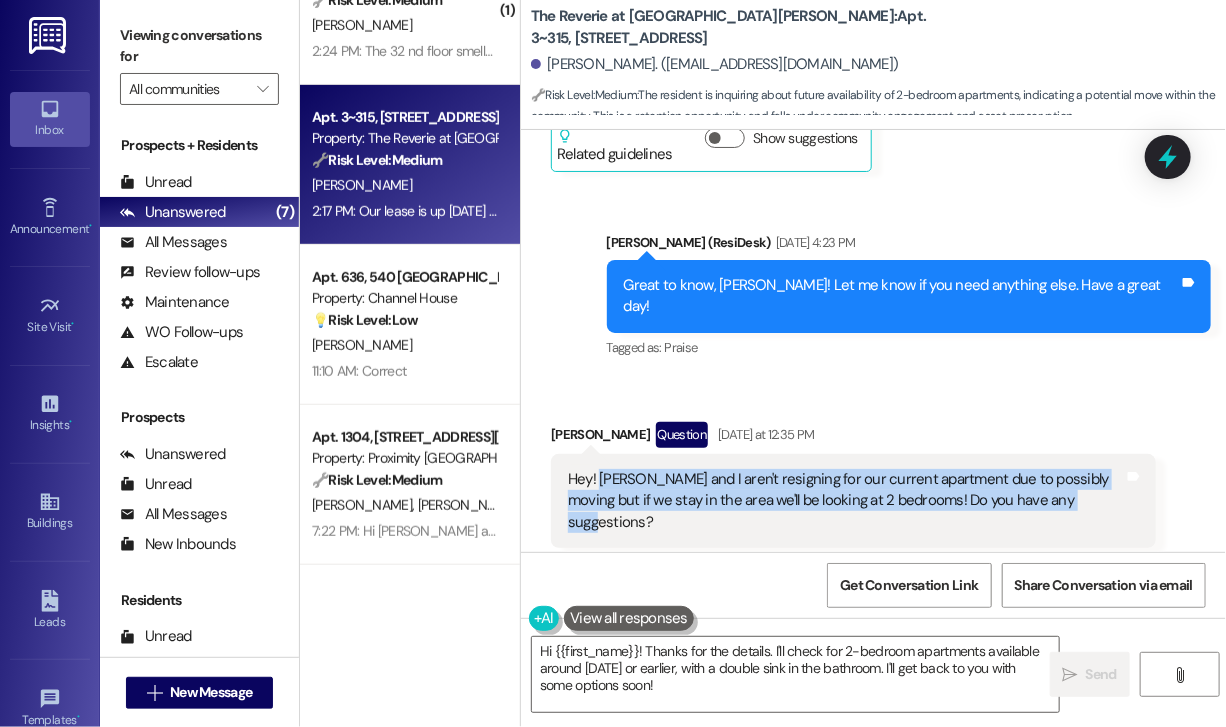 drag, startPoint x: 1076, startPoint y: 345, endPoint x: 597, endPoint y: 325, distance: 479.41736 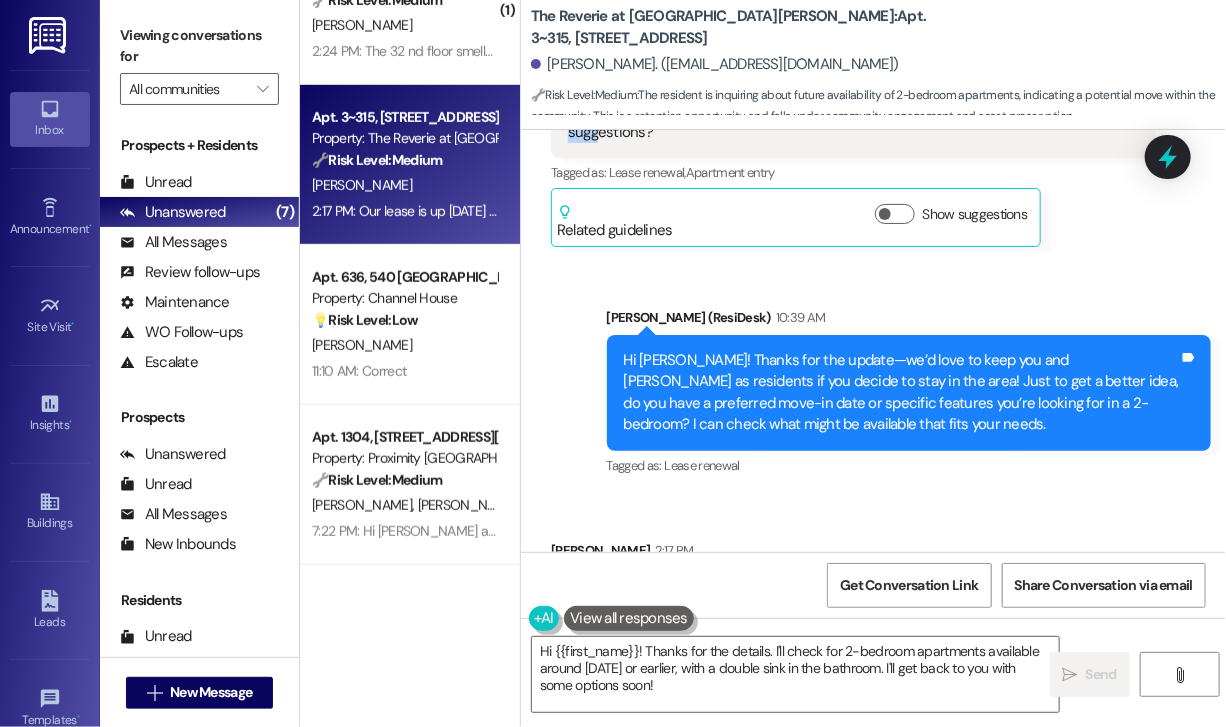scroll, scrollTop: 4262, scrollLeft: 0, axis: vertical 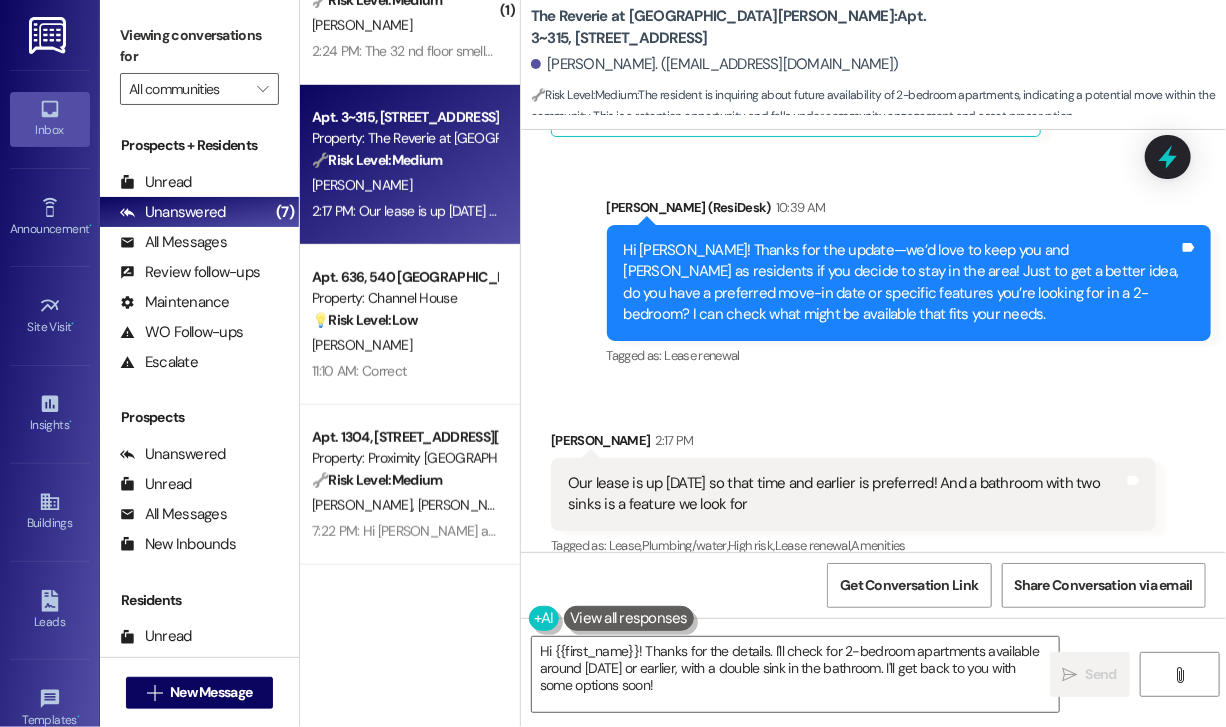 drag, startPoint x: 774, startPoint y: 322, endPoint x: 558, endPoint y: 309, distance: 216.39085 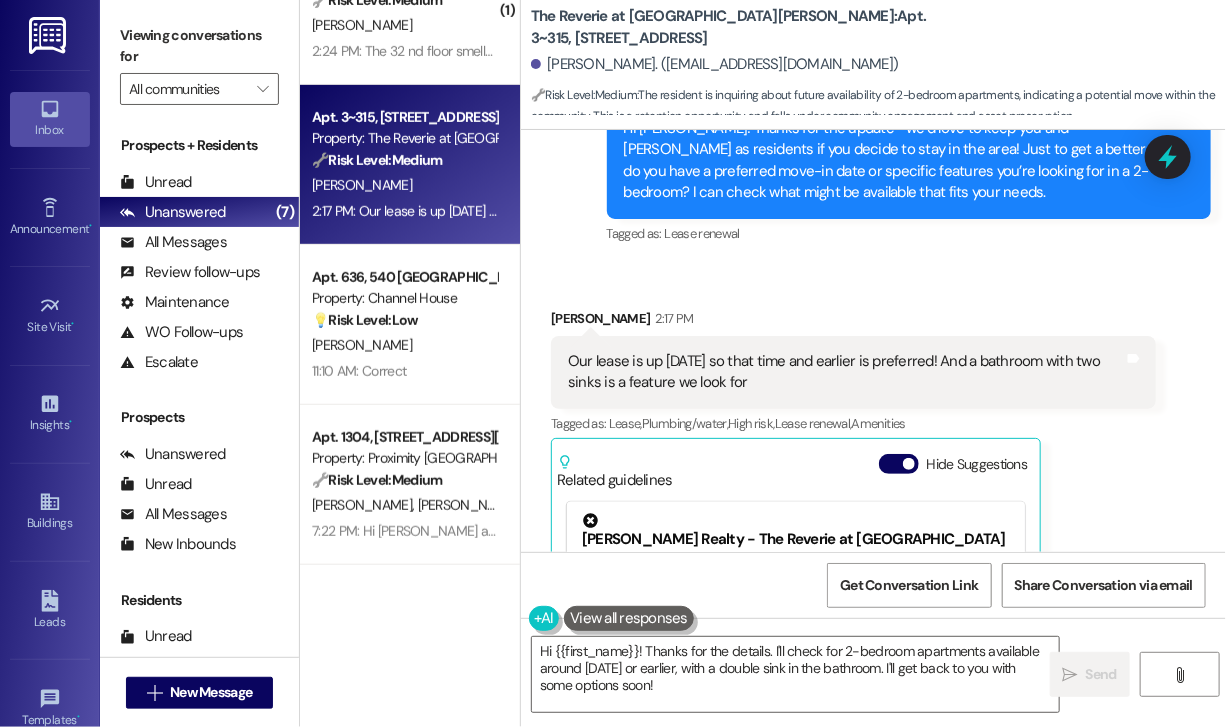 scroll, scrollTop: 4462, scrollLeft: 0, axis: vertical 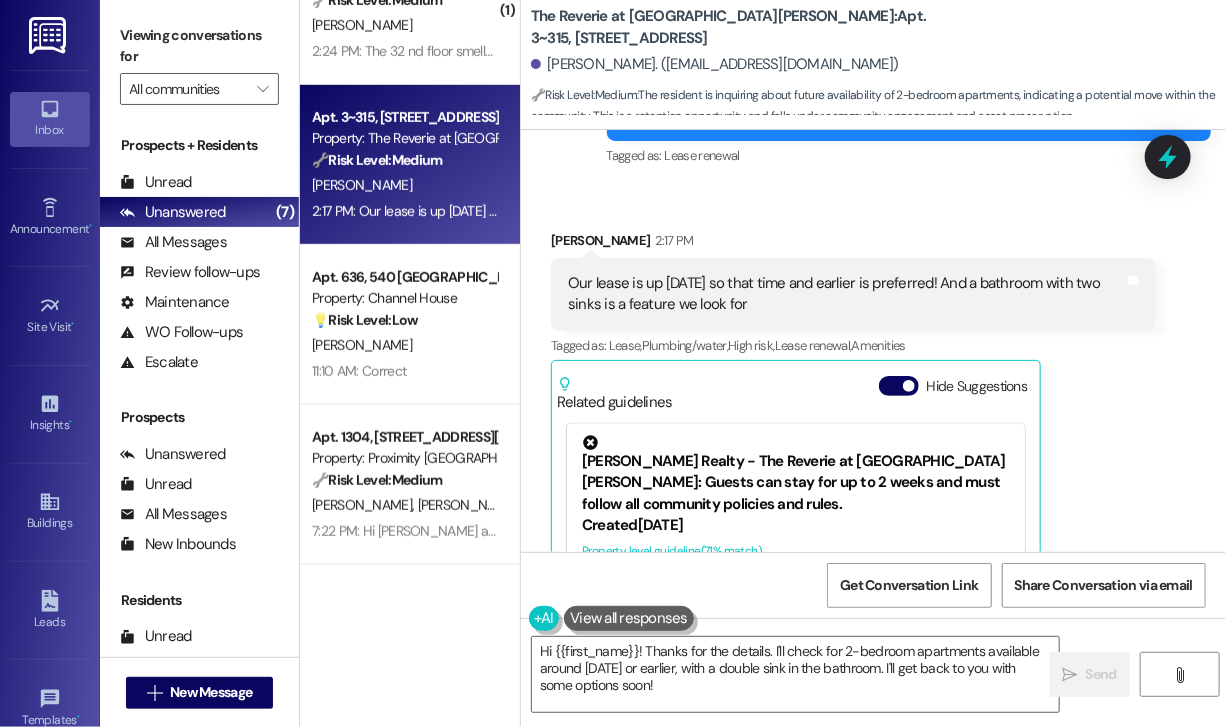 click on "Lindsey Yewdall 2:17 PM Our lease is up Aug 29th so that time and earlier is preferred! And a bathroom with two sinks is a feature we look for Tags and notes Tagged as:   Lease ,  Click to highlight conversations about Lease Plumbing/water ,  Click to highlight conversations about Plumbing/water High risk ,  Click to highlight conversations about High risk Lease renewal ,  Click to highlight conversations about Lease renewal Amenities Click to highlight conversations about Amenities  Related guidelines Hide Suggestions Kane Realty - The Reverie at Lake Boone: Guests can stay for up to 2 weeks and must follow all community policies and rules. Created  9 months ago Property level guideline  ( 71 % match) FAQs generated by ResiDesk AI How long can my guests stay? Guests can stay for no more than 2 weeks at a time. What rules do my guests need to follow? Guests are responsible for following all policies and rules of the community, just like residents. Do I need to register my guests with the management? Created" at bounding box center [853, 470] 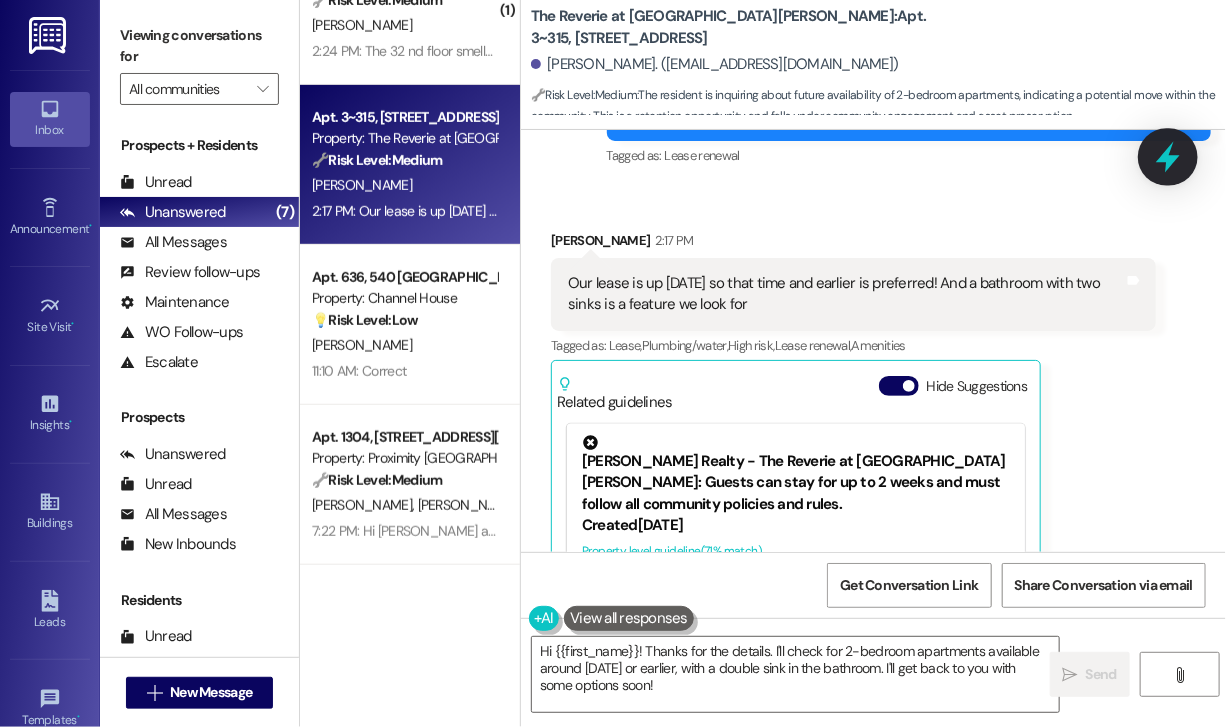 click 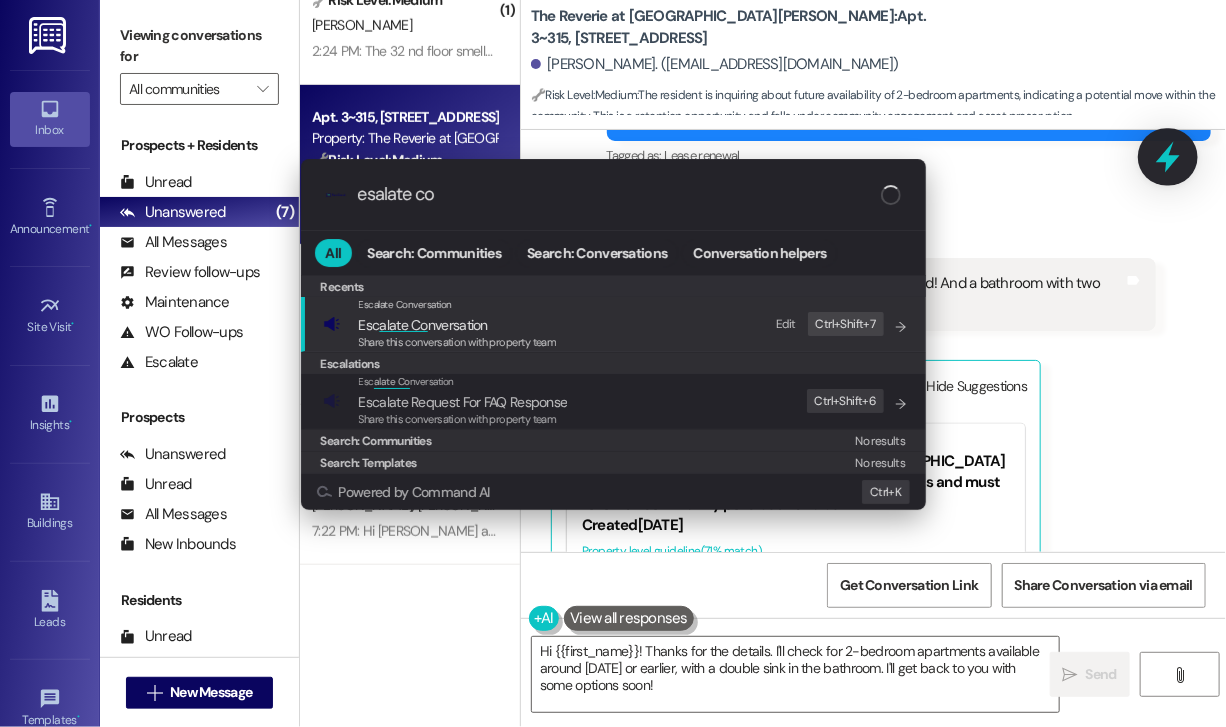 type on "esalate con" 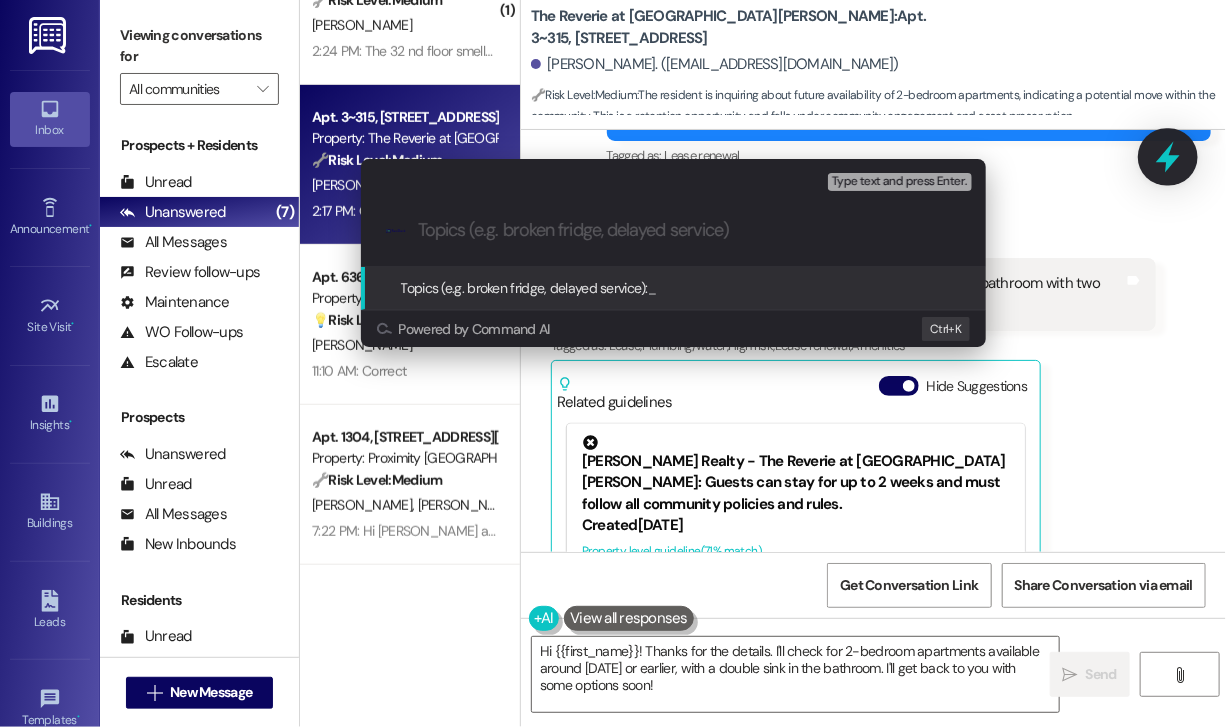 paste on "Looking for 2-Bedroom Options with Dual Sink Bathroom – Lease Ending Aug 29" 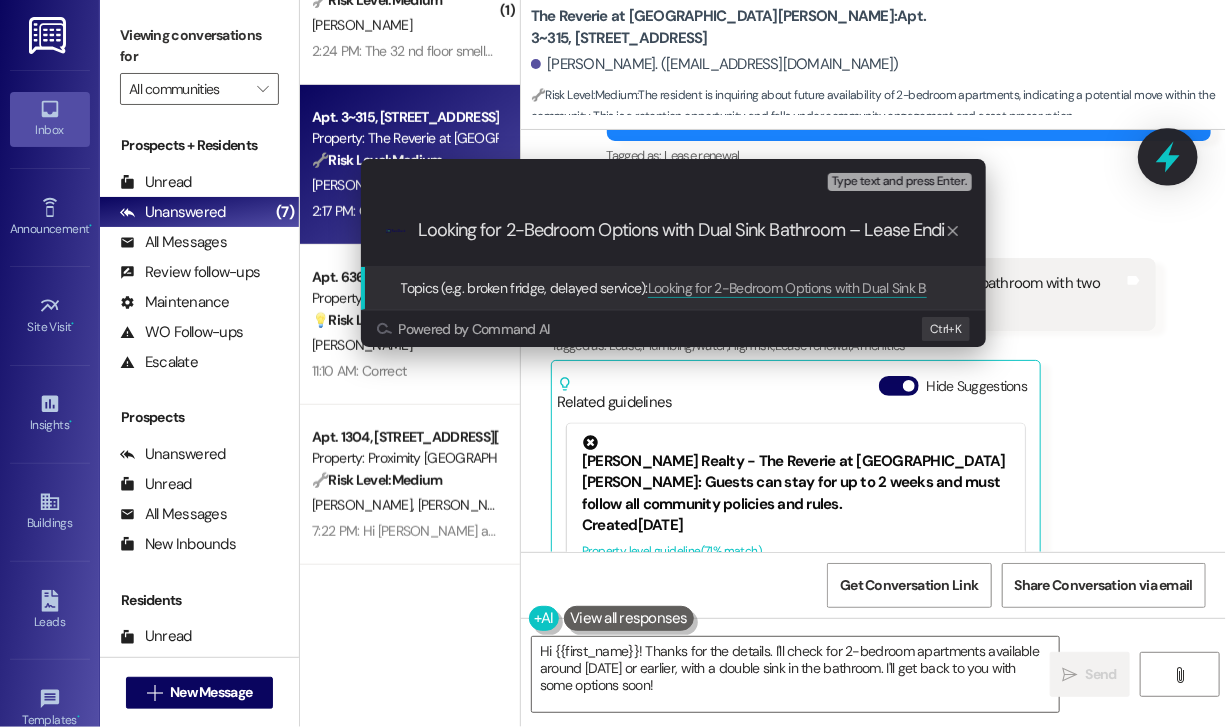 scroll, scrollTop: 0, scrollLeft: 77, axis: horizontal 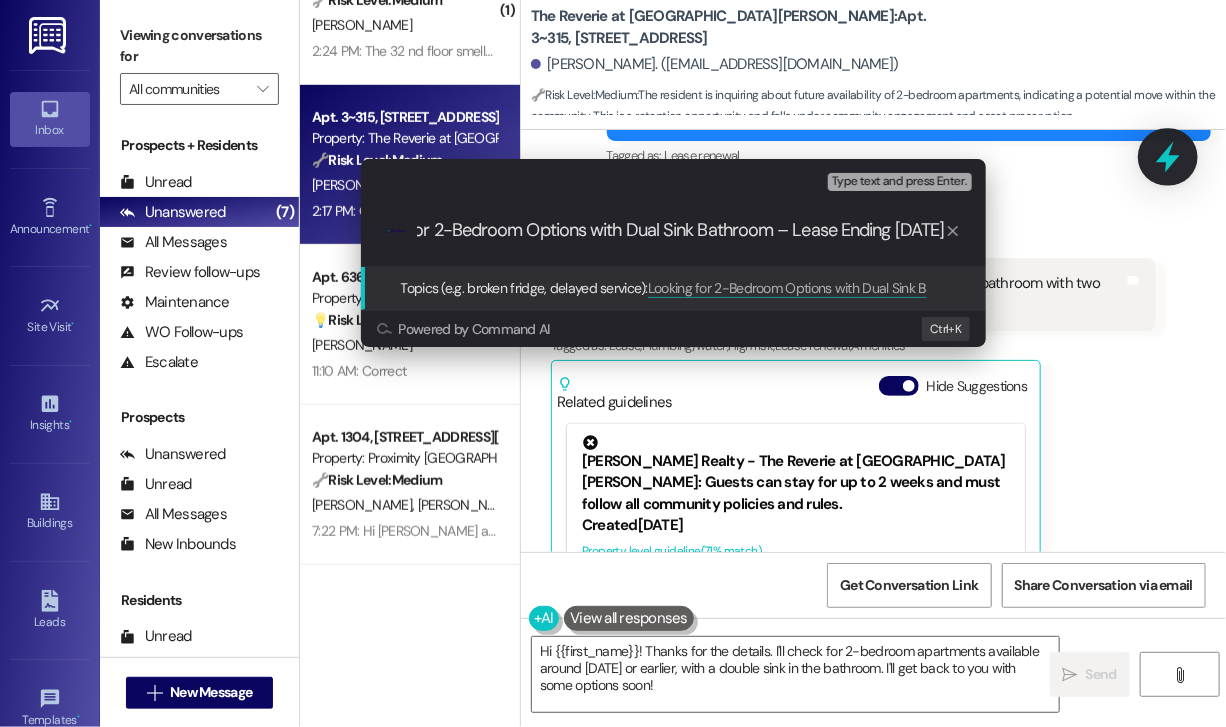 type 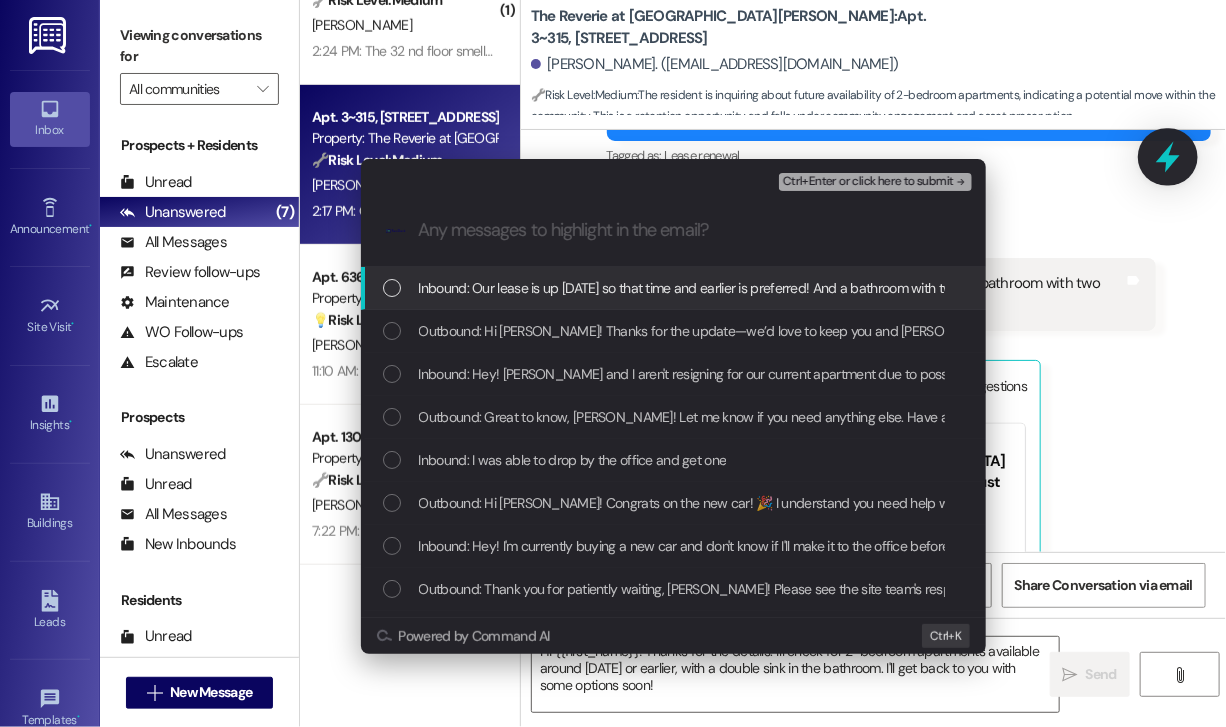 scroll, scrollTop: 0, scrollLeft: 0, axis: both 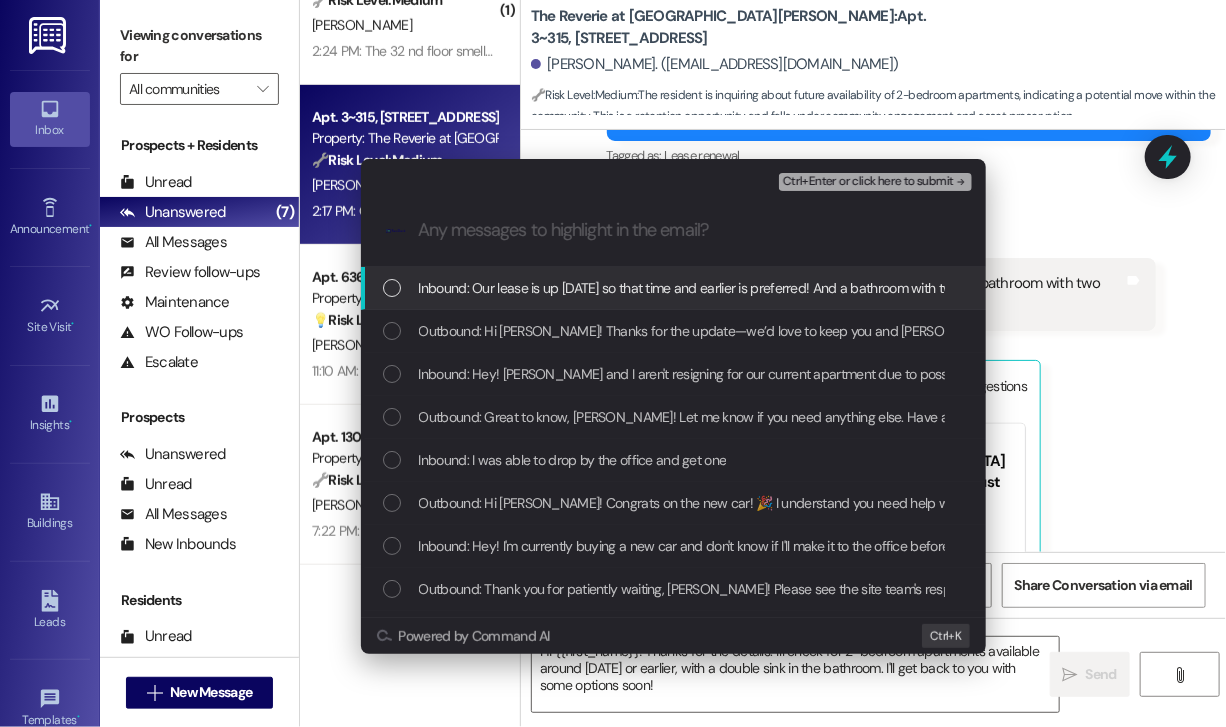 click on "Inbound: Our lease is up Aug 29th so that time and earlier is preferred! And a bathroom with two sinks is a feature we look for" at bounding box center (773, 288) 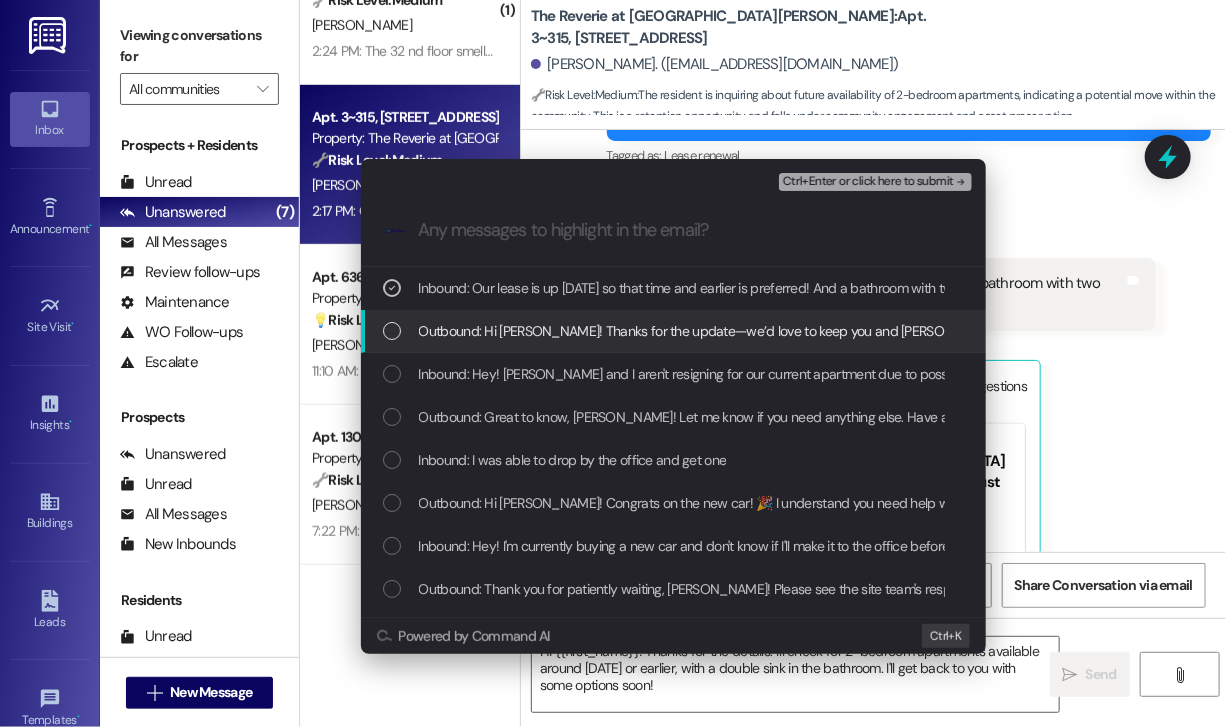 click on "Outbound: Hi Lindsey! Thanks for the update—we’d love to keep you and David as residents if you decide to stay in the area! Just to get a better idea, do you have a preferred move-in date or specific features you’re looking for in a 2-bedroom? I can check what might be available that fits your needs." at bounding box center (1351, 331) 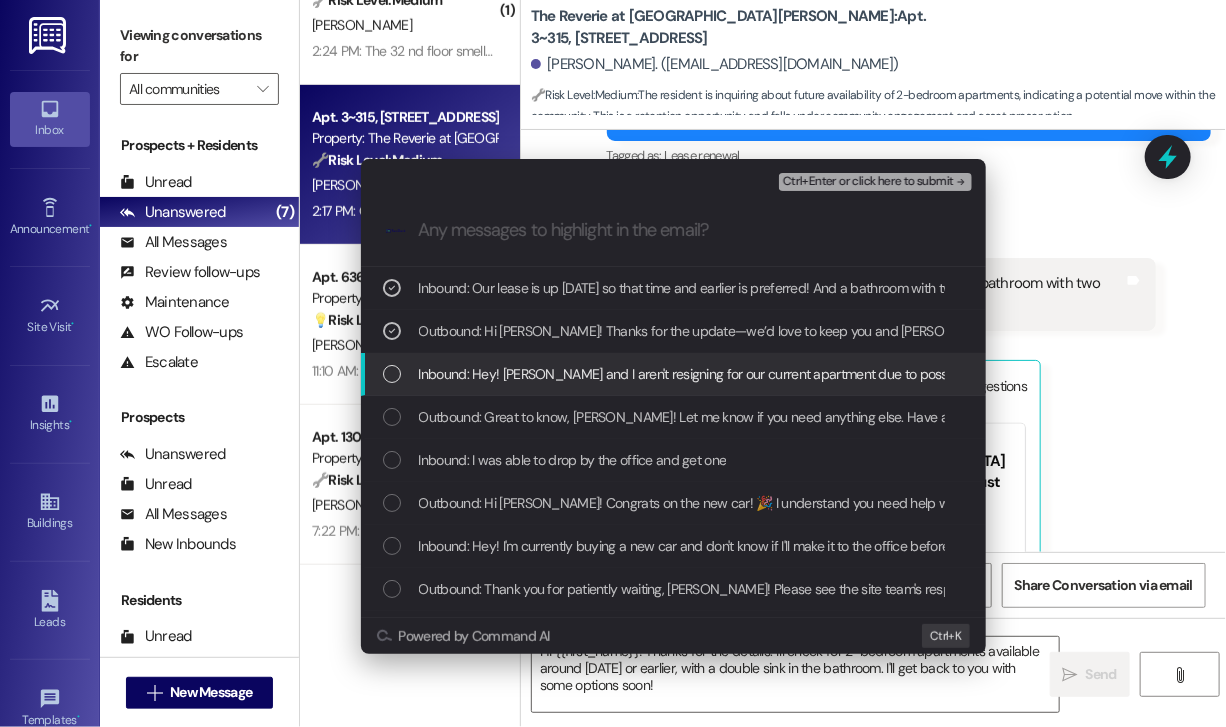 click on "Inbound: Hey! David and I aren't resigning for our current apartment due to possibly moving but if we stay in the area we'll be looking at 2 bedrooms! Do you have any suggestions?" at bounding box center [970, 374] 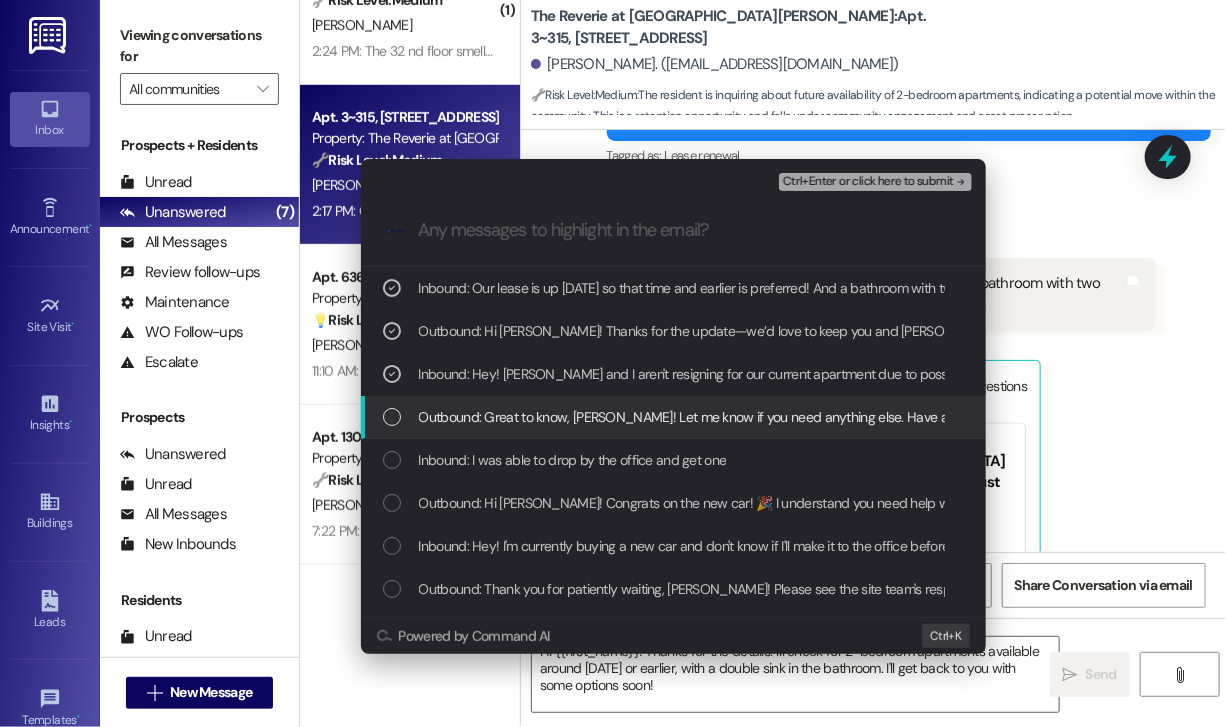 click on "Outbound: Great to know, Lindsey! Let me know if you need anything else. Have a great day!" at bounding box center (715, 417) 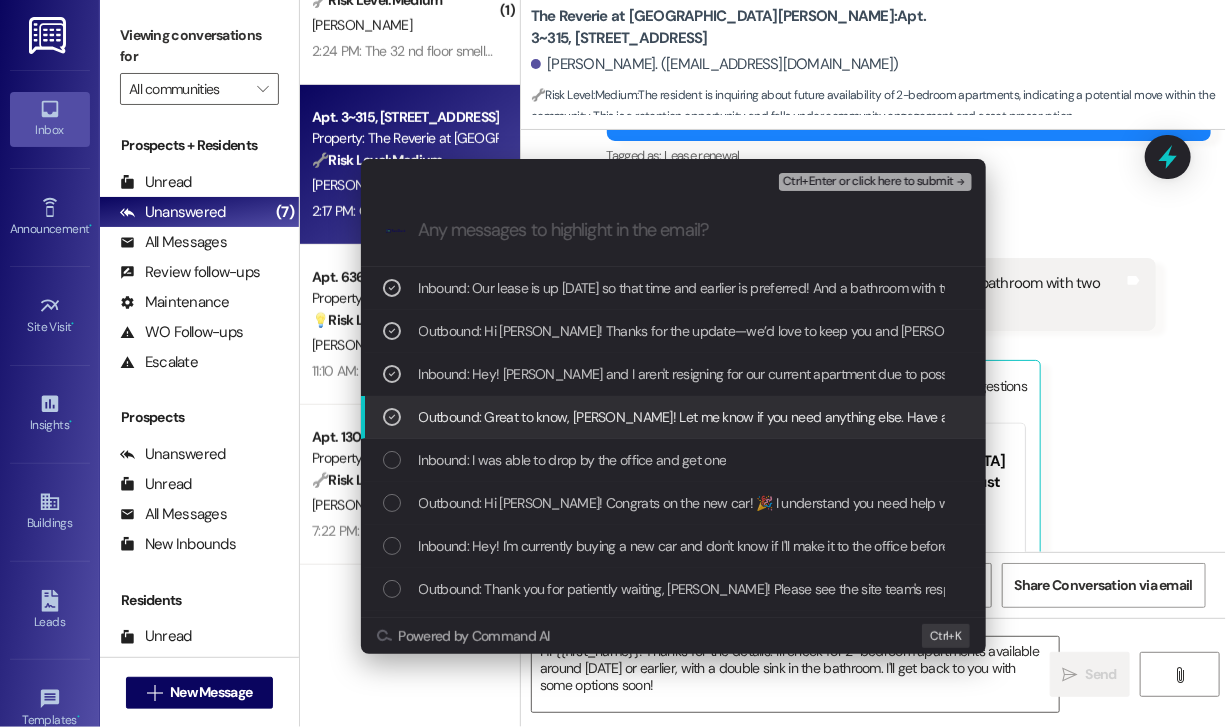 click on "Outbound: Great to know, Lindsey! Let me know if you need anything else. Have a great day!" at bounding box center (715, 417) 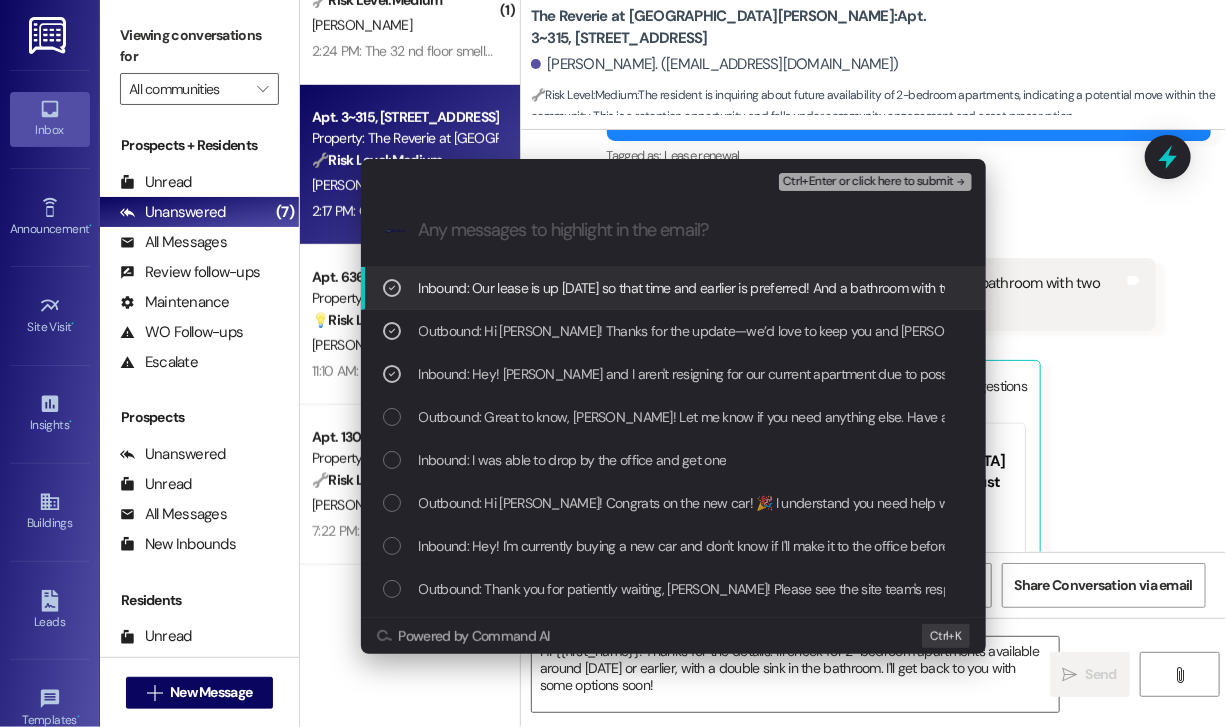 click on "Ctrl+Enter or click here to submit" at bounding box center (868, 182) 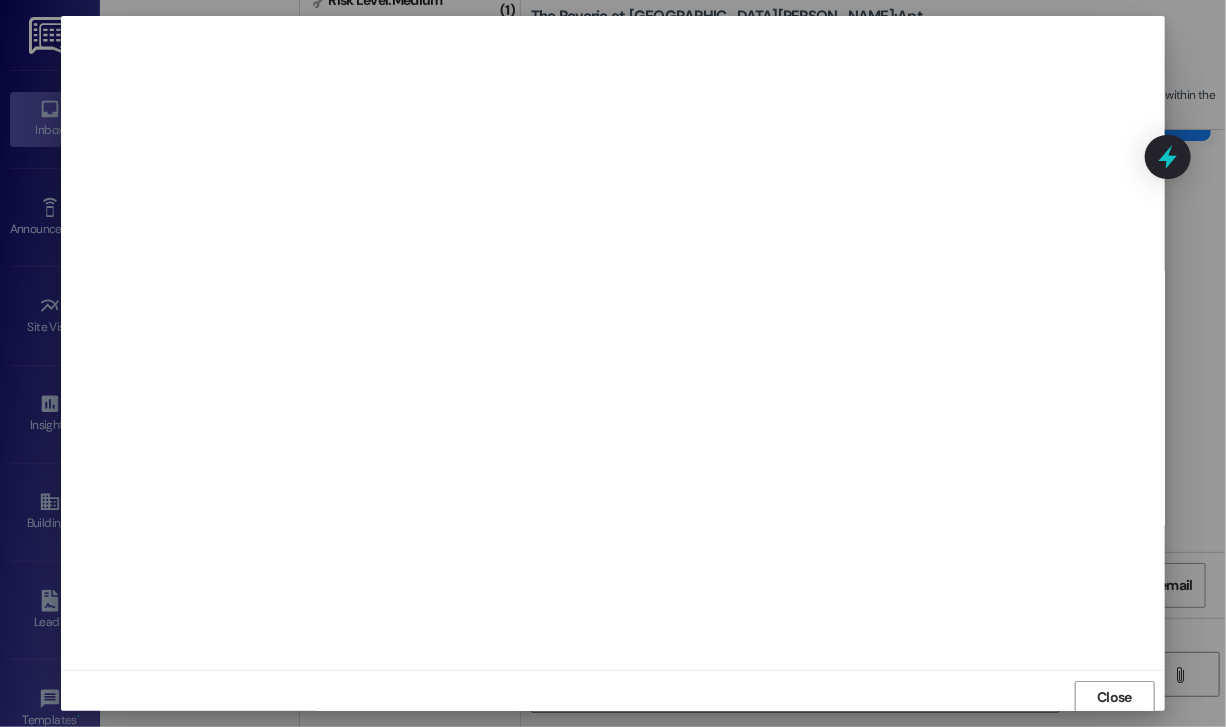 scroll, scrollTop: 2, scrollLeft: 0, axis: vertical 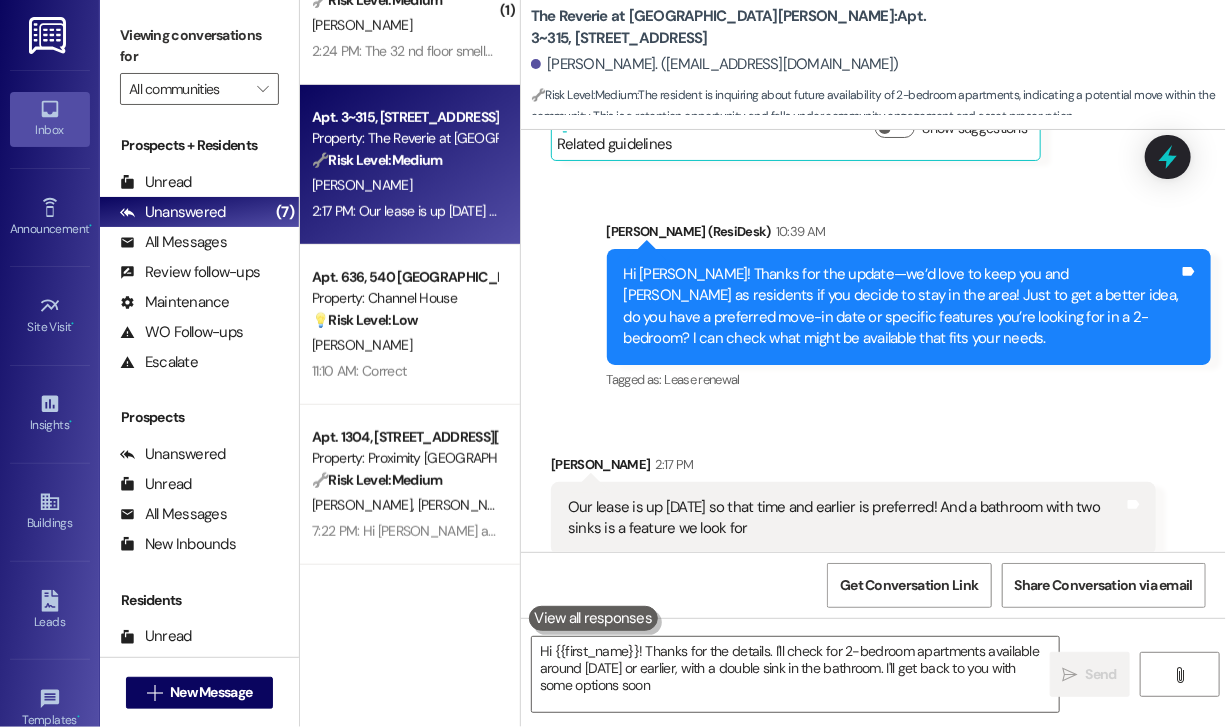 type on "Hi {{first_name}}! Thanks for the details. I'll check for 2-bedroom apartments available around August 29th or earlier, with a double sink in the bathroom. I'll get back to you with some options soon!" 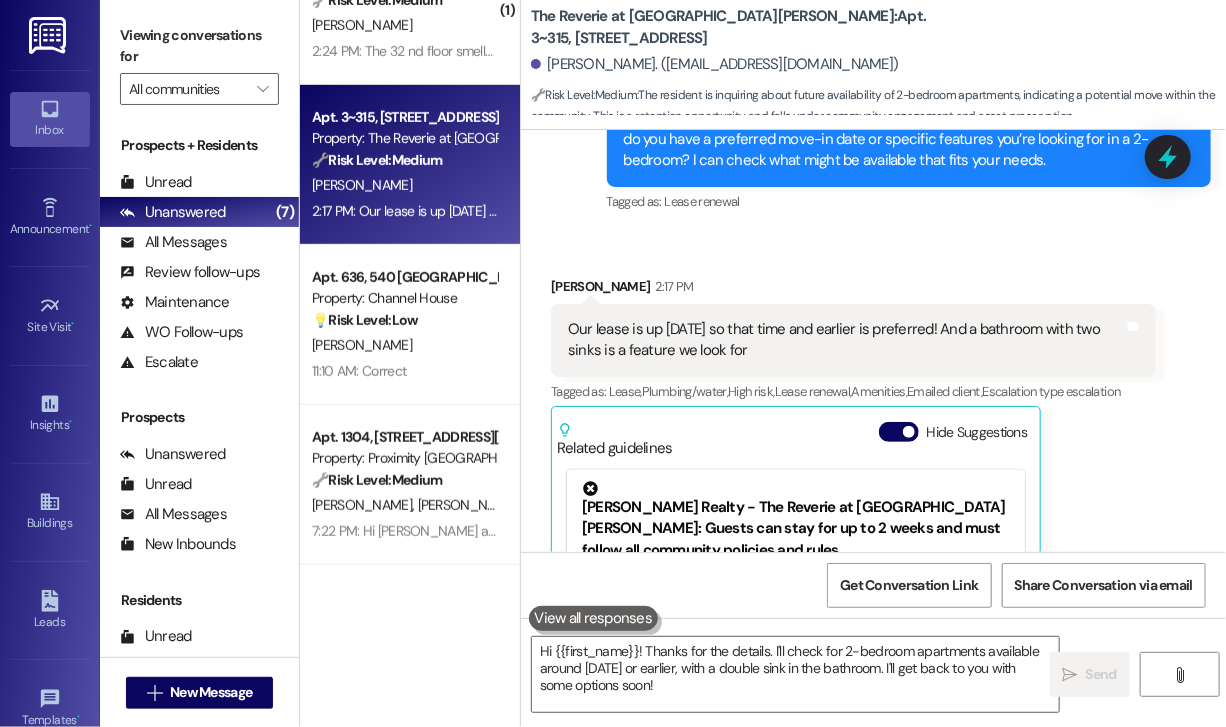 scroll, scrollTop: 4461, scrollLeft: 0, axis: vertical 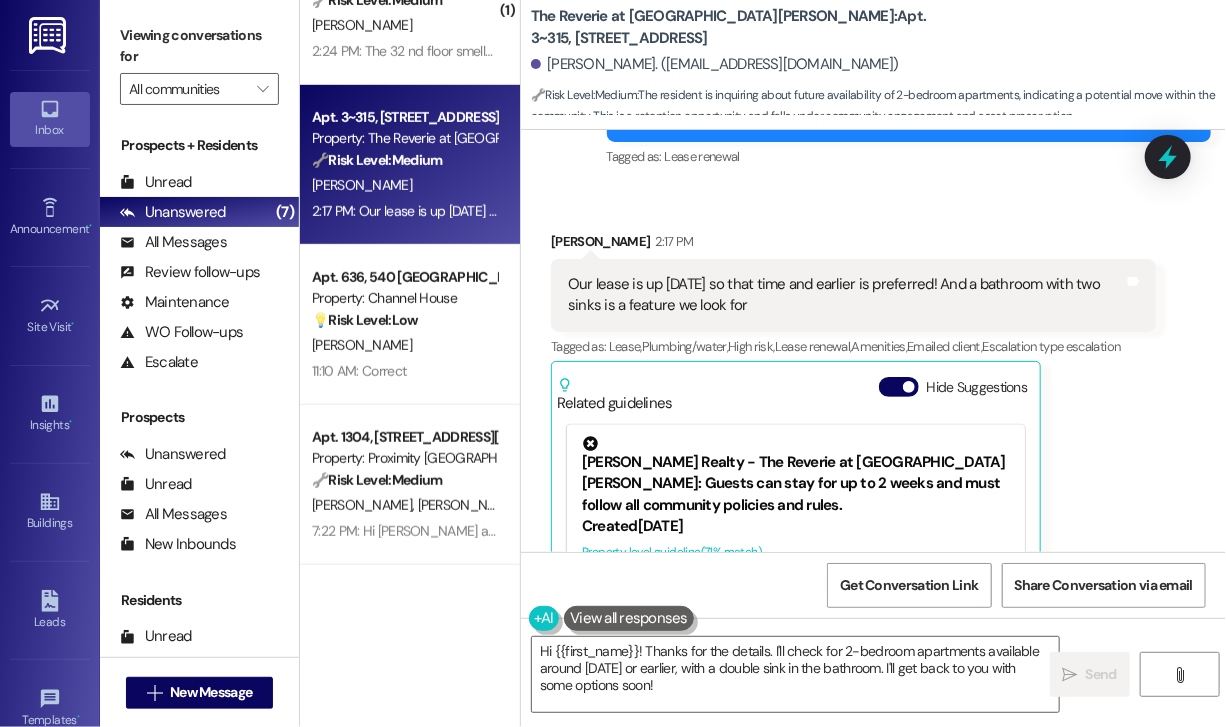 click on "Lindsey Yewdall 2:17 PM Our lease is up Aug 29th so that time and earlier is preferred! And a bathroom with two sinks is a feature we look for Tags and notes Tagged as:   Lease ,  Click to highlight conversations about Lease Plumbing/water ,  Click to highlight conversations about Plumbing/water High risk ,  Click to highlight conversations about High risk Lease renewal ,  Click to highlight conversations about Lease renewal Amenities ,  Click to highlight conversations about Amenities Emailed client ,  Click to highlight conversations about Emailed client Escalation type escalation Click to highlight conversations about Escalation type escalation  Related guidelines Hide Suggestions Kane Realty - The Reverie at Lake Boone: Guests can stay for up to 2 weeks and must follow all community policies and rules. Created  9 months ago Property level guideline  ( 71 % match) FAQs generated by ResiDesk AI How long can my guests stay? Guests can stay for no more than 2 weeks at a time. Original Guideline Created   ( 71" at bounding box center [853, 471] 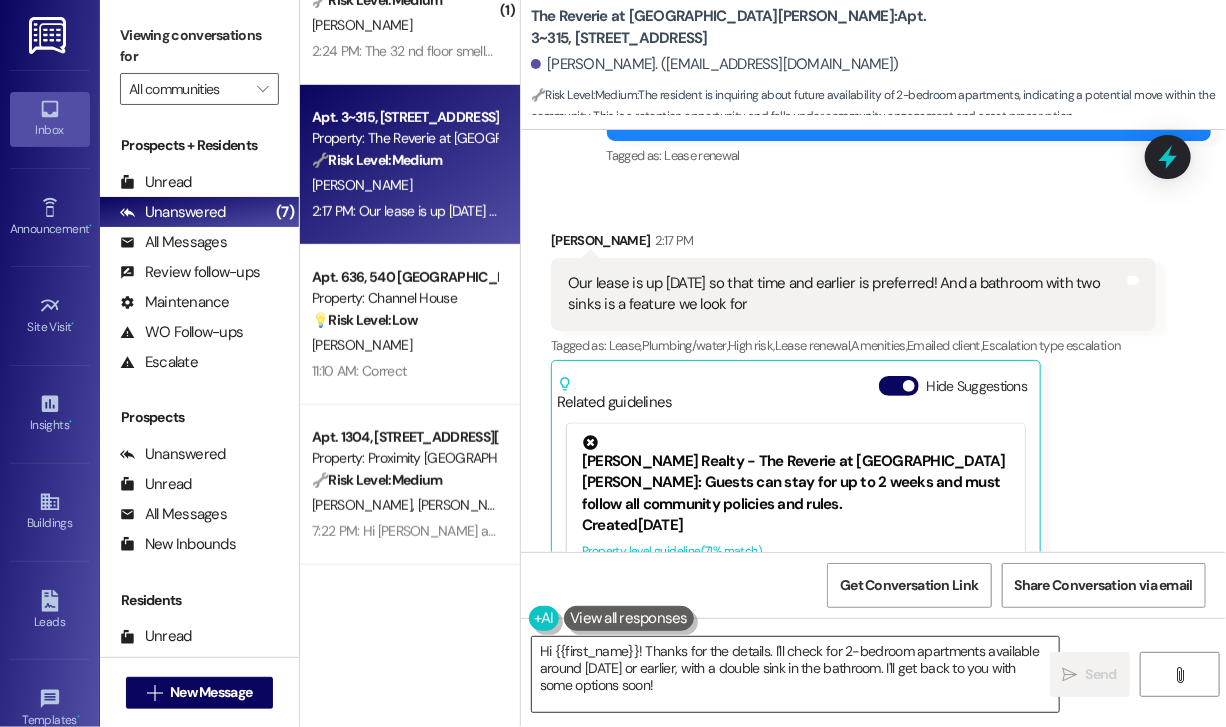 click on "Hi {{first_name}}! Thanks for the details. I'll check for 2-bedroom apartments available around August 29th or earlier, with a double sink in the bathroom. I'll get back to you with some options soon!" at bounding box center [795, 674] 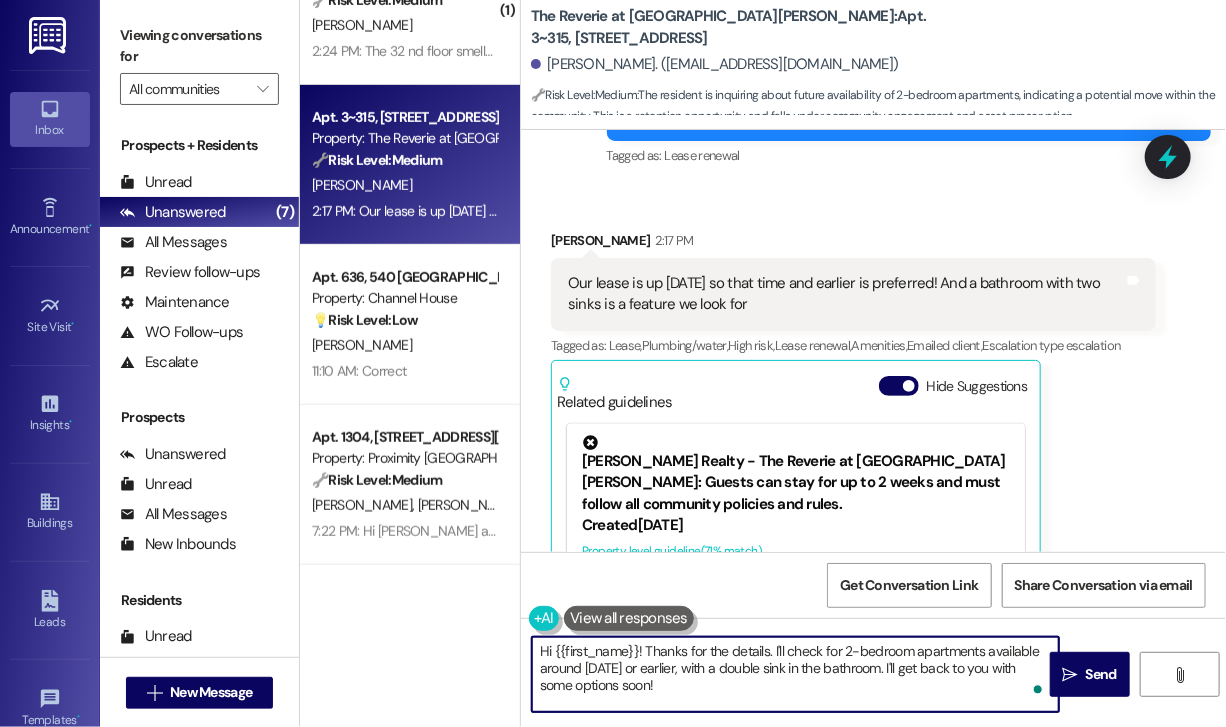 click on "Hi {{first_name}}! Thanks for the details. I'll check for 2-bedroom apartments available around August 29th or earlier, with a double sink in the bathroom. I'll get back to you with some options soon!" at bounding box center (795, 674) 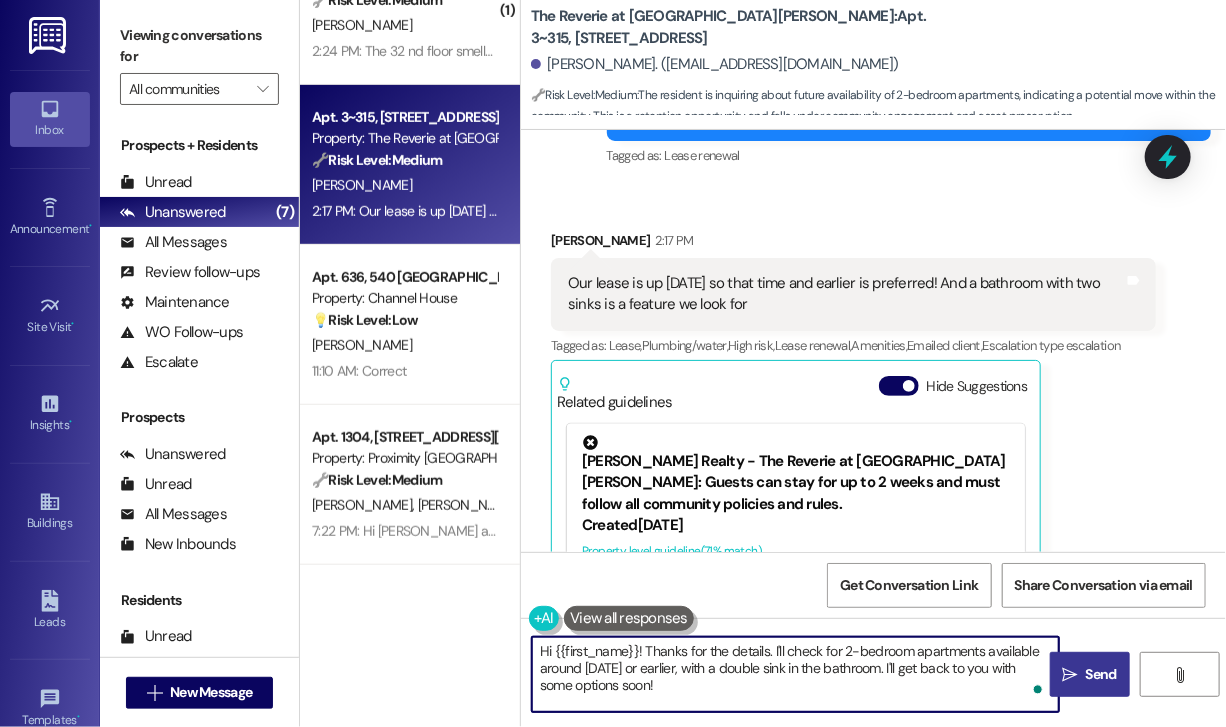 click on " Send" at bounding box center [1090, 674] 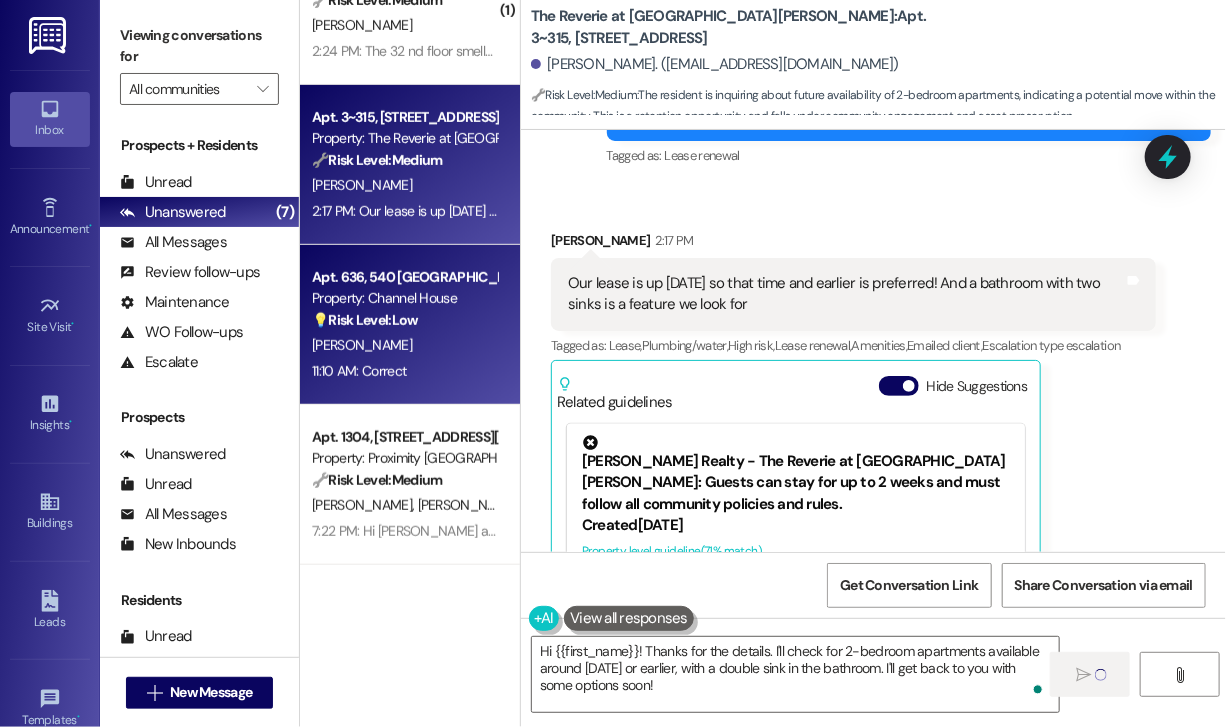 click on "11:10 AM: Correct  11:10 AM: Correct" at bounding box center [404, 371] 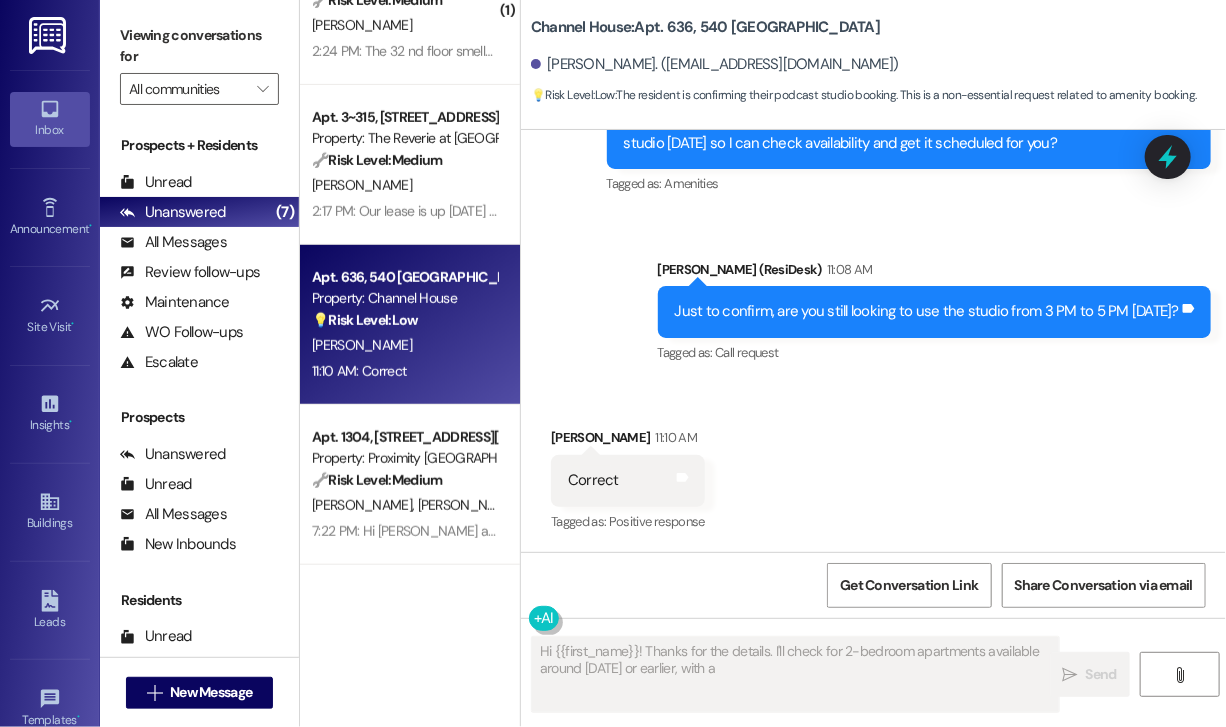 scroll, scrollTop: 3296, scrollLeft: 0, axis: vertical 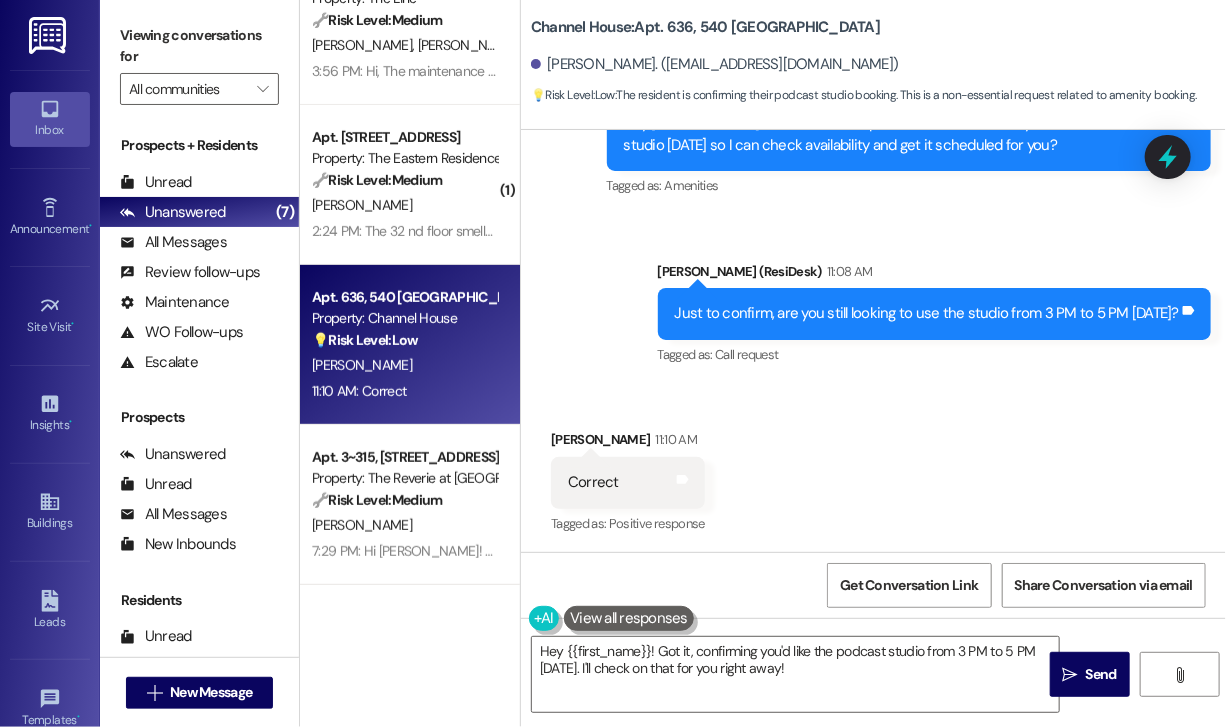 click on "Received via SMS Philip Brenner 11:10 AM Correct  Tags and notes Tagged as:   Positive response Click to highlight conversations about Positive response" at bounding box center (873, 468) 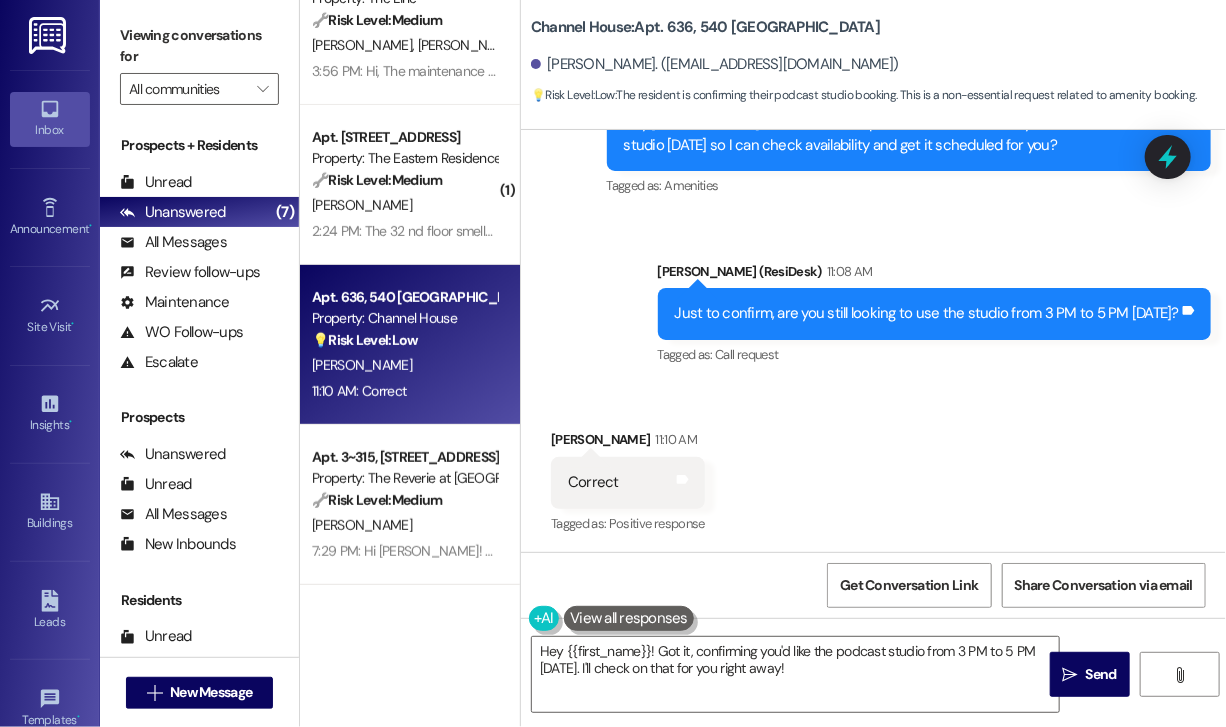 click on "Received via SMS Philip Brenner 11:10 AM Correct  Tags and notes Tagged as:   Positive response Click to highlight conversations about Positive response" at bounding box center [873, 468] 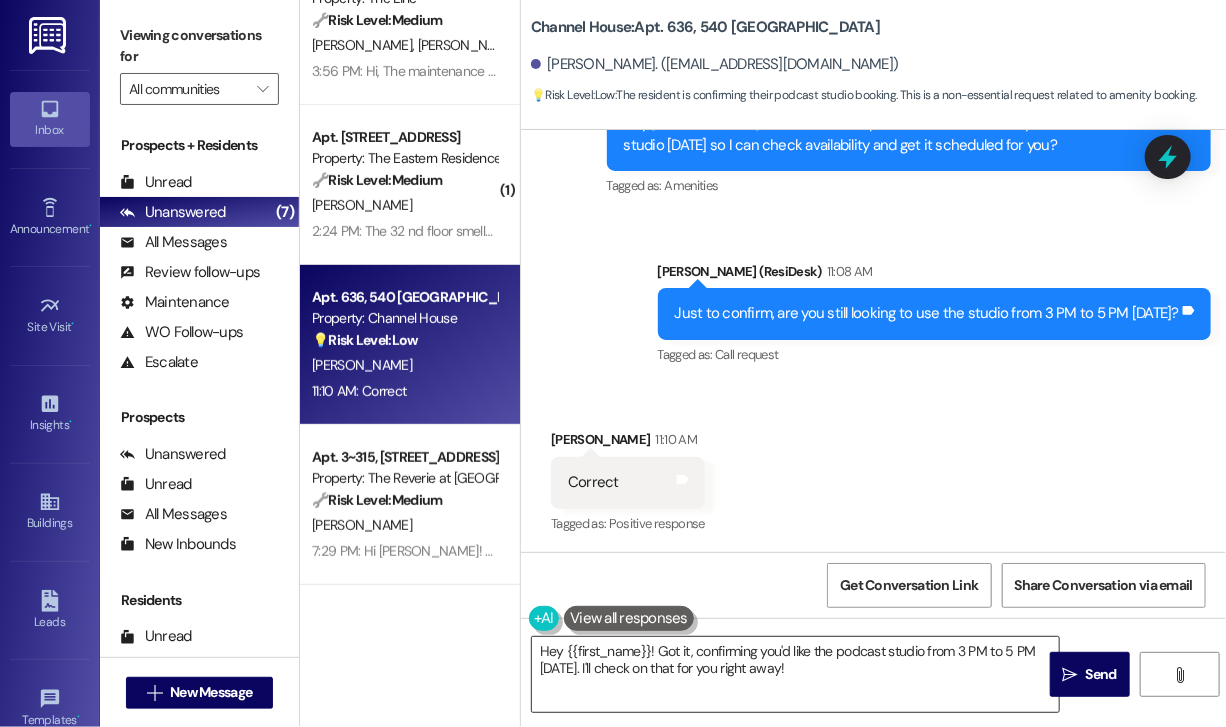 click on "Hey {{first_name}}! Got it, confirming you'd like the podcast studio from 3 PM to 5 PM today. I'll check on that for you right away!" at bounding box center (795, 674) 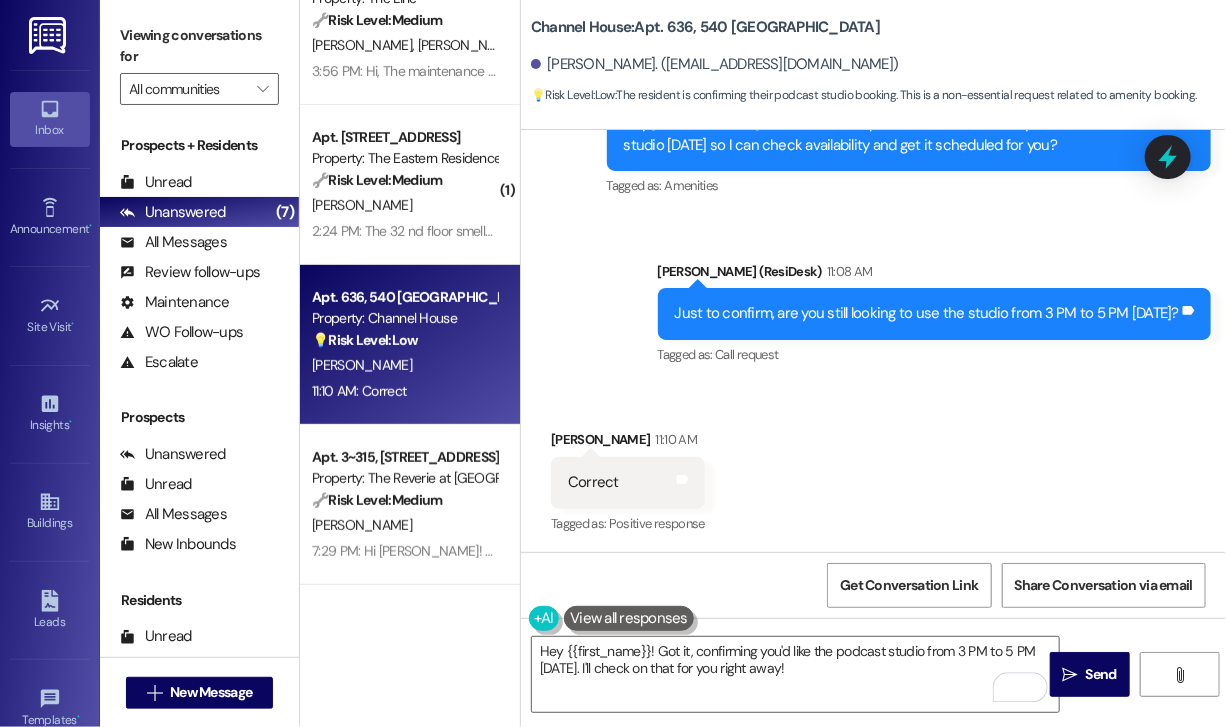 click on "Received via SMS Philip Brenner 11:10 AM Correct  Tags and notes Tagged as:   Positive response Click to highlight conversations about Positive response" at bounding box center [873, 468] 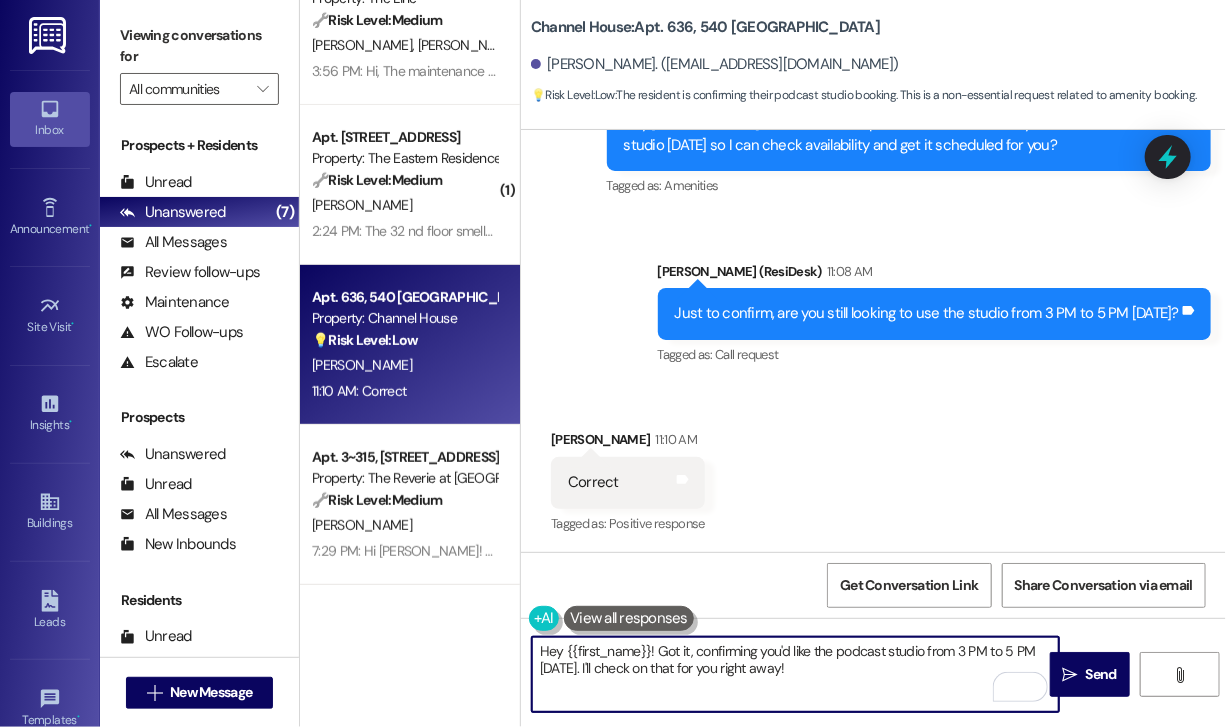 click on "Hey {{first_name}}! Got it, confirming you'd like the podcast studio from 3 PM to 5 PM today. I'll check on that for you right away!" at bounding box center (795, 674) 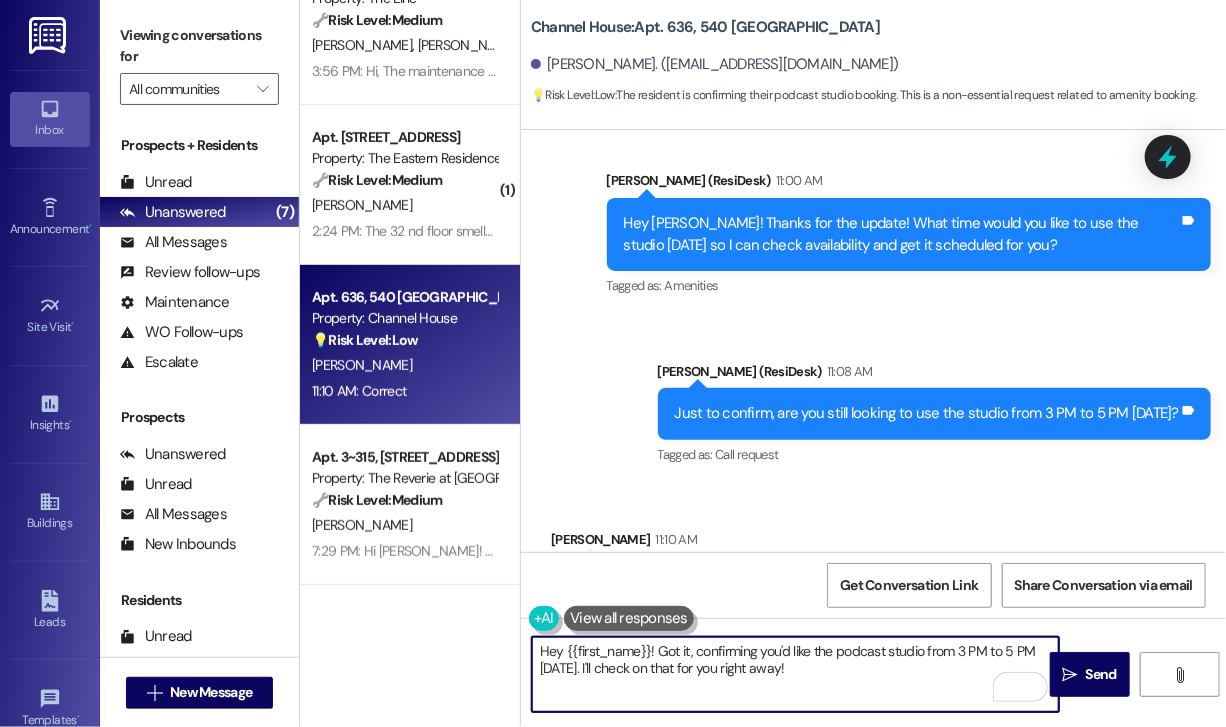 scroll, scrollTop: 2896, scrollLeft: 0, axis: vertical 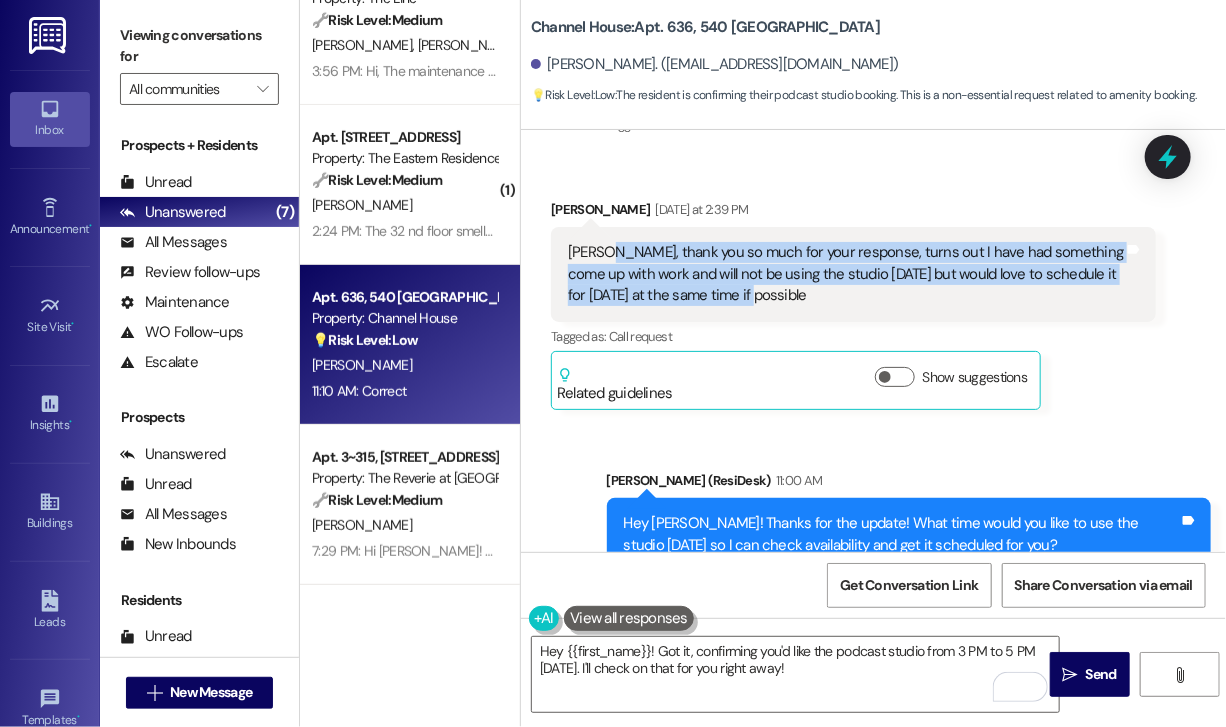 drag, startPoint x: 861, startPoint y: 299, endPoint x: 600, endPoint y: 255, distance: 264.68283 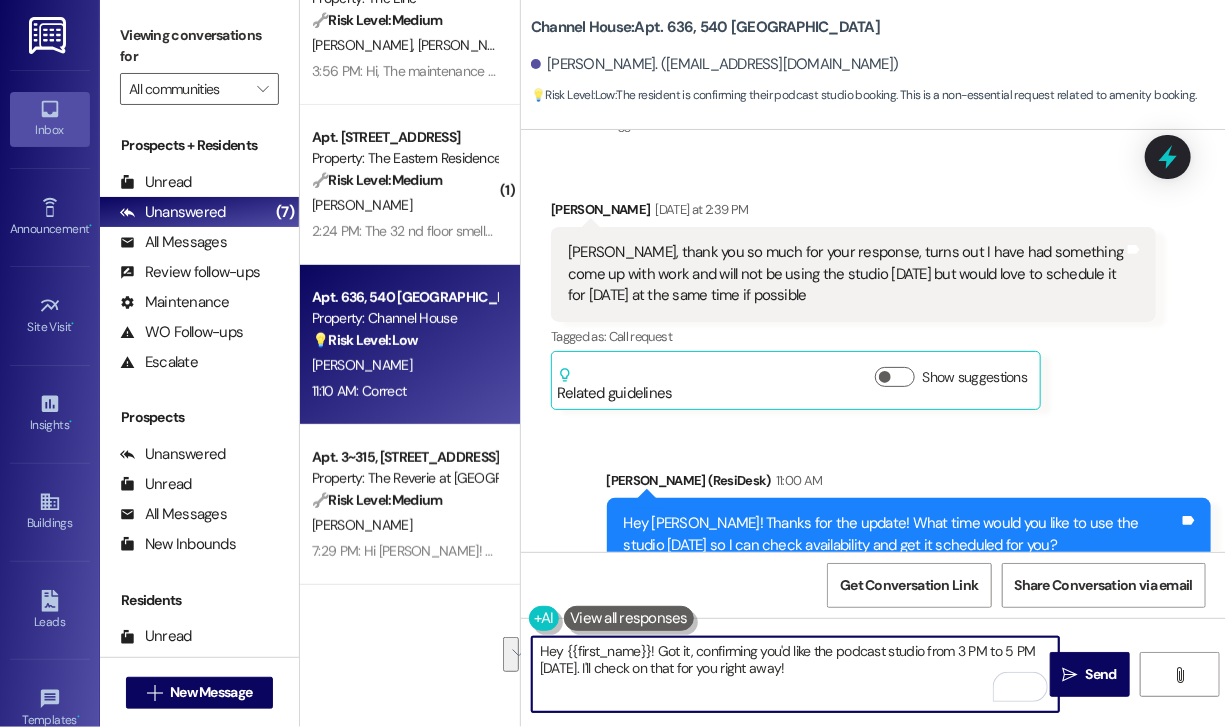 drag, startPoint x: 804, startPoint y: 669, endPoint x: 526, endPoint y: 650, distance: 278.64853 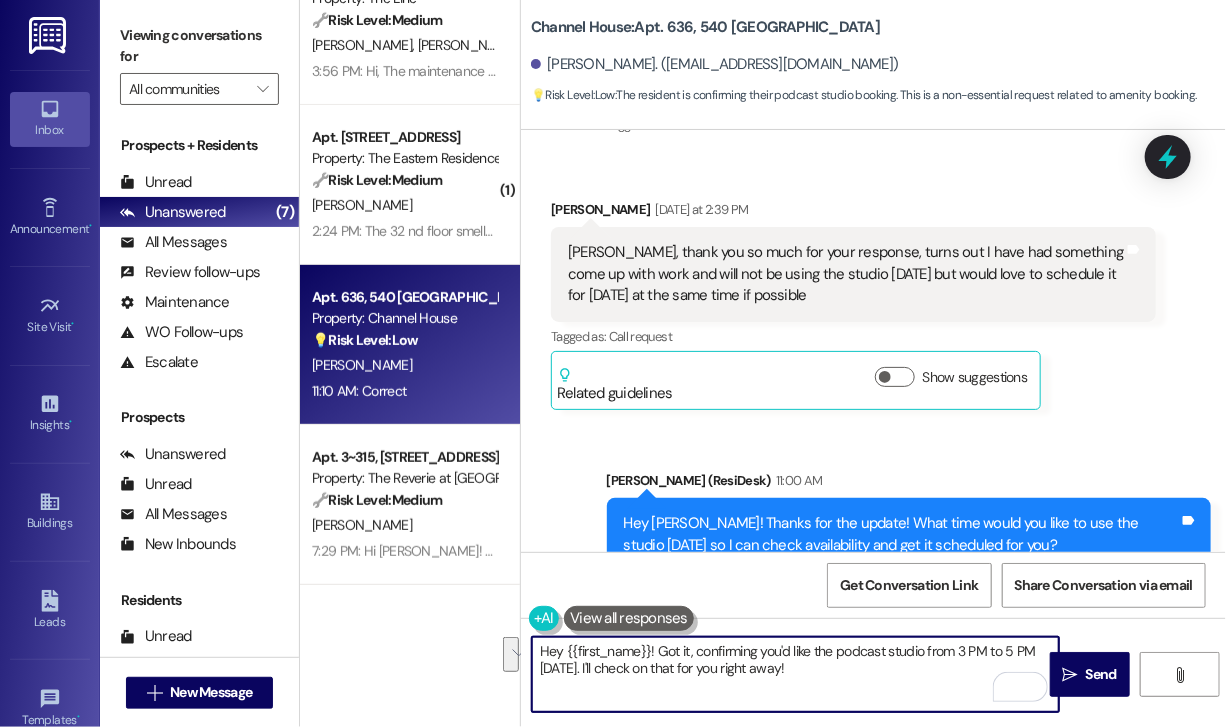 paste on "Sorry for the late reply, and thanks for the heads-up! Just checking—were you still able to use the studio today, or would you like me to help schedule it for the same time tomorrow as planned? Let me know what works best" 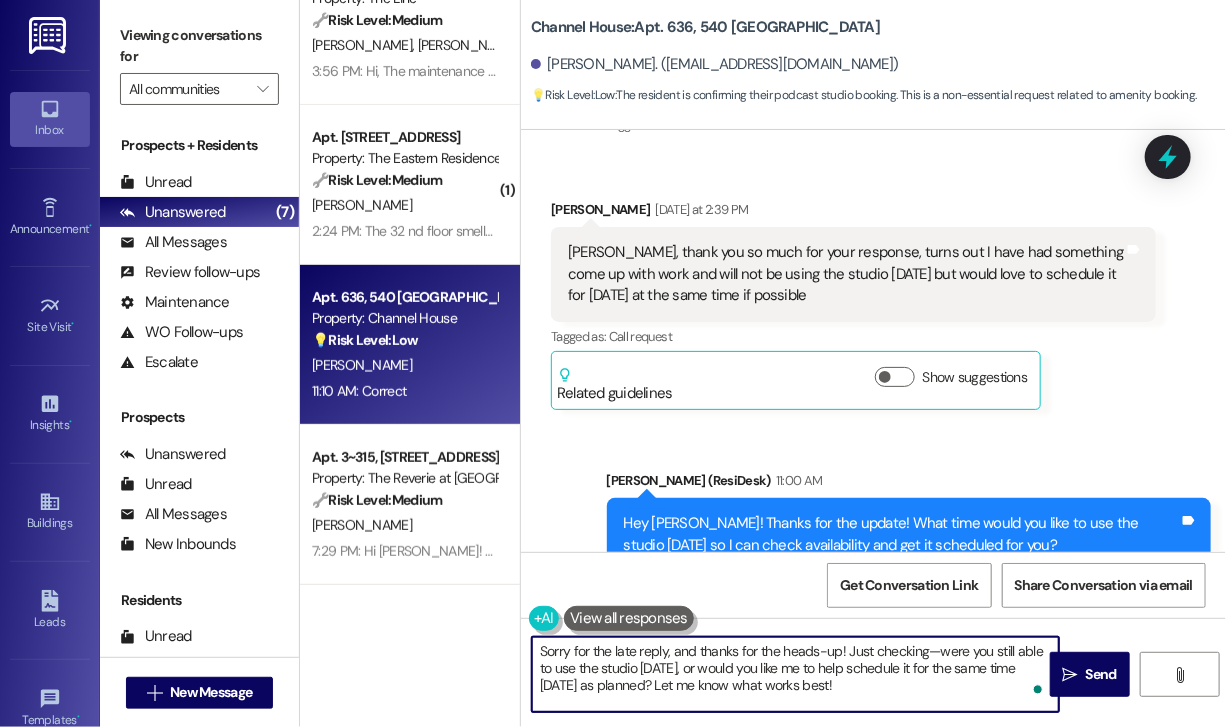 click on "Sorry for the late reply, and thanks for the heads-up! Just checking—were you still able to use the studio today, or would you like me to help schedule it for the same time tomorrow as planned? Let me know what works best!" at bounding box center [795, 674] 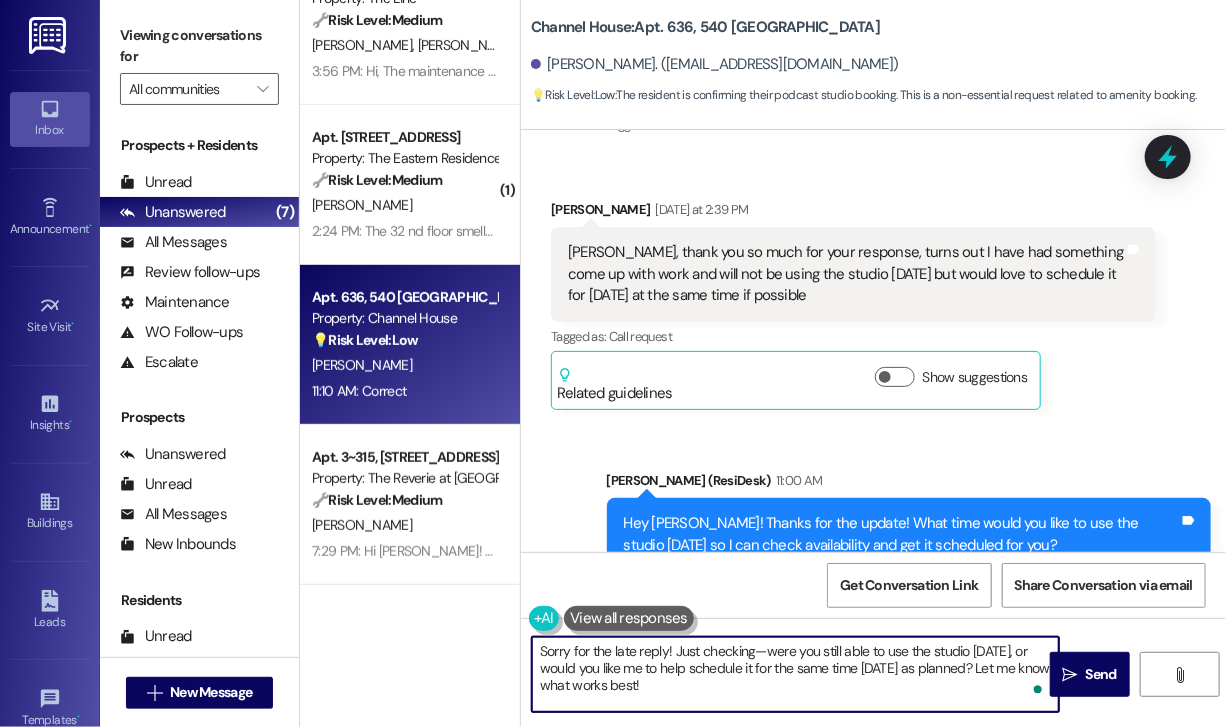 click on "Sorry for the late reply! Just checking—were you still able to use the studio today, or would you like me to help schedule it for the same time tomorrow as planned? Let me know what works best!" at bounding box center [795, 674] 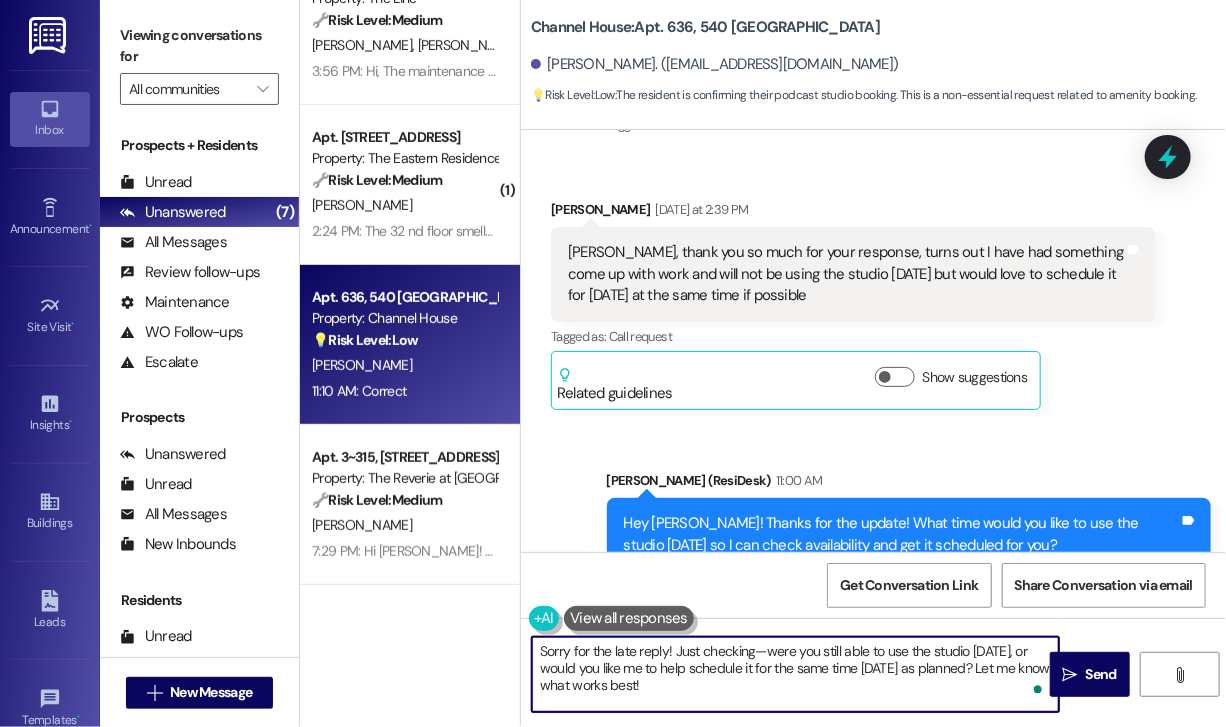 click on "Sorry for the late reply! Just checking—were you still able to use the studio today, or would you like me to help schedule it for the same time tomorrow as planned? Let me know what works best!" at bounding box center [795, 674] 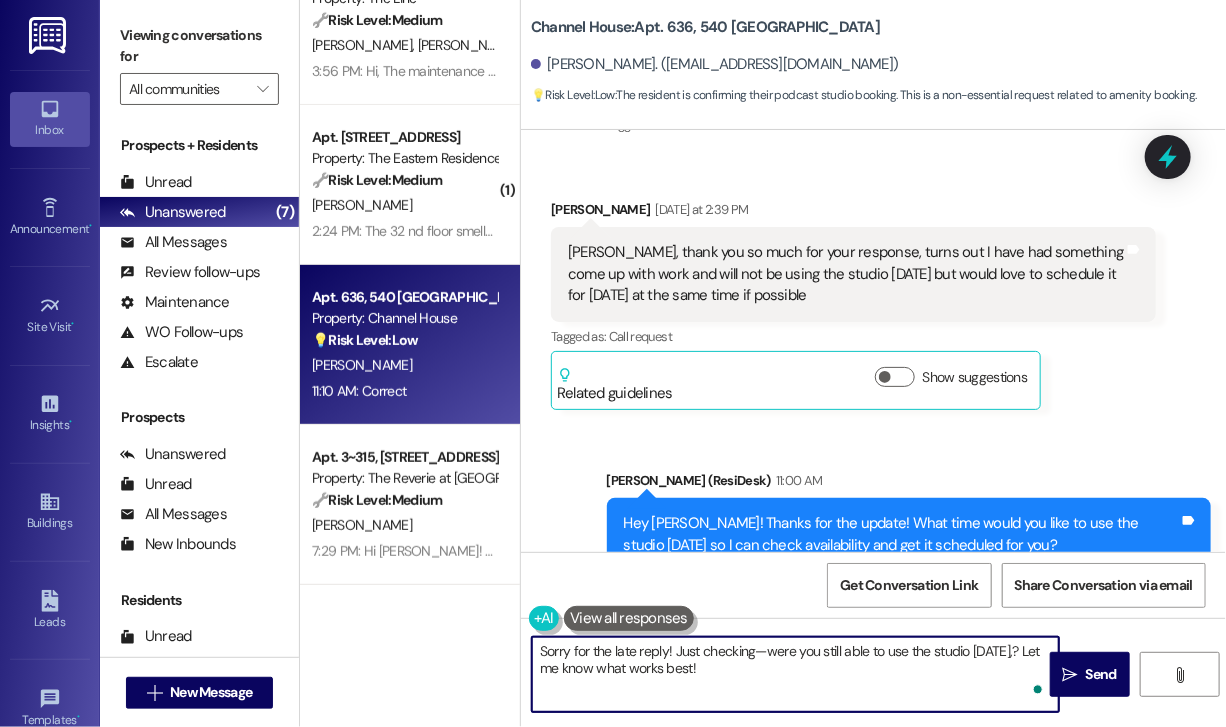 type on "Sorry for the late reply! Just checking—were you still able to use the studio today? Let me know what works best!" 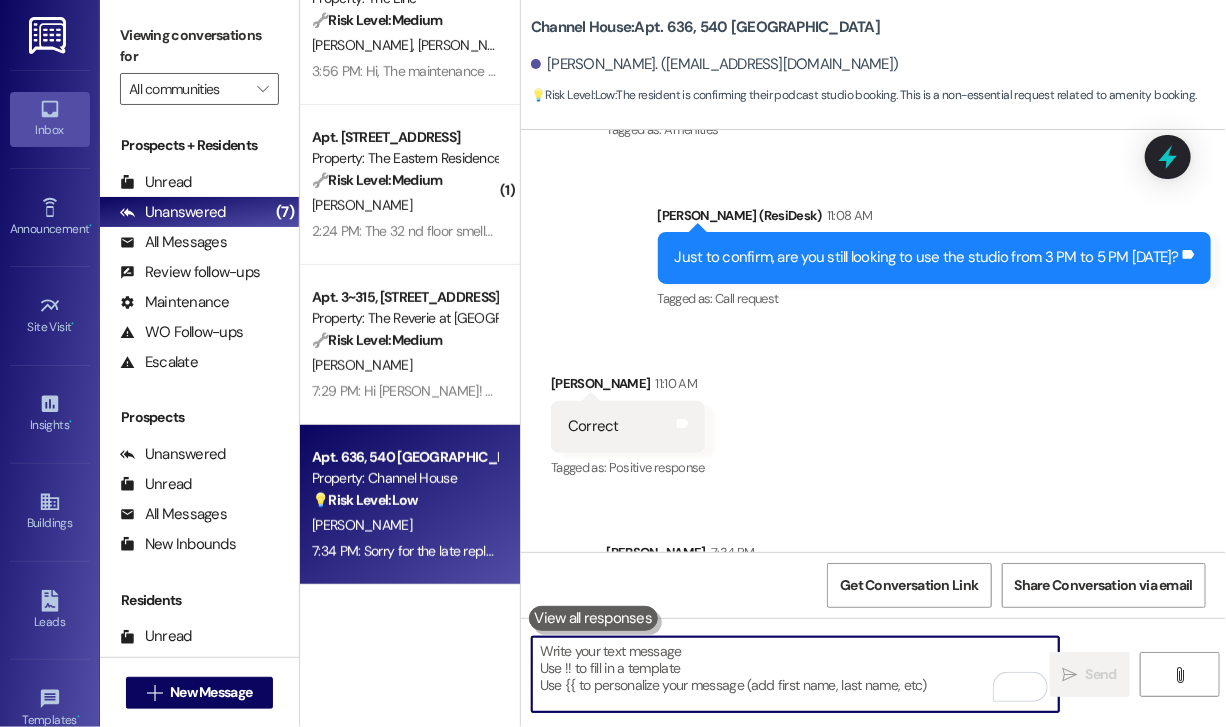scroll, scrollTop: 3456, scrollLeft: 0, axis: vertical 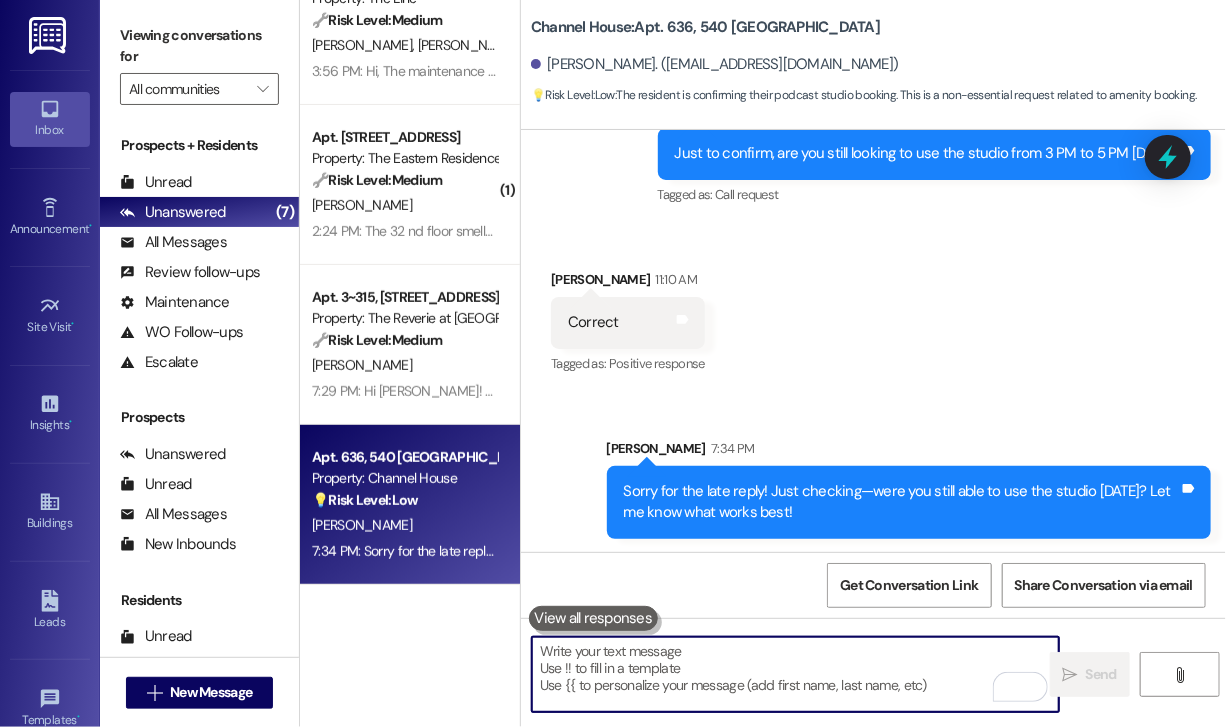 type 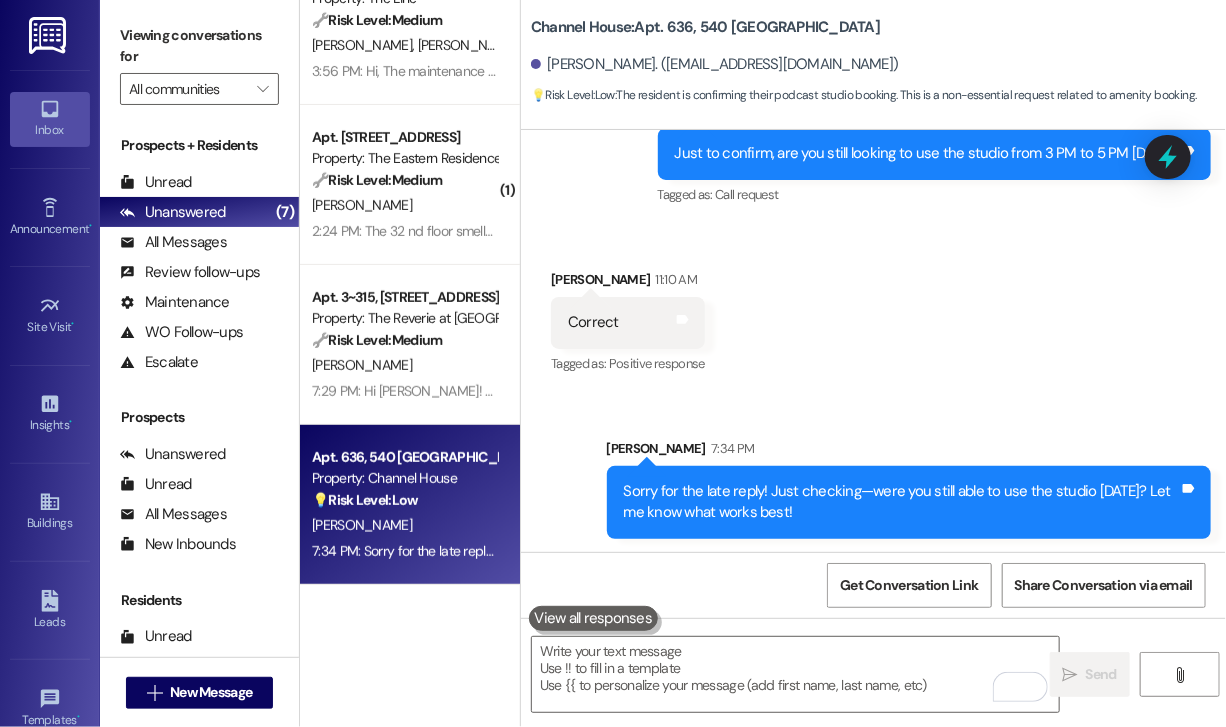 click on "Received via SMS Philip Brenner 11:10 AM Correct  Tags and notes Tagged as:   Positive response Click to highlight conversations about Positive response" at bounding box center [873, 308] 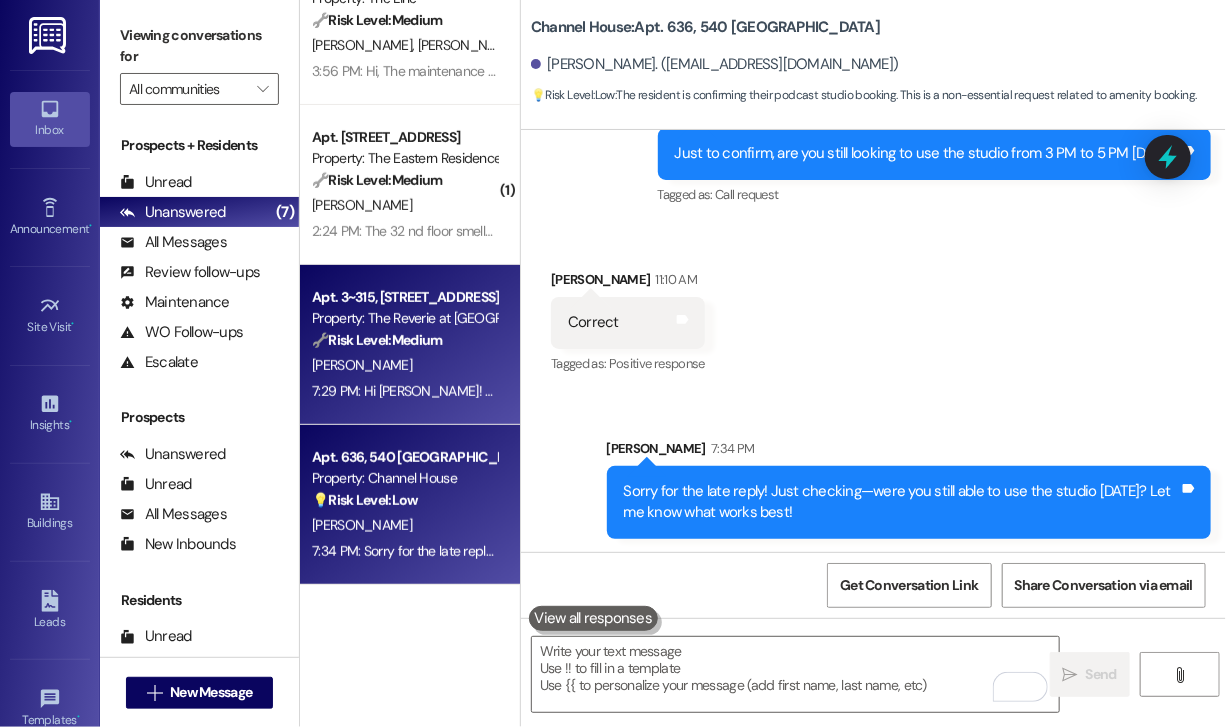 click on "L. Yewdall" at bounding box center [404, 365] 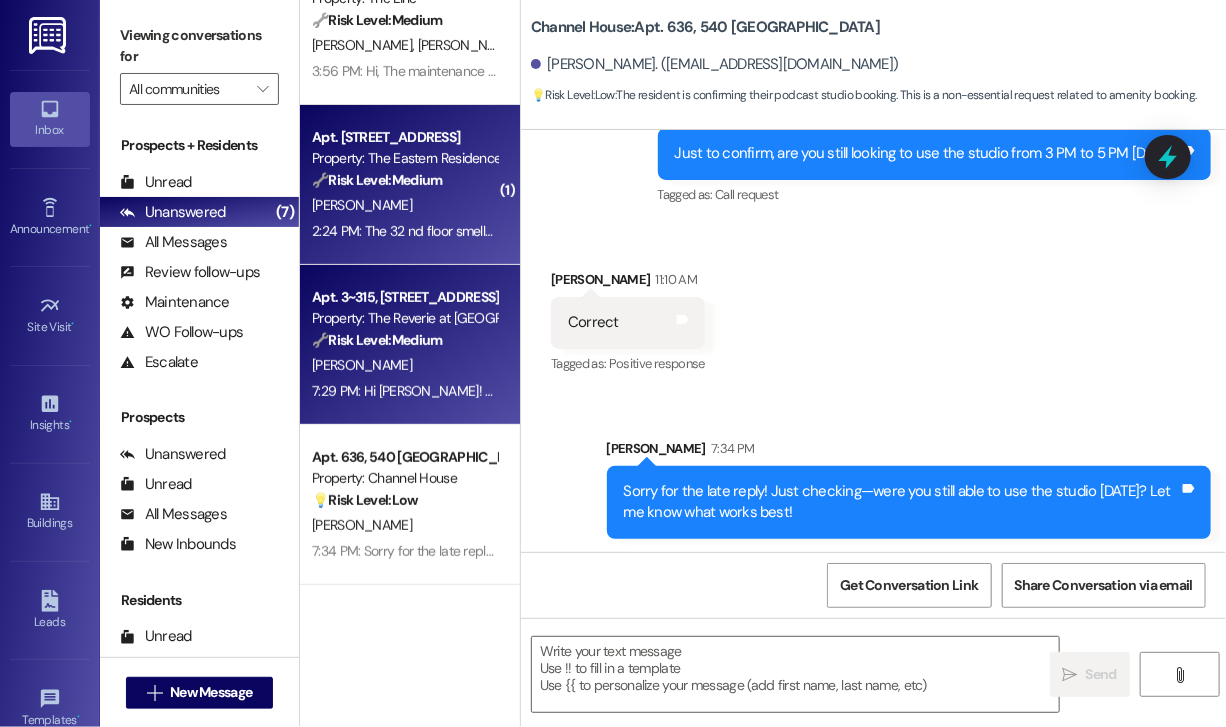 type on "Fetching suggested responses. Please feel free to read through the conversation in the meantime." 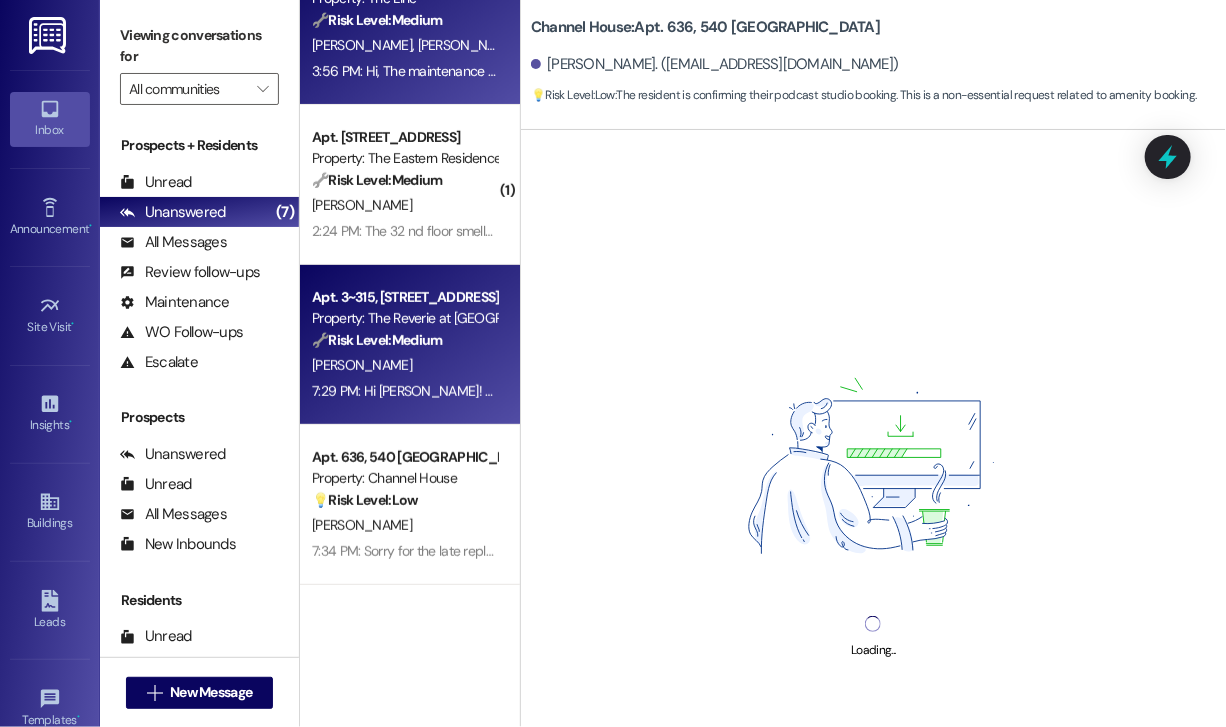 click on "Apt. 420, 500 N West Street Property: The Line 🔧  Risk Level:  Medium The resident is requesting a follow-up visit from the maintenance team to complete work on the fire alarms and is requesting a heads-up before the visit. This is a non-urgent maintenance request and a request for consideration of their work-from-home situation. S. Bansode K. Katdare 3:56 PM: Hi,
The maintenance team visited our apartment today to check the fire alarms. We kindly request that they return either tomorrow or sometime next week to complete the remaining work.
As both of us work from home, we would really appreciate a heads-up before the next visit, as maintenance visits tend to disrupt our workflow.
Thank you!" at bounding box center [410, 25] 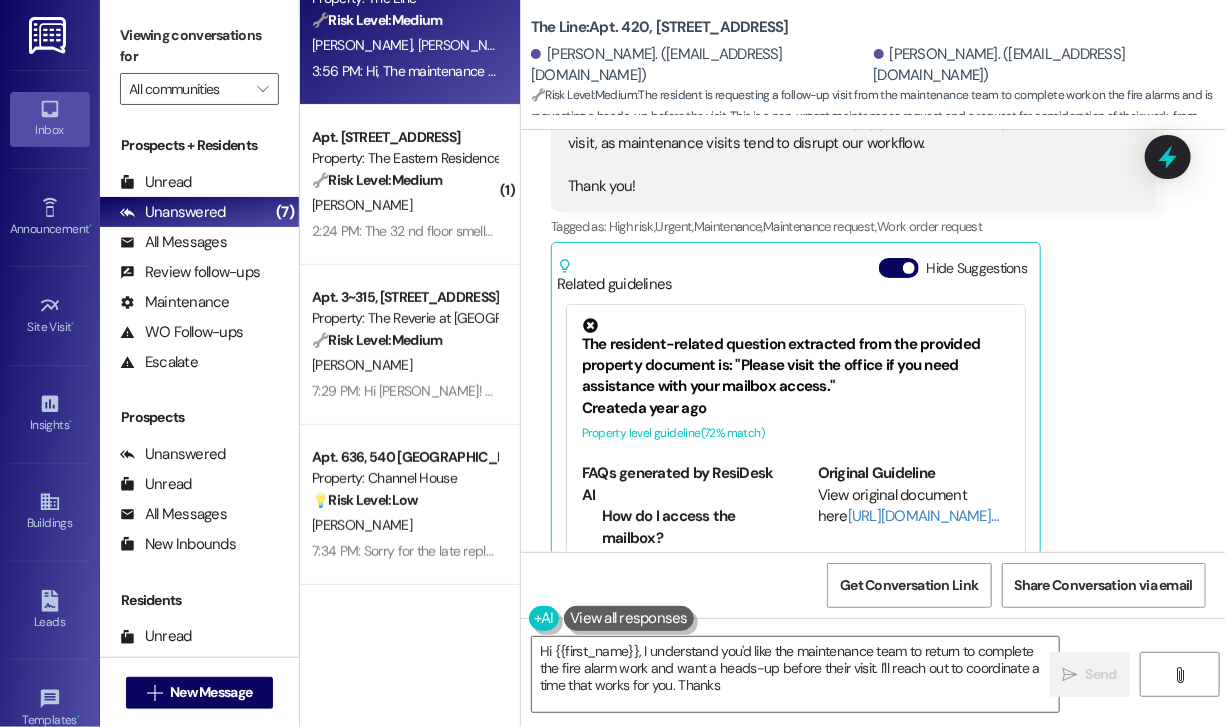 type on "Hi {{first_name}}, I understand you'd like the maintenance team to return to complete the fire alarm work and want a heads-up before their visit. I'll reach out to coordinate a time that works for you. Thanks!" 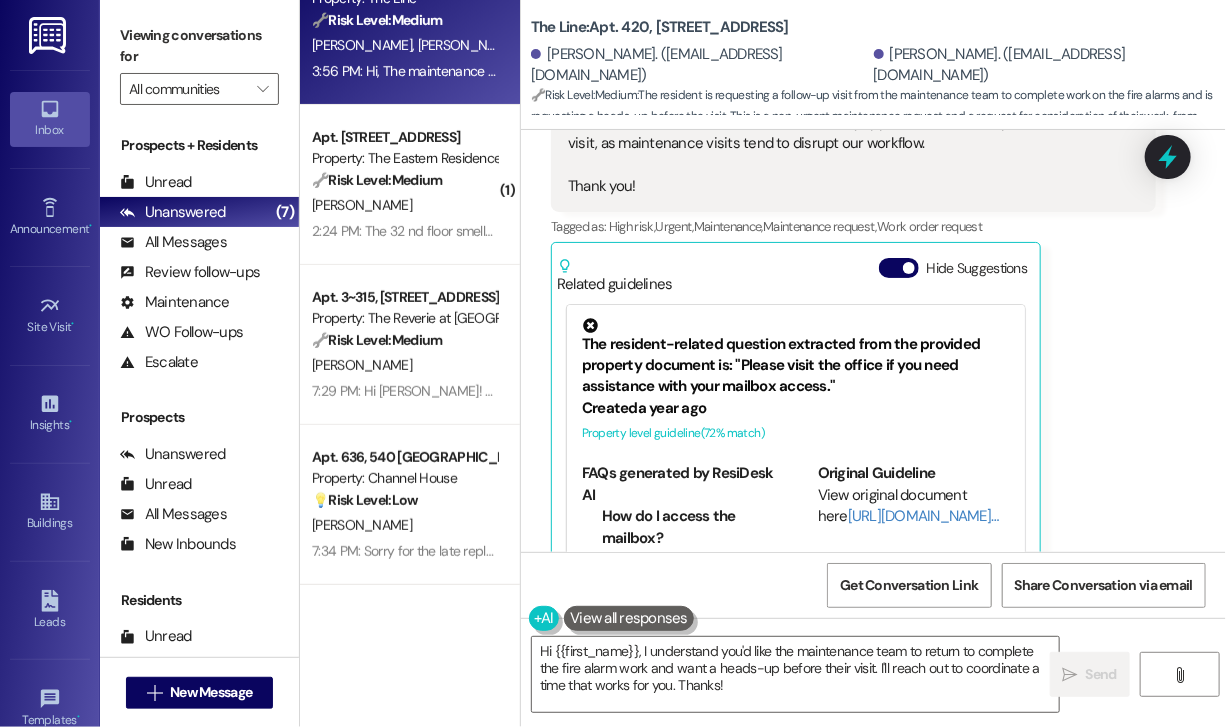 scroll, scrollTop: 19334, scrollLeft: 0, axis: vertical 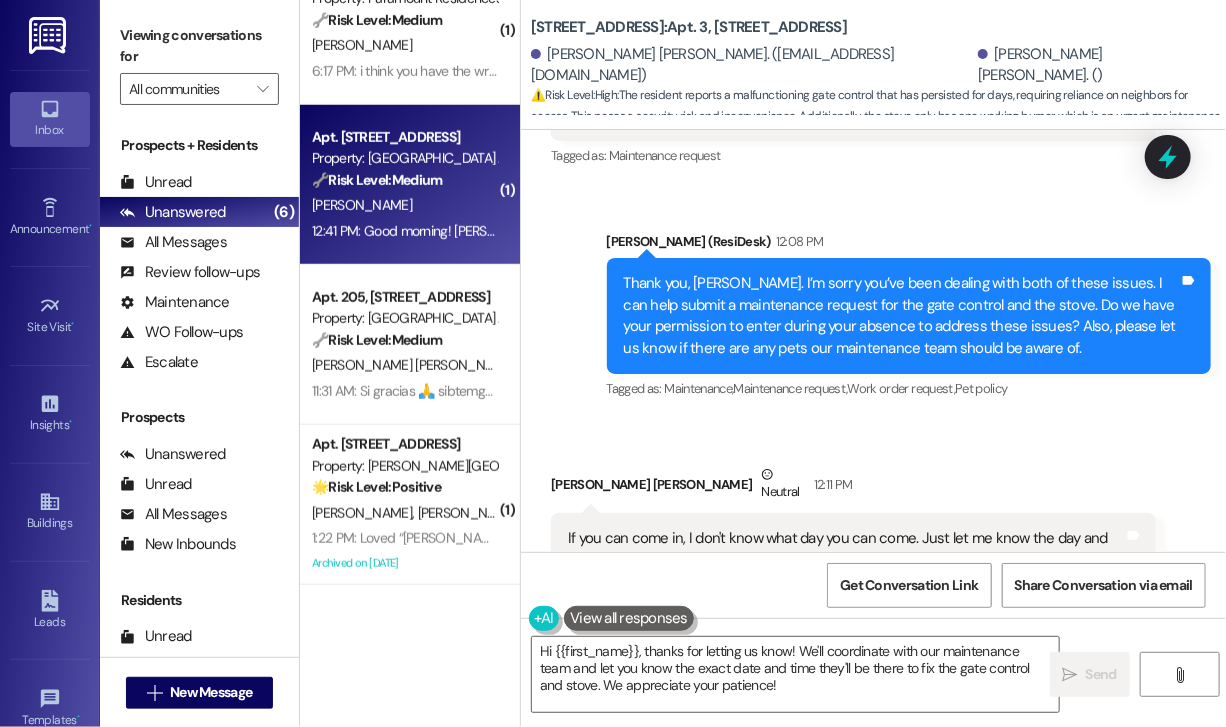 click on "[PERSON_NAME]" at bounding box center [404, 205] 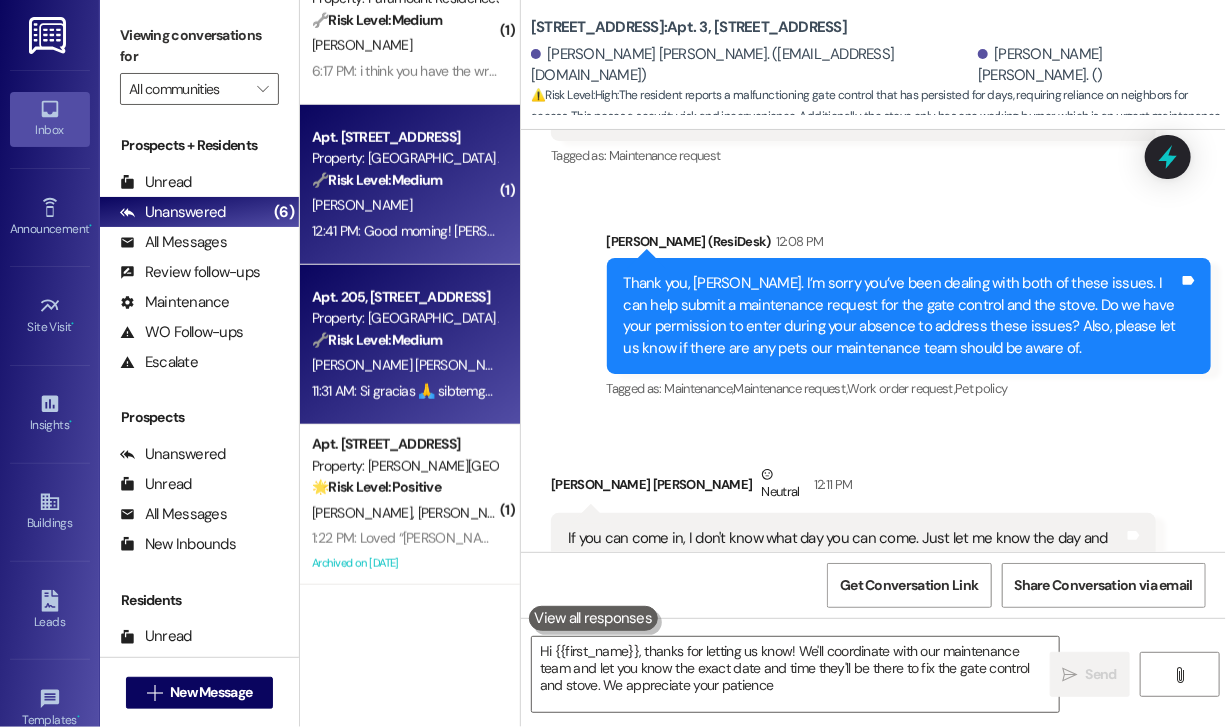 type on "Hi {{first_name}}, thanks for letting us know! We'll coordinate with our maintenance team and let you know the exact date and time they'll be there to fix the gate control and stove. We appreciate your patience!" 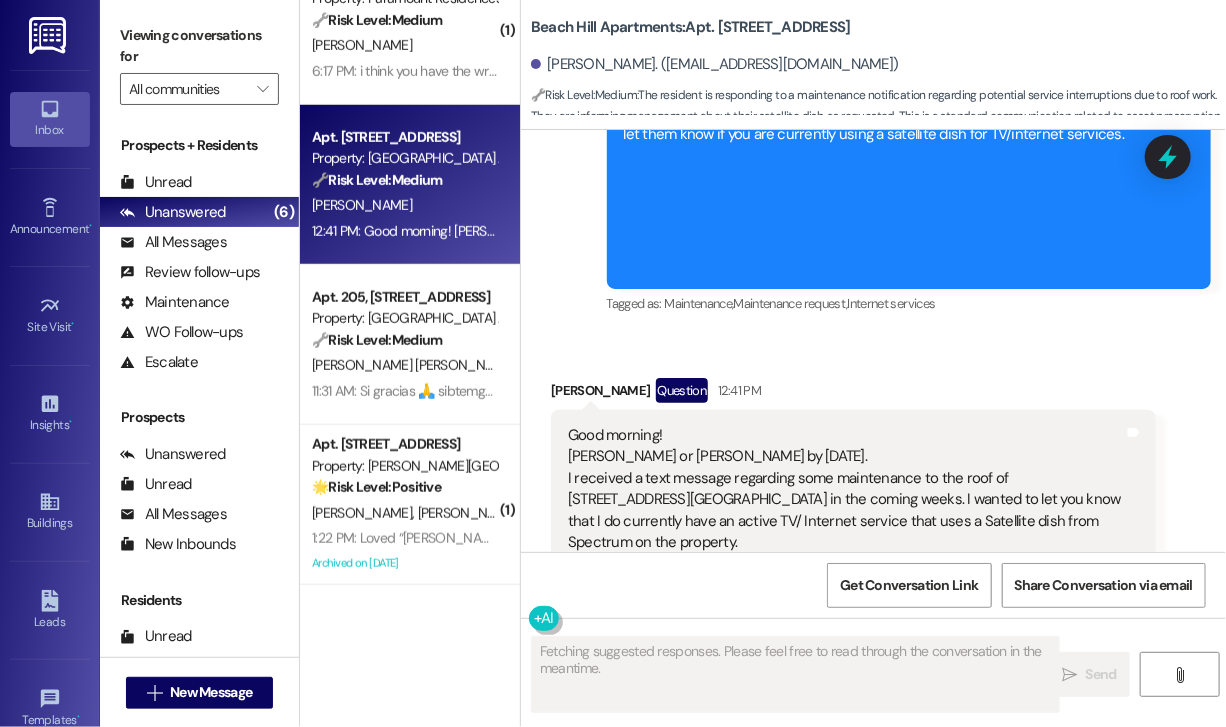 scroll, scrollTop: 8181, scrollLeft: 0, axis: vertical 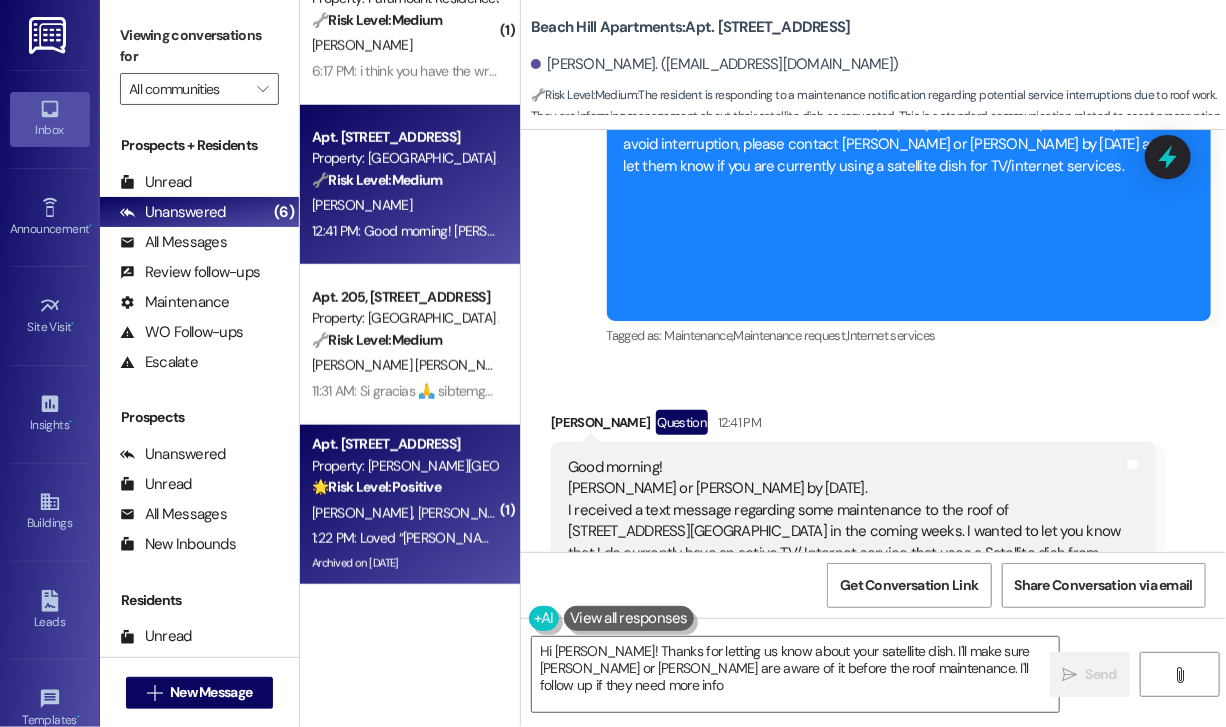 type on "Hi [PERSON_NAME]! Thanks for letting us know about your satellite dish. I'll make sure [PERSON_NAME] or [PERSON_NAME] are aware of it before the roof maintenance. I'll follow up if they need more info!" 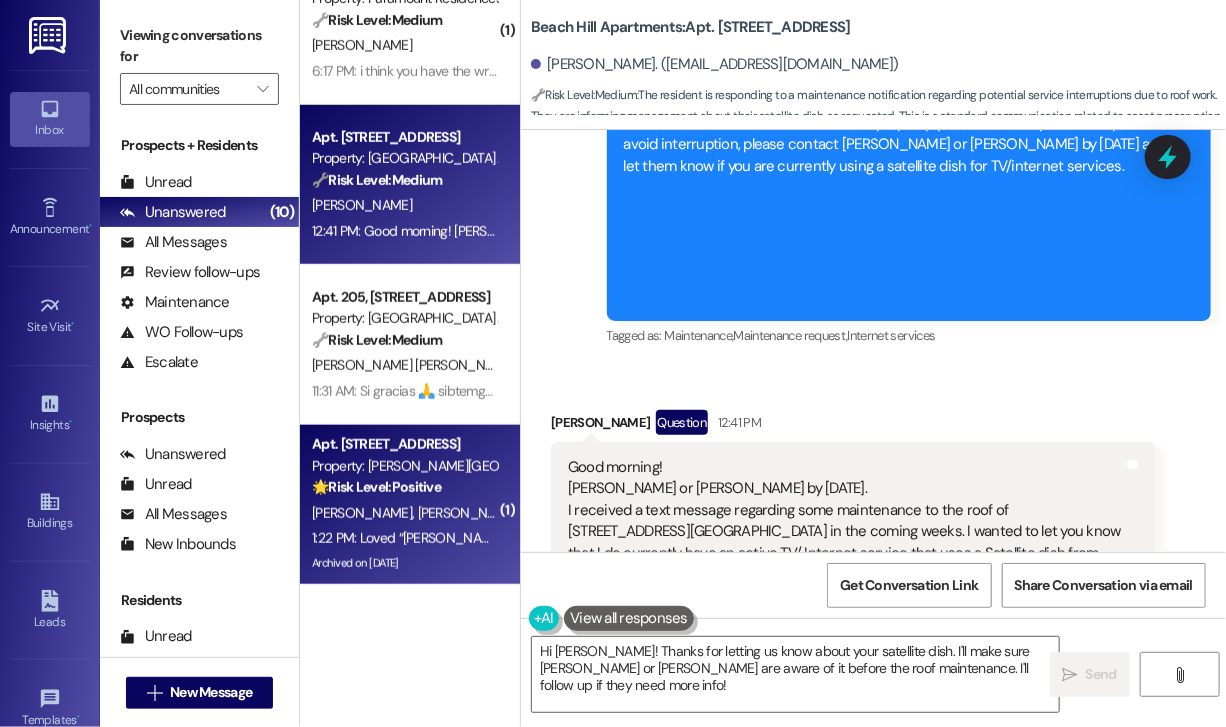 click on "🌟  Risk Level:  Positive" at bounding box center (376, 487) 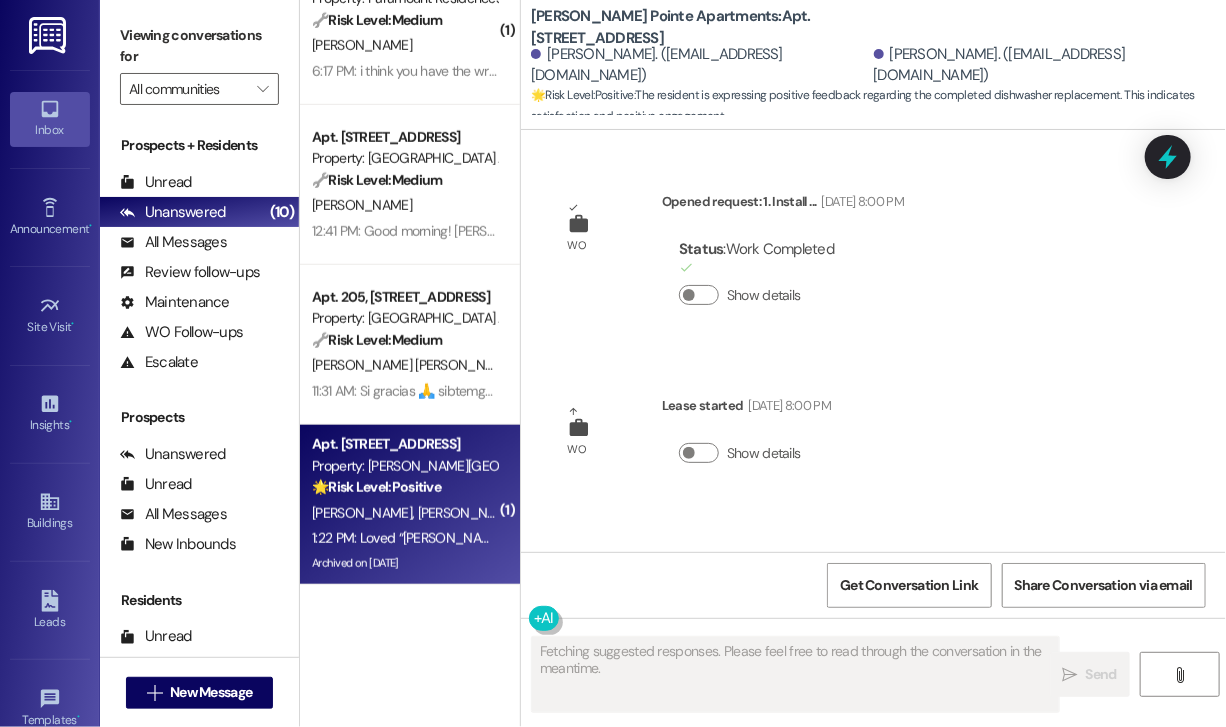 scroll, scrollTop: 76297, scrollLeft: 0, axis: vertical 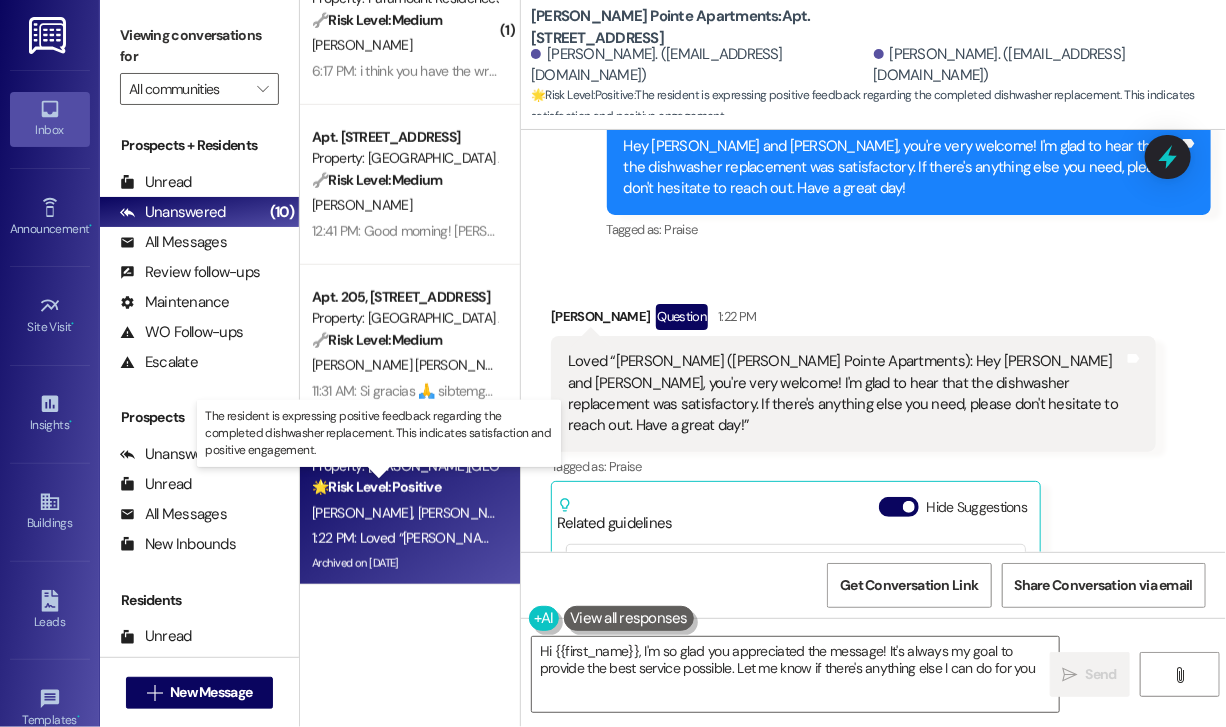 type on "Hi {{first_name}}, I'm so glad you appreciated the message! It's always my goal to provide the best service possible. Let me know if there's anything else I can do for you!" 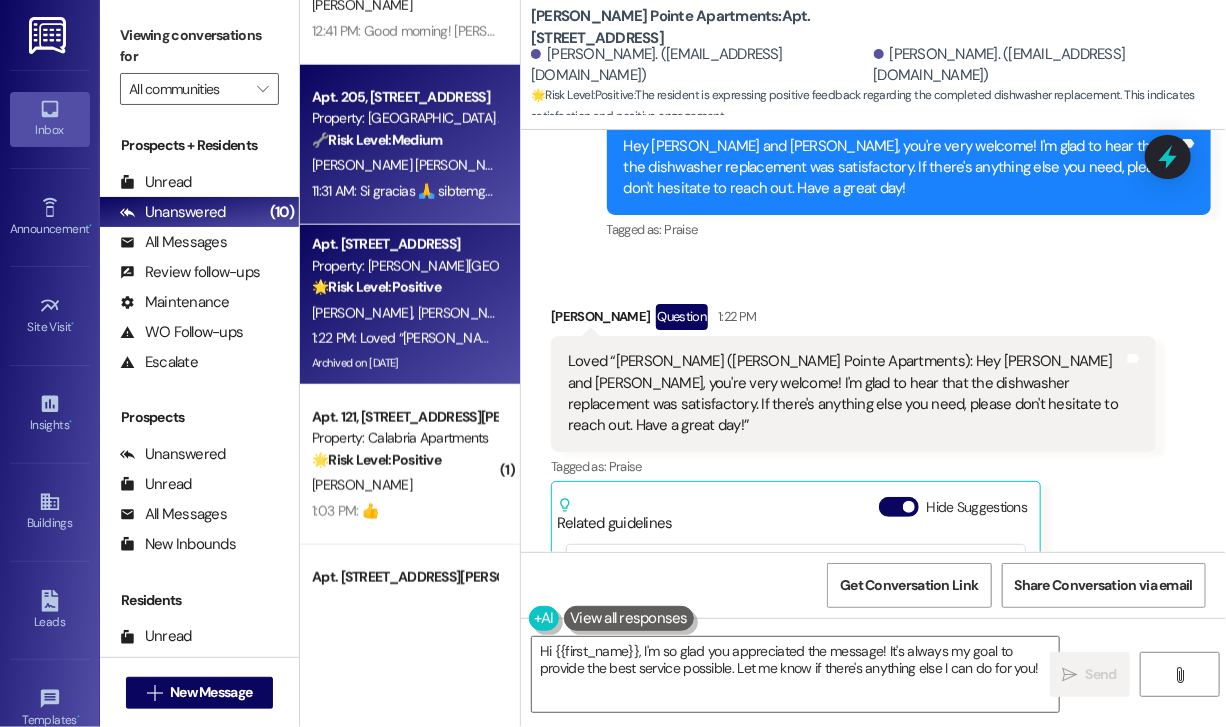 scroll, scrollTop: 835, scrollLeft: 0, axis: vertical 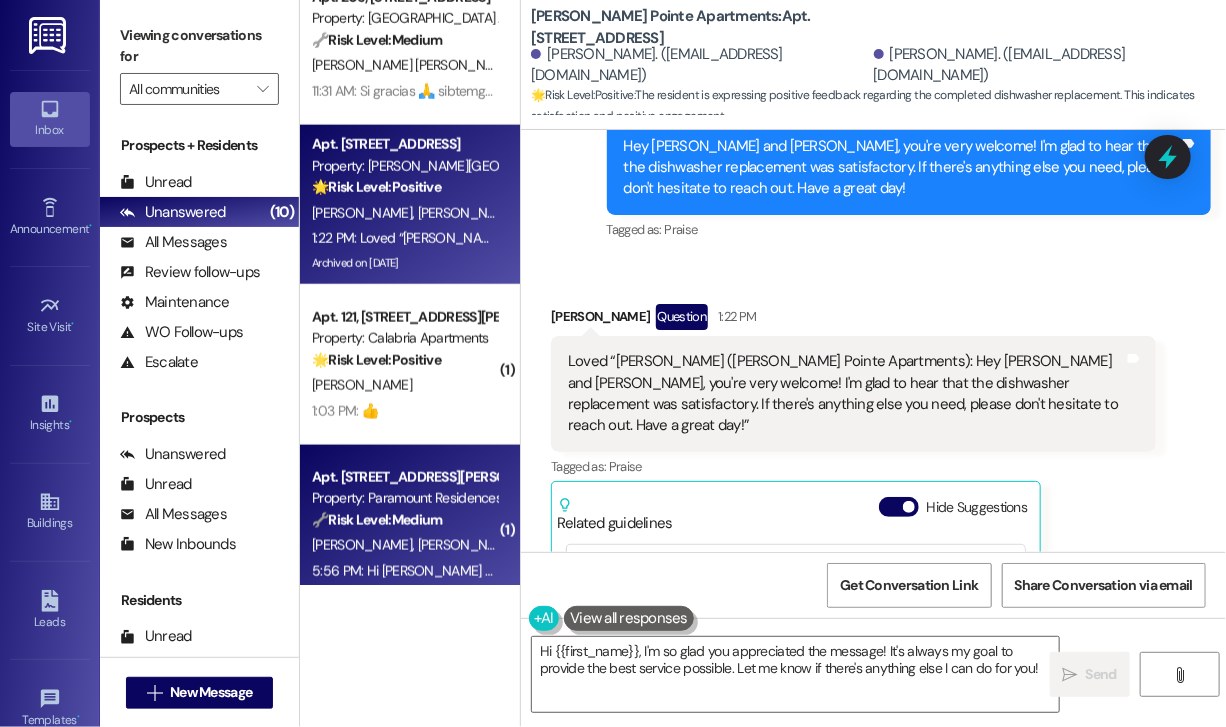 click on "Apt. [STREET_ADDRESS][PERSON_NAME]" at bounding box center [404, 477] 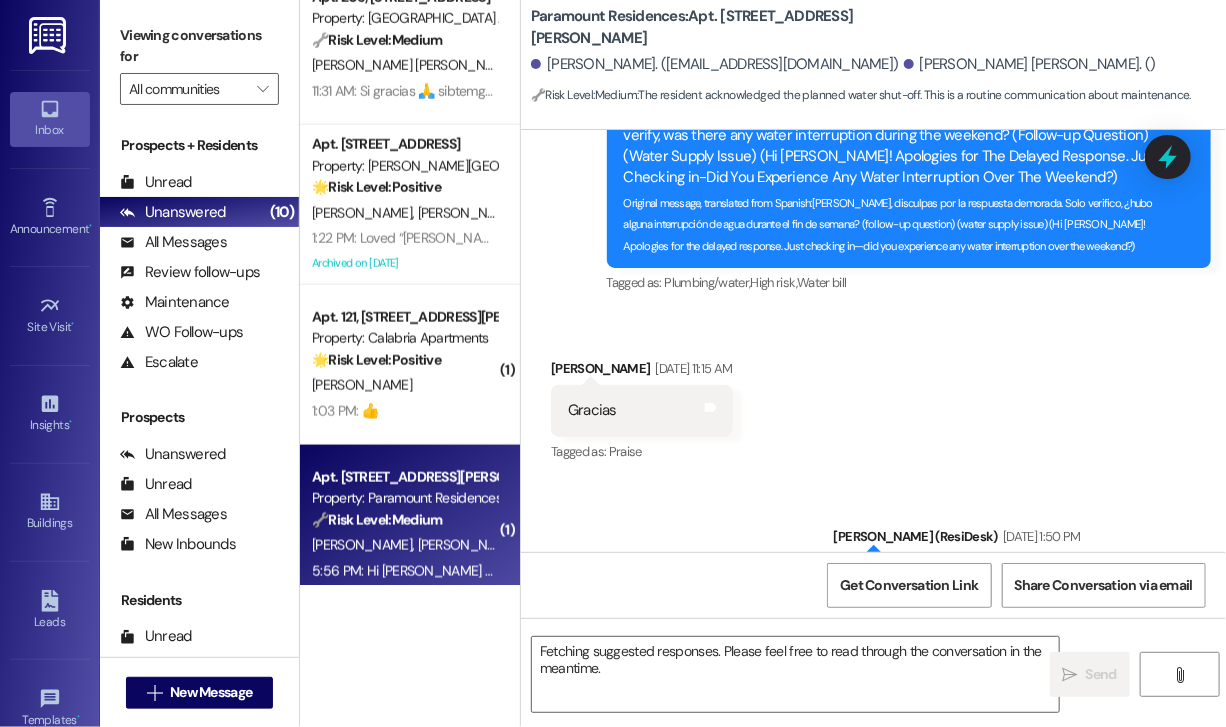 scroll, scrollTop: 2244, scrollLeft: 0, axis: vertical 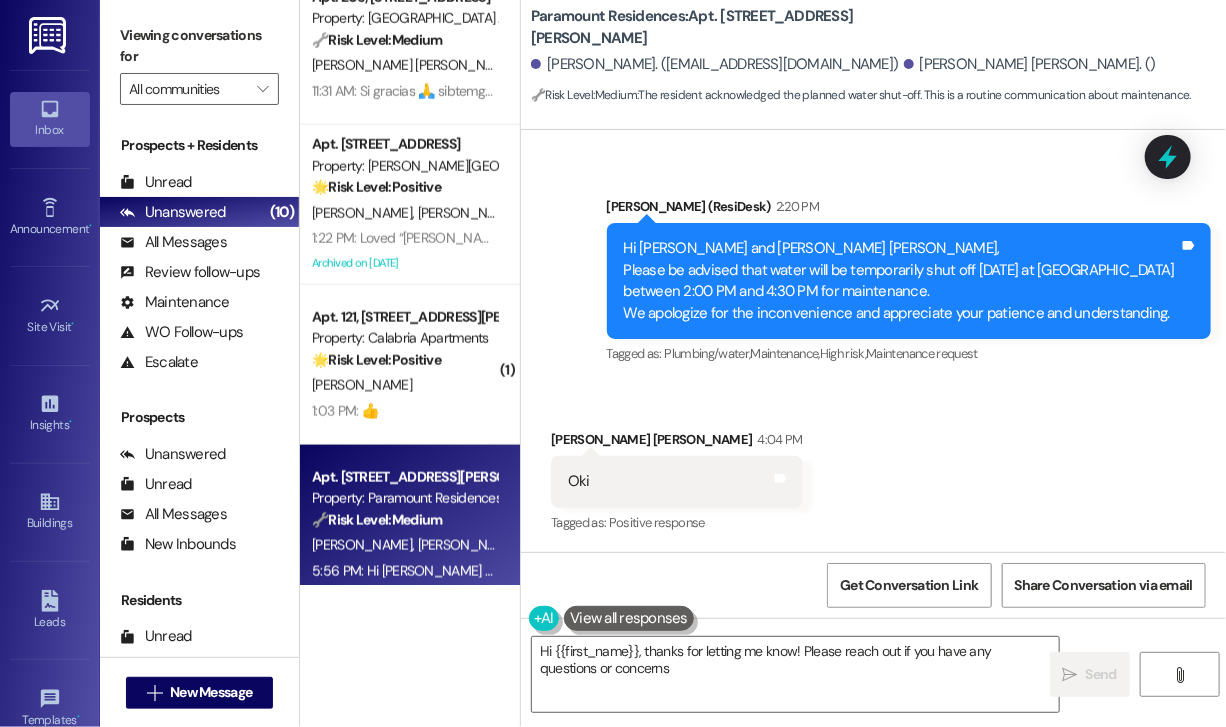 type on "Hi {{first_name}}, thanks for letting me know! Please reach out if you have any questions or concerns." 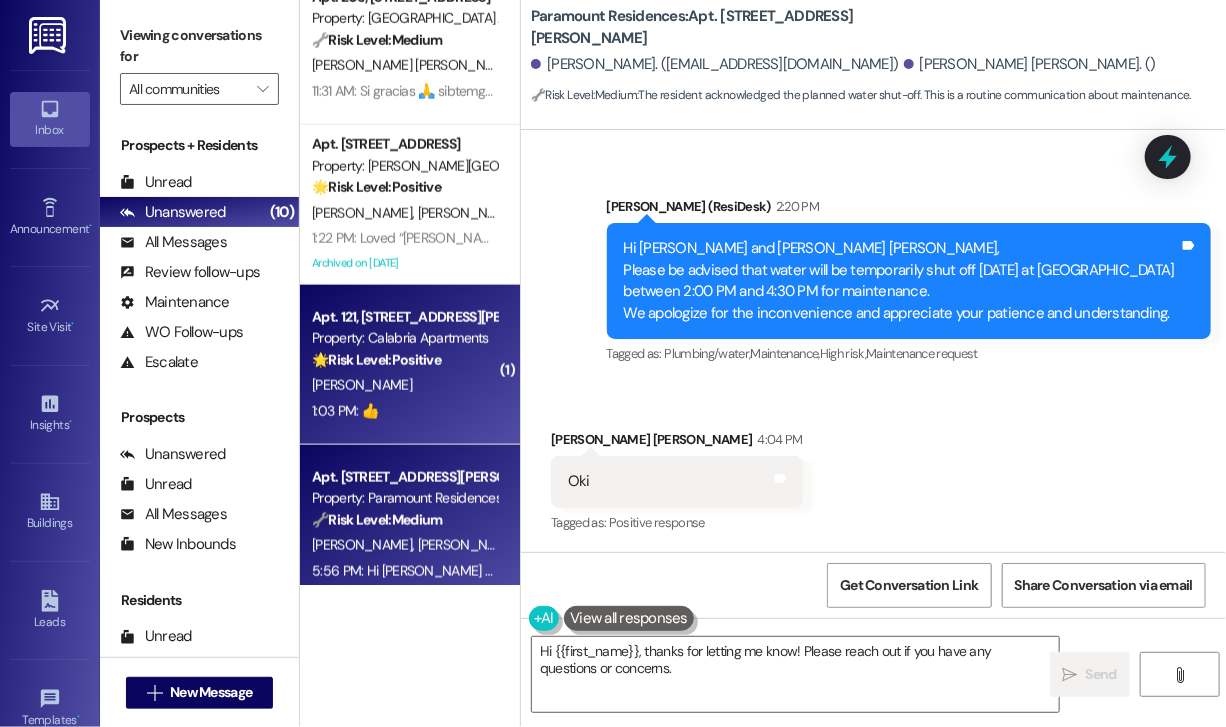 scroll, scrollTop: 1015, scrollLeft: 0, axis: vertical 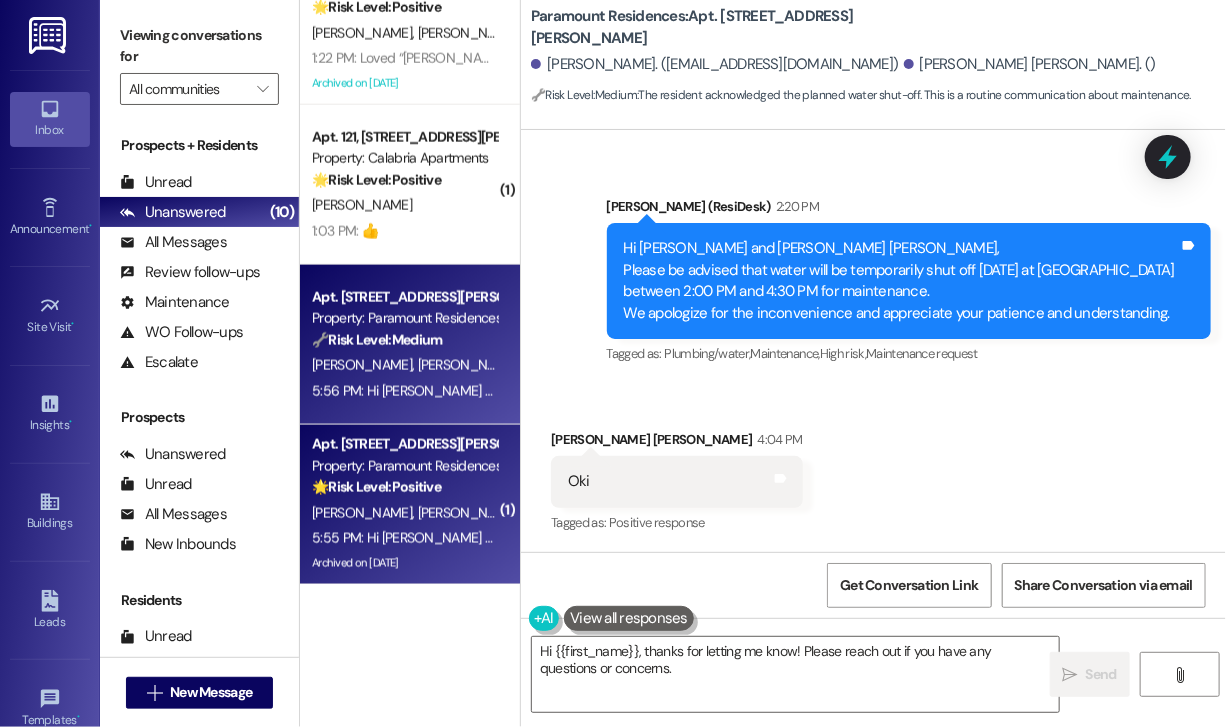 click on "Property: Paramount Residences" at bounding box center (404, 466) 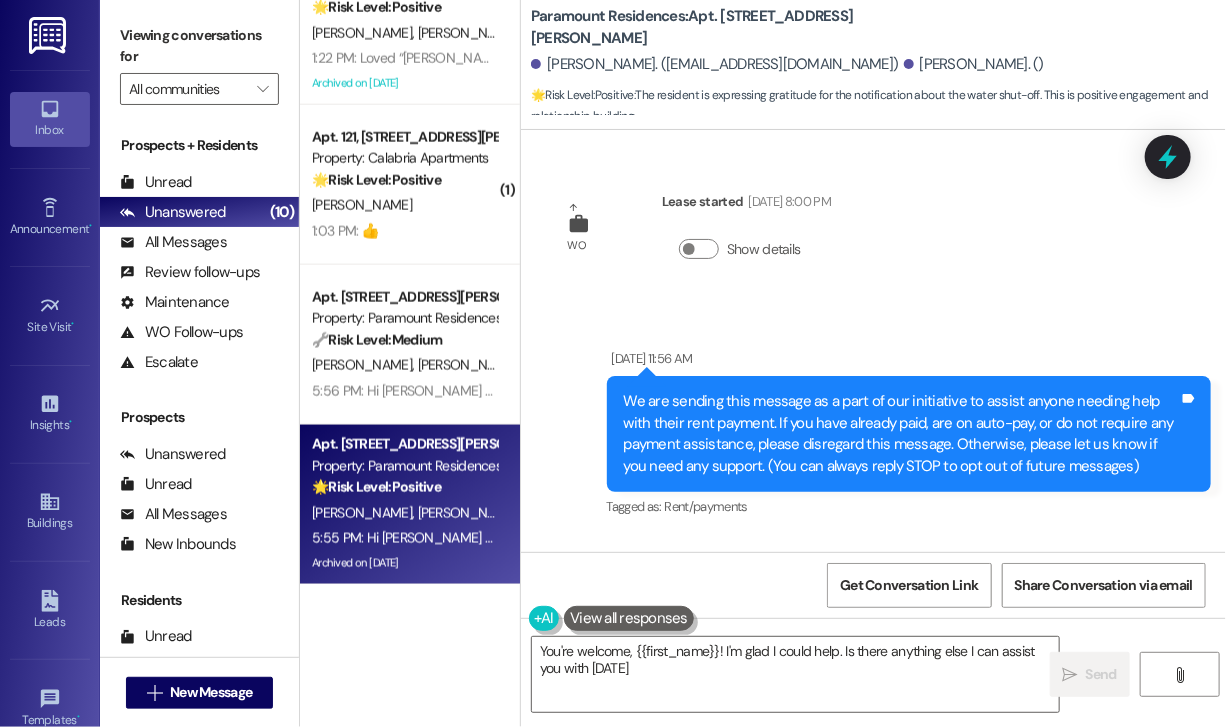 type on "You're welcome, {{first_name}}! I'm glad I could help. Is there anything else I can assist you with [DATE]?" 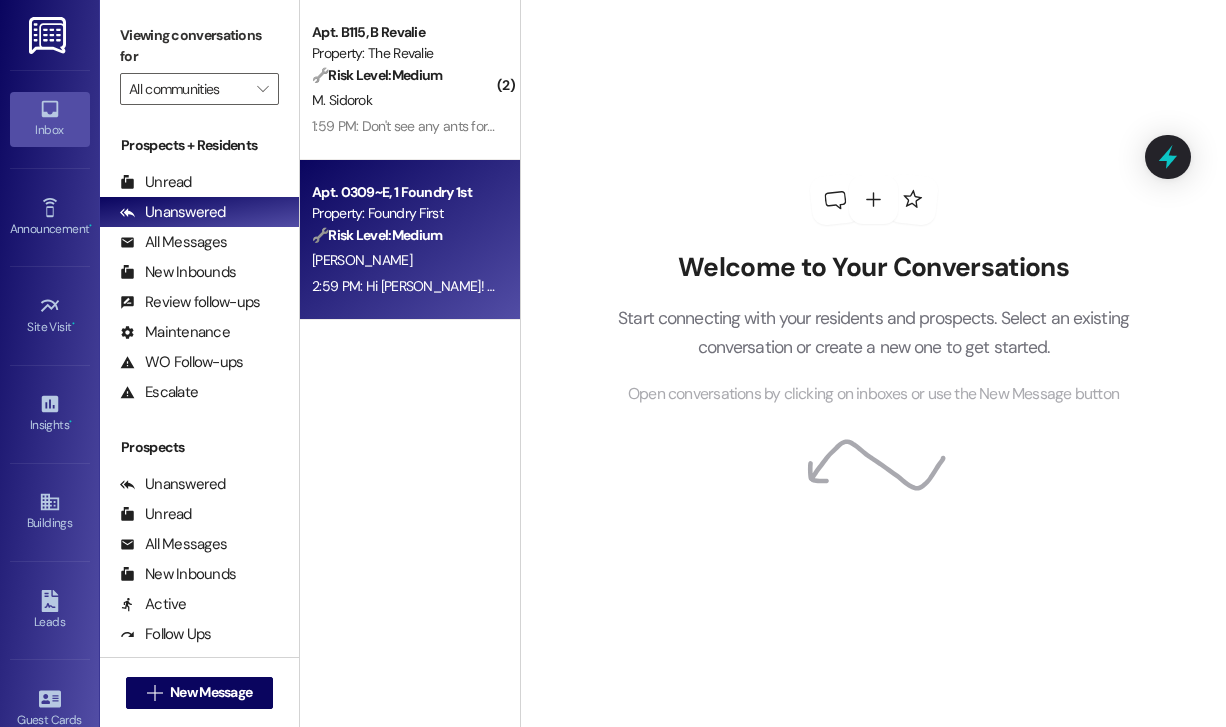 scroll, scrollTop: 0, scrollLeft: 0, axis: both 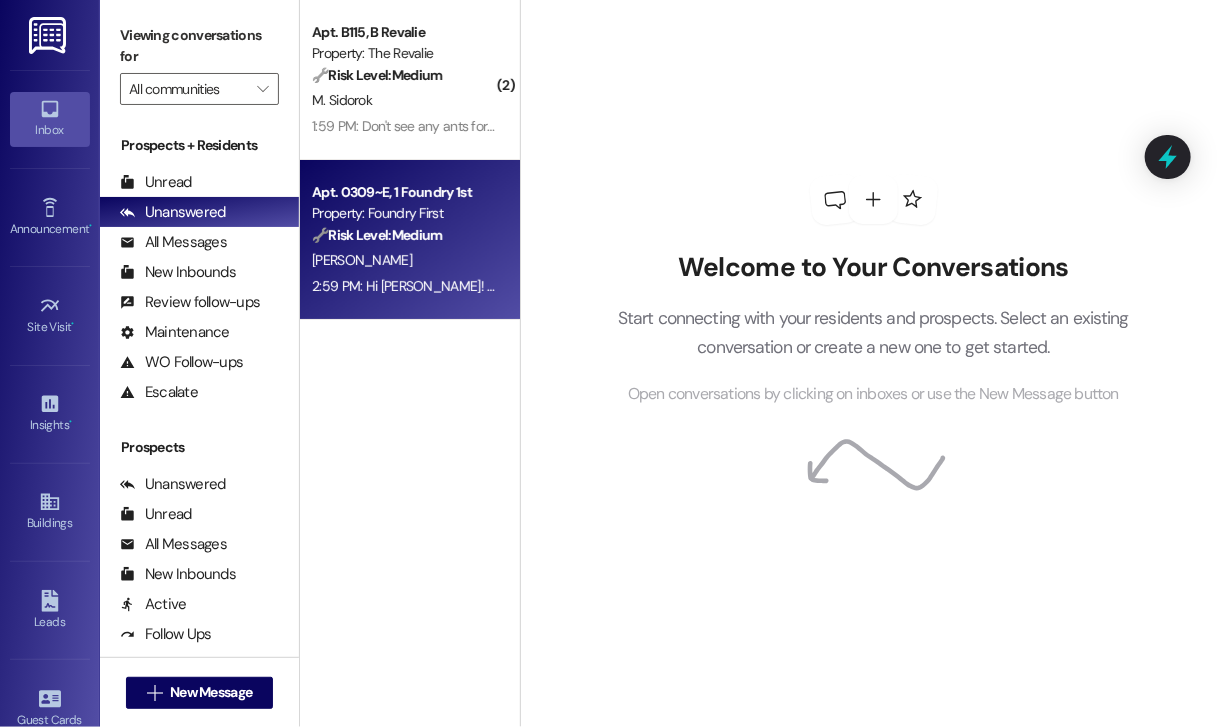 click on "Apt. 0309~E, 1 Foundry 1st" at bounding box center (404, 192) 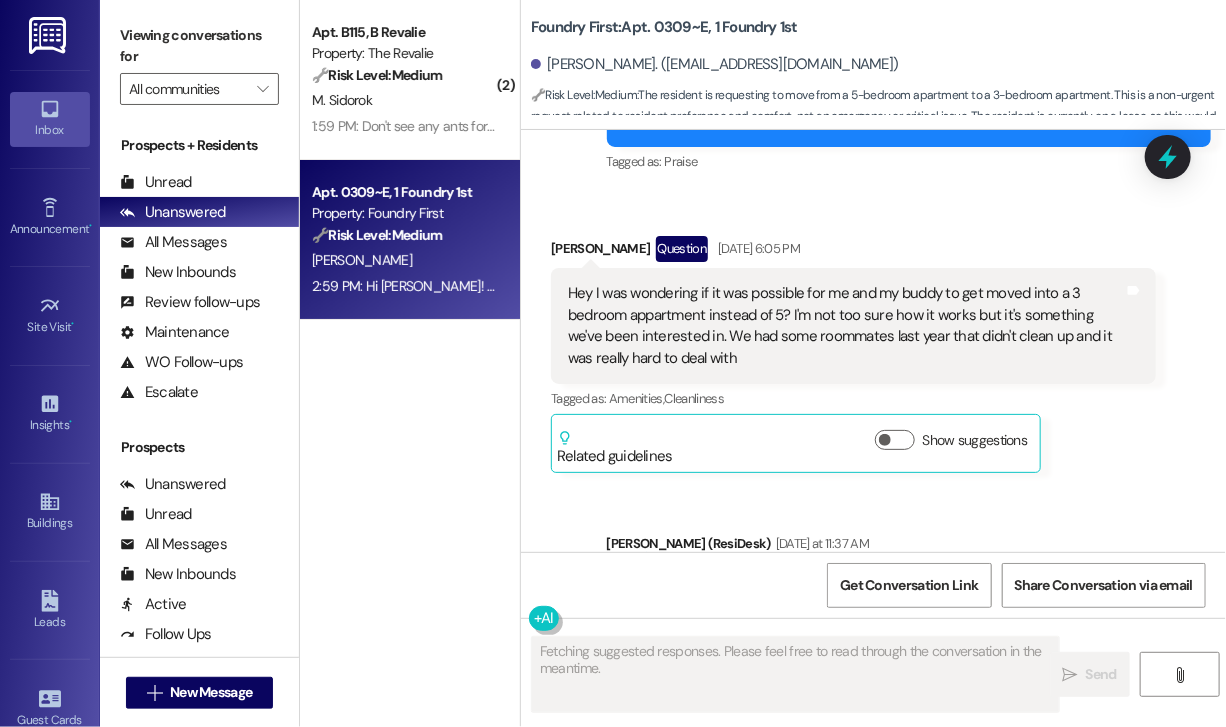 scroll, scrollTop: 11572, scrollLeft: 0, axis: vertical 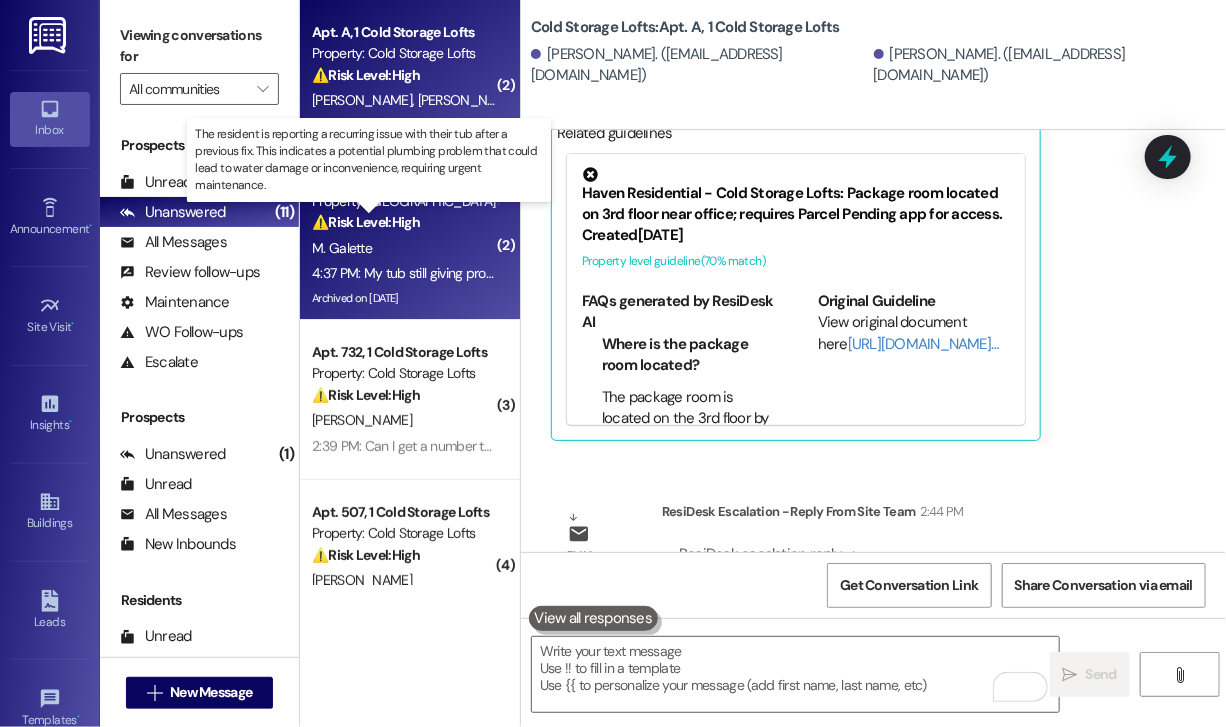 click on "⚠️  Risk Level:  High" at bounding box center (366, 222) 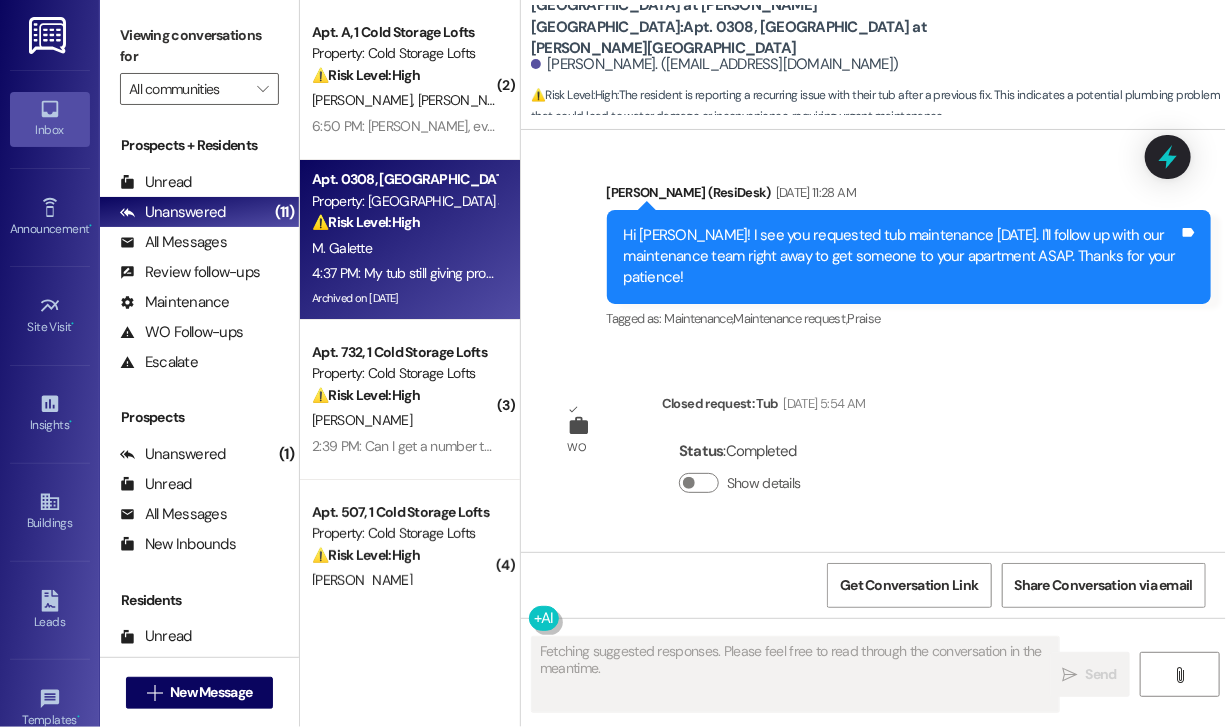 scroll, scrollTop: 16825, scrollLeft: 0, axis: vertical 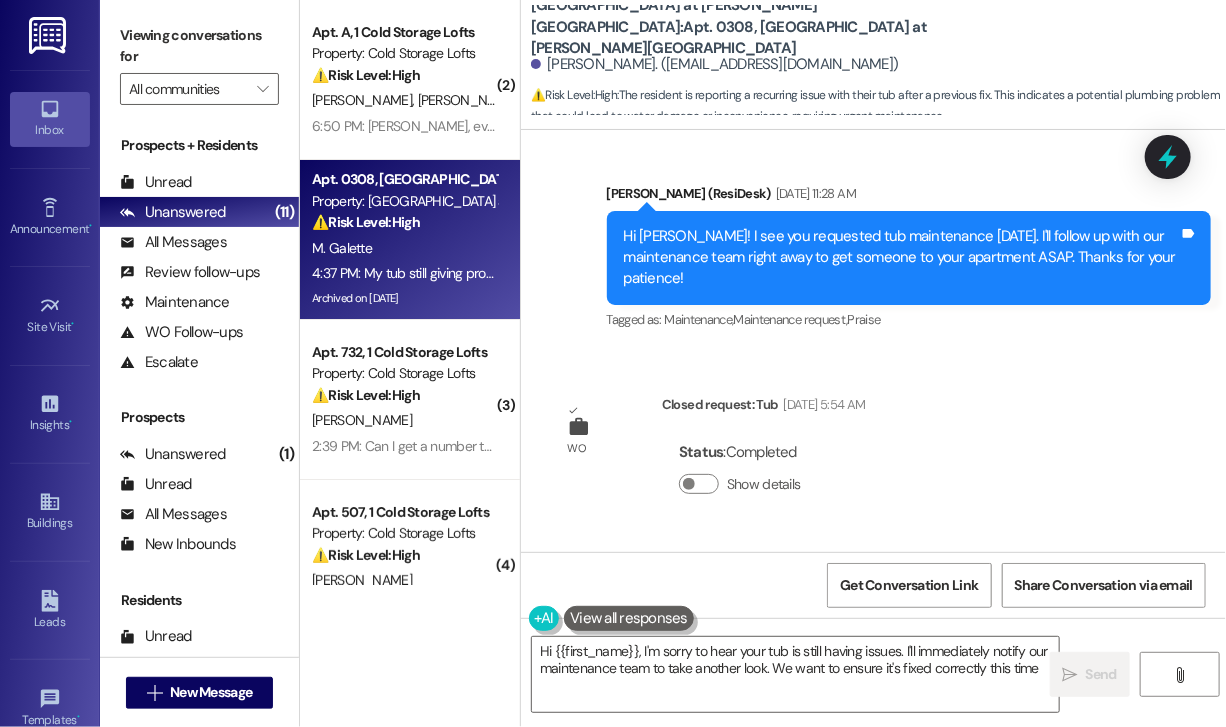 type on "Hi {{first_name}}, I'm sorry to hear your tub is still having issues. I'll immediately notify our maintenance team to take another look. We want to ensure it's fixed correctly this time!" 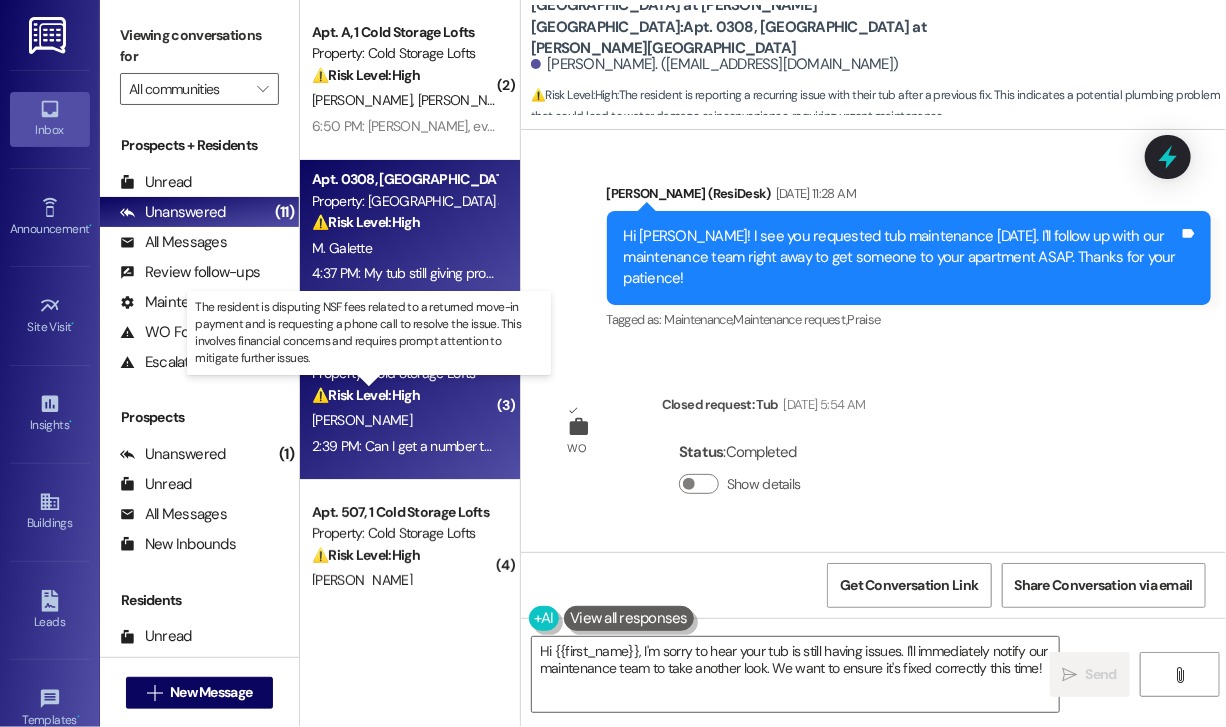 click on "⚠️  Risk Level:  High" at bounding box center (366, 395) 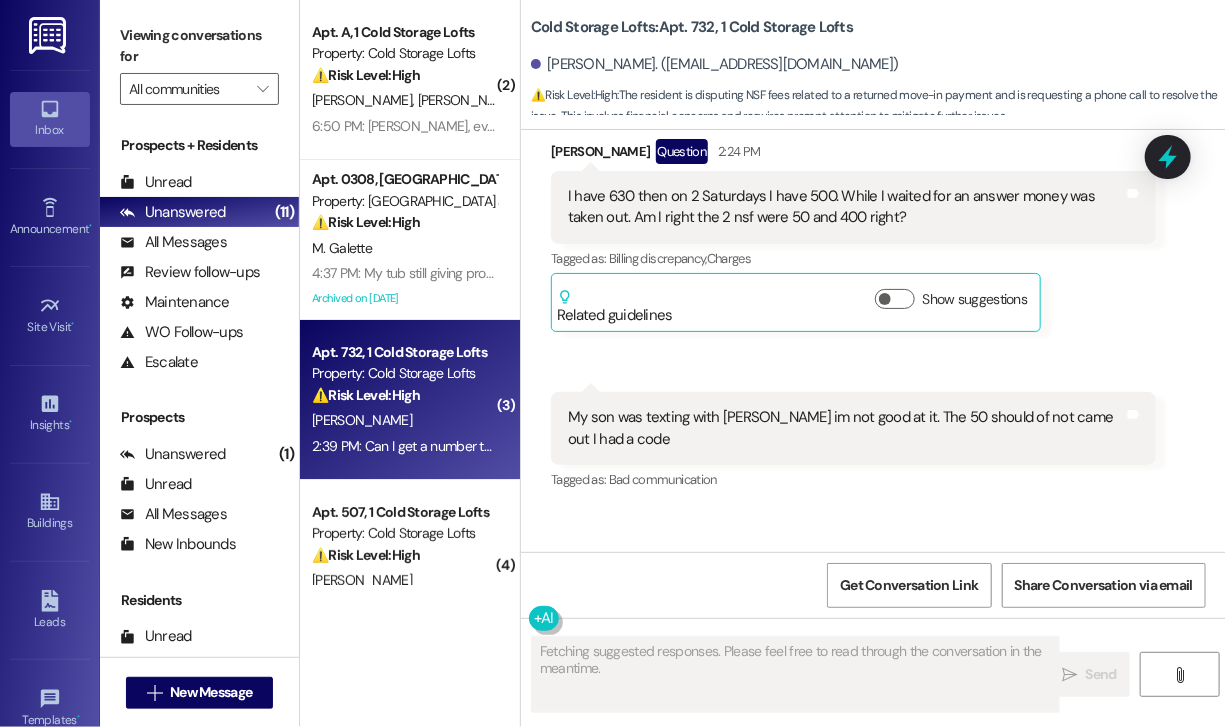 scroll, scrollTop: 6992, scrollLeft: 0, axis: vertical 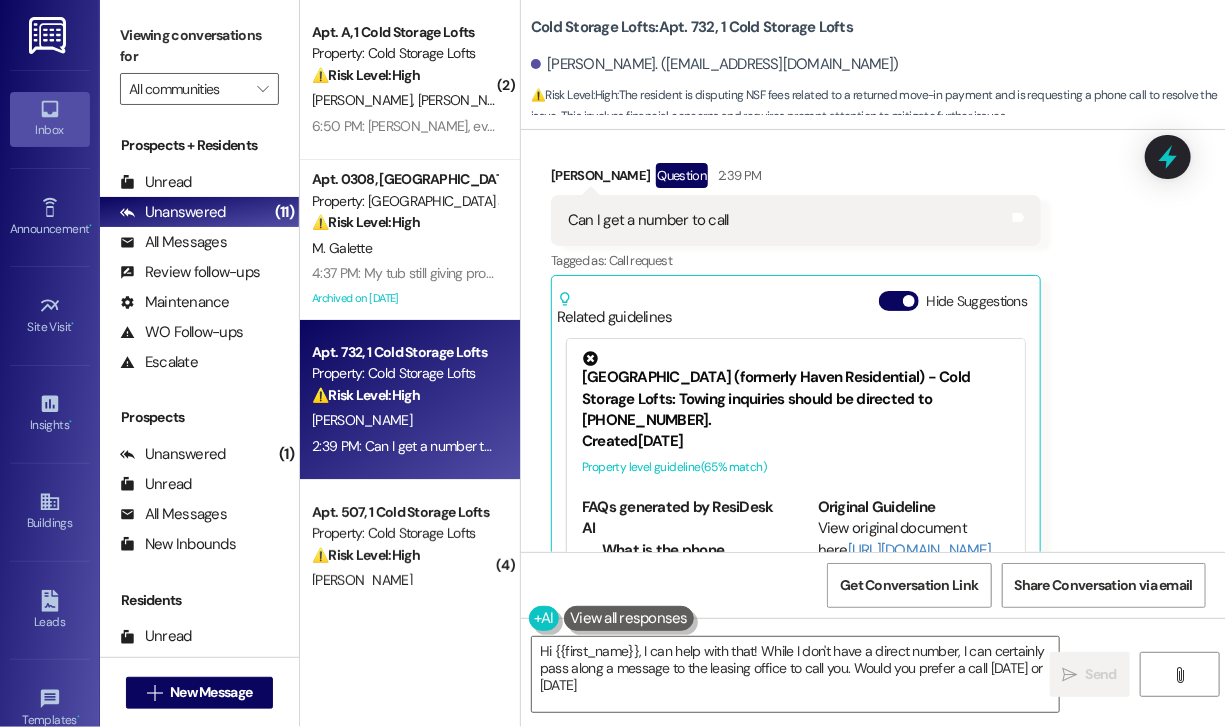 type on "Hi {{first_name}}, I can help with that! While I don't have a direct number, I can certainly pass along a message to the leasing office to call you. Would you prefer a call today or tomorrow?" 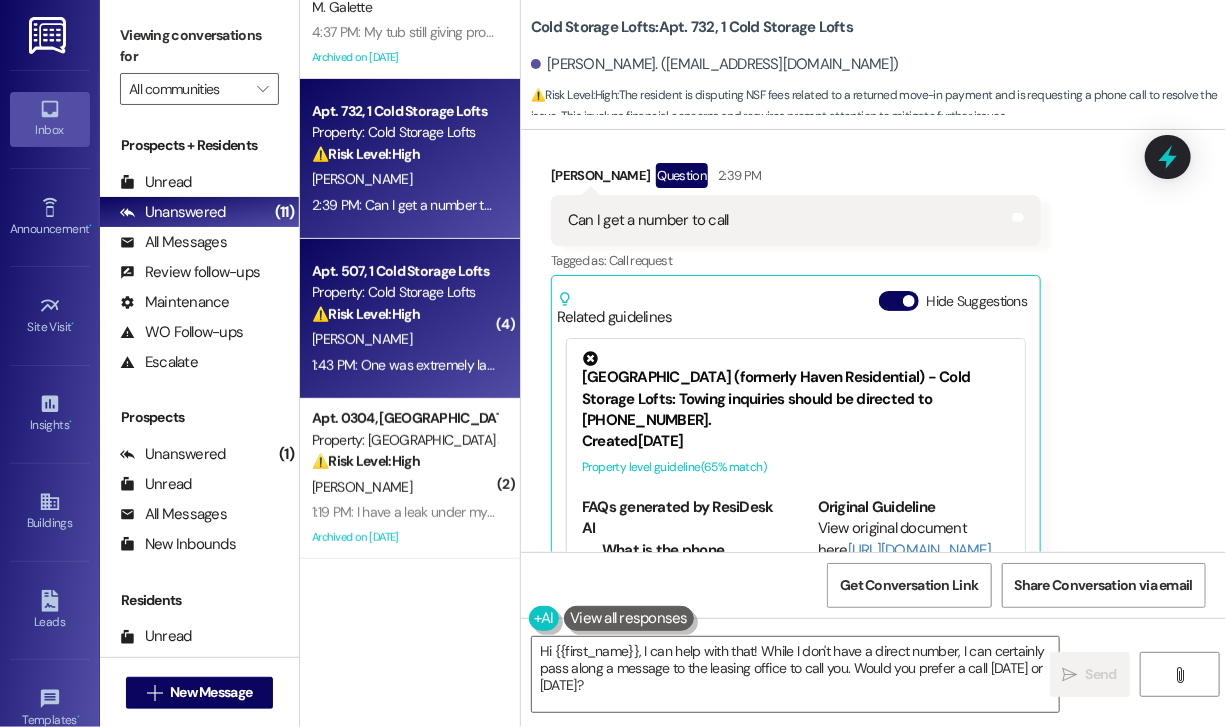 scroll, scrollTop: 400, scrollLeft: 0, axis: vertical 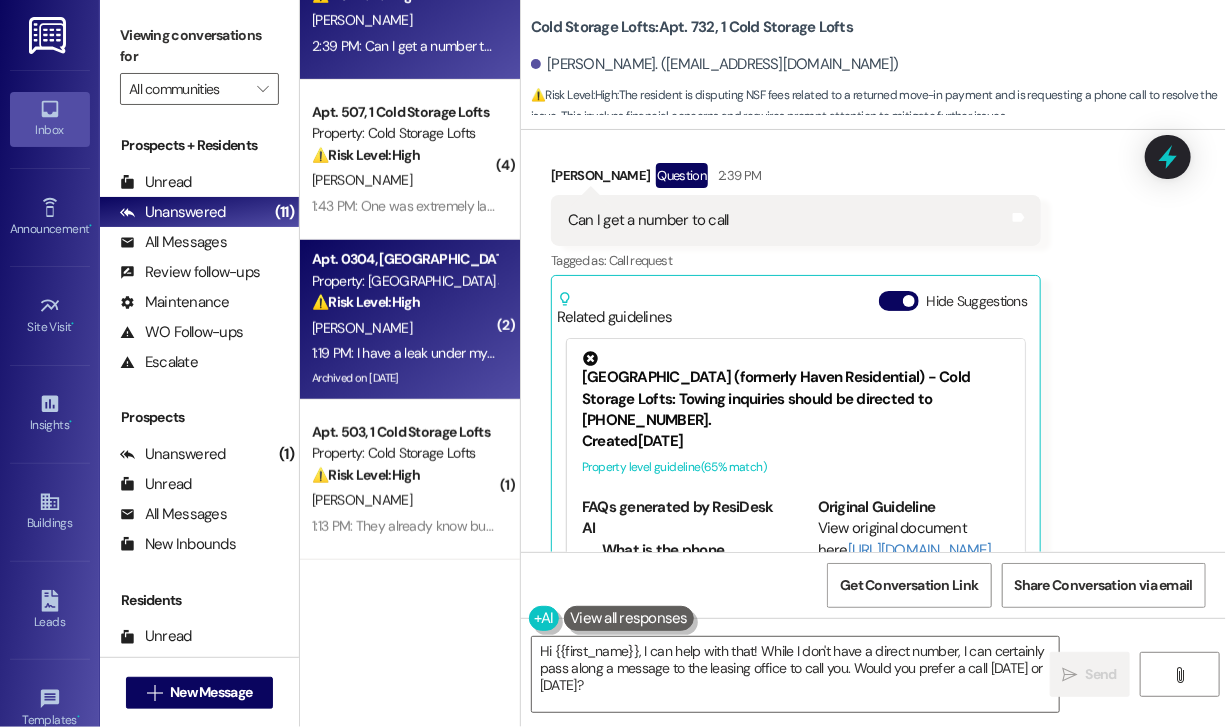 click on "Archived on 05/31/2024" at bounding box center (404, 378) 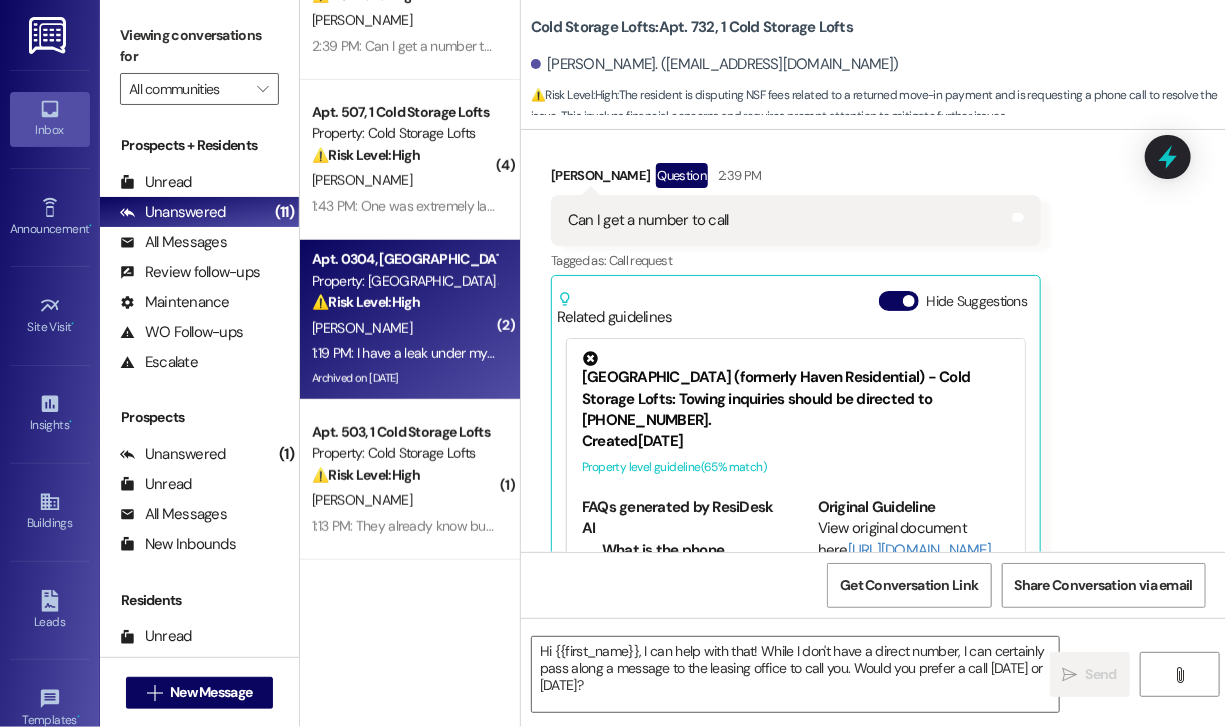 type on "Fetching suggested responses. Please feel free to read through the conversation in the meantime." 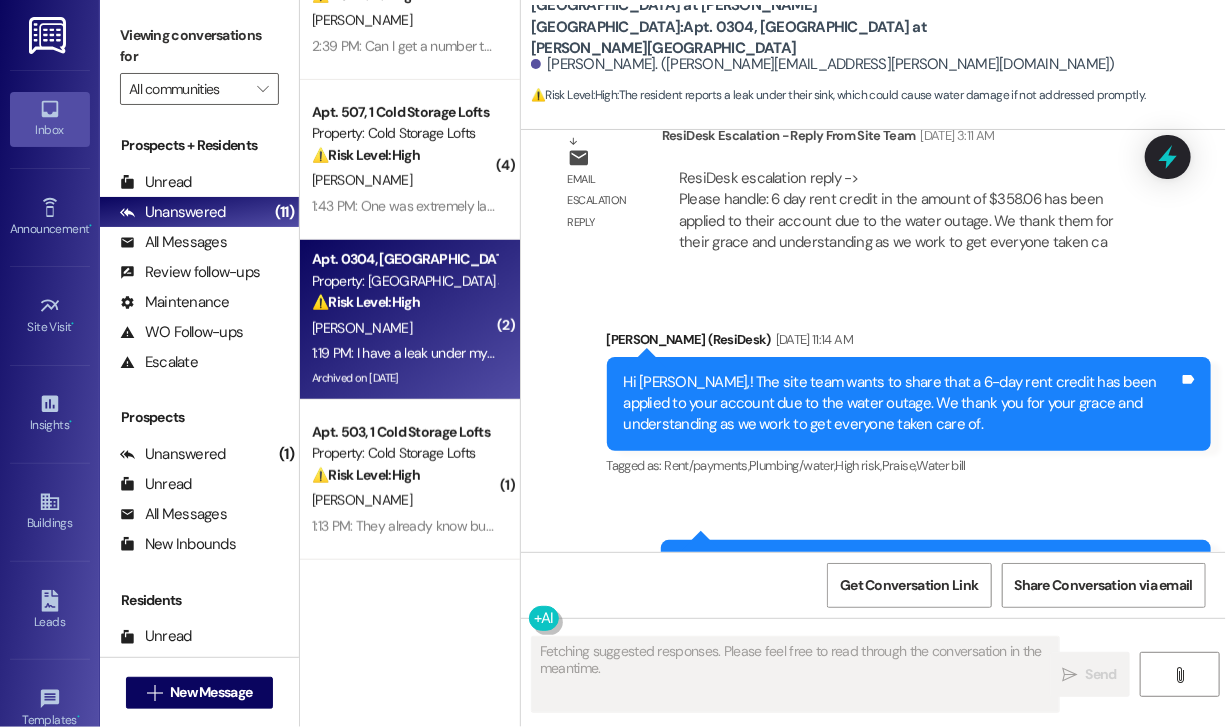 scroll, scrollTop: 17568, scrollLeft: 0, axis: vertical 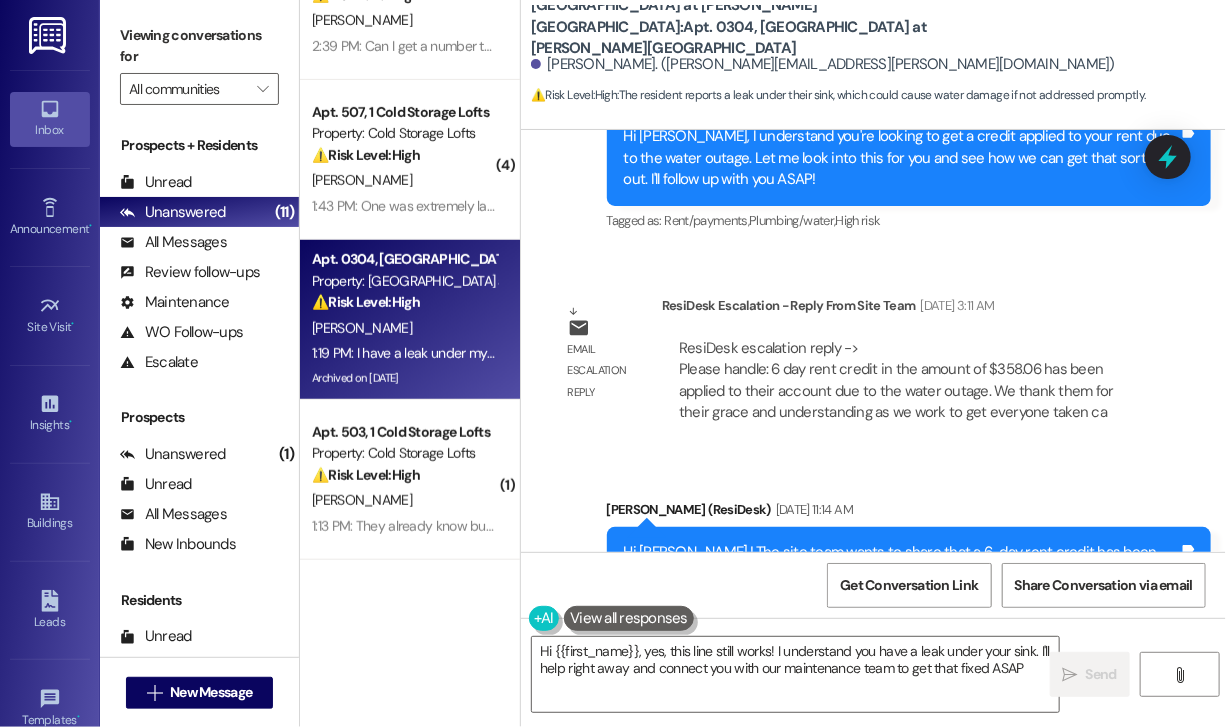 type on "Hi {{first_name}}, yes, this line still works! I understand you have a leak under your sink. I'll help right away and connect you with our maintenance team to get that fixed ASAP." 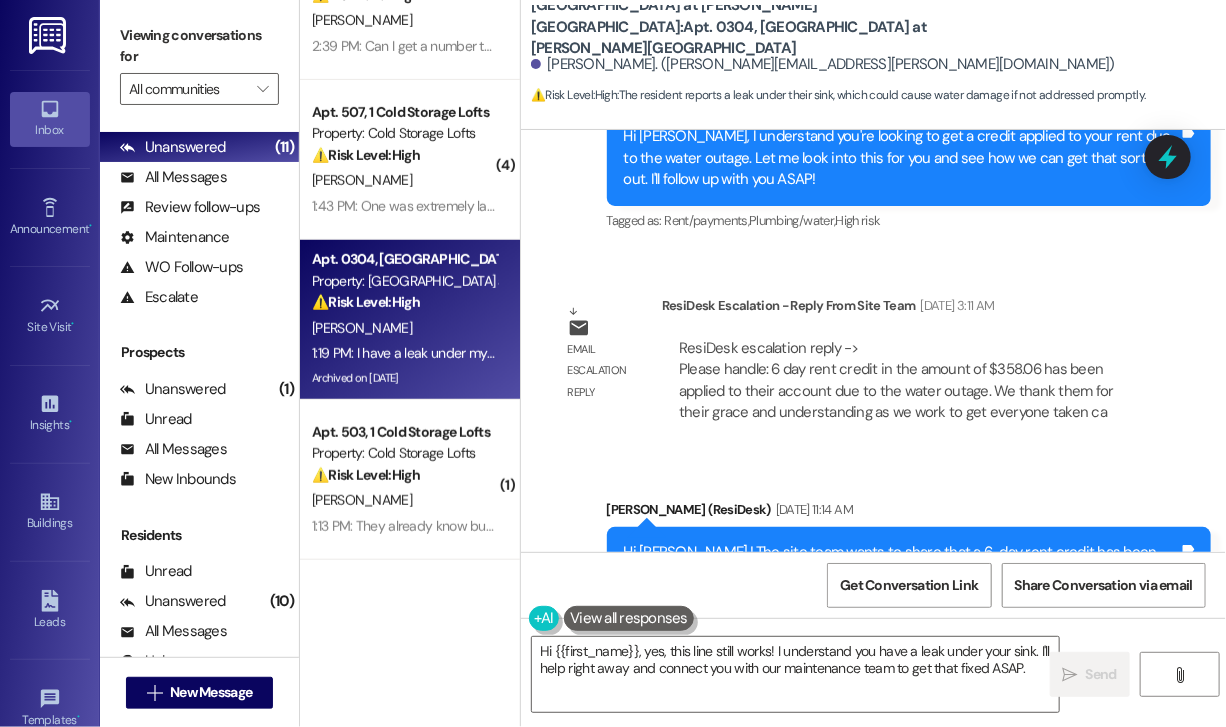 scroll, scrollTop: 100, scrollLeft: 0, axis: vertical 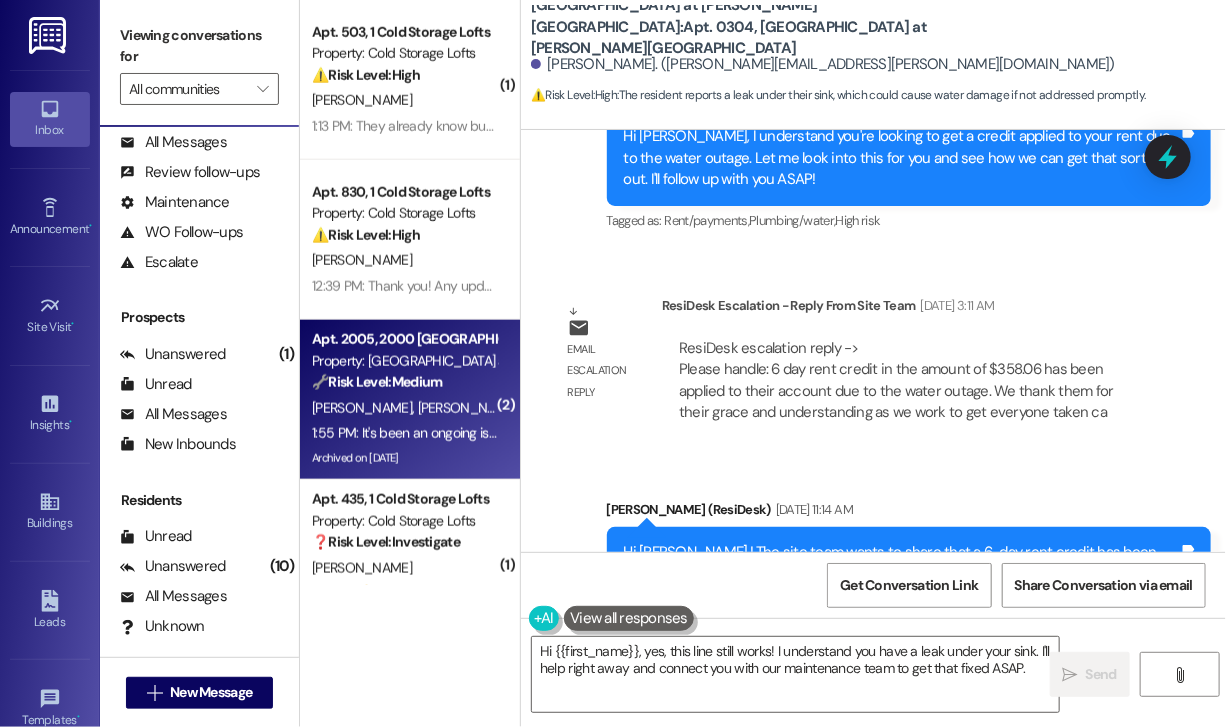 click on "🔧  Risk Level:  Medium" at bounding box center (377, 382) 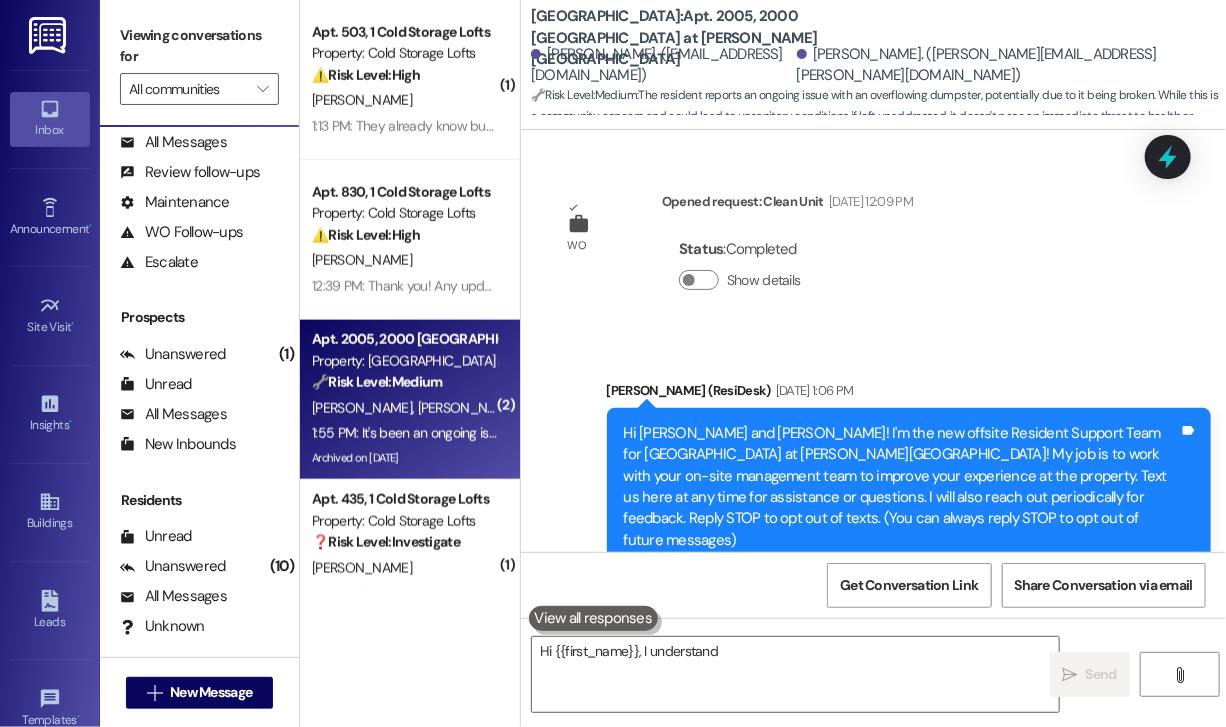 scroll, scrollTop: 11536, scrollLeft: 0, axis: vertical 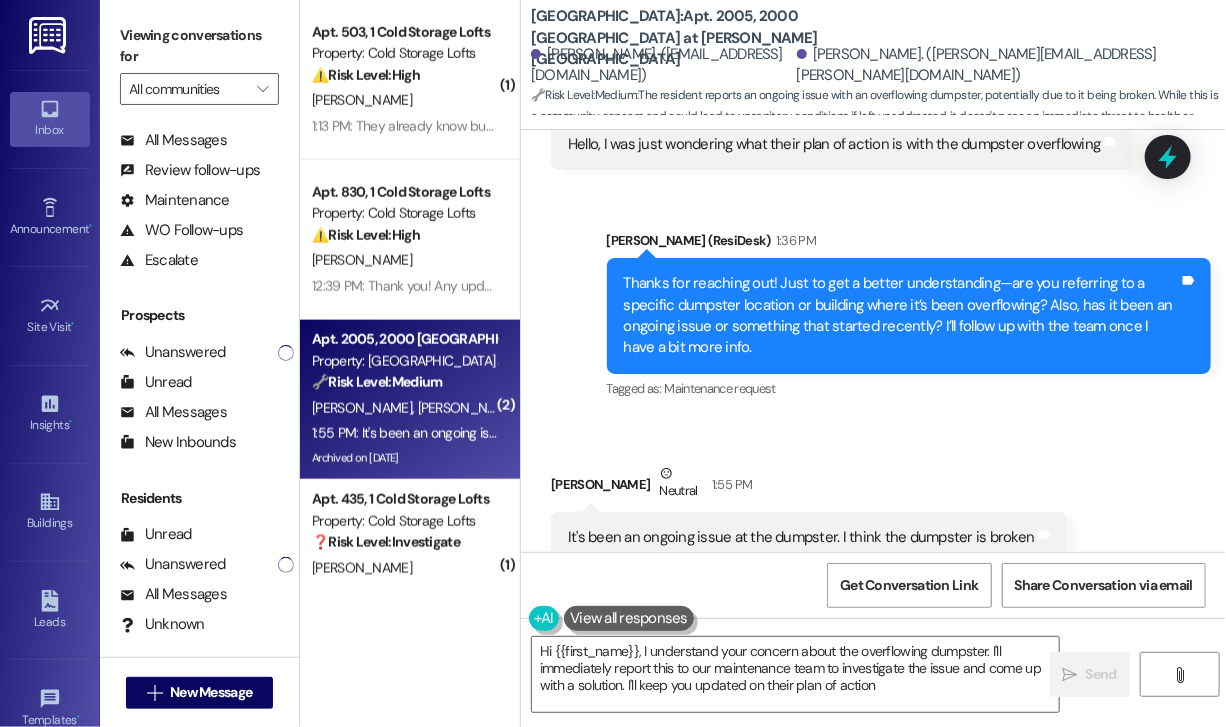 type on "Hi {{first_name}}, I understand your concern about the overflowing dumpster. I'll immediately report this to our maintenance team to investigate the issue and come up with a solution. I'll keep you updated on their plan of action." 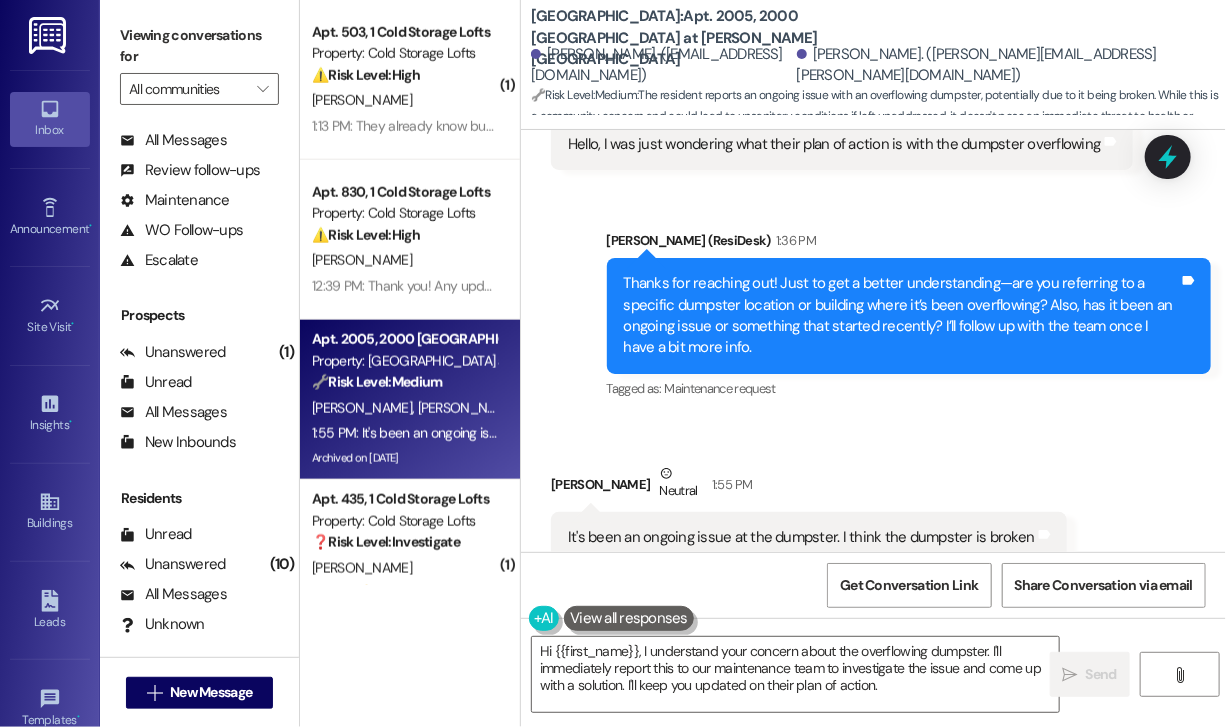 scroll, scrollTop: 100, scrollLeft: 0, axis: vertical 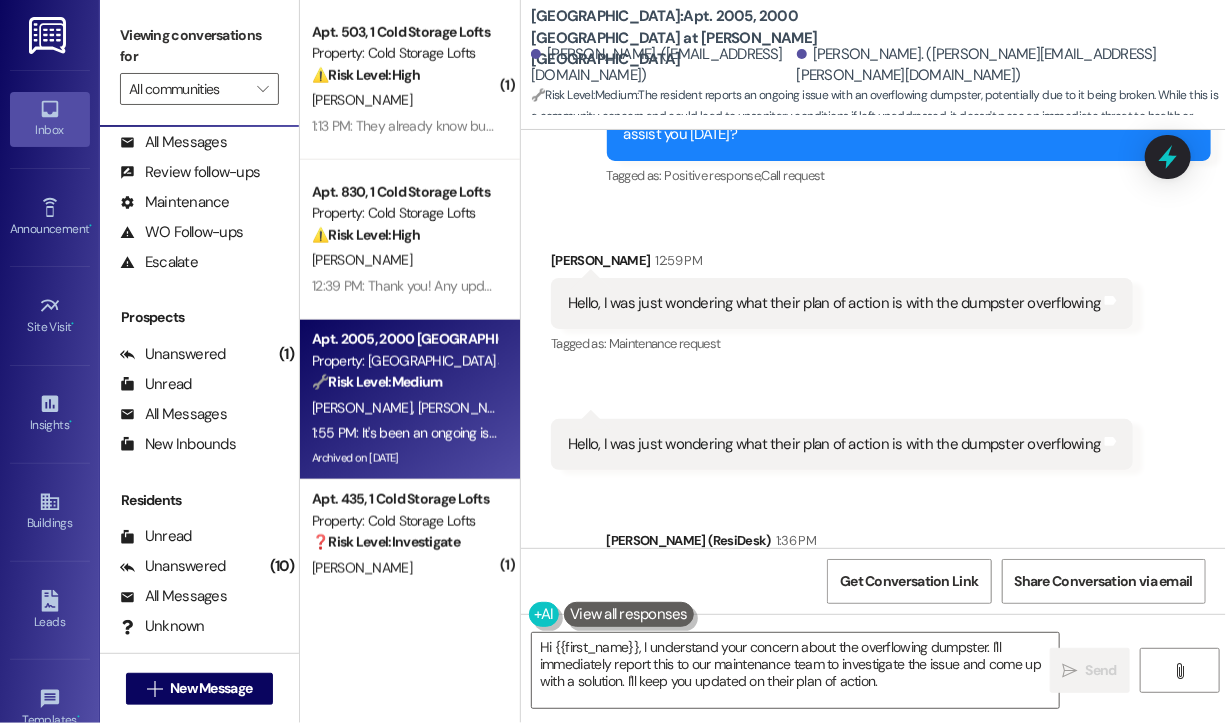click on "Received via SMS Lauri Byrne 12:59 PM Hello, I was just wondering what their plan of action is with the dumpster overflowing Tags and notes Tagged as:   Maintenance request Click to highlight conversations about Maintenance request" at bounding box center [842, 304] 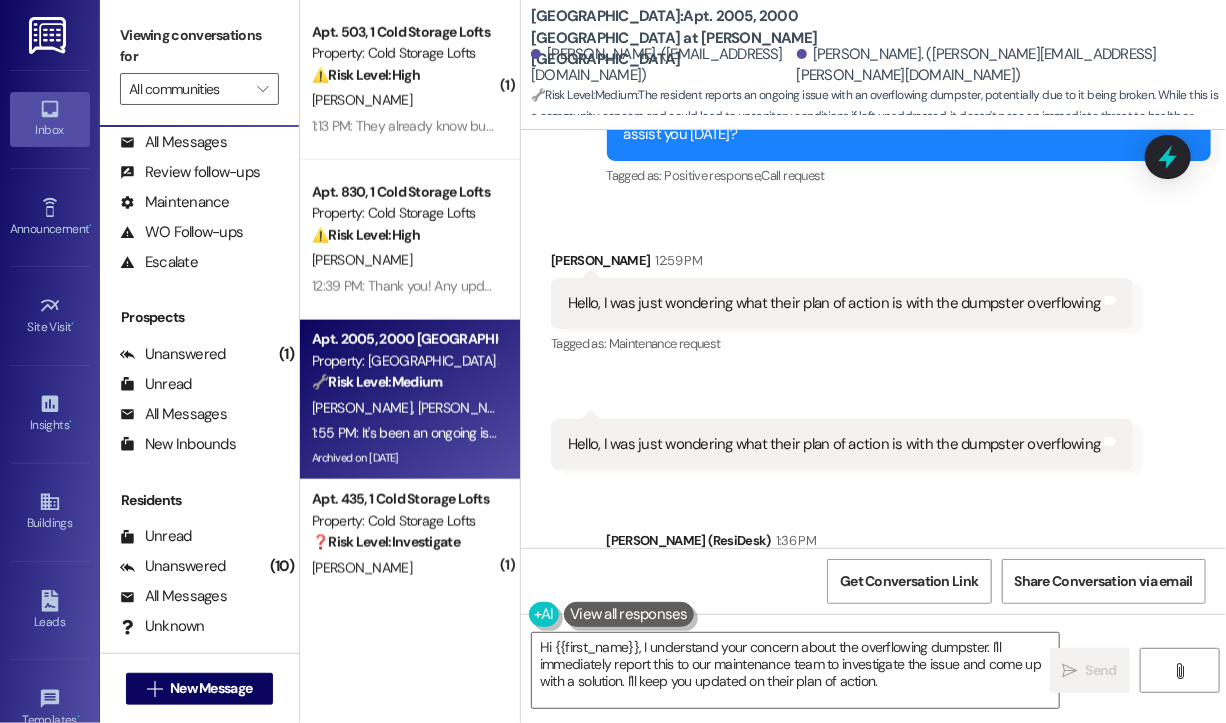 click on "Lauri Byrne. (jbyrne@peerlessnetwork.com)     John Byrne. (john.byrne@3gcs.com)" at bounding box center [878, 65] 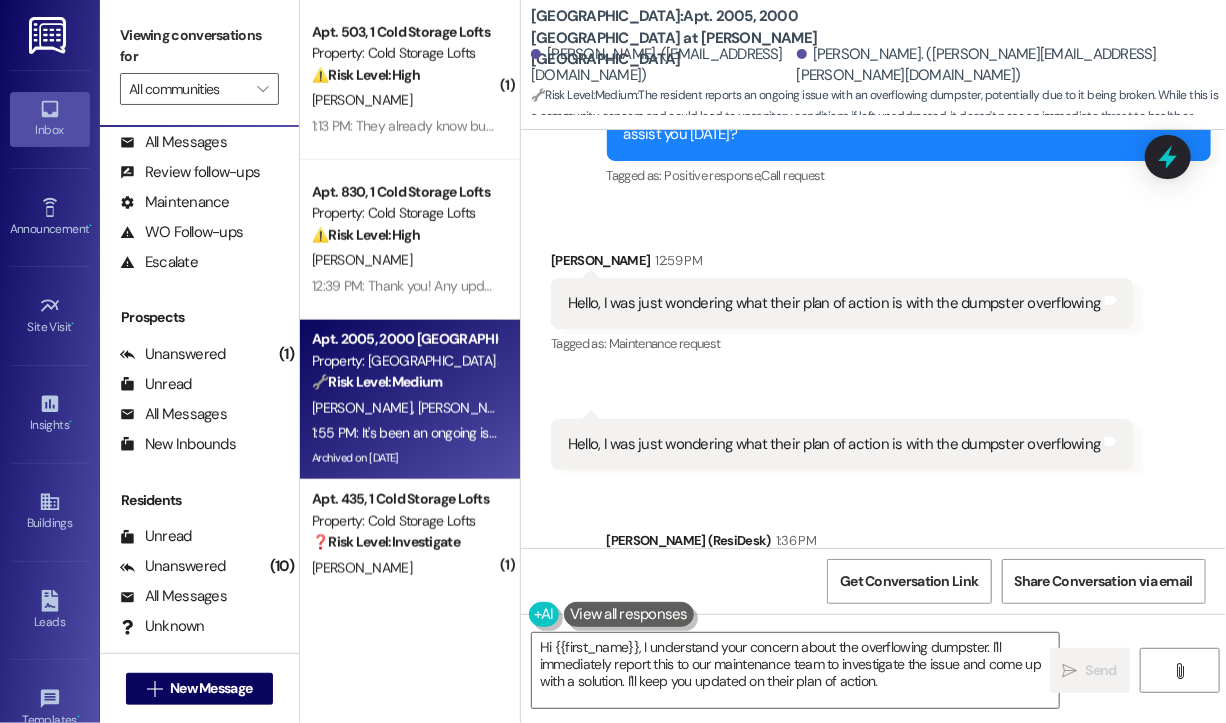 click on "Sent via SMS Sarah   (ResiDesk) 1:36 PM Thanks for reaching out! Just to get a better understanding—are you referring to a specific dumpster location or building where it’s been overflowing? Also, has it been an ongoing issue or something that started recently? I’ll follow up with the team once I have a bit more info. Tags and notes Tagged as:   Maintenance request Click to highlight conversations about Maintenance request" at bounding box center (873, 601) 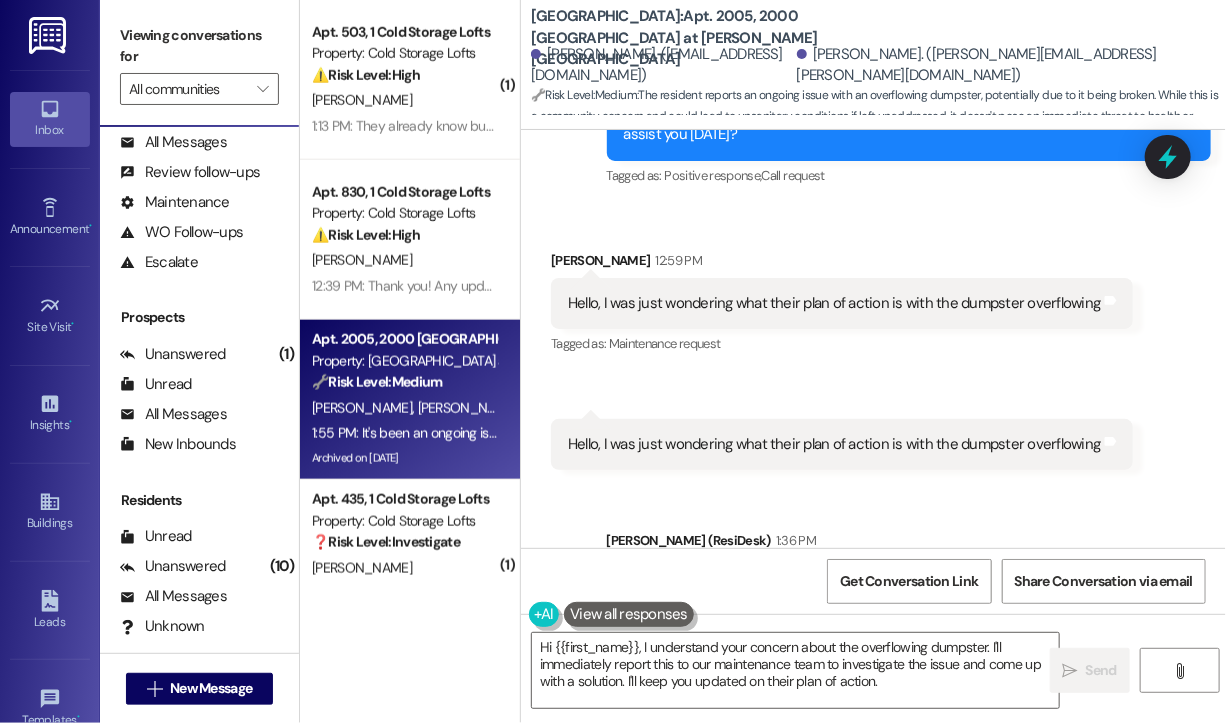 click on "Received via SMS Lauri Byrne 12:59 PM Hello, I was just wondering what their plan of action is with the dumpster overflowing Tags and notes Tagged as:   Maintenance request Click to highlight conversations about Maintenance request Received via SMS 12:59 PM Lauri Byrne 12:59 PM Hello, I was just wondering what their plan of action is with the dumpster overflowing Tags and notes" at bounding box center (873, 345) 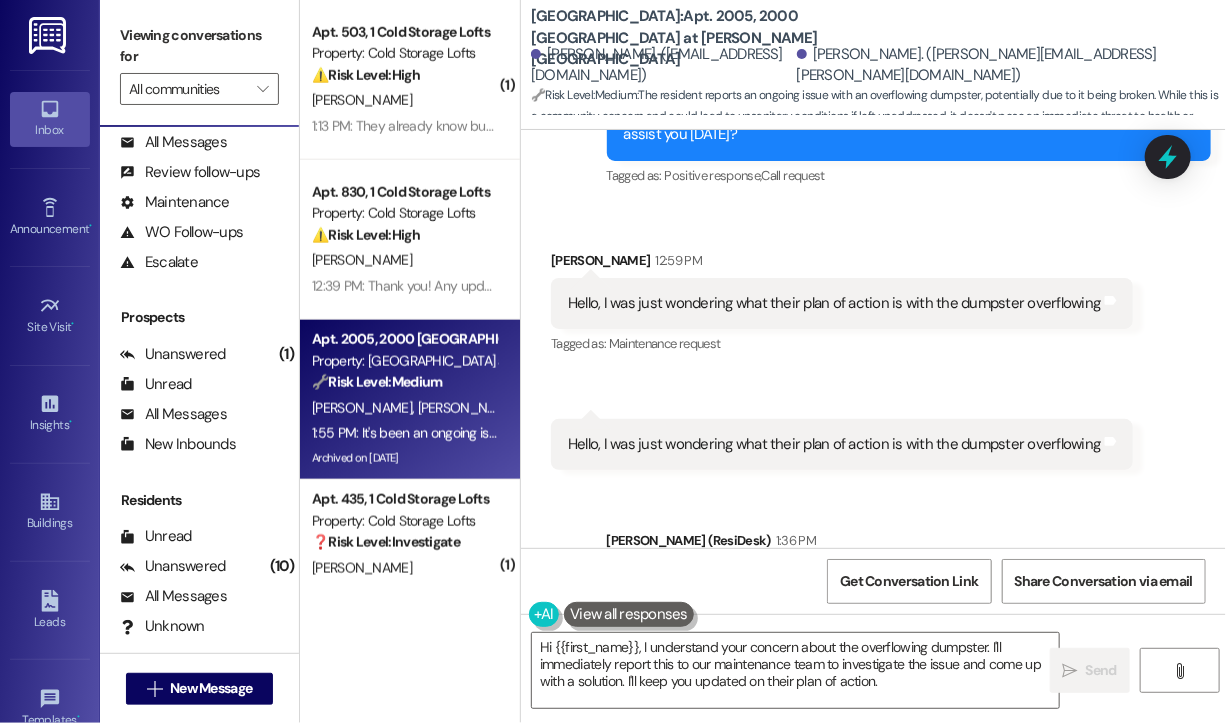 click on "Sent via SMS Sarah   (ResiDesk) 1:36 PM Thanks for reaching out! Just to get a better understanding—are you referring to a specific dumpster location or building where it’s been overflowing? Also, has it been an ongoing issue or something that started recently? I’ll follow up with the team once I have a bit more info. Tags and notes Tagged as:   Maintenance request Click to highlight conversations about Maintenance request" at bounding box center (909, 616) 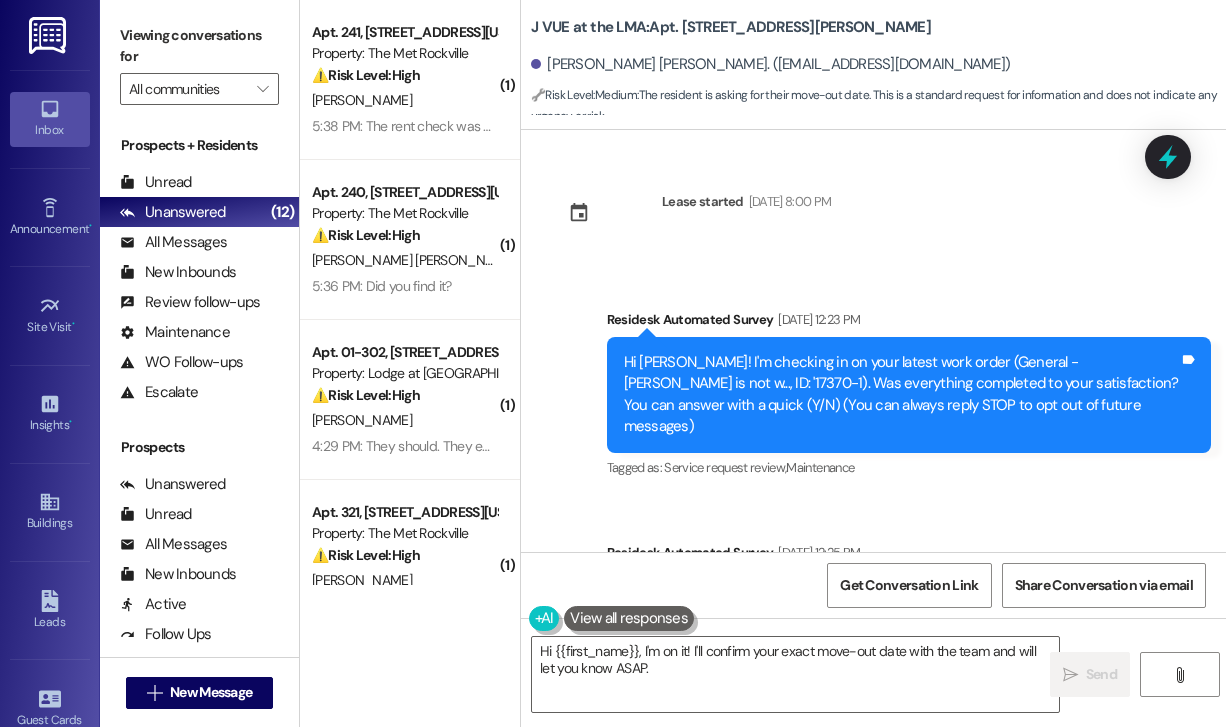 scroll, scrollTop: 0, scrollLeft: 0, axis: both 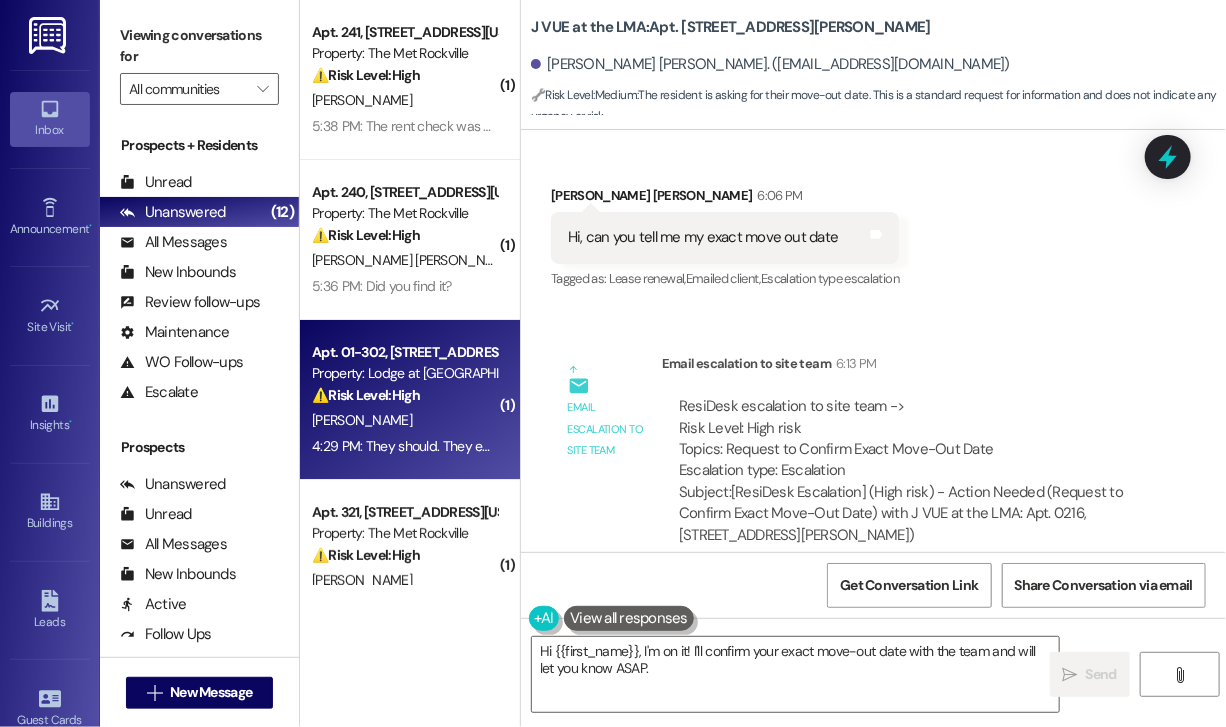 click on "[PERSON_NAME]" at bounding box center [404, 420] 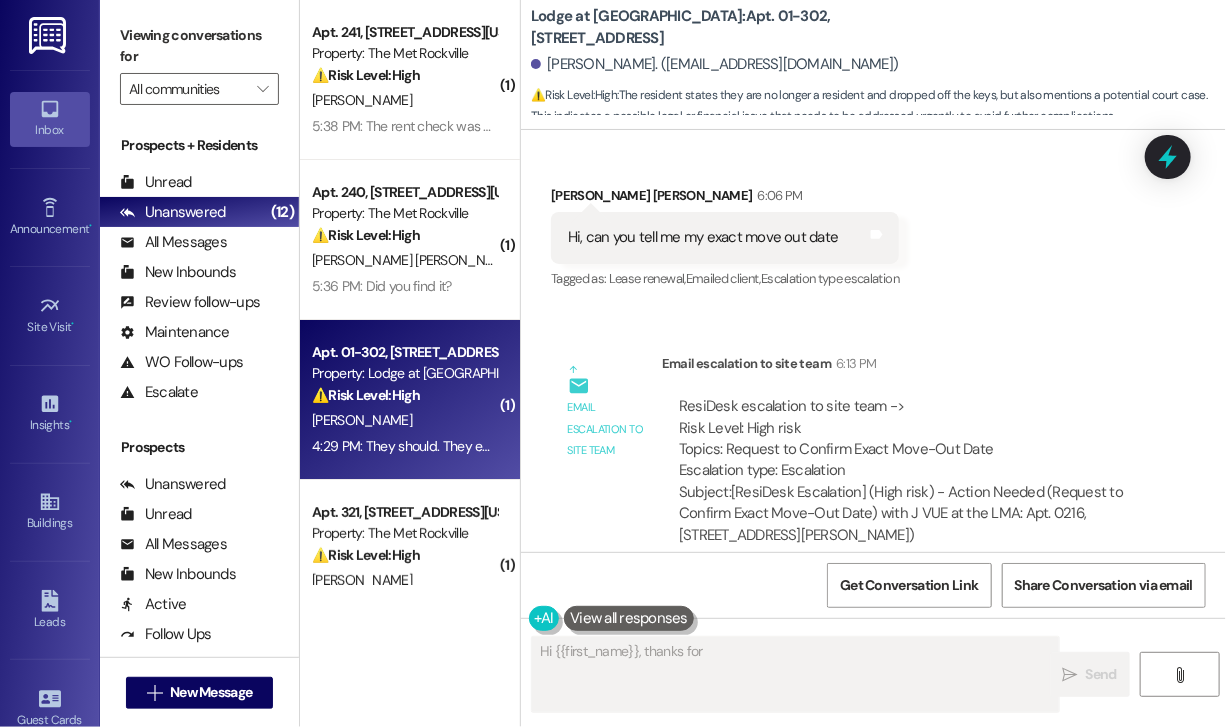 scroll, scrollTop: 1800, scrollLeft: 0, axis: vertical 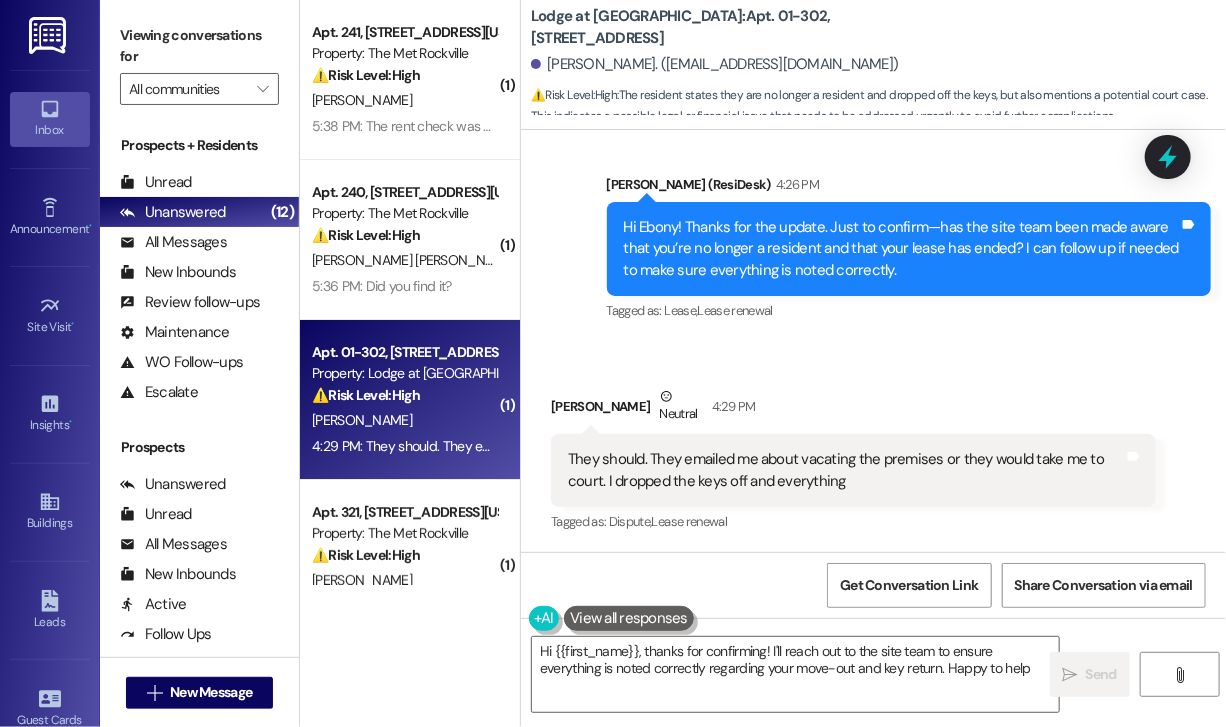 type on "Hi {{first_name}}, thanks for confirming! I'll reach out to the site team to ensure everything is noted correctly regarding your move-out and key return. Happy to help!" 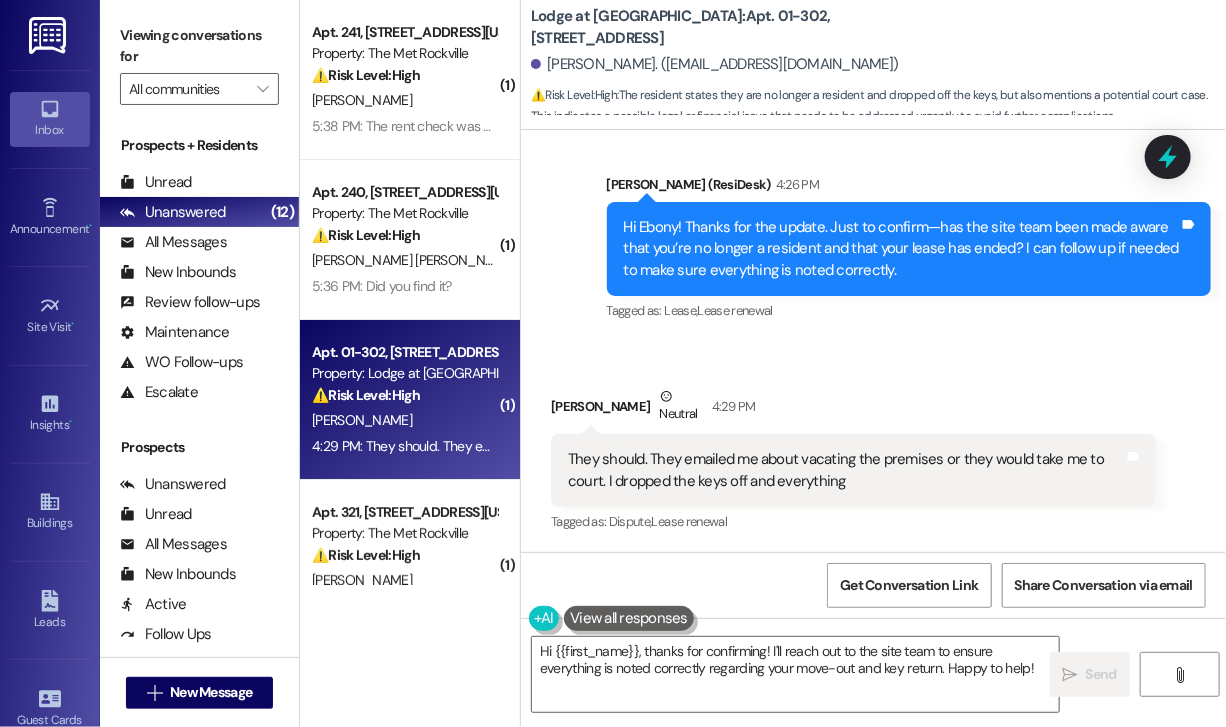 click on "Lodge at [GEOGRAPHIC_DATA]:  Apt. 01-302, [STREET_ADDRESS][PERSON_NAME]. ([EMAIL_ADDRESS][DOMAIN_NAME])   ⚠️  Risk Level:  High :  The resident states they are no longer a resident and dropped off the keys, but also mentions a potential court case. This indicates a possible legal or financial issue that needs to be addressed urgently to avoid further complications." at bounding box center [878, 60] 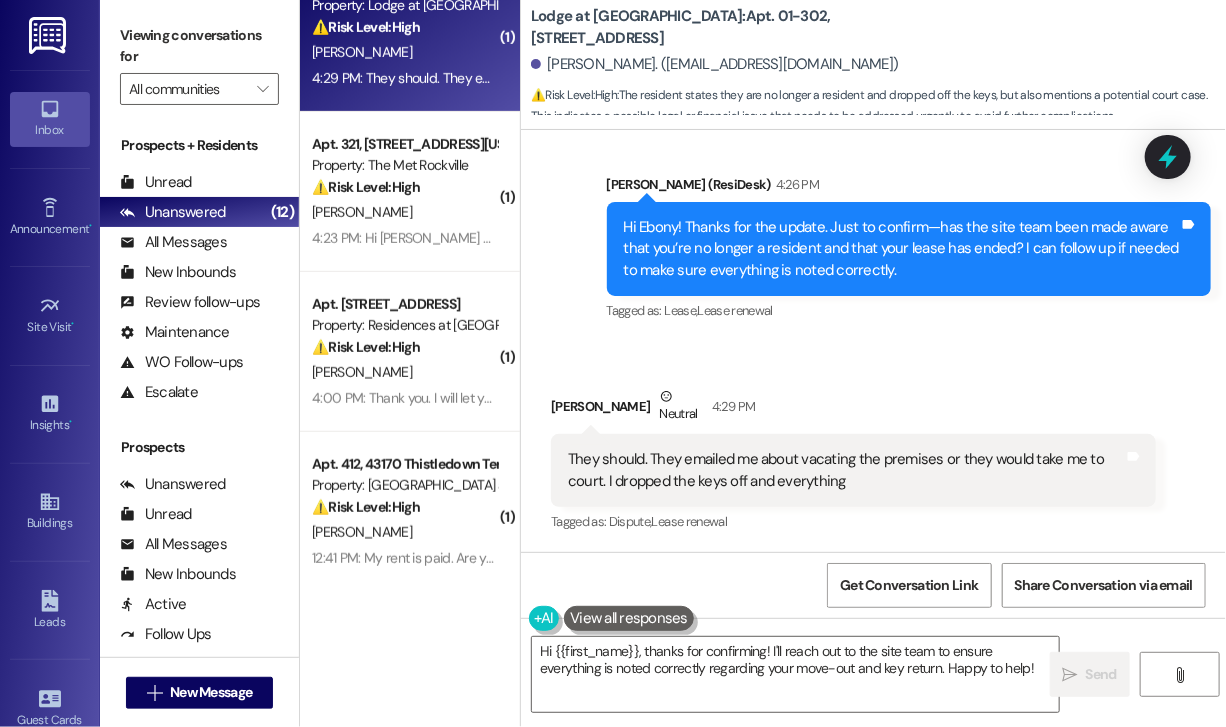 scroll, scrollTop: 400, scrollLeft: 0, axis: vertical 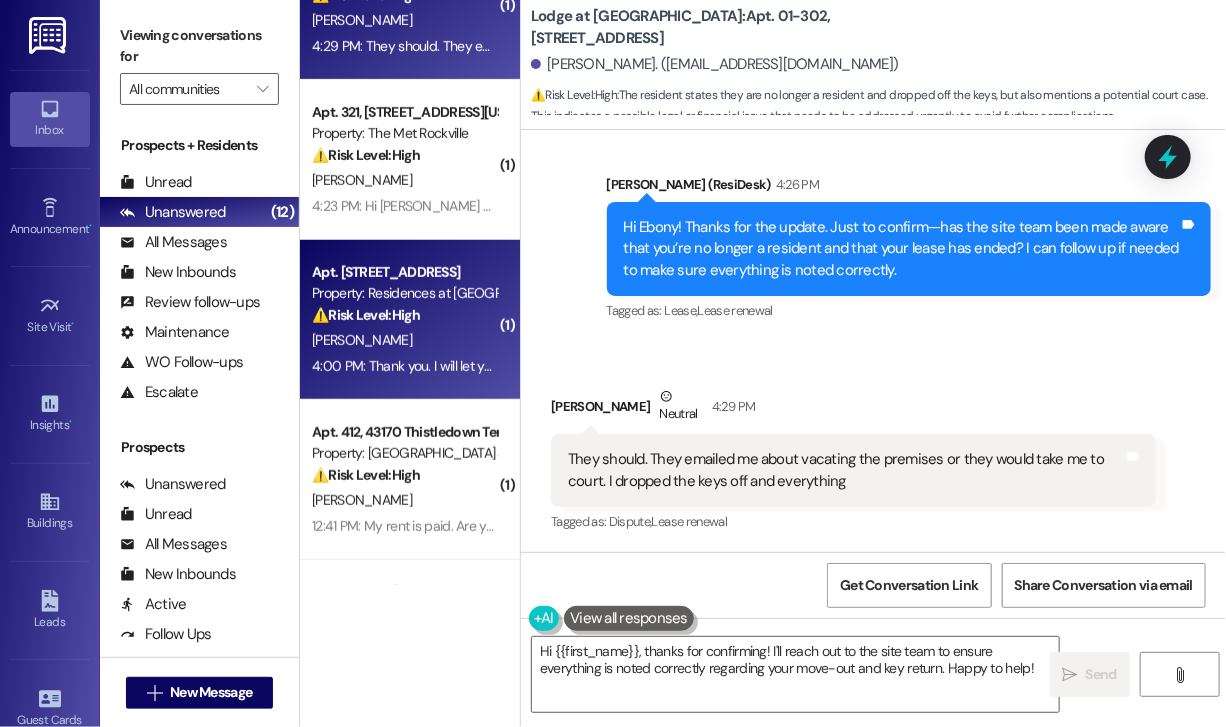 click on "Property: Residences at [GEOGRAPHIC_DATA]" at bounding box center [404, 293] 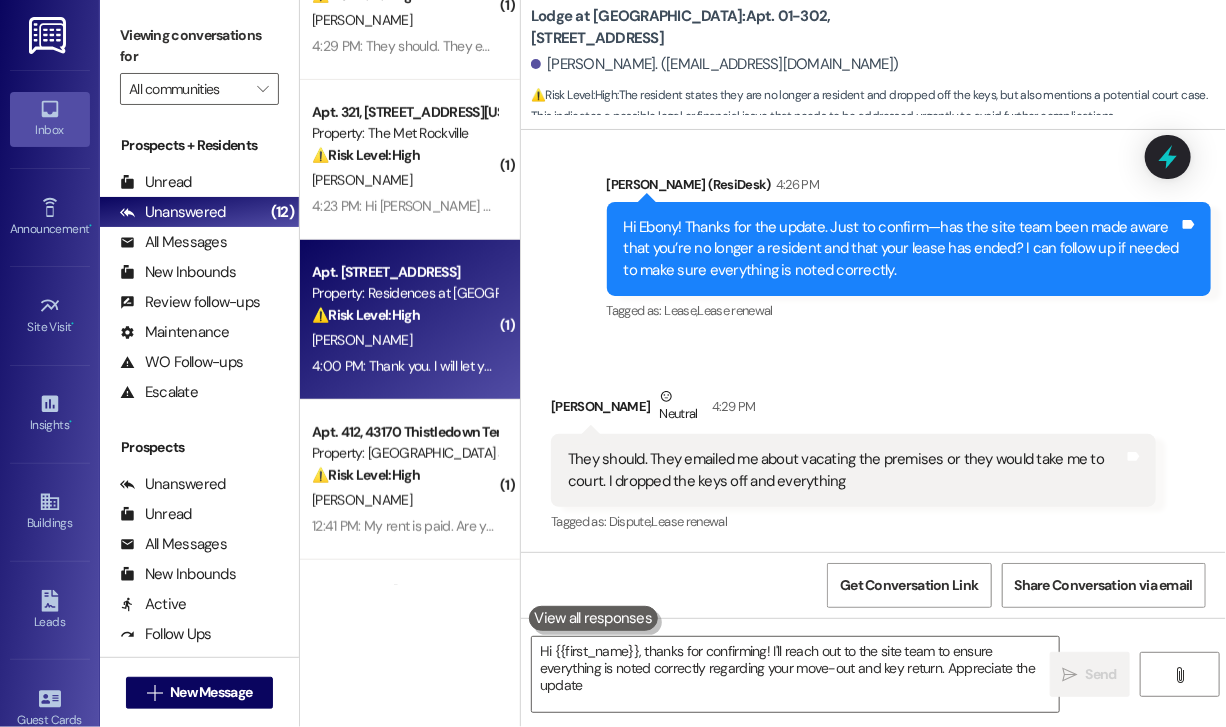 type on "Hi {{first_name}}, thanks for confirming! I'll reach out to the site team to ensure everything is noted correctly regarding your move-out and key return. Appreciate the update!" 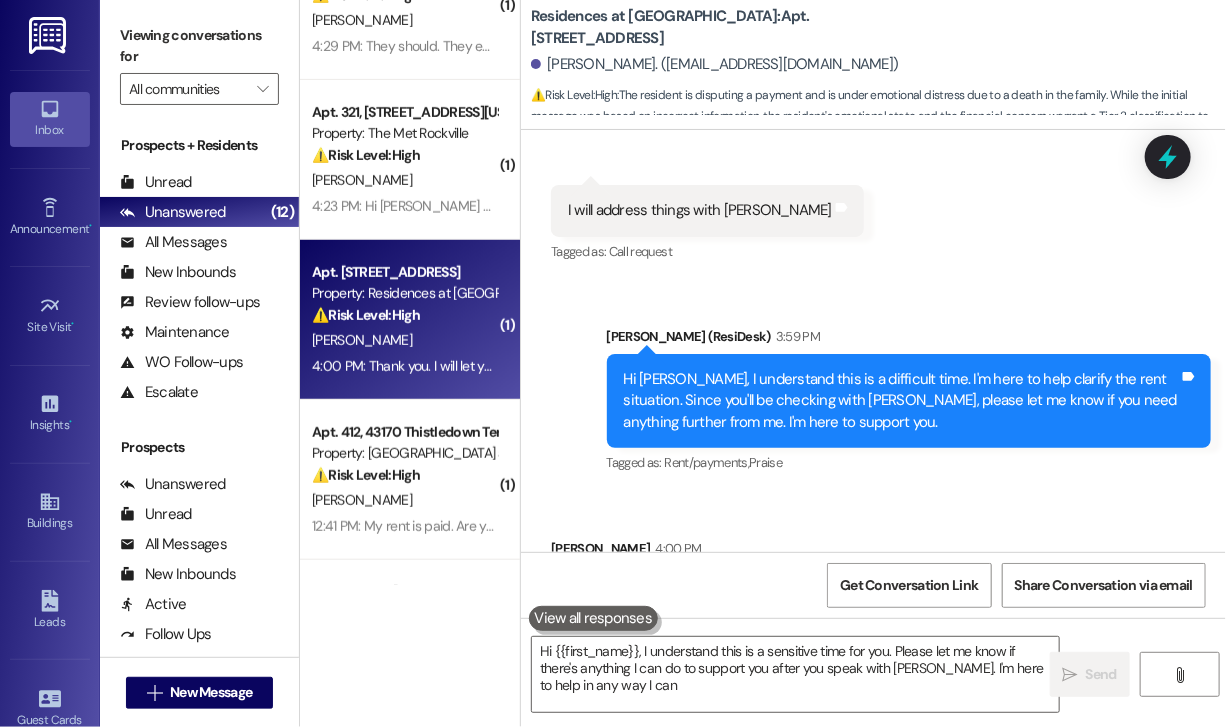 type on "Hi {{first_name}}, I understand this is a sensitive time for you. Please let me know if there's anything I can do to support you after you speak with [PERSON_NAME]. I'm here to help in any way I can." 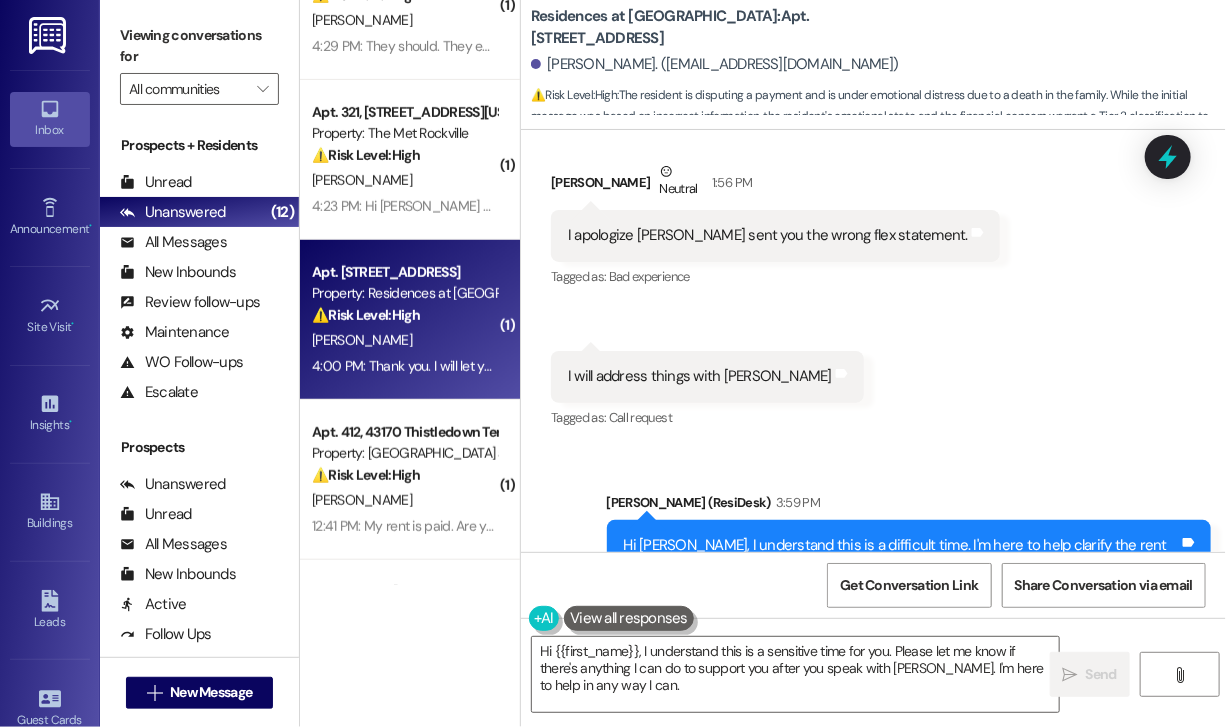 scroll, scrollTop: 7448, scrollLeft: 0, axis: vertical 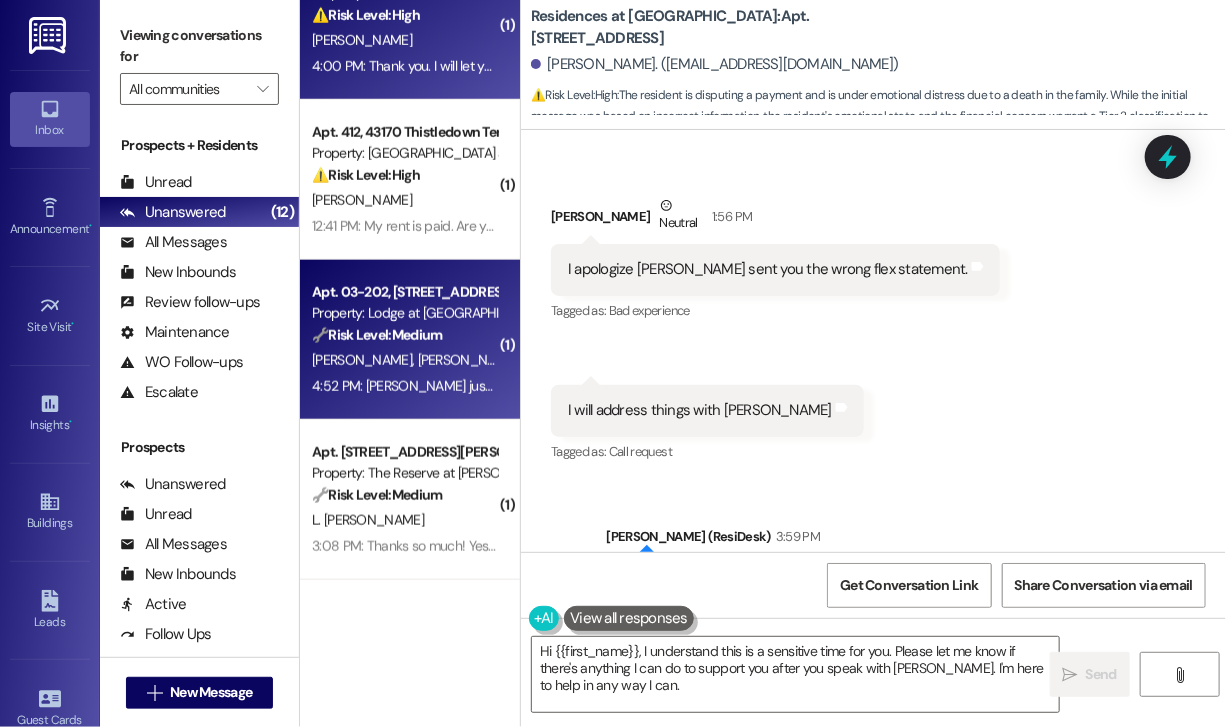 click on "4:52 PM: [PERSON_NAME] just dropped it off  4:52 PM: [PERSON_NAME] just dropped it off" at bounding box center (443, 386) 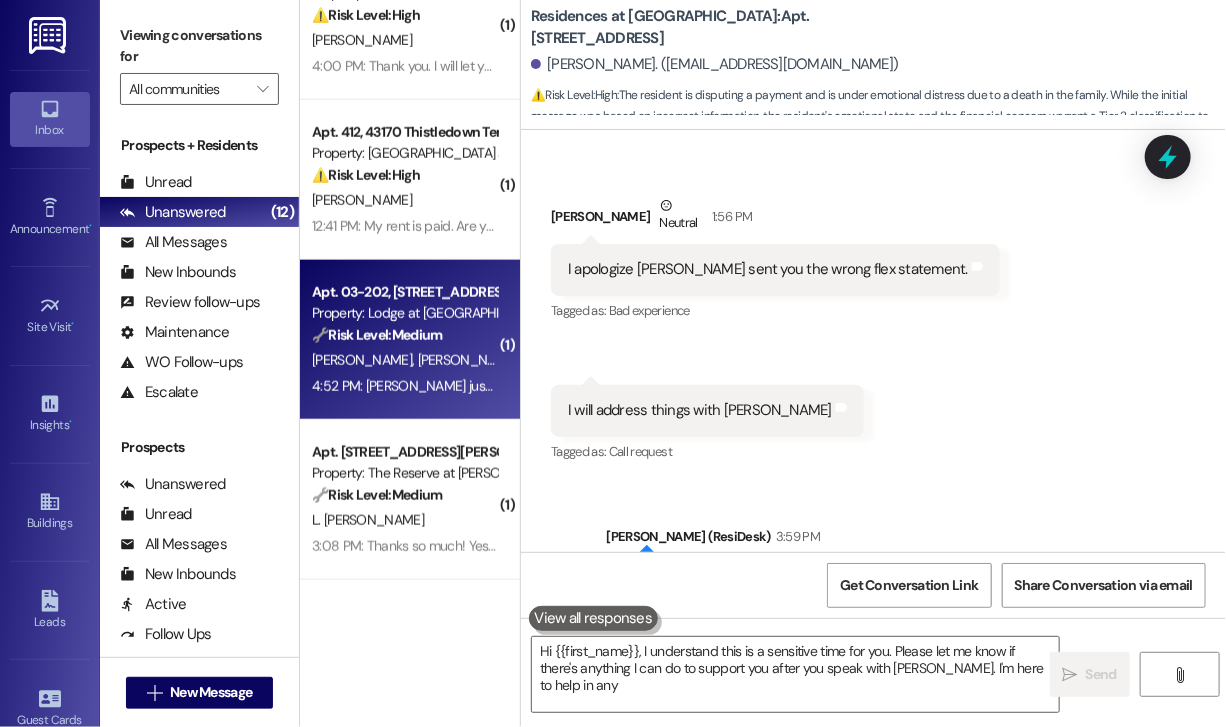 type on "Hi {{first_name}}, I understand this is a sensitive time for you. Please let me know if there's anything I can do to support you after you speak with [PERSON_NAME]. I'm here to help in any" 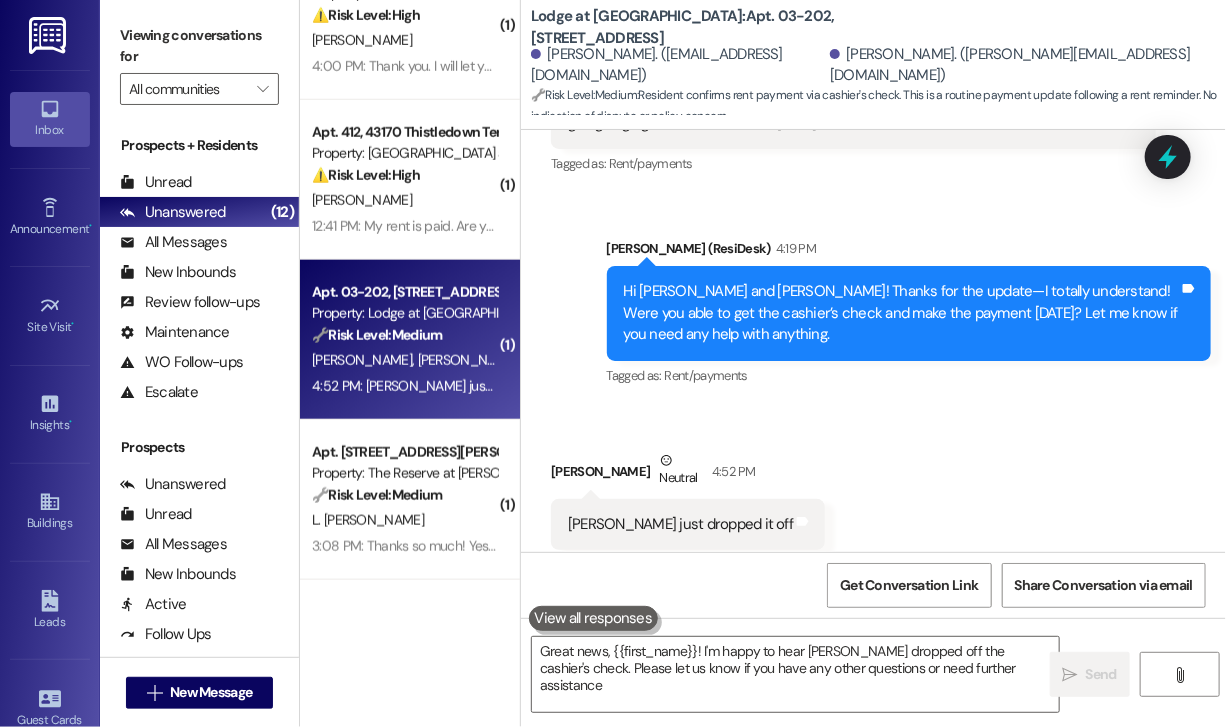 type on "Great news, {{first_name}}! I'm happy to hear [PERSON_NAME] dropped off the cashier's check. Please let us know if you have any other questions or need further assistance!" 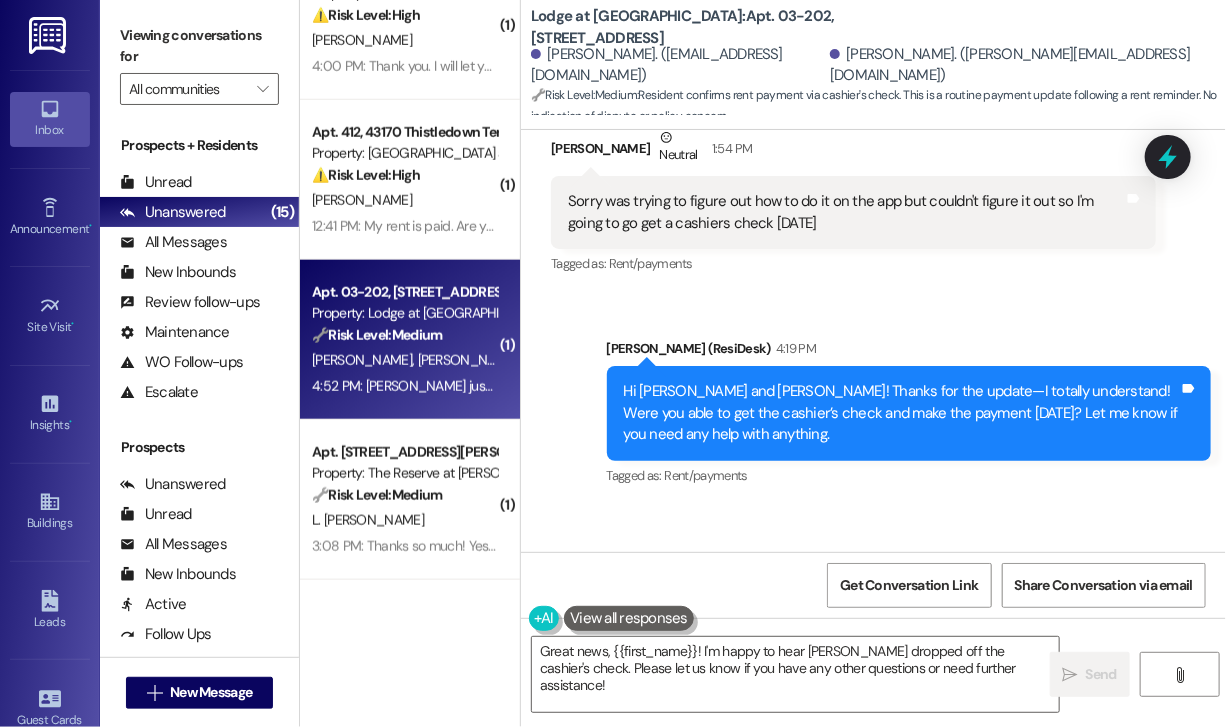 scroll, scrollTop: 3391, scrollLeft: 0, axis: vertical 